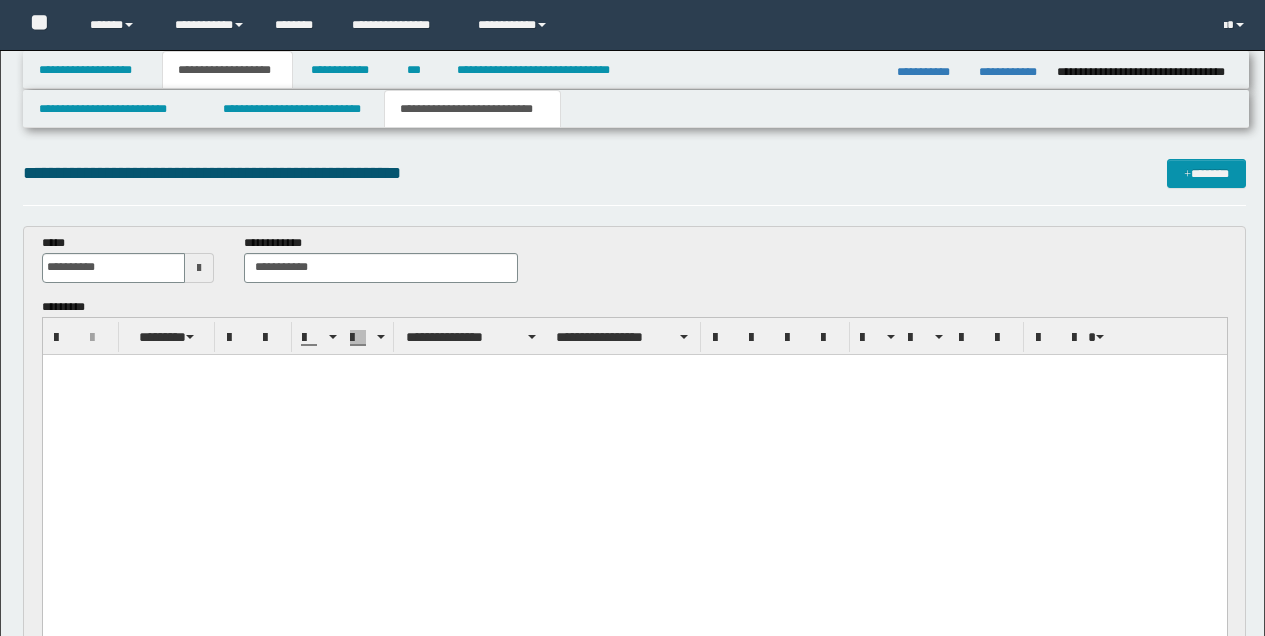 scroll, scrollTop: 666, scrollLeft: 0, axis: vertical 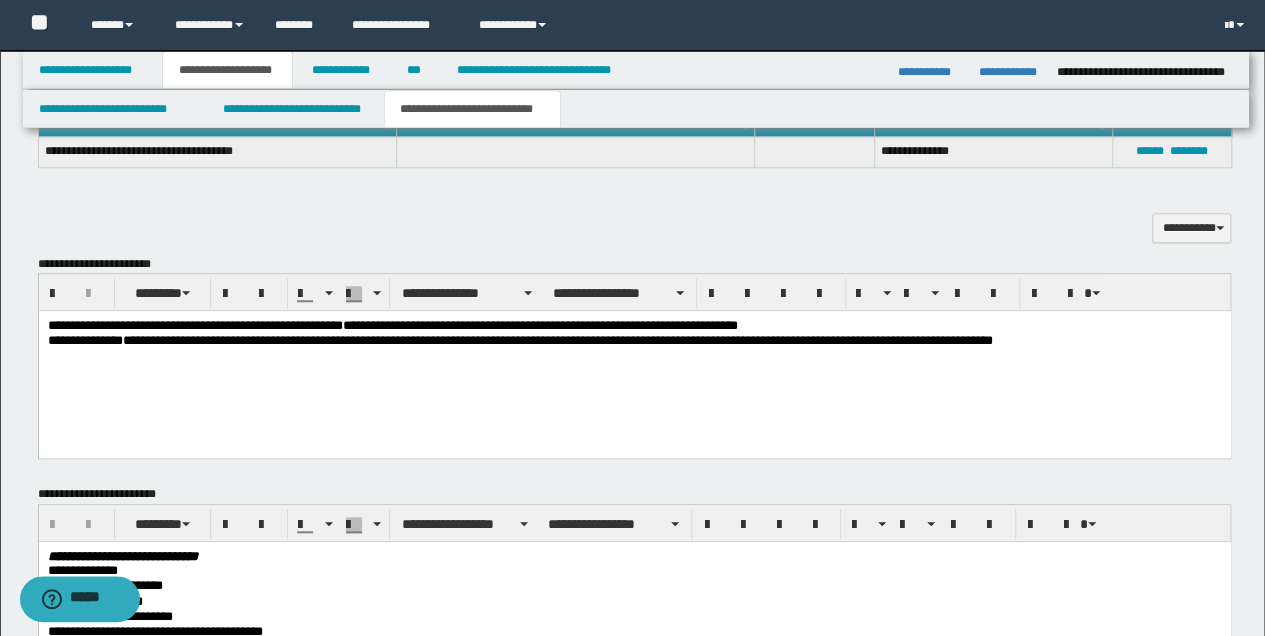 click on "**********" at bounding box center (634, 341) 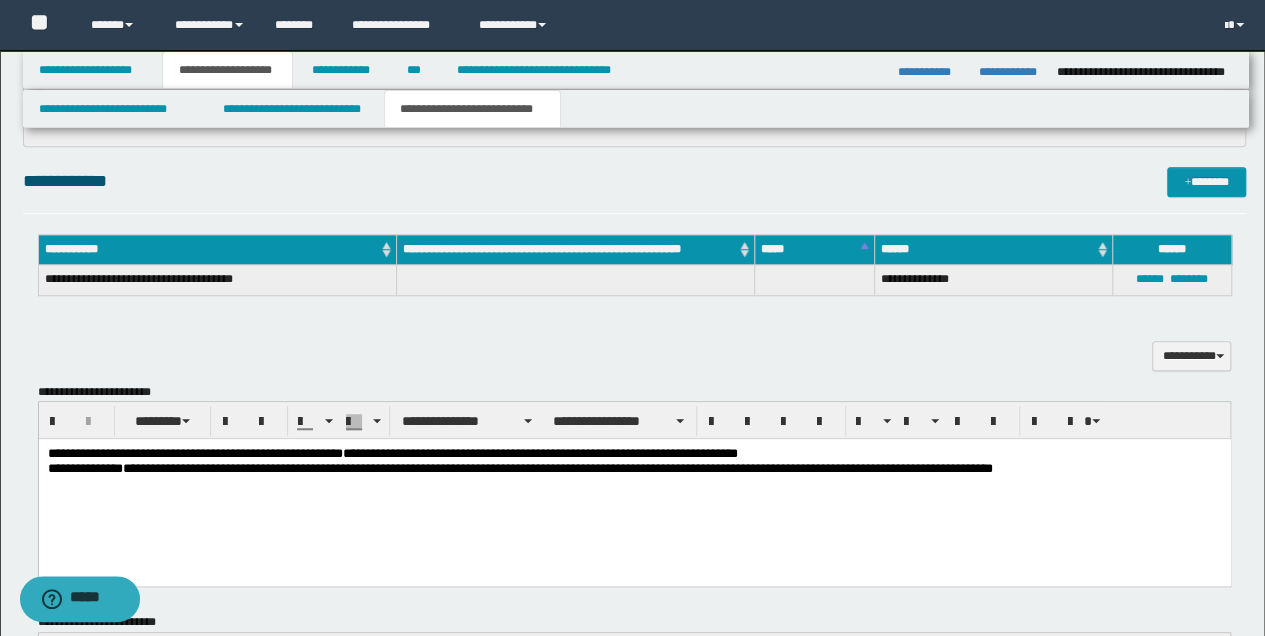 scroll, scrollTop: 533, scrollLeft: 0, axis: vertical 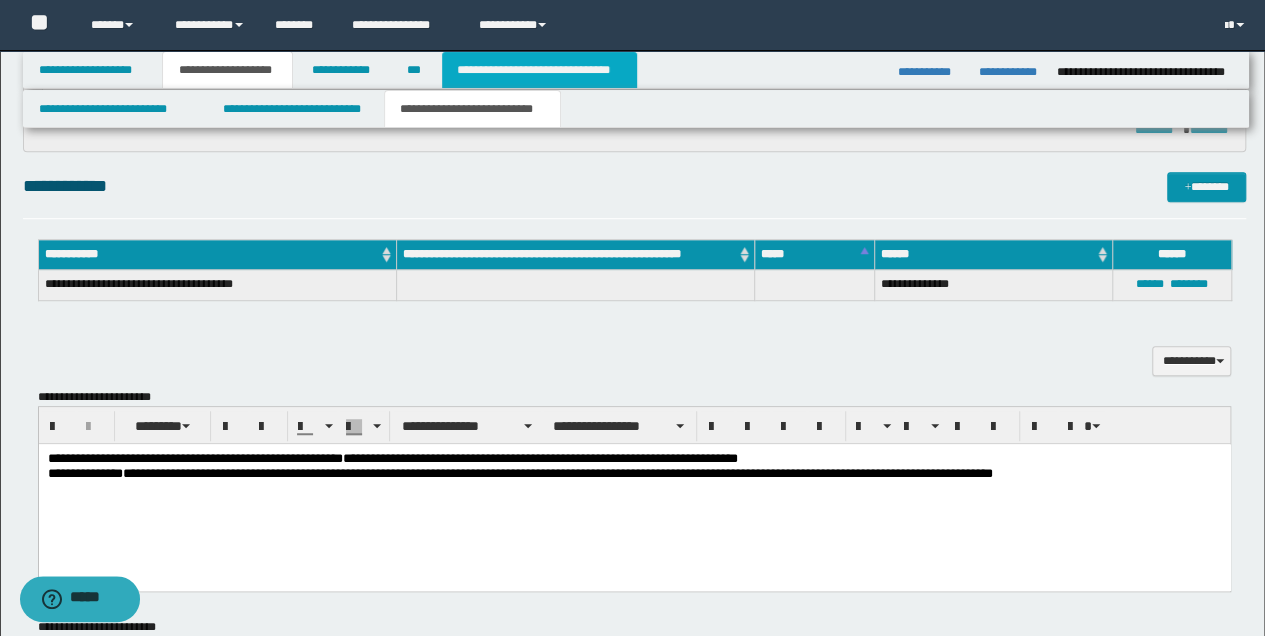 click on "**********" at bounding box center (539, 70) 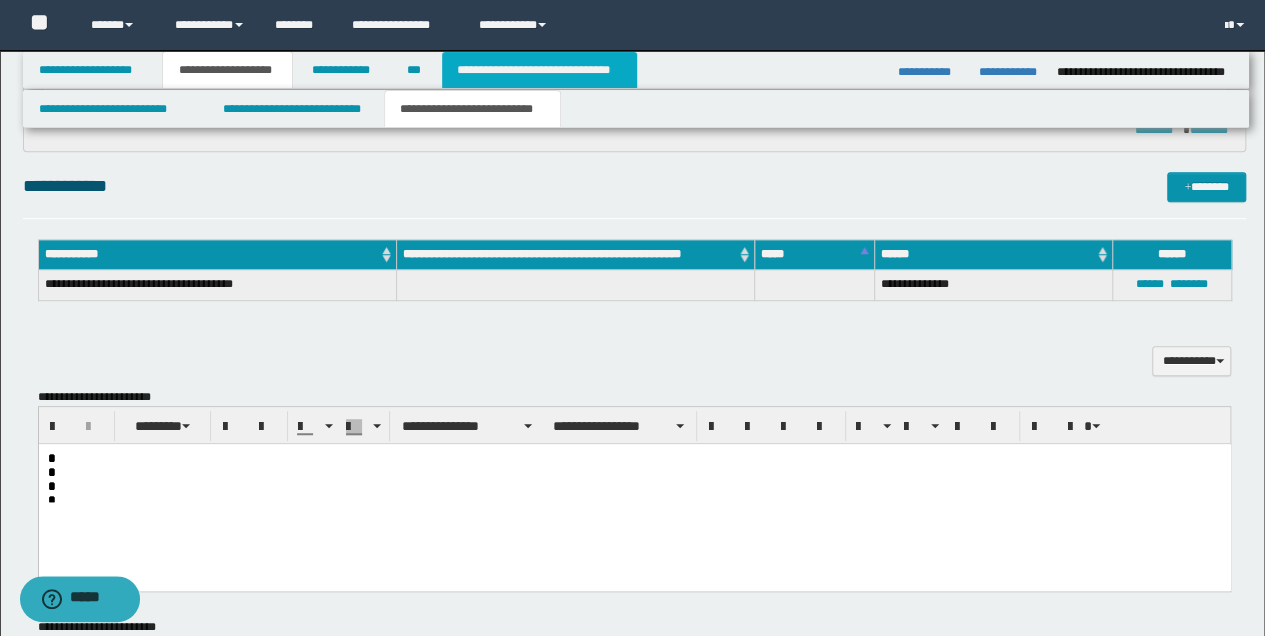 scroll, scrollTop: 0, scrollLeft: 0, axis: both 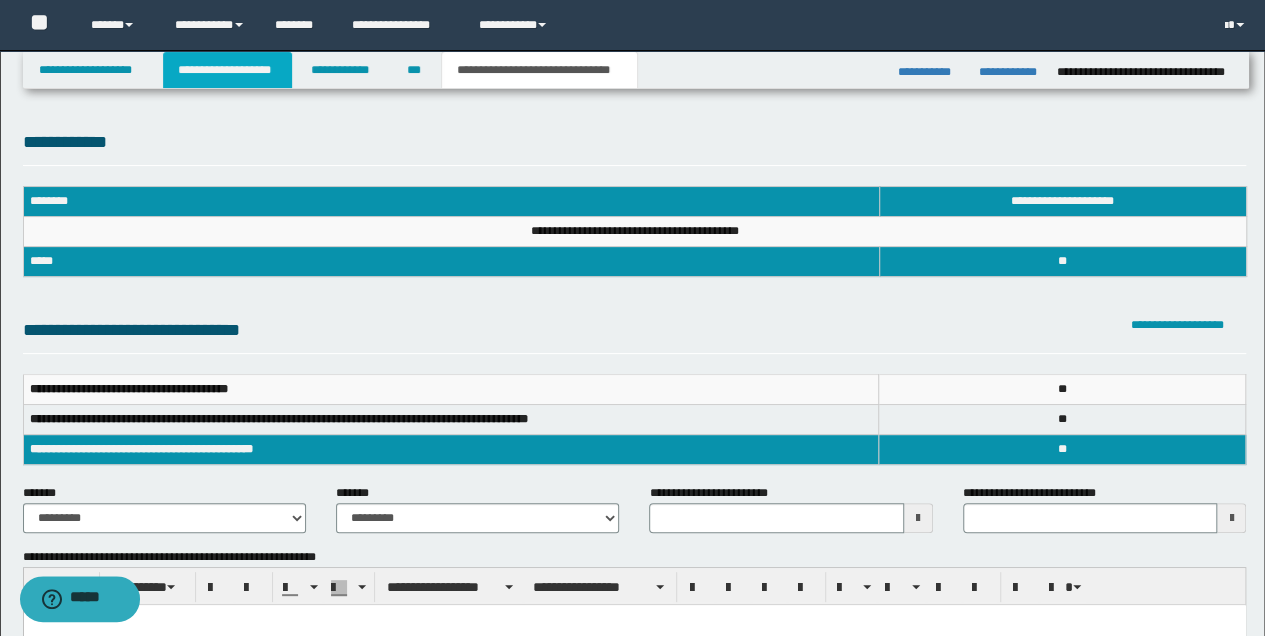 click on "**********" at bounding box center [227, 70] 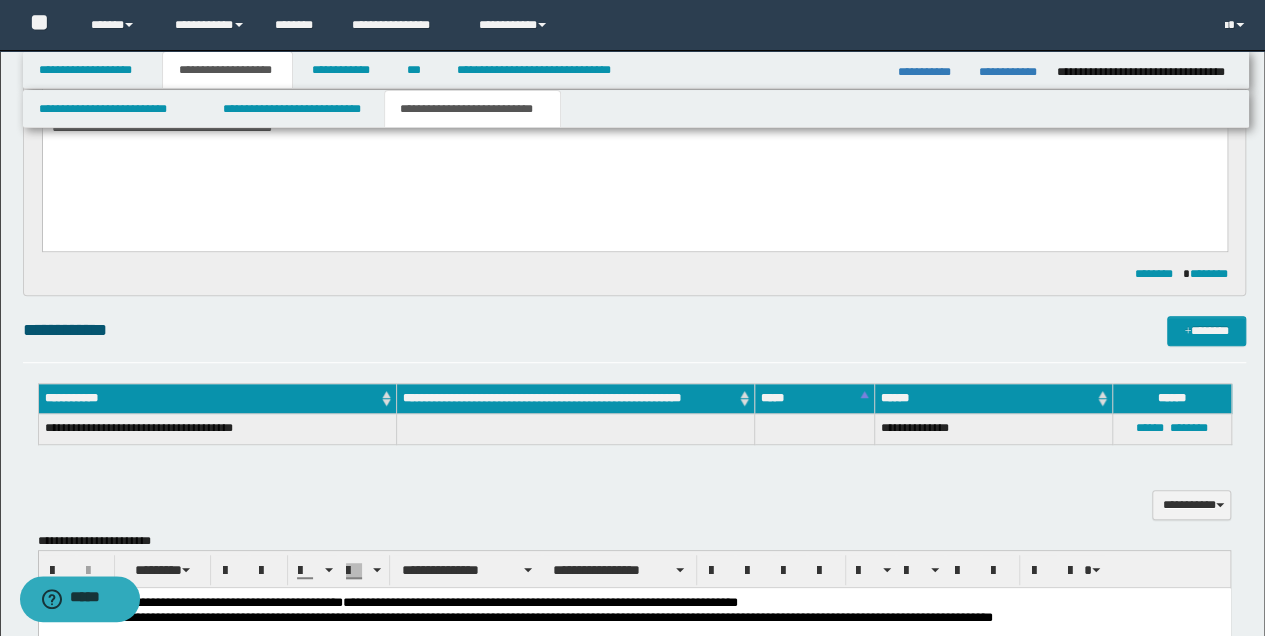 scroll, scrollTop: 400, scrollLeft: 0, axis: vertical 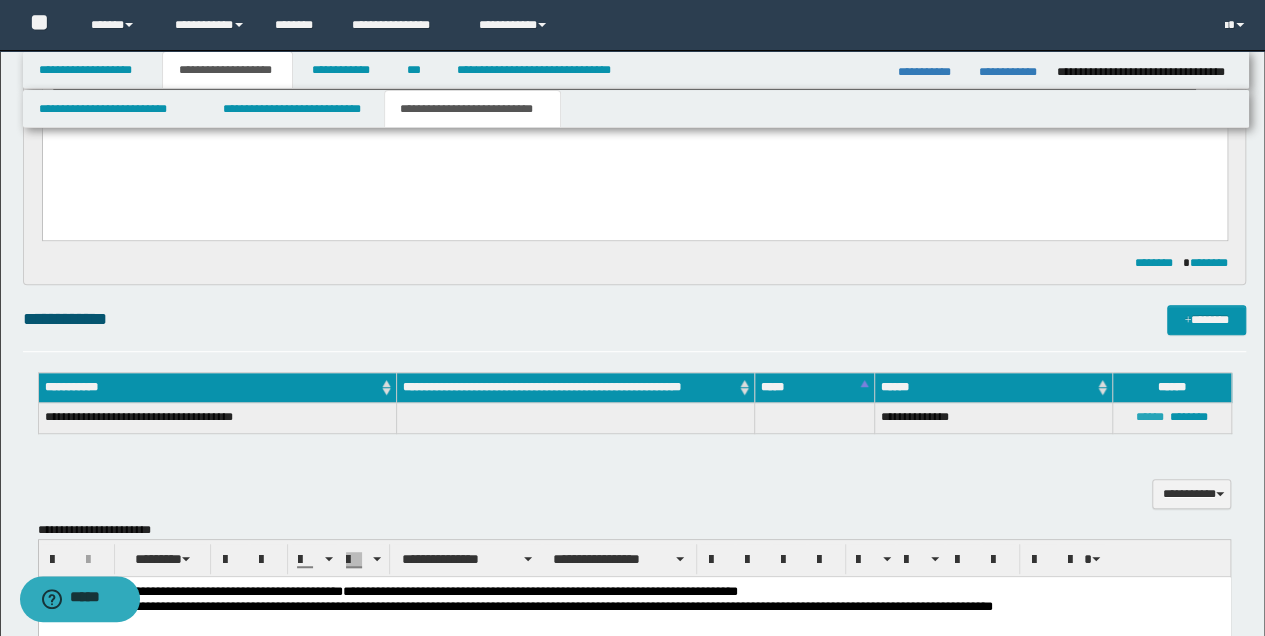 click on "******" at bounding box center [1150, 417] 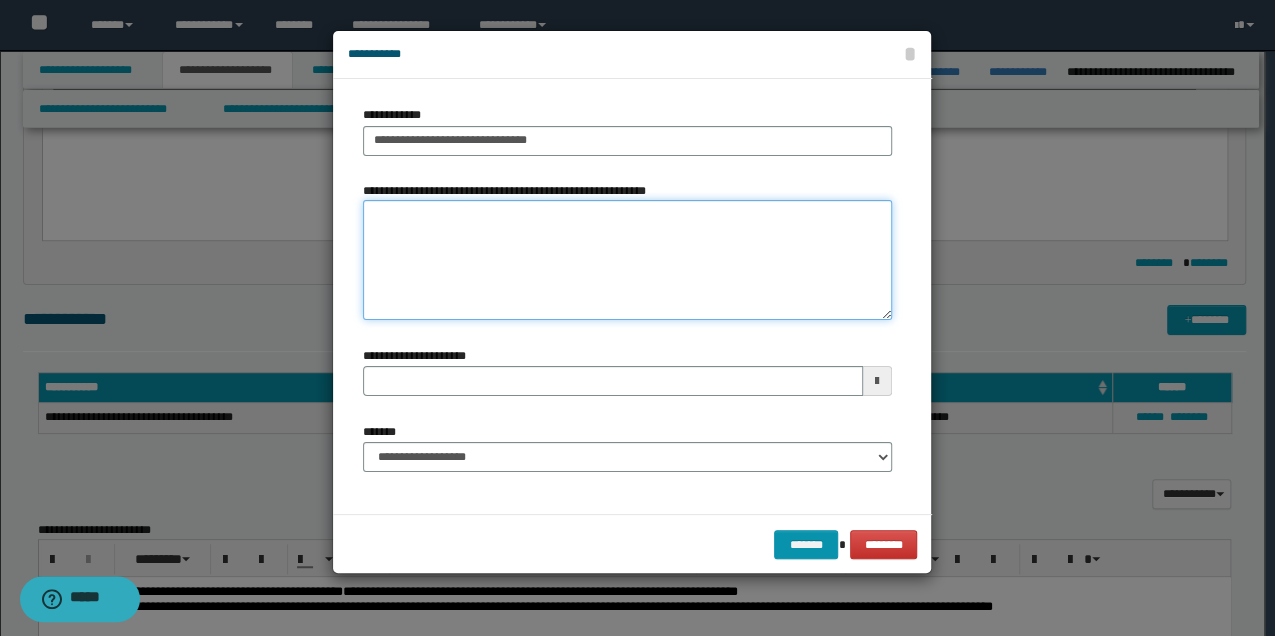 click on "**********" at bounding box center [627, 260] 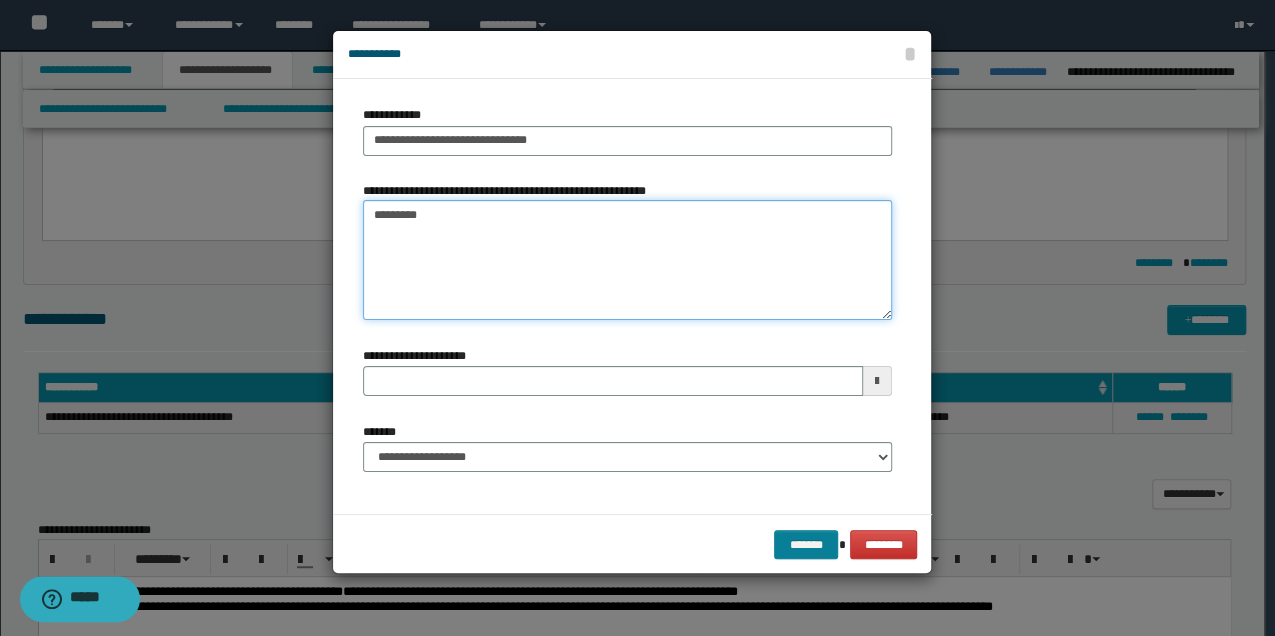 type on "*********" 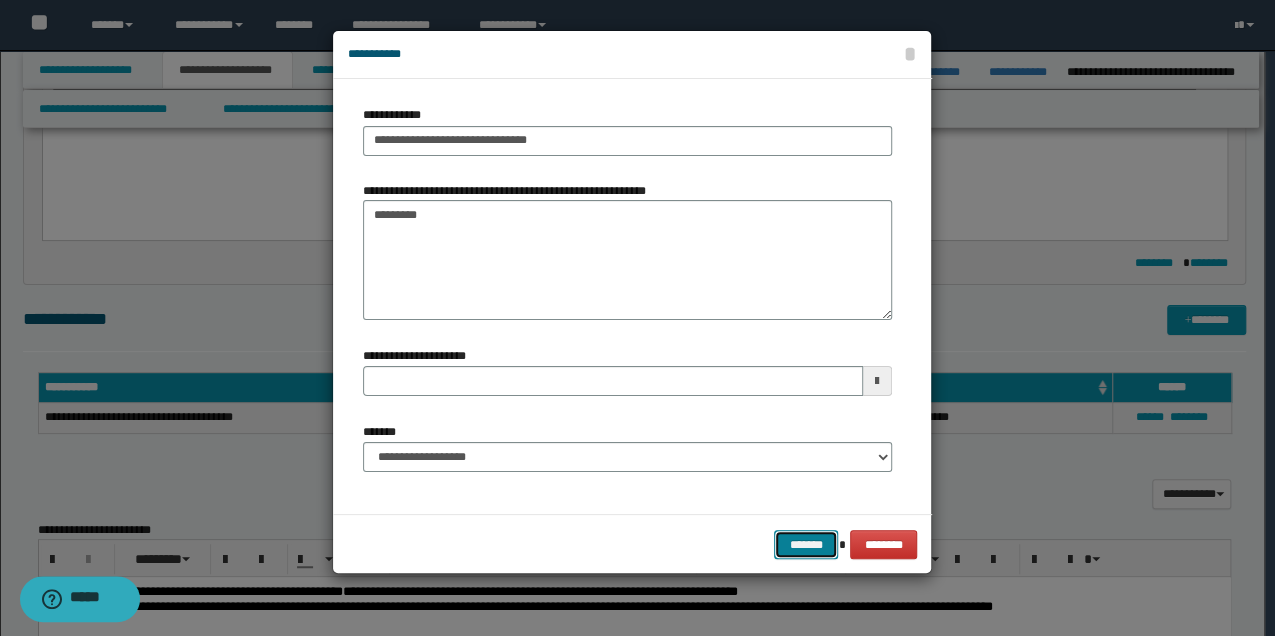 click on "*******" at bounding box center [806, 544] 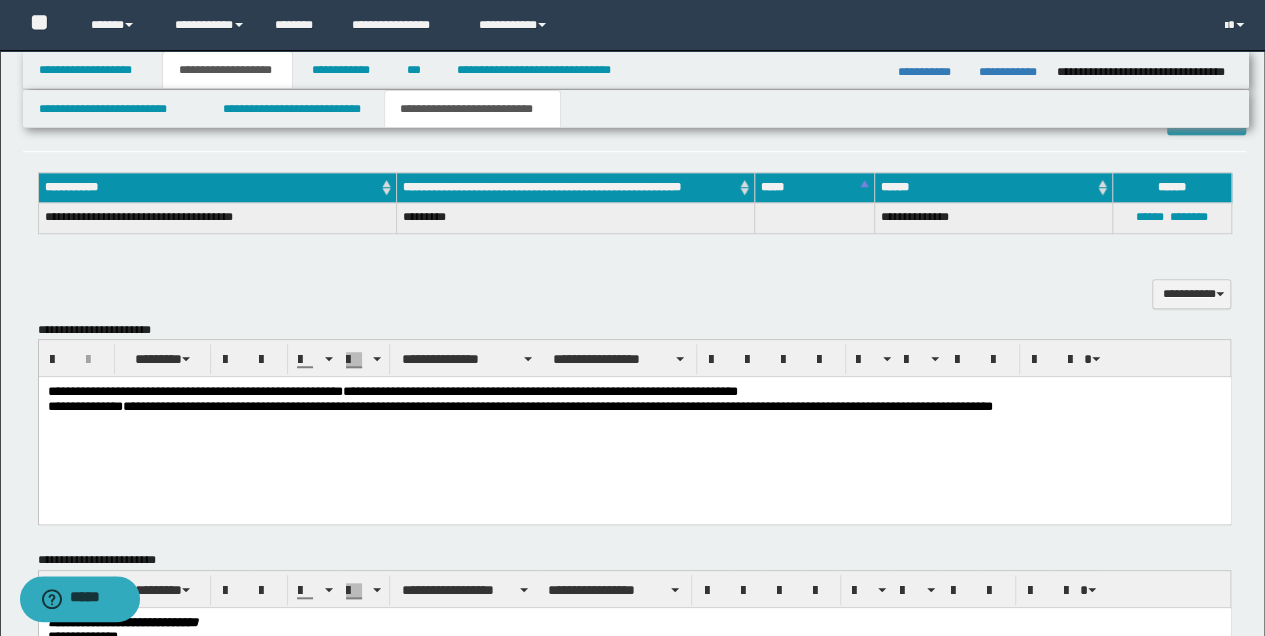 scroll, scrollTop: 466, scrollLeft: 0, axis: vertical 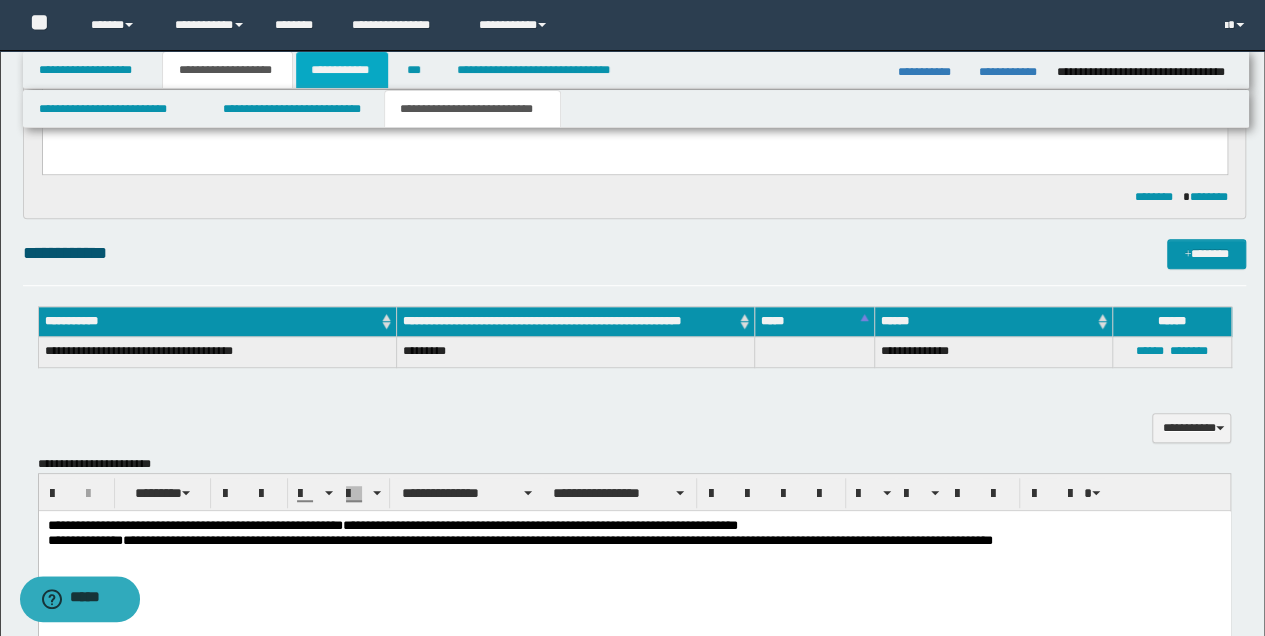 click on "**********" at bounding box center (342, 70) 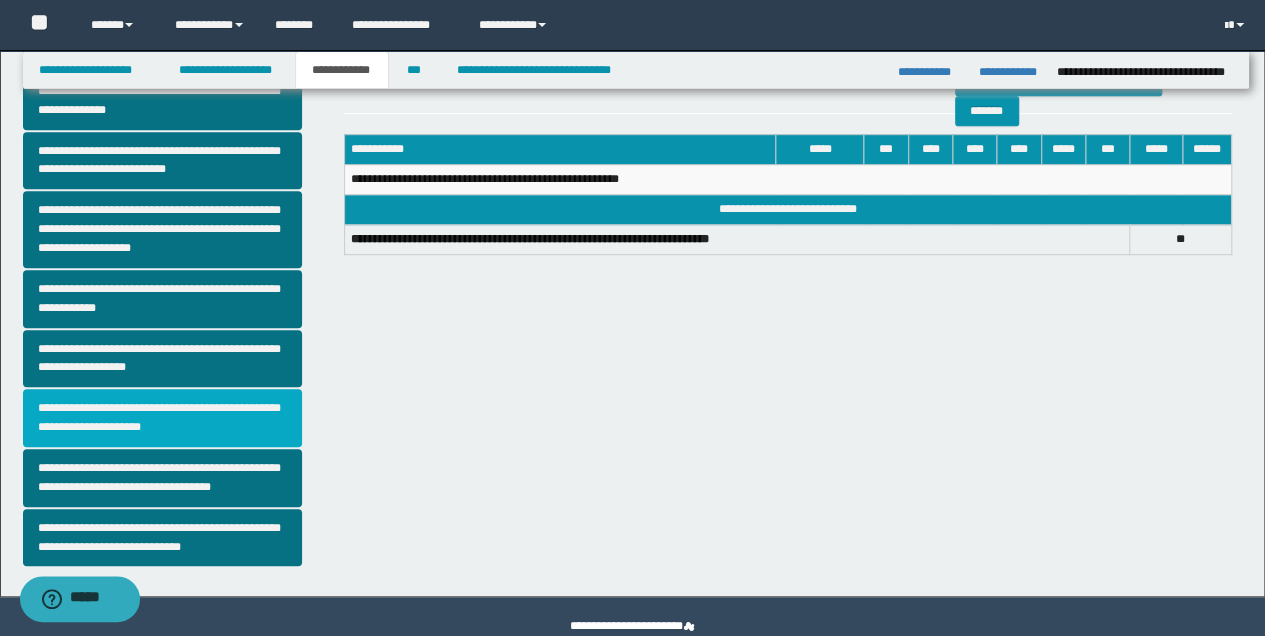 scroll, scrollTop: 512, scrollLeft: 0, axis: vertical 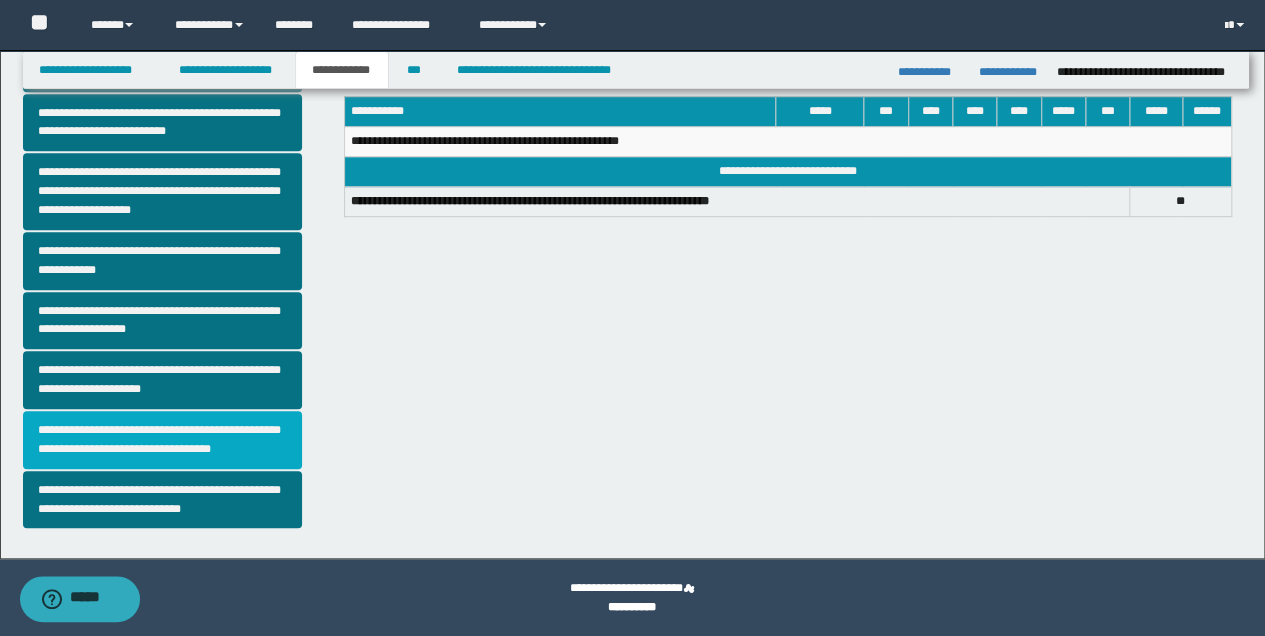 click on "**********" at bounding box center (162, 440) 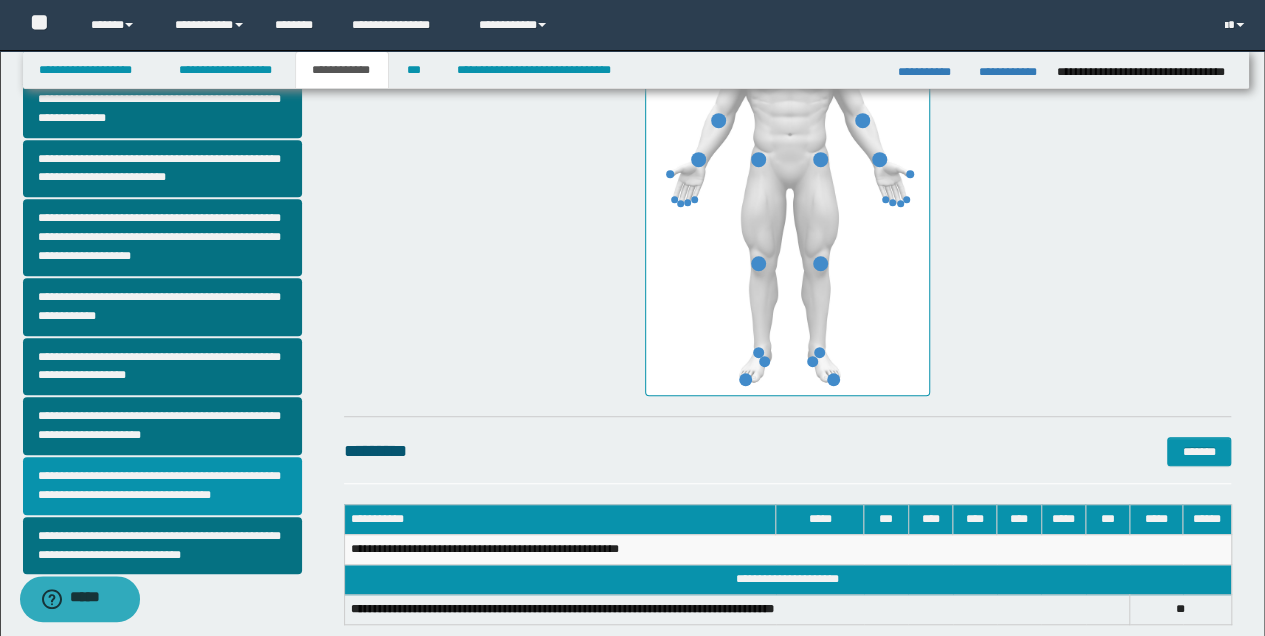 scroll, scrollTop: 466, scrollLeft: 0, axis: vertical 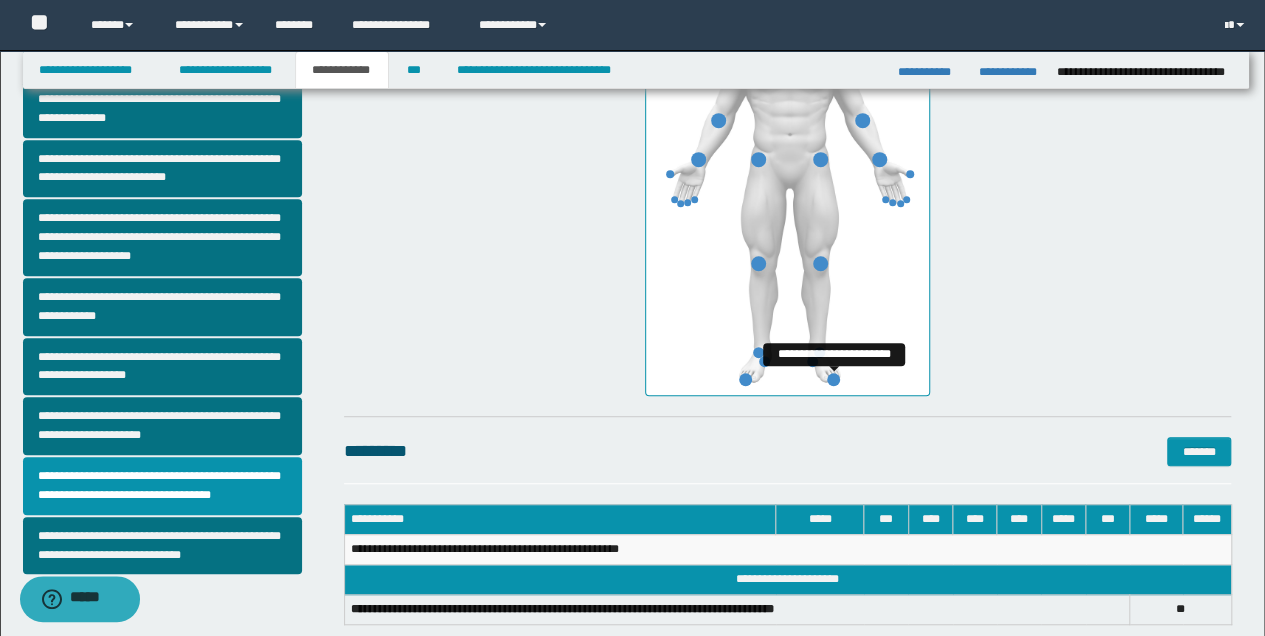 click at bounding box center (833, 379) 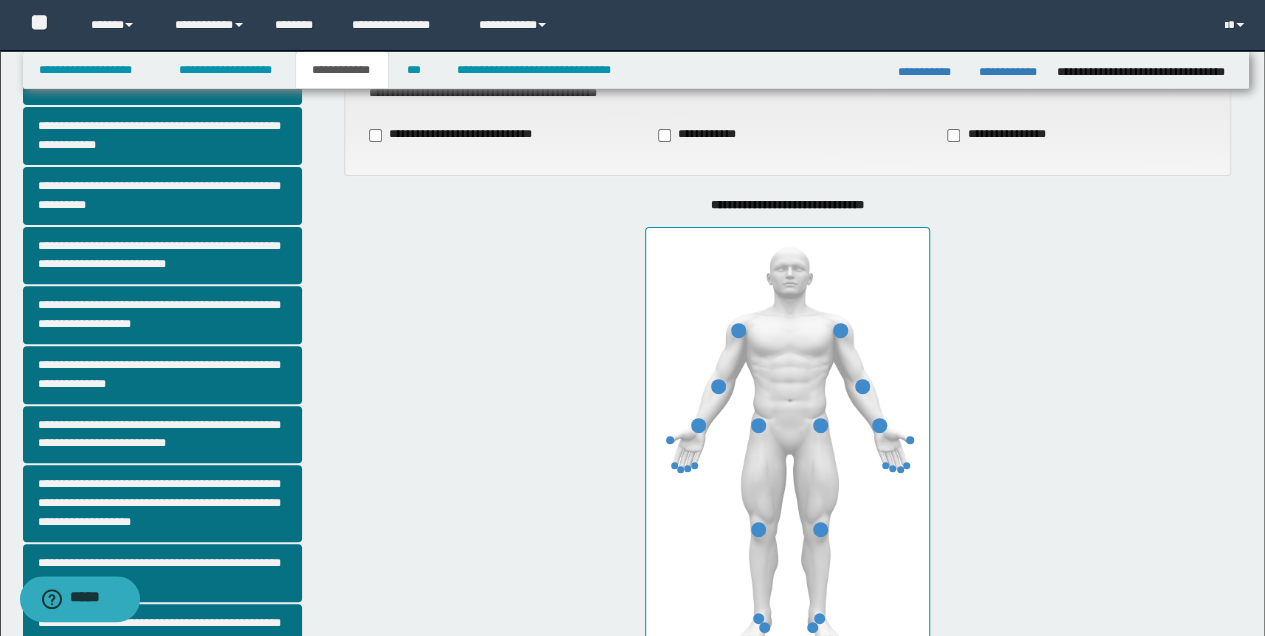 scroll, scrollTop: 466, scrollLeft: 0, axis: vertical 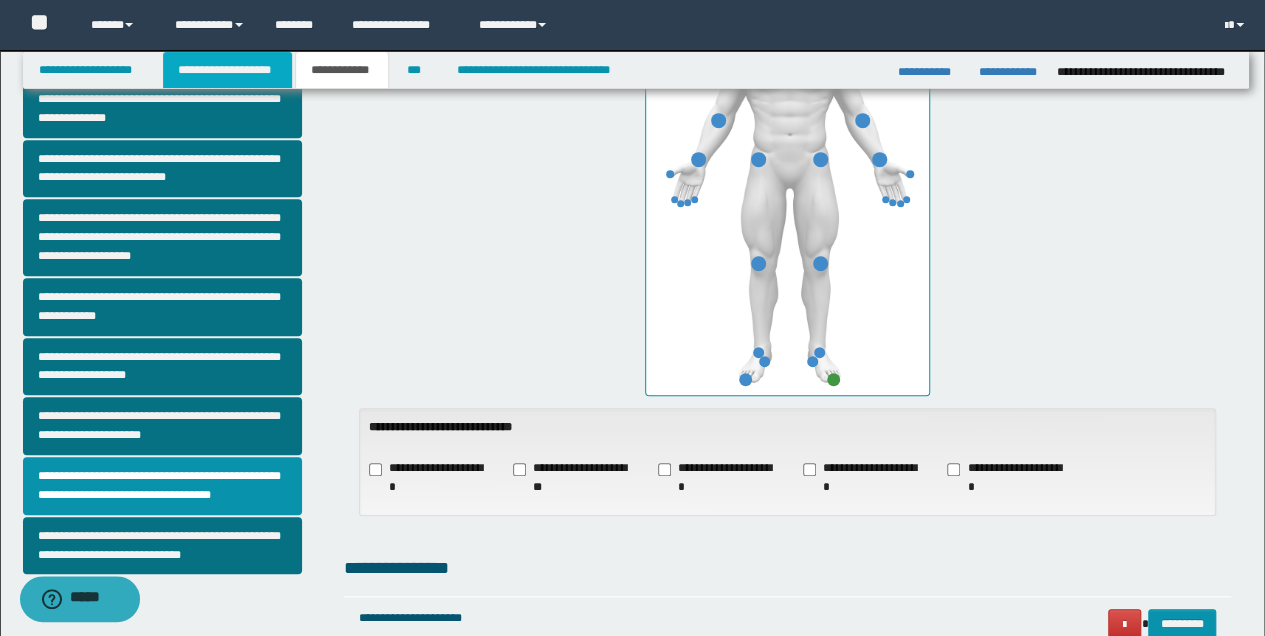 click on "**********" at bounding box center (227, 70) 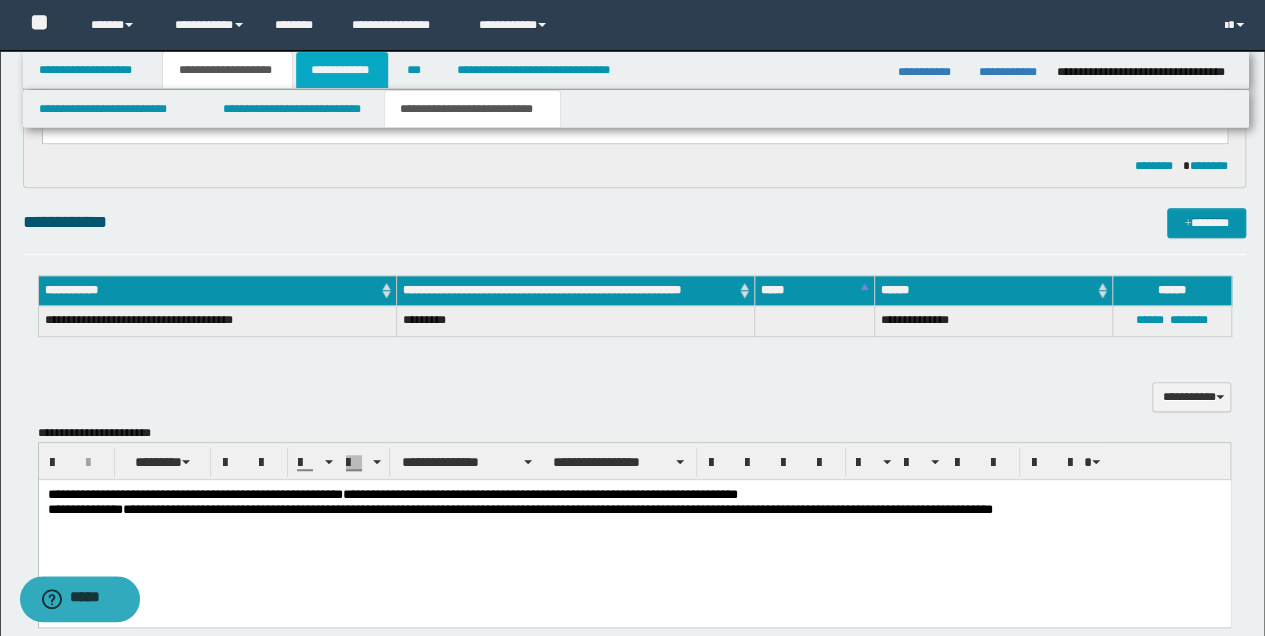 click on "**********" at bounding box center (342, 70) 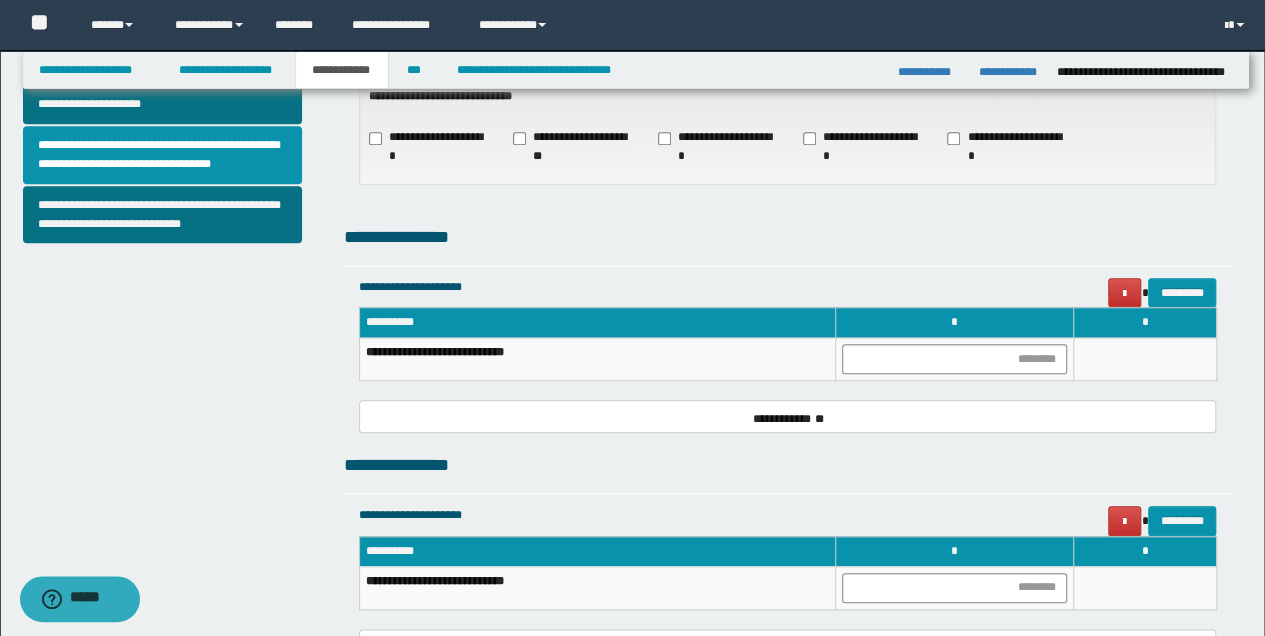 scroll, scrollTop: 800, scrollLeft: 0, axis: vertical 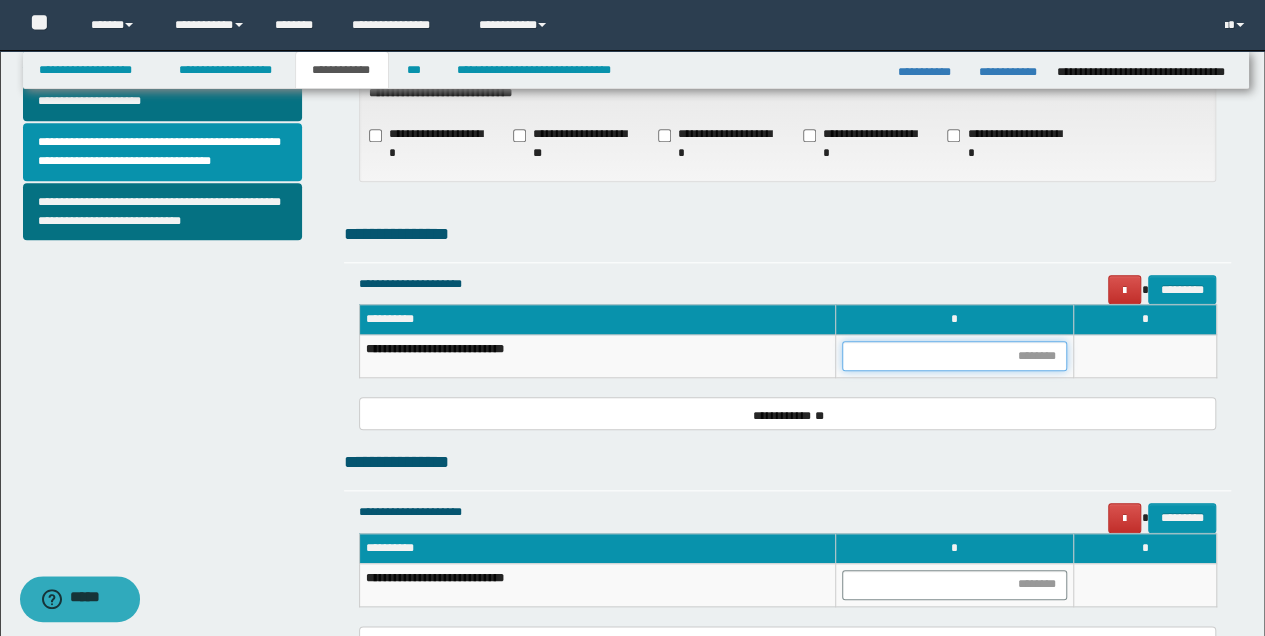 click at bounding box center (954, 356) 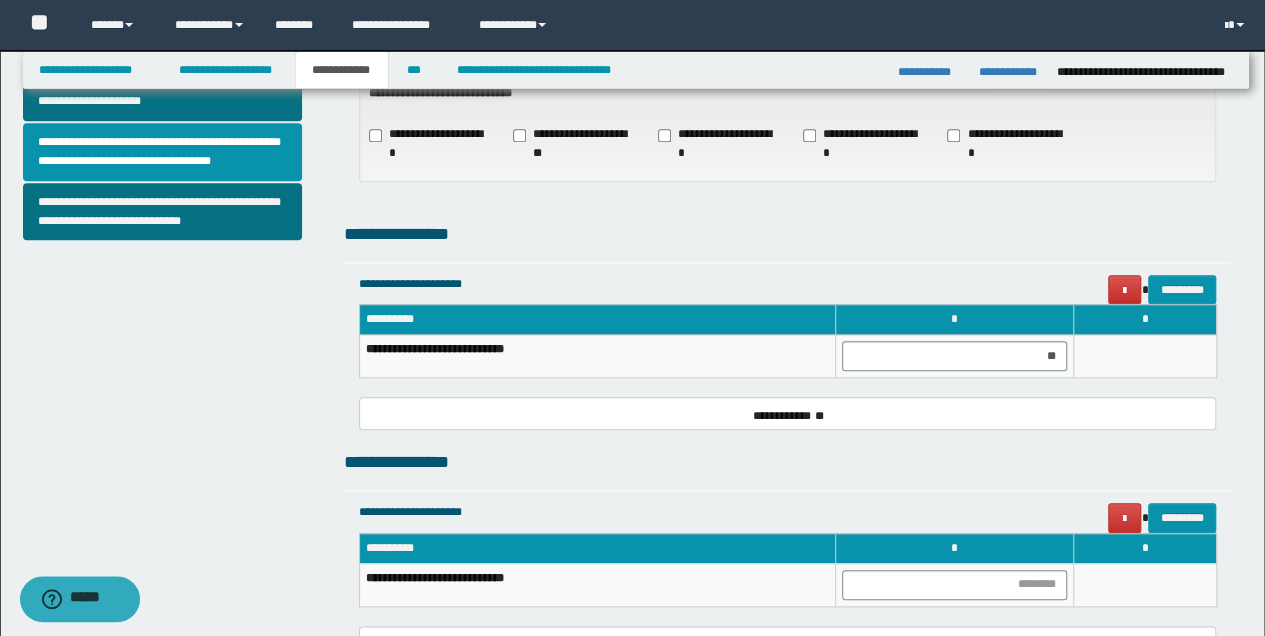 click on "**********" at bounding box center (788, 413) 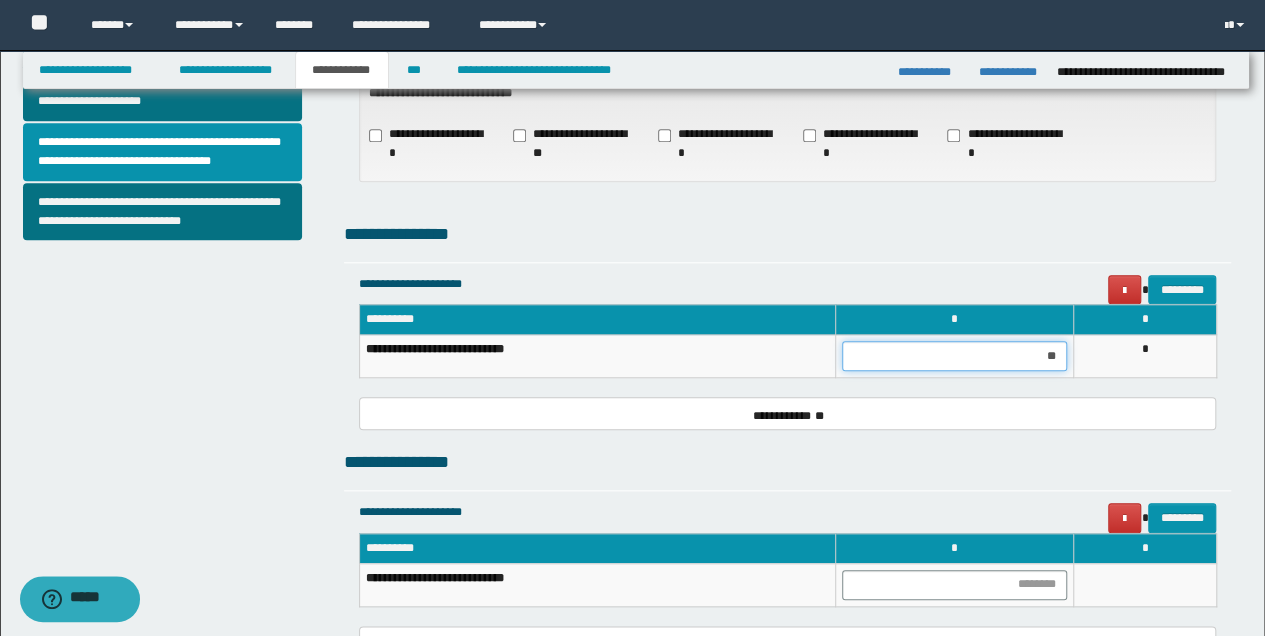 drag, startPoint x: 1020, startPoint y: 351, endPoint x: 1068, endPoint y: 352, distance: 48.010414 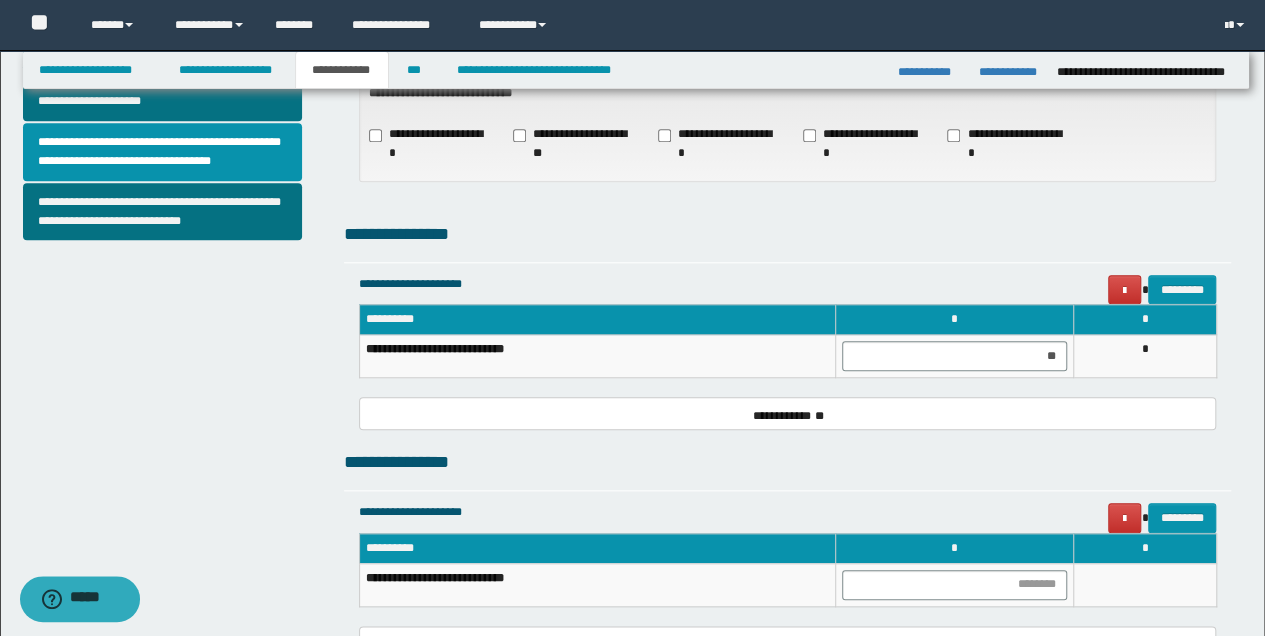 click on "**" at bounding box center [954, 356] 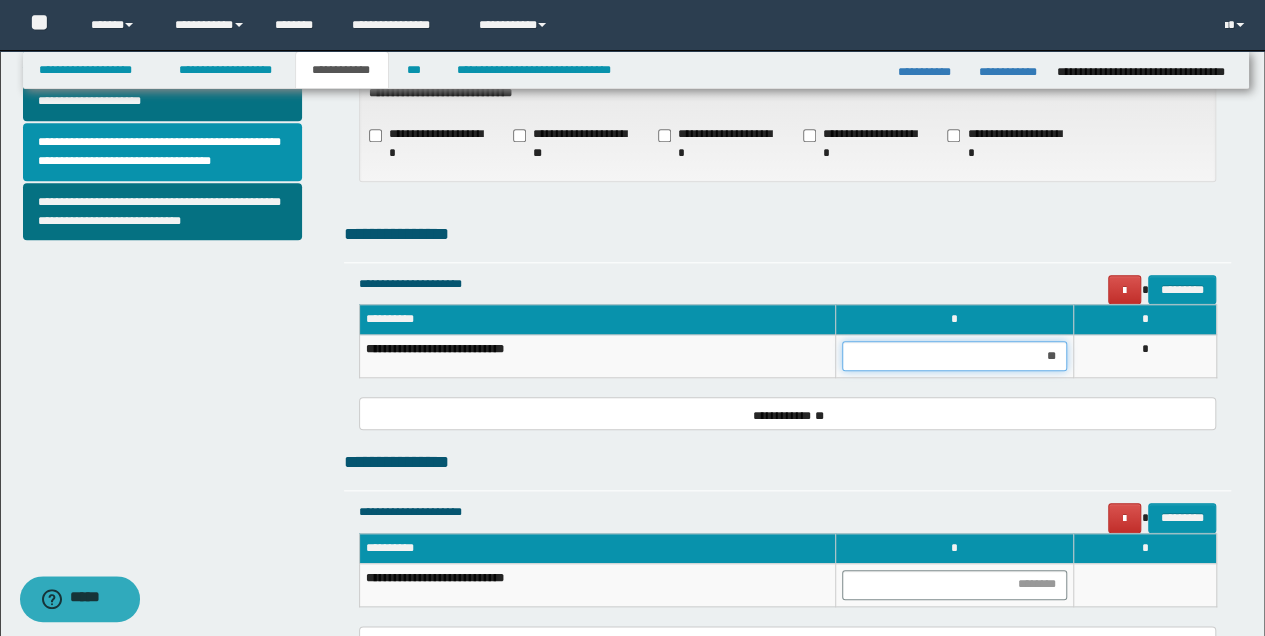 drag, startPoint x: 1028, startPoint y: 354, endPoint x: 1089, endPoint y: 355, distance: 61.008198 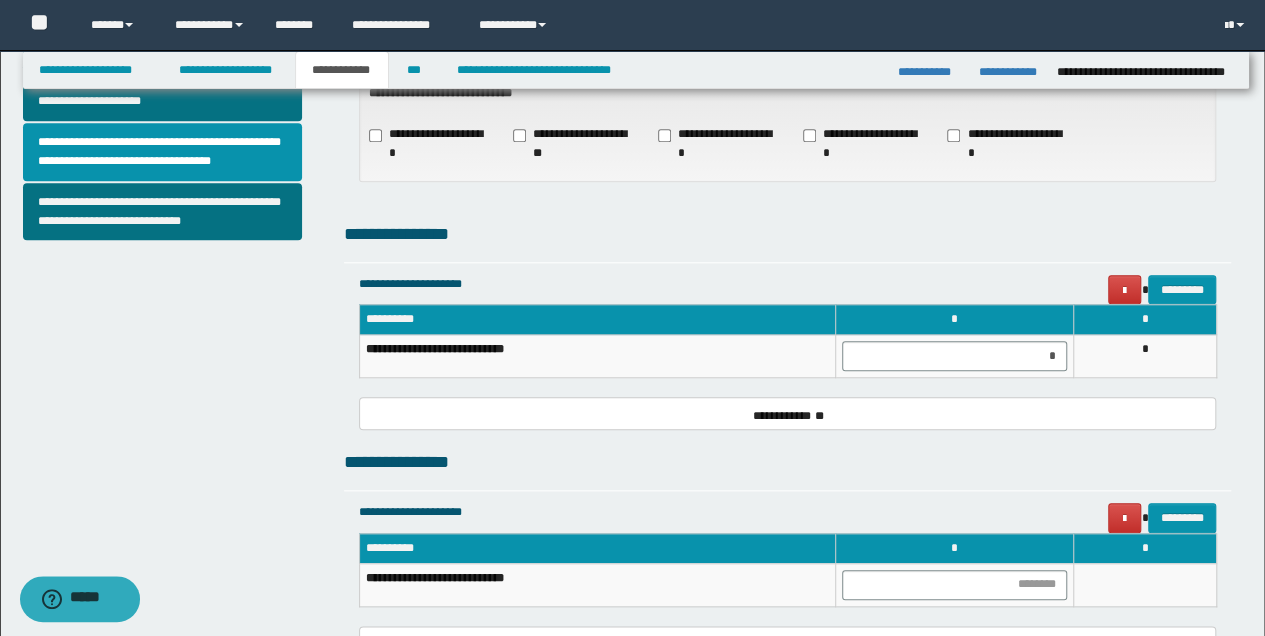 click on "**********" at bounding box center (788, 350) 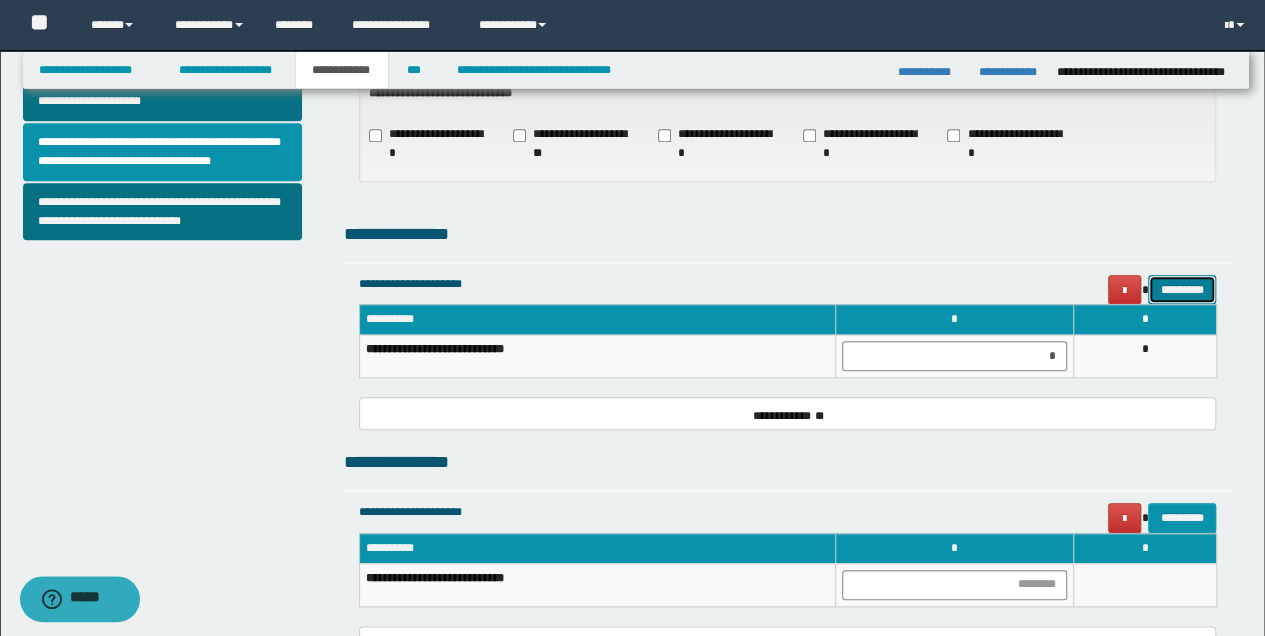 click on "*********" at bounding box center [1182, 289] 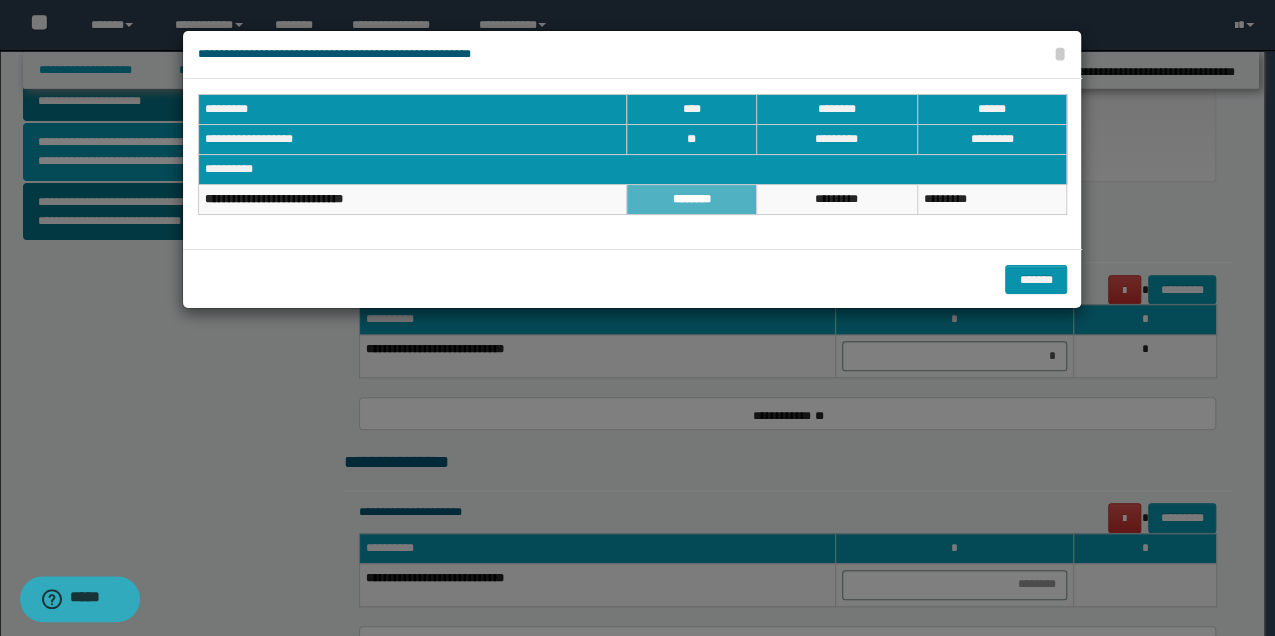 click at bounding box center [637, 318] 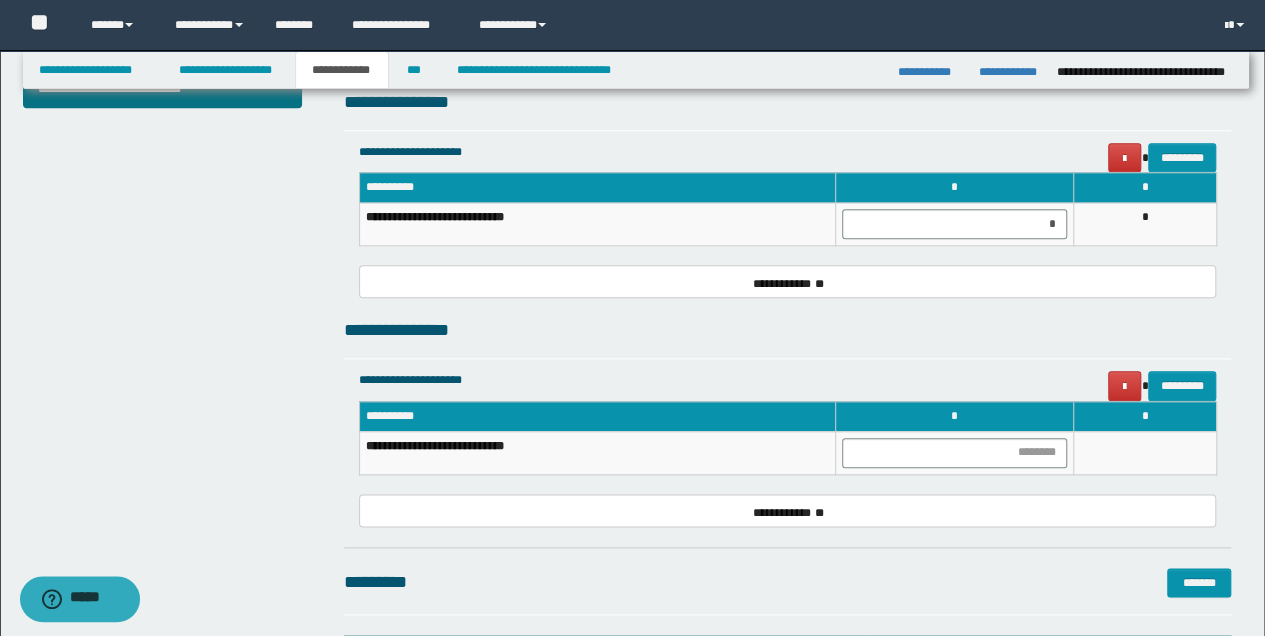 scroll, scrollTop: 933, scrollLeft: 0, axis: vertical 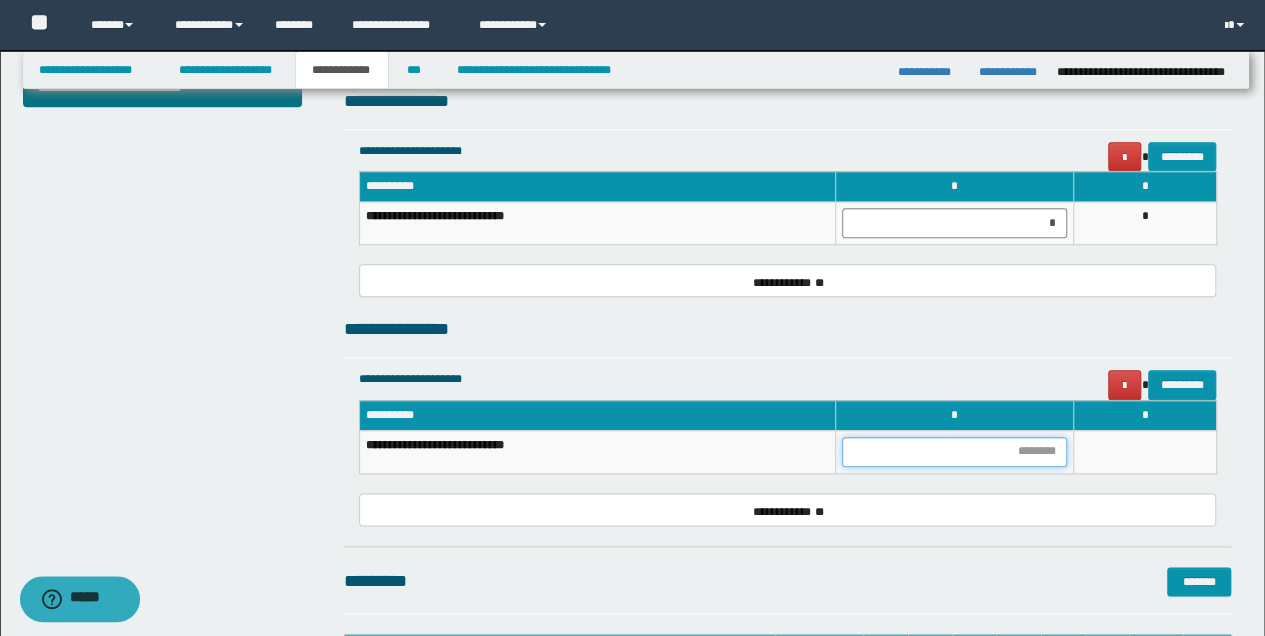 click at bounding box center (954, 452) 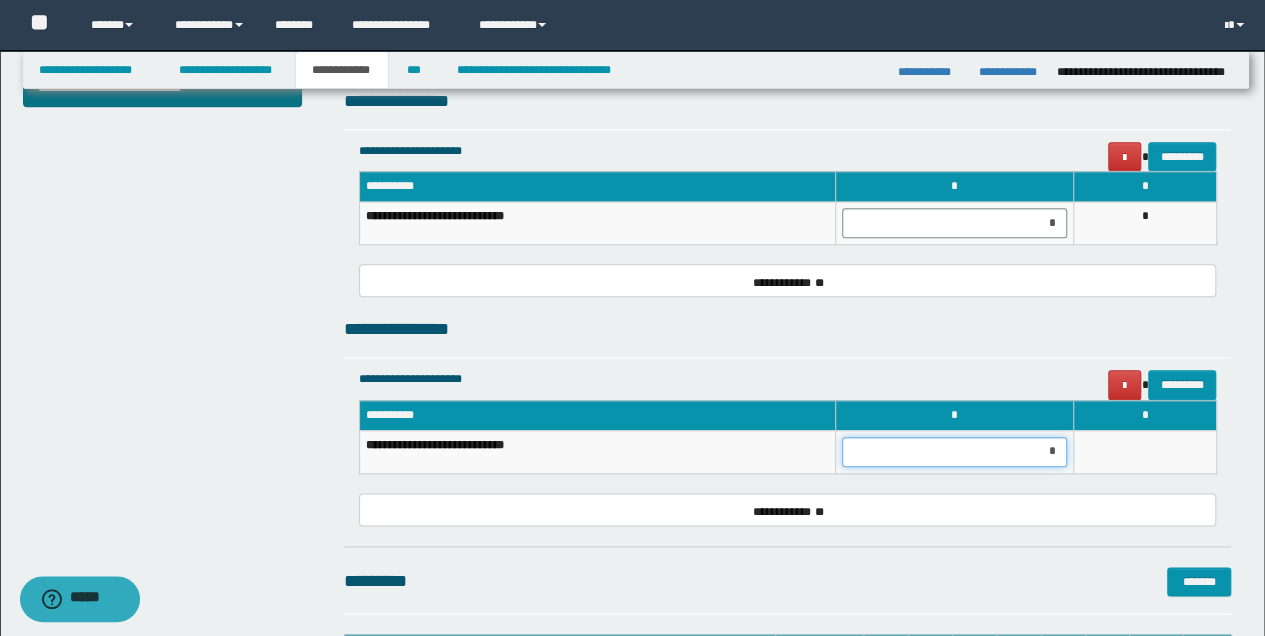 type on "**" 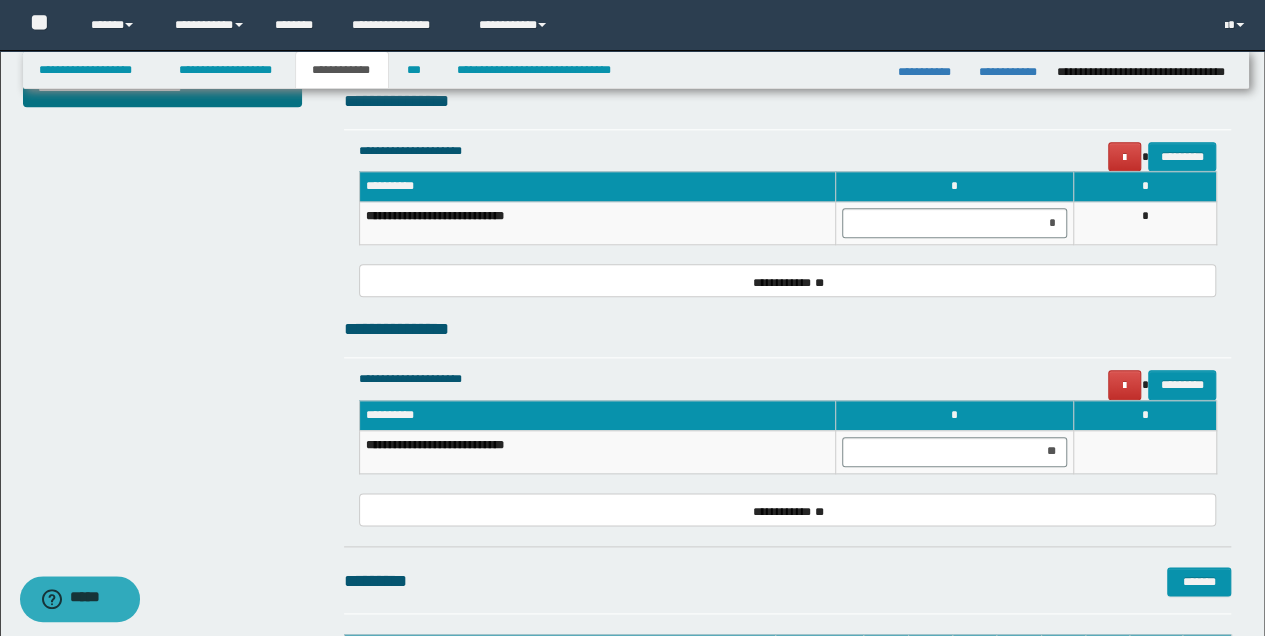click on "**********" at bounding box center [788, 446] 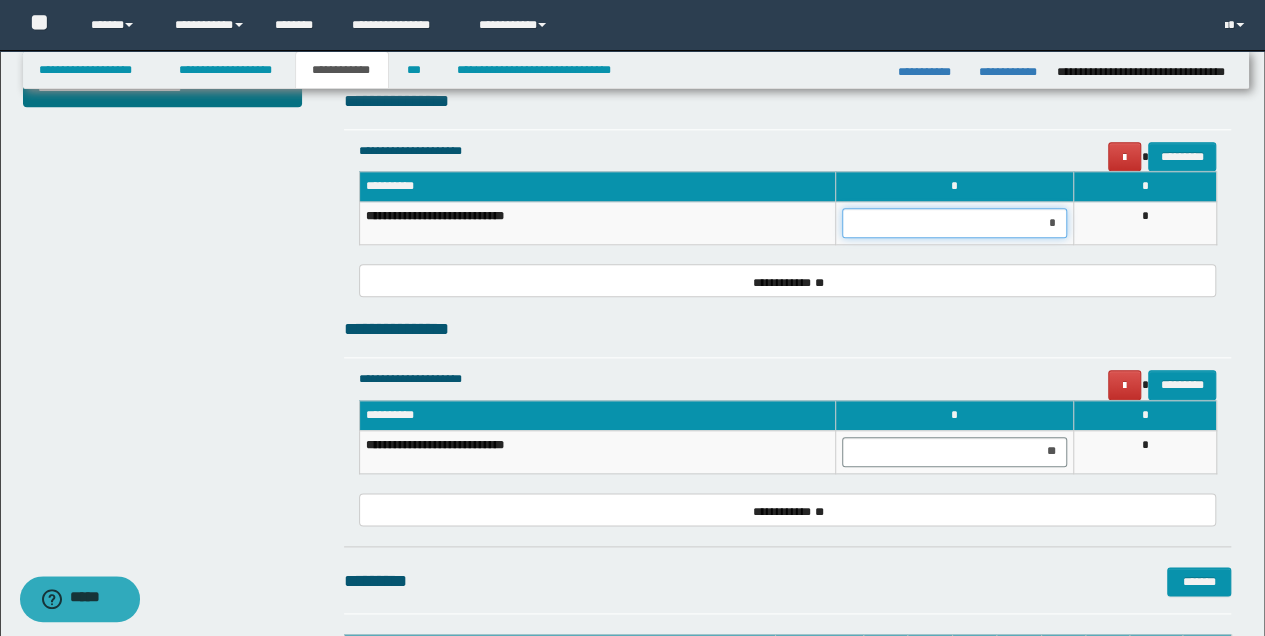 click on "*" at bounding box center (954, 223) 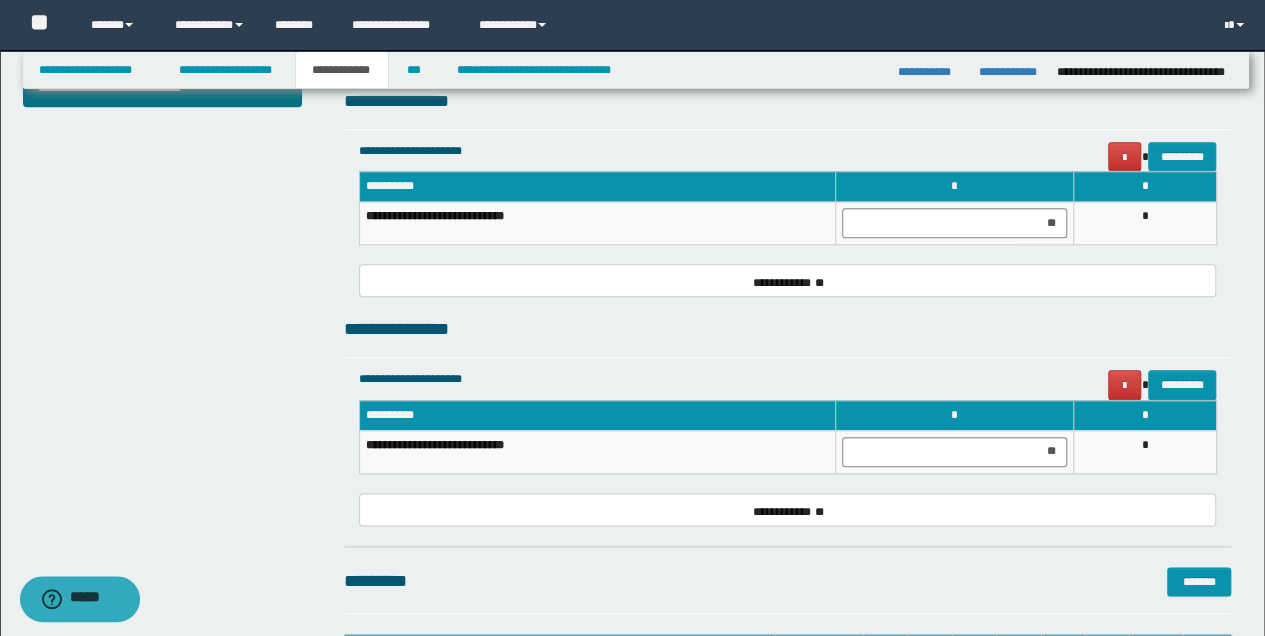 click on "**********" at bounding box center (788, 280) 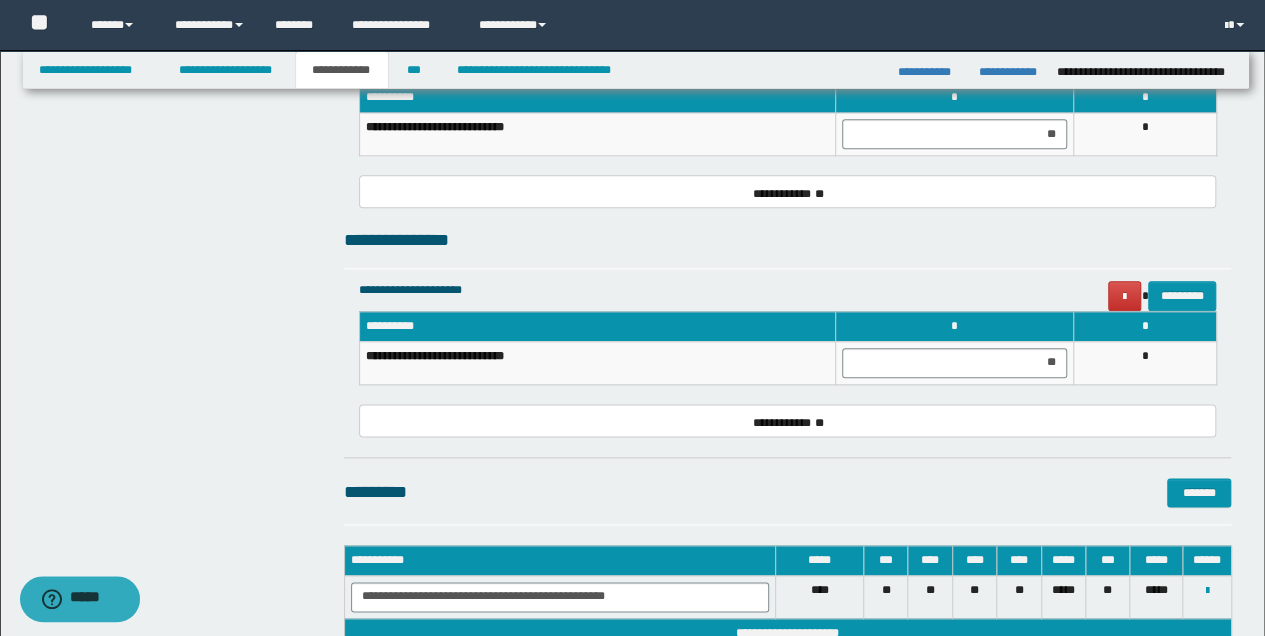 scroll, scrollTop: 1133, scrollLeft: 0, axis: vertical 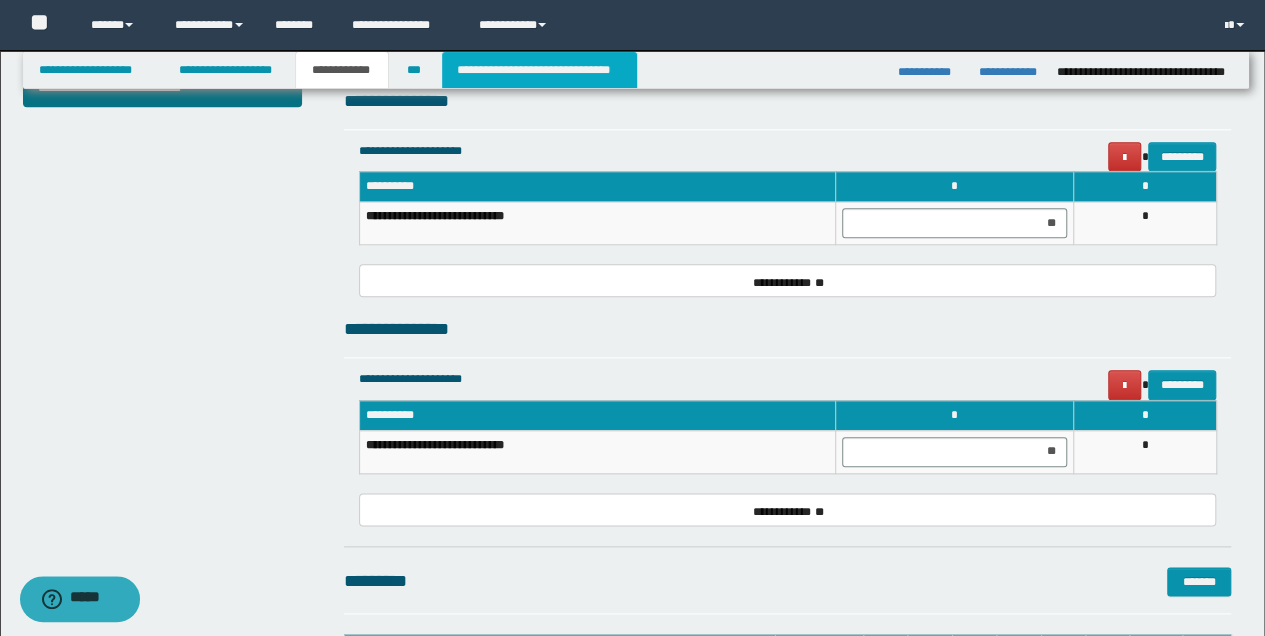 click on "**********" at bounding box center [539, 70] 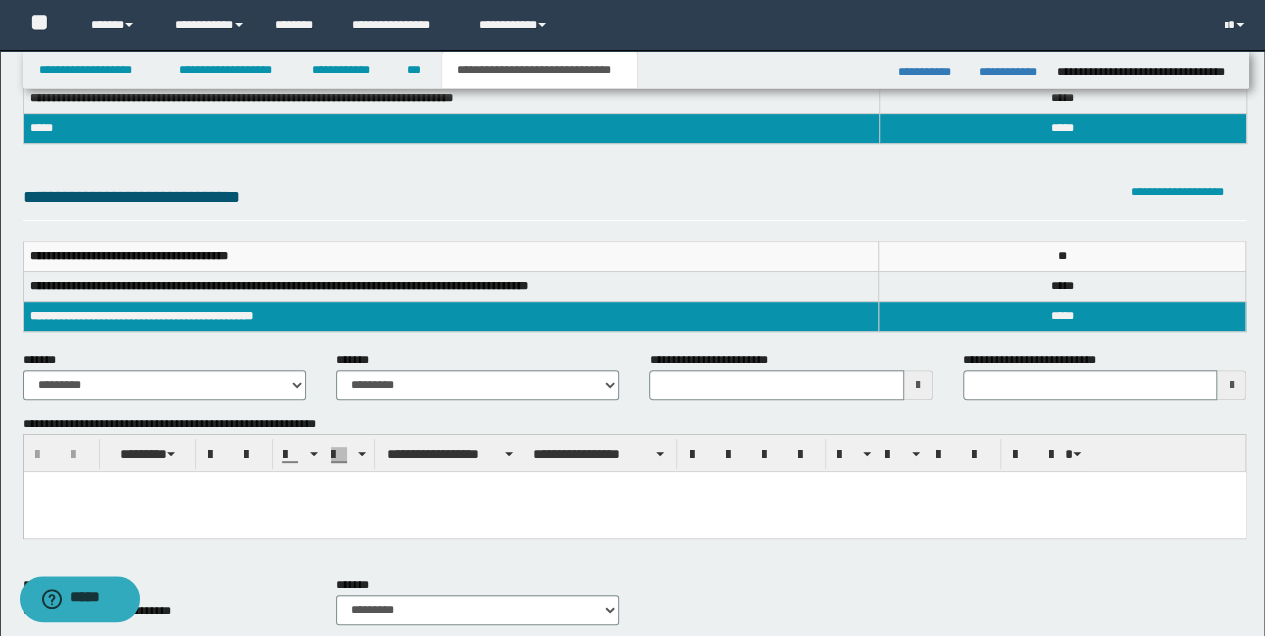 scroll, scrollTop: 0, scrollLeft: 0, axis: both 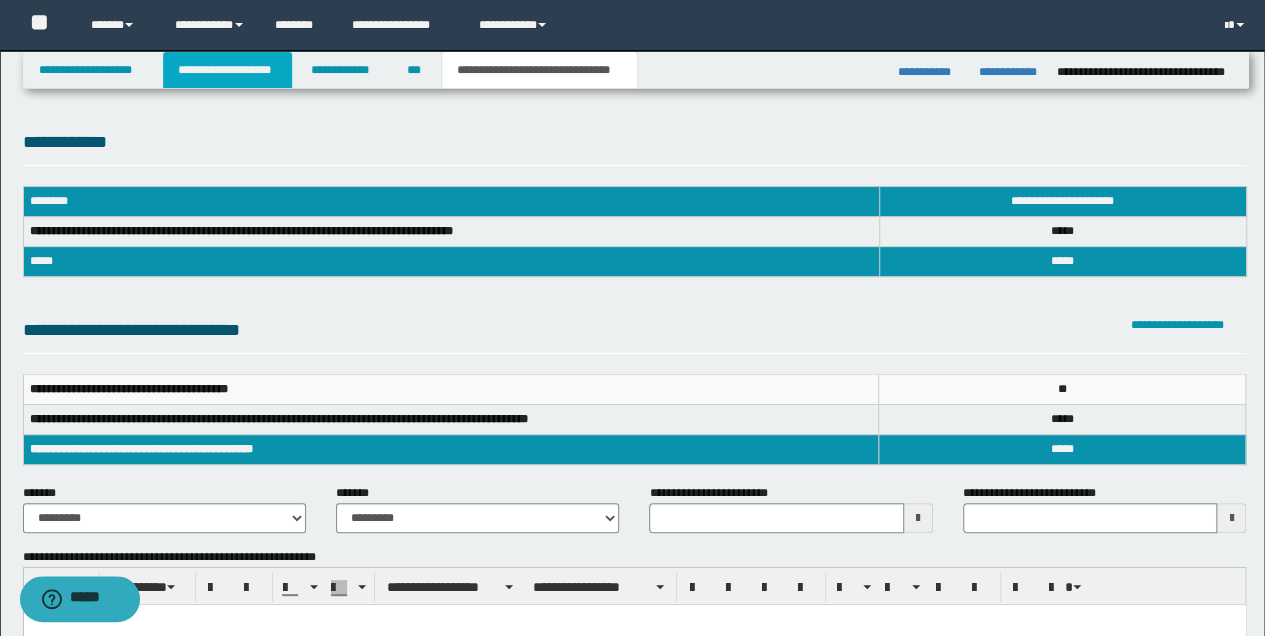 click on "**********" at bounding box center (227, 70) 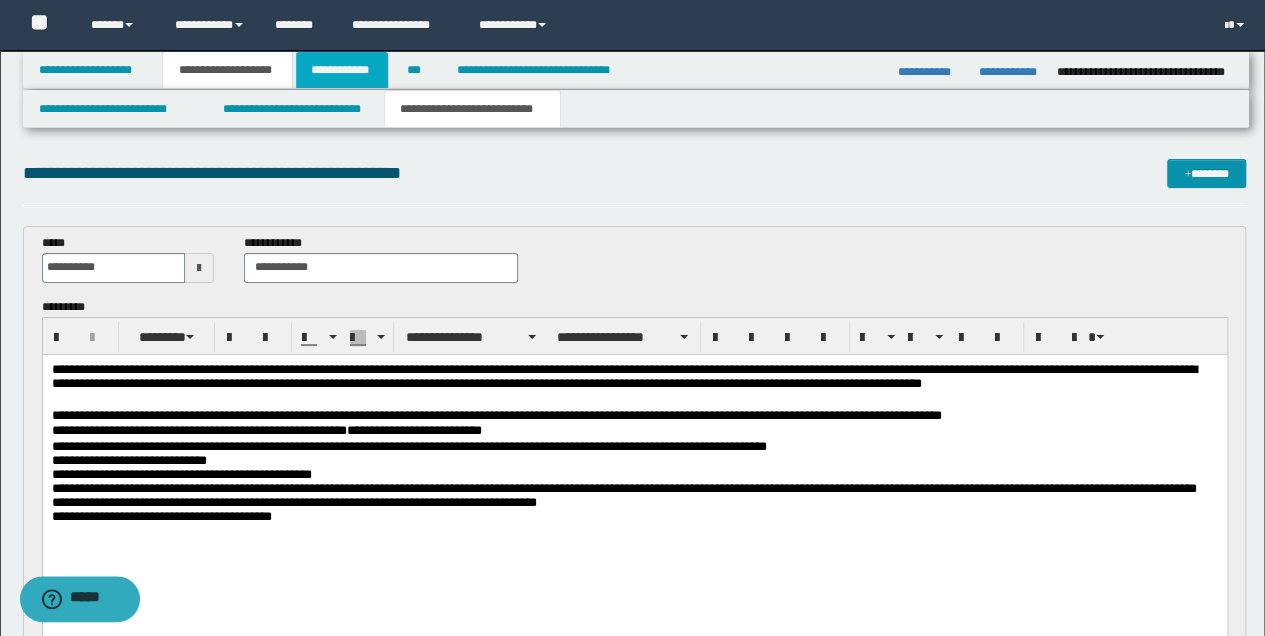 click on "**********" at bounding box center [342, 70] 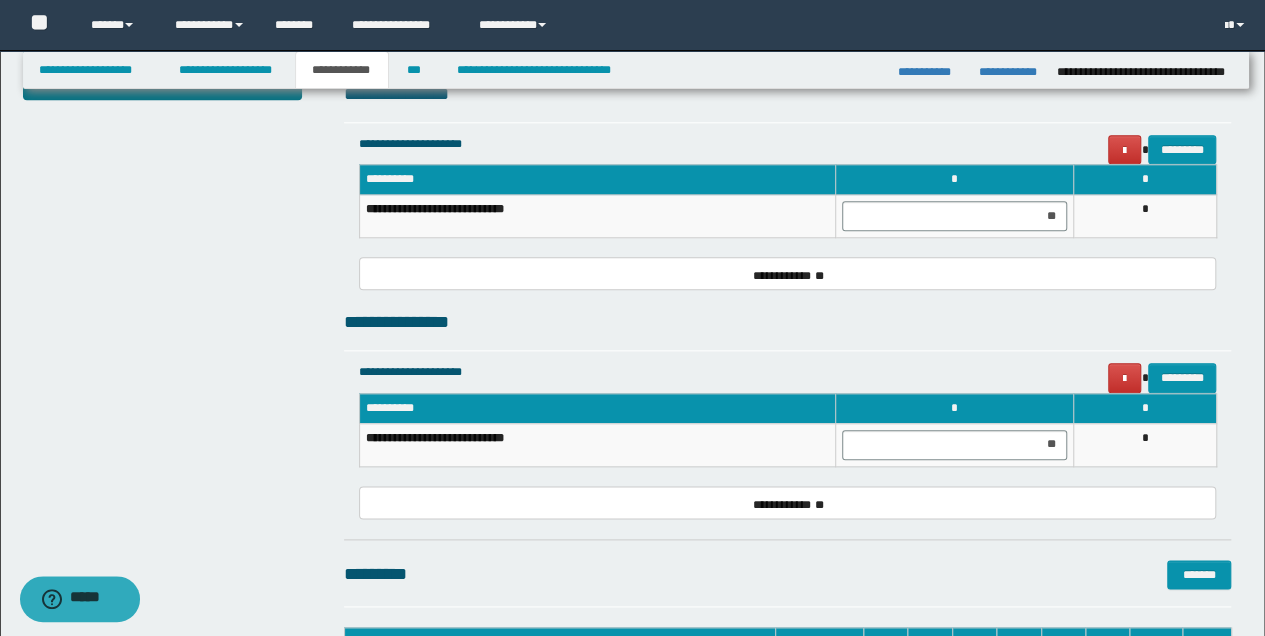 scroll, scrollTop: 1124, scrollLeft: 0, axis: vertical 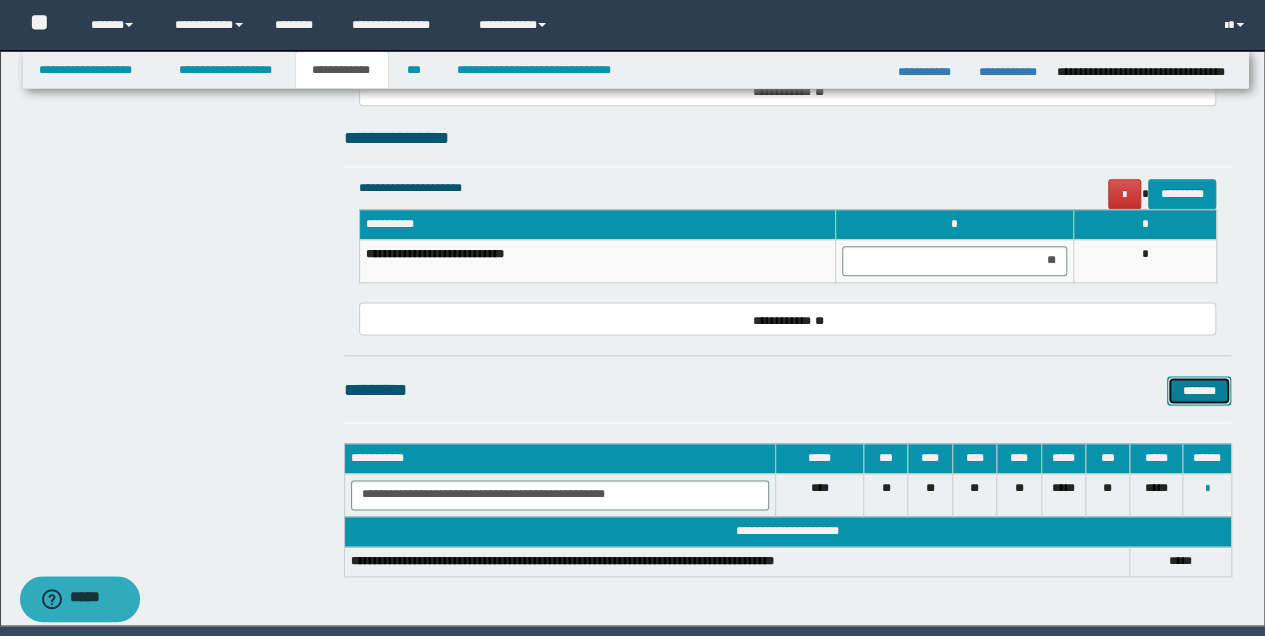 click on "*******" at bounding box center [1199, 390] 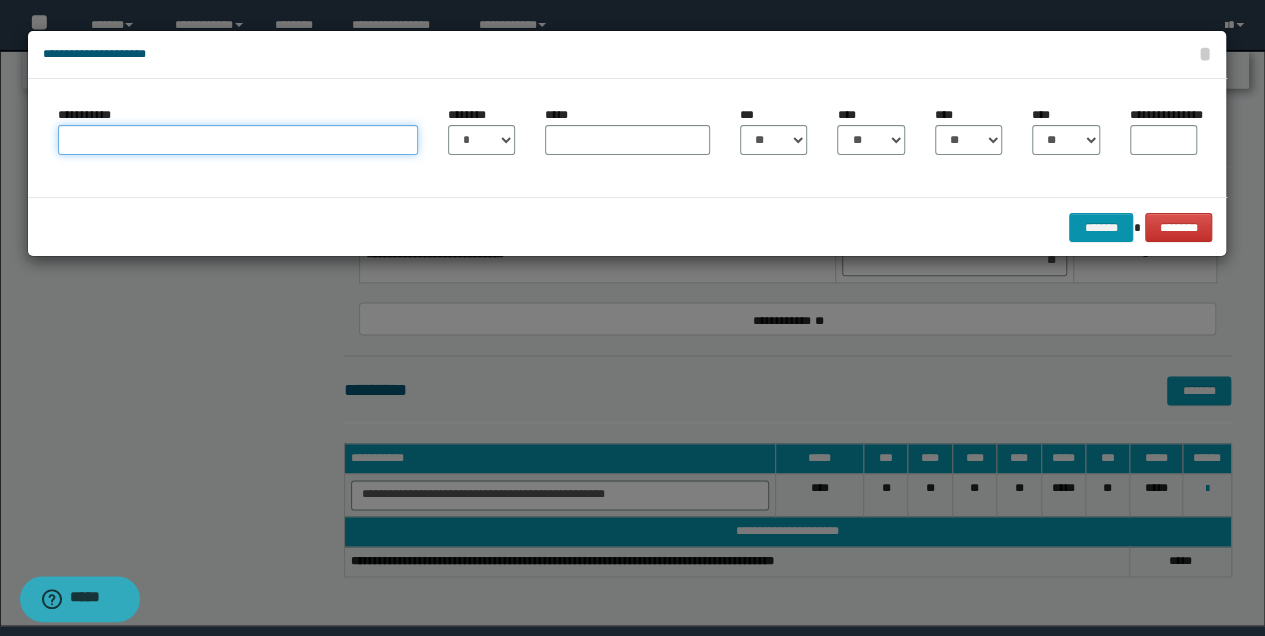 click on "**********" at bounding box center [238, 140] 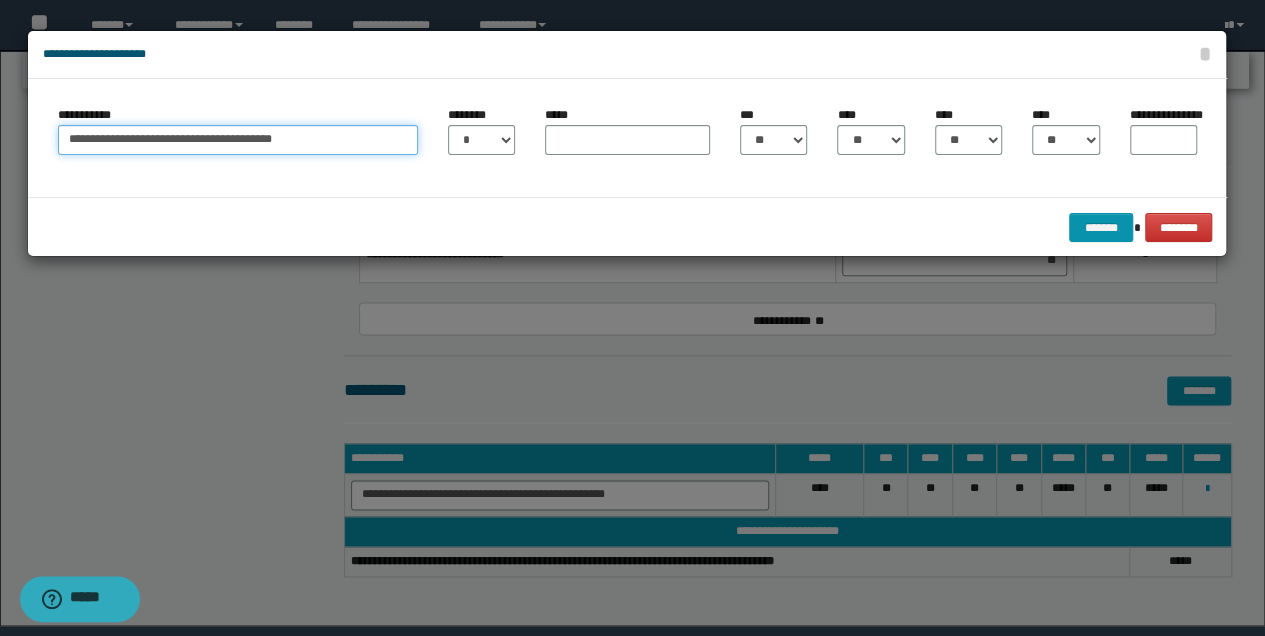 type on "**********" 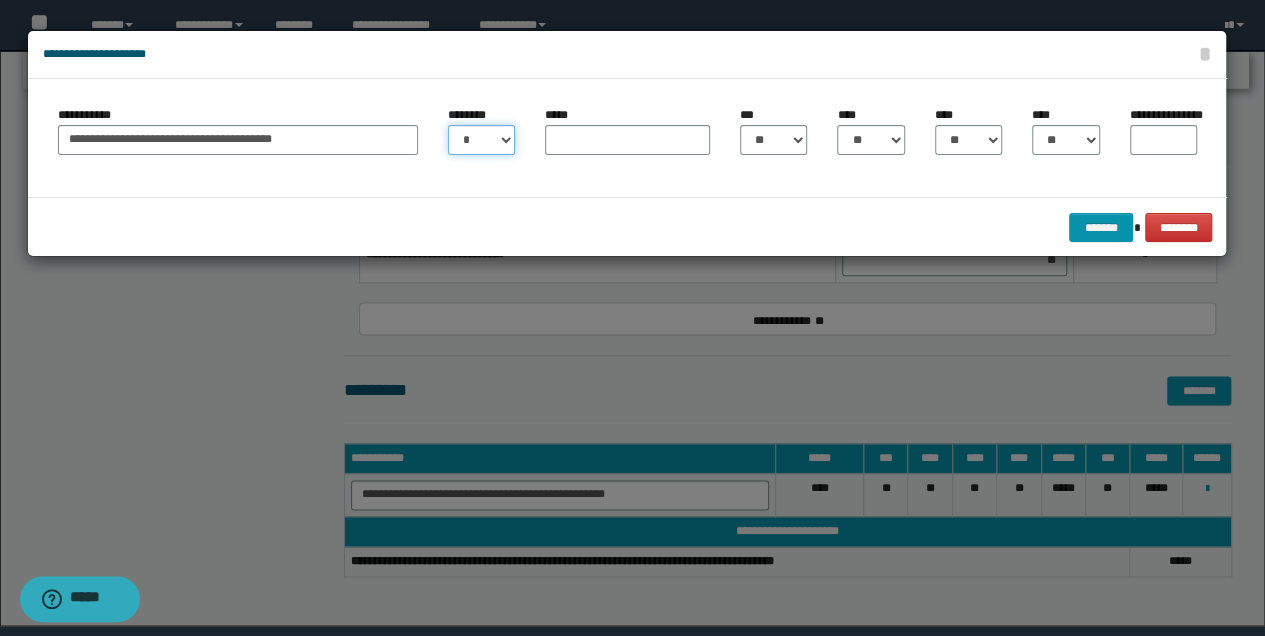 click on "*
*
*
*
*
*
*
*
*
**
**
**
**
**
**" at bounding box center (481, 140) 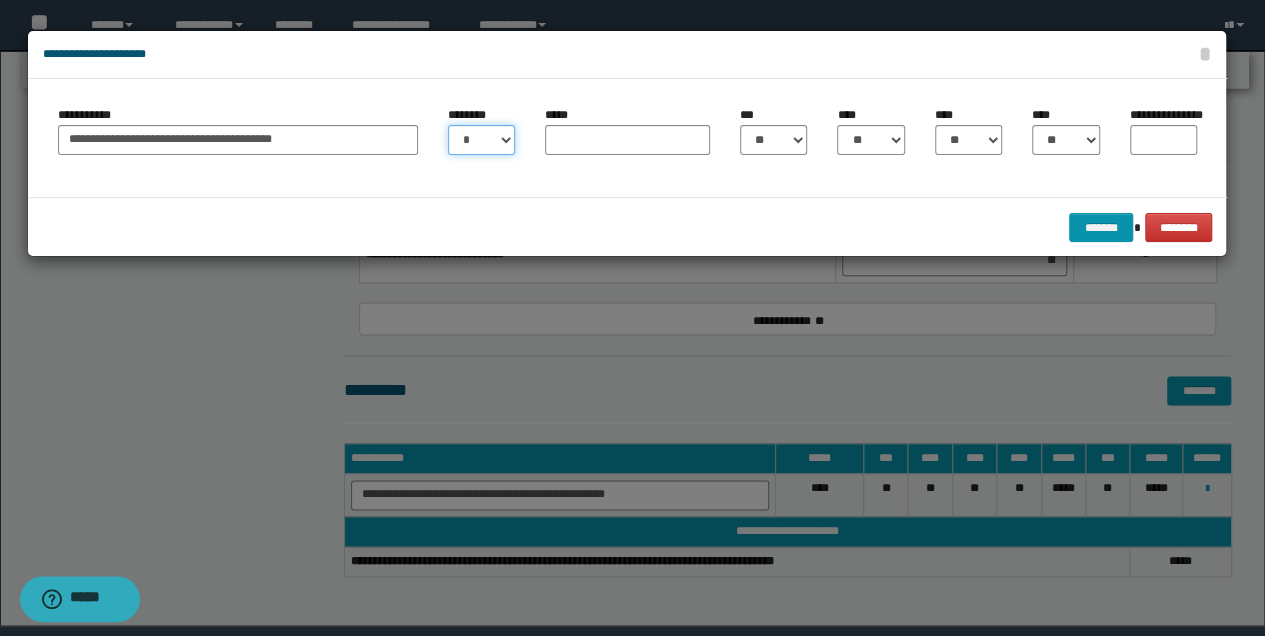 select on "**" 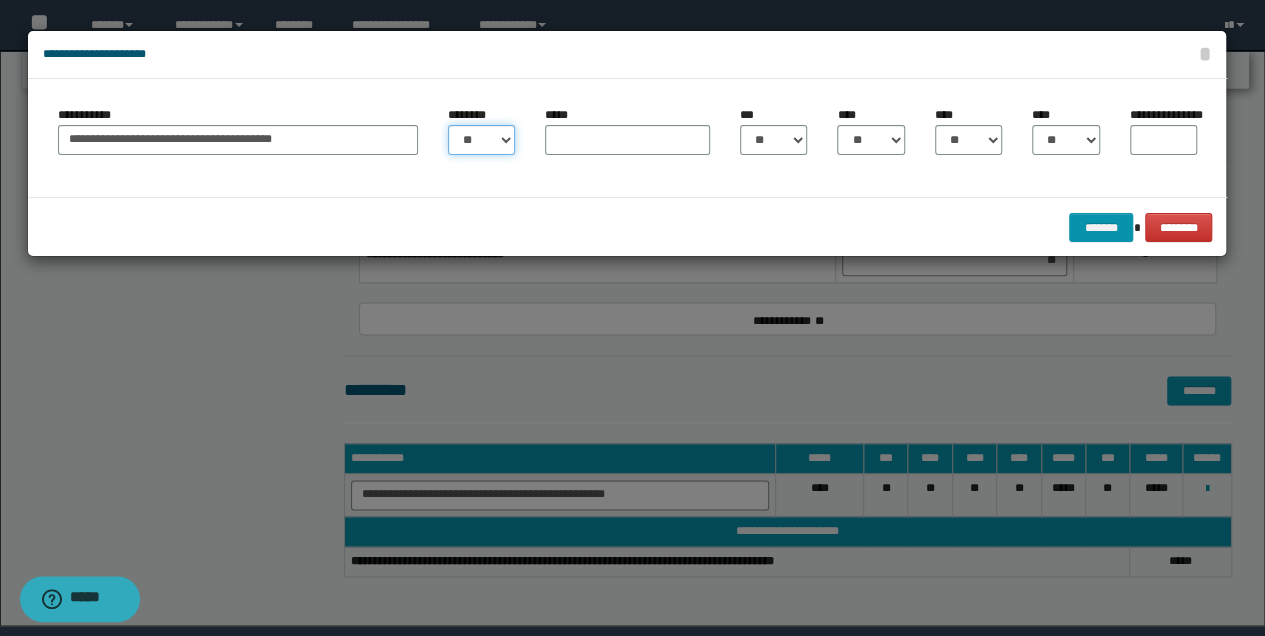 click on "*
*
*
*
*
*
*
*
*
**
**
**
**
**
**" at bounding box center (481, 140) 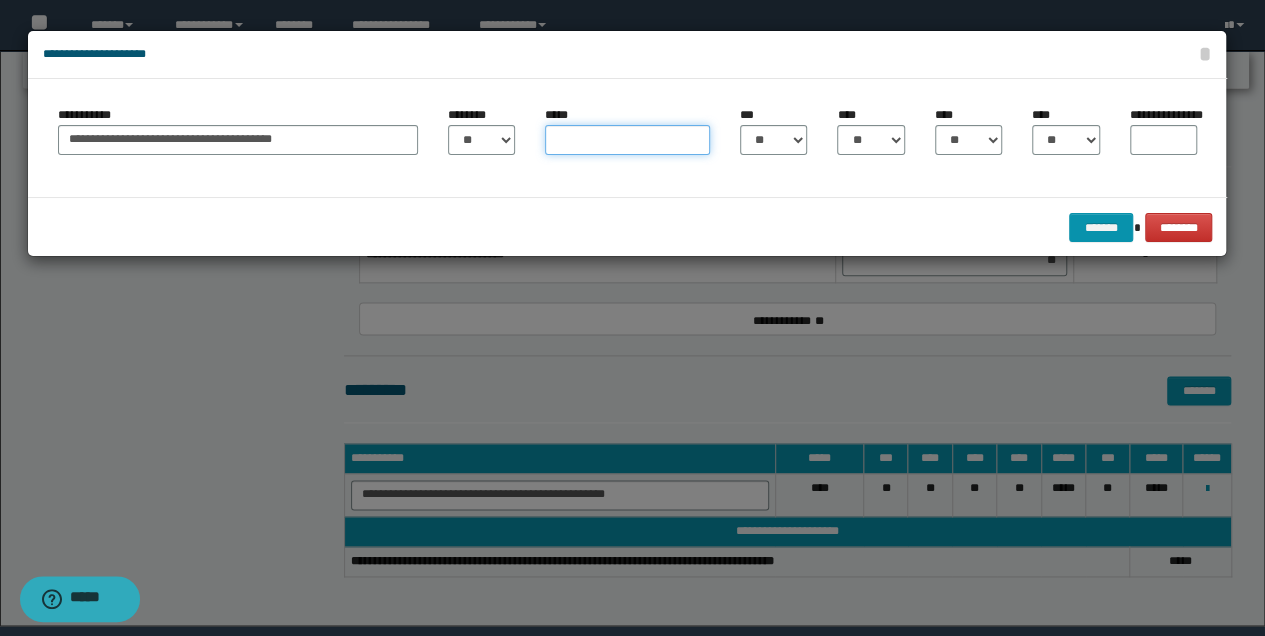 click on "*****" at bounding box center [627, 140] 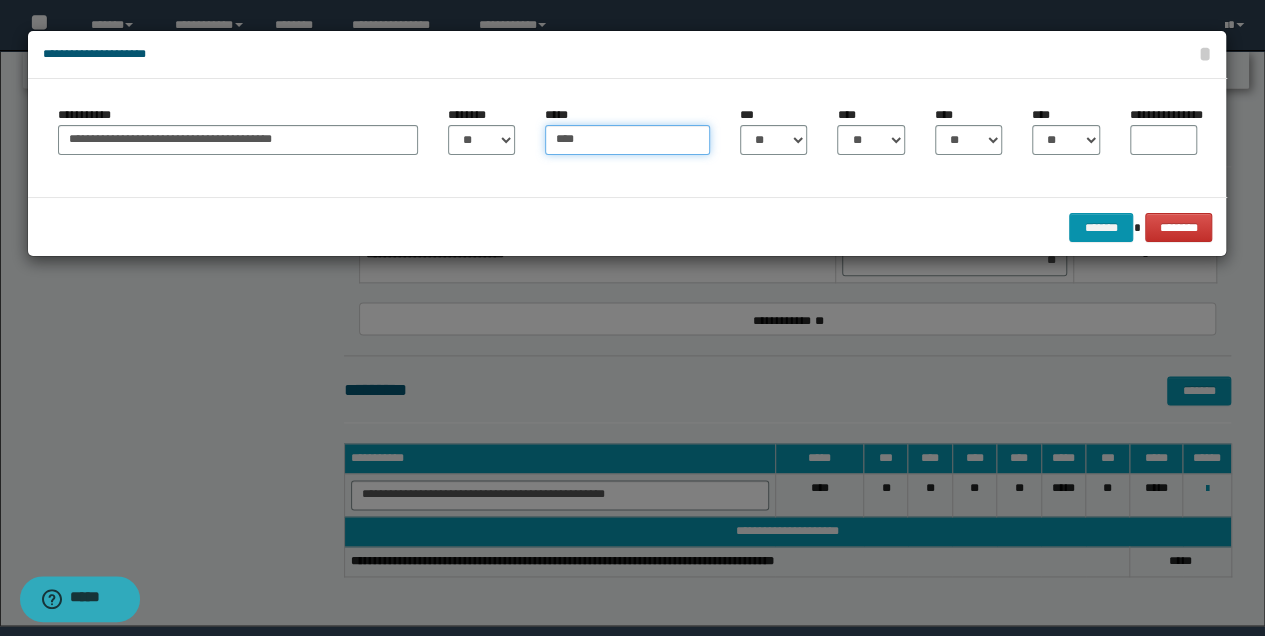 type on "****" 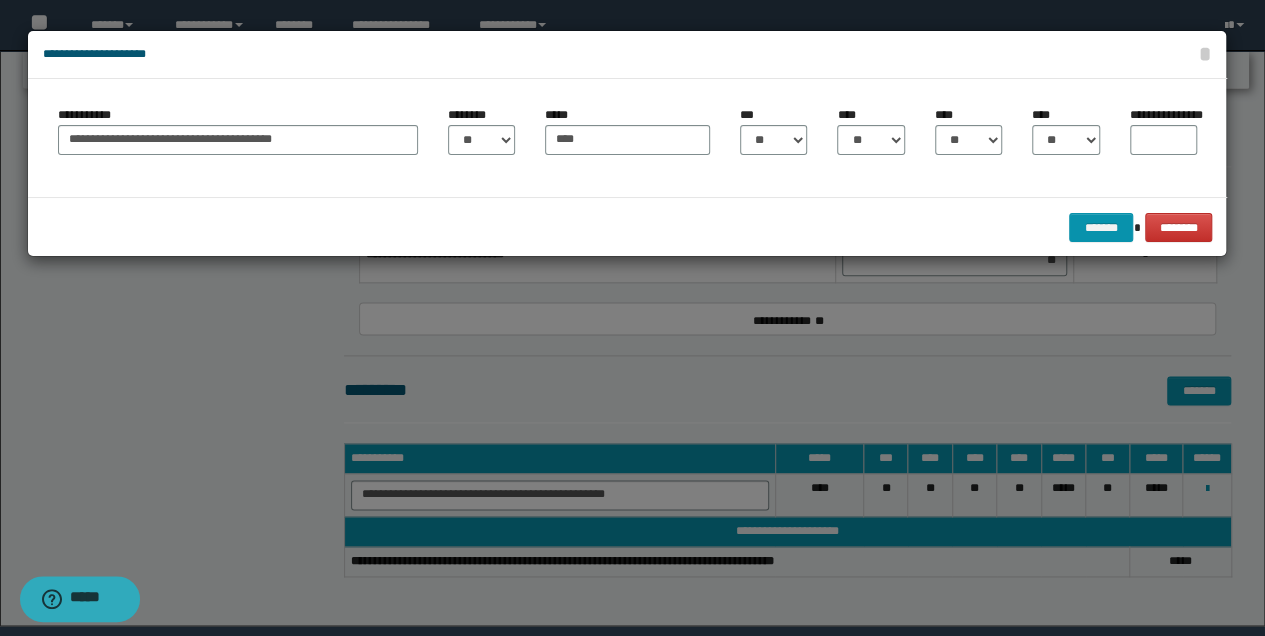 click on "*****
****" at bounding box center [627, 138] 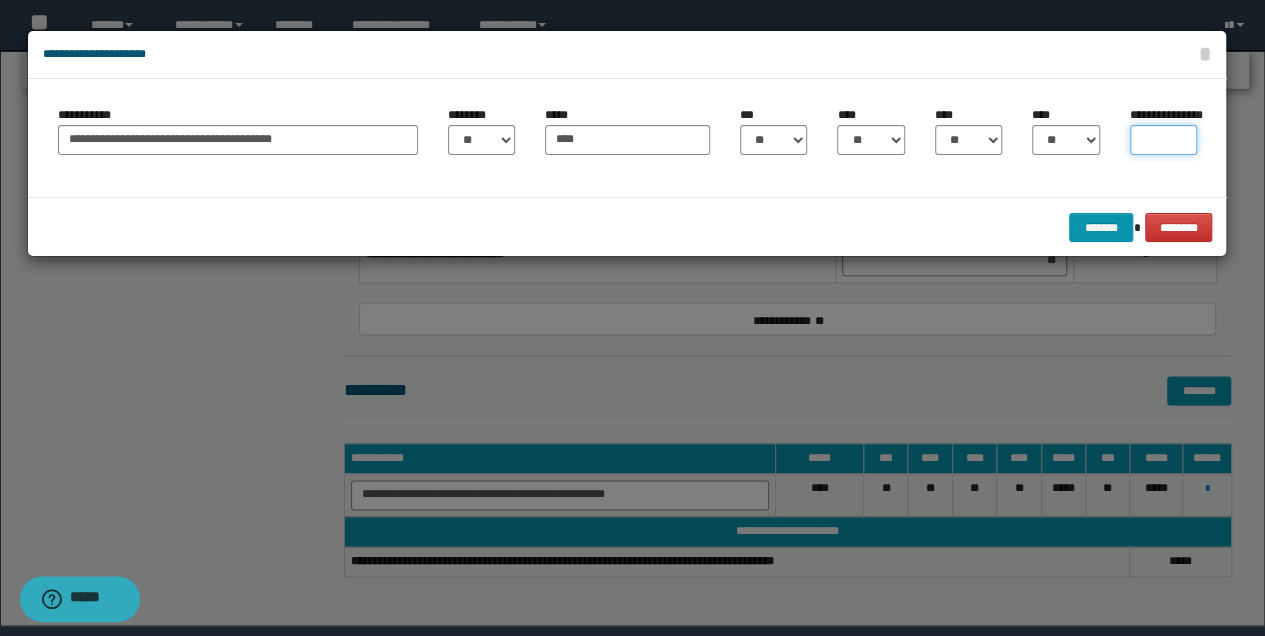 click on "**********" at bounding box center (1163, 140) 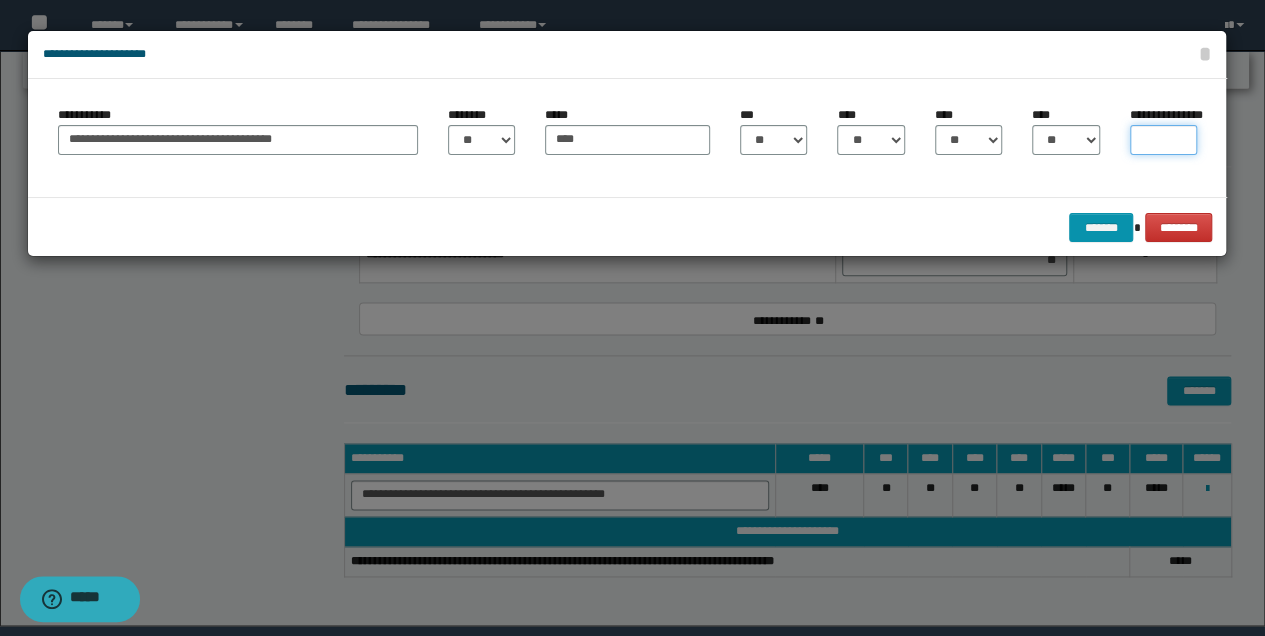 click on "**********" at bounding box center (1163, 140) 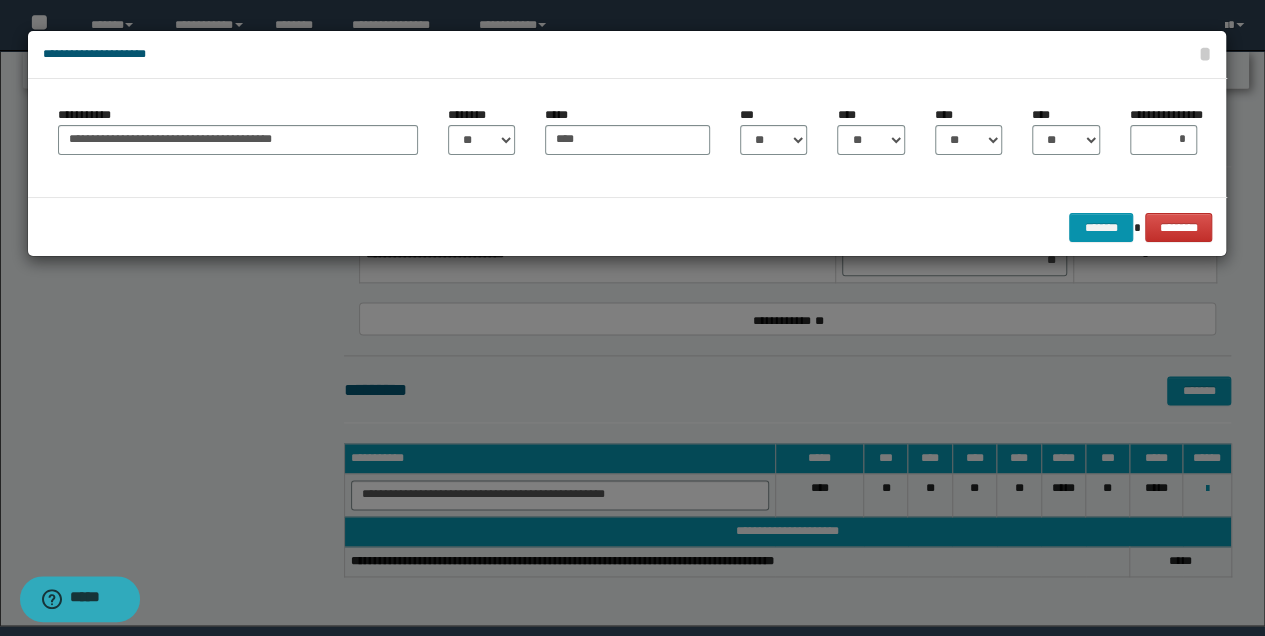 click on "*******
********" at bounding box center [627, 227] 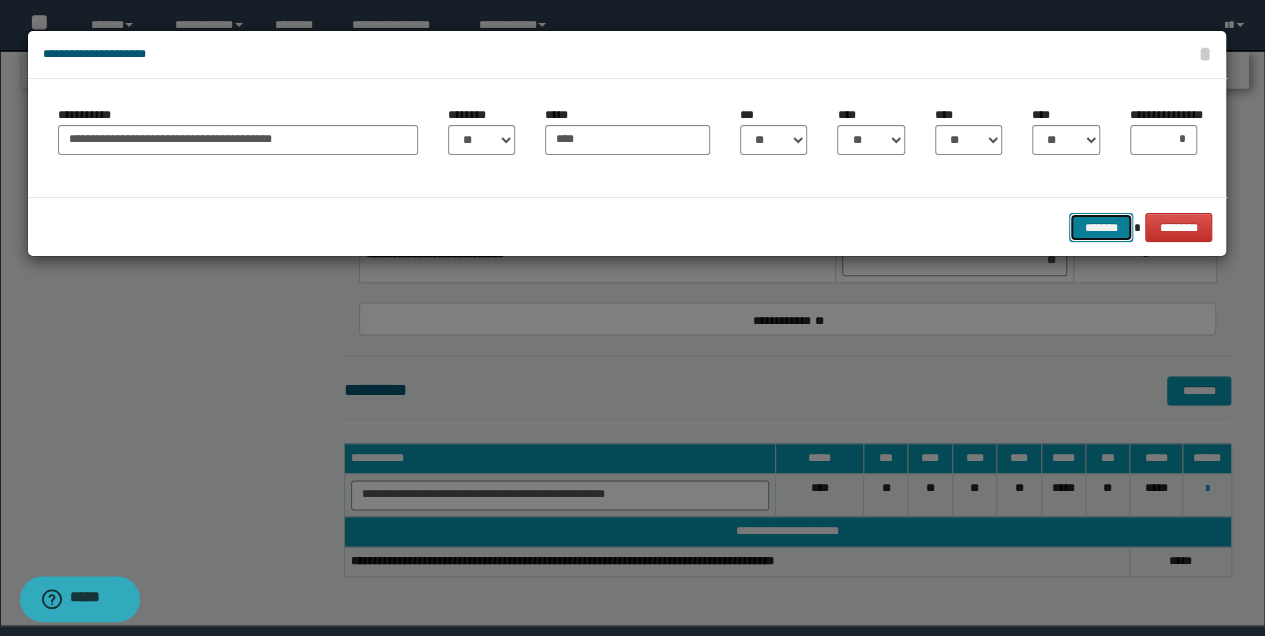 click on "*******" at bounding box center (1101, 227) 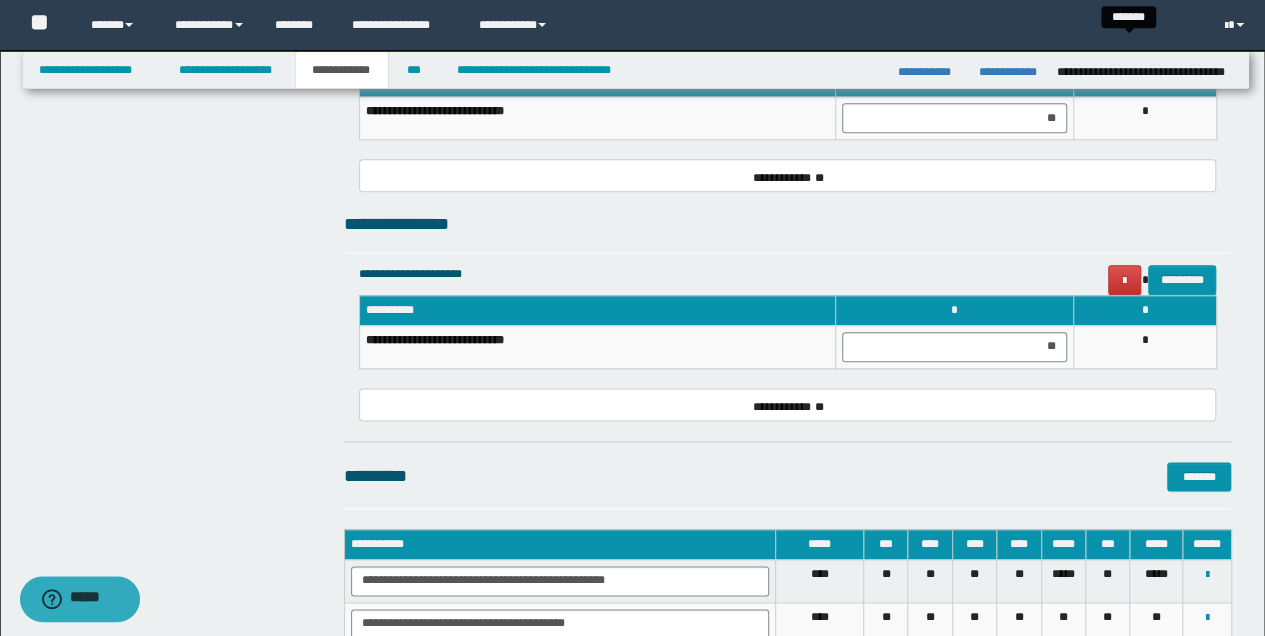 scroll, scrollTop: 1191, scrollLeft: 0, axis: vertical 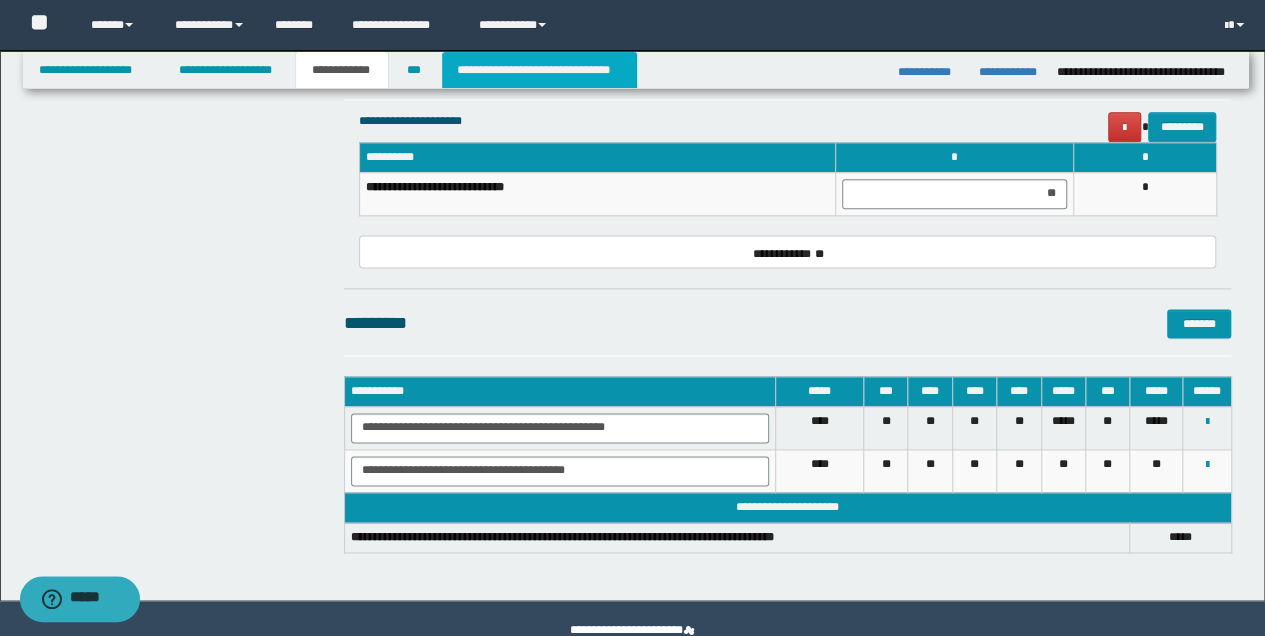 click on "**********" at bounding box center [539, 70] 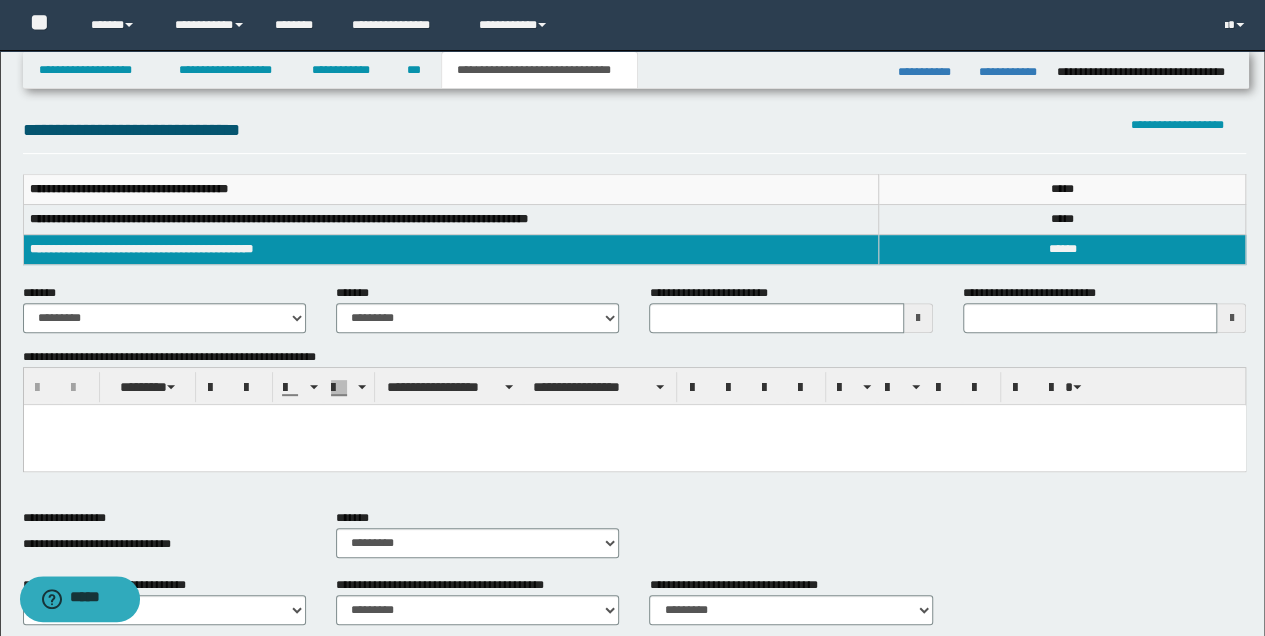 scroll, scrollTop: 0, scrollLeft: 0, axis: both 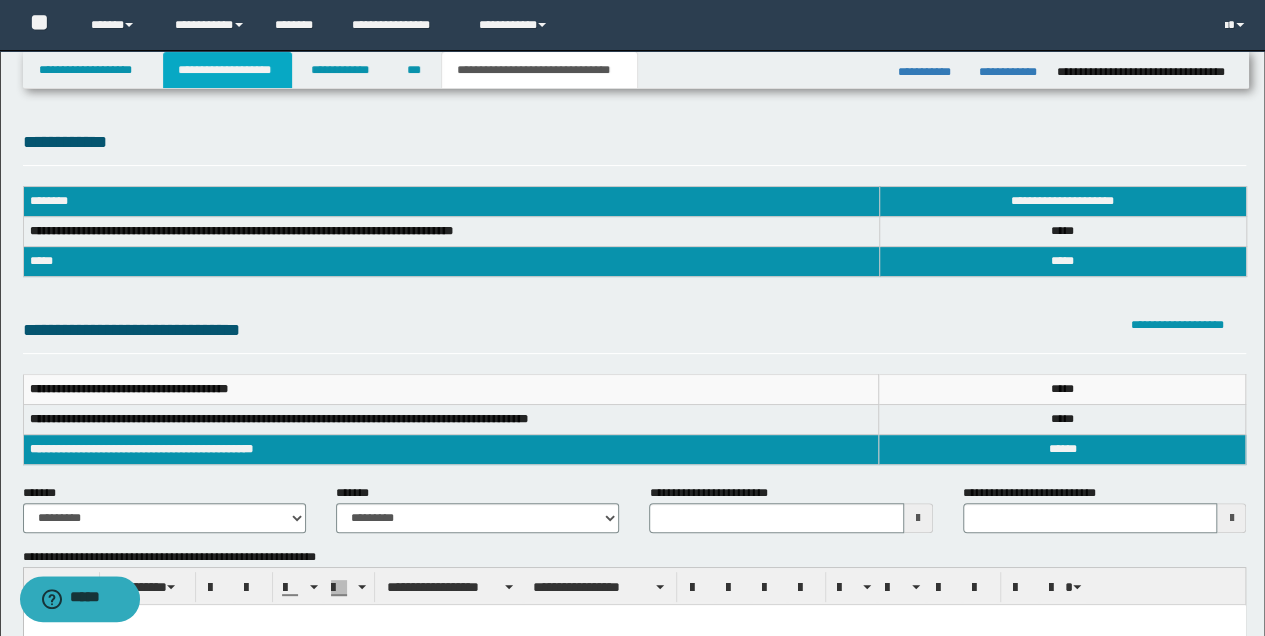 click on "**********" at bounding box center [227, 70] 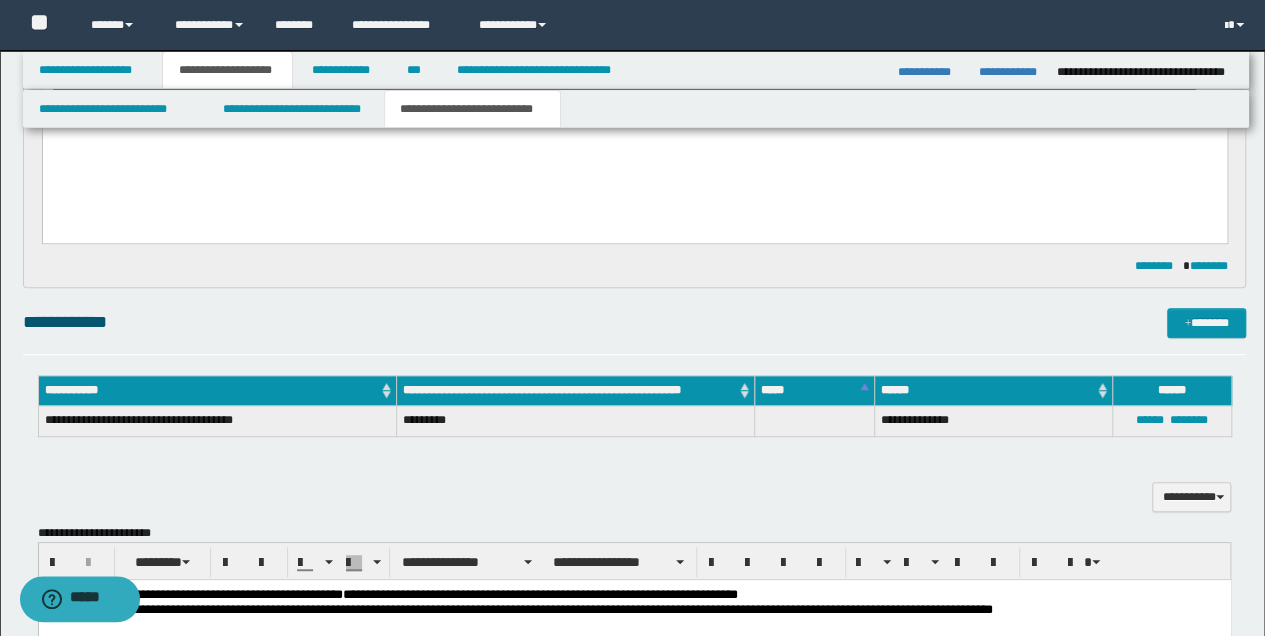 scroll, scrollTop: 400, scrollLeft: 0, axis: vertical 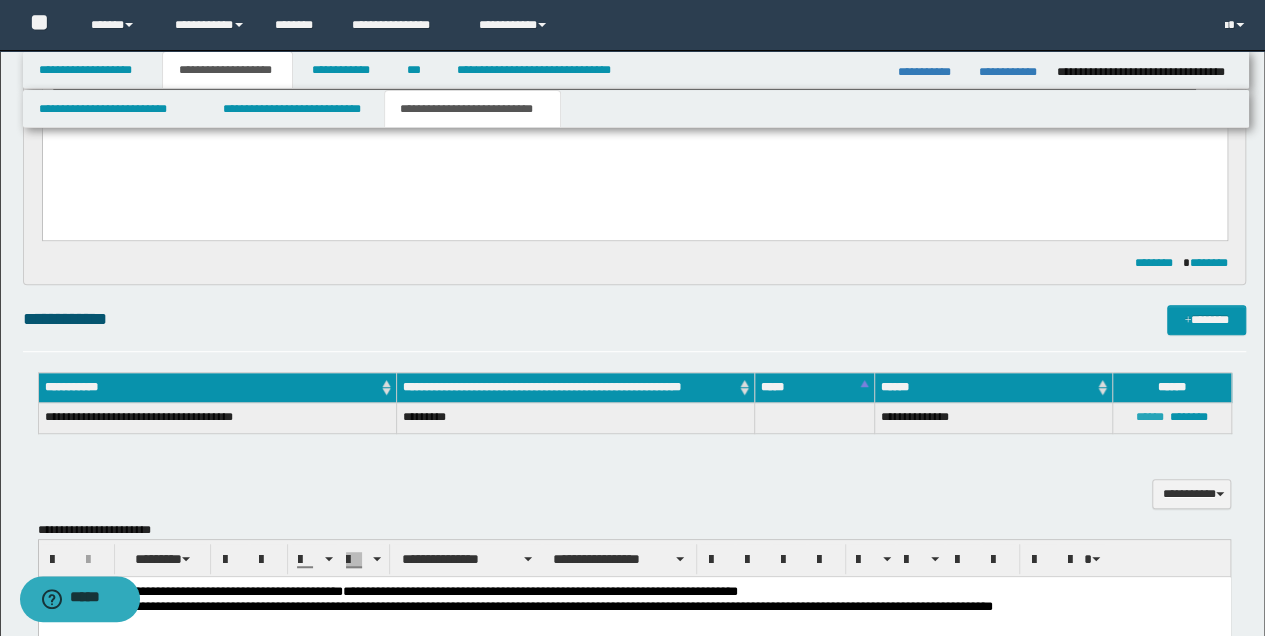 click on "******" at bounding box center [1150, 417] 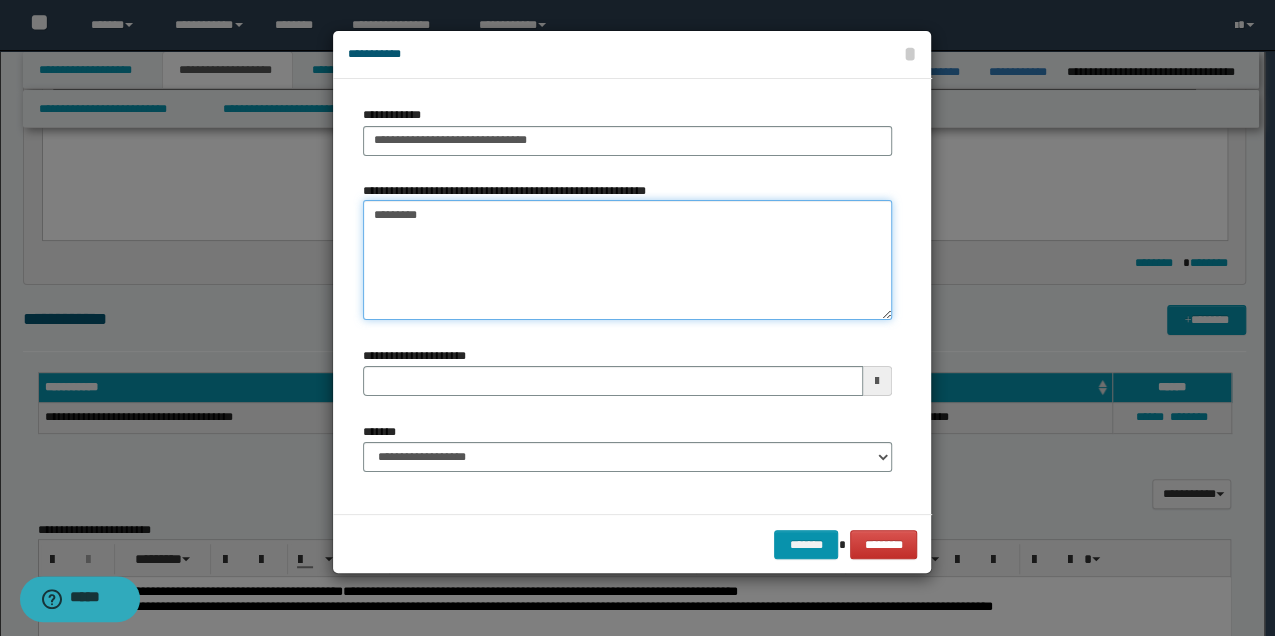 click on "*********" at bounding box center (627, 260) 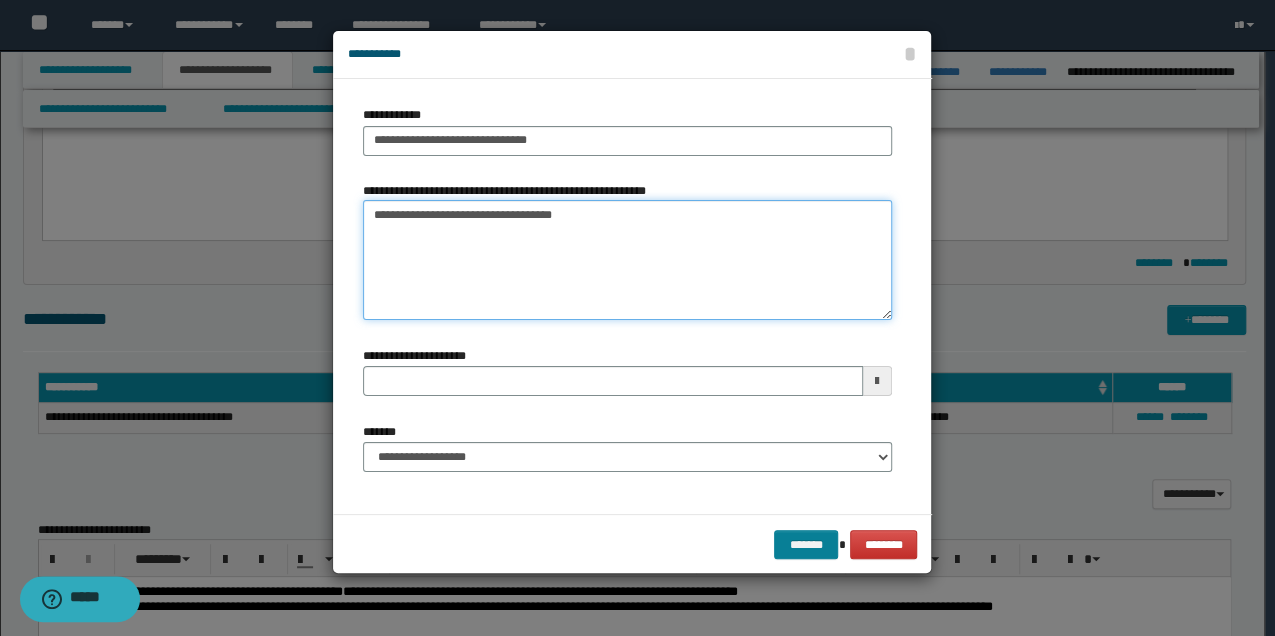 type on "**********" 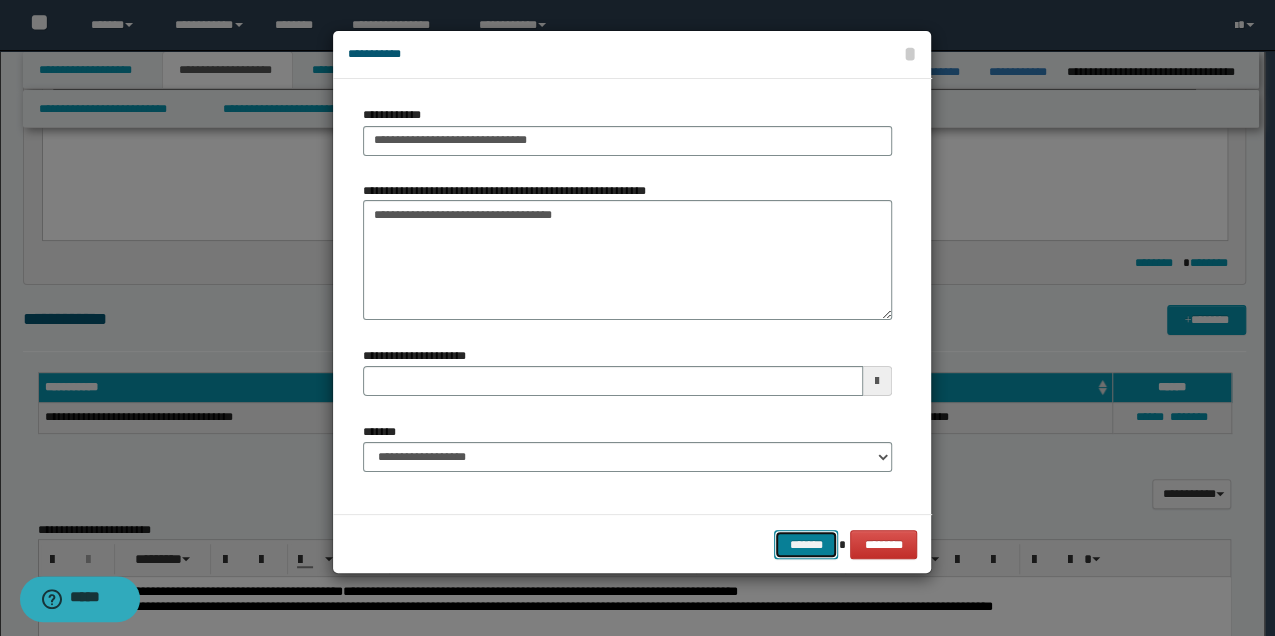 click on "*******" at bounding box center (806, 544) 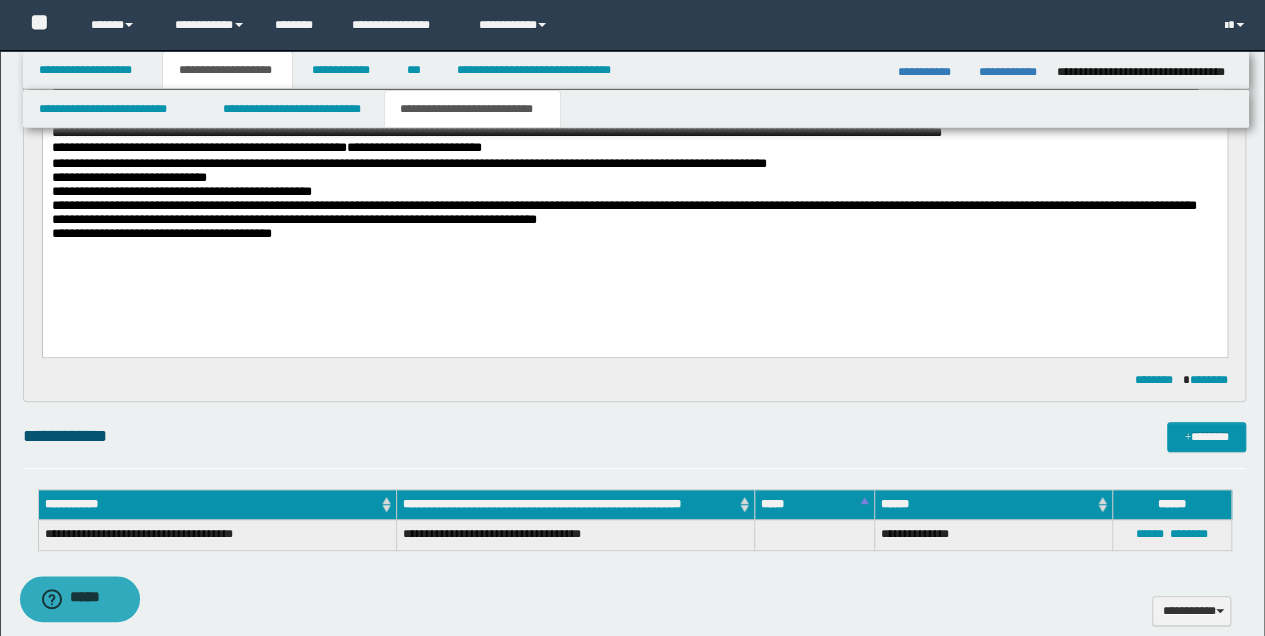 scroll, scrollTop: 400, scrollLeft: 0, axis: vertical 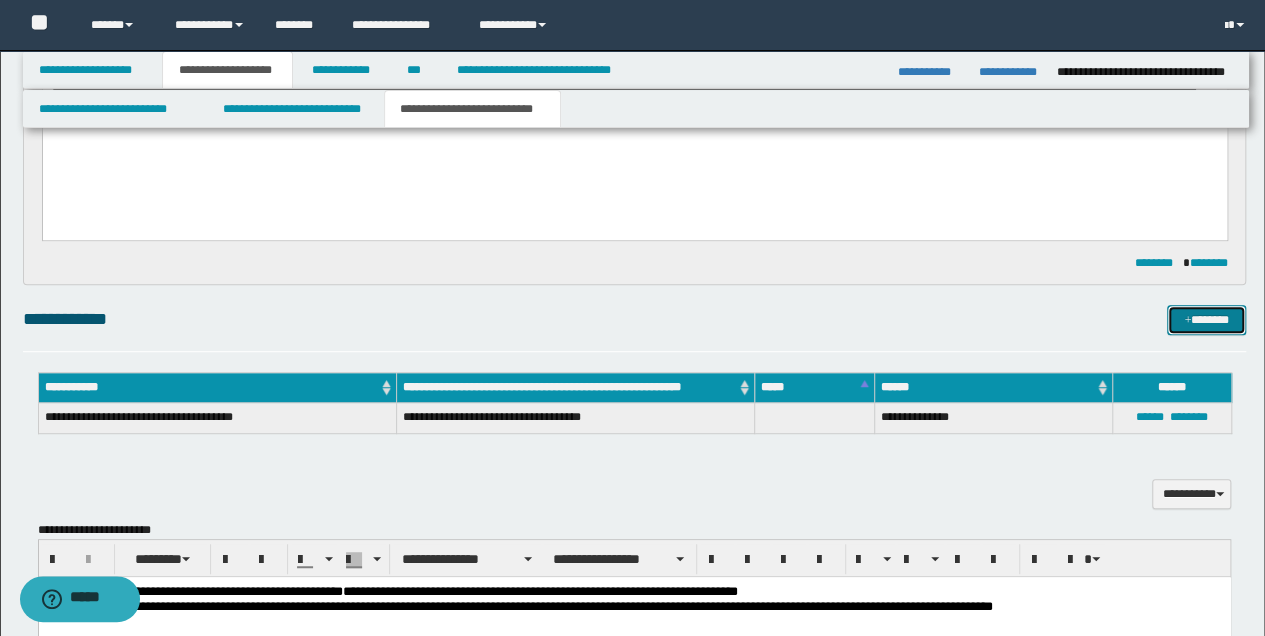 click on "*******" at bounding box center (1206, 319) 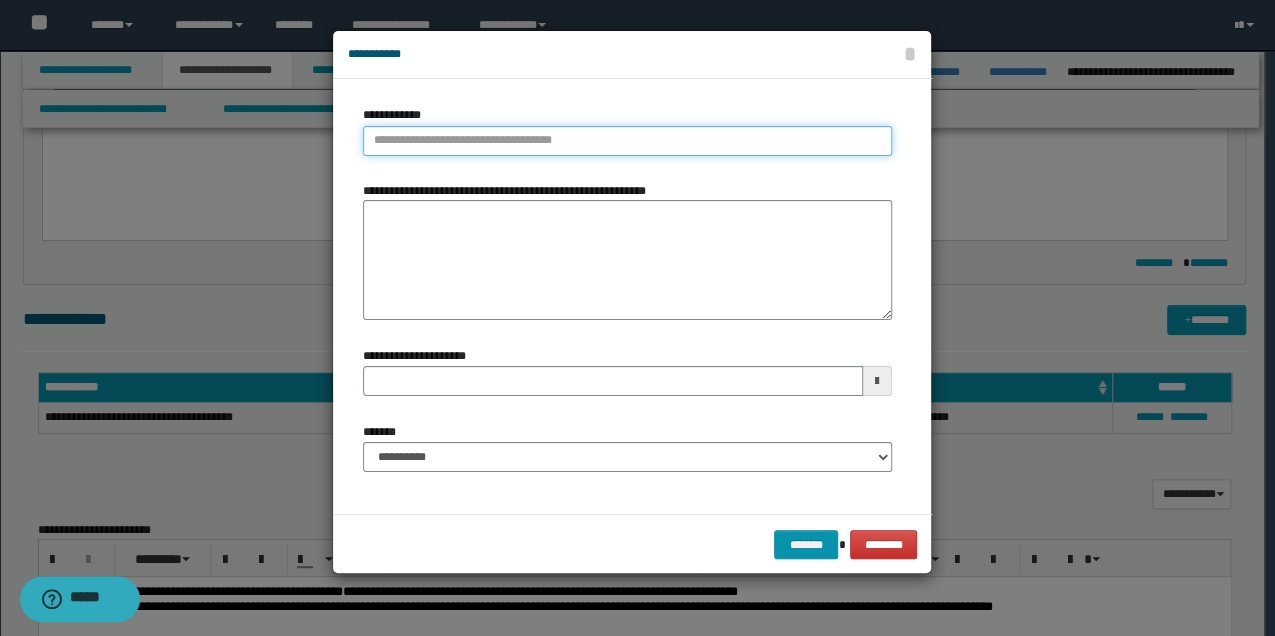 type on "**********" 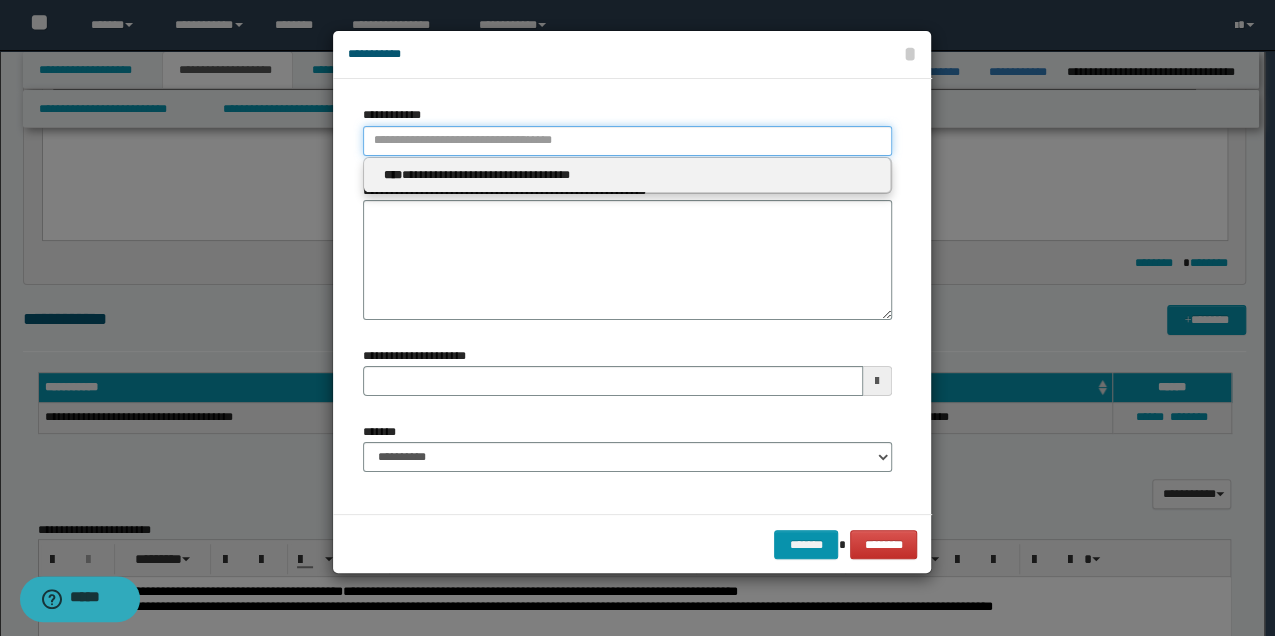 click on "**********" at bounding box center (627, 141) 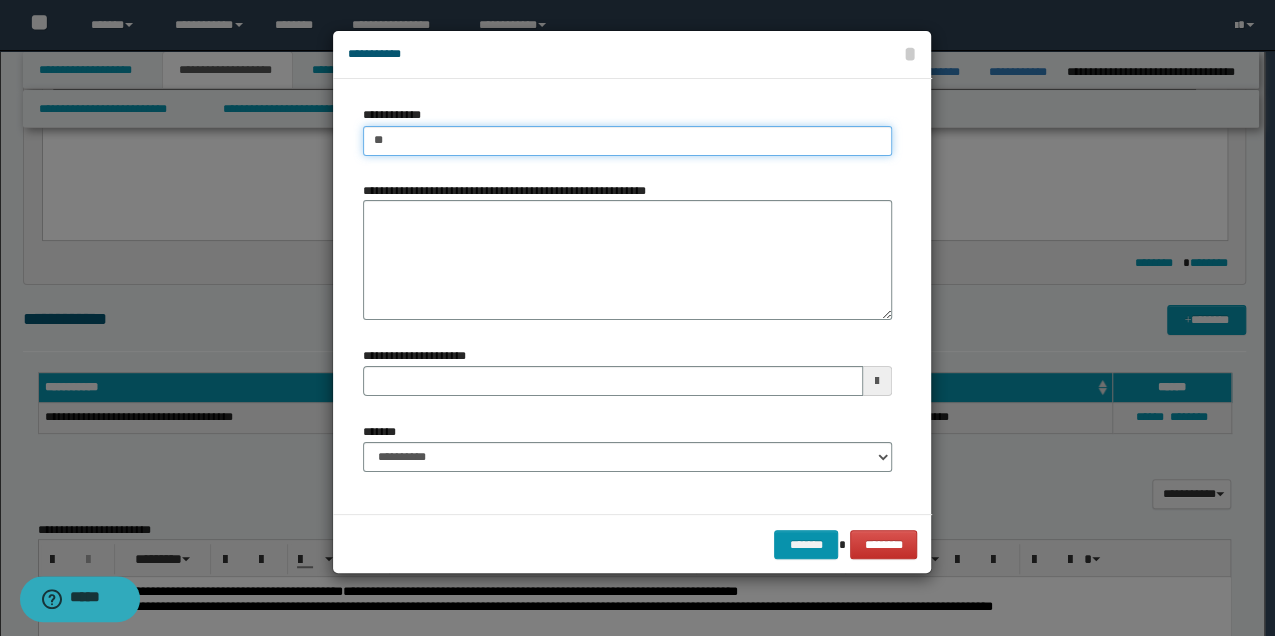 type on "*" 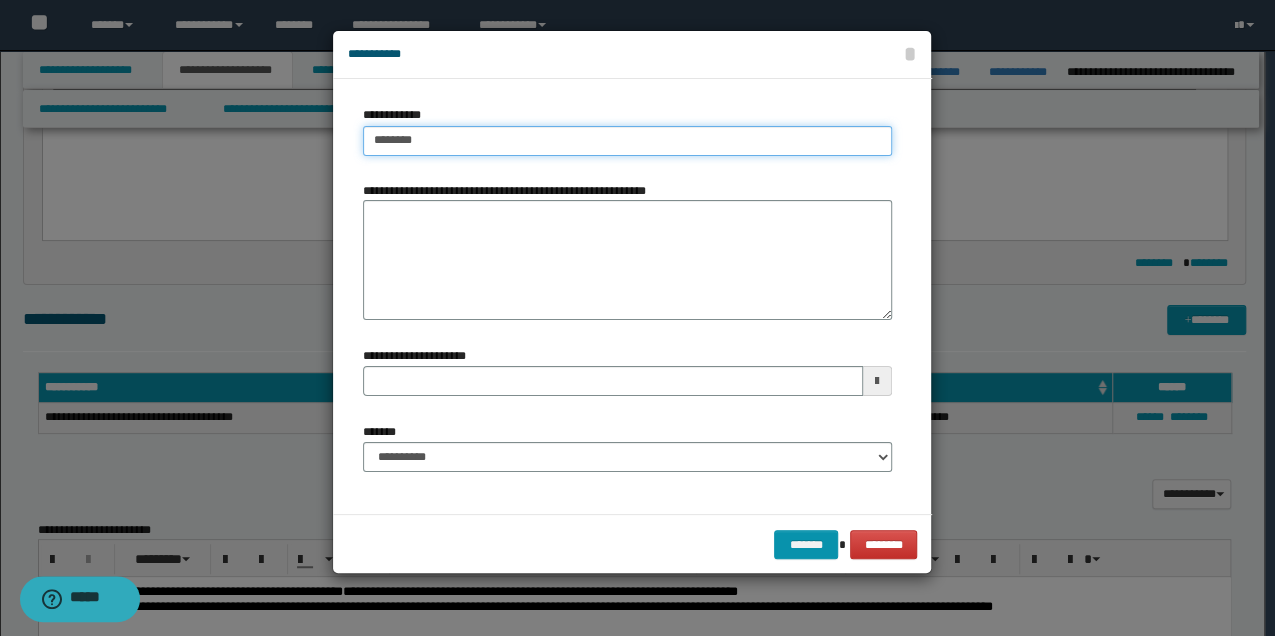 type on "********" 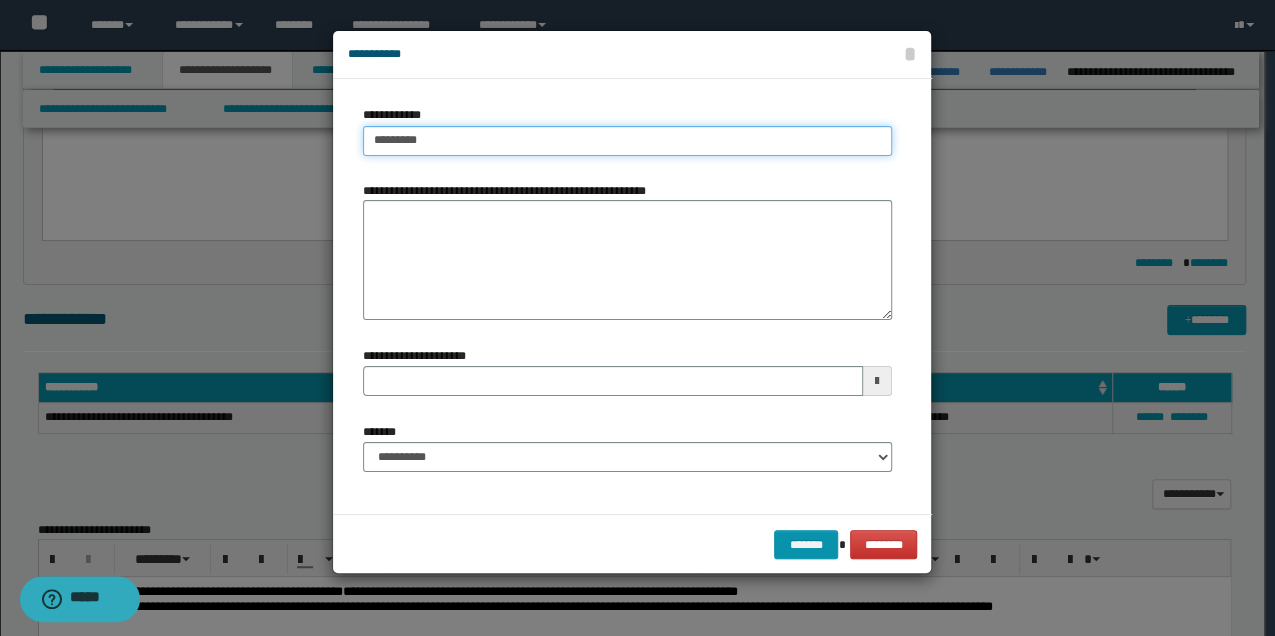 type on "**********" 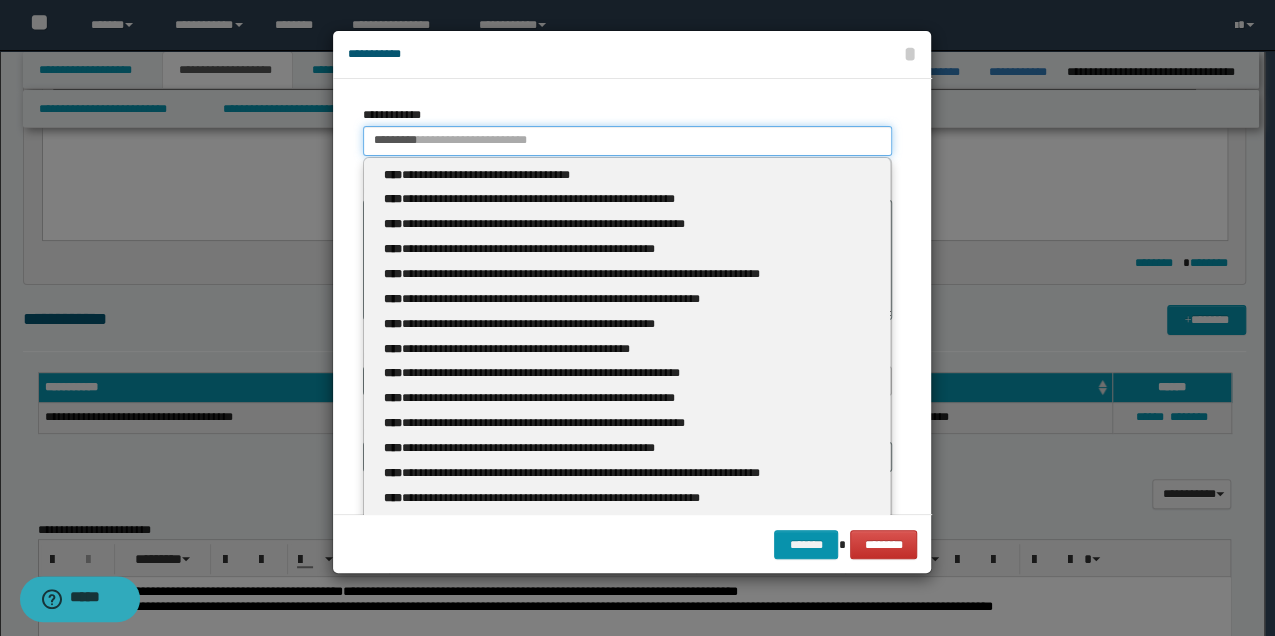 type 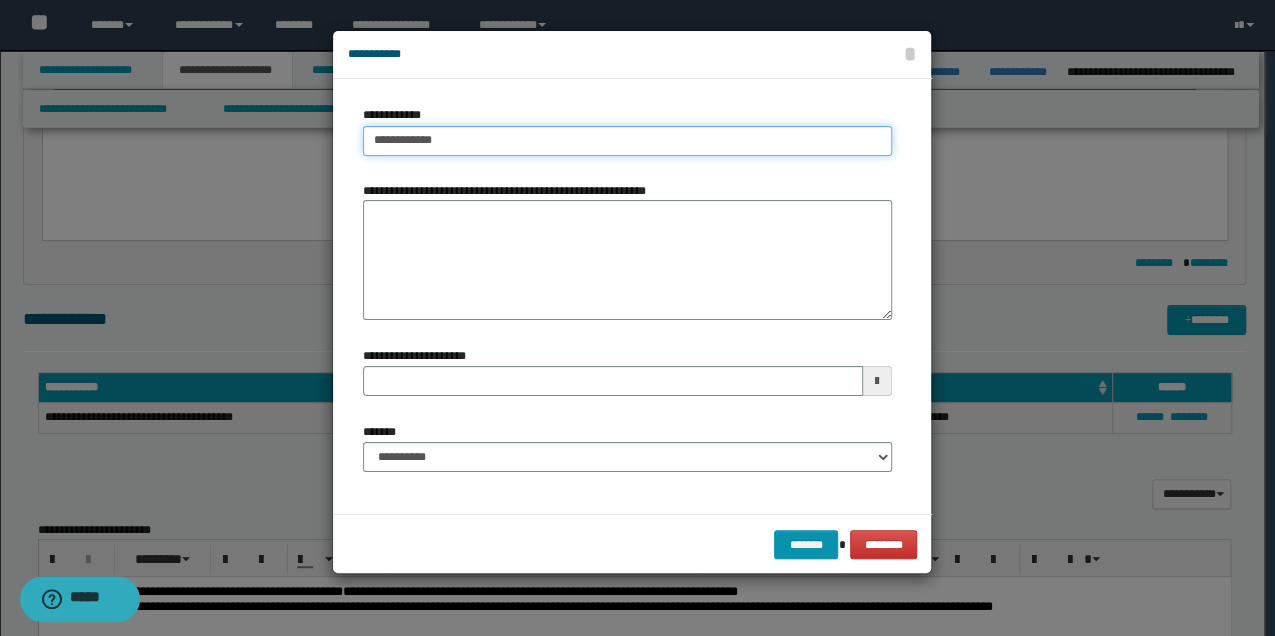 type on "**********" 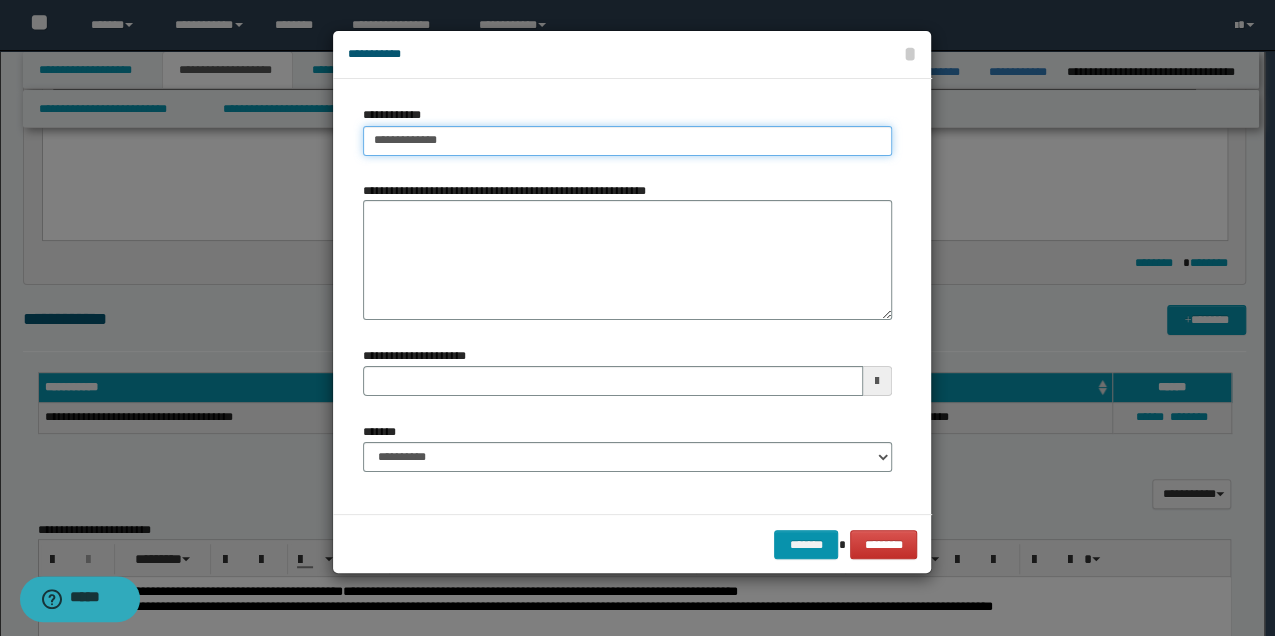 type on "**********" 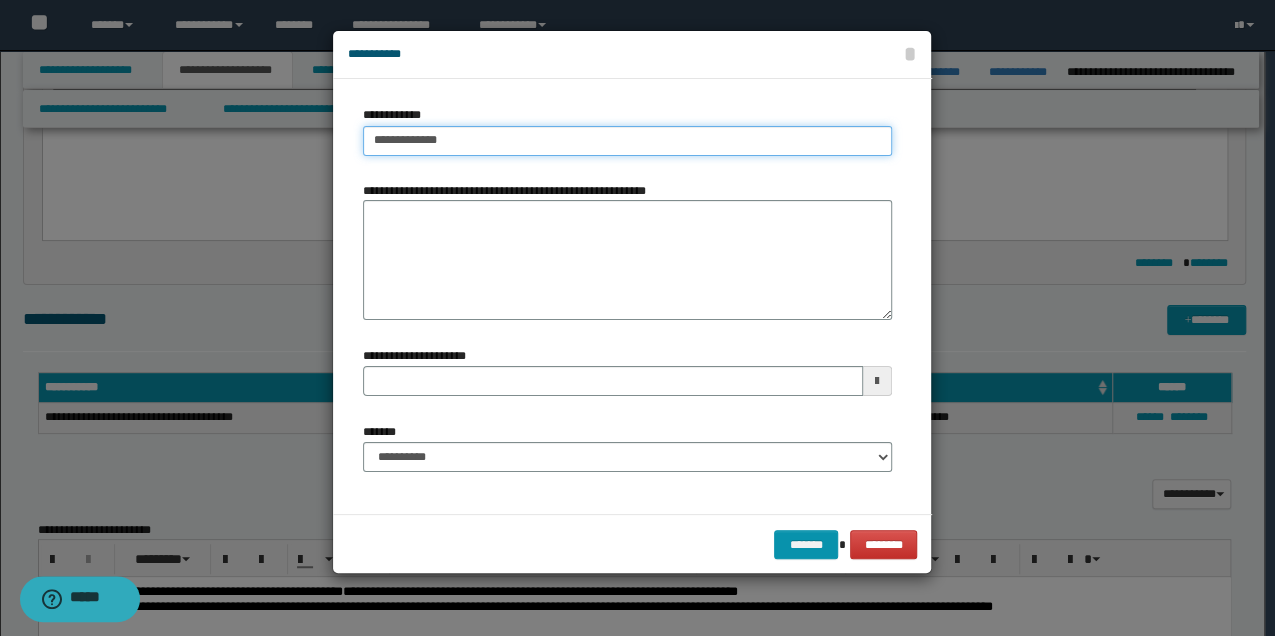 type 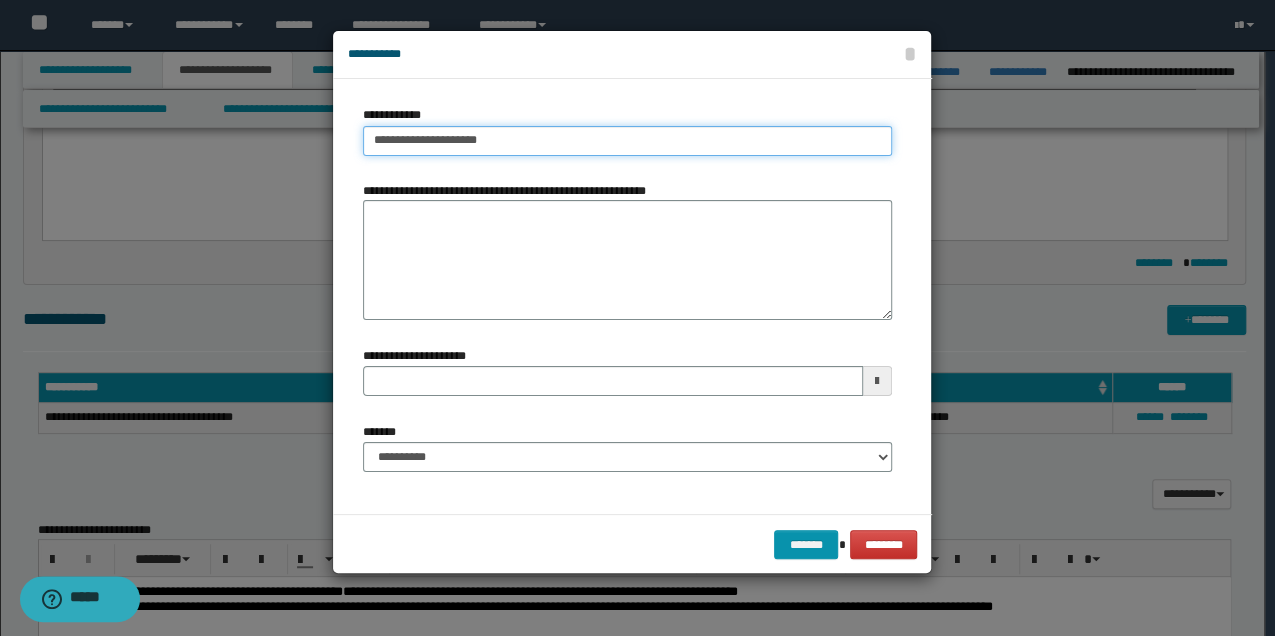 click on "**********" at bounding box center [627, 141] 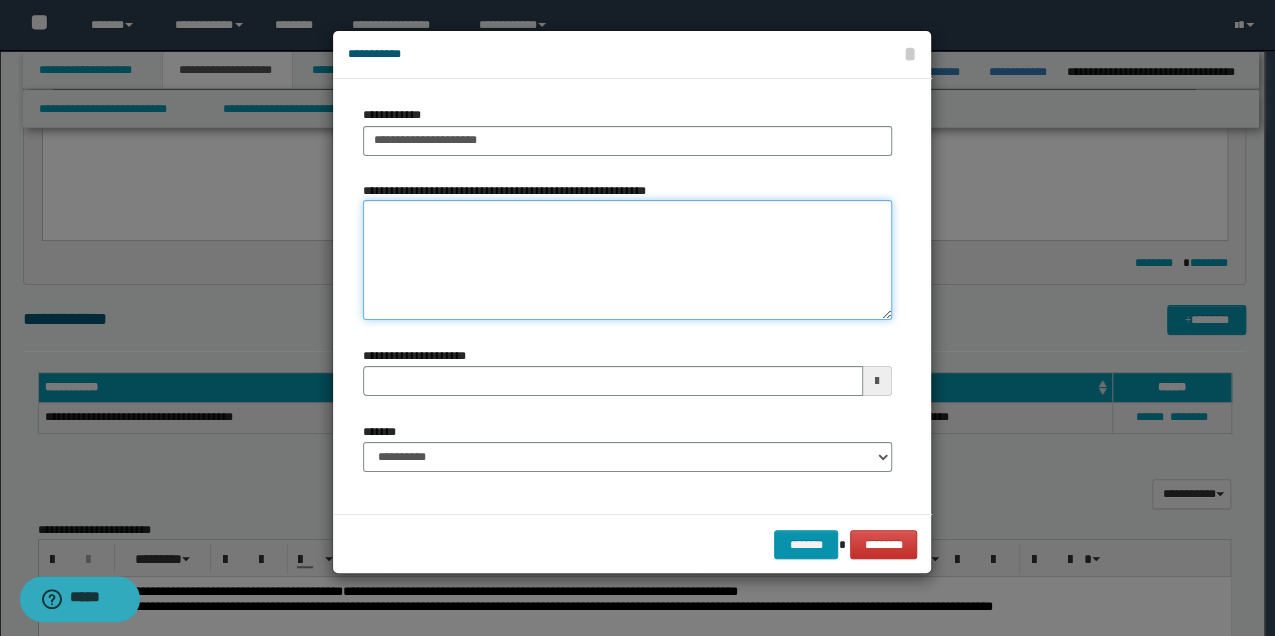 click on "**********" at bounding box center [627, 260] 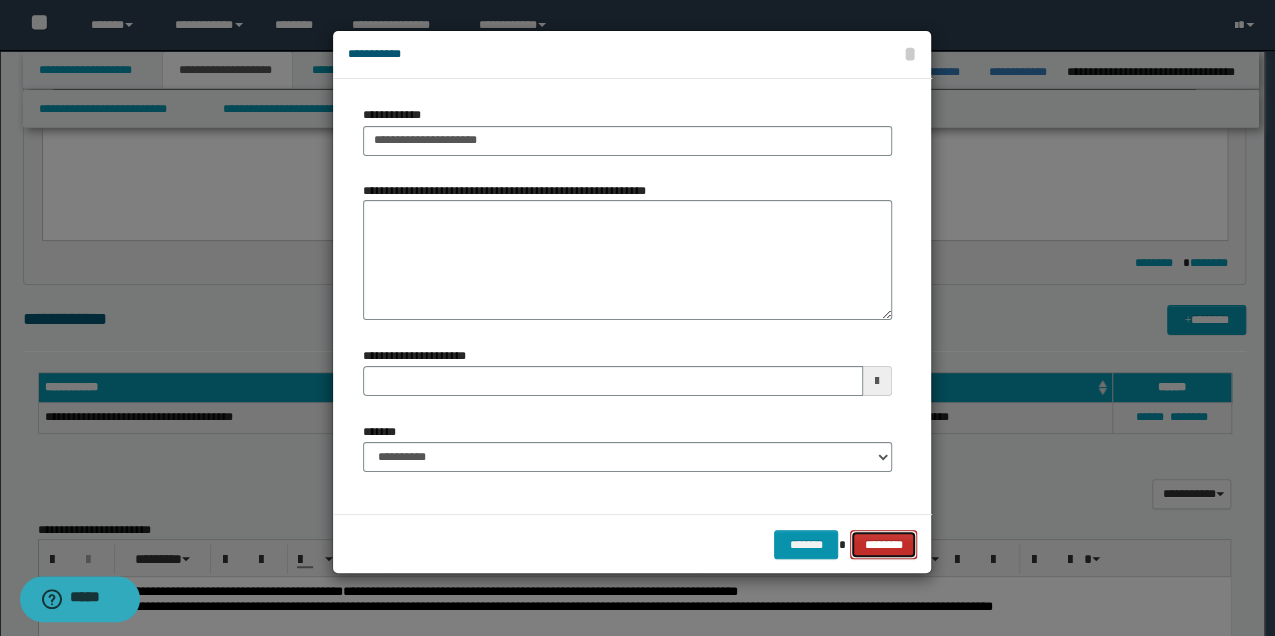 click on "********" at bounding box center [883, 544] 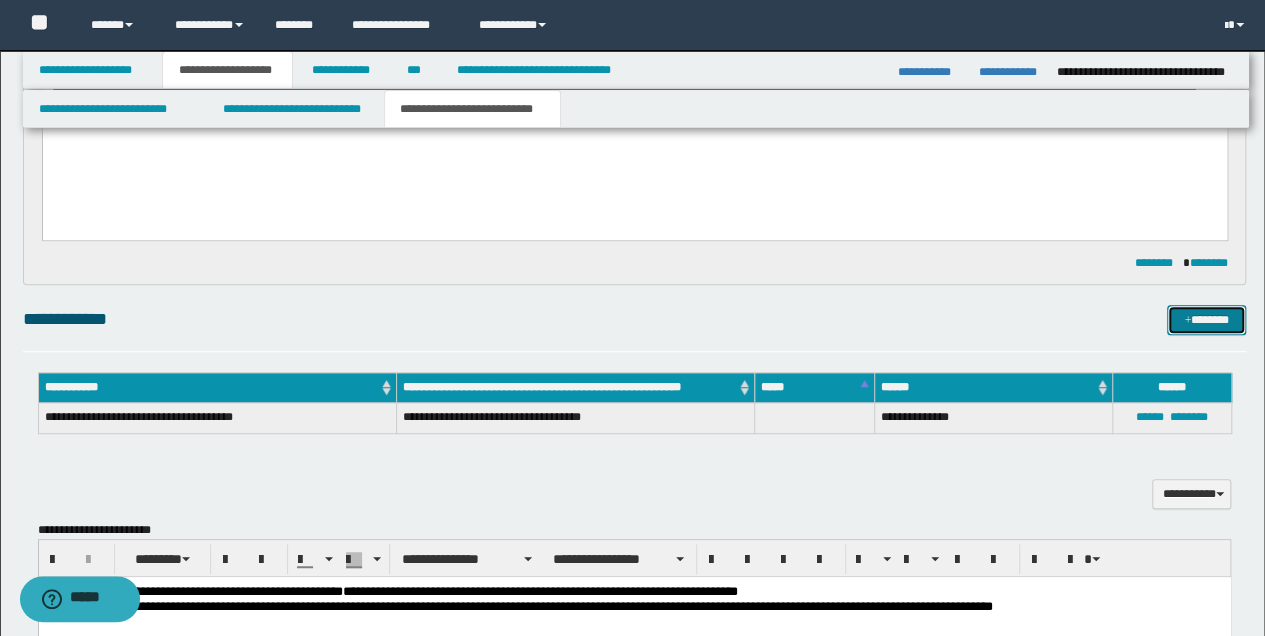 click on "*******" at bounding box center (1206, 319) 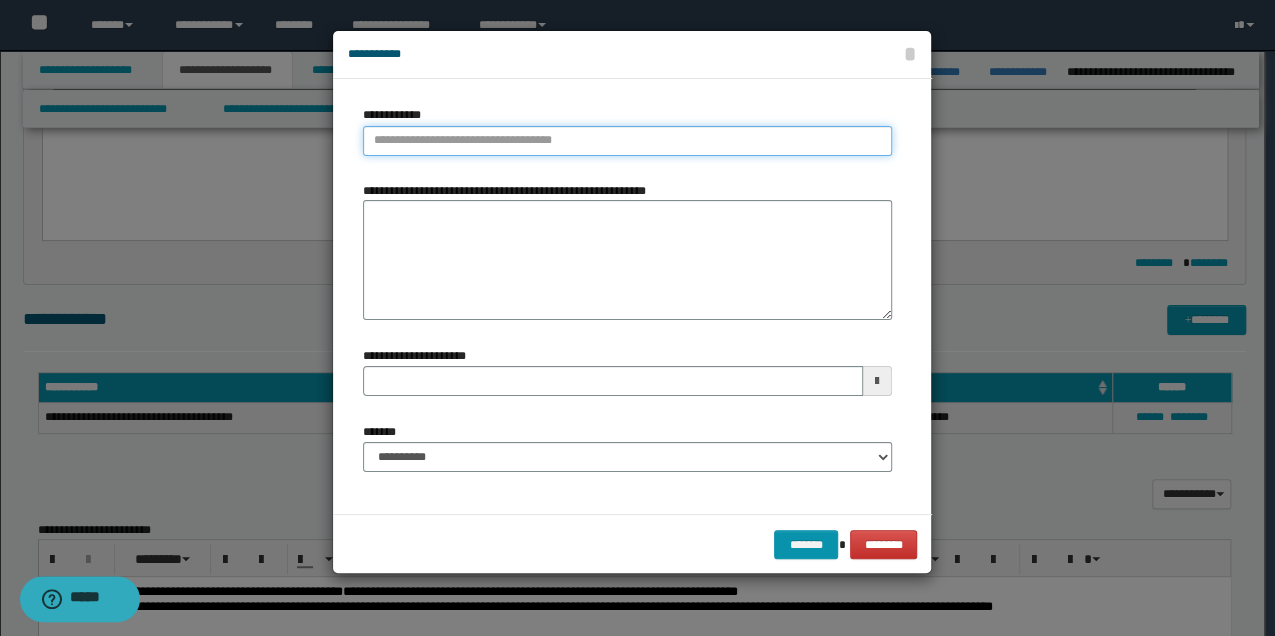 click on "**********" at bounding box center (627, 141) 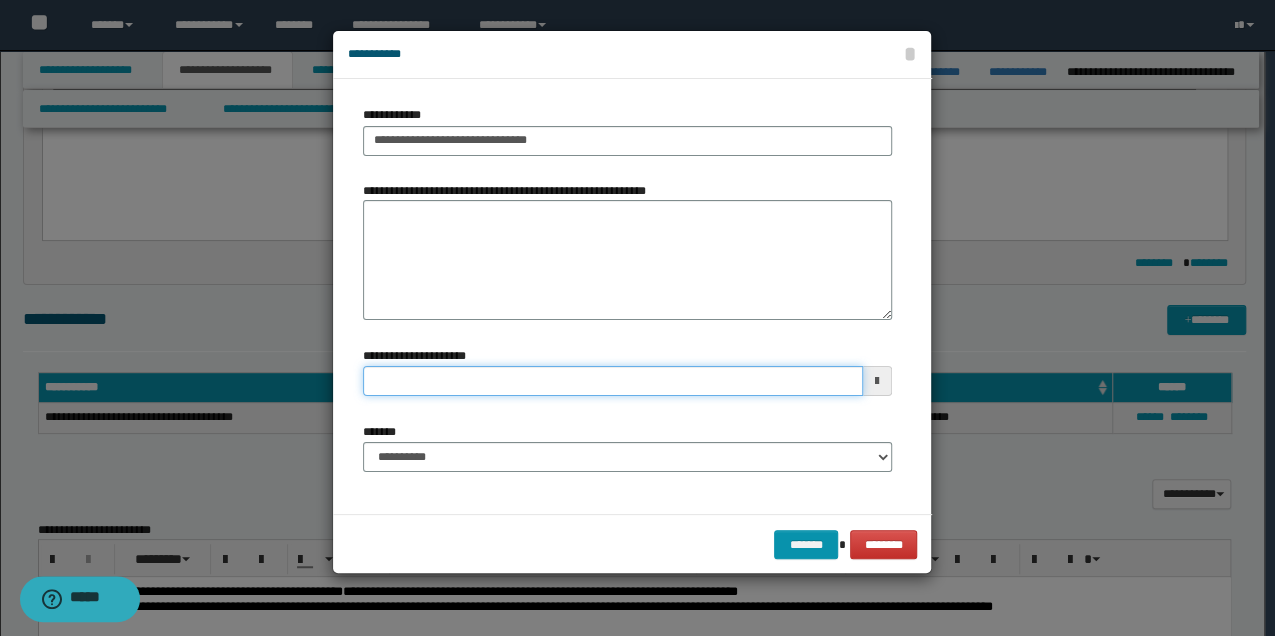 type 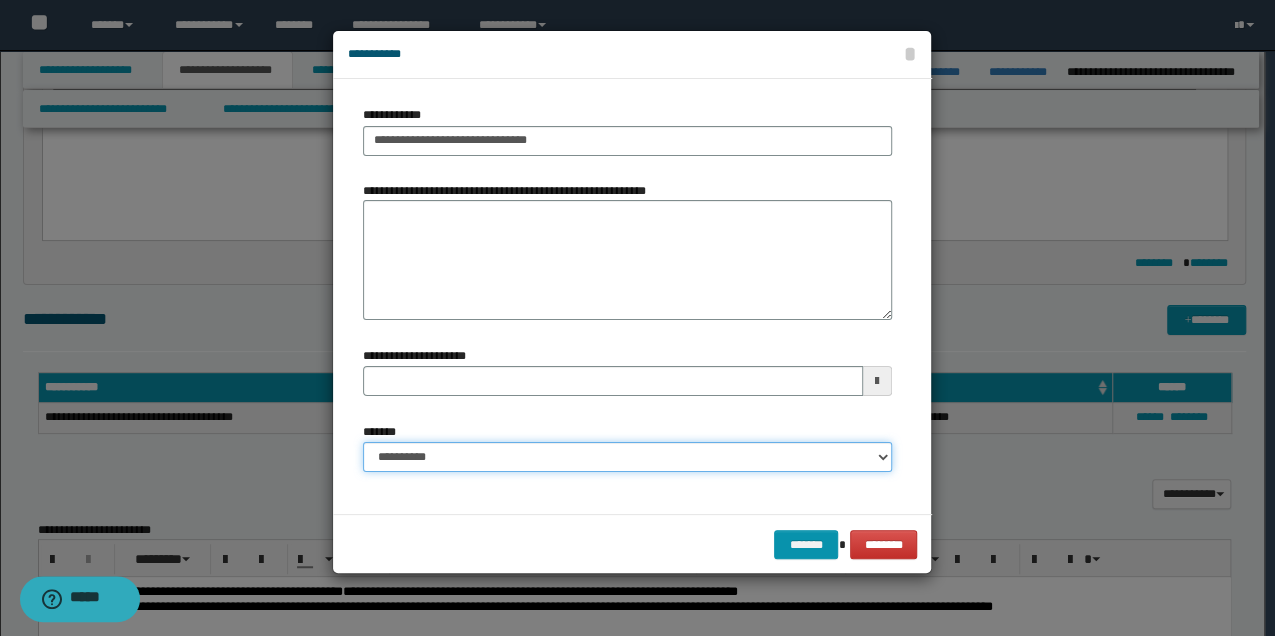 select on "*" 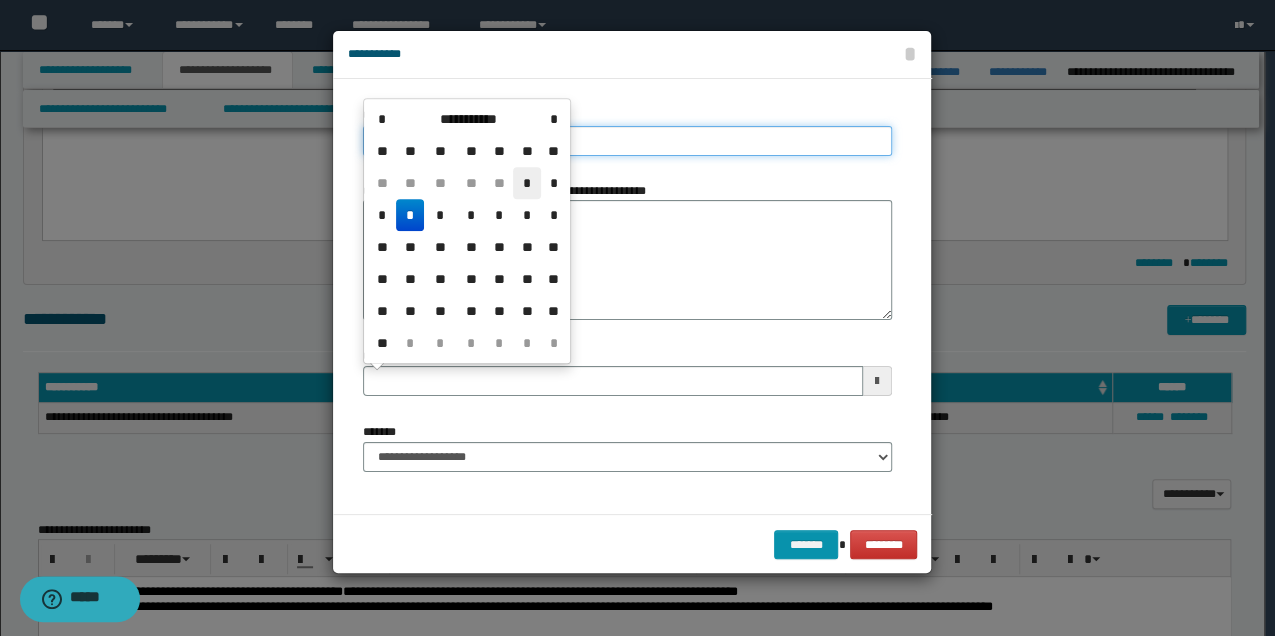 type on "**********" 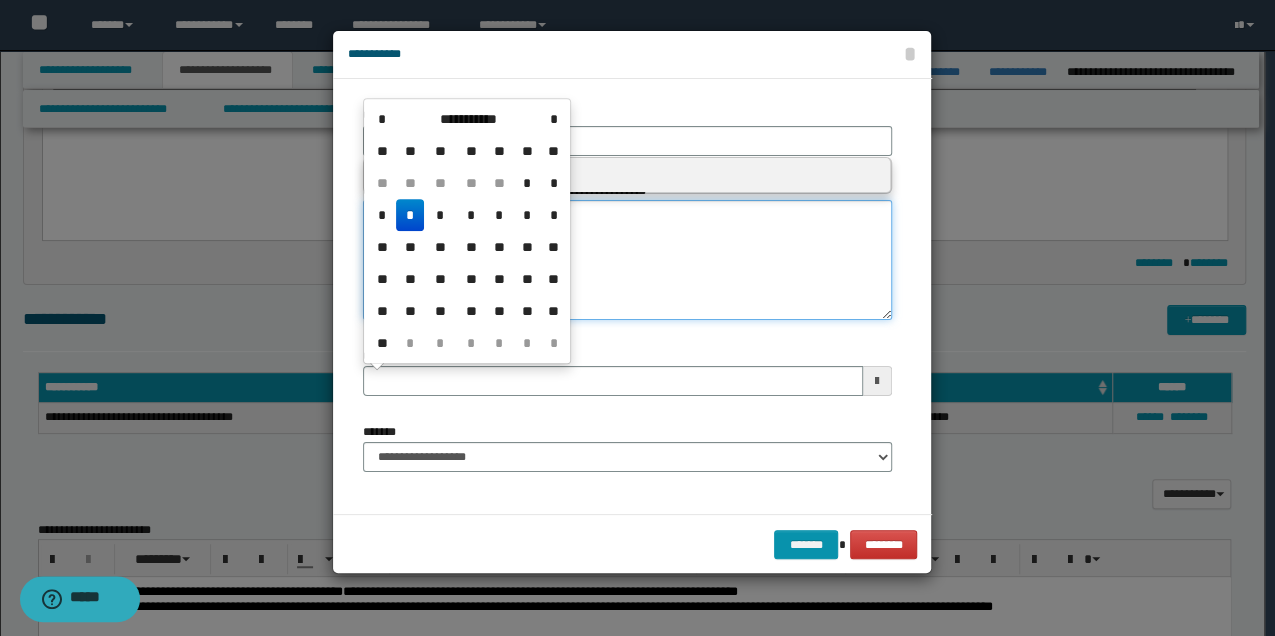 click on "**********" at bounding box center (627, 260) 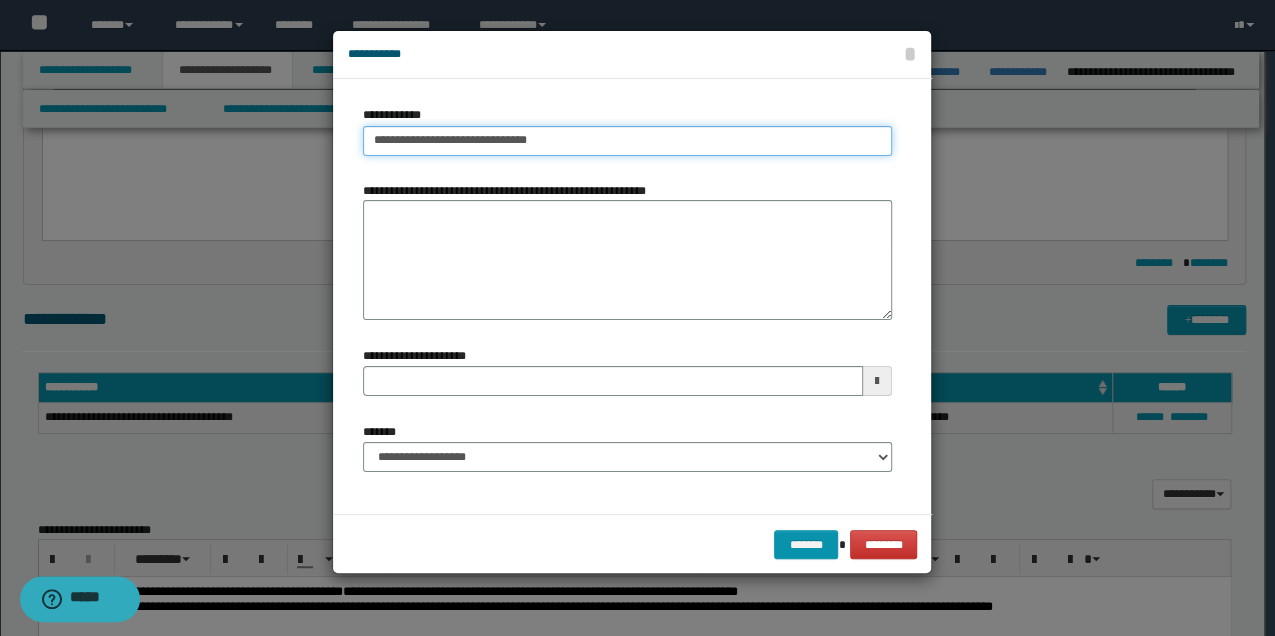 type on "**********" 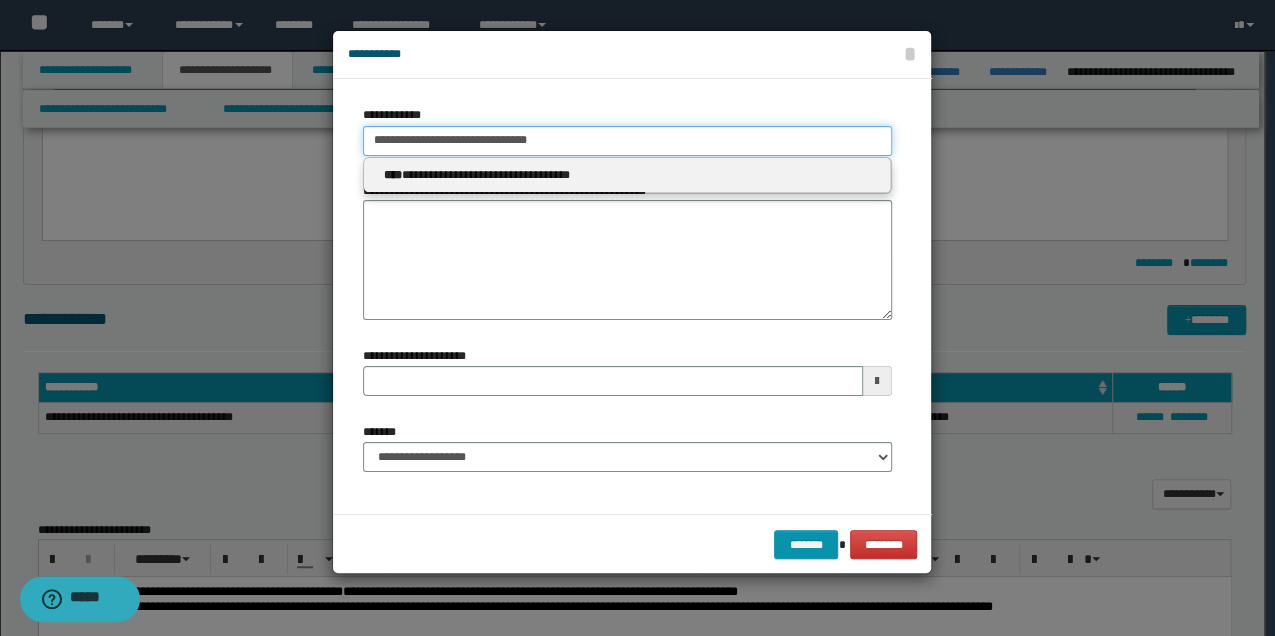 click on "**********" at bounding box center (627, 141) 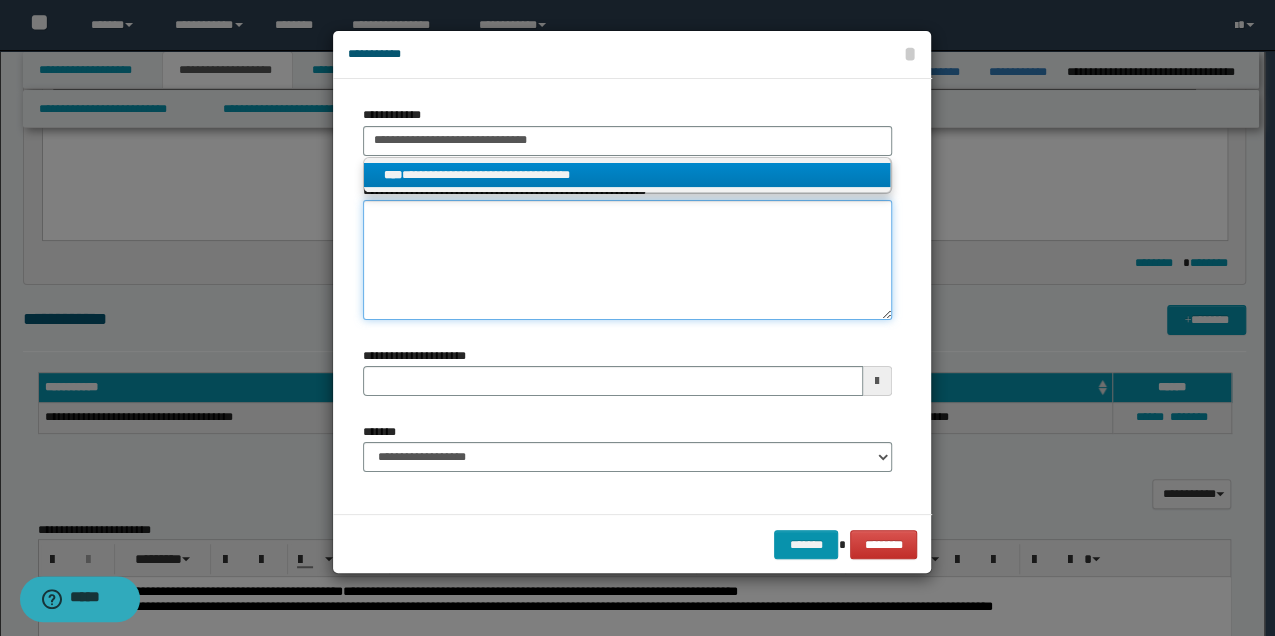 type 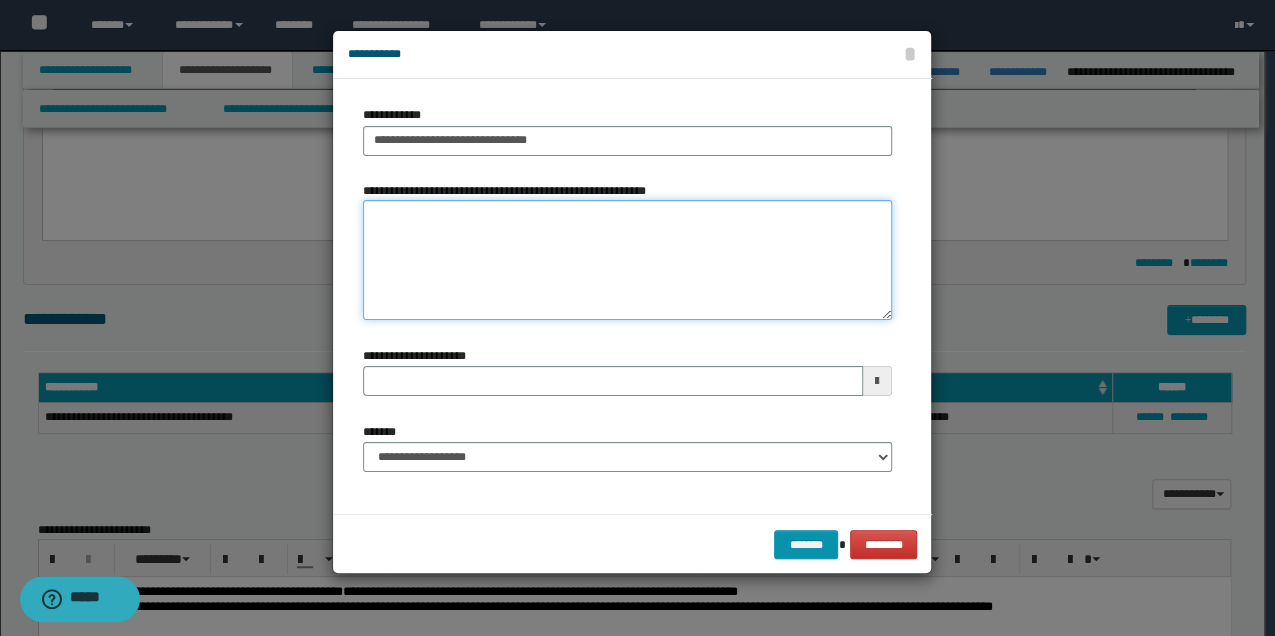 click on "**********" at bounding box center (627, 260) 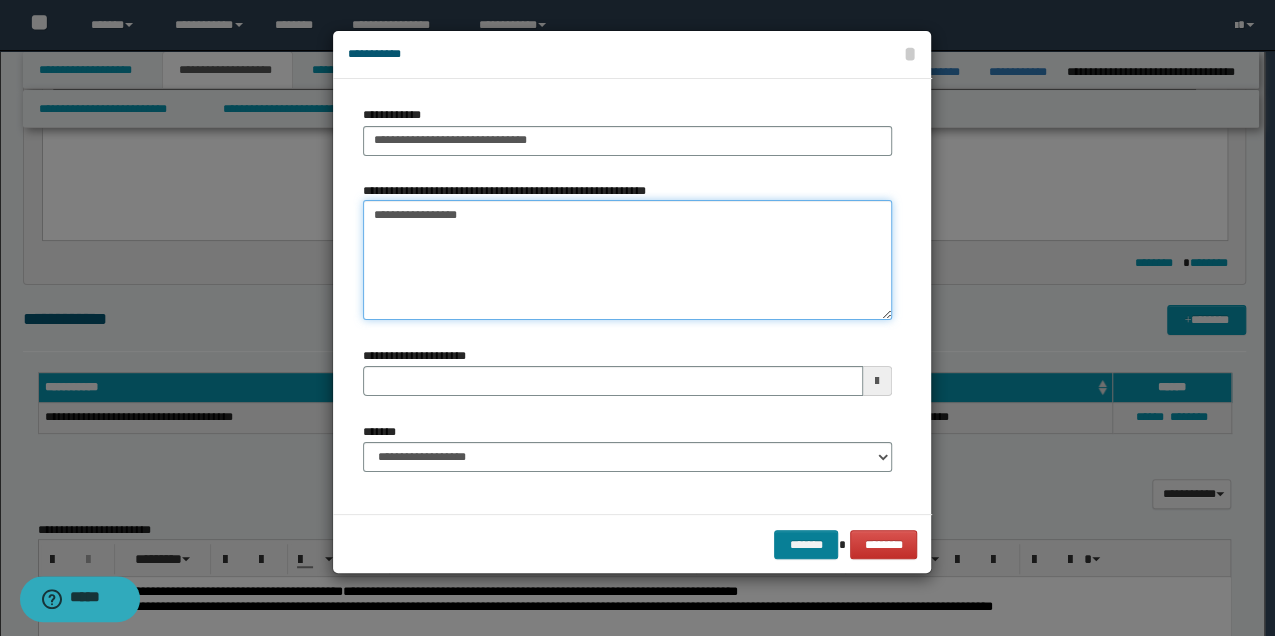 type on "**********" 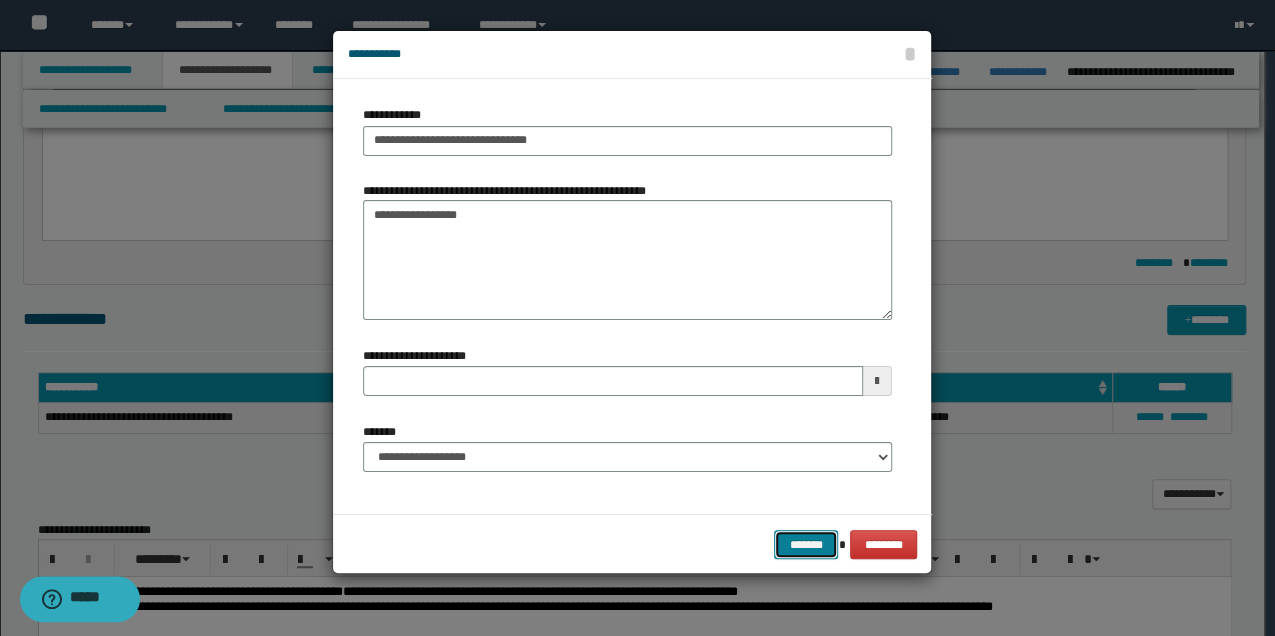 click on "*******" at bounding box center (806, 544) 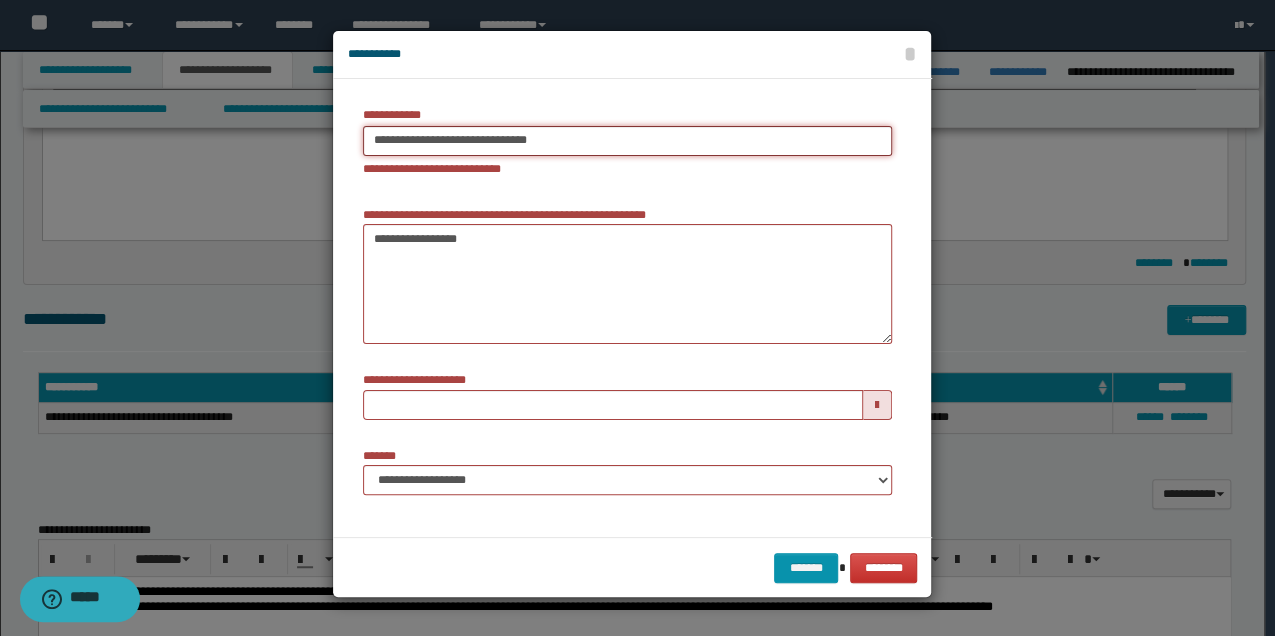 type on "**********" 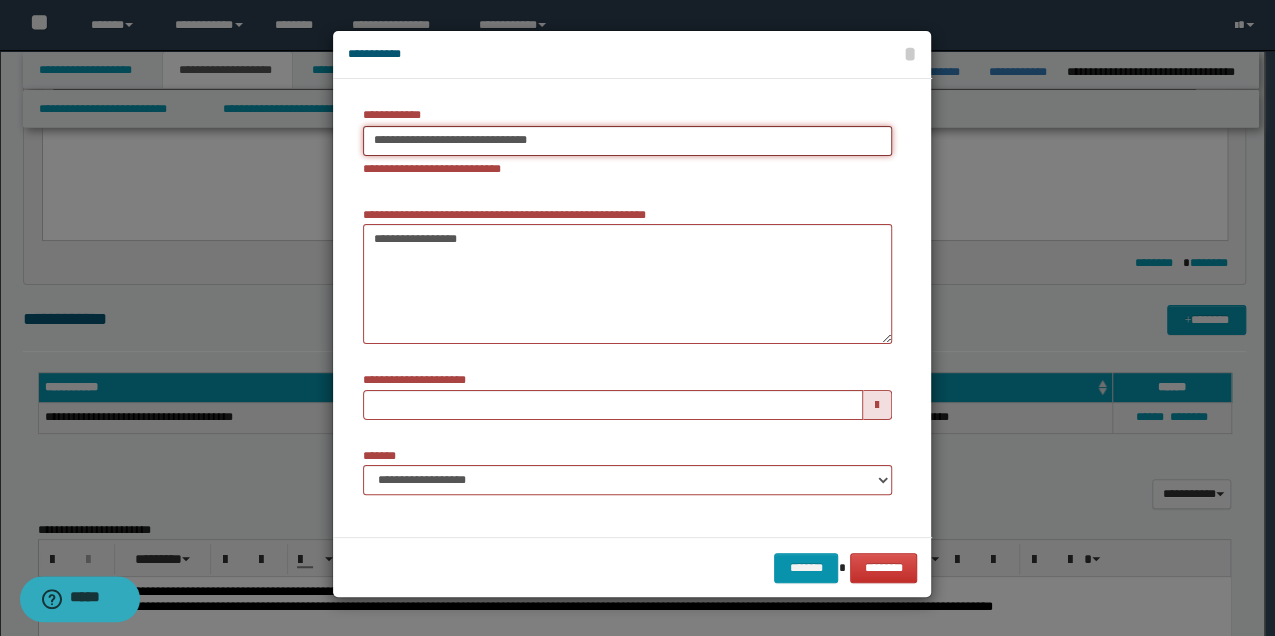 click on "**********" at bounding box center [627, 141] 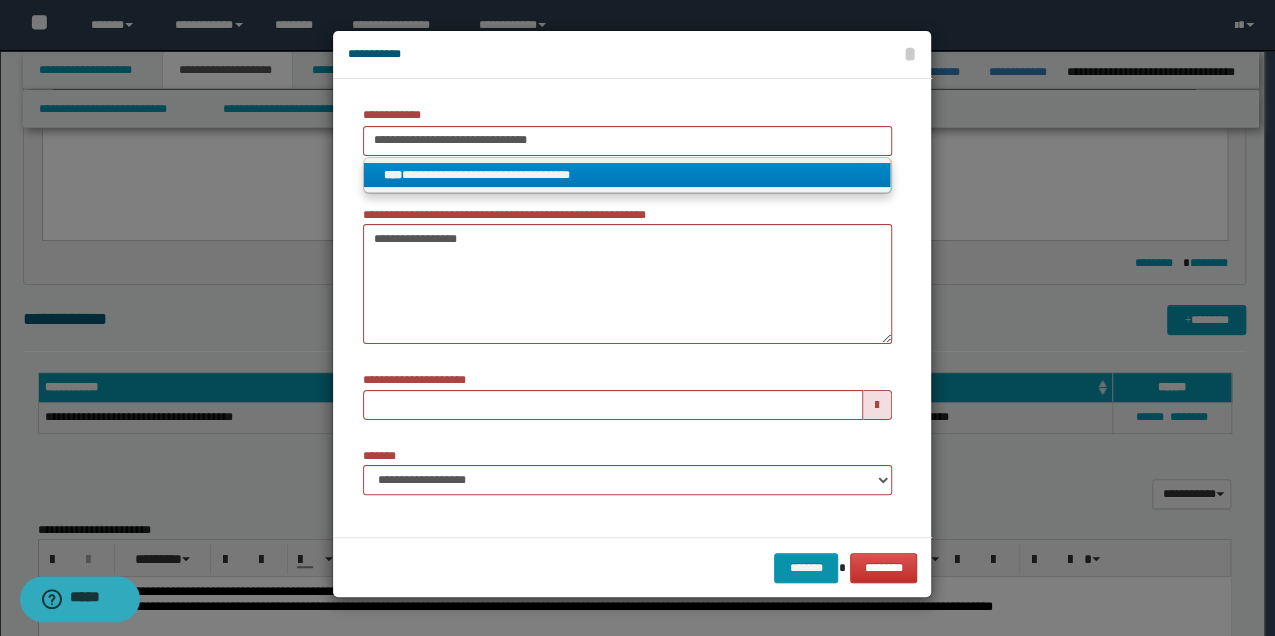 click on "**********" at bounding box center (627, 175) 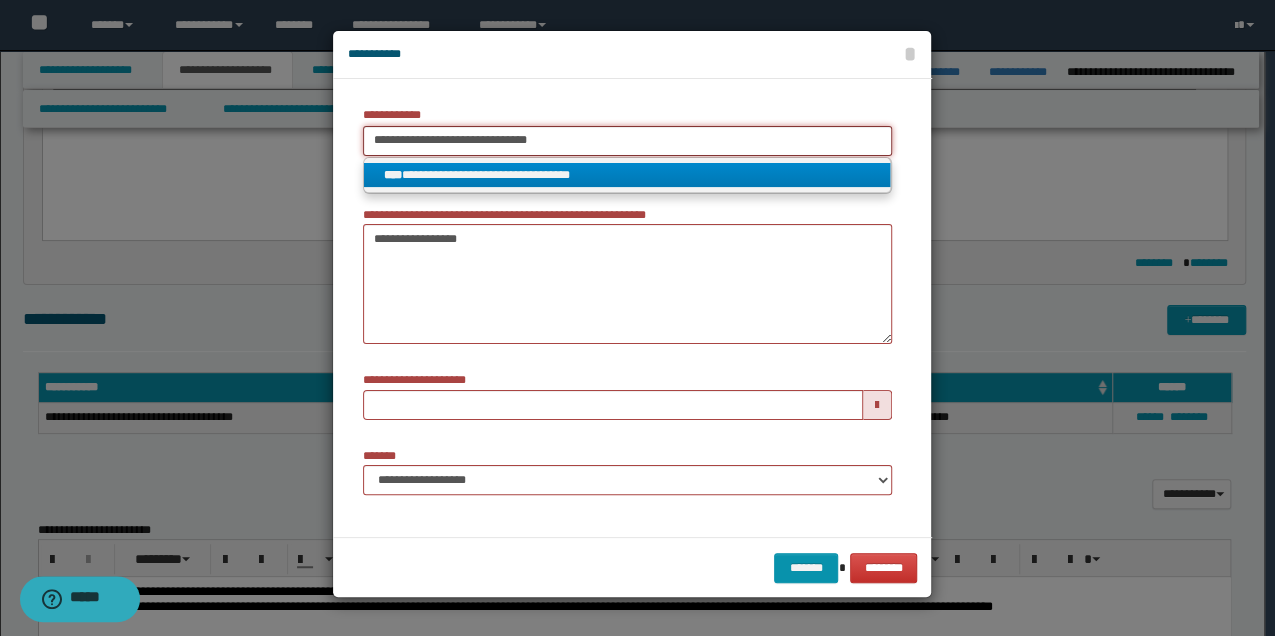 type 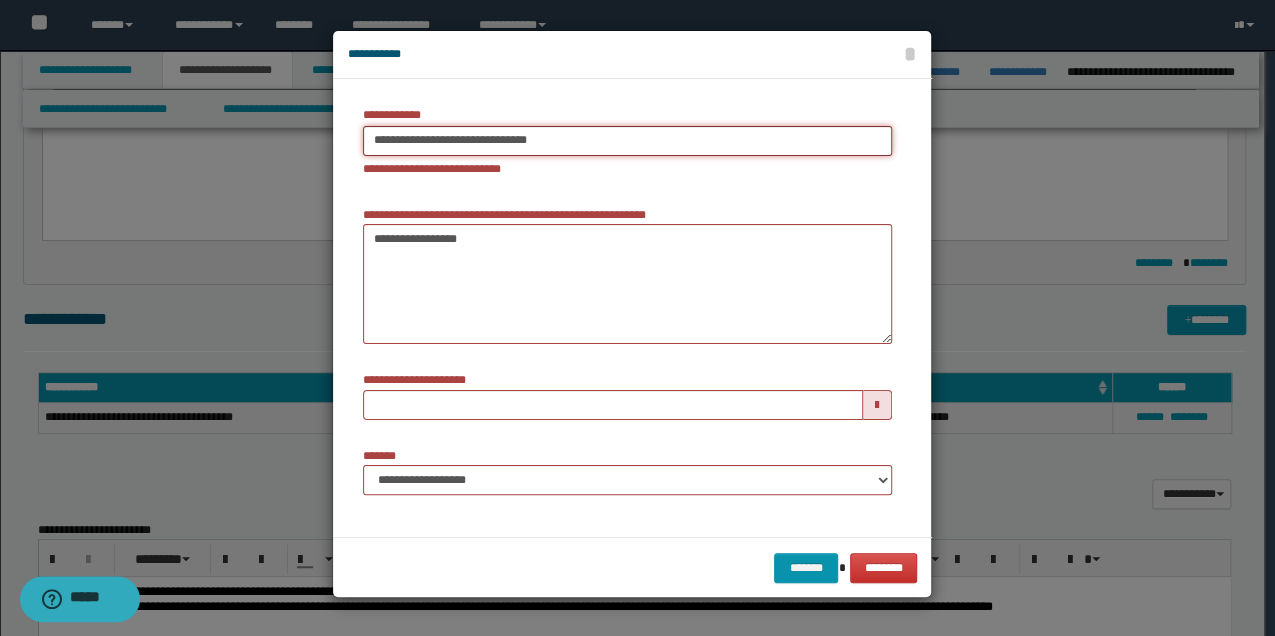 click on "**********" at bounding box center (627, 141) 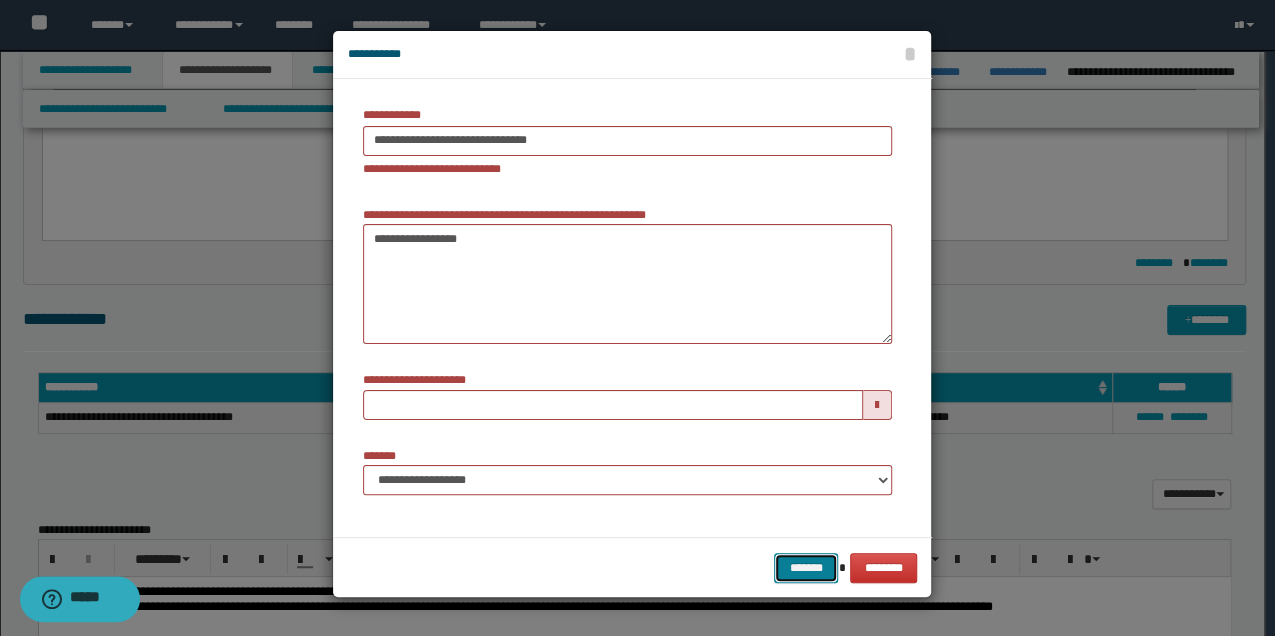 click on "*******" at bounding box center (806, 567) 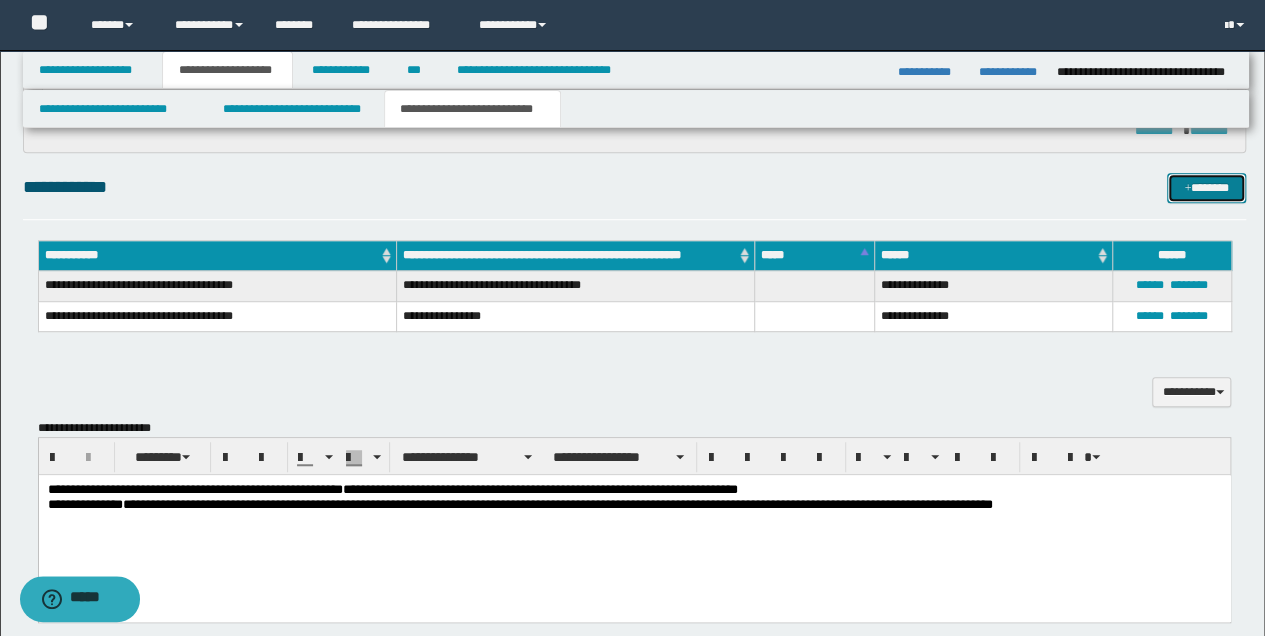 scroll, scrollTop: 533, scrollLeft: 0, axis: vertical 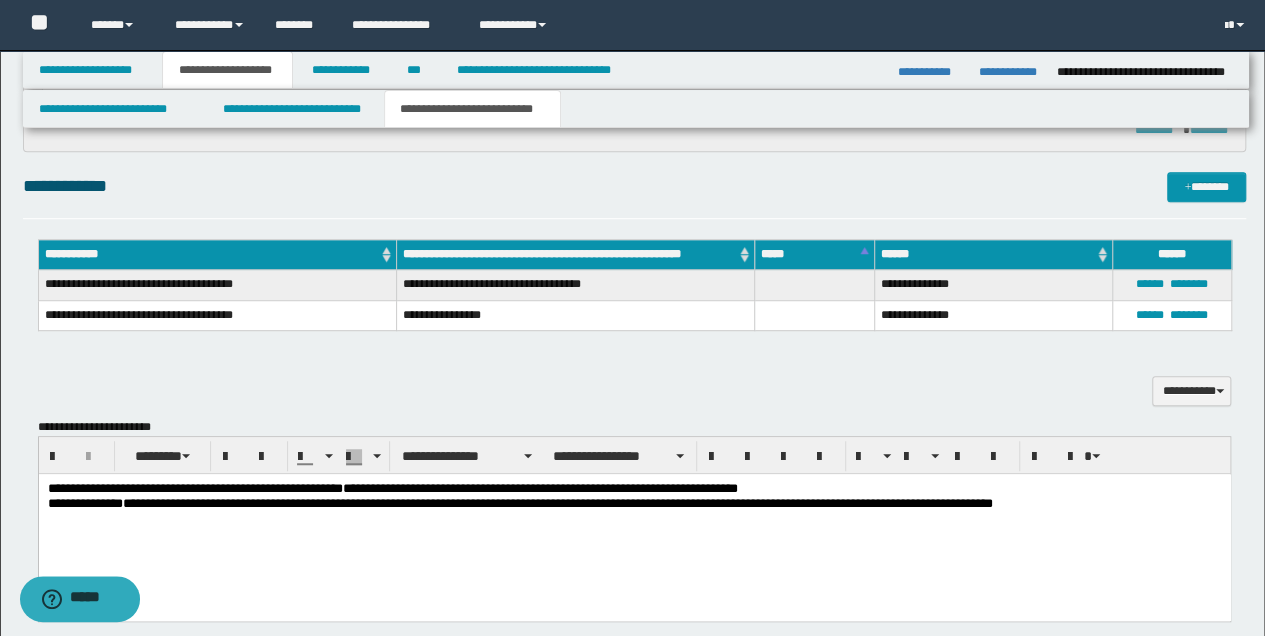 click on "**********" at bounding box center (575, 315) 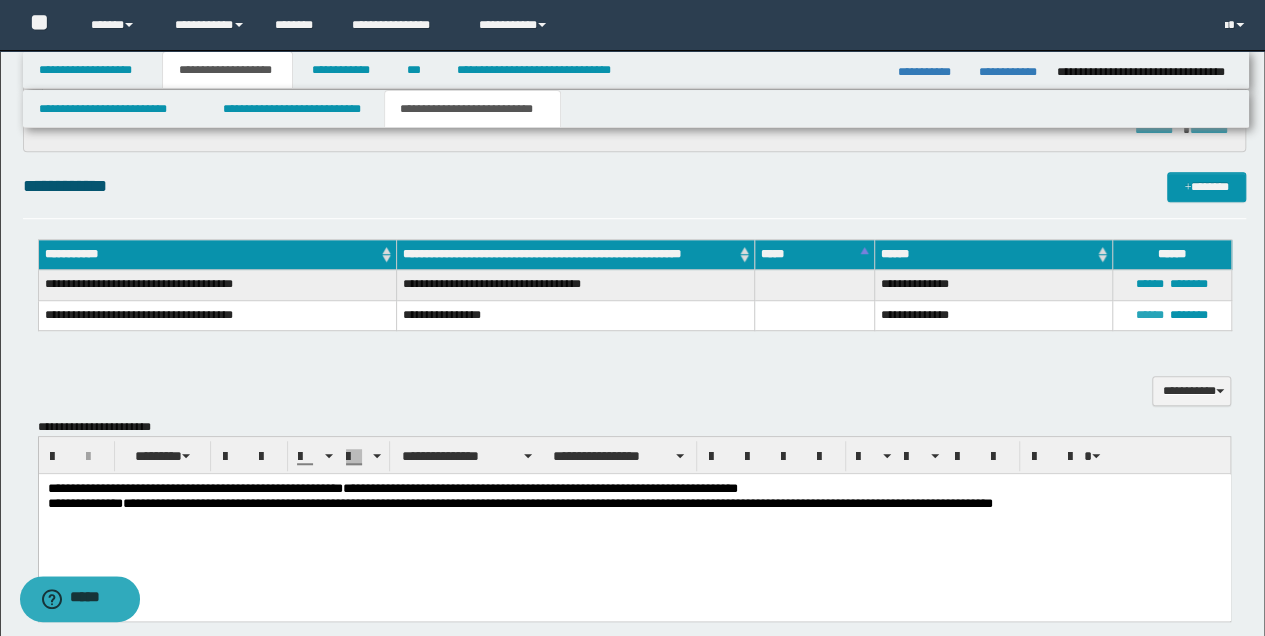 click on "******" at bounding box center [1150, 315] 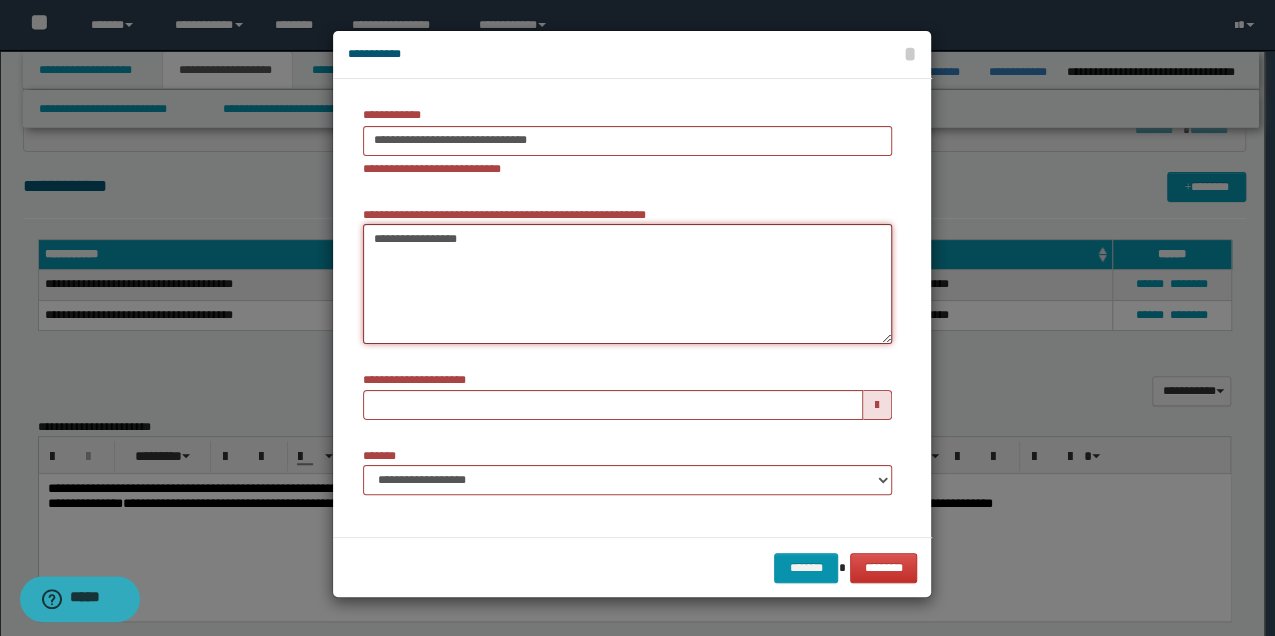 click on "**********" at bounding box center [627, 284] 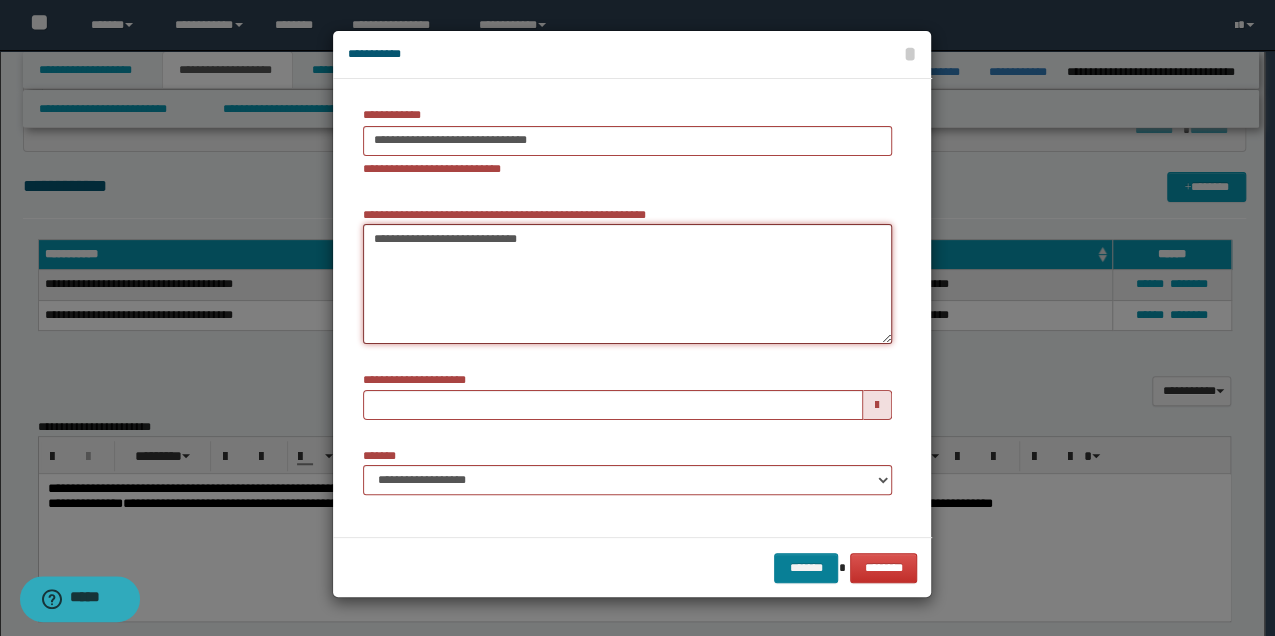 type on "**********" 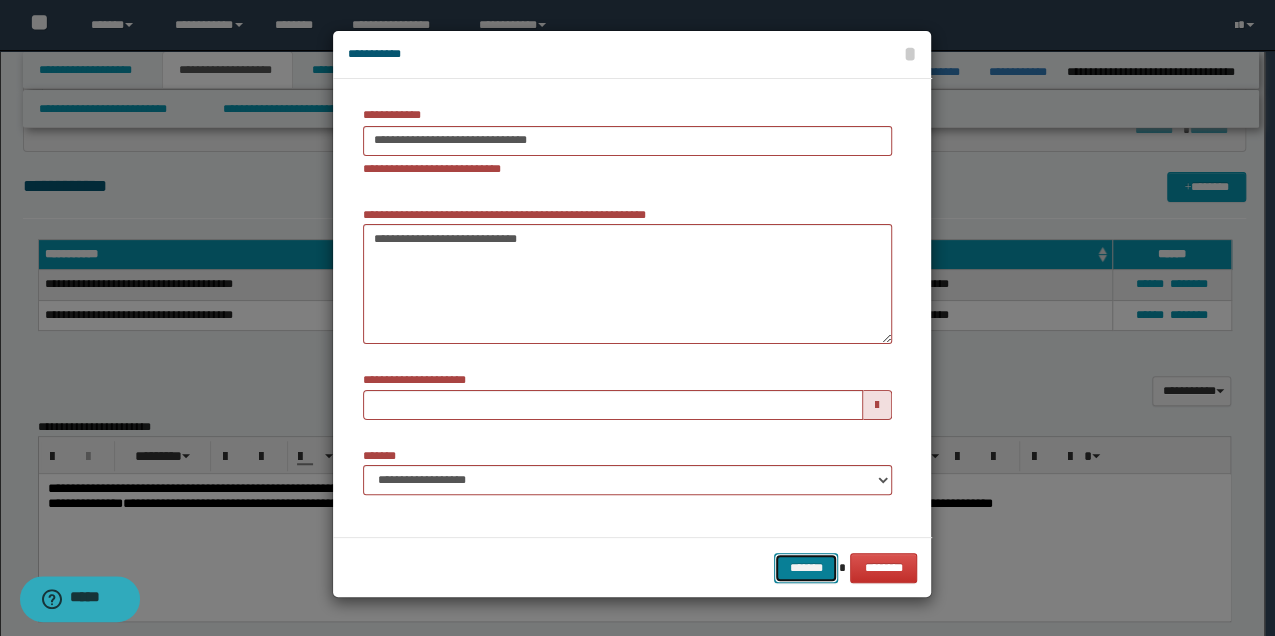 click on "*******" at bounding box center [806, 567] 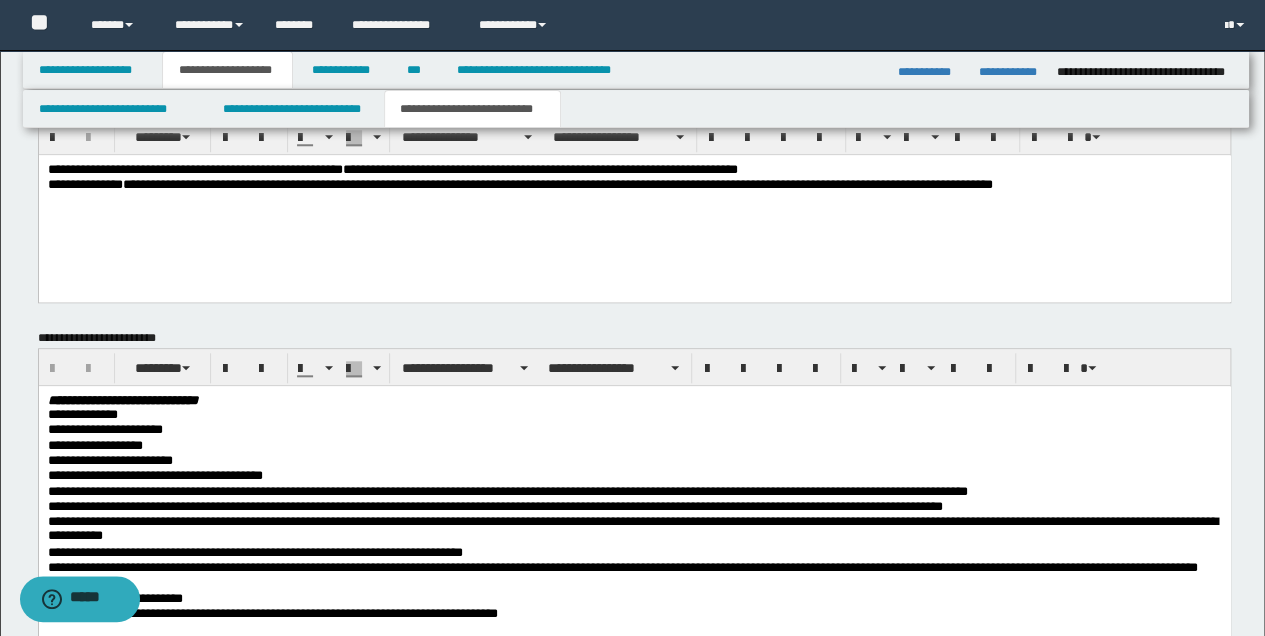 scroll, scrollTop: 666, scrollLeft: 0, axis: vertical 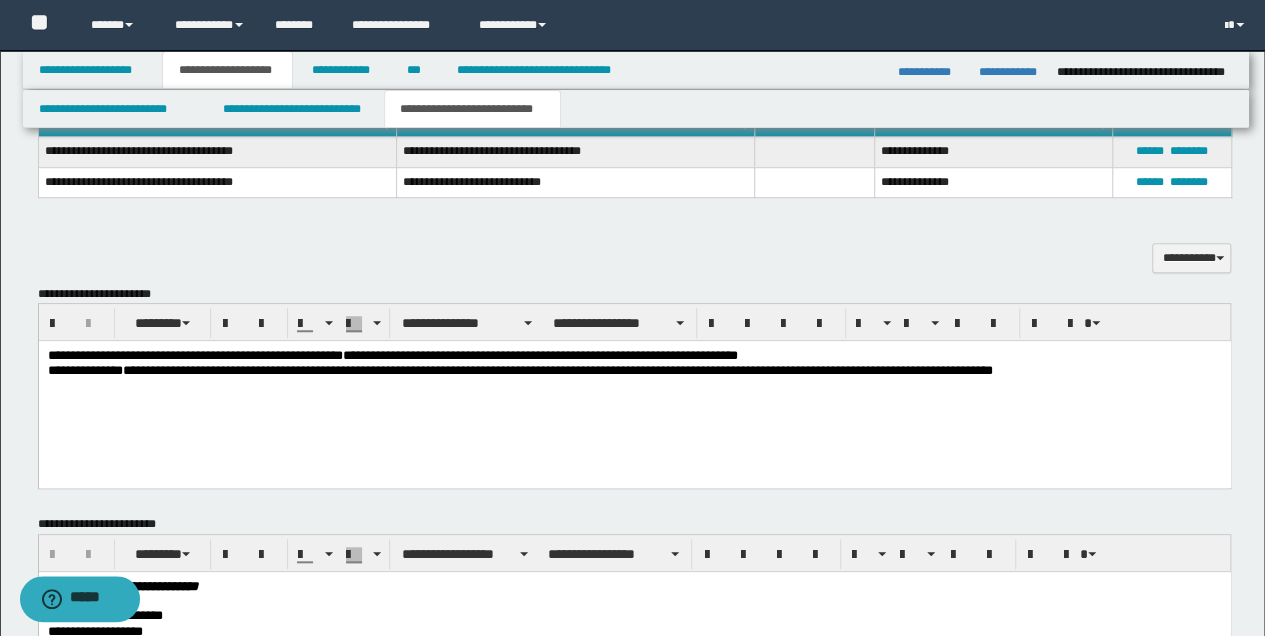click on "**********" at bounding box center (634, 371) 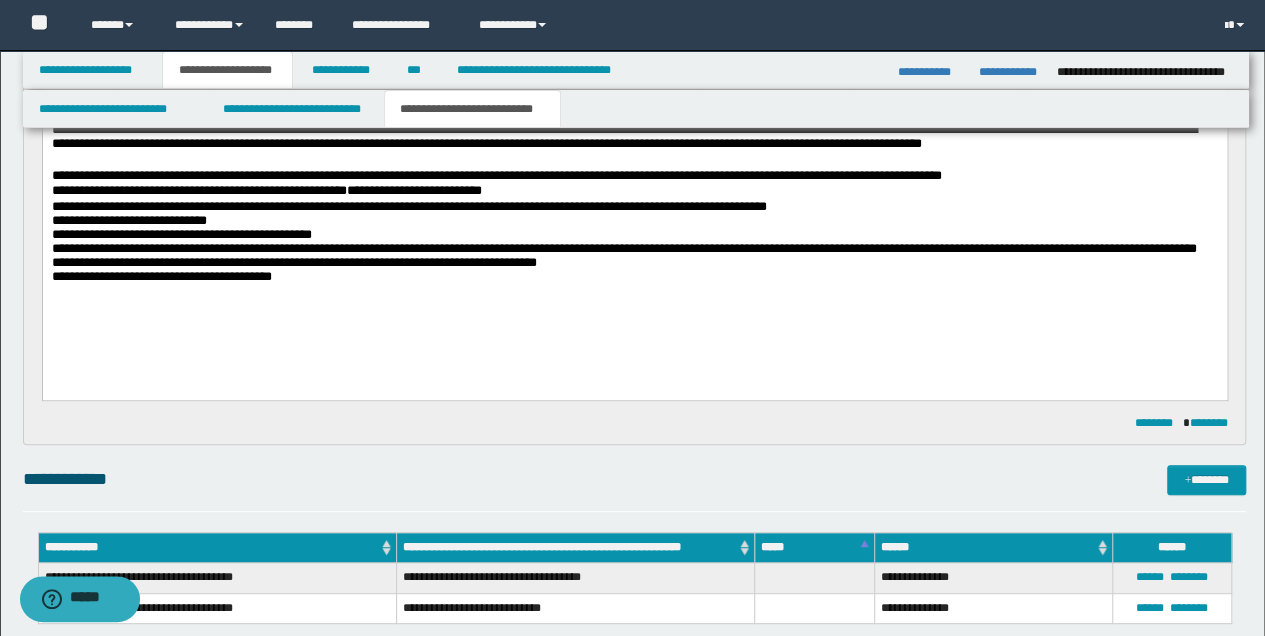 scroll, scrollTop: 133, scrollLeft: 0, axis: vertical 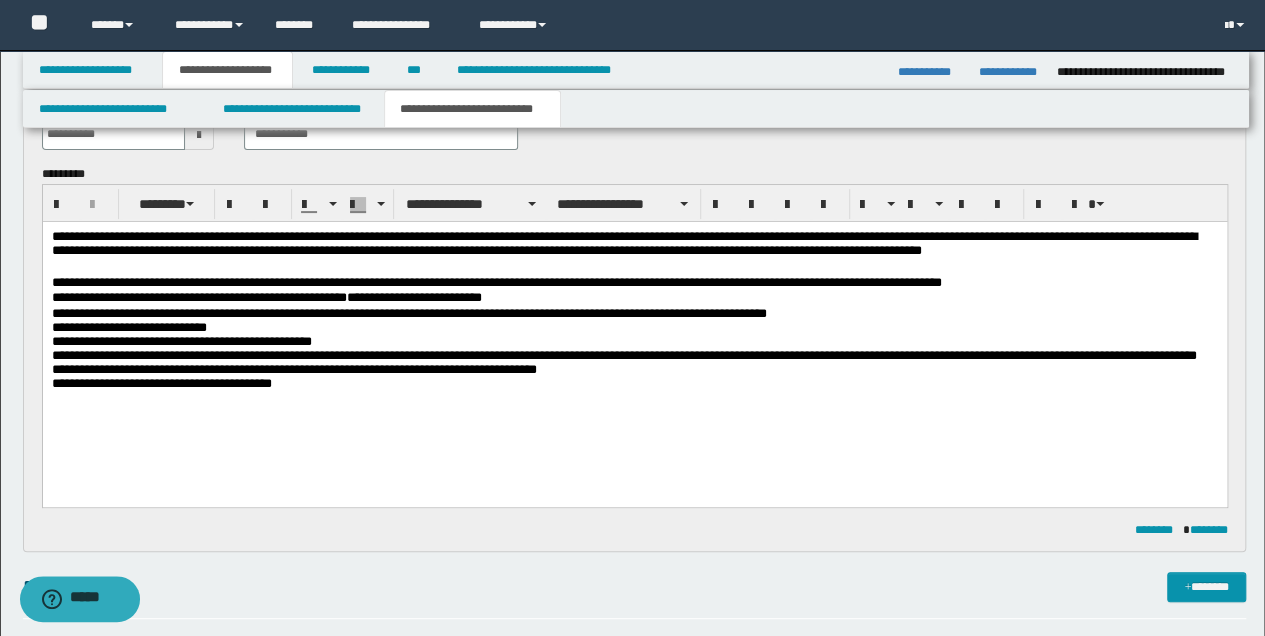 click on "**********" at bounding box center (634, 383) 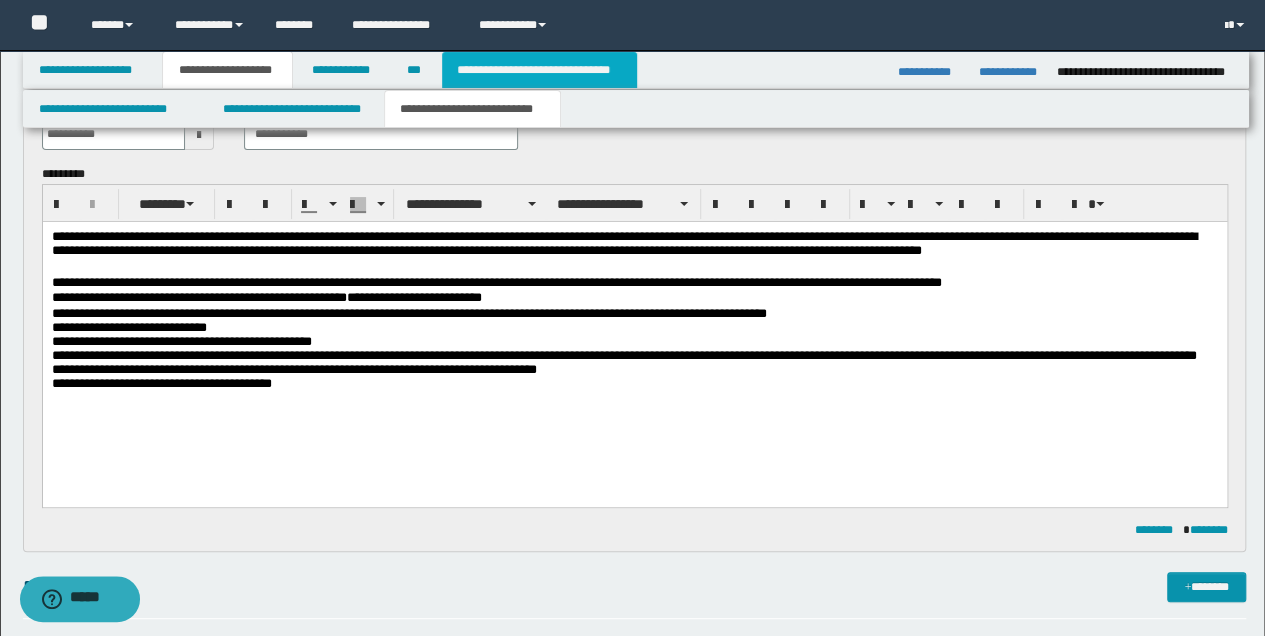 click on "**********" at bounding box center [539, 70] 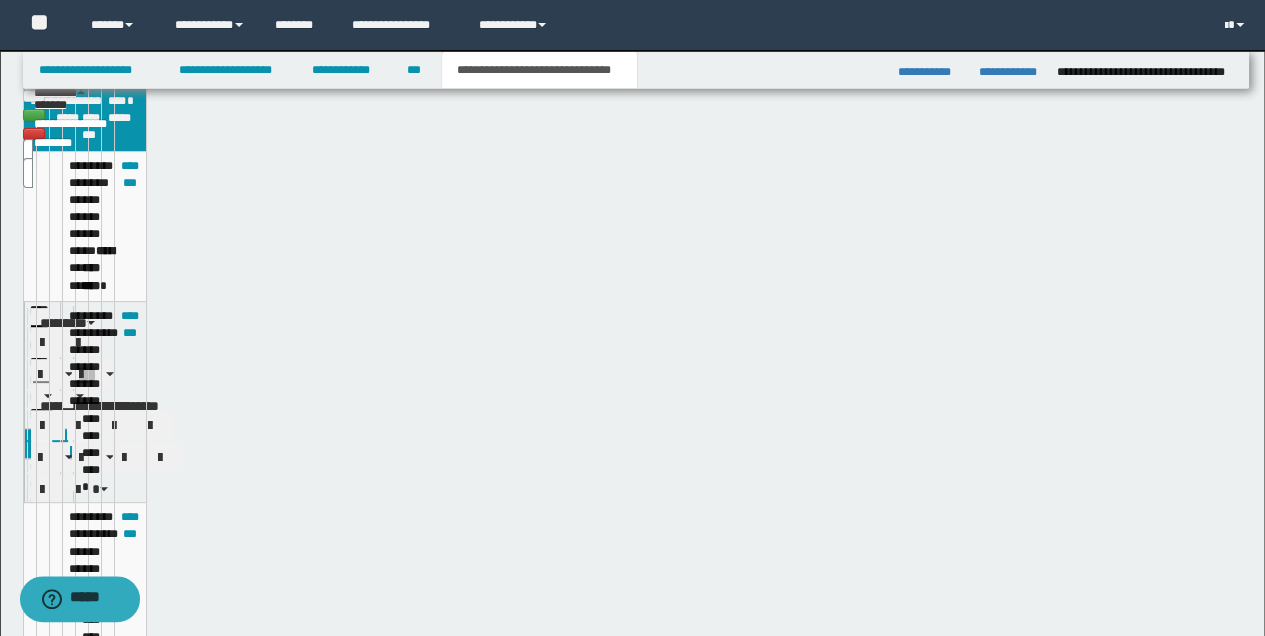 scroll, scrollTop: 102, scrollLeft: 0, axis: vertical 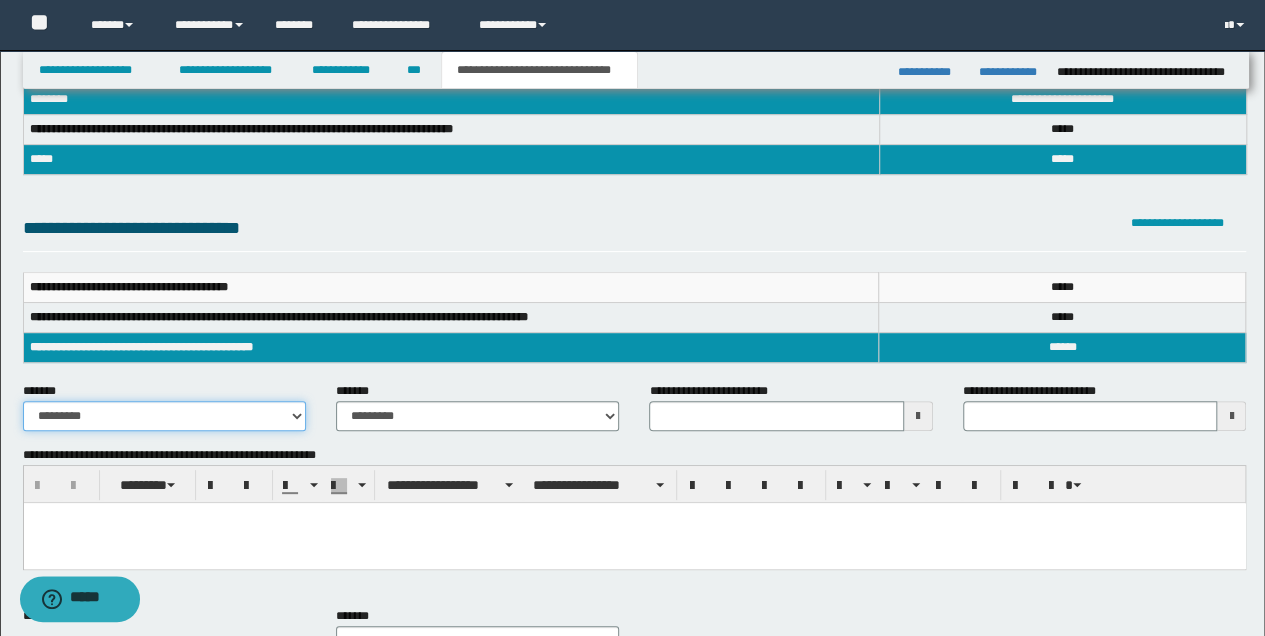 click on "**********" at bounding box center [164, 416] 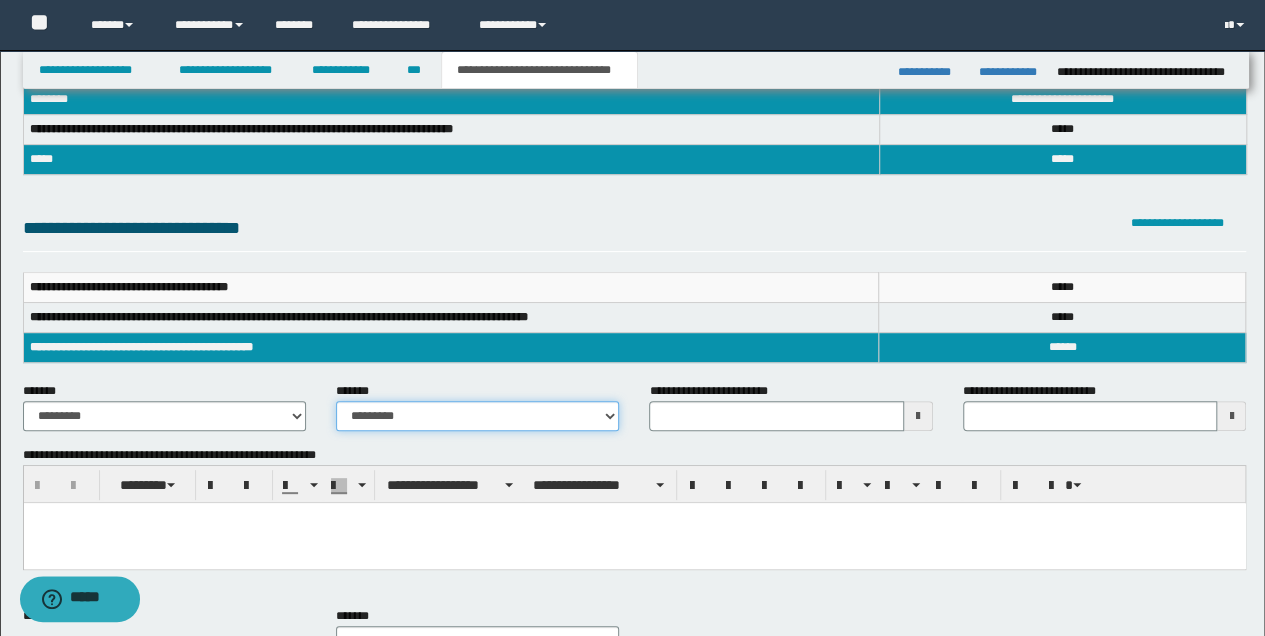 click on "**********" at bounding box center [477, 416] 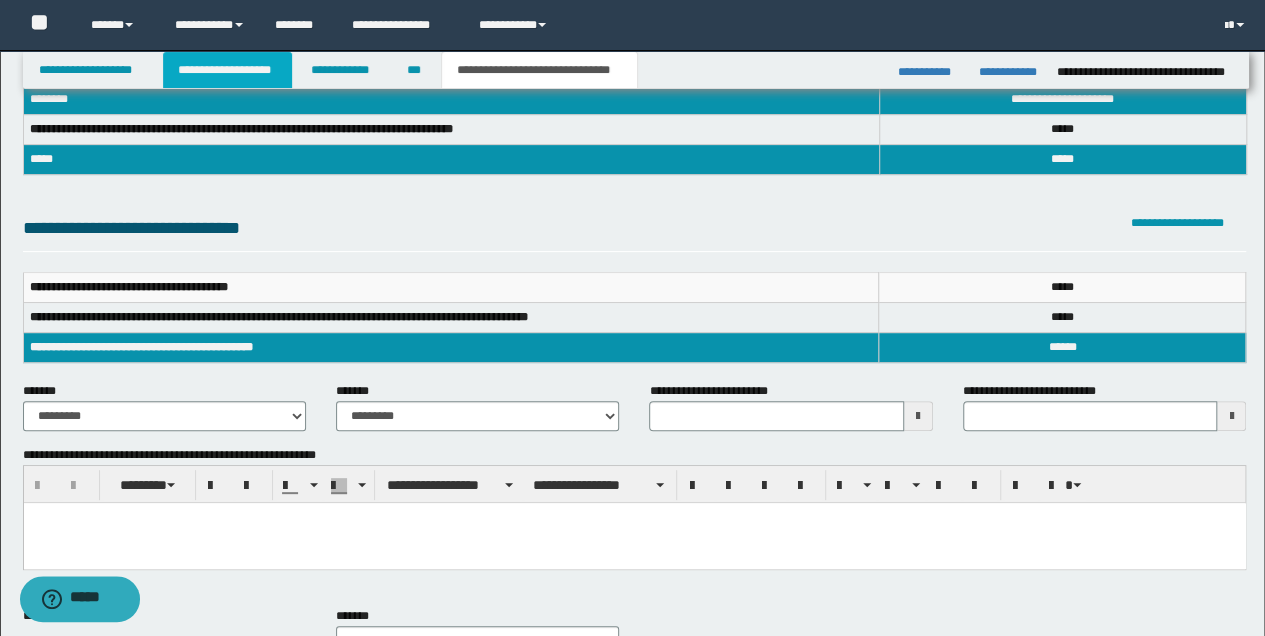 click on "**********" at bounding box center [227, 70] 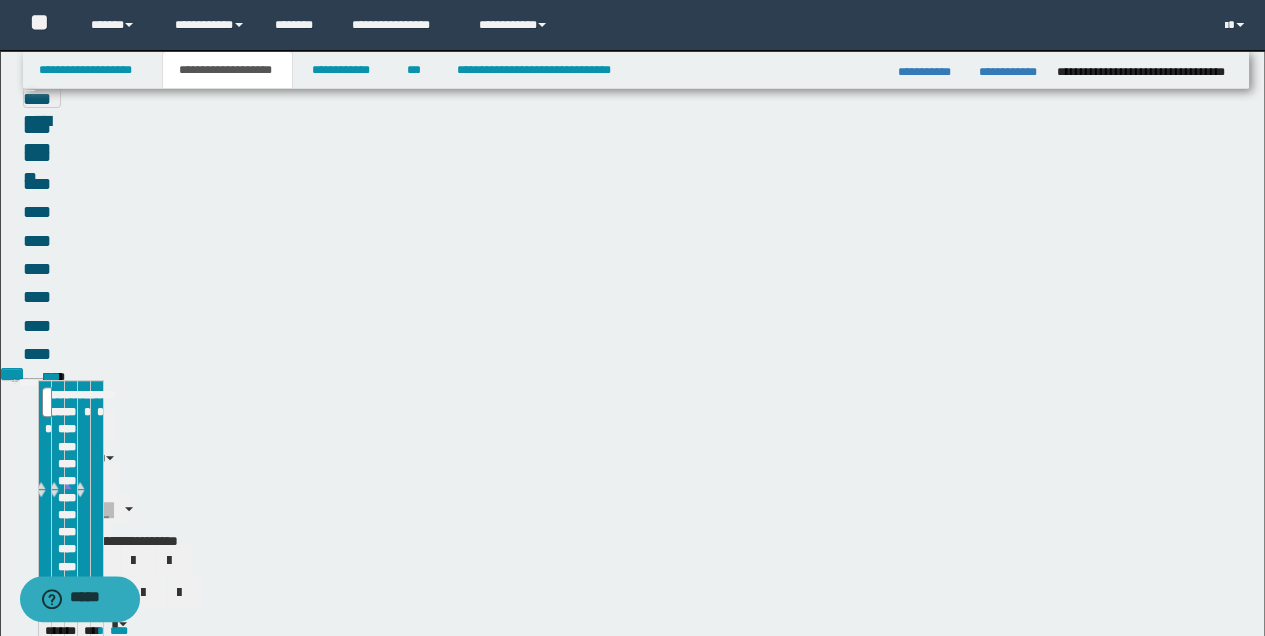scroll, scrollTop: 133, scrollLeft: 0, axis: vertical 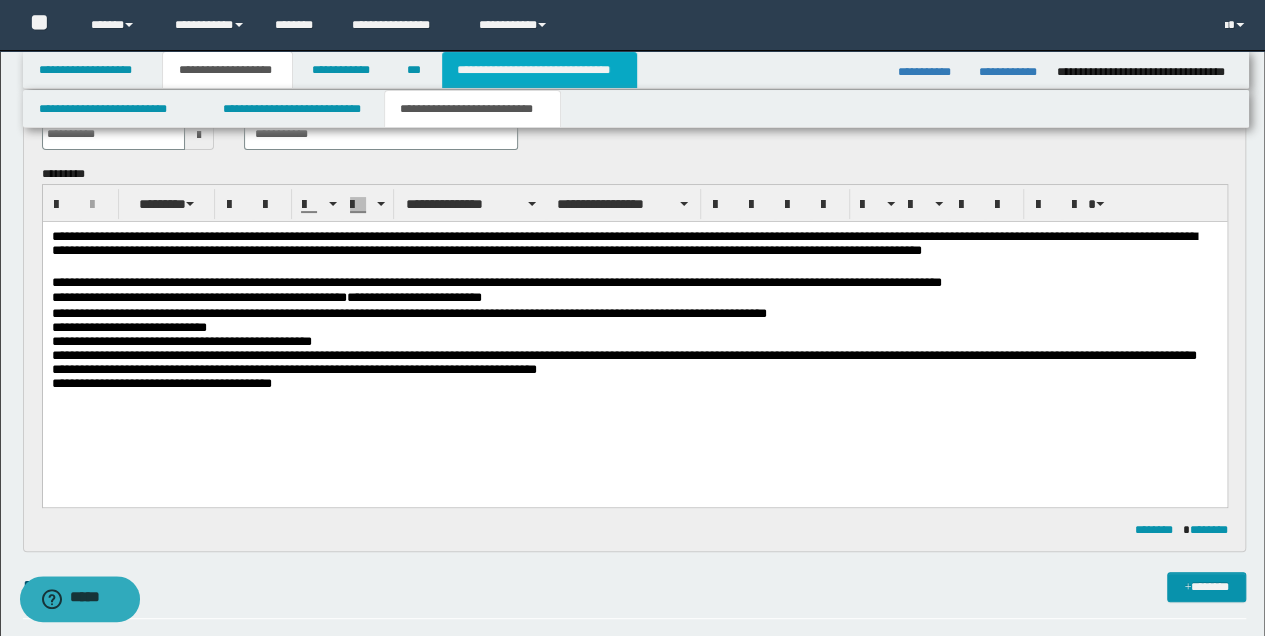click on "**********" at bounding box center [539, 70] 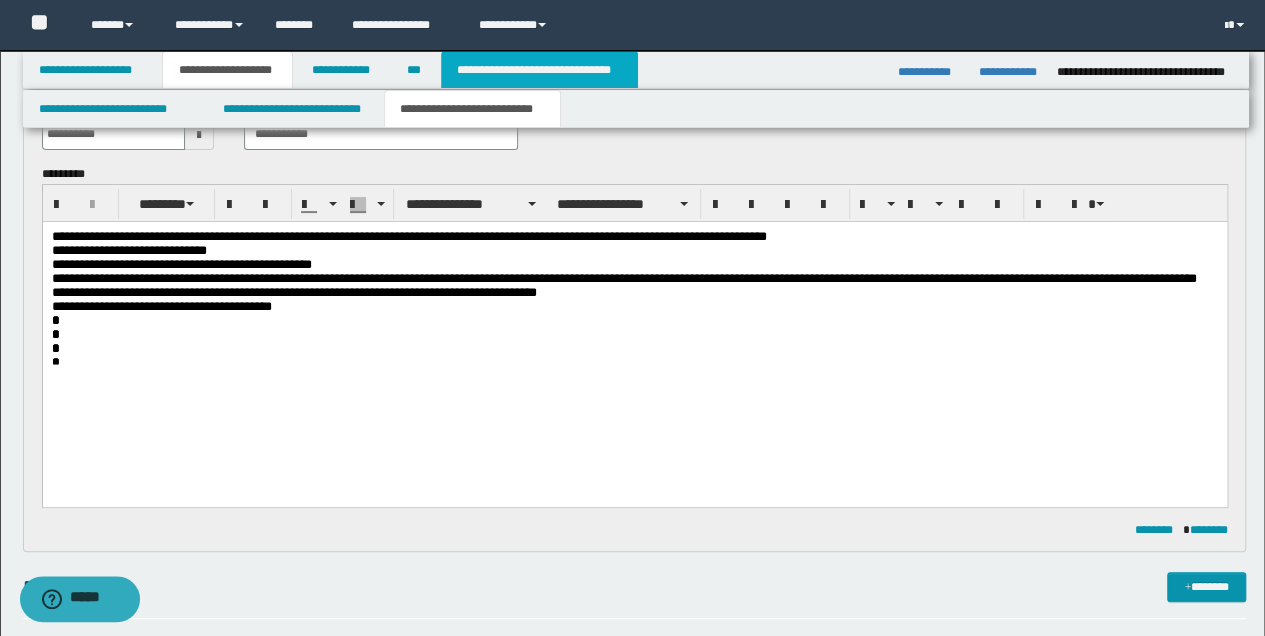 scroll, scrollTop: 102, scrollLeft: 0, axis: vertical 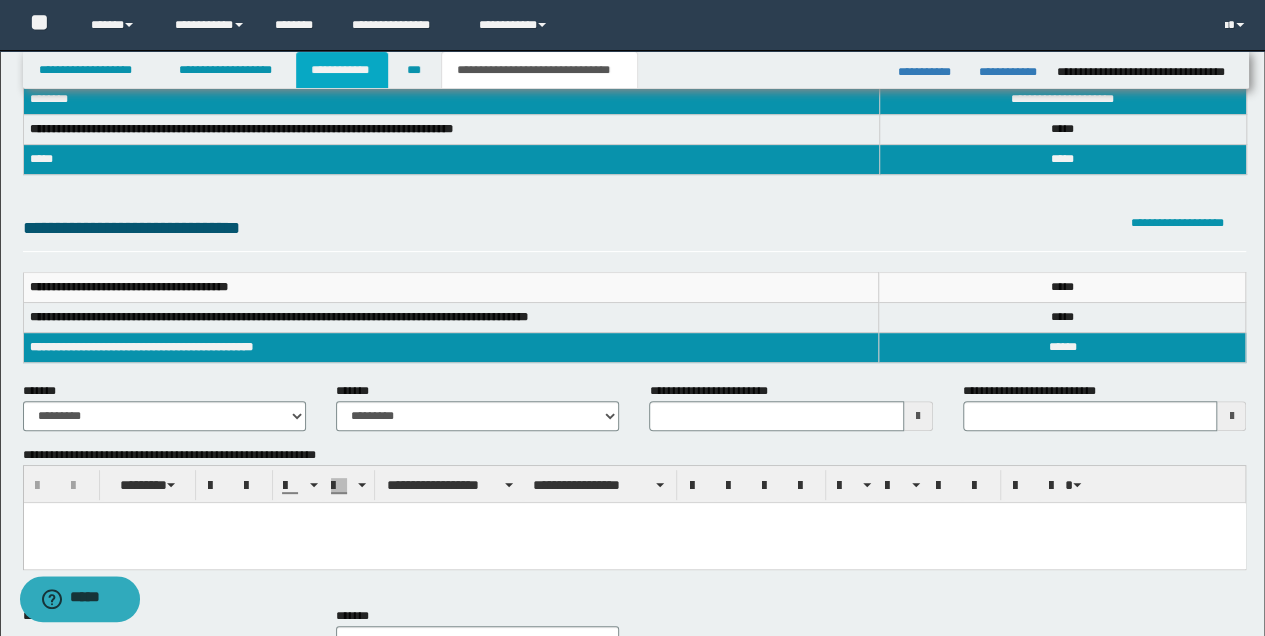 click on "**********" at bounding box center [342, 70] 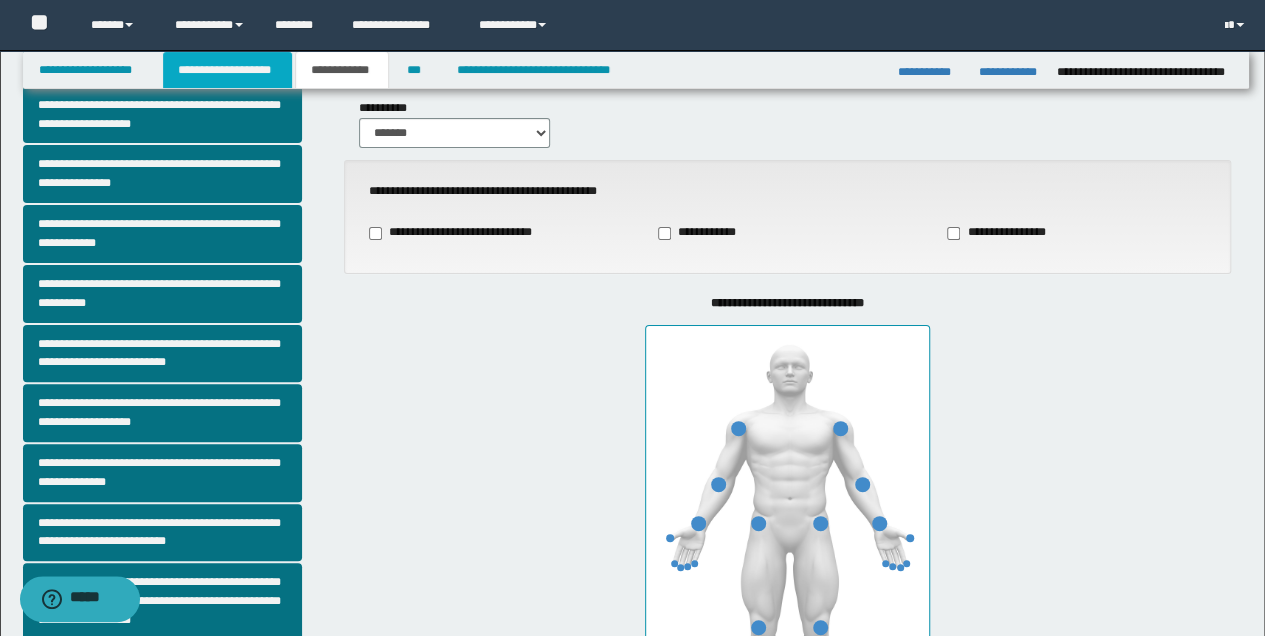 click on "**********" at bounding box center (227, 70) 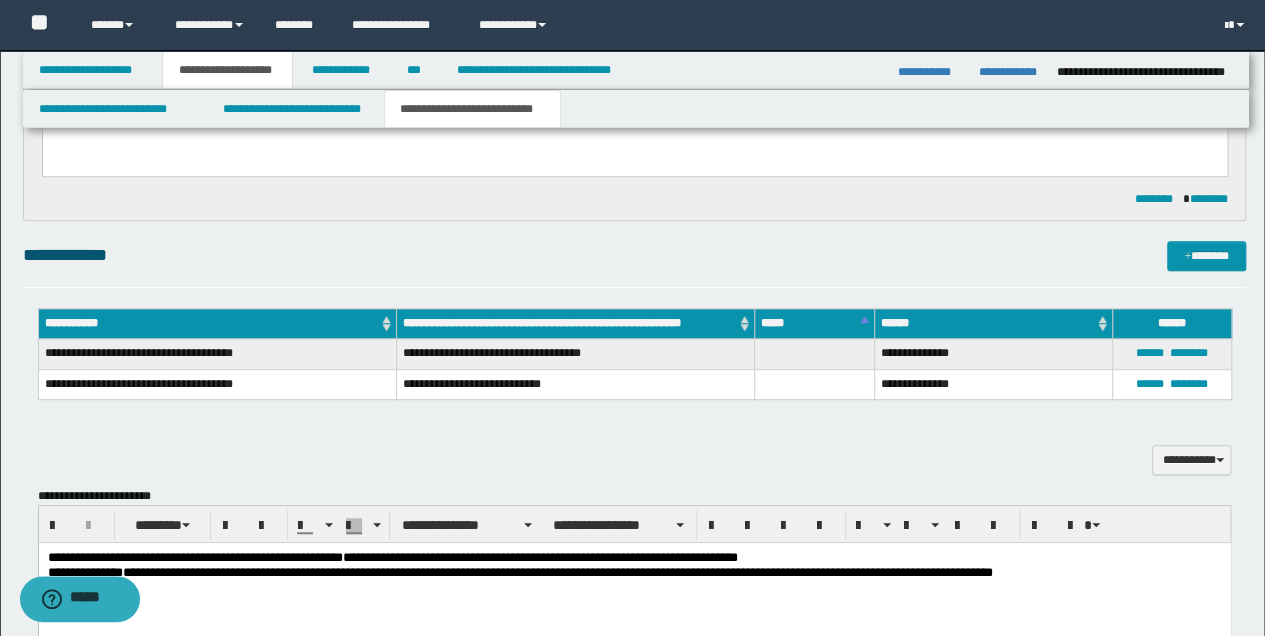 scroll, scrollTop: 466, scrollLeft: 0, axis: vertical 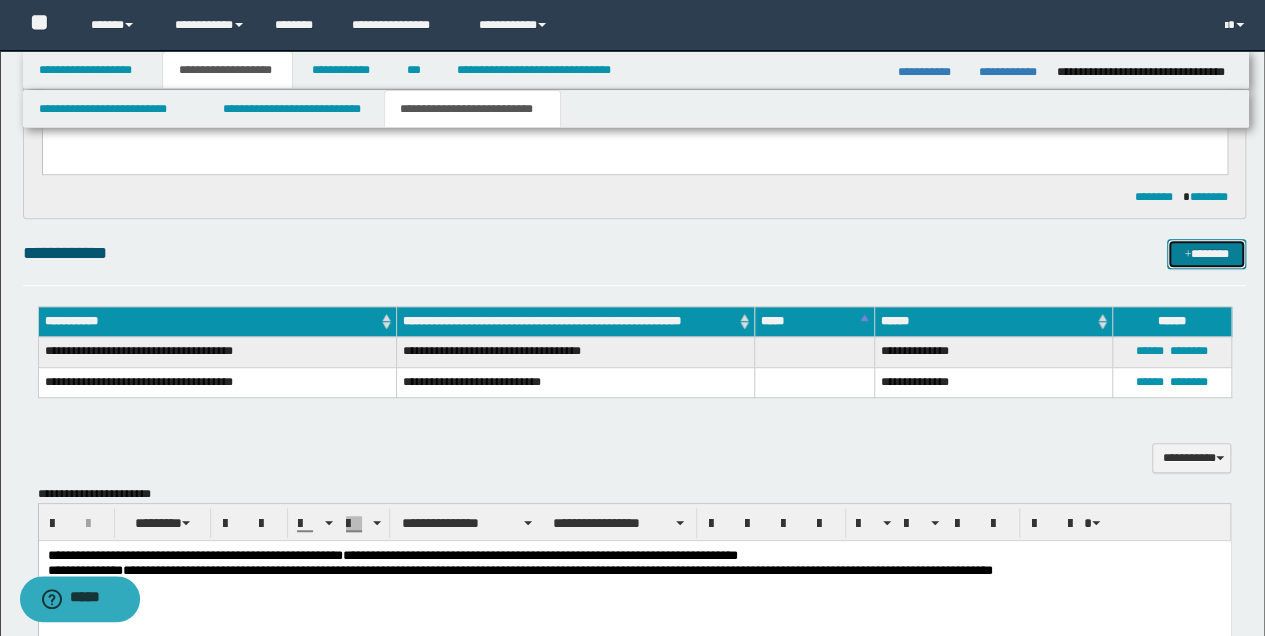 click on "*******" at bounding box center [1206, 253] 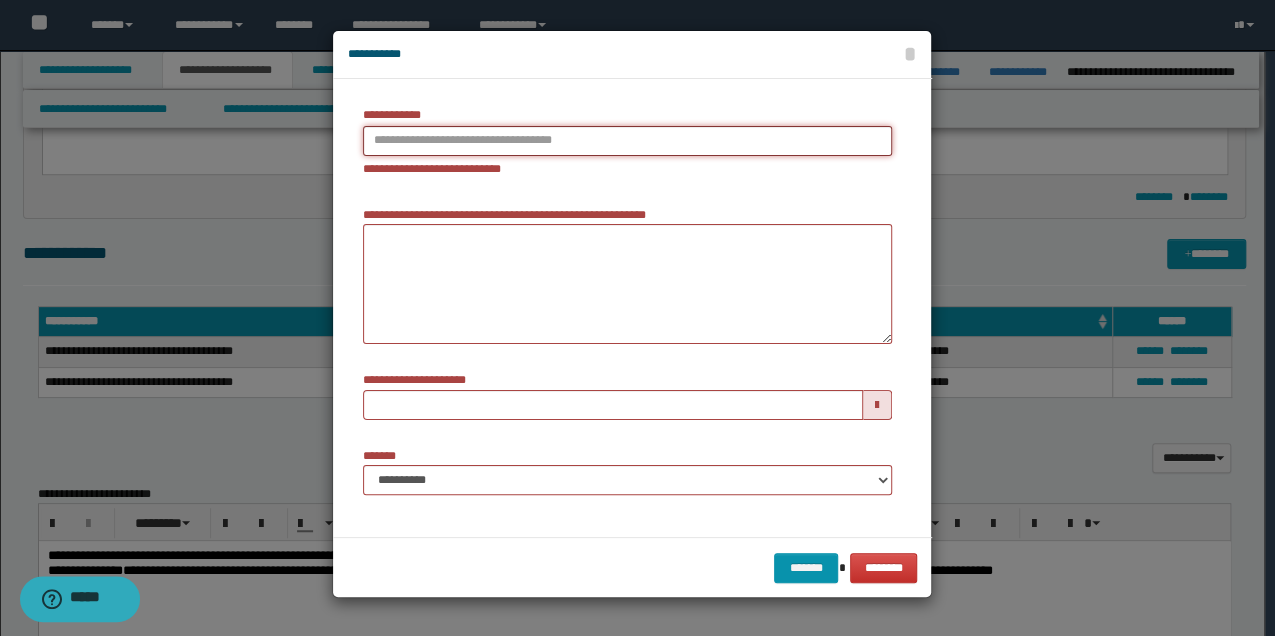 type on "**********" 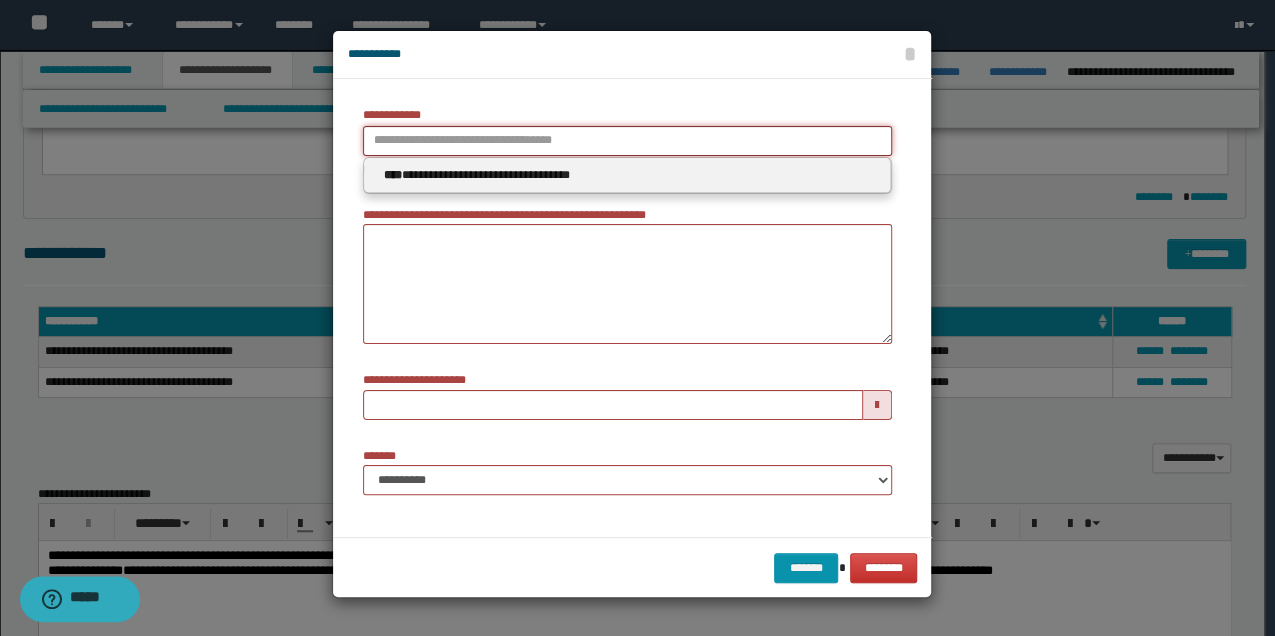 click on "**********" at bounding box center (627, 141) 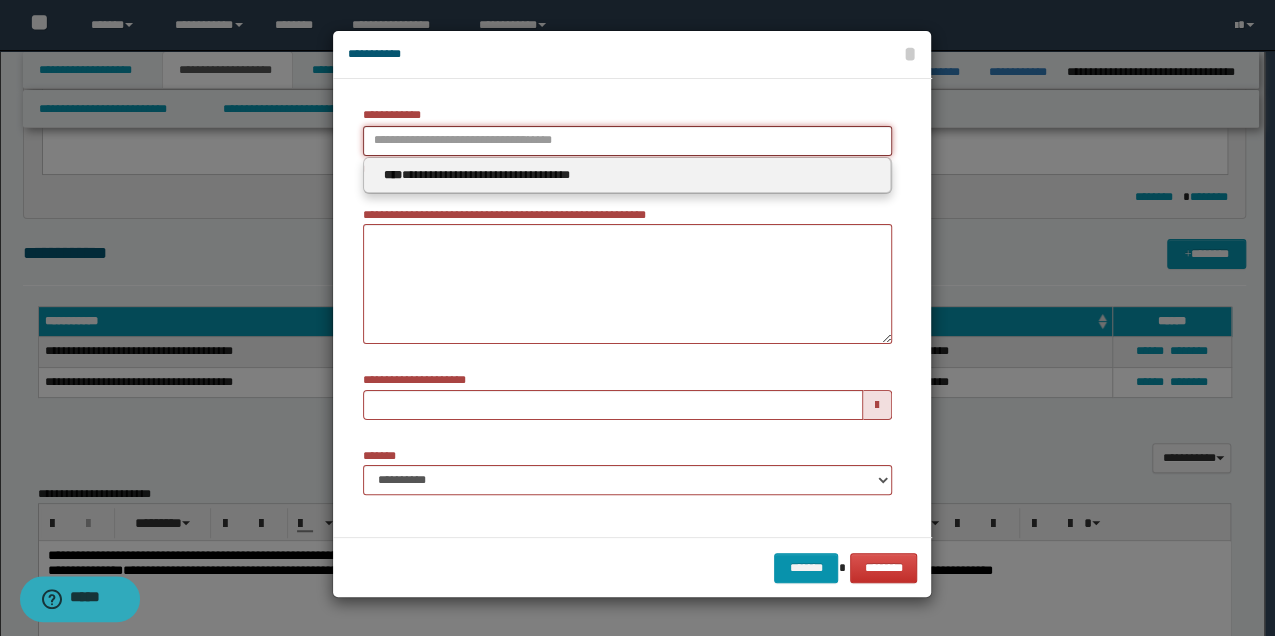 type 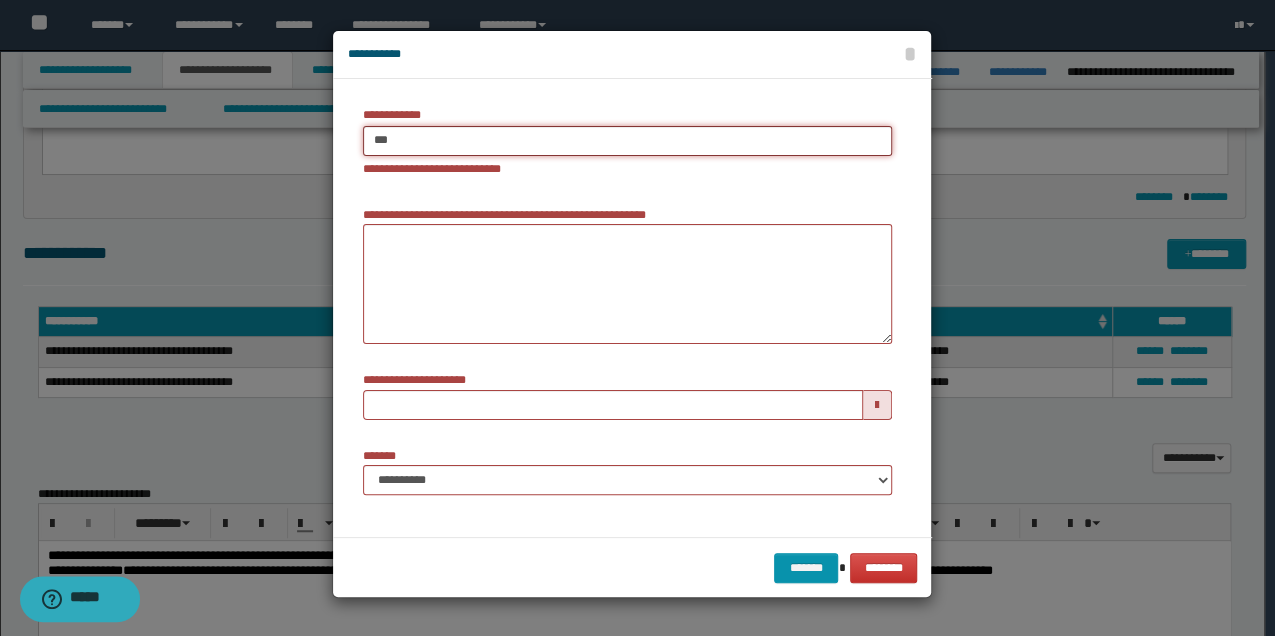 type on "****" 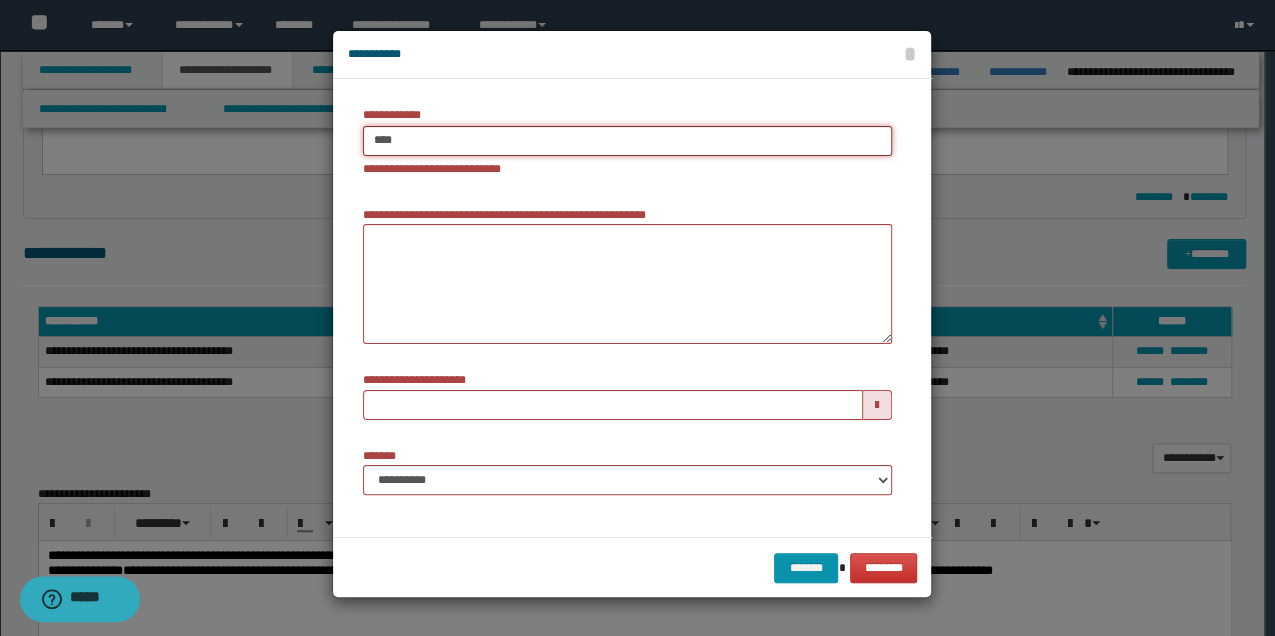 type on "****" 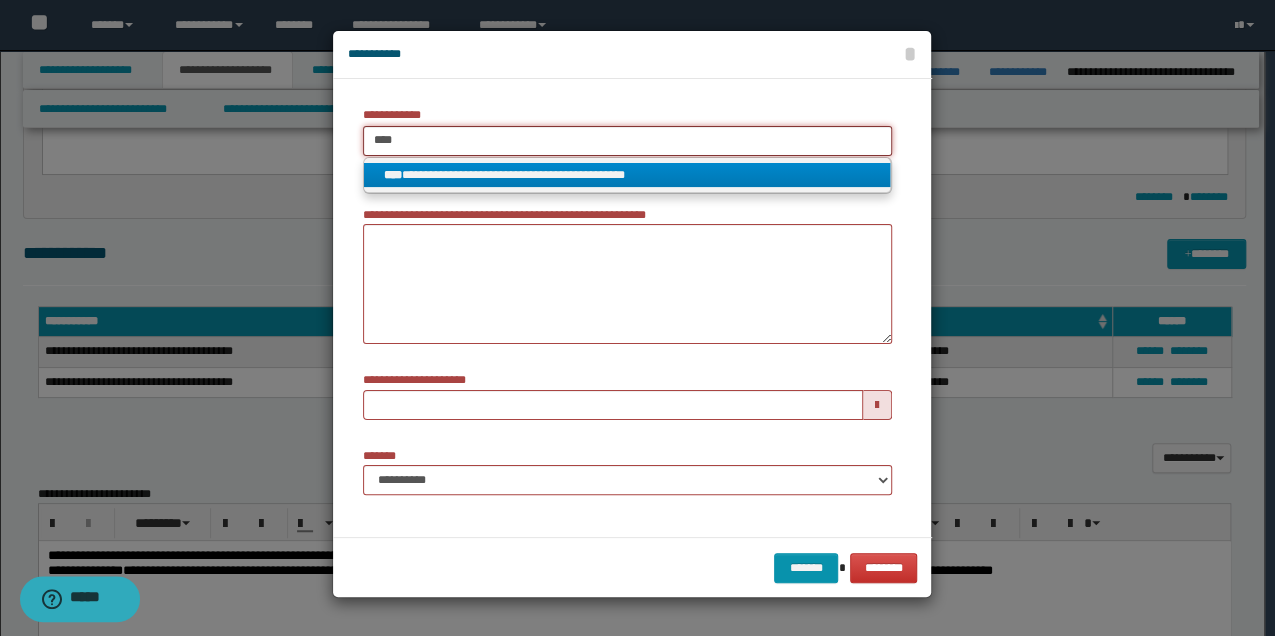 type on "****" 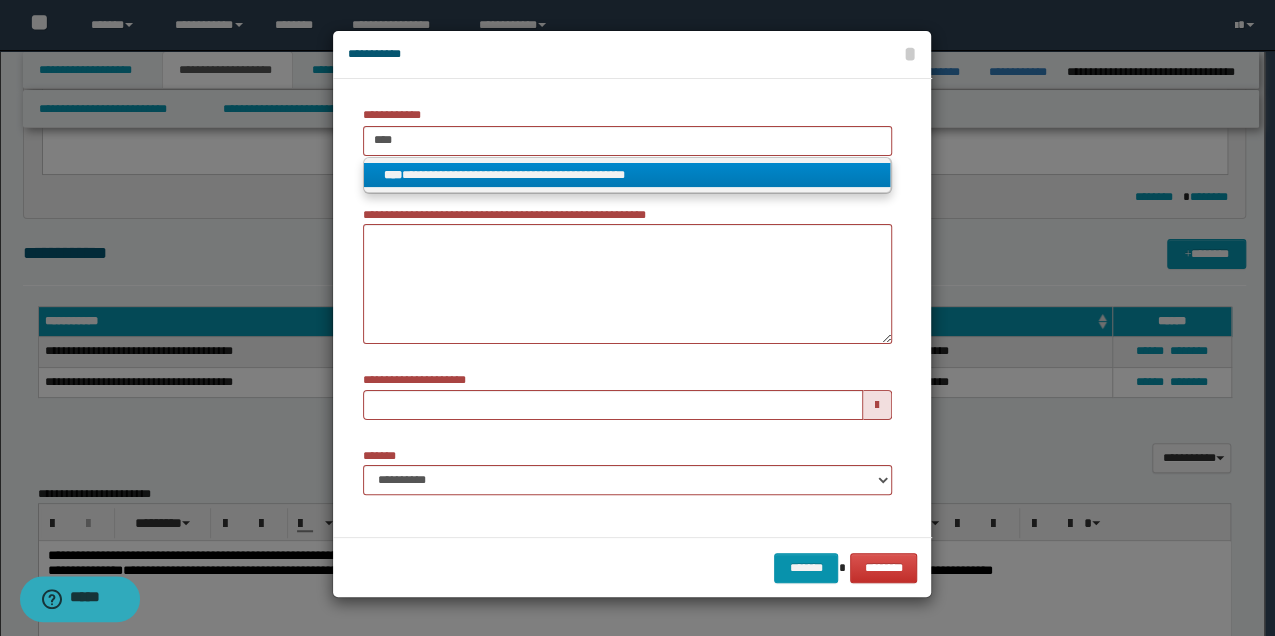 click on "**********" at bounding box center [627, 175] 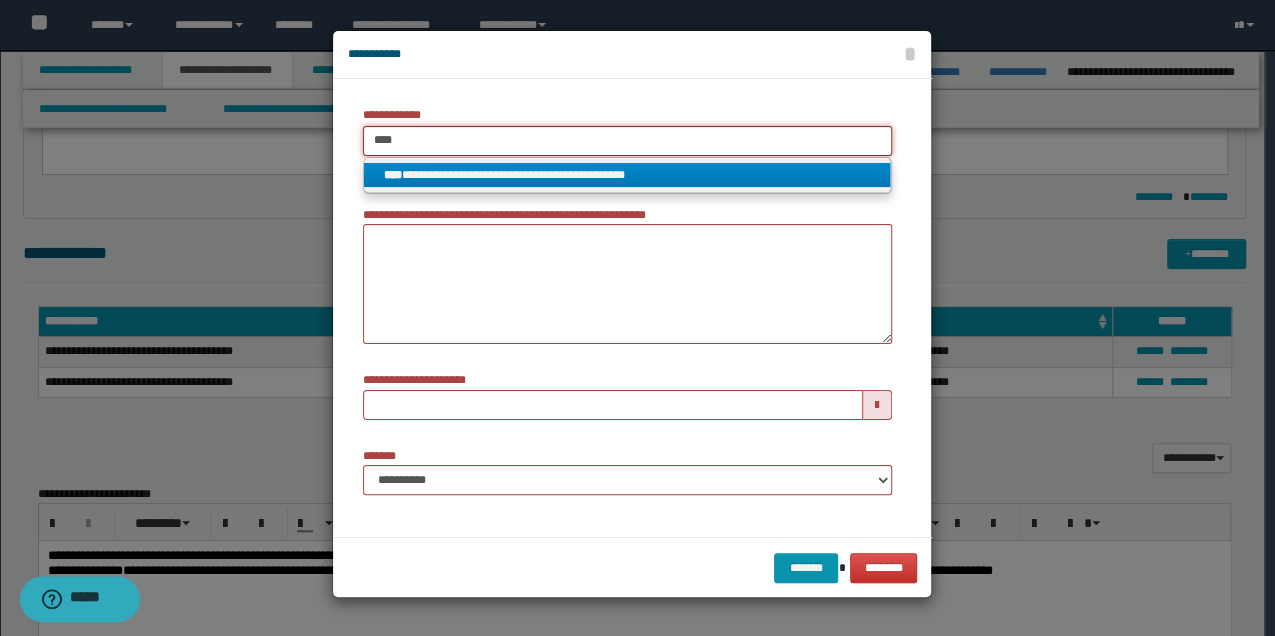 type 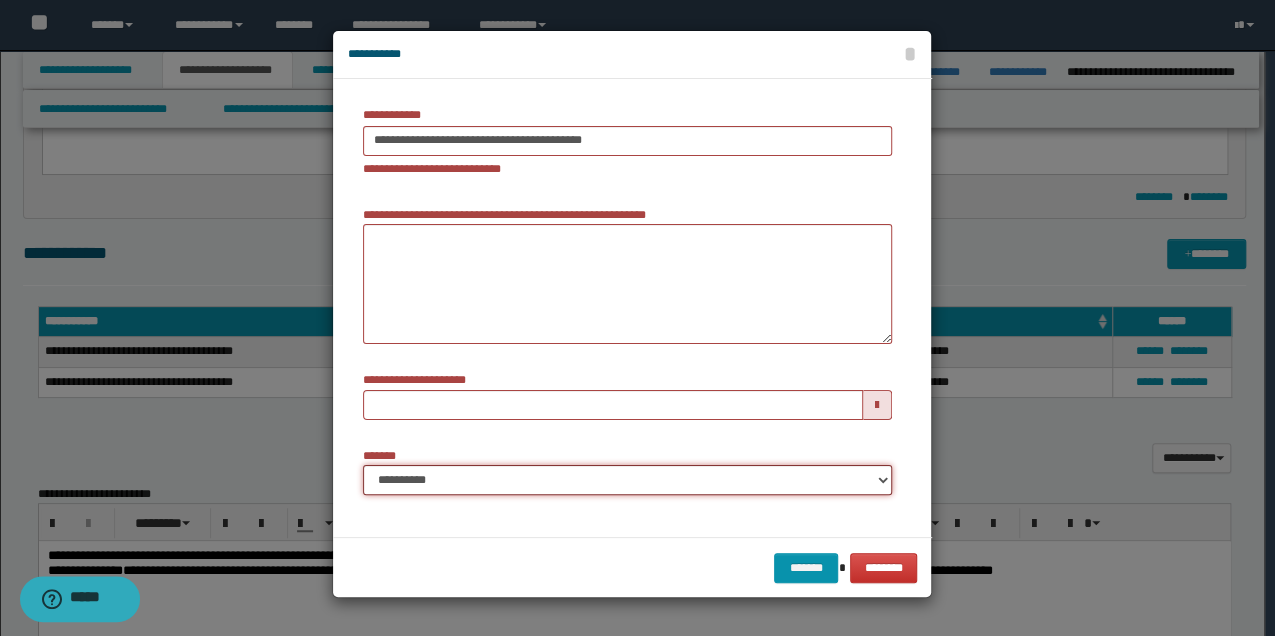 click on "**********" at bounding box center [627, 480] 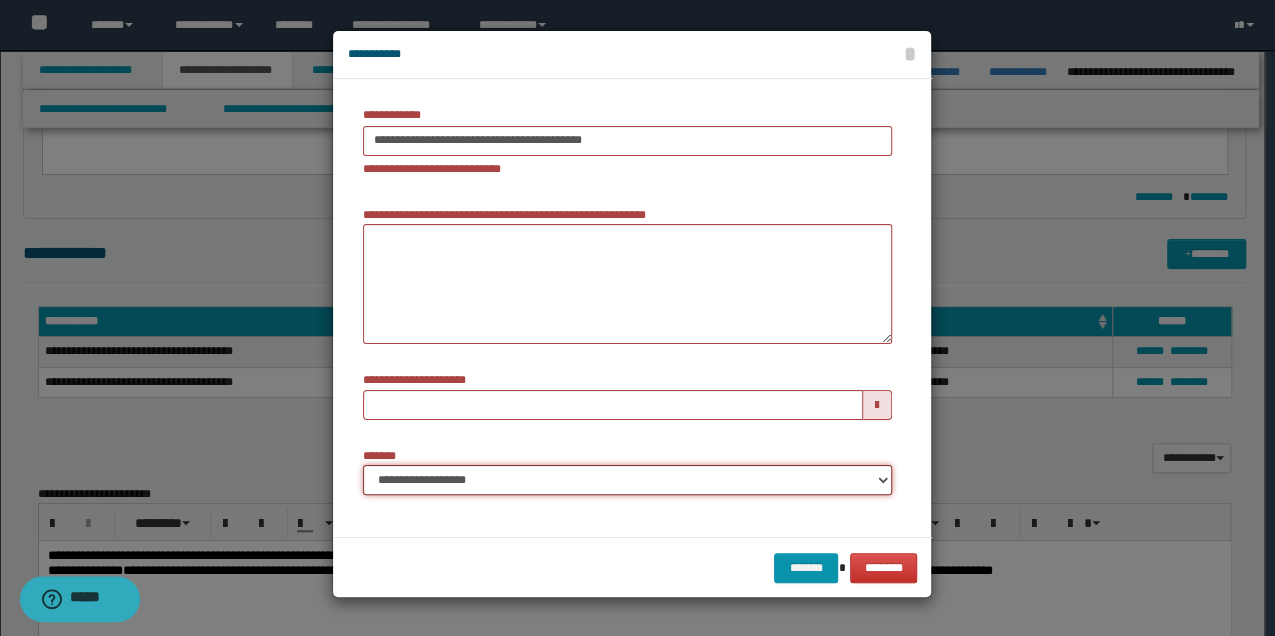 click on "**********" at bounding box center [627, 480] 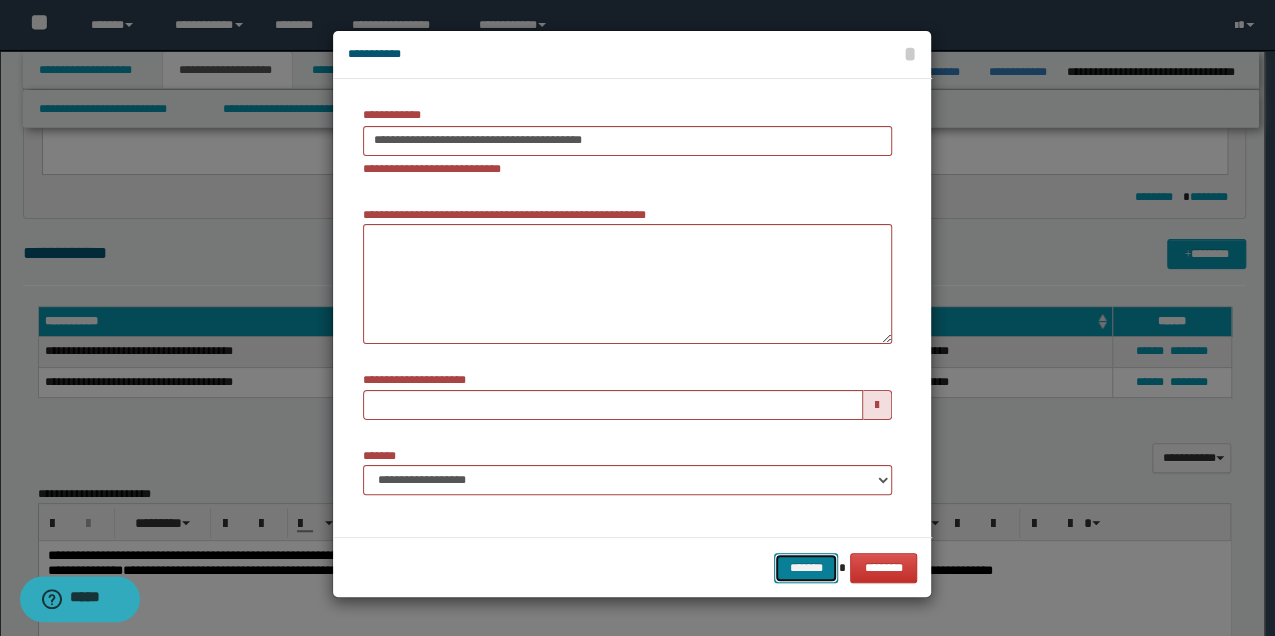 click on "*******" at bounding box center (806, 567) 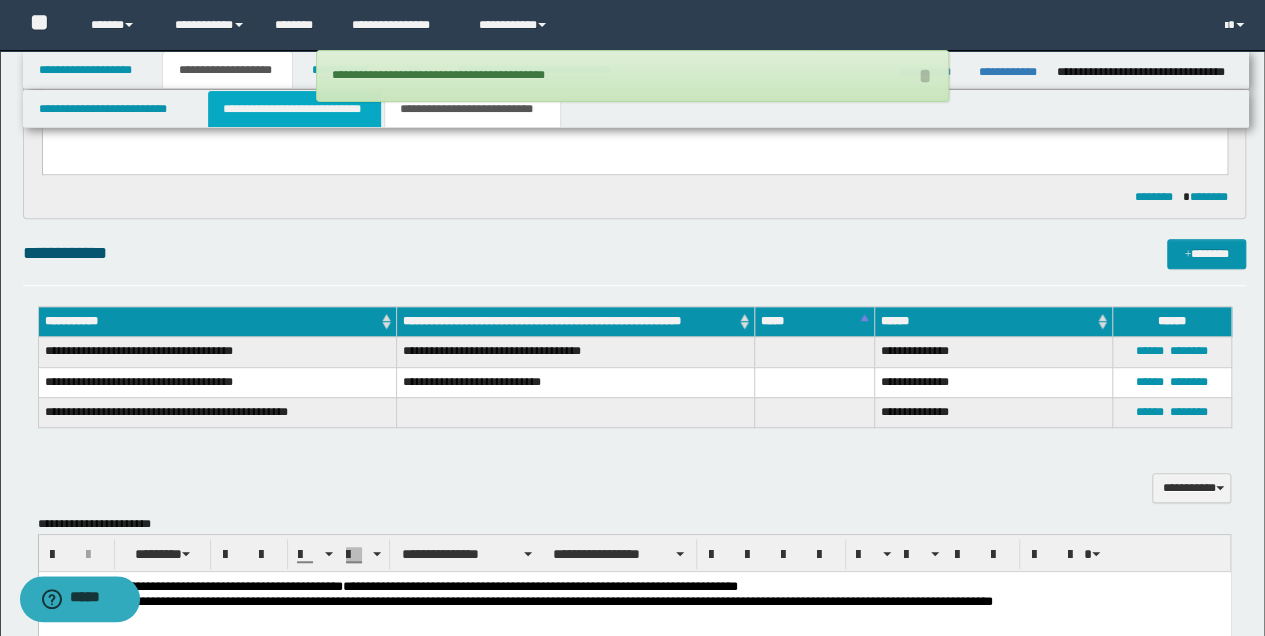 click on "**********" at bounding box center [294, 109] 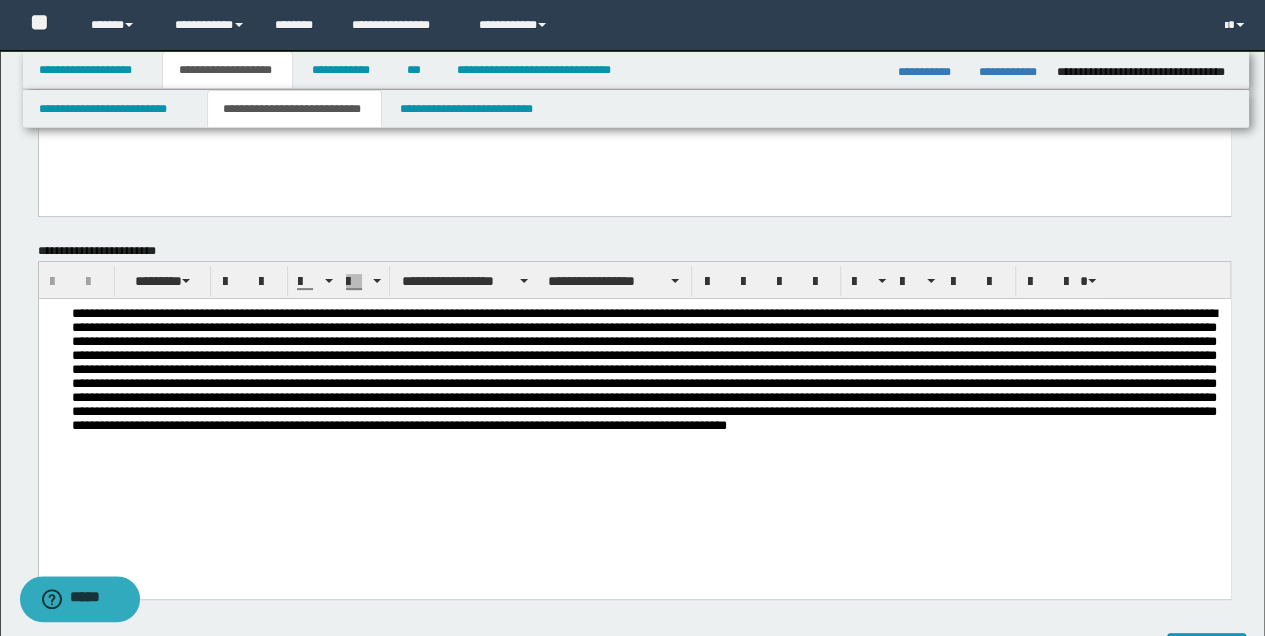 scroll, scrollTop: 133, scrollLeft: 0, axis: vertical 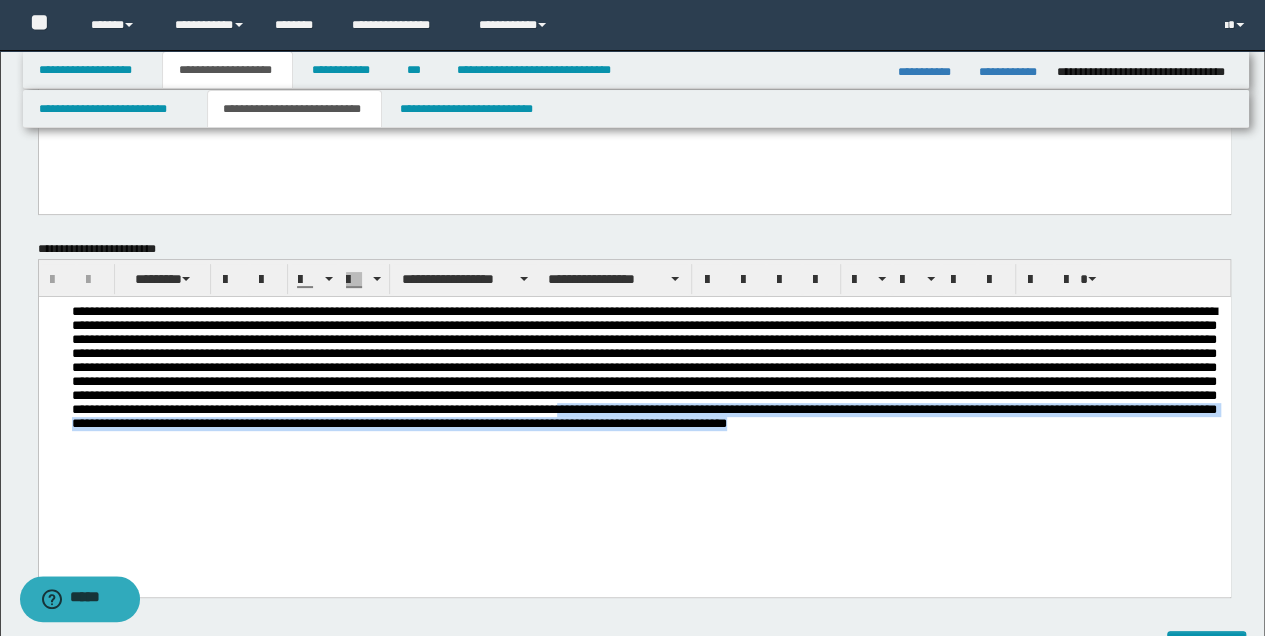 drag, startPoint x: 1140, startPoint y: 420, endPoint x: 1144, endPoint y: 451, distance: 31.257 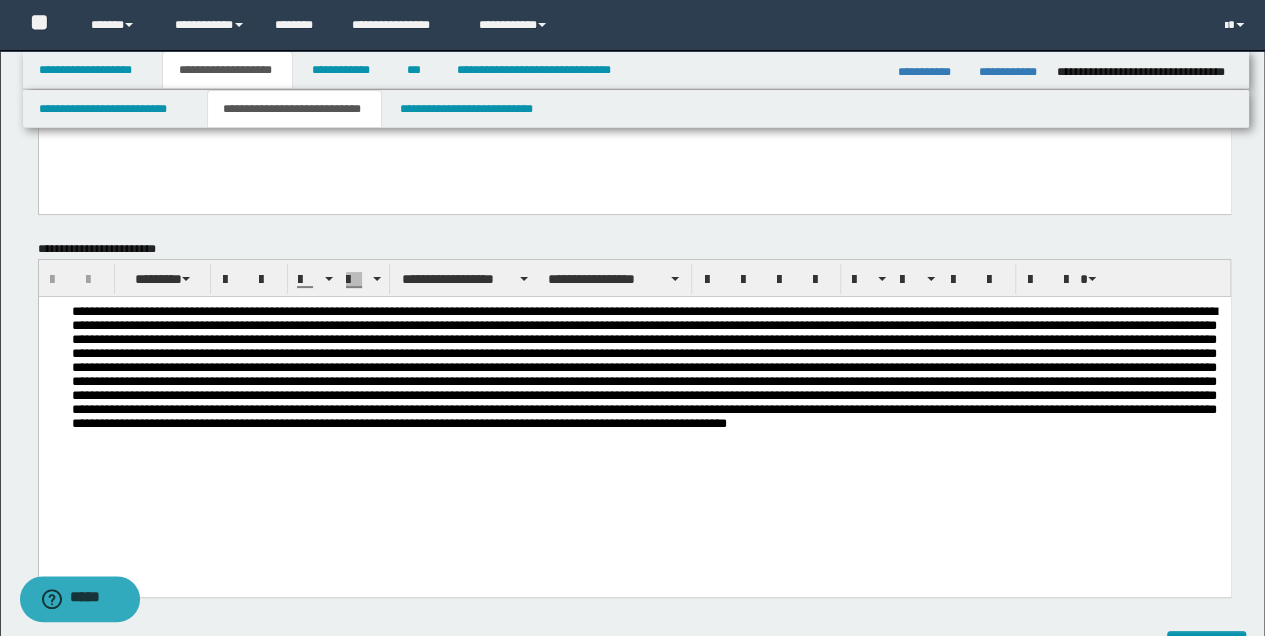 click at bounding box center [634, 422] 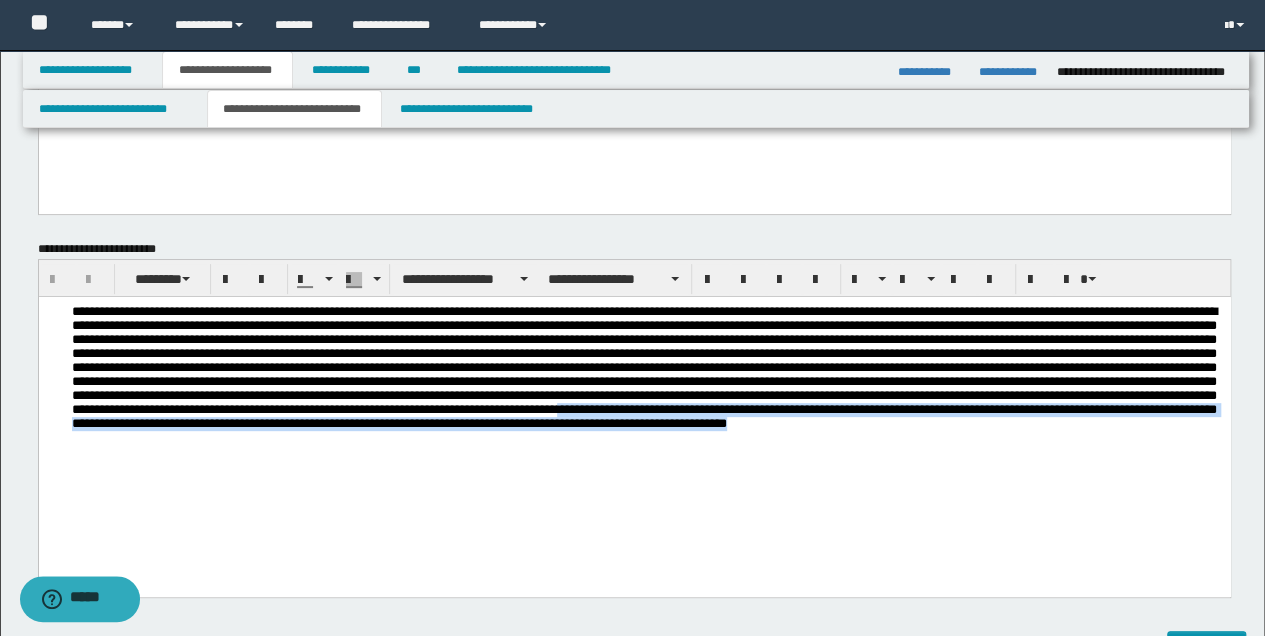 drag, startPoint x: 1141, startPoint y: 426, endPoint x: 1144, endPoint y: 445, distance: 19.235384 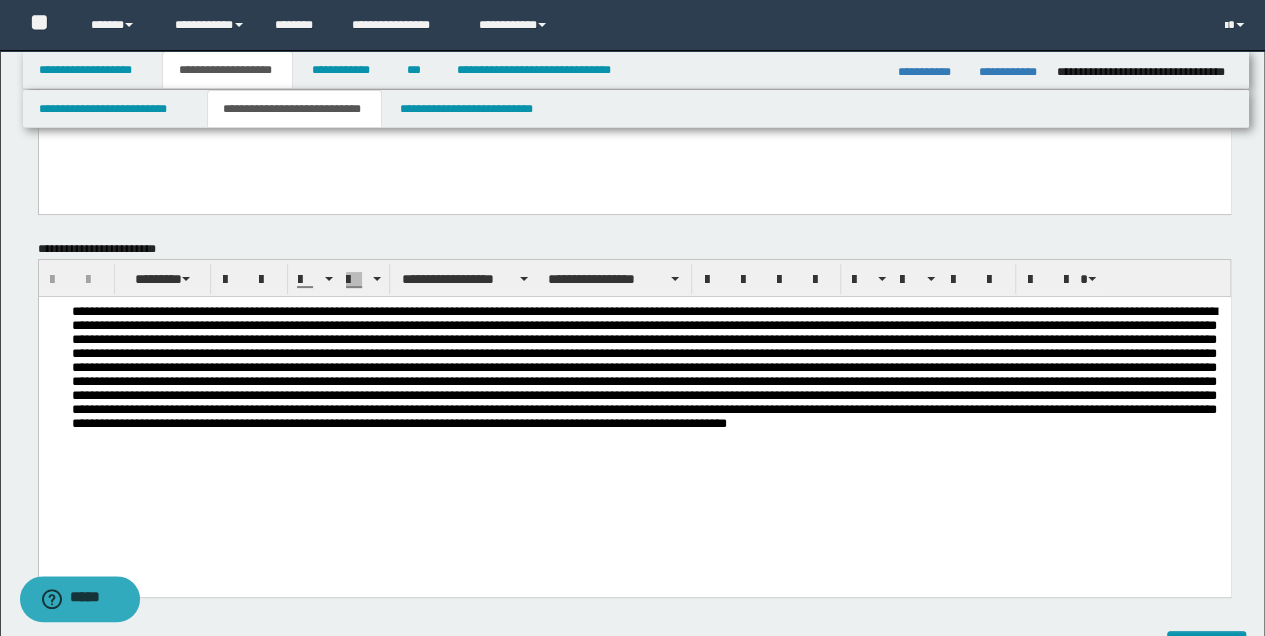 click at bounding box center [634, 422] 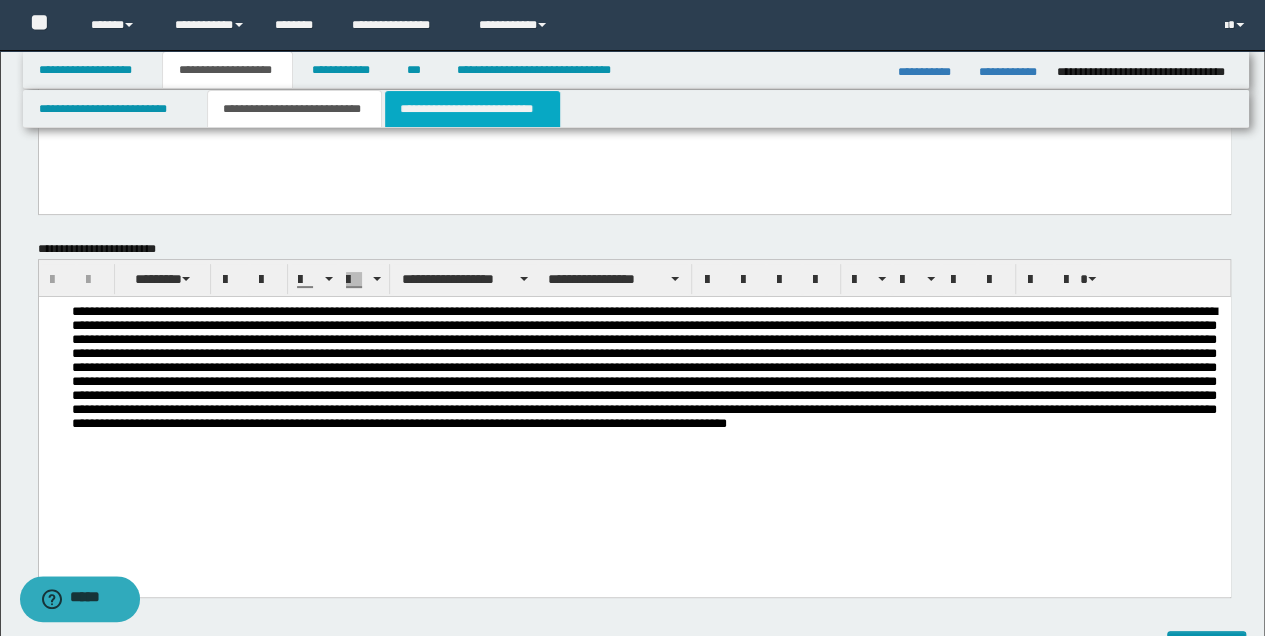 click on "**********" at bounding box center (472, 109) 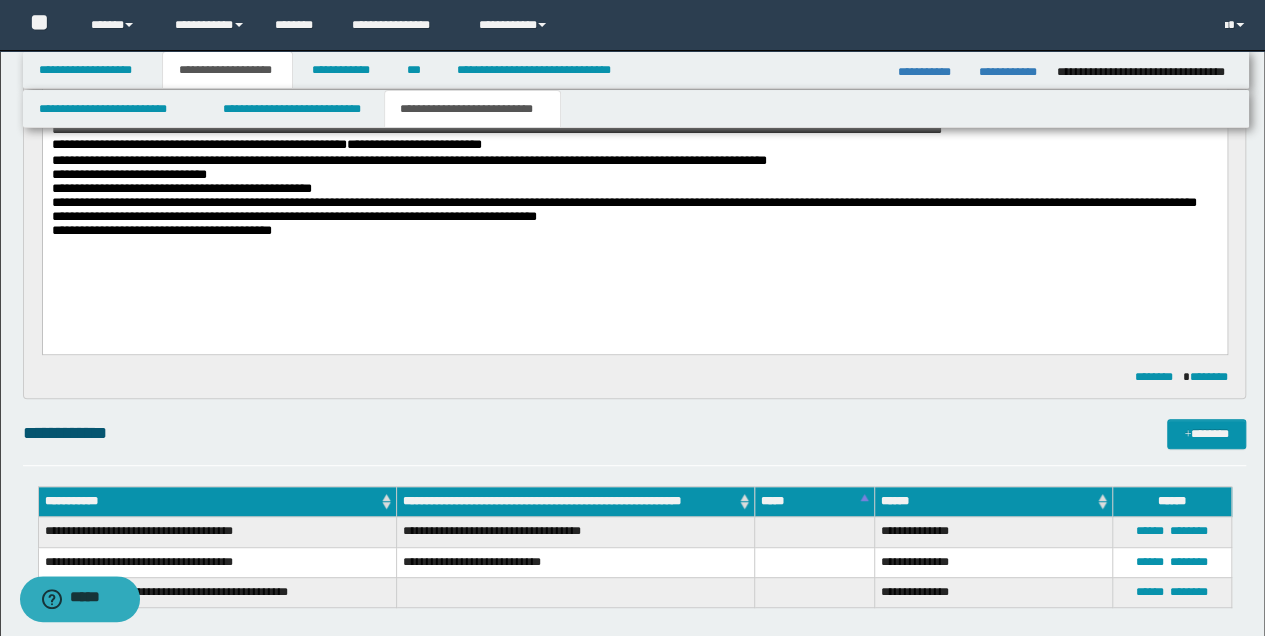 scroll, scrollTop: 400, scrollLeft: 0, axis: vertical 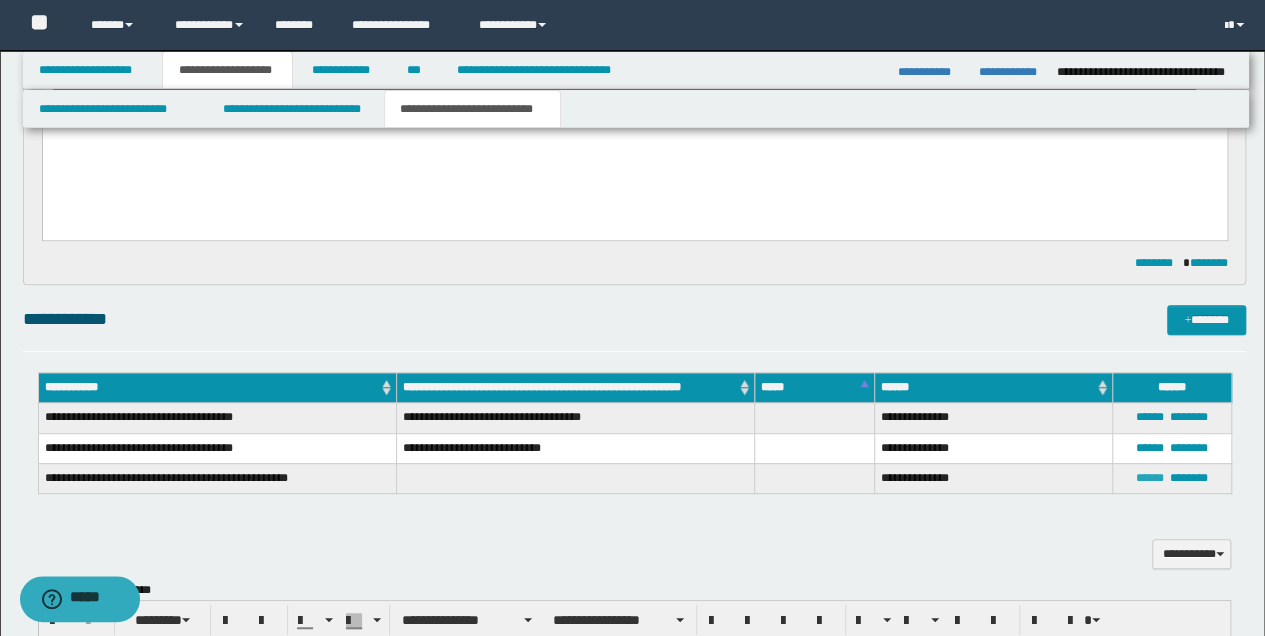 click on "******" at bounding box center [1150, 478] 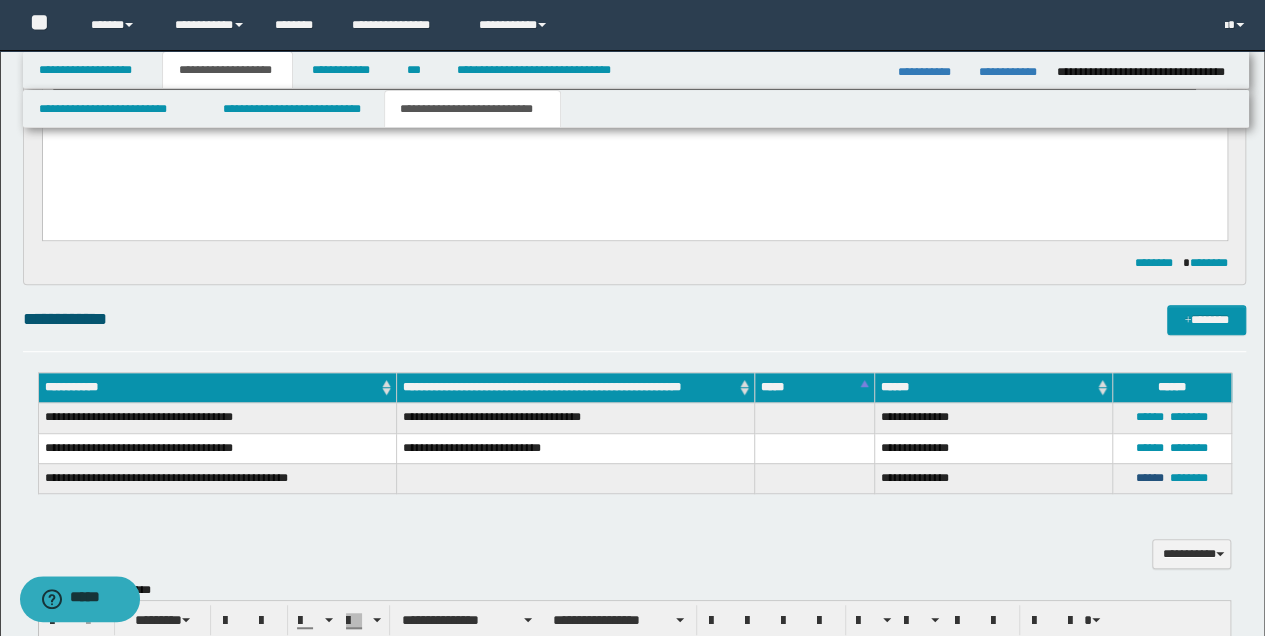 type on "**********" 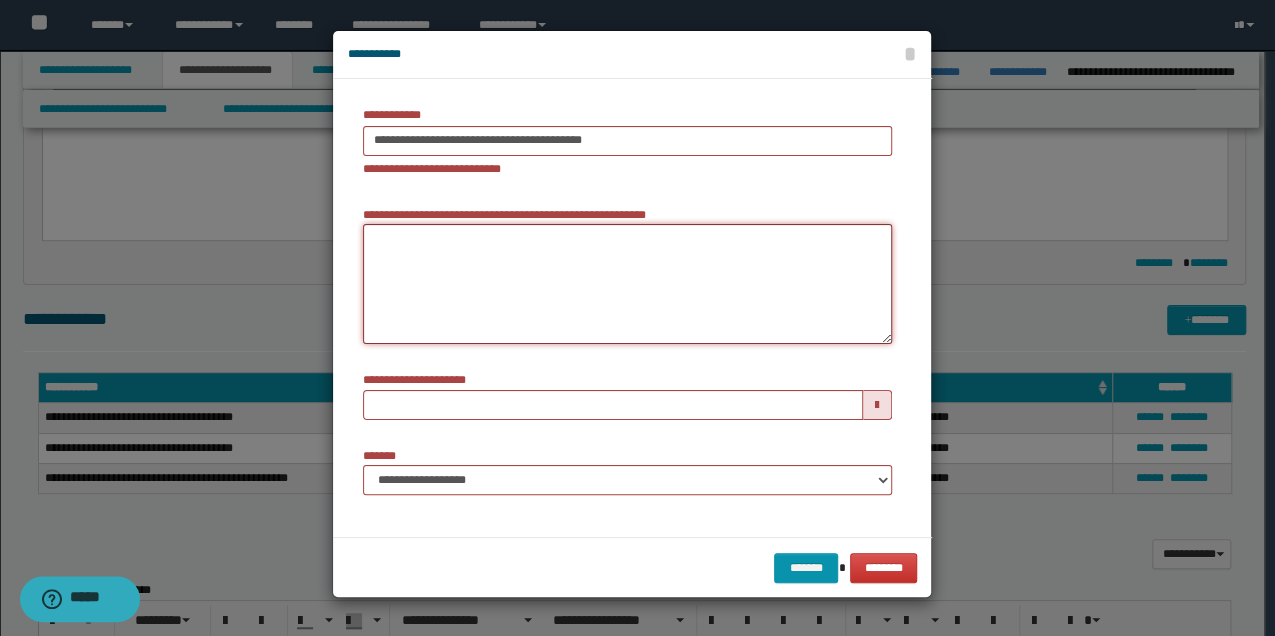 click on "**********" at bounding box center (627, 284) 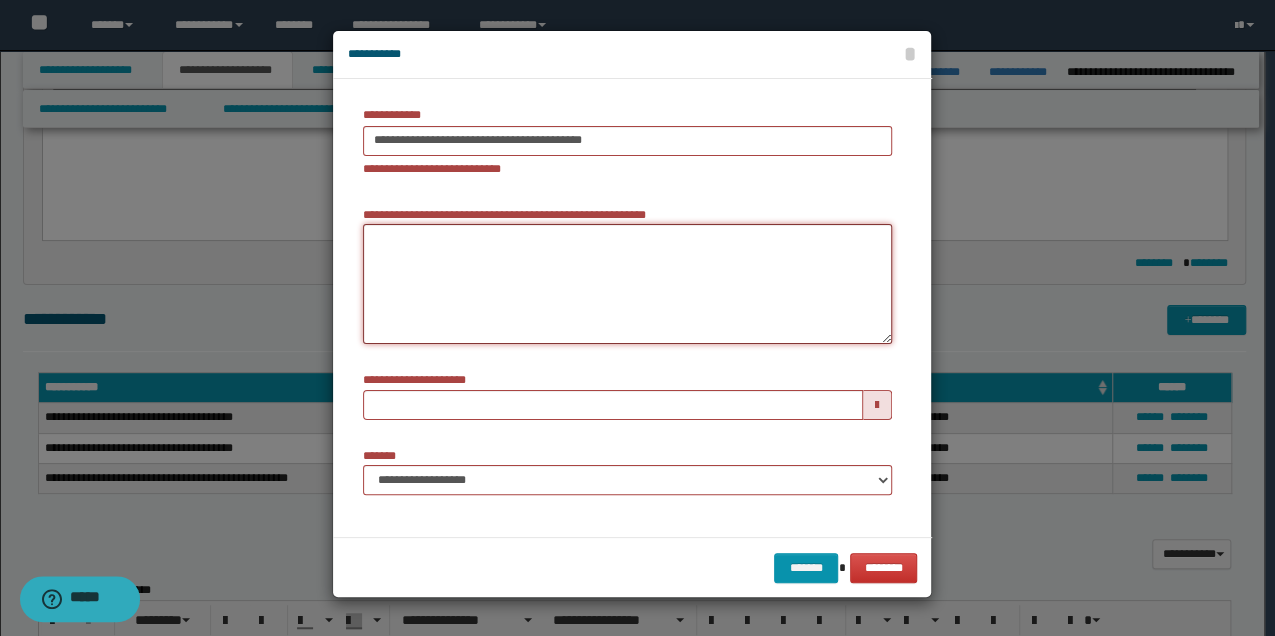 paste on "**********" 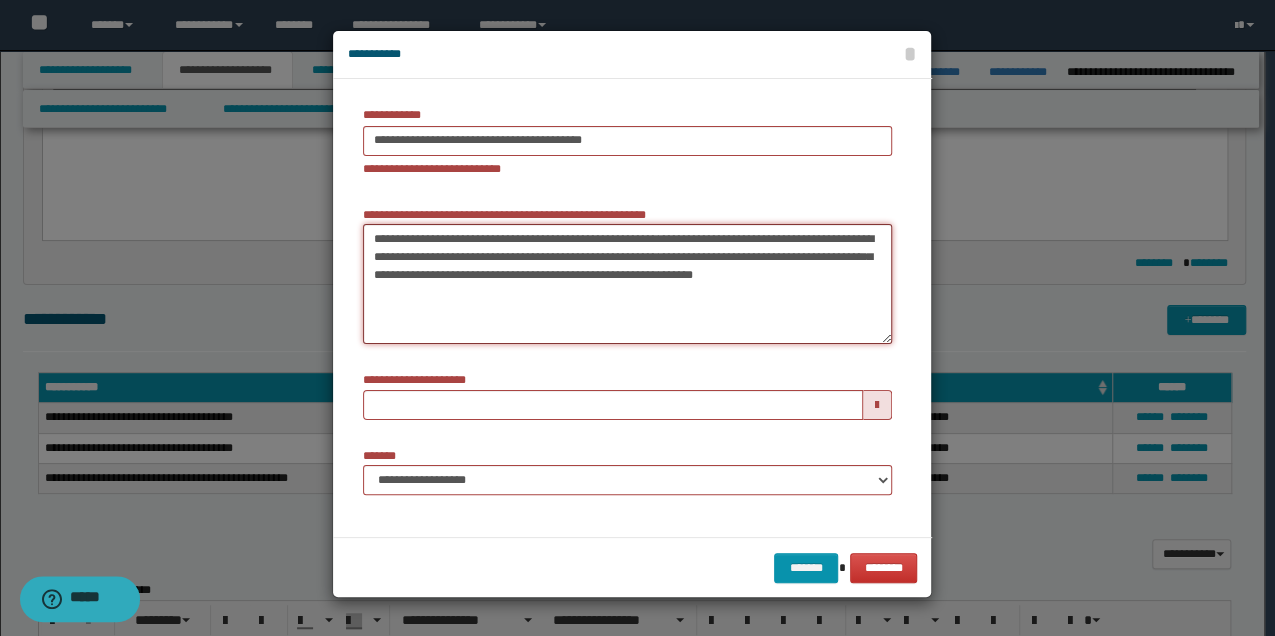 click on "**********" at bounding box center [627, 284] 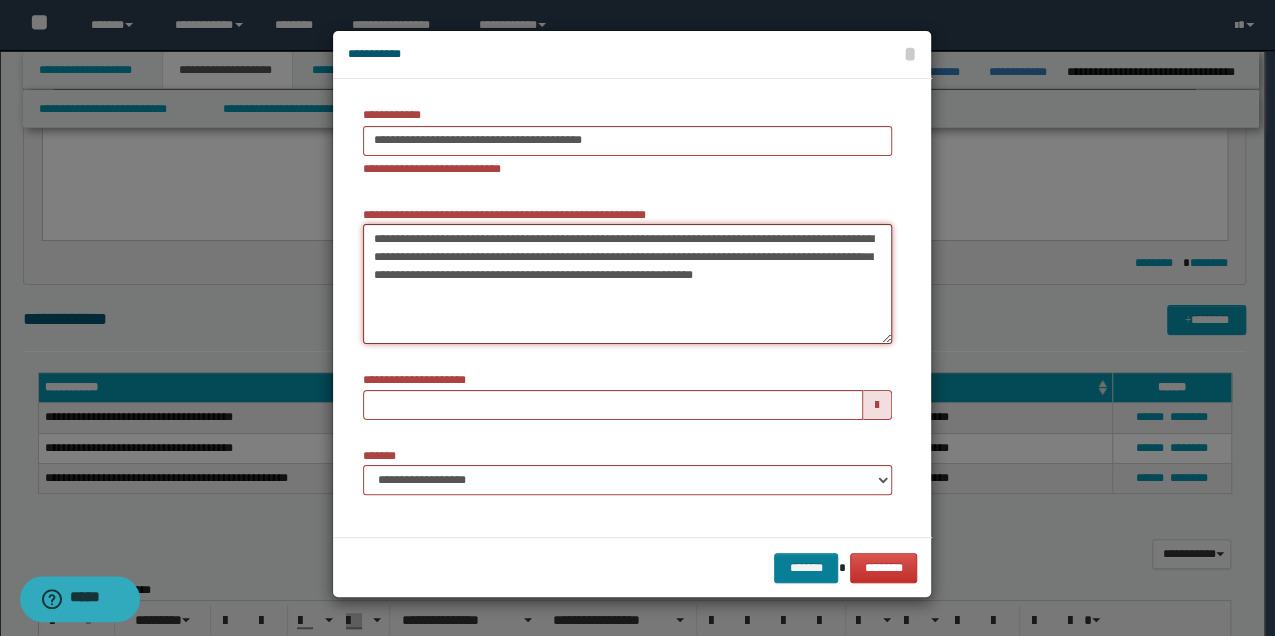 type on "**********" 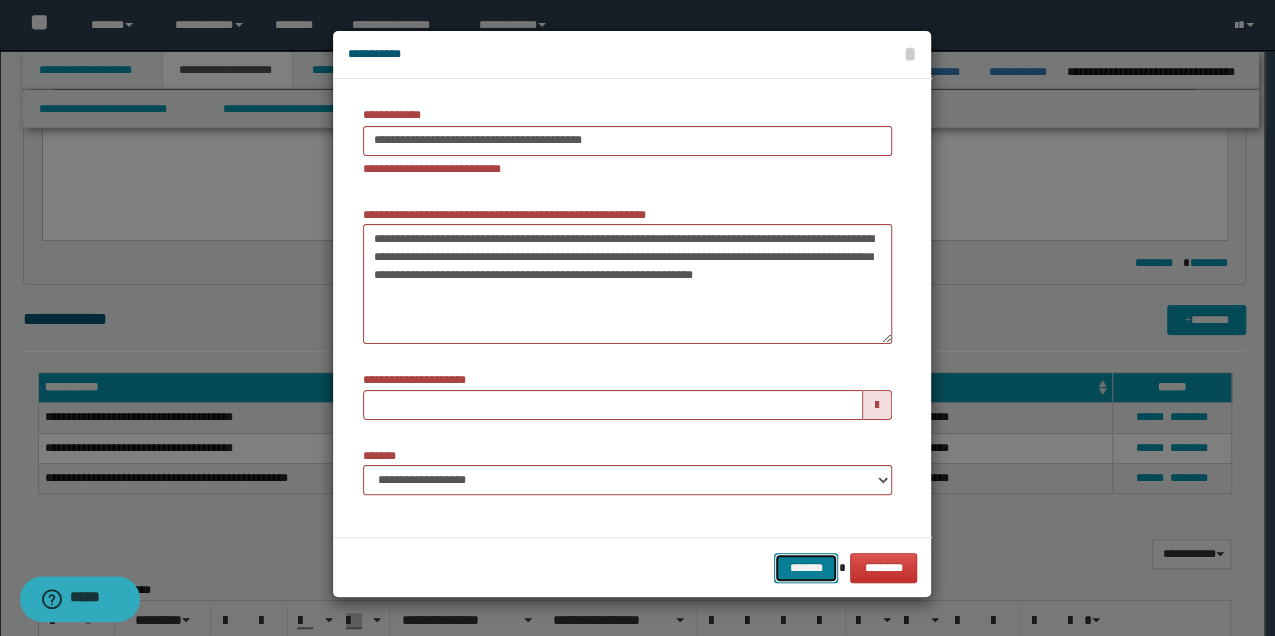 click on "*******" at bounding box center [806, 567] 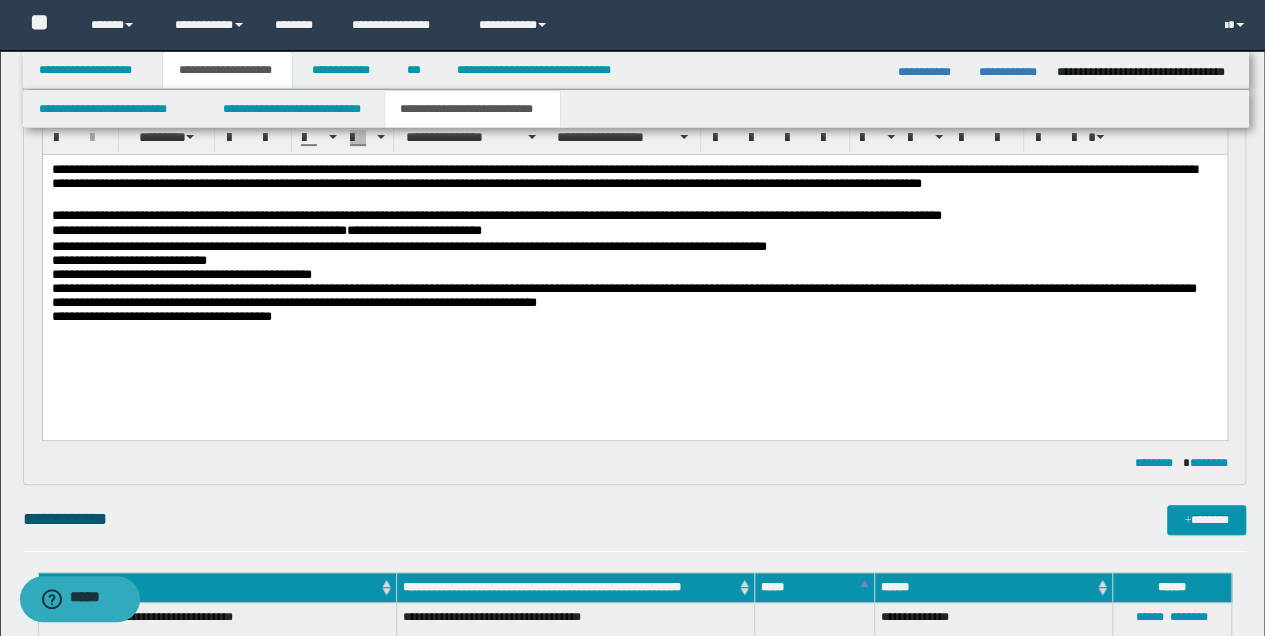 scroll, scrollTop: 466, scrollLeft: 0, axis: vertical 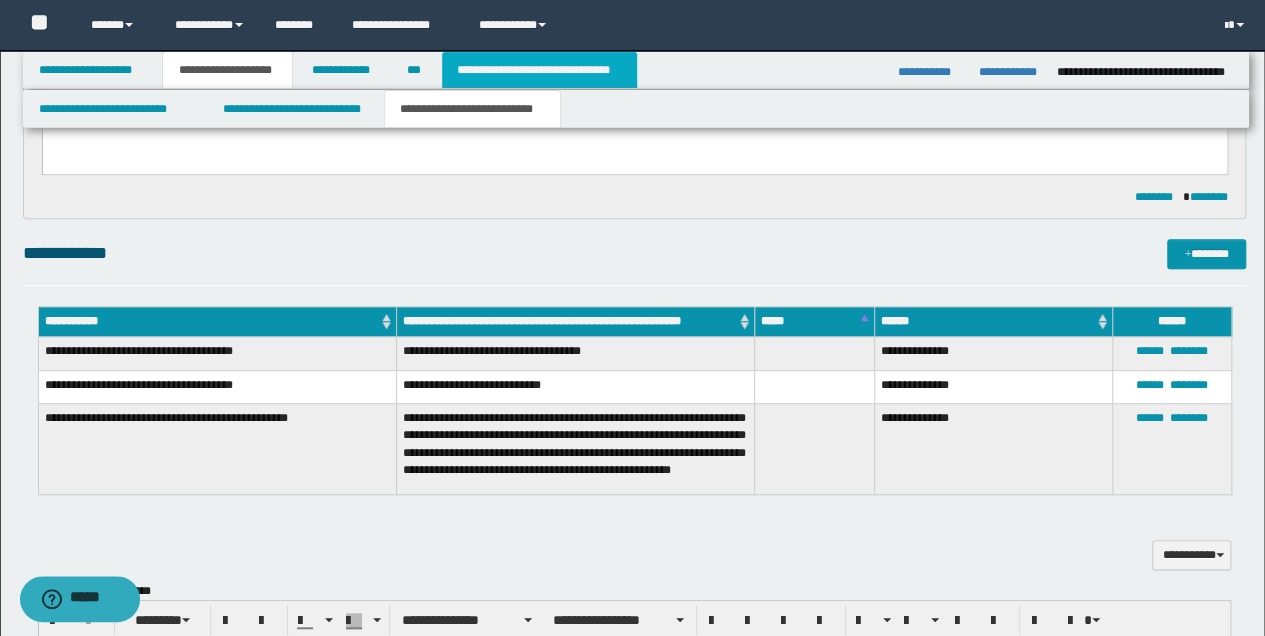 click on "**********" at bounding box center (539, 70) 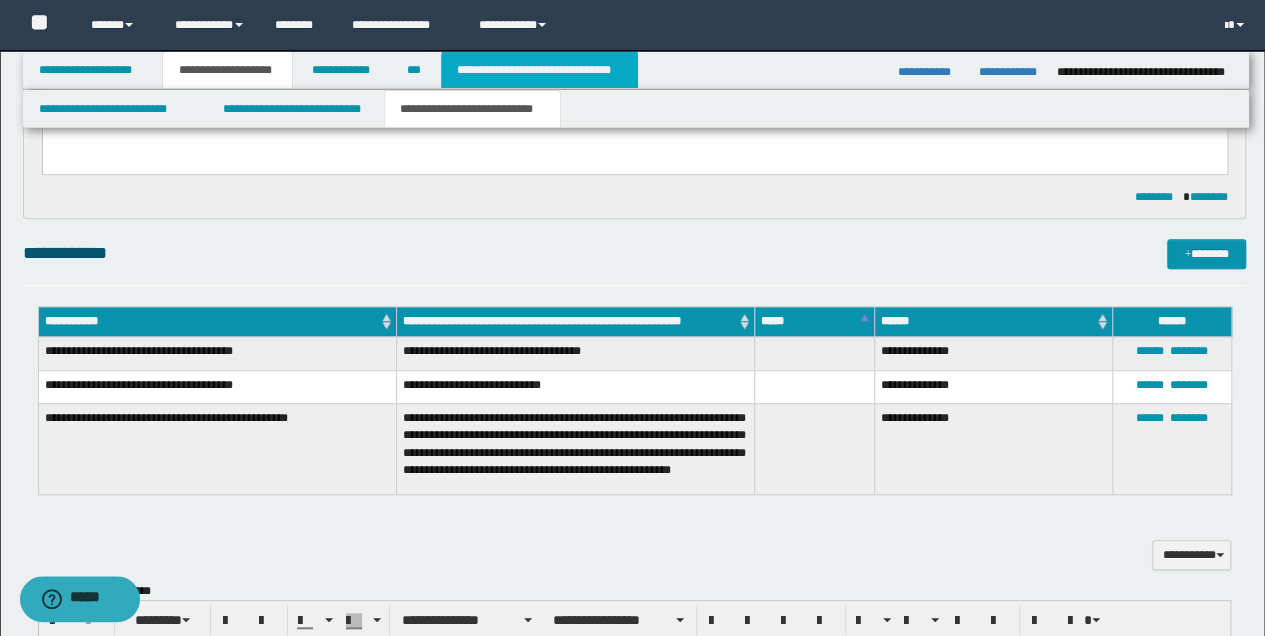type 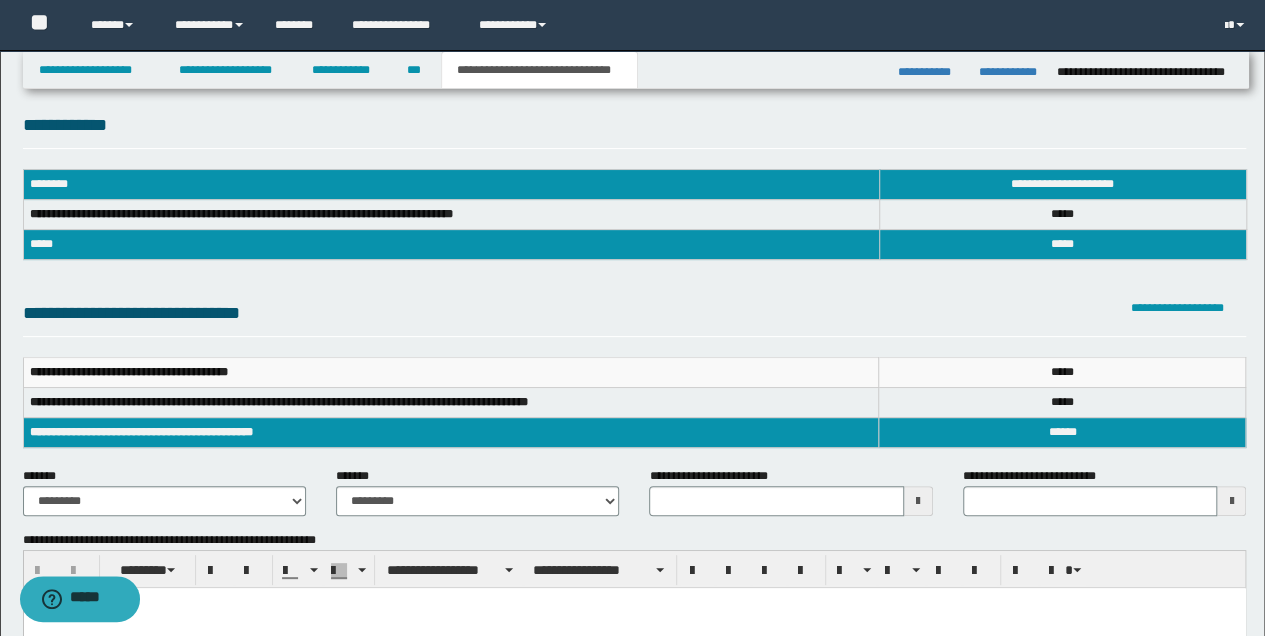 scroll, scrollTop: 0, scrollLeft: 0, axis: both 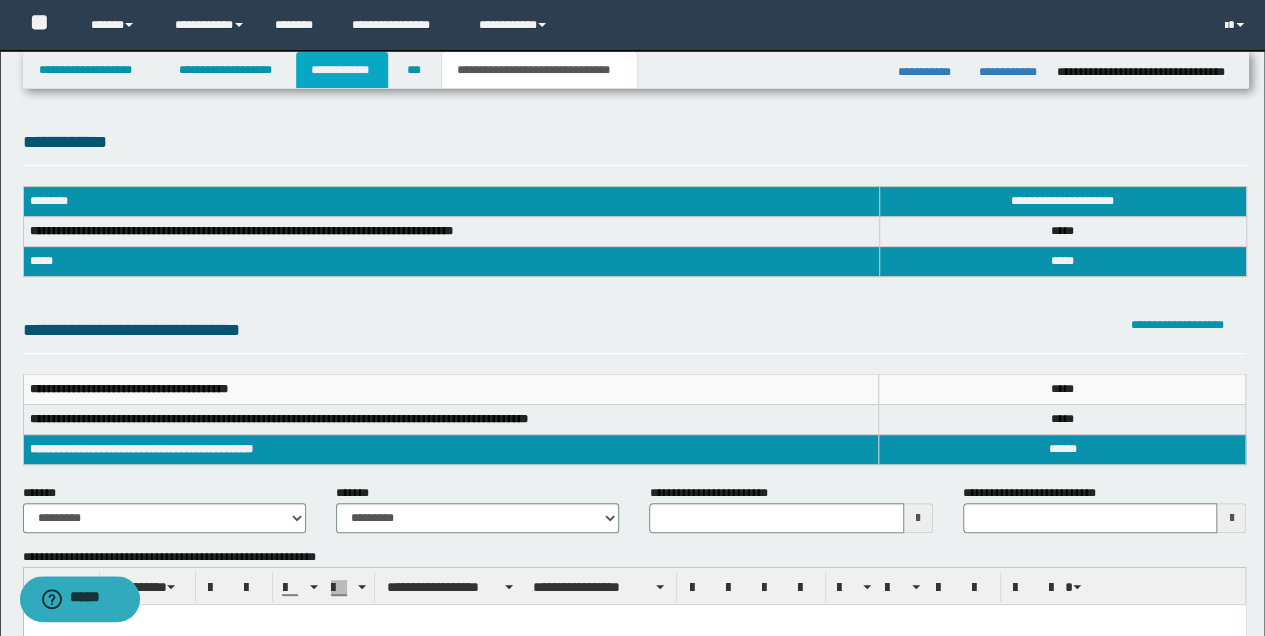 click on "**********" at bounding box center [342, 70] 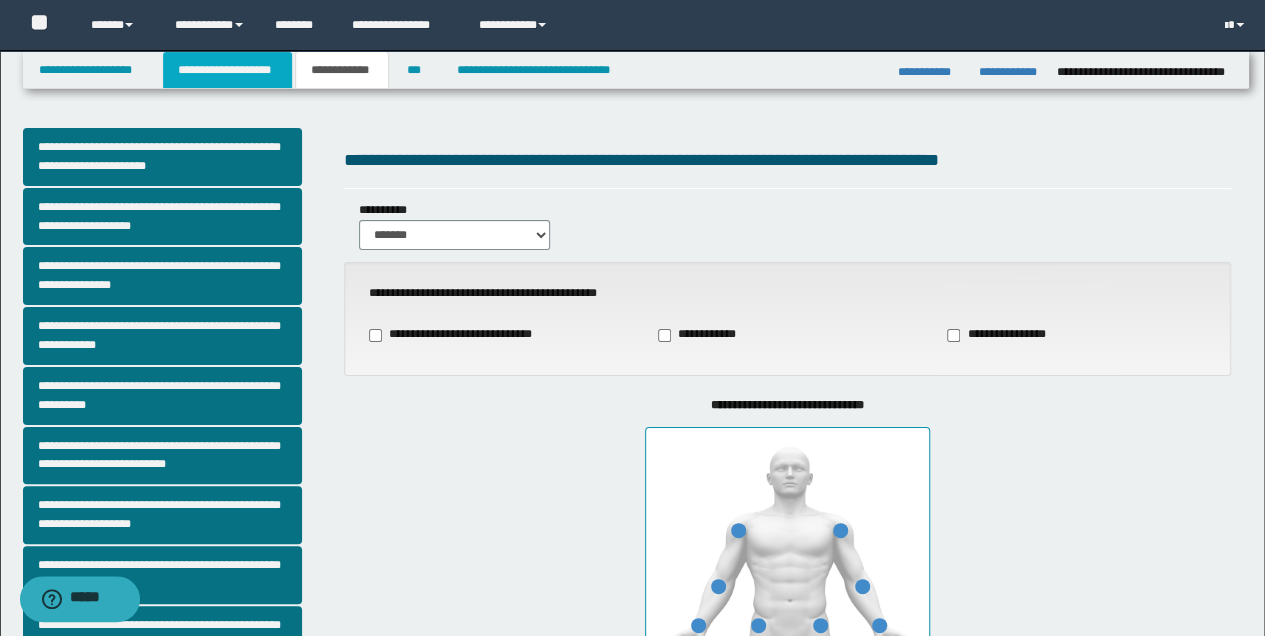 click on "**********" at bounding box center (227, 70) 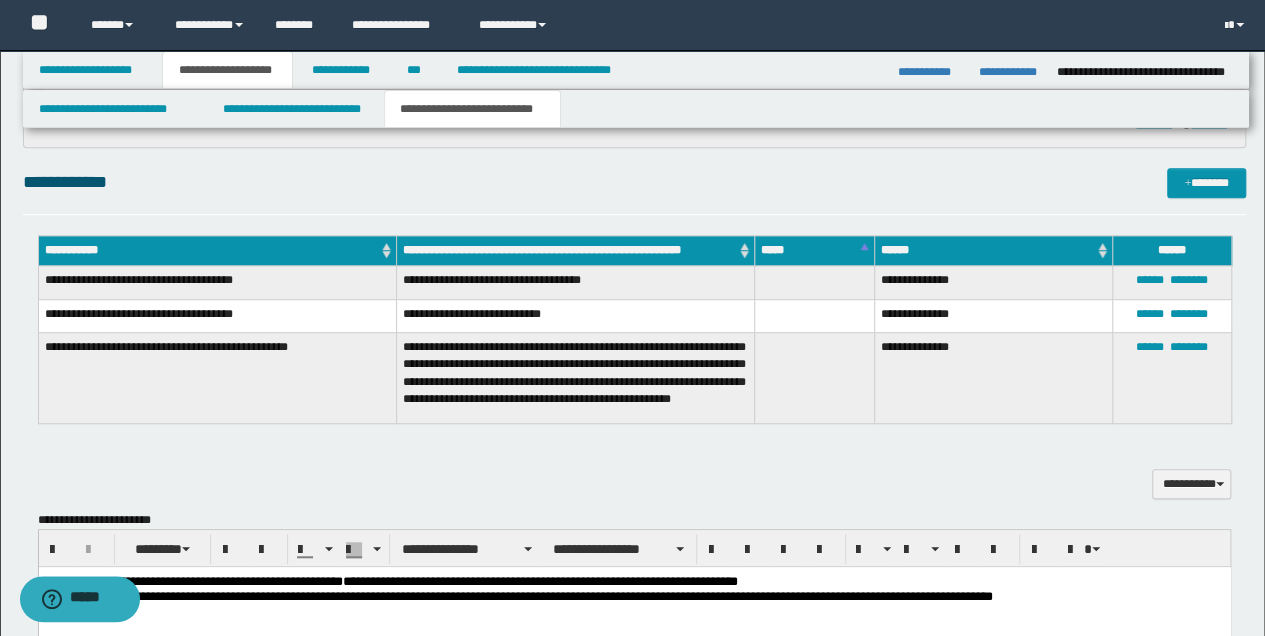 scroll, scrollTop: 666, scrollLeft: 0, axis: vertical 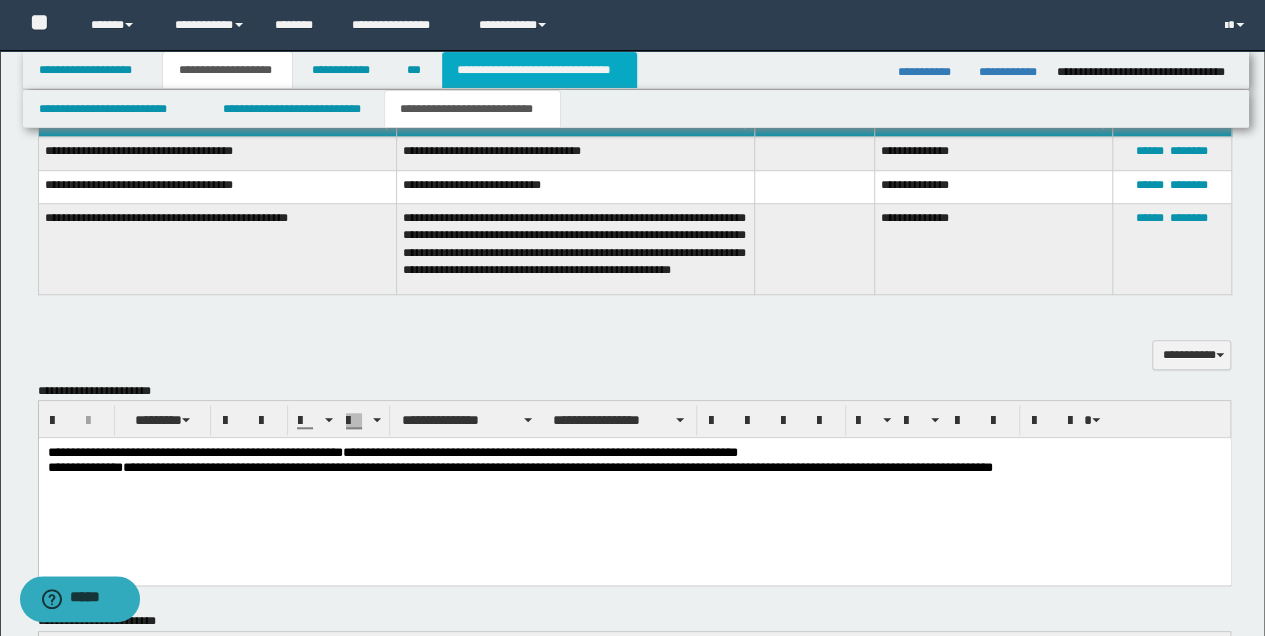 click on "**********" at bounding box center [539, 70] 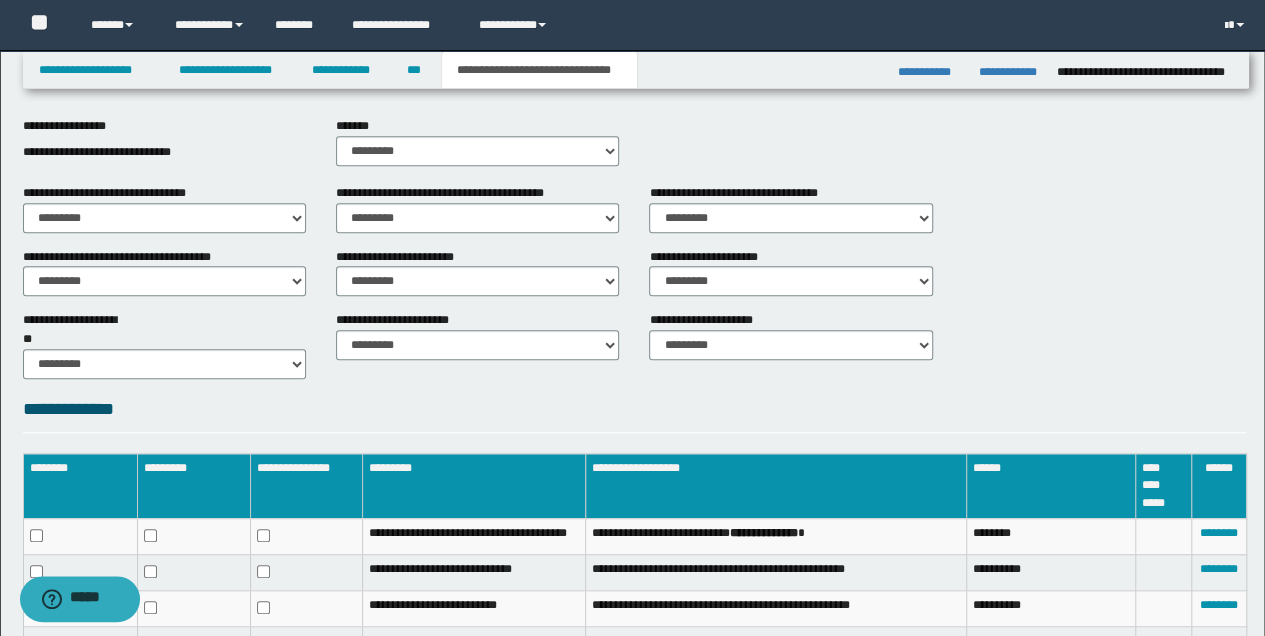 scroll, scrollTop: 569, scrollLeft: 0, axis: vertical 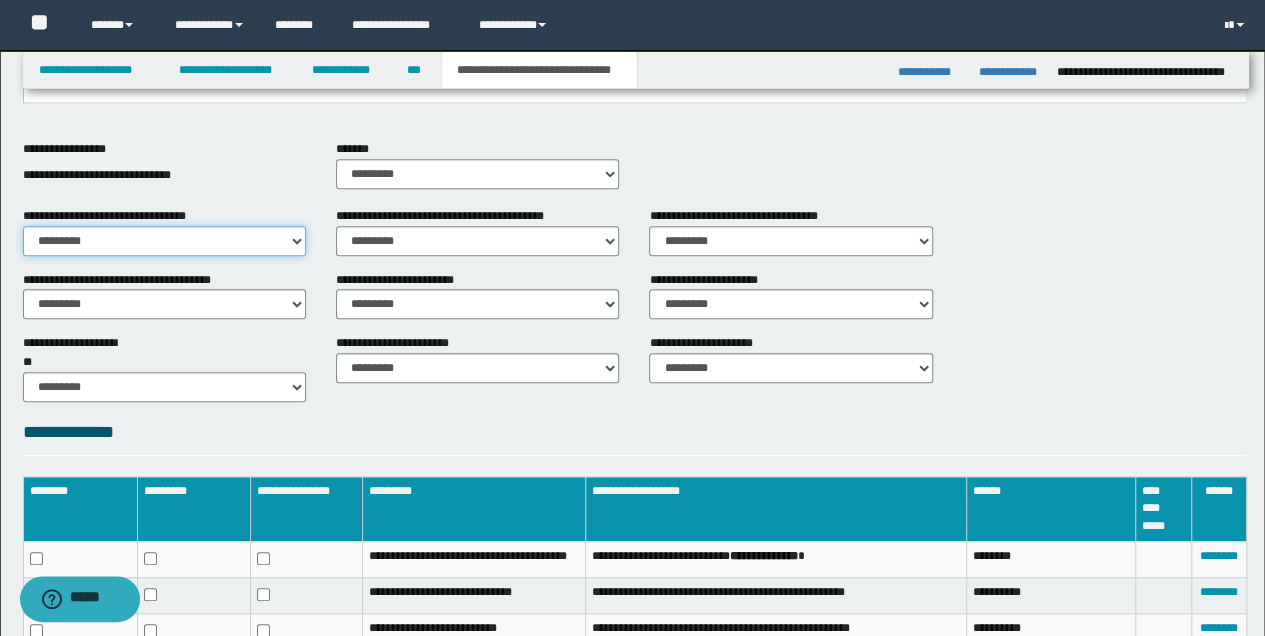 click on "*********
**
**" at bounding box center (164, 241) 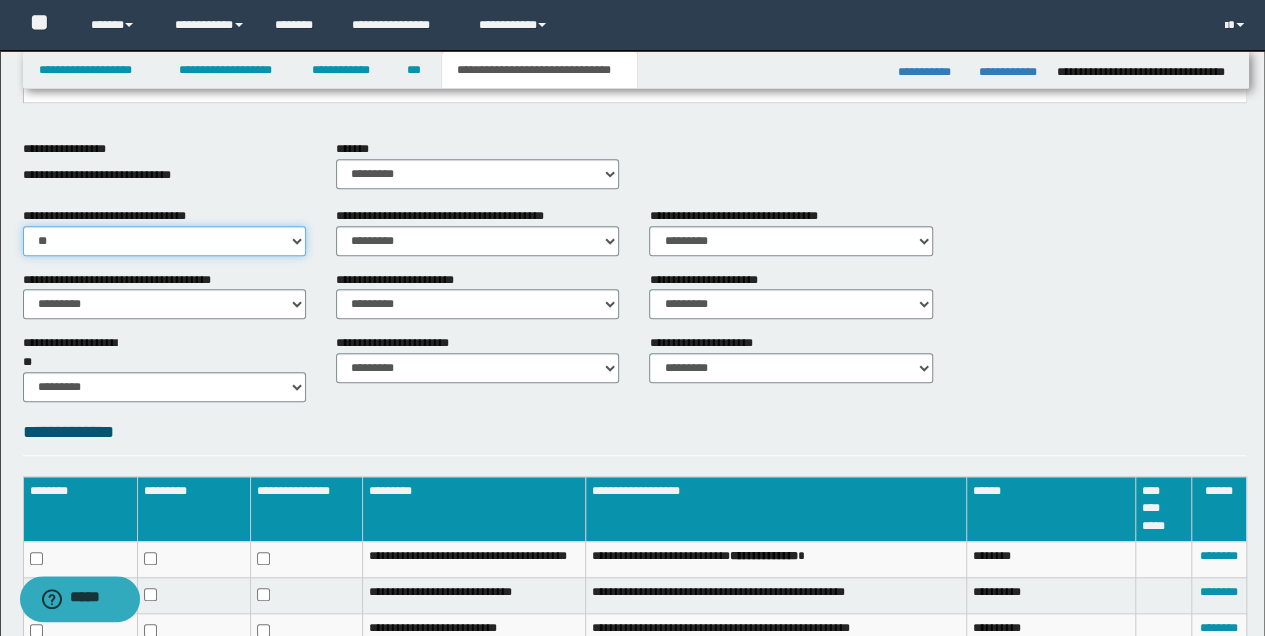 click on "*********
**
**" at bounding box center (164, 241) 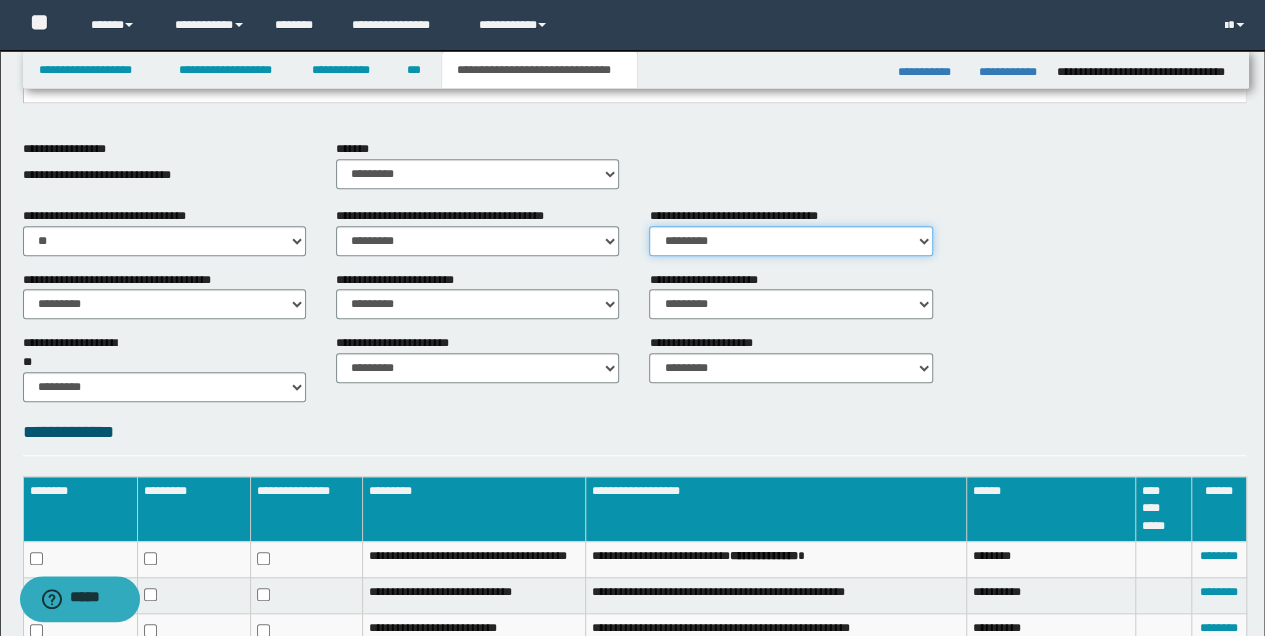 click on "*********
**
**" at bounding box center (790, 241) 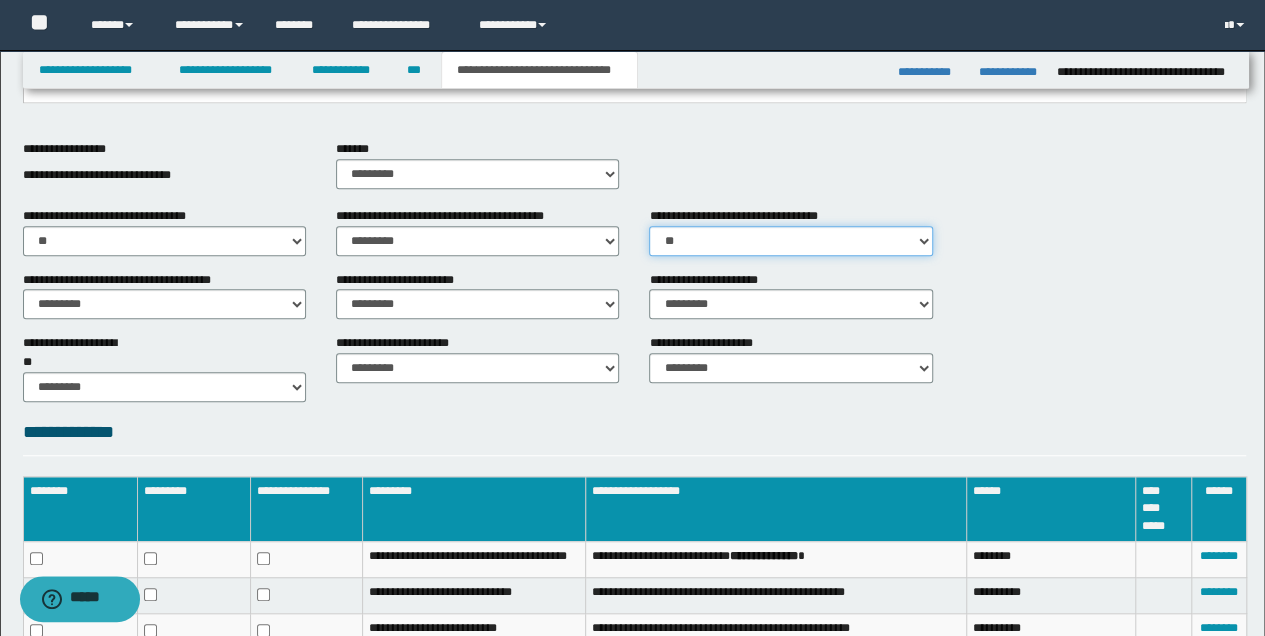 click on "*********
**
**" at bounding box center [790, 241] 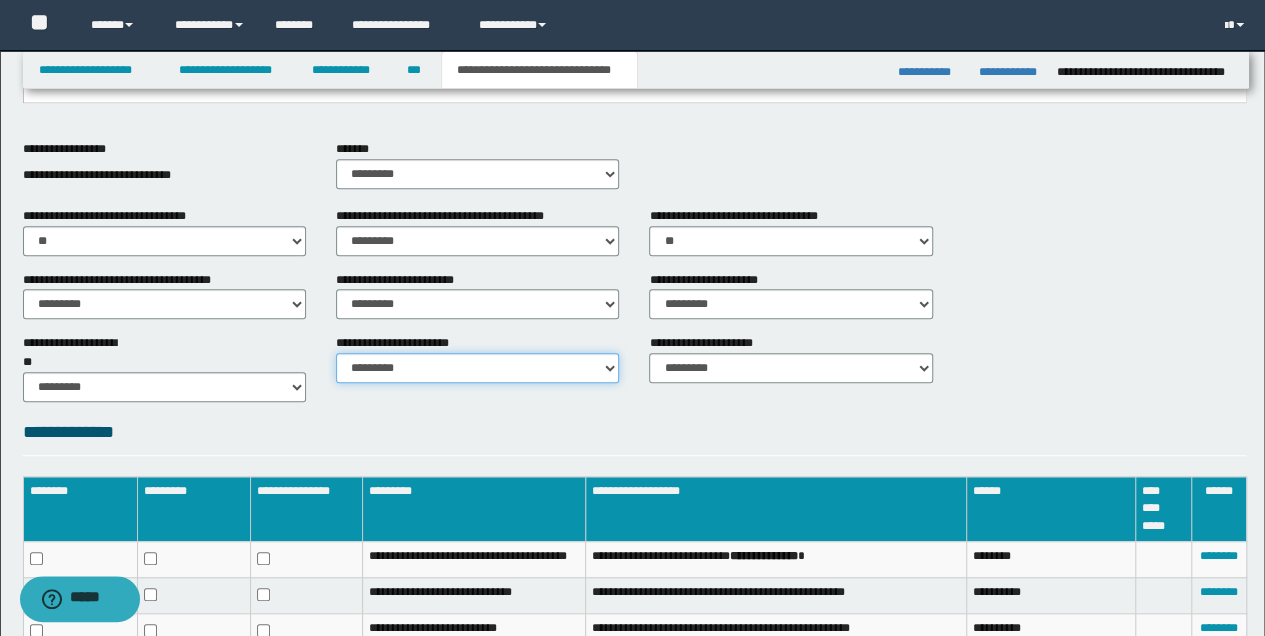 click on "*********
*********
*********" at bounding box center [477, 368] 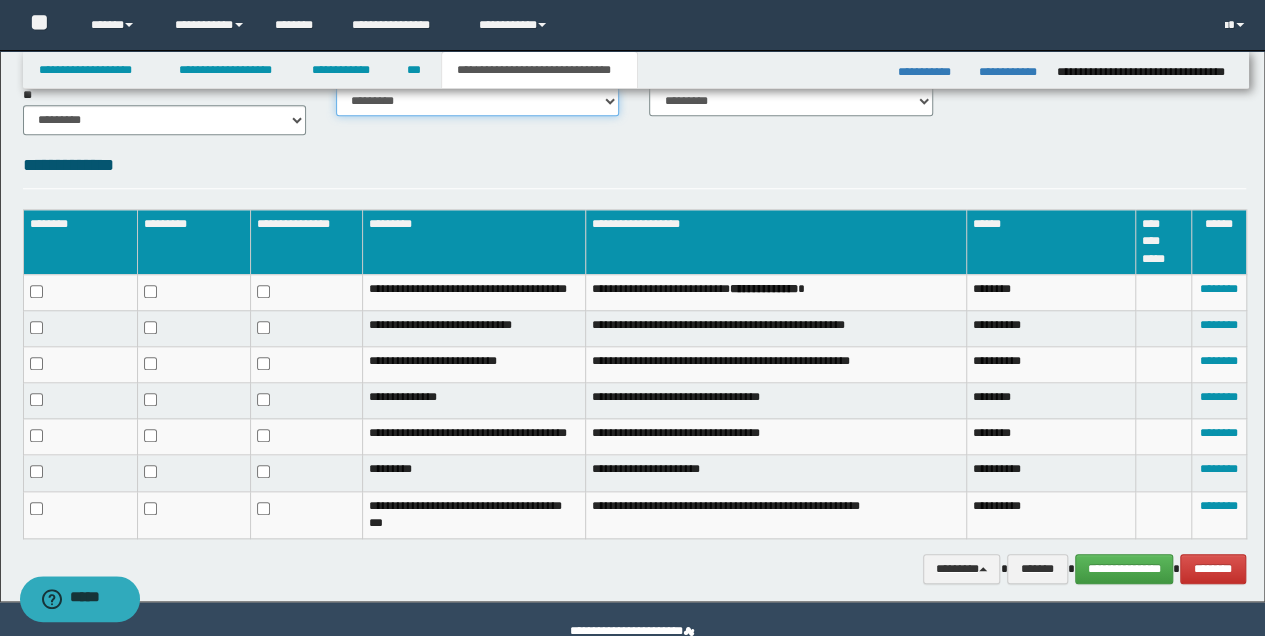 scroll, scrollTop: 879, scrollLeft: 0, axis: vertical 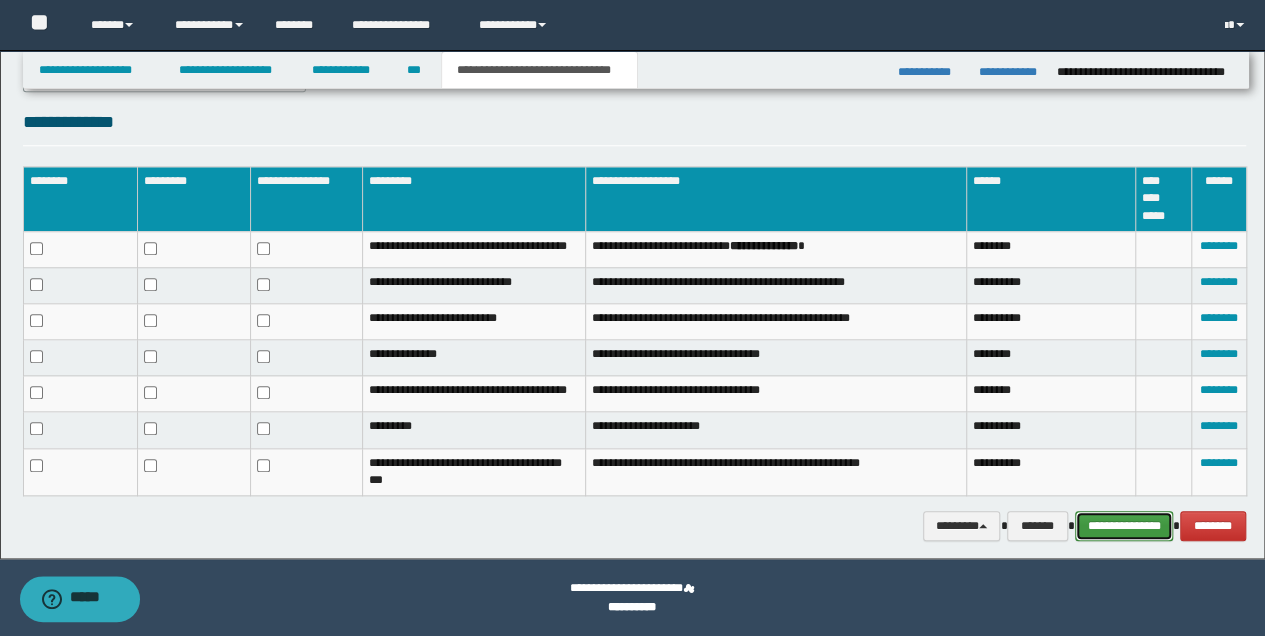 click on "**********" at bounding box center (1124, 525) 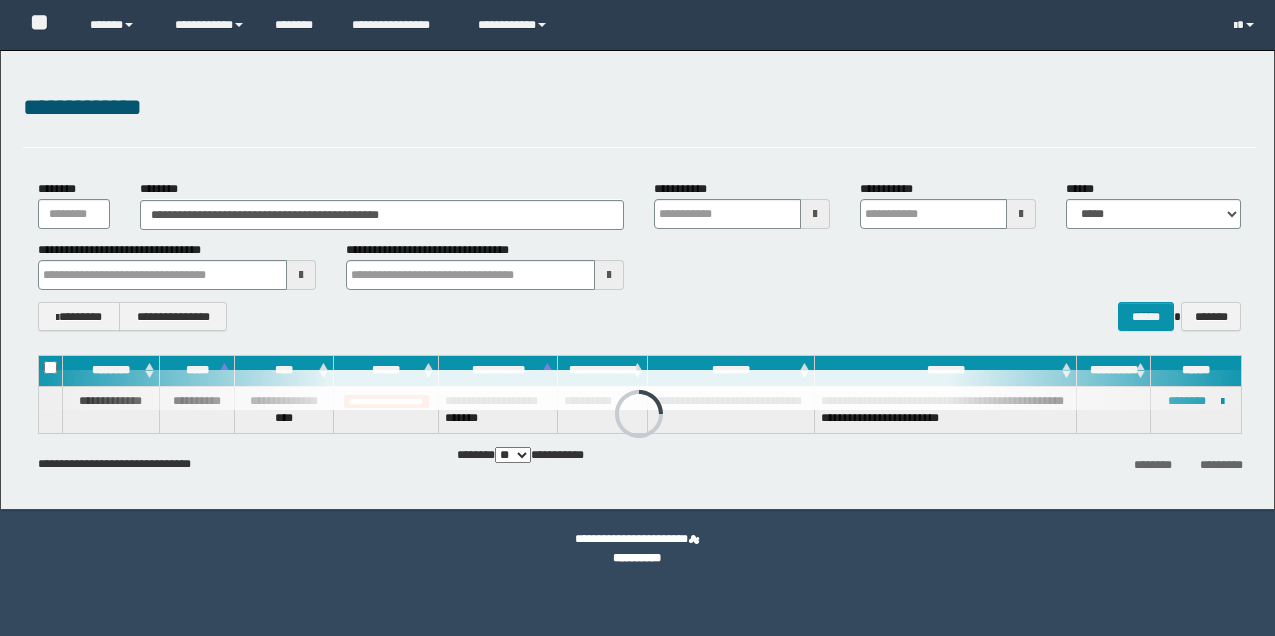 scroll, scrollTop: 0, scrollLeft: 0, axis: both 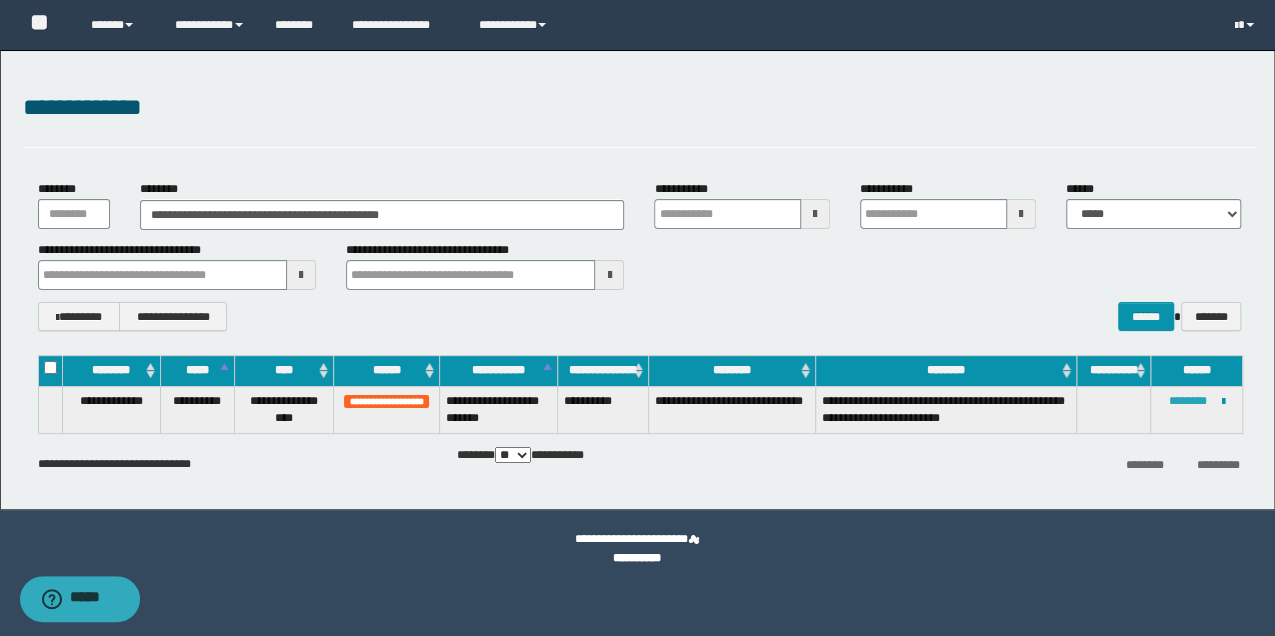 click on "********" at bounding box center [1188, 401] 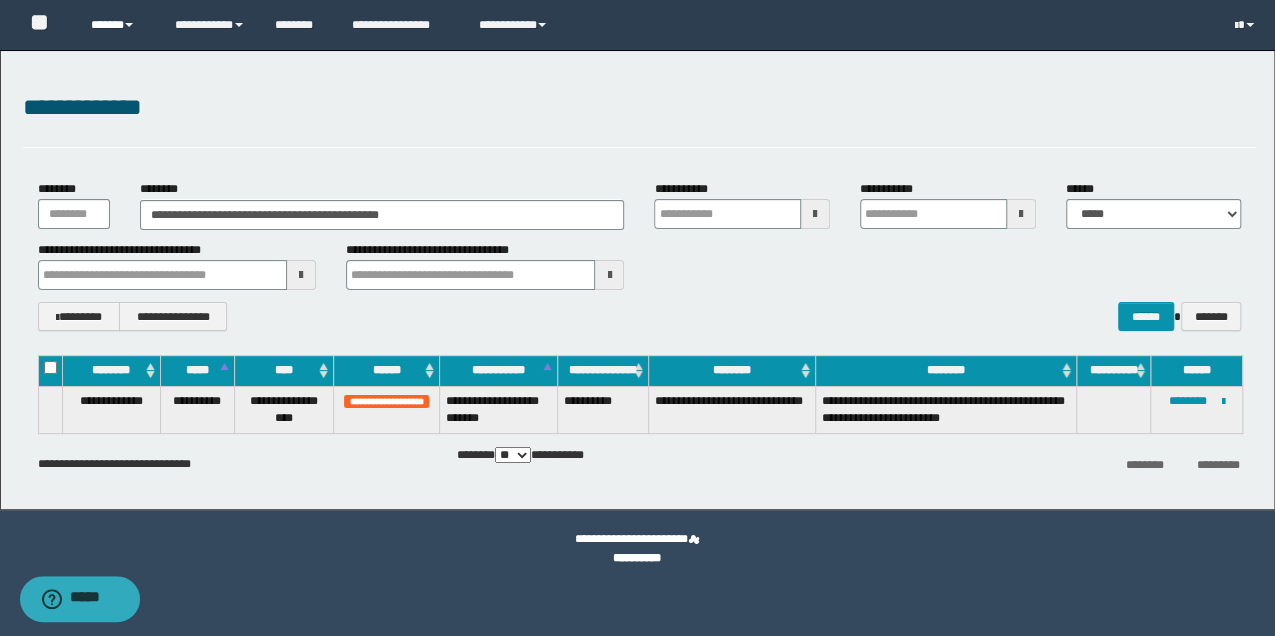 click on "******" at bounding box center (117, 25) 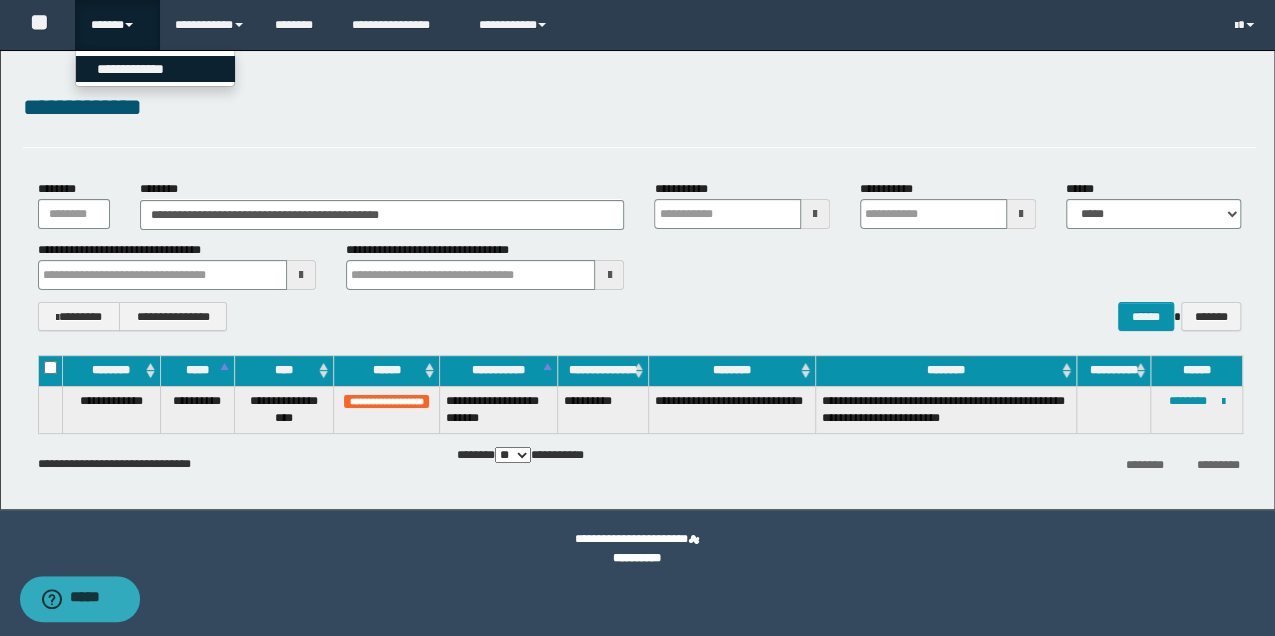 click on "**********" at bounding box center [155, 69] 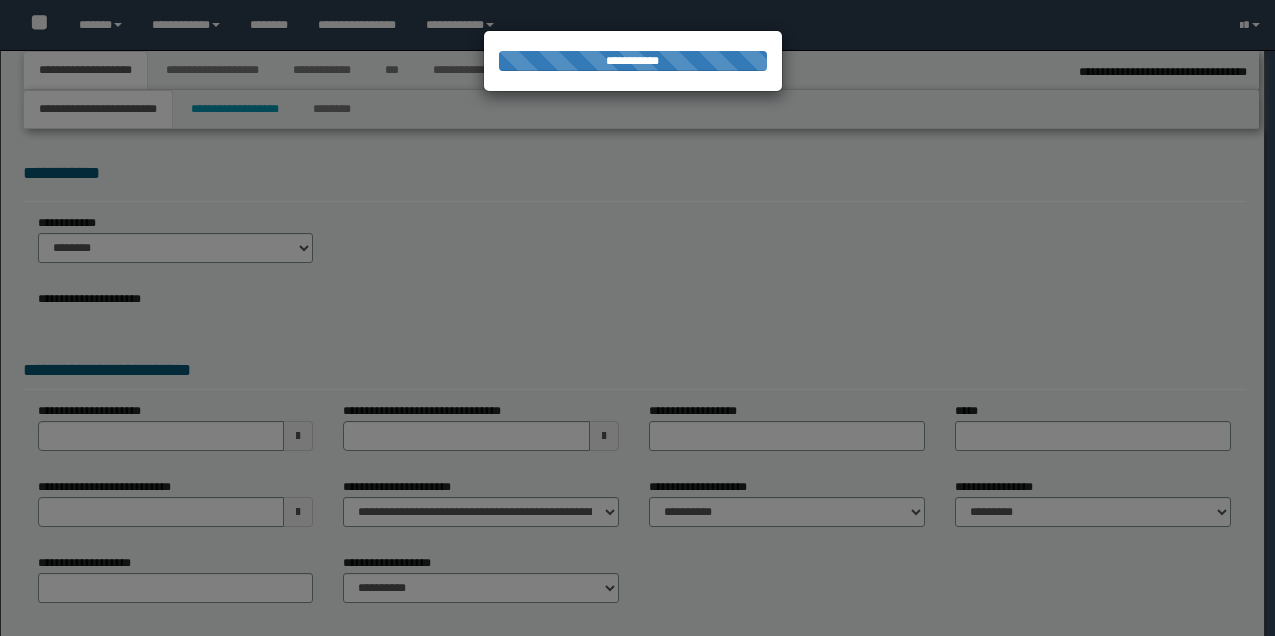 select on "**" 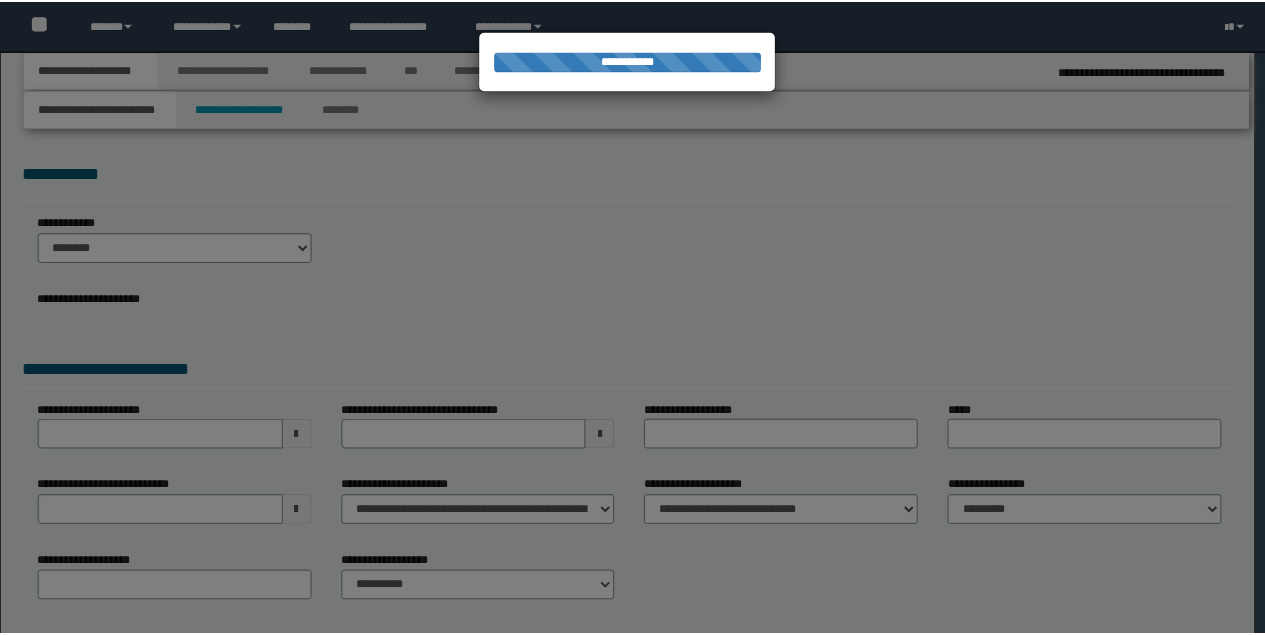 scroll, scrollTop: 0, scrollLeft: 0, axis: both 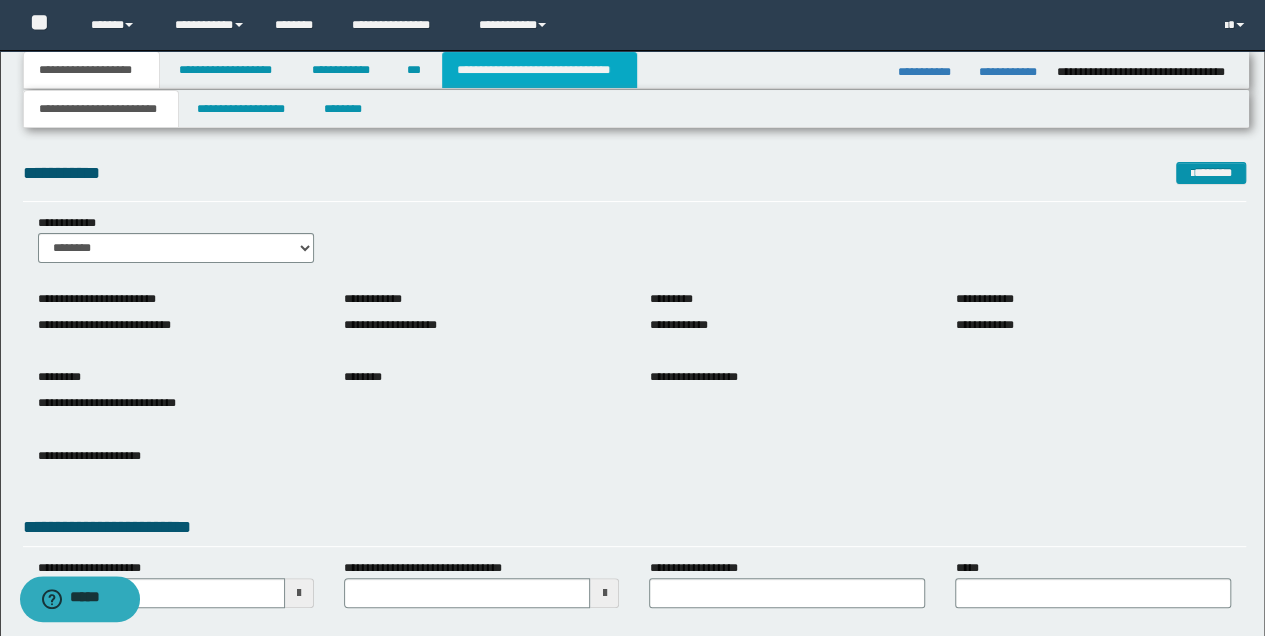 click on "**********" at bounding box center [539, 70] 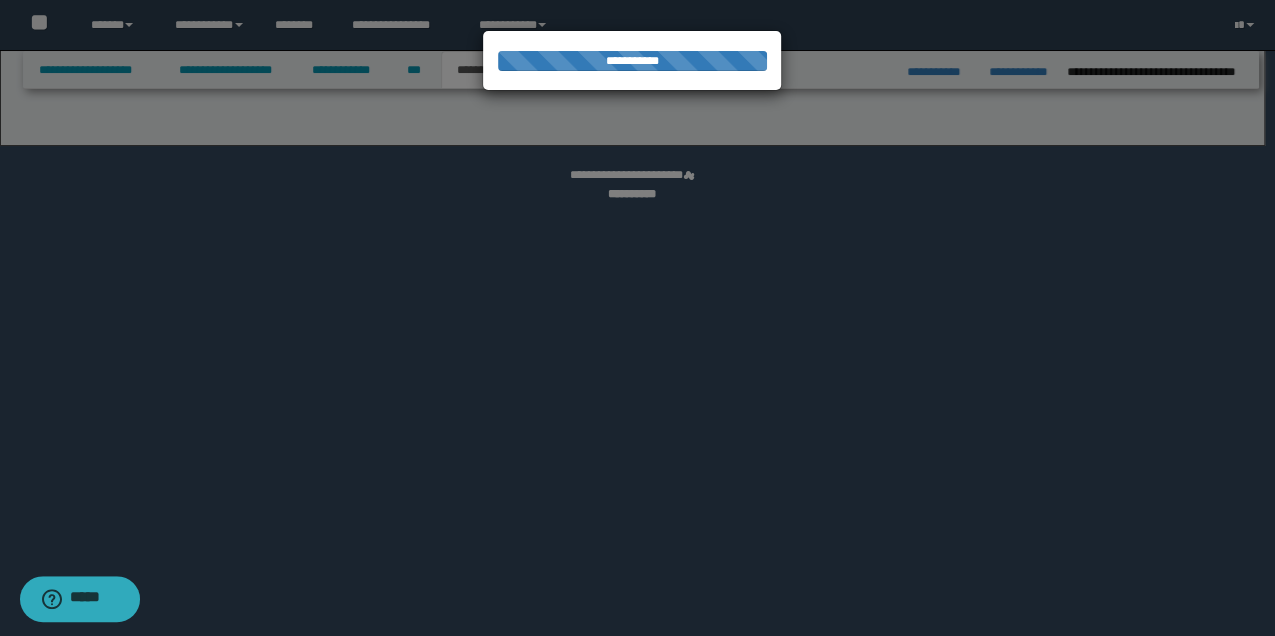 select on "*" 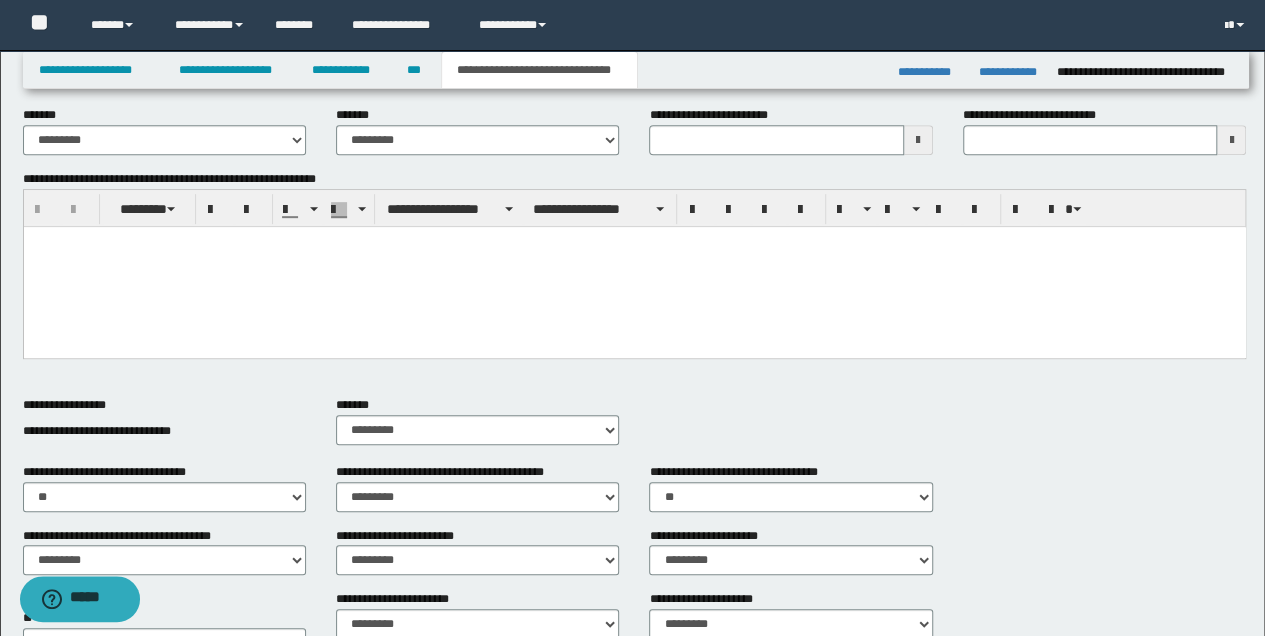 scroll, scrollTop: 200, scrollLeft: 0, axis: vertical 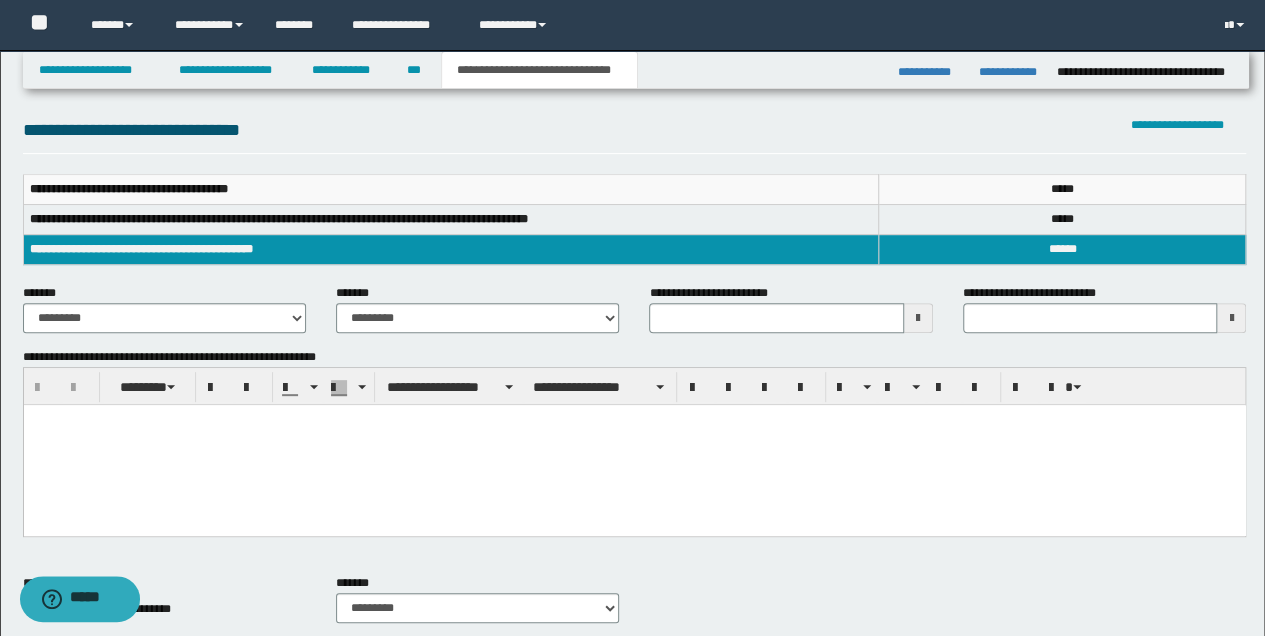 type 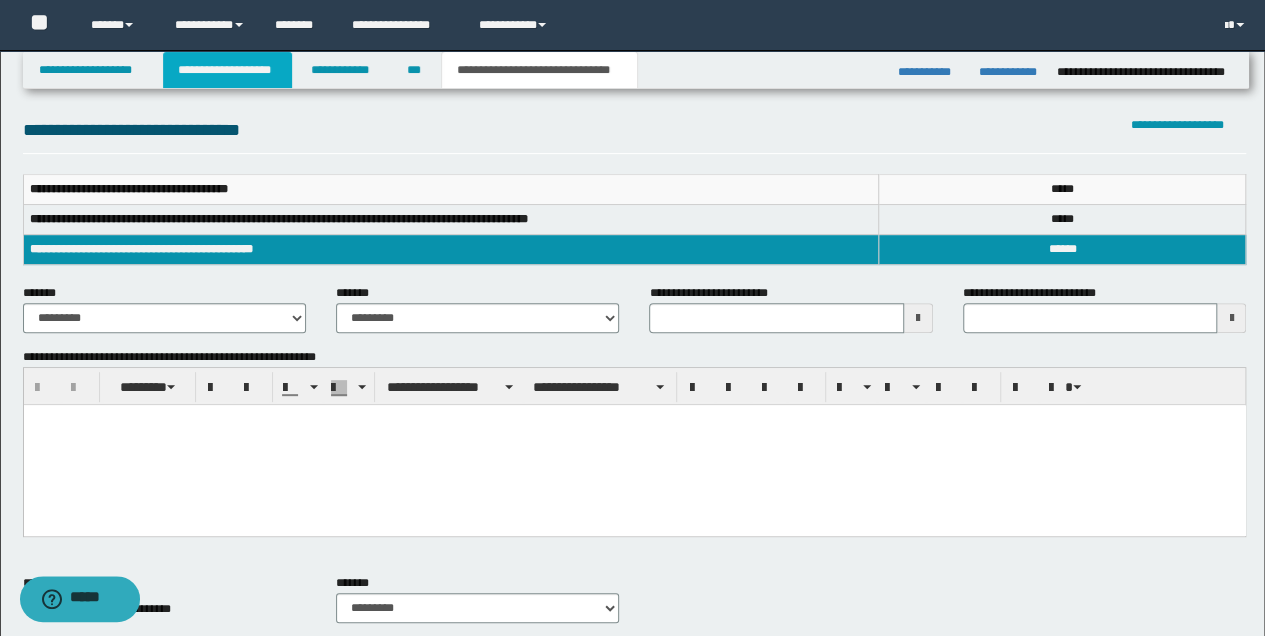 click on "**********" at bounding box center [227, 70] 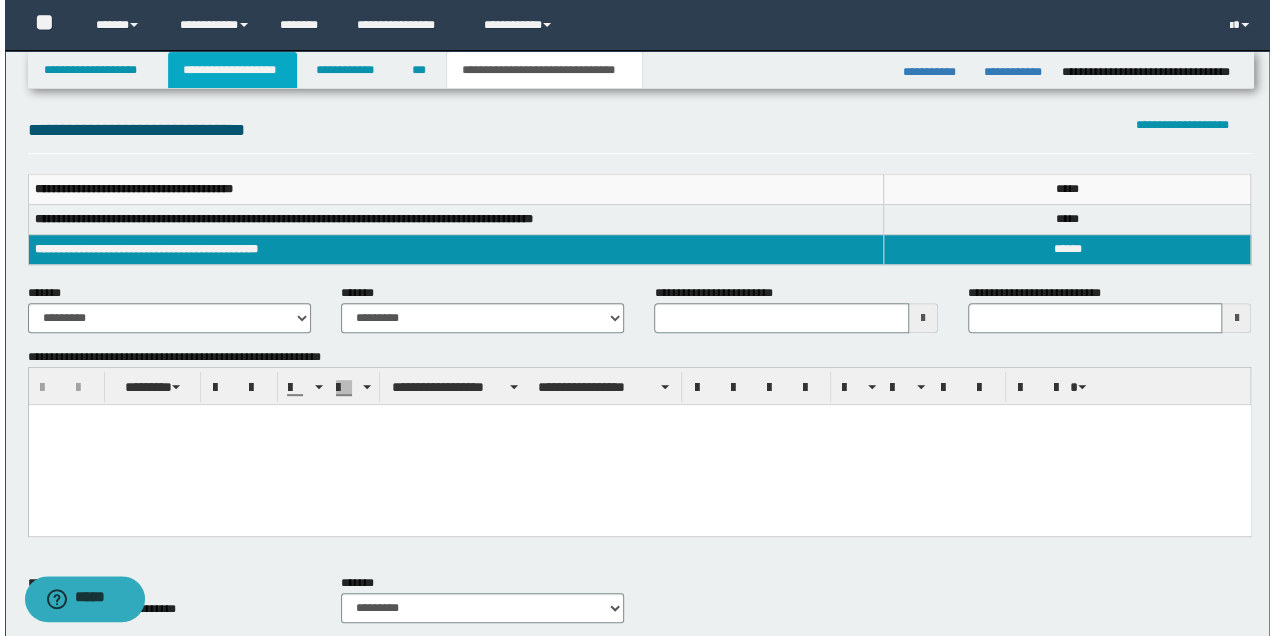 scroll, scrollTop: 0, scrollLeft: 0, axis: both 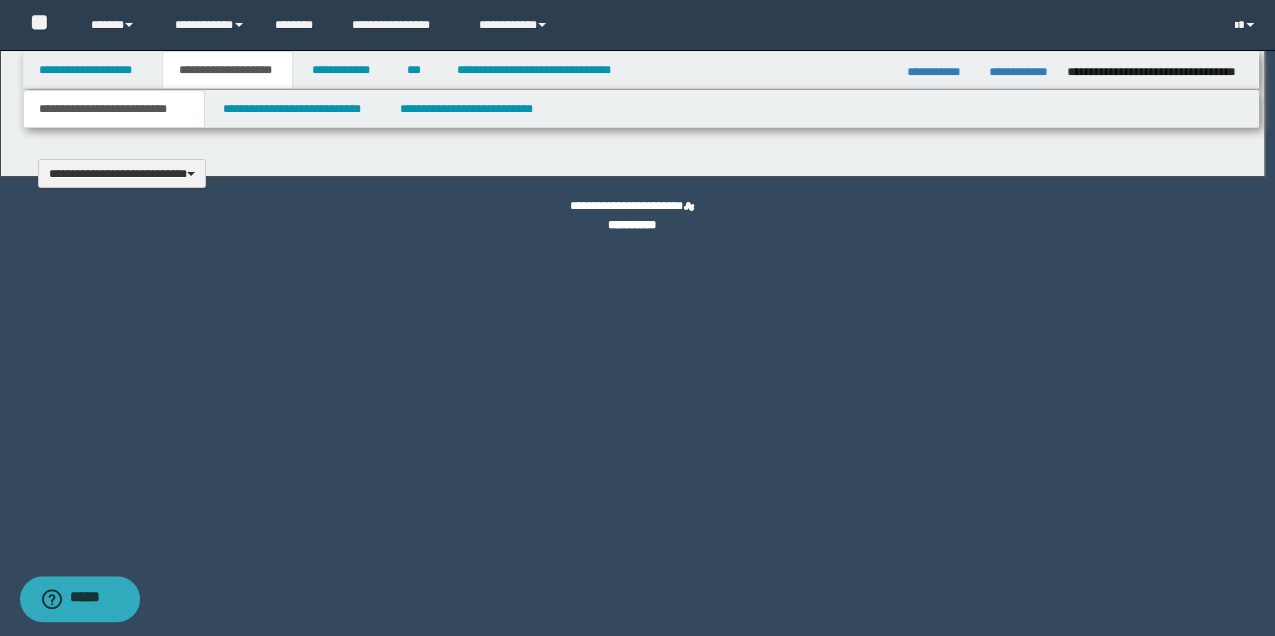 type 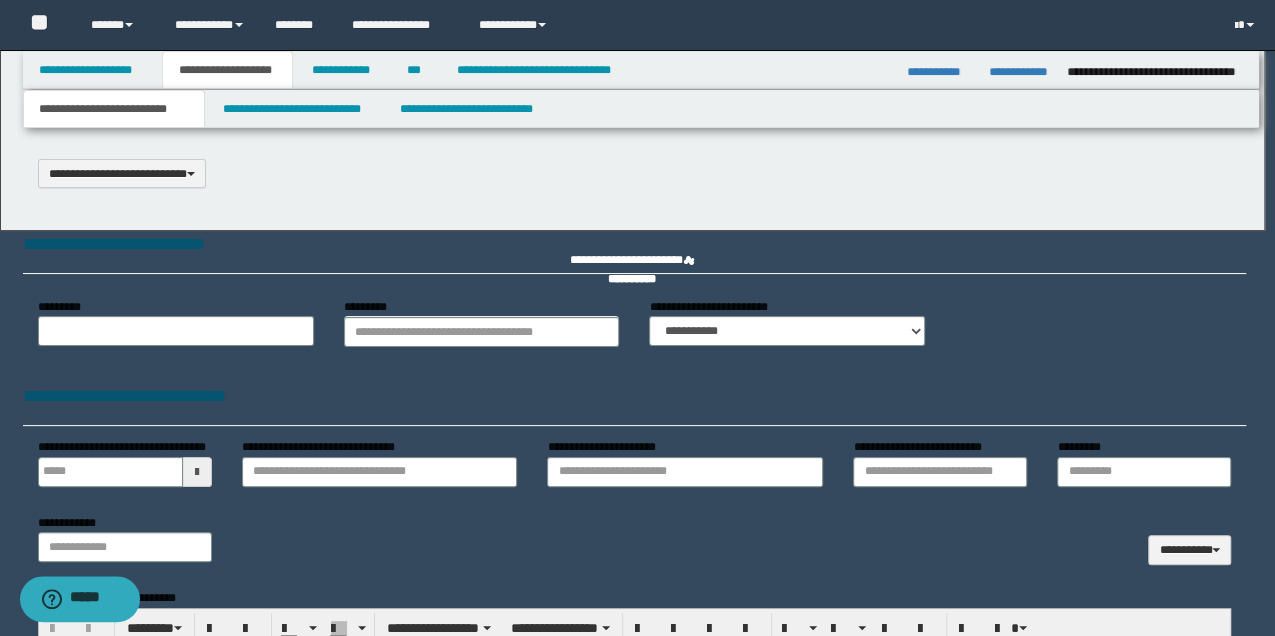 select on "*" 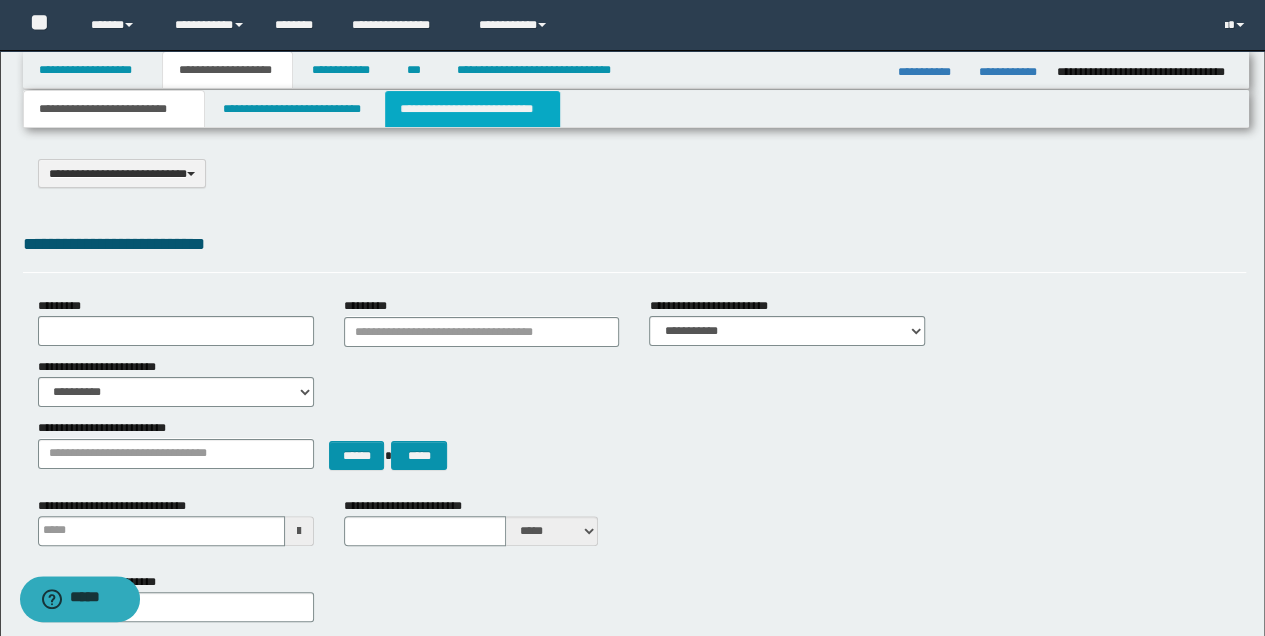 click on "**********" at bounding box center [472, 109] 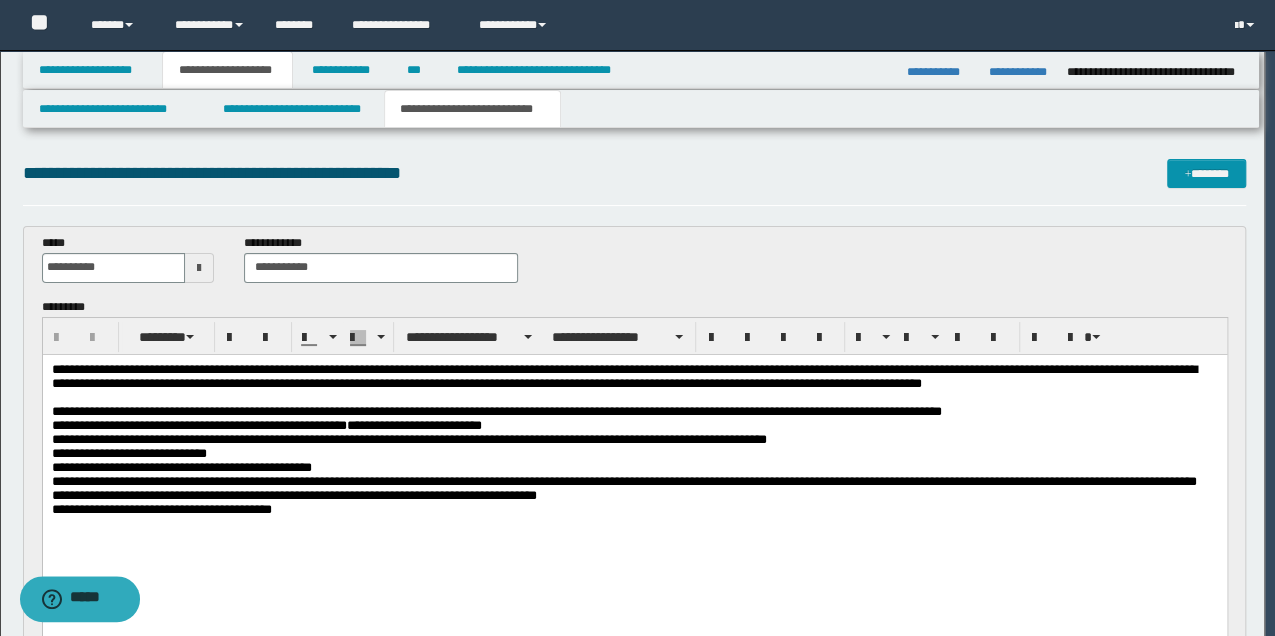 scroll, scrollTop: 0, scrollLeft: 0, axis: both 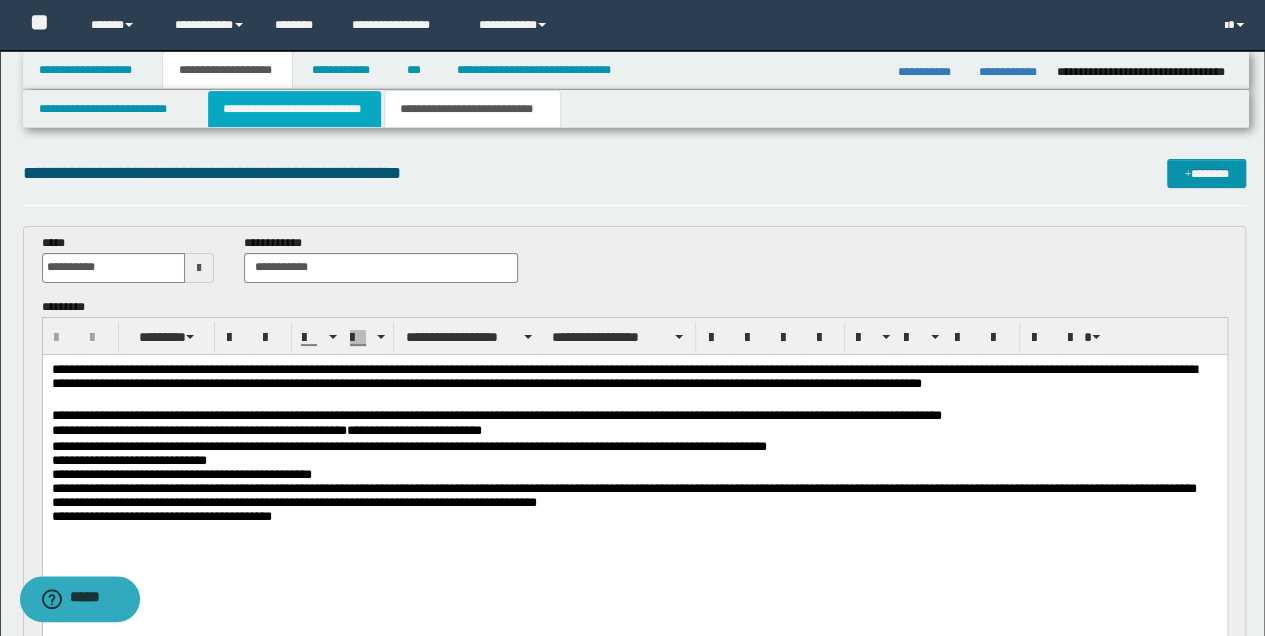 click on "**********" at bounding box center (294, 109) 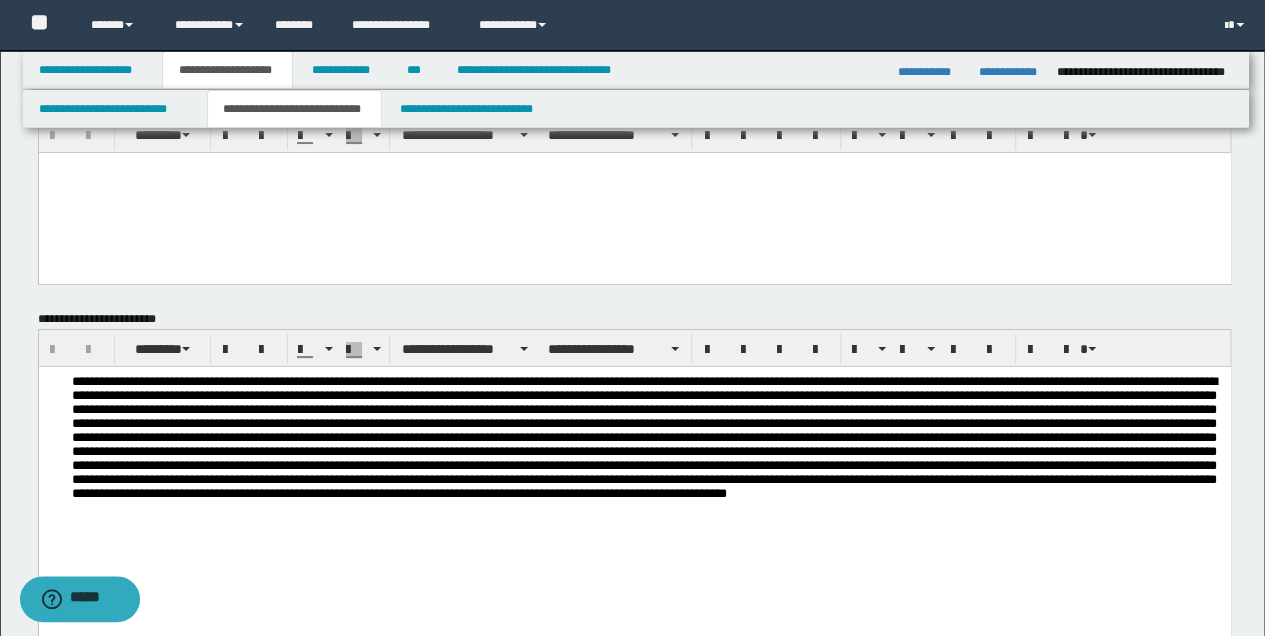 scroll, scrollTop: 133, scrollLeft: 0, axis: vertical 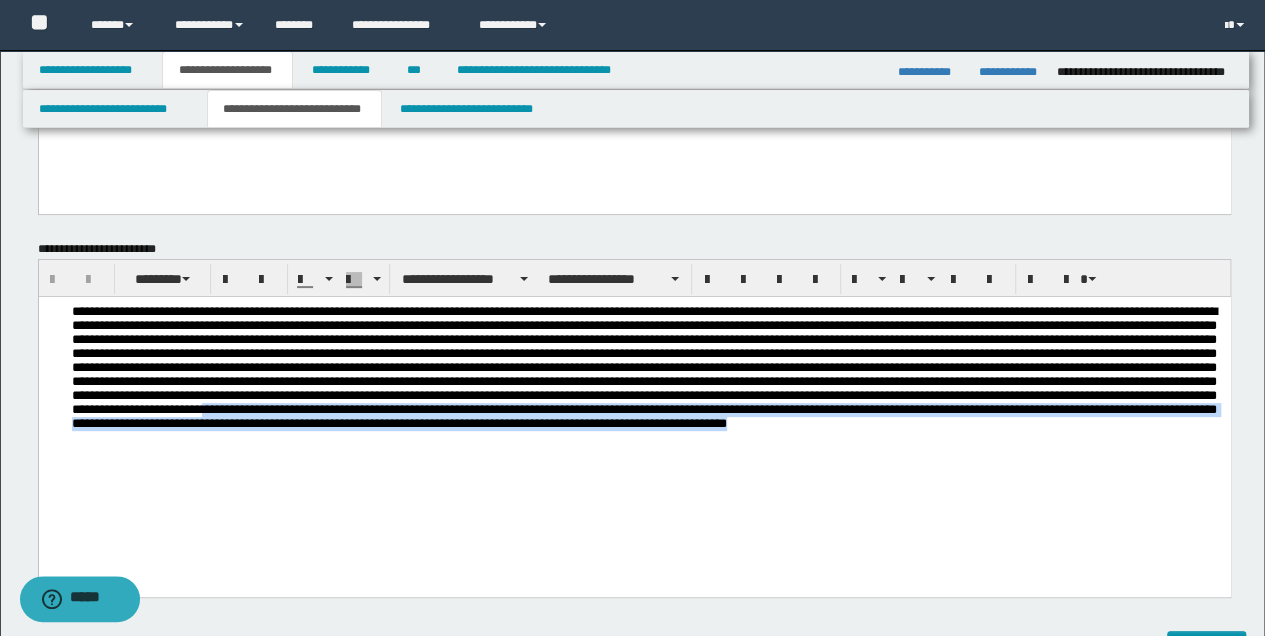 drag, startPoint x: 750, startPoint y: 419, endPoint x: 755, endPoint y: 454, distance: 35.35534 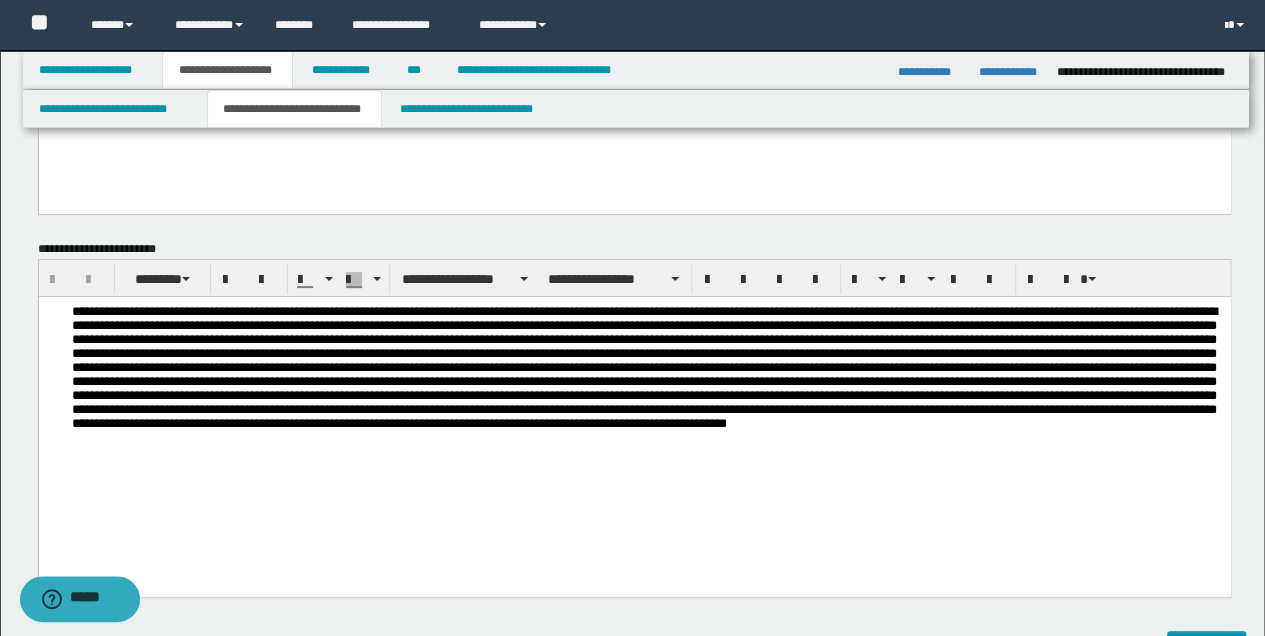 click at bounding box center [634, 422] 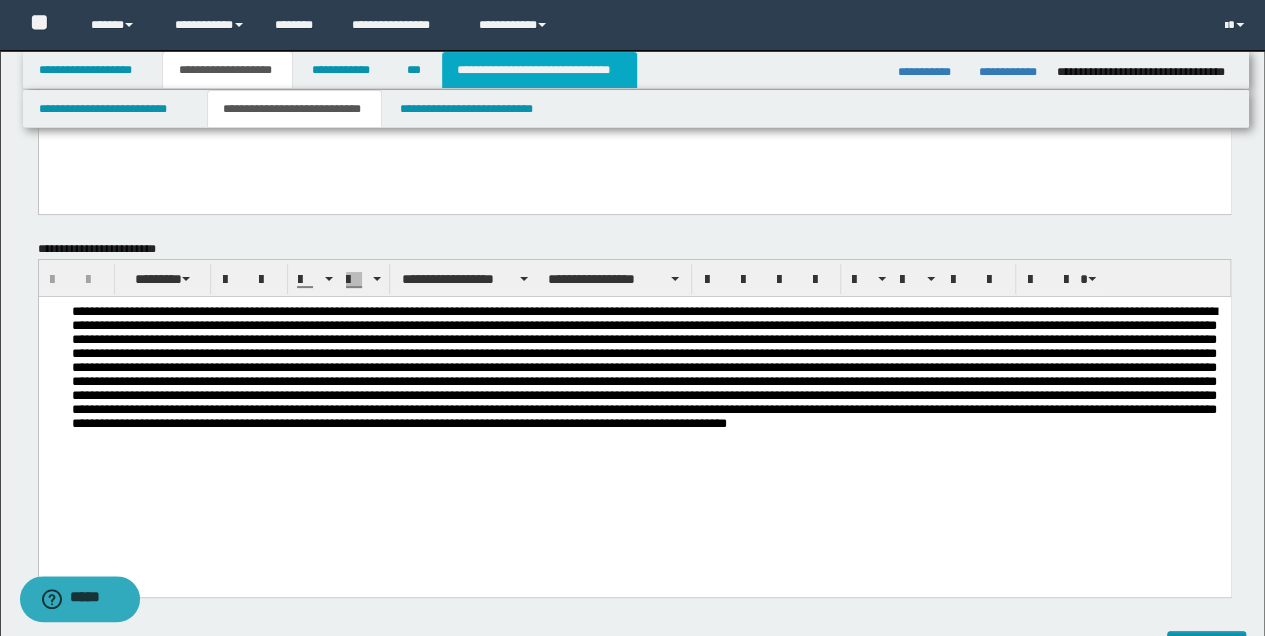 click on "**********" at bounding box center [539, 70] 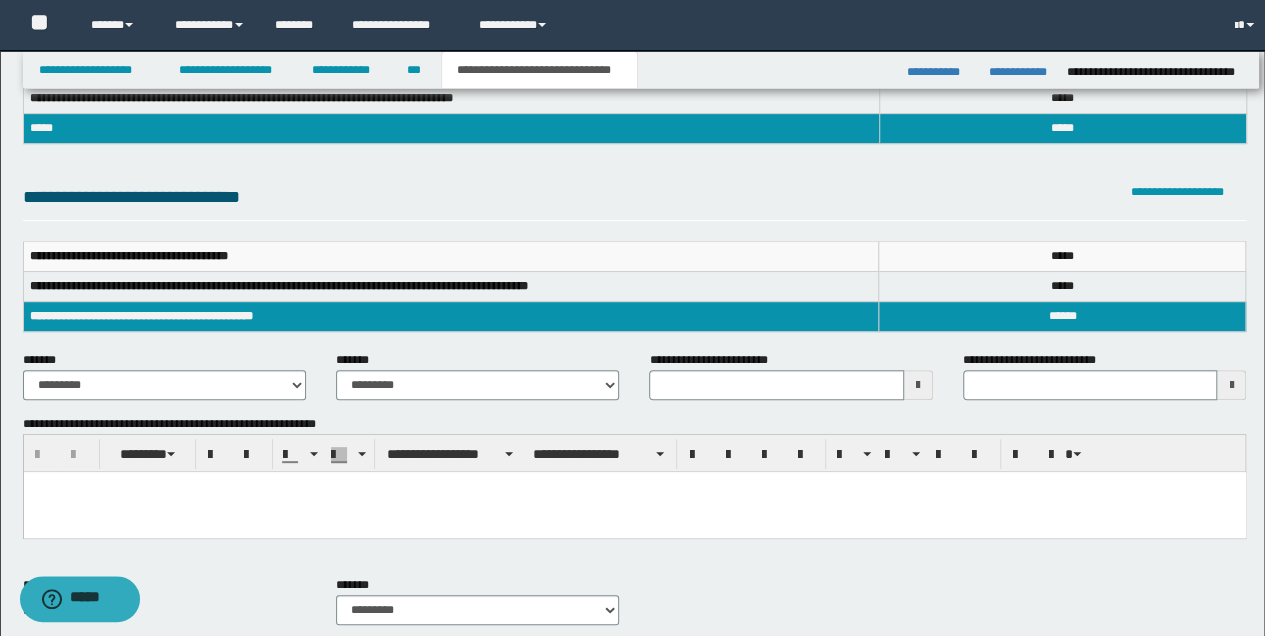 scroll, scrollTop: 102, scrollLeft: 0, axis: vertical 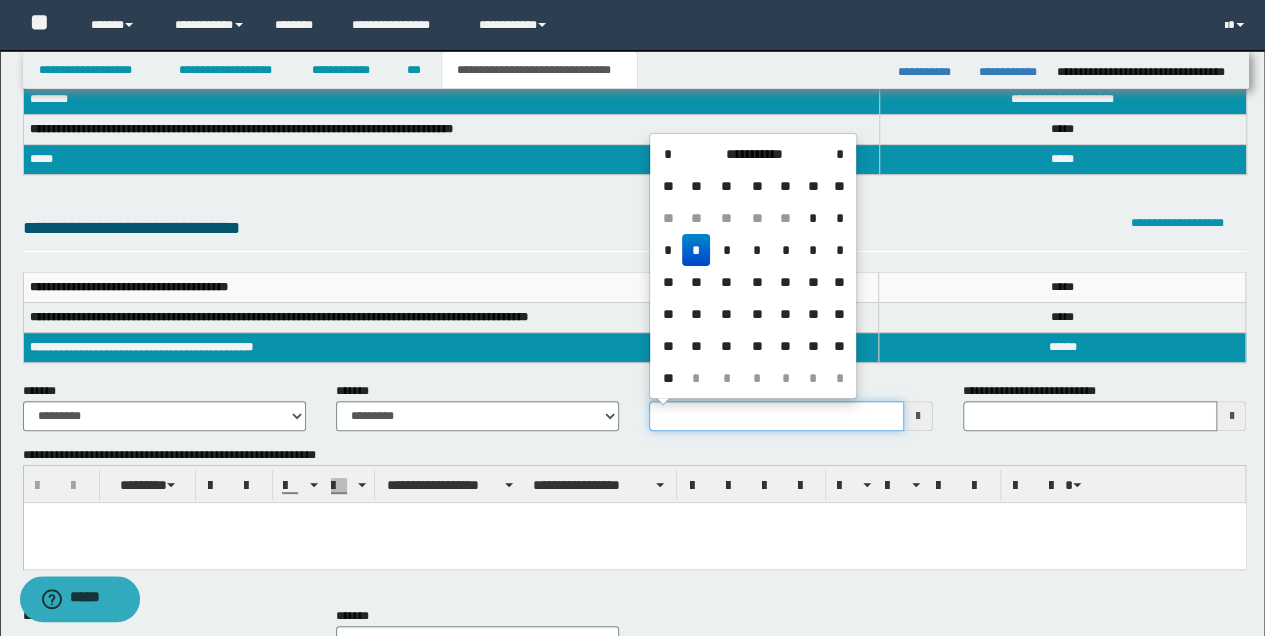 drag, startPoint x: 654, startPoint y: 412, endPoint x: 798, endPoint y: 424, distance: 144.49913 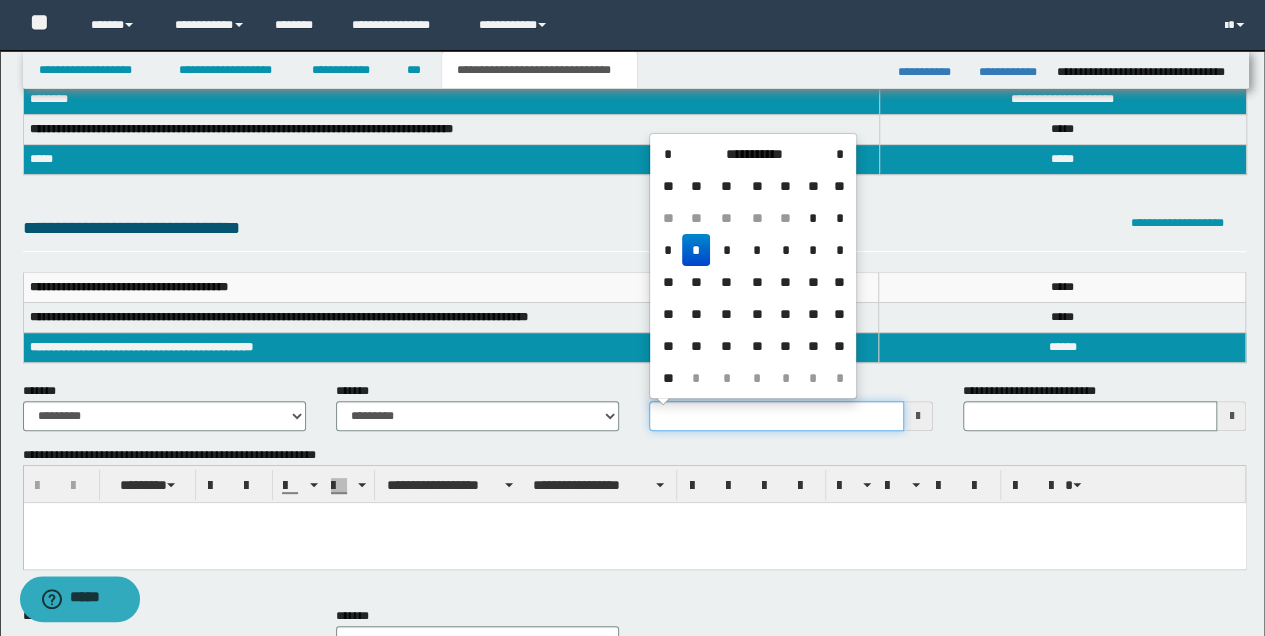type on "**********" 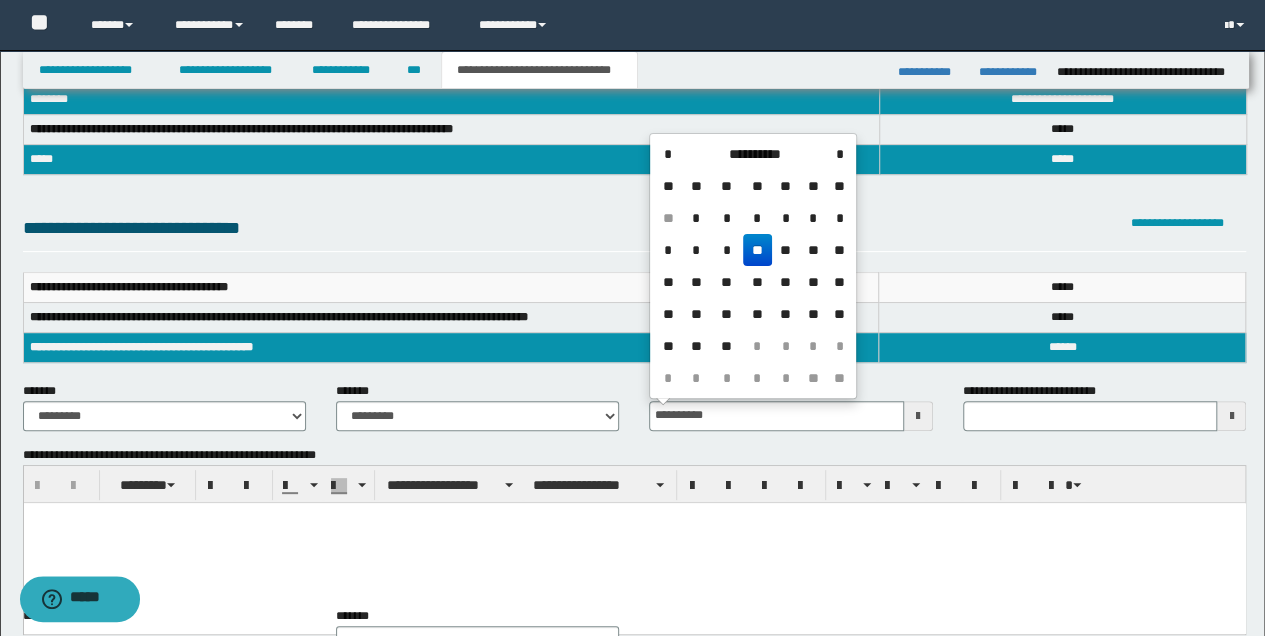 click at bounding box center [634, 517] 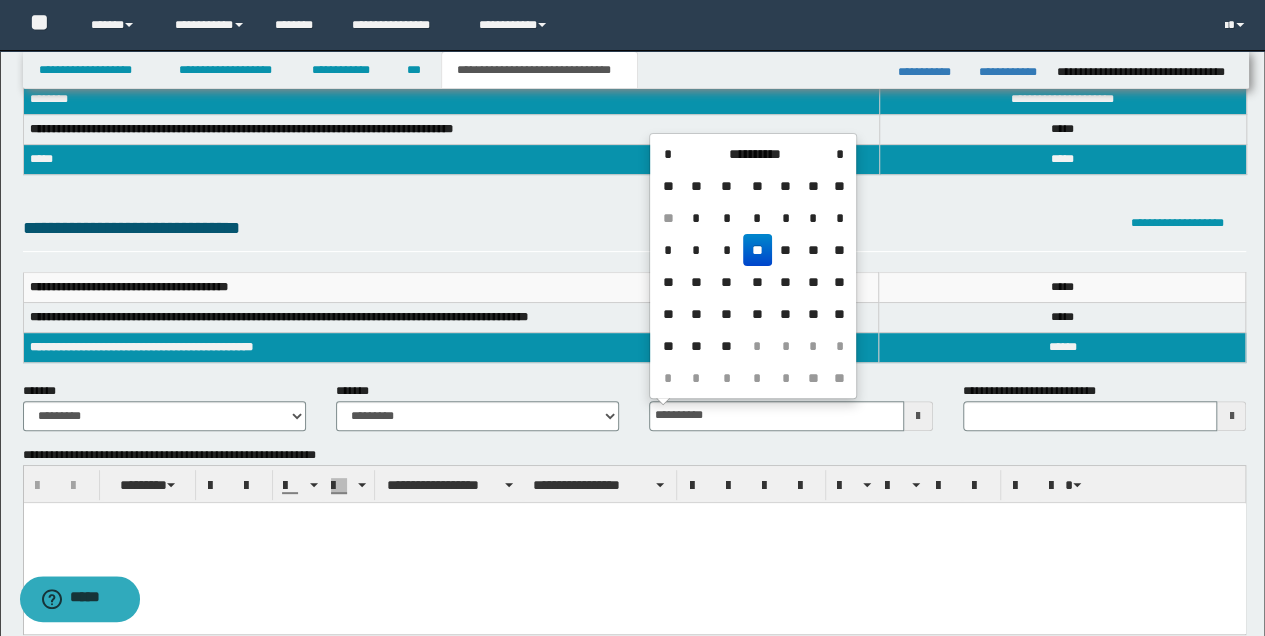 type 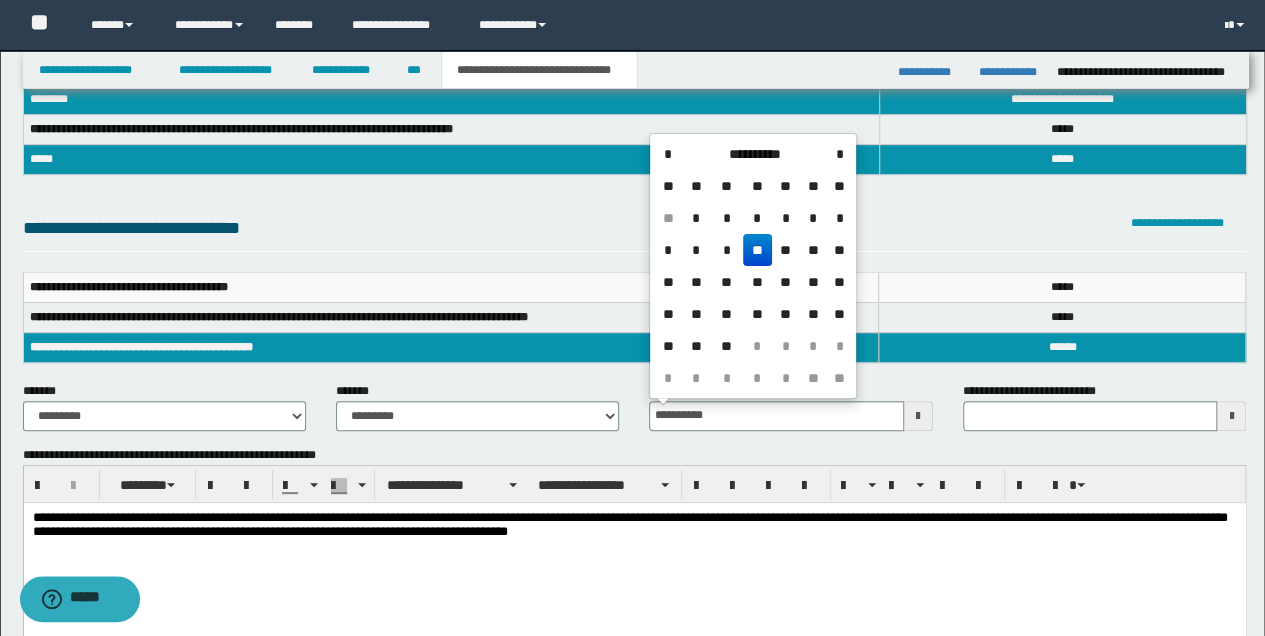 click on "**" at bounding box center (757, 250) 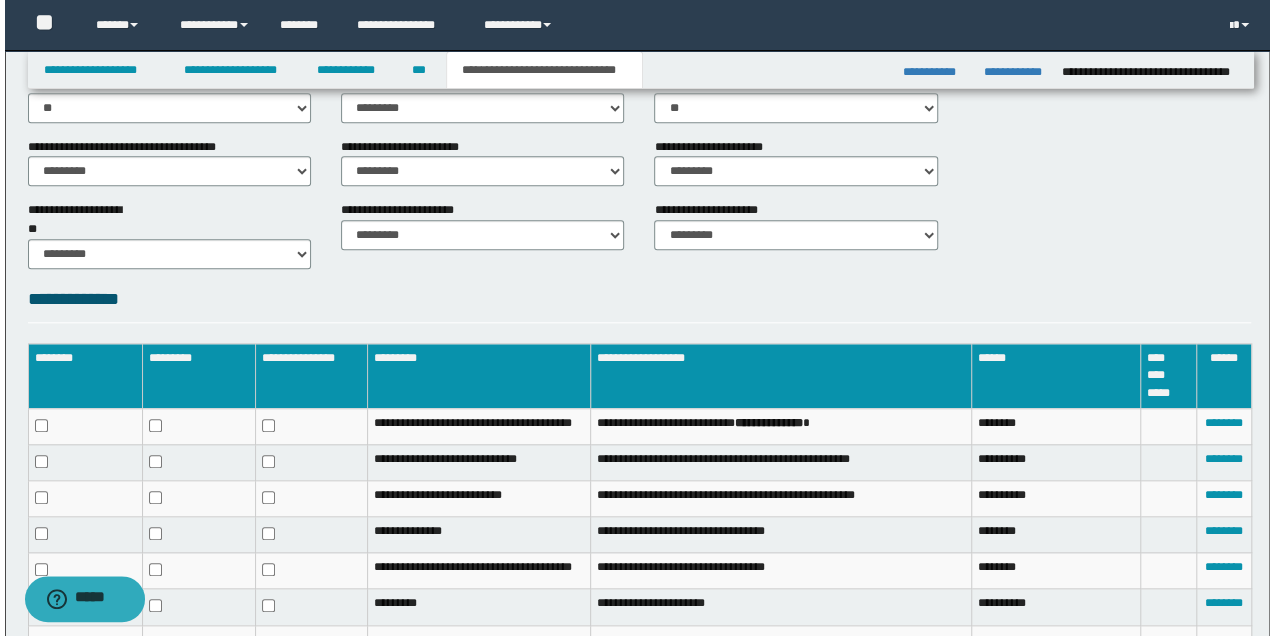 scroll, scrollTop: 960, scrollLeft: 0, axis: vertical 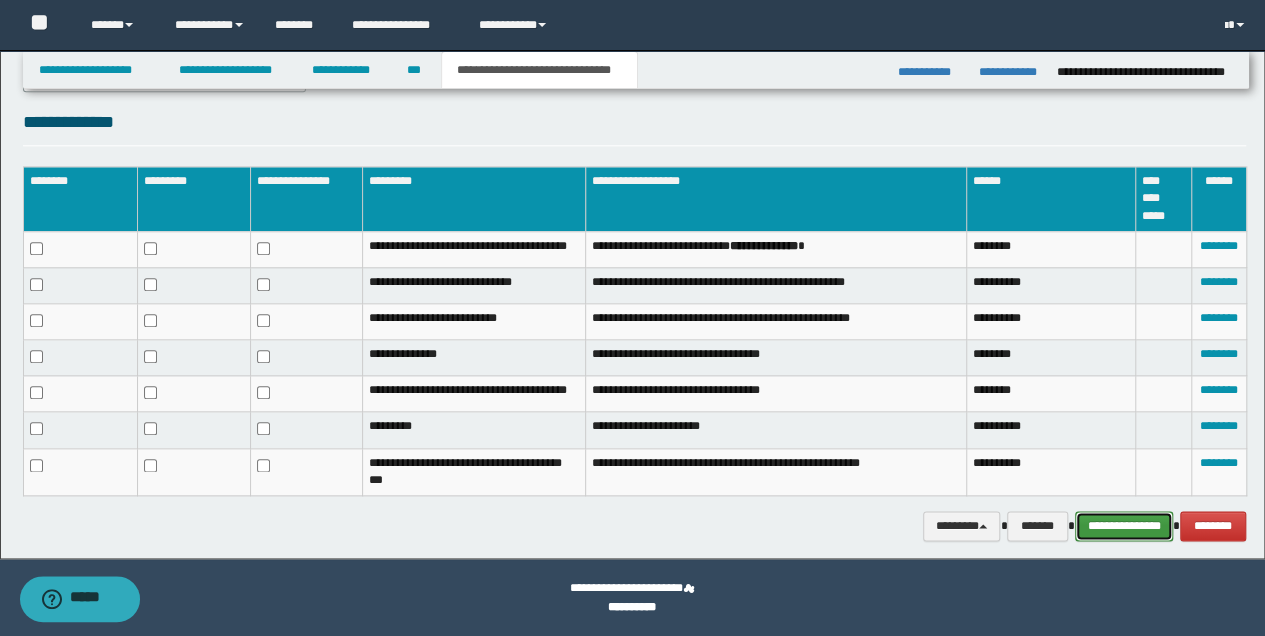 click on "**********" at bounding box center [1124, 525] 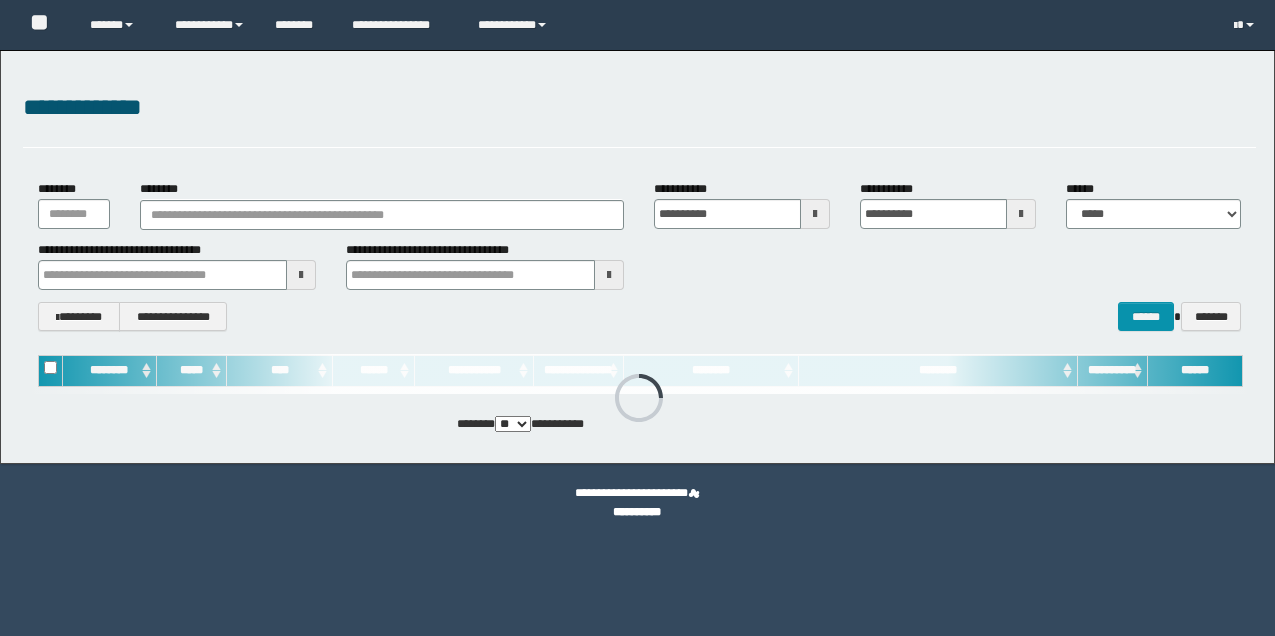 scroll, scrollTop: 0, scrollLeft: 0, axis: both 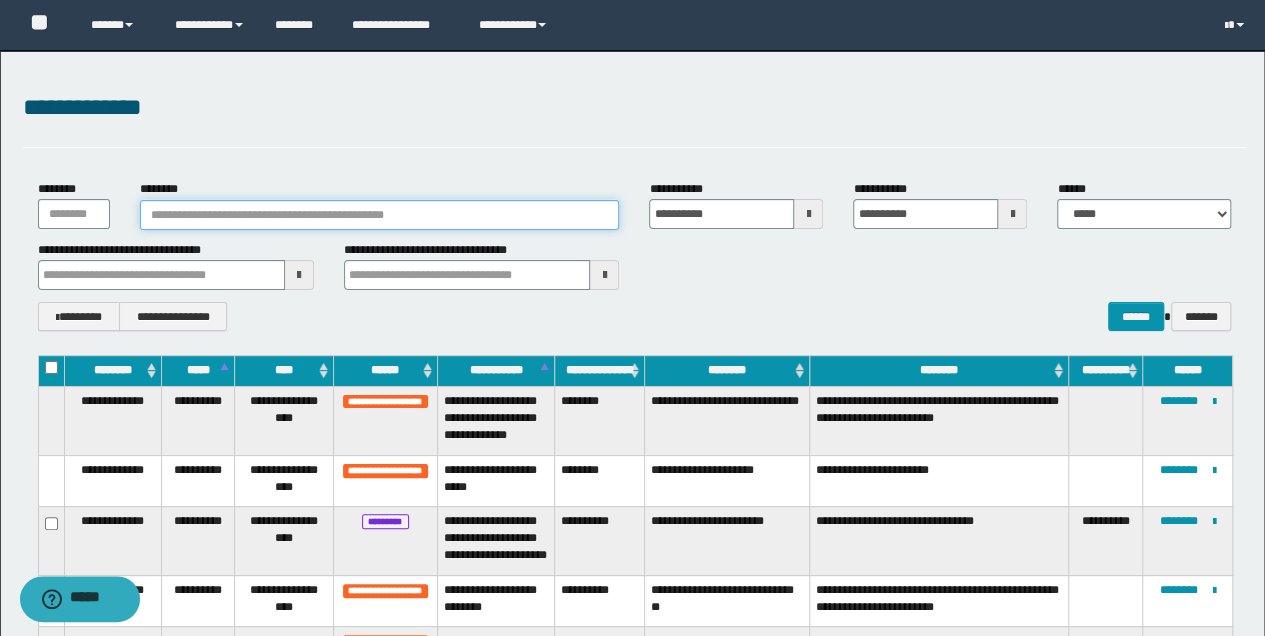 click on "********" at bounding box center [380, 215] 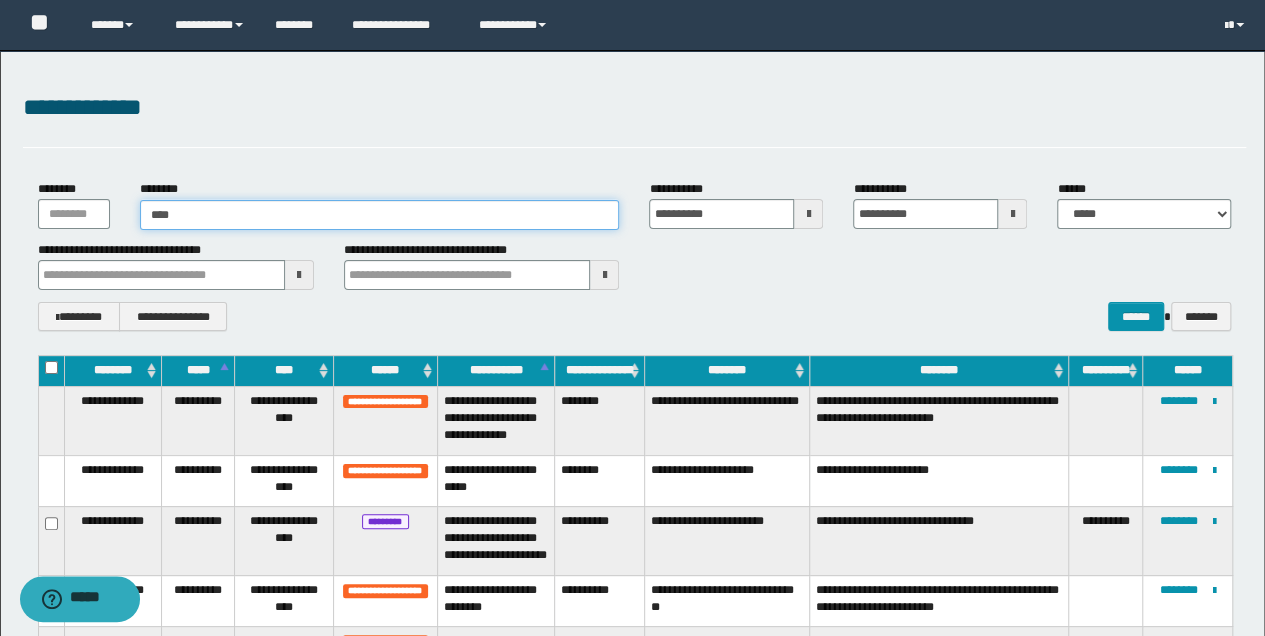 type on "*****" 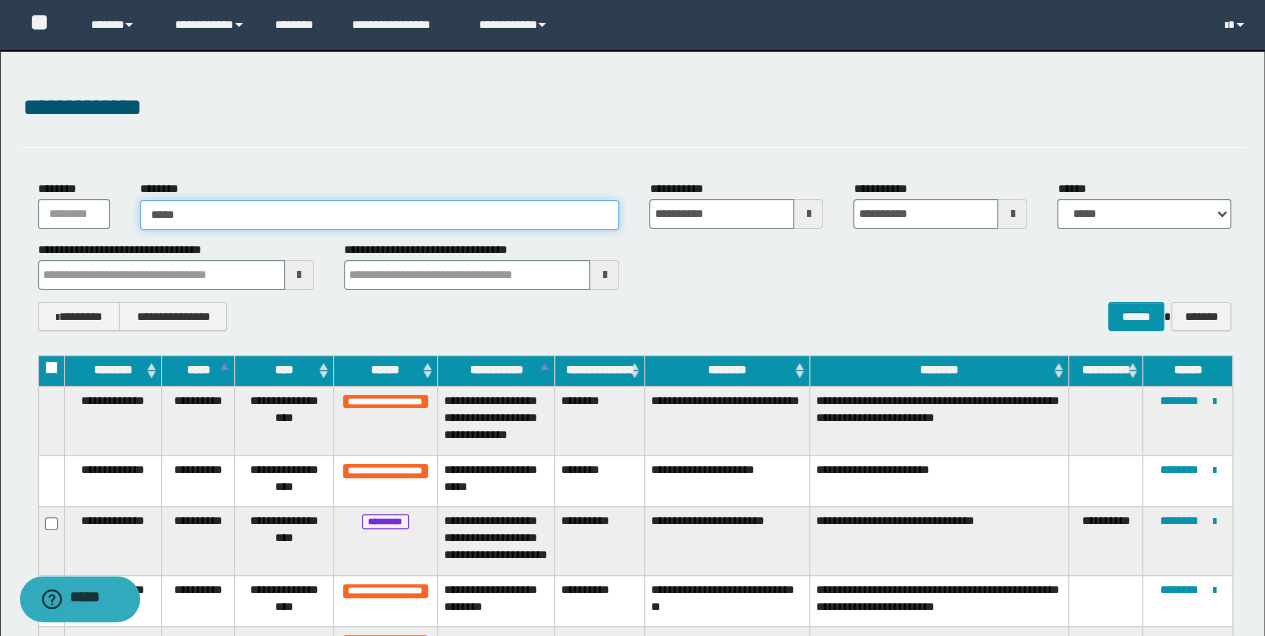 type on "*****" 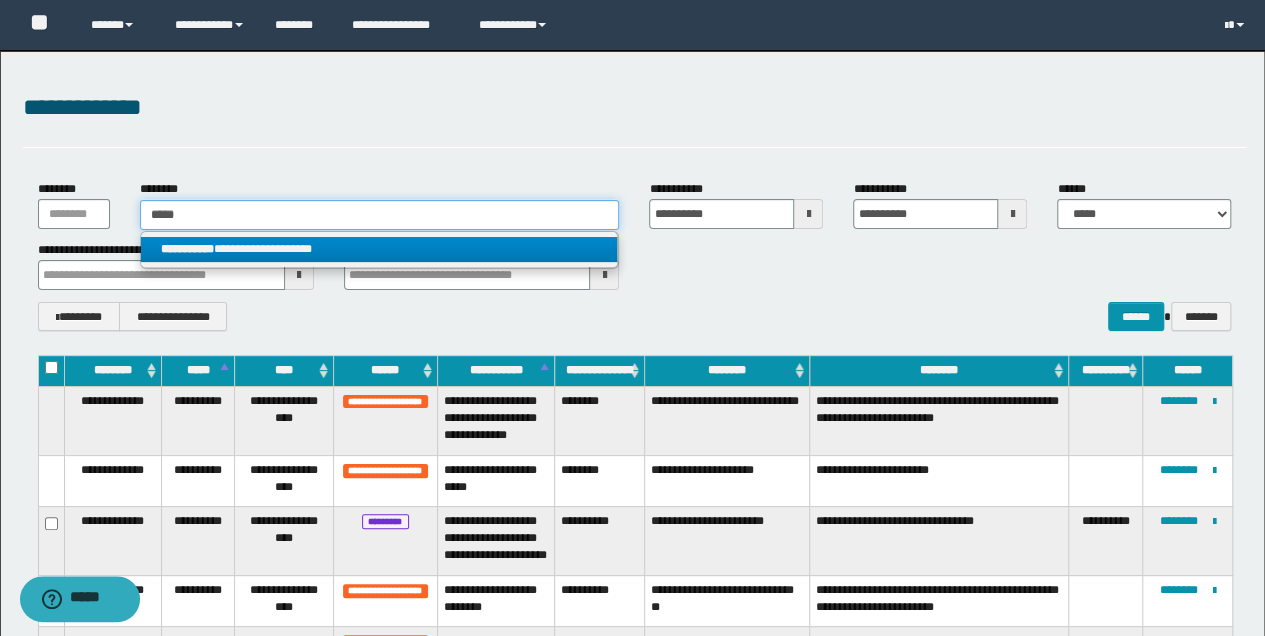 type on "*****" 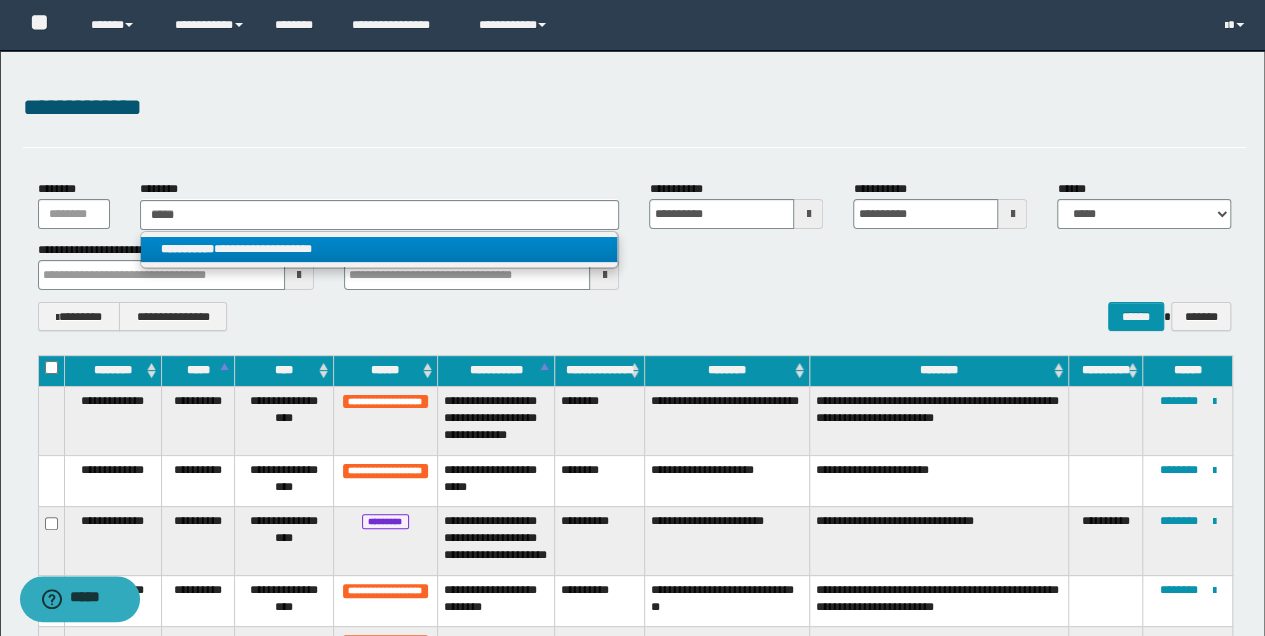 click on "**********" at bounding box center [379, 249] 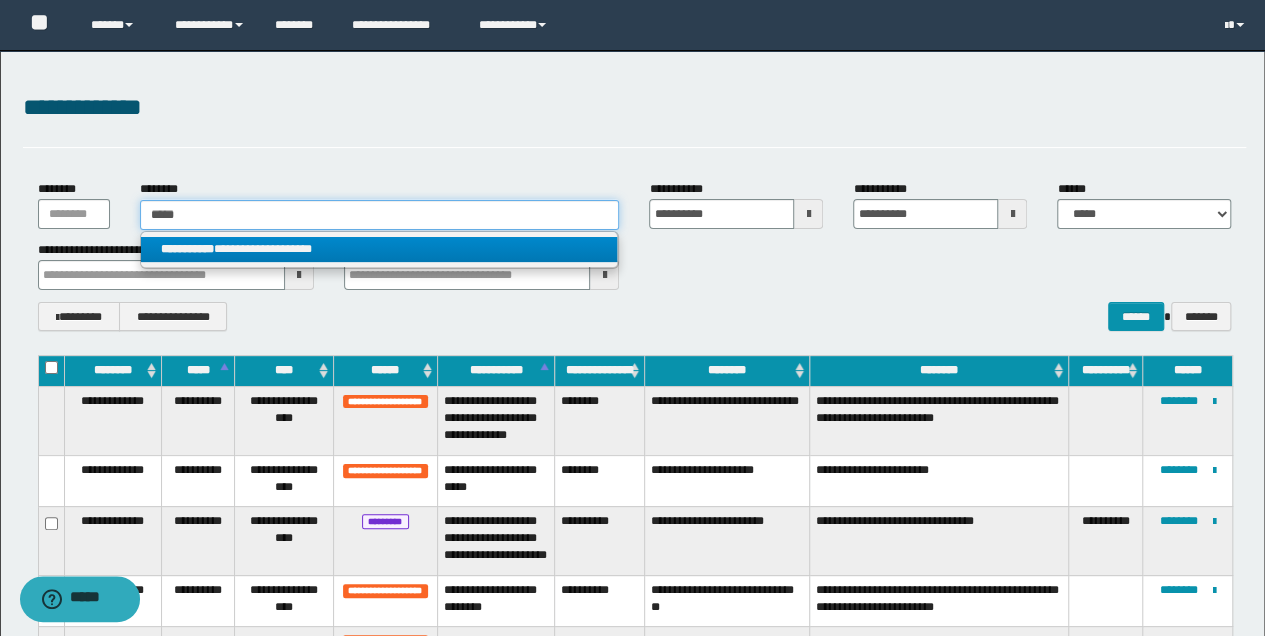type 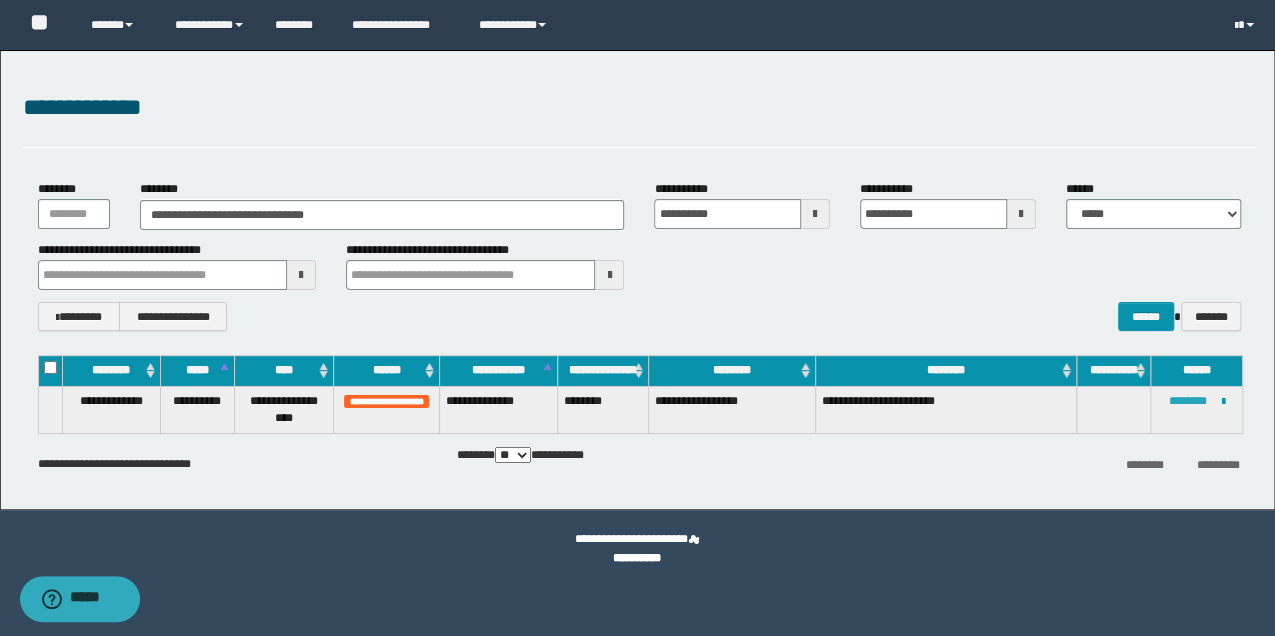 click on "********" at bounding box center [1188, 401] 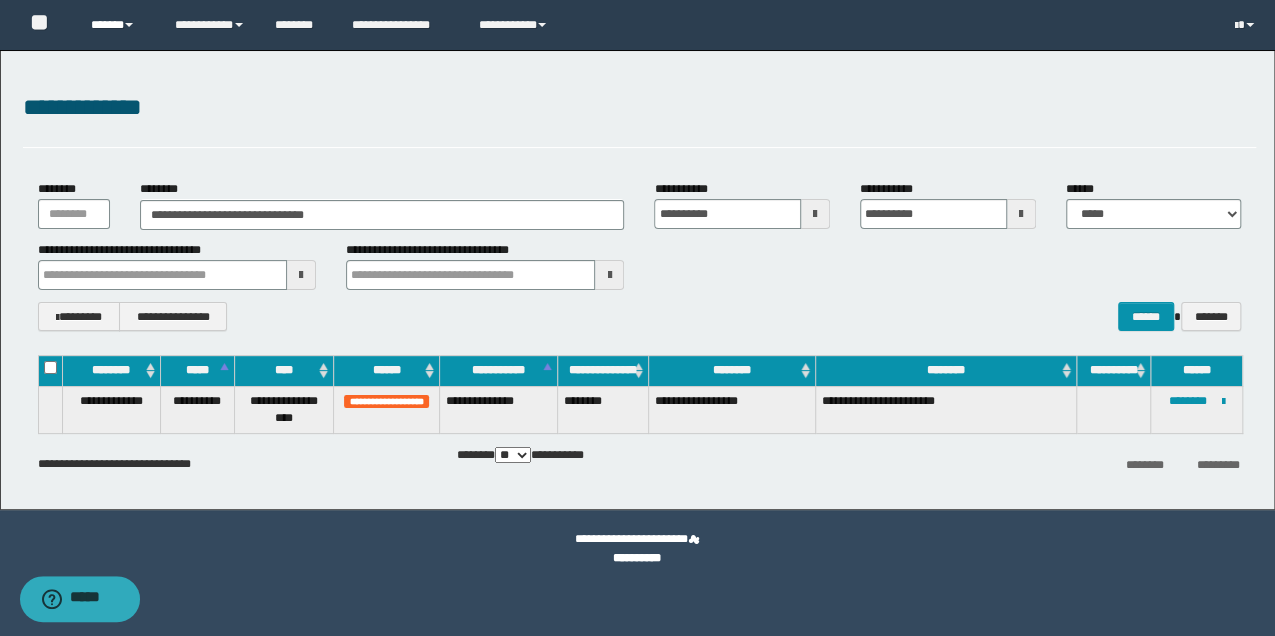 click on "******" at bounding box center (117, 25) 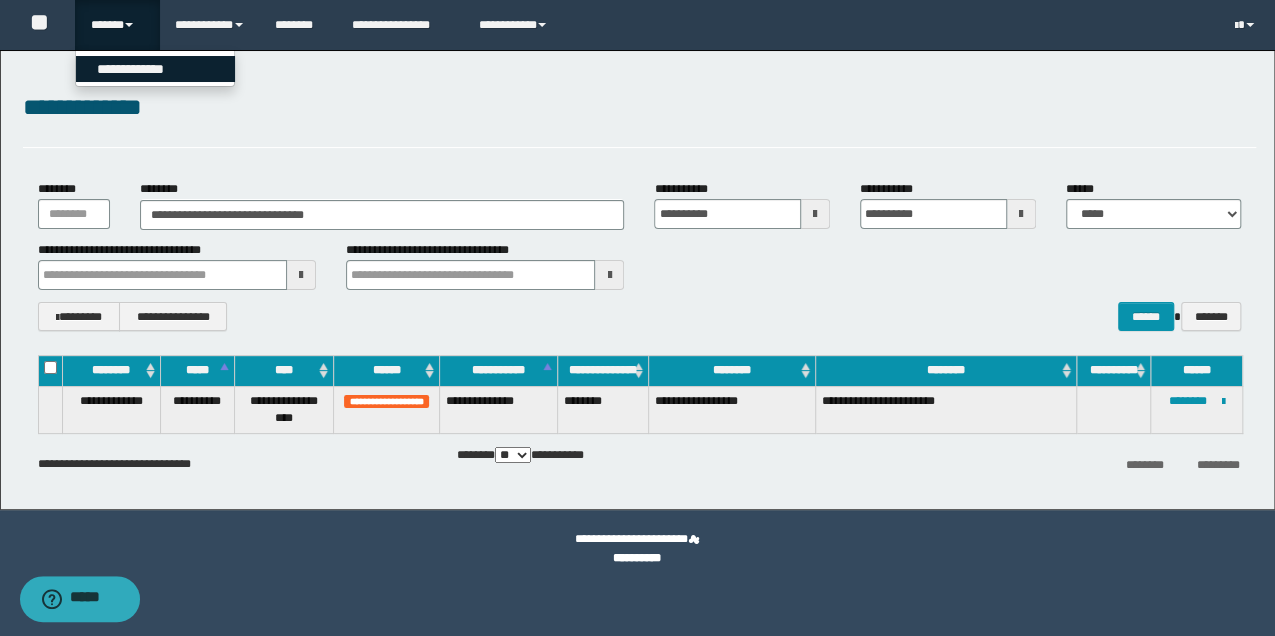 click on "**********" at bounding box center (155, 69) 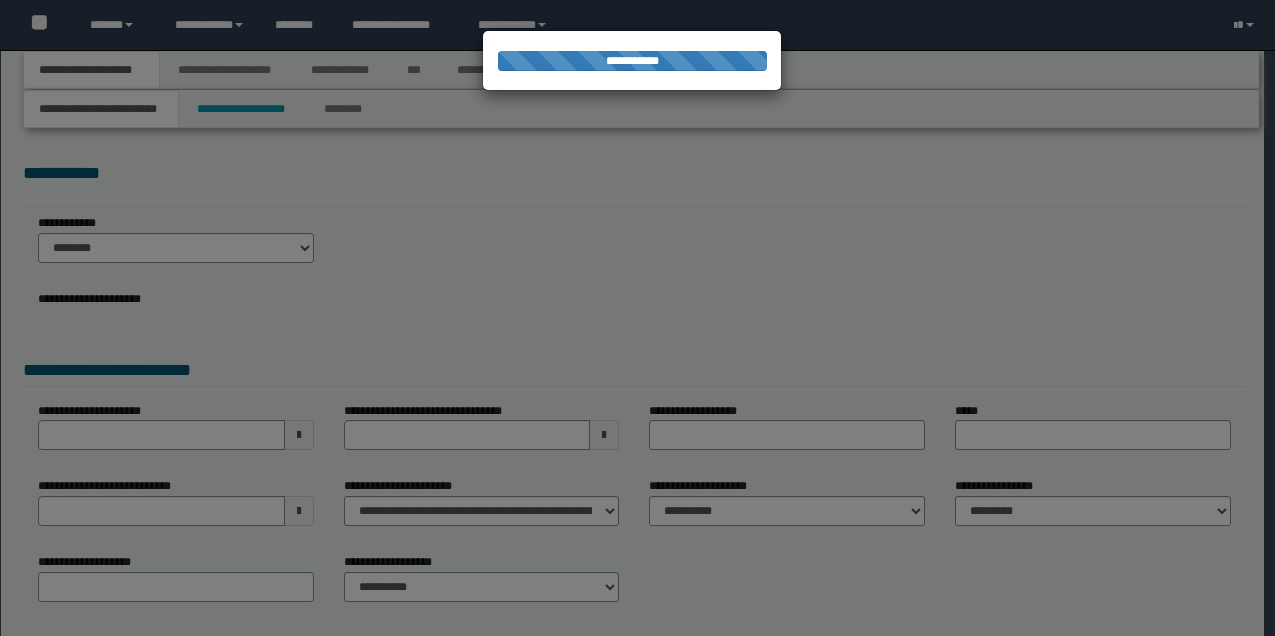 scroll, scrollTop: 0, scrollLeft: 0, axis: both 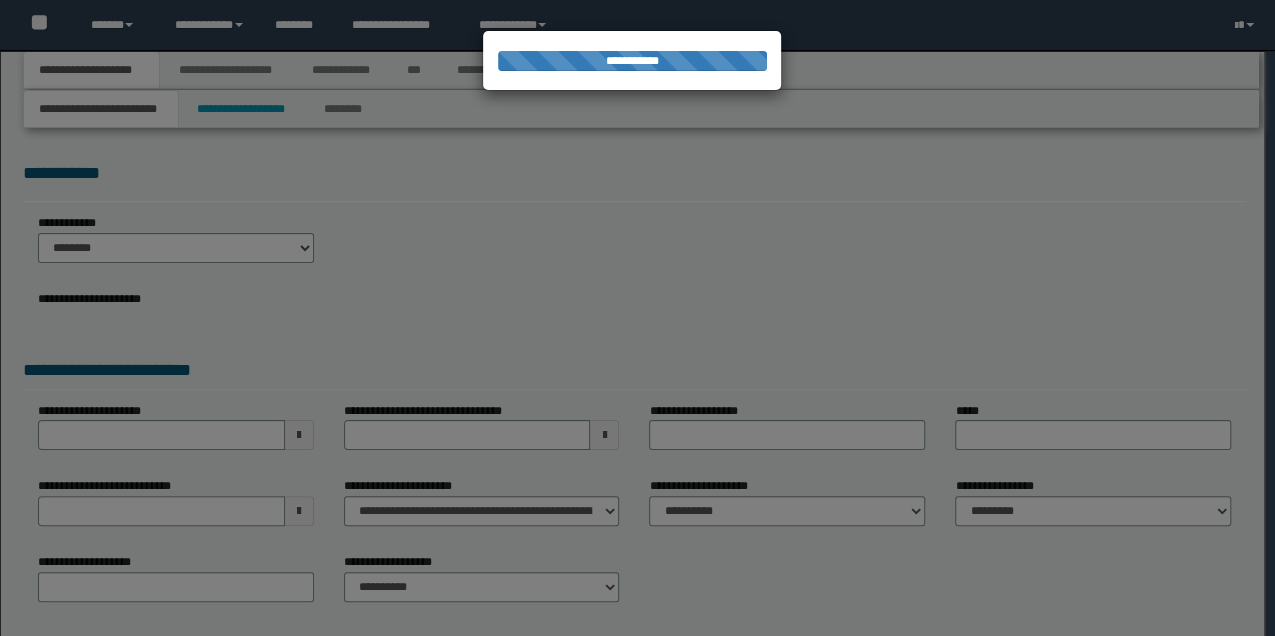 select on "*" 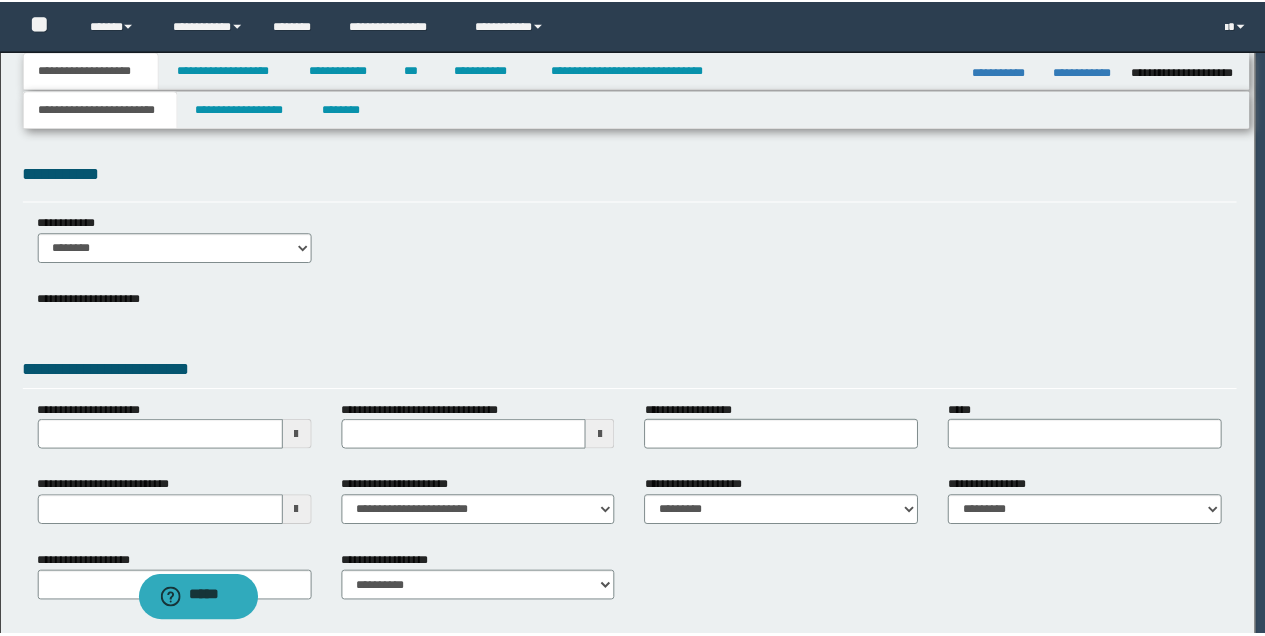 scroll, scrollTop: 0, scrollLeft: 0, axis: both 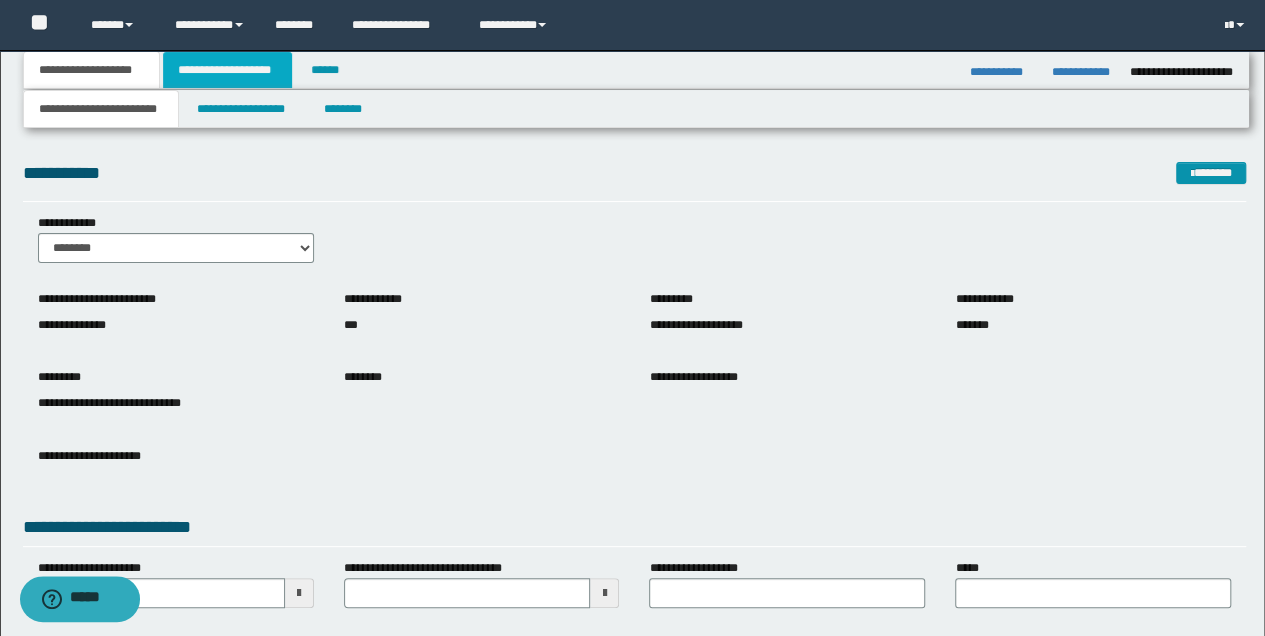 click on "**********" at bounding box center (227, 70) 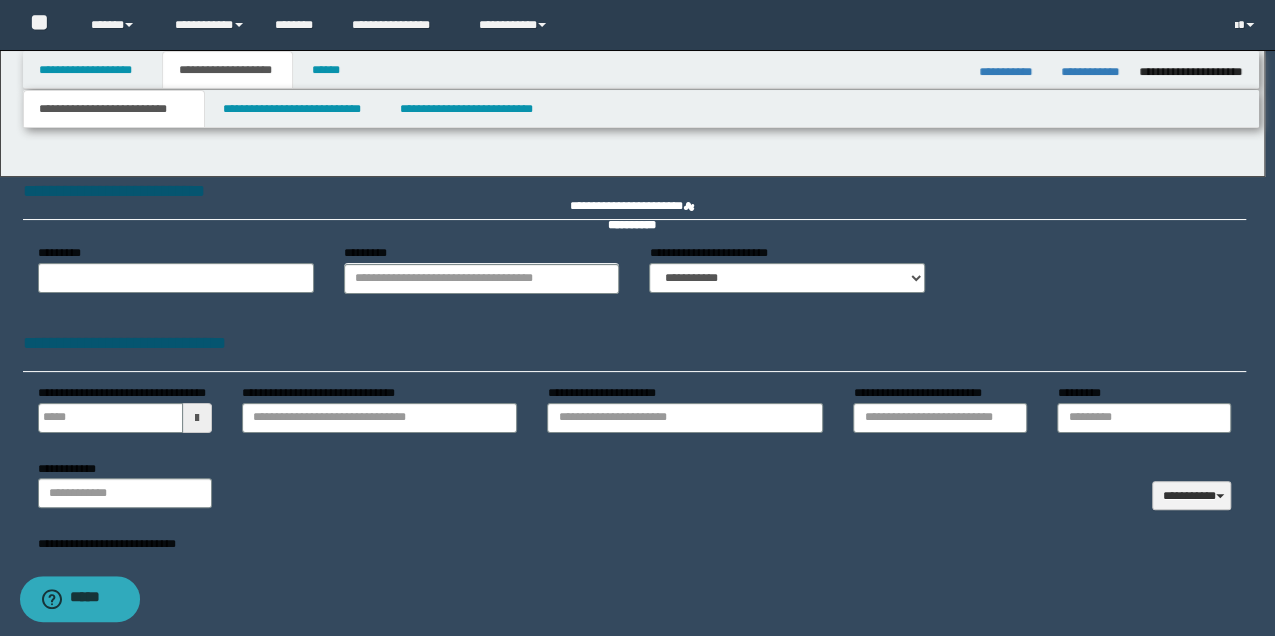 type 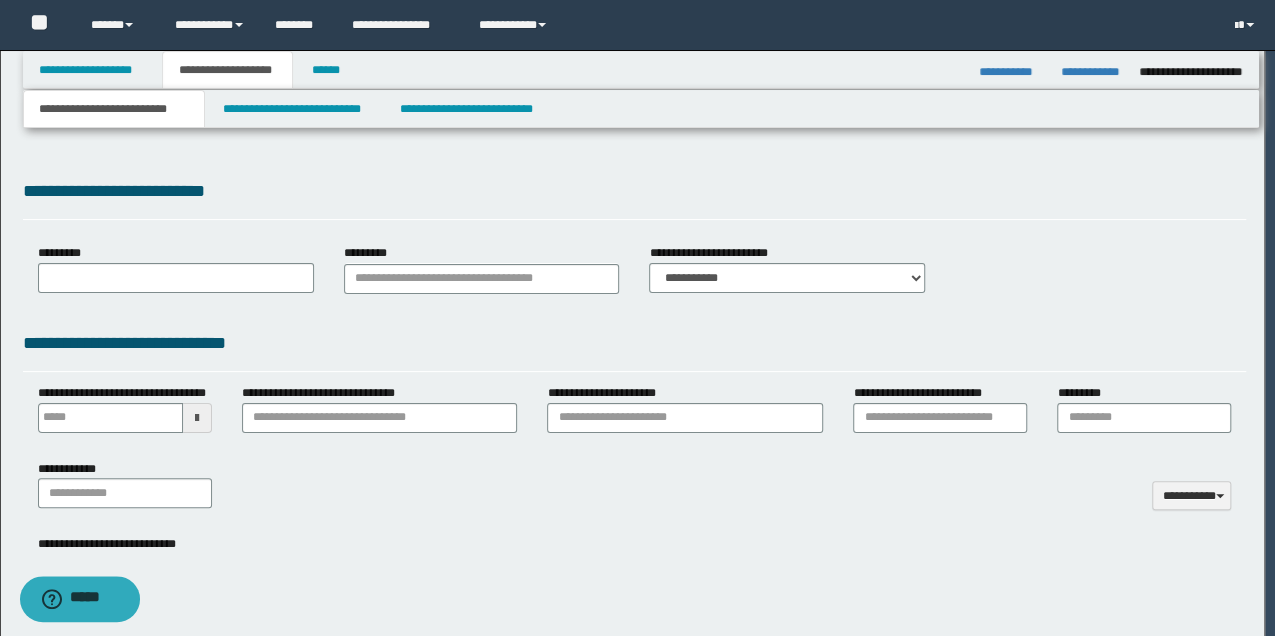 select on "*" 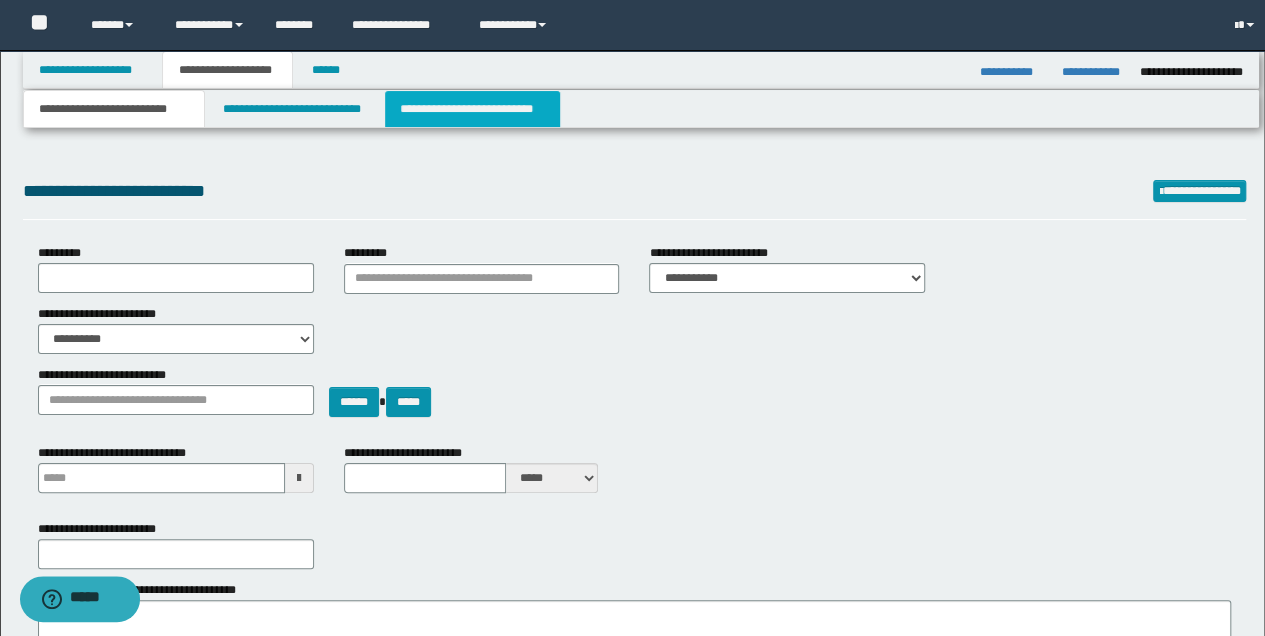 click on "**********" at bounding box center [472, 109] 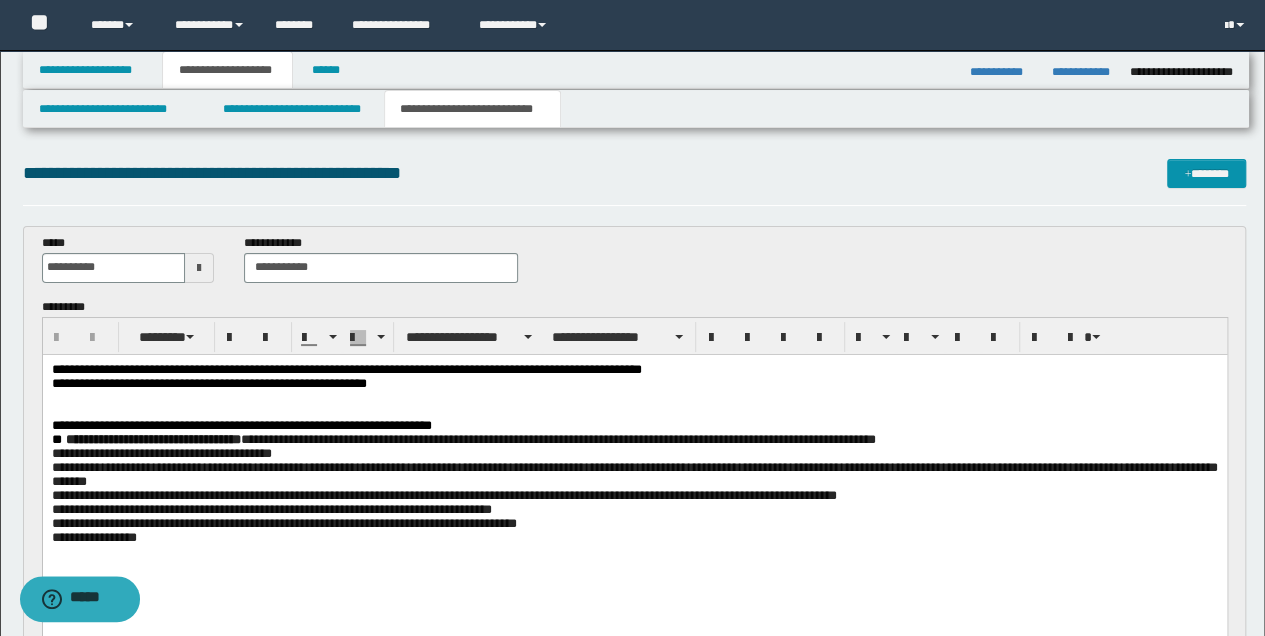 scroll, scrollTop: 0, scrollLeft: 0, axis: both 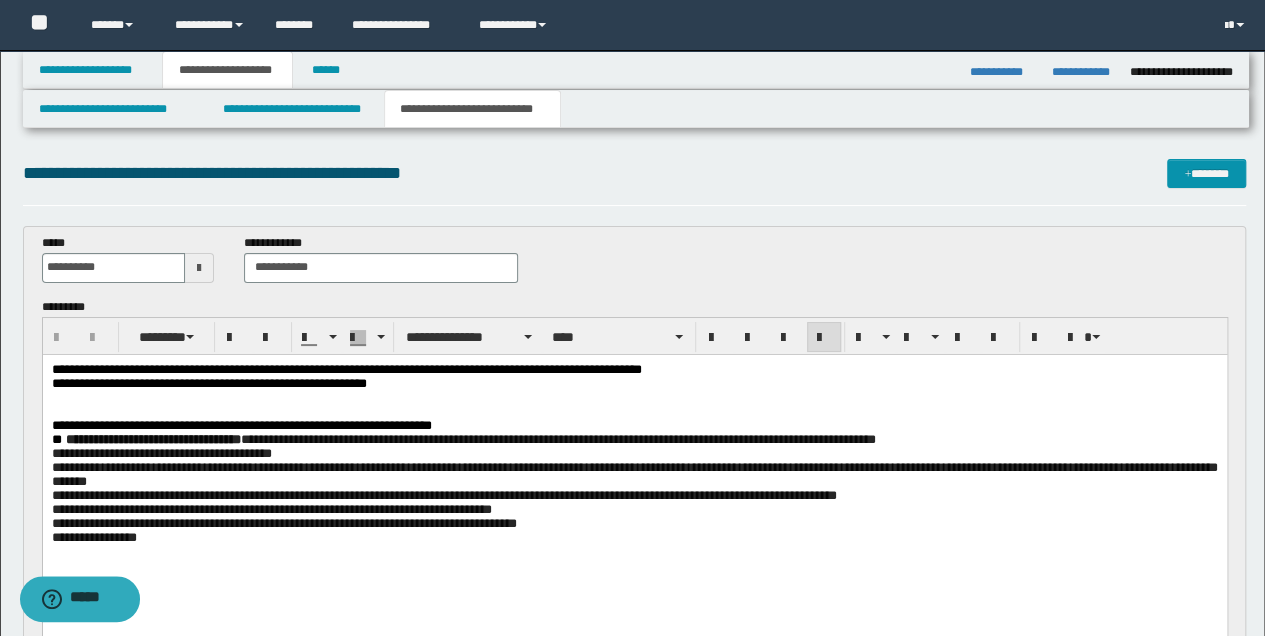 click on "**********" at bounding box center [634, 478] 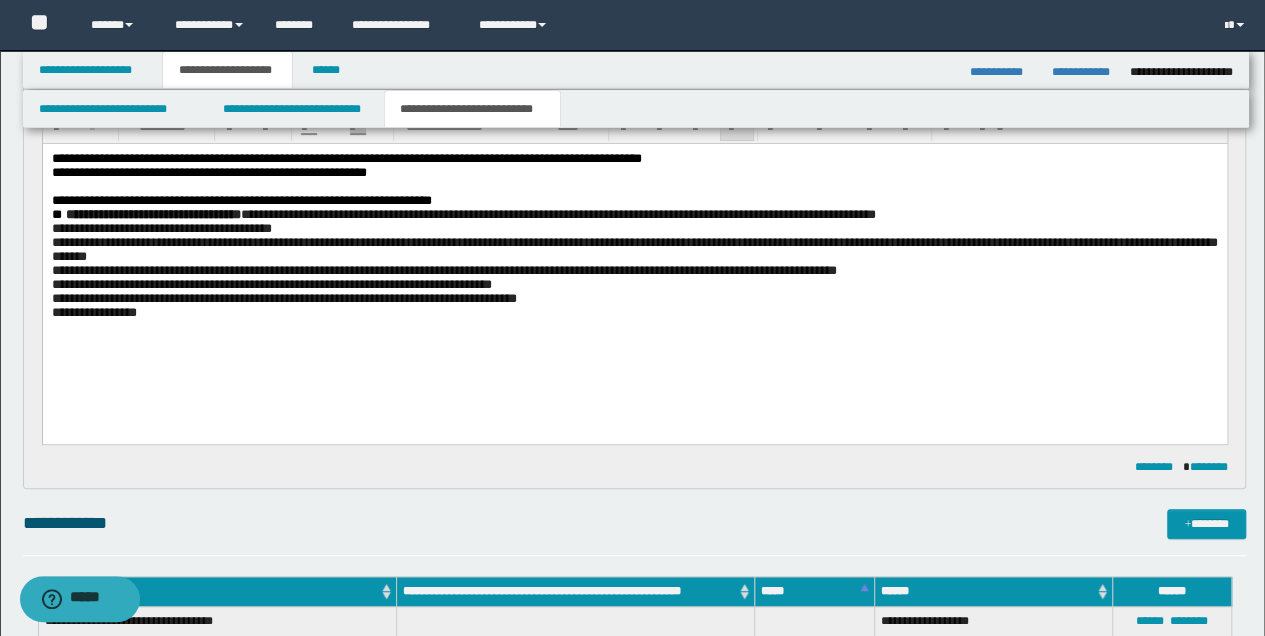 scroll, scrollTop: 200, scrollLeft: 0, axis: vertical 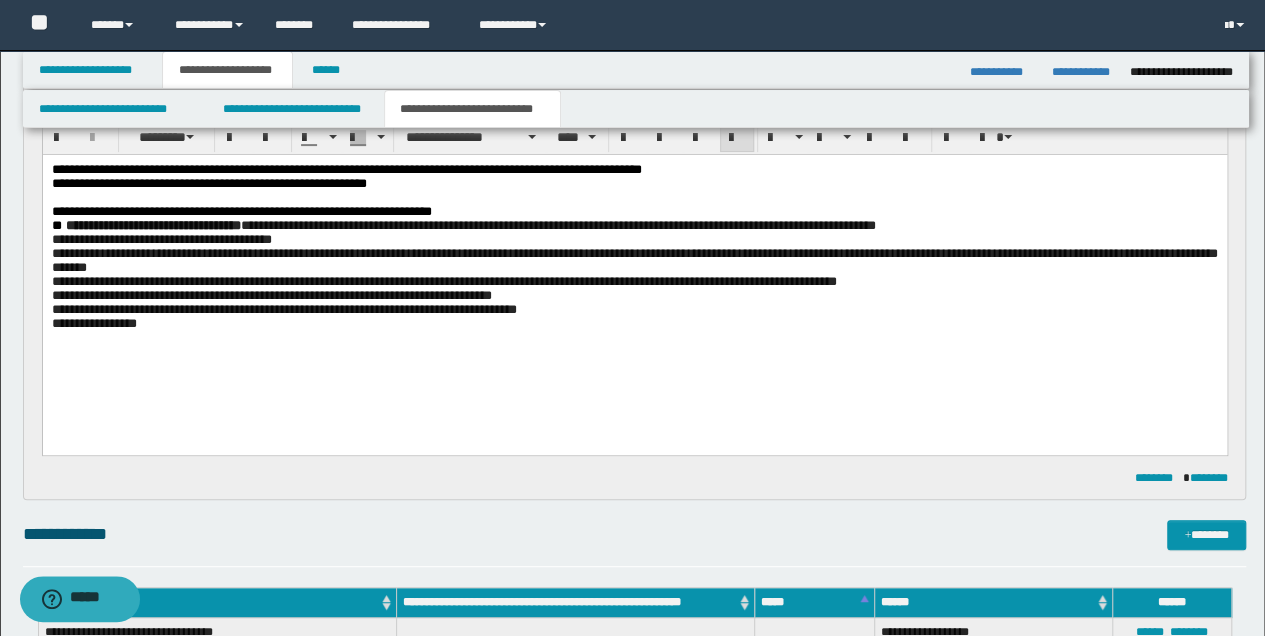 click on "**********" at bounding box center (634, 323) 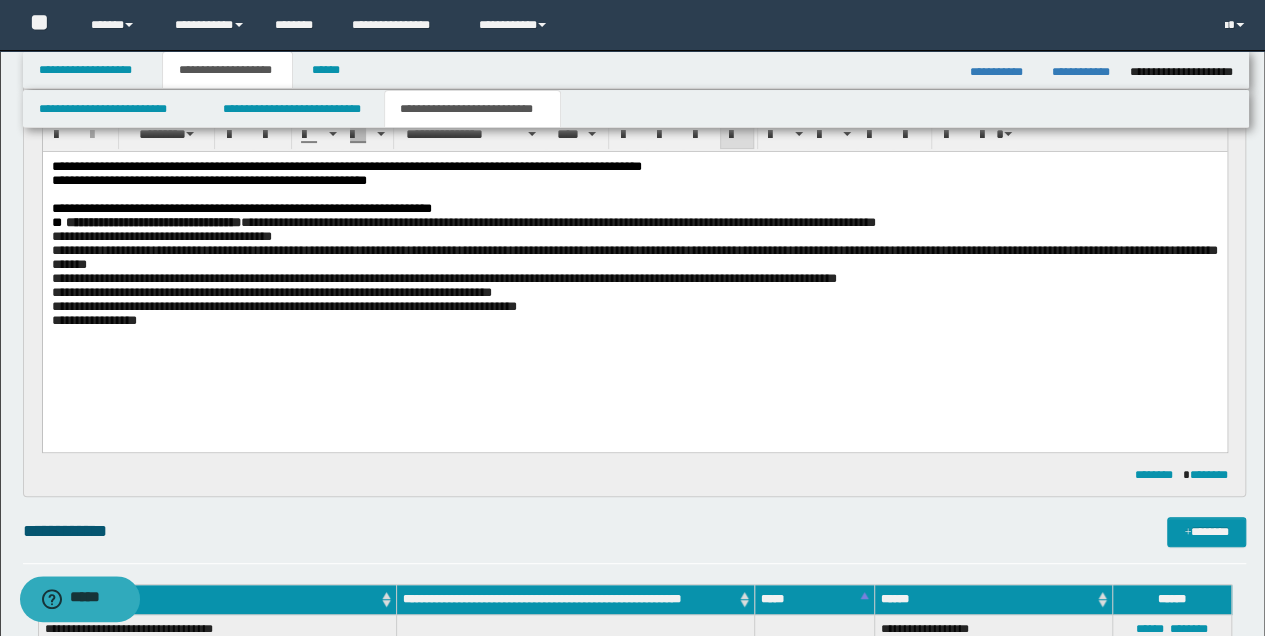 scroll, scrollTop: 200, scrollLeft: 0, axis: vertical 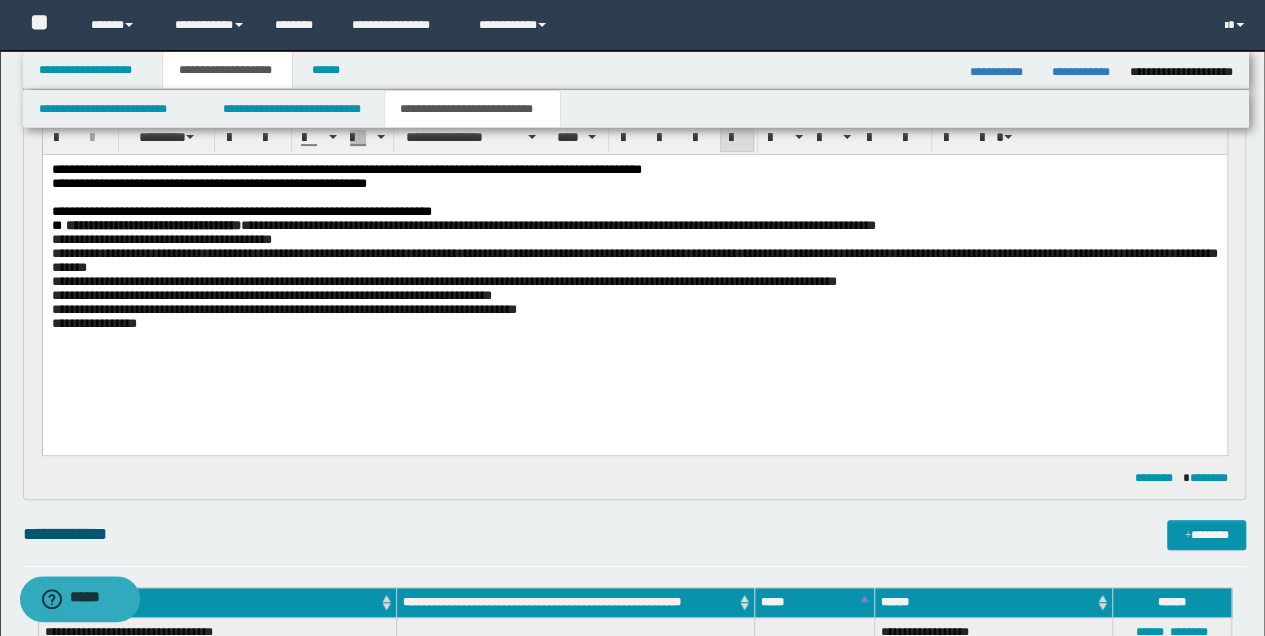 click on "**********" at bounding box center [634, 259] 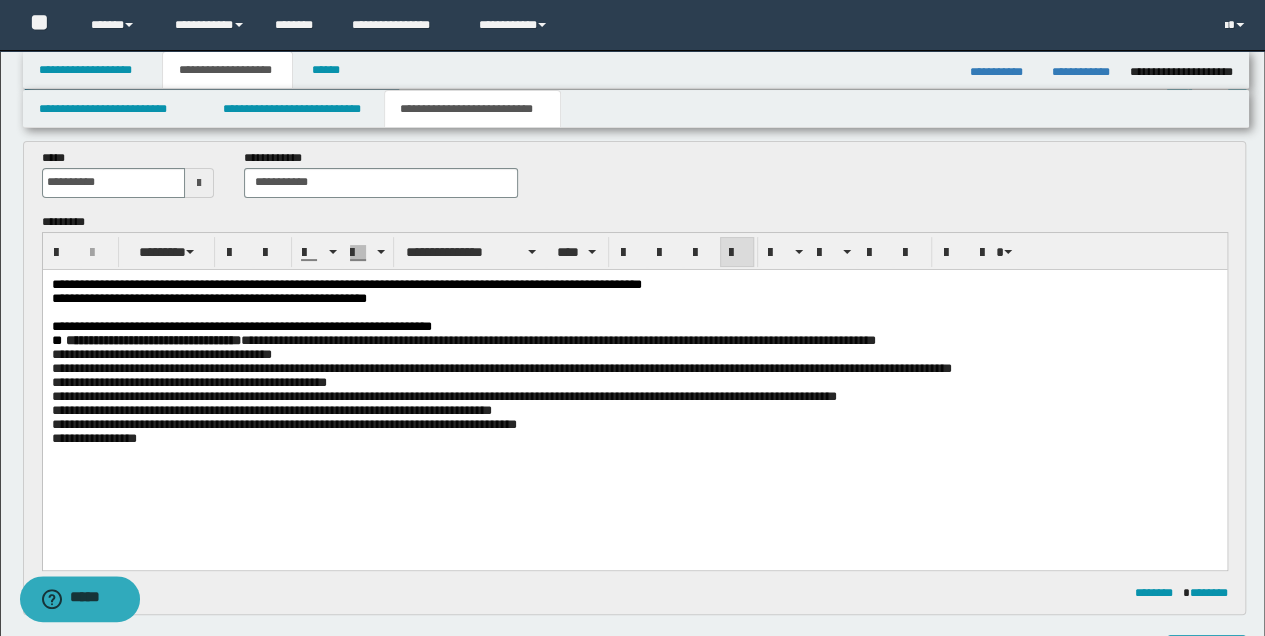 scroll, scrollTop: 66, scrollLeft: 0, axis: vertical 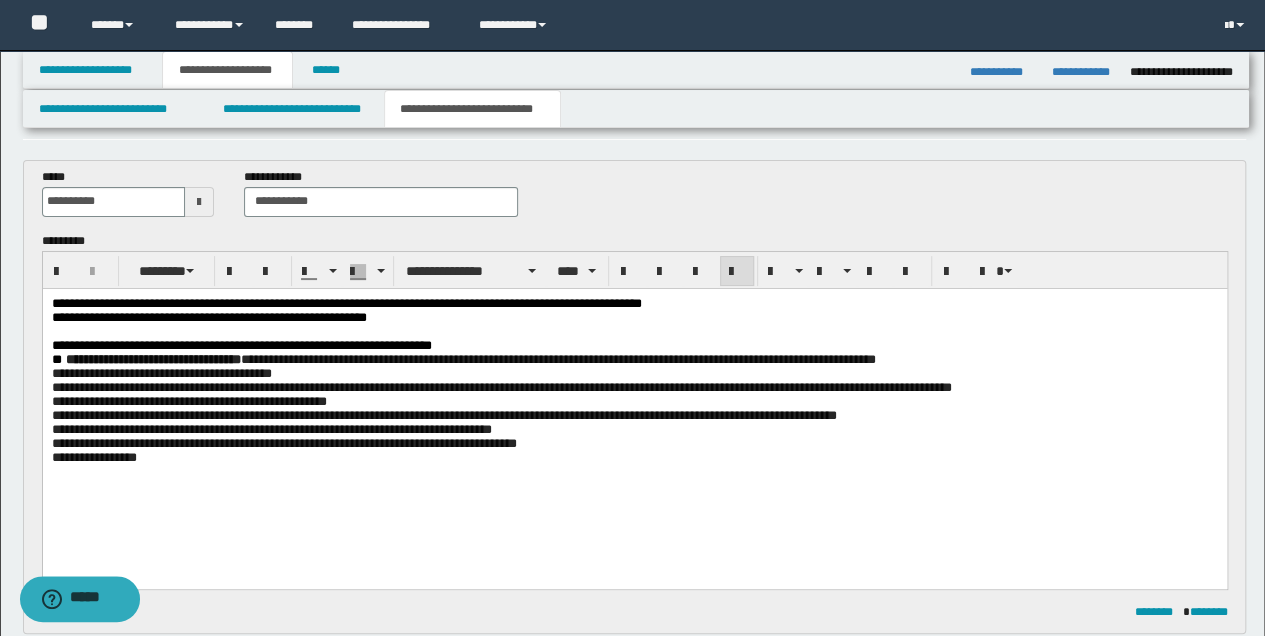 click on "**********" at bounding box center (634, 405) 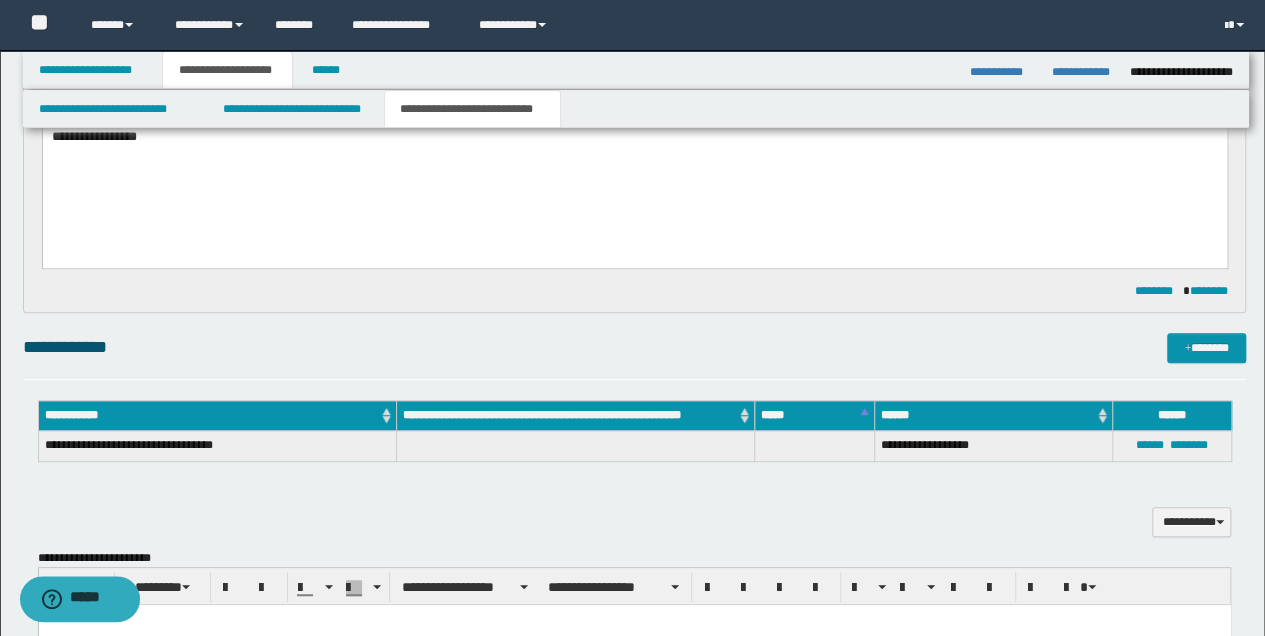 scroll, scrollTop: 533, scrollLeft: 0, axis: vertical 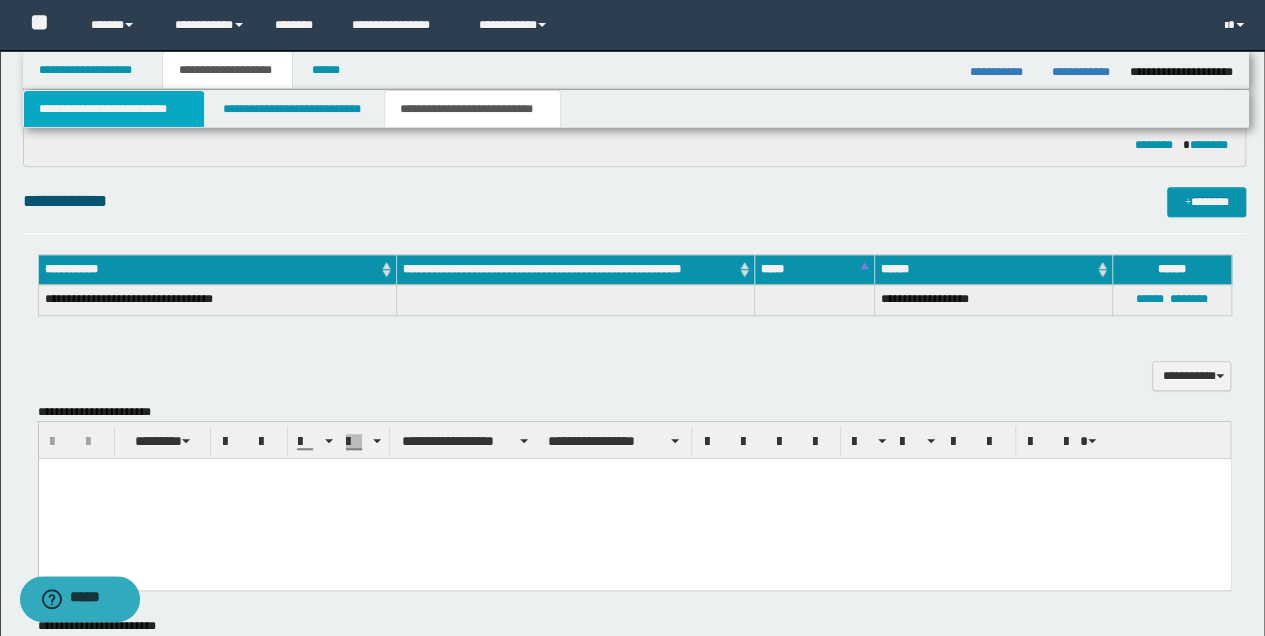 click on "**********" at bounding box center (114, 109) 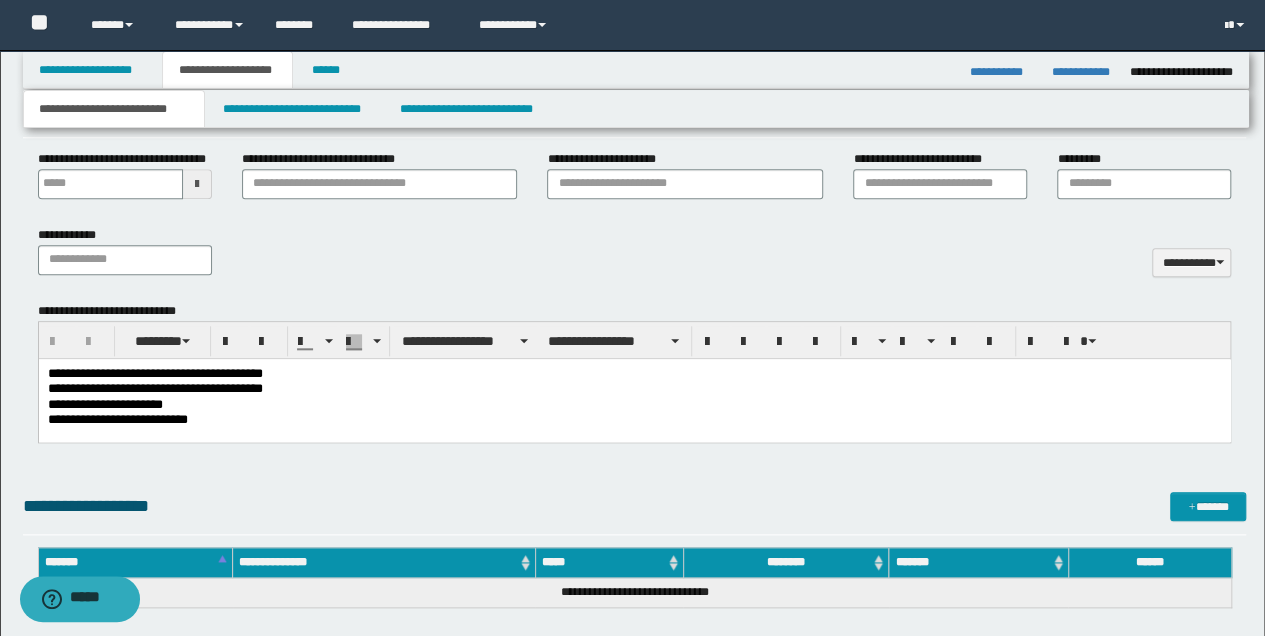 scroll, scrollTop: 933, scrollLeft: 0, axis: vertical 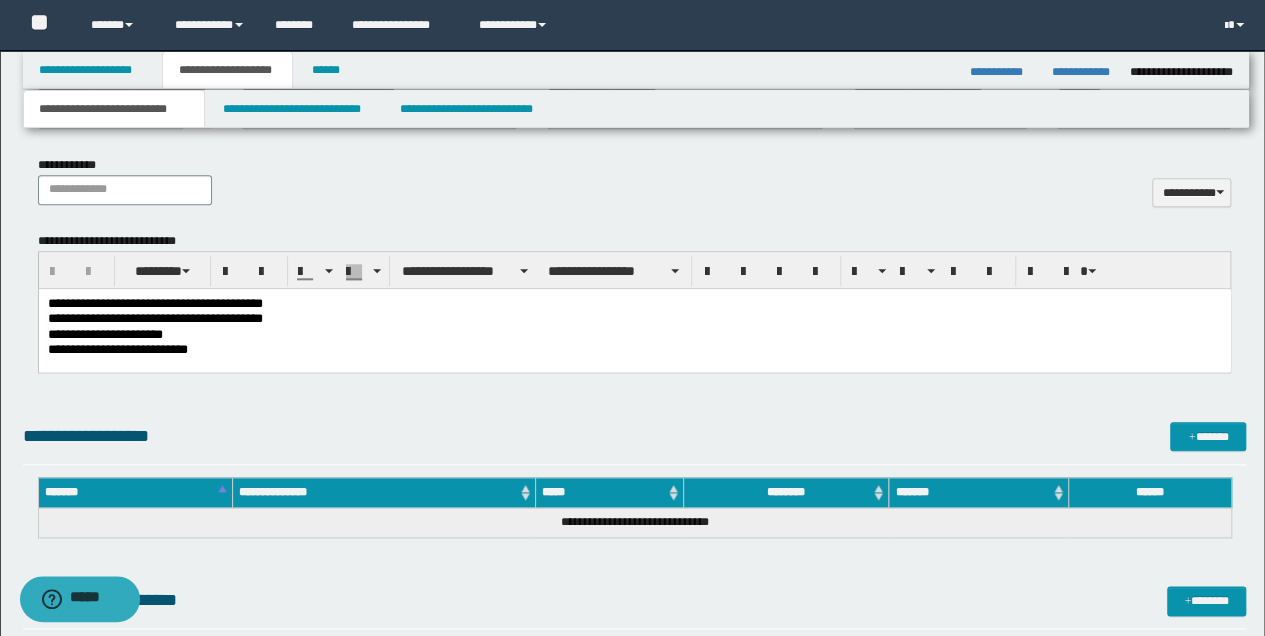 click on "**********" at bounding box center (634, 334) 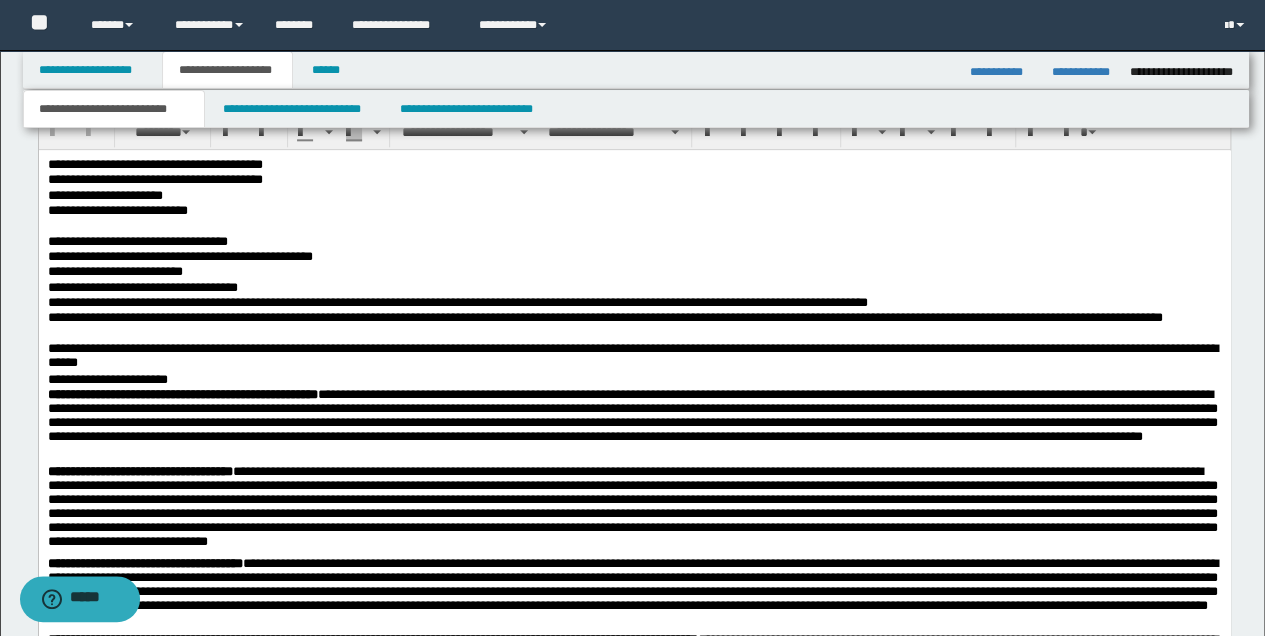 scroll, scrollTop: 933, scrollLeft: 0, axis: vertical 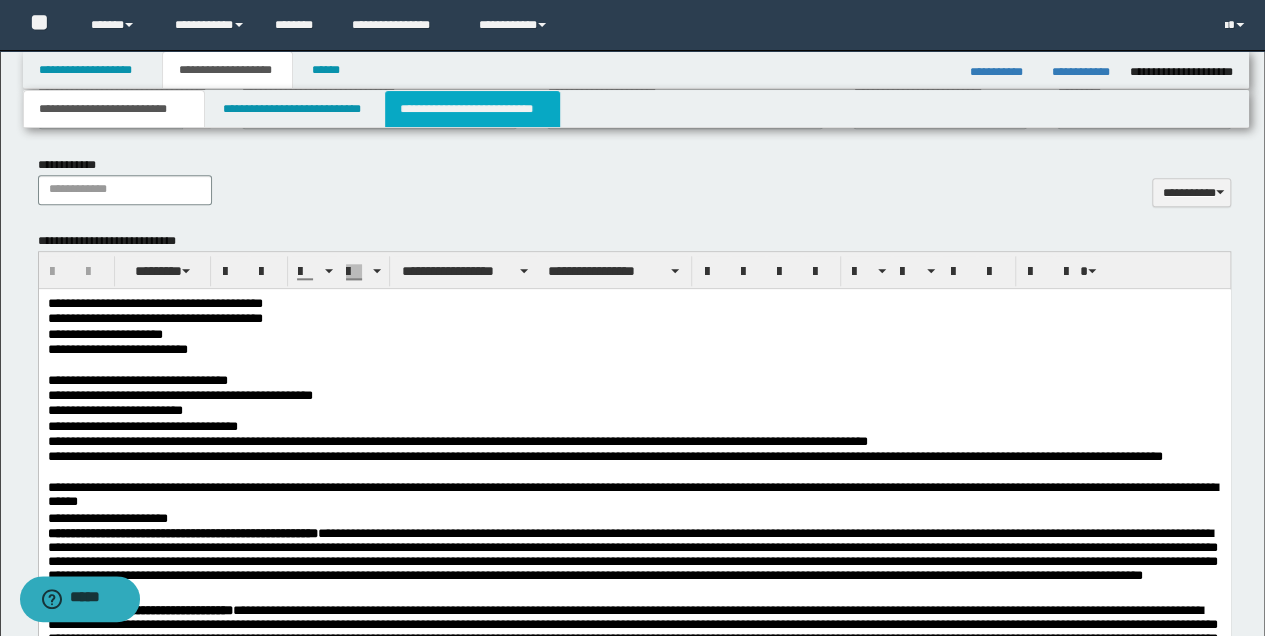 click on "**********" at bounding box center (472, 109) 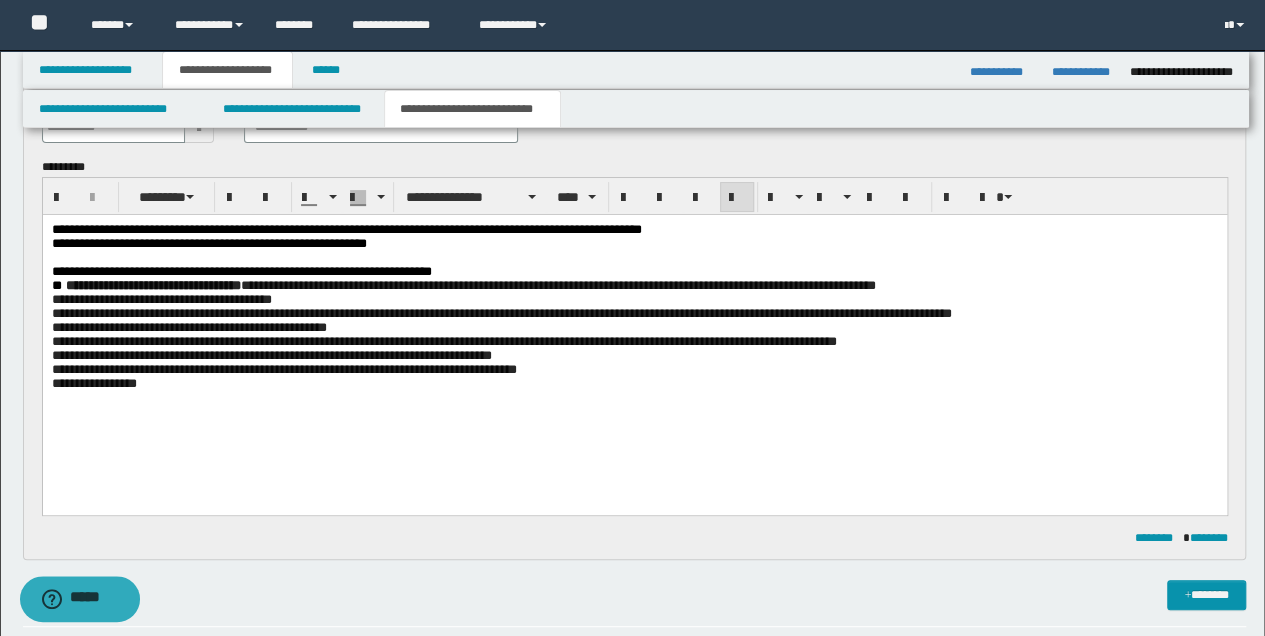 scroll, scrollTop: 133, scrollLeft: 0, axis: vertical 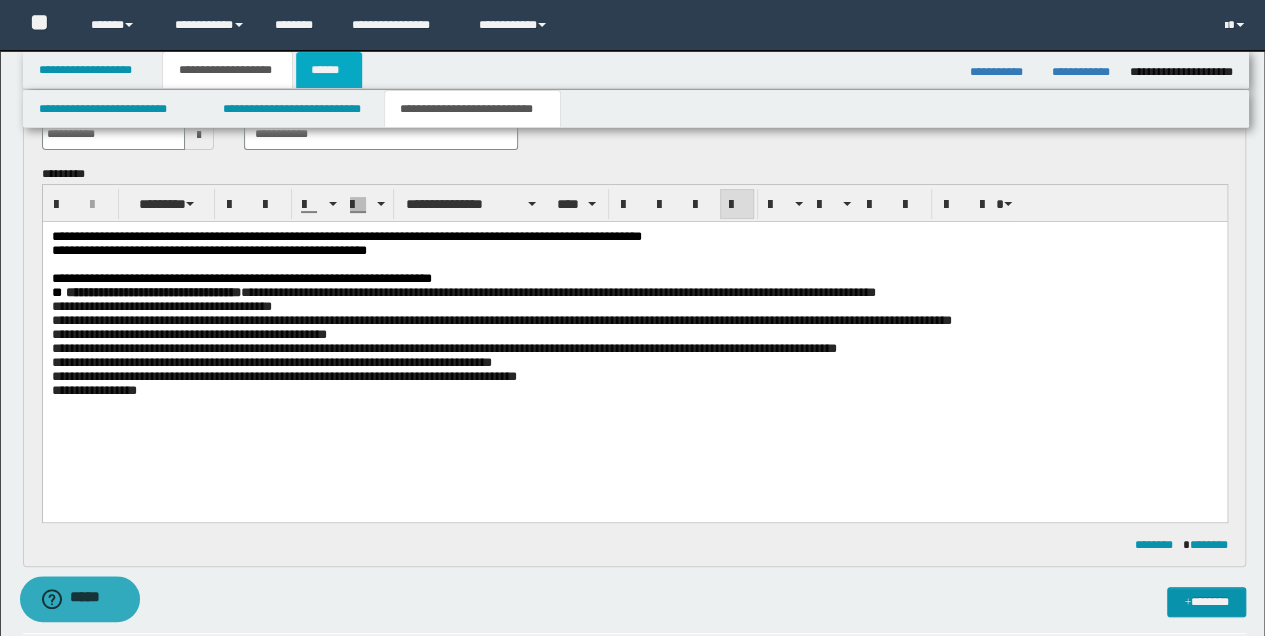 click on "******" at bounding box center [329, 70] 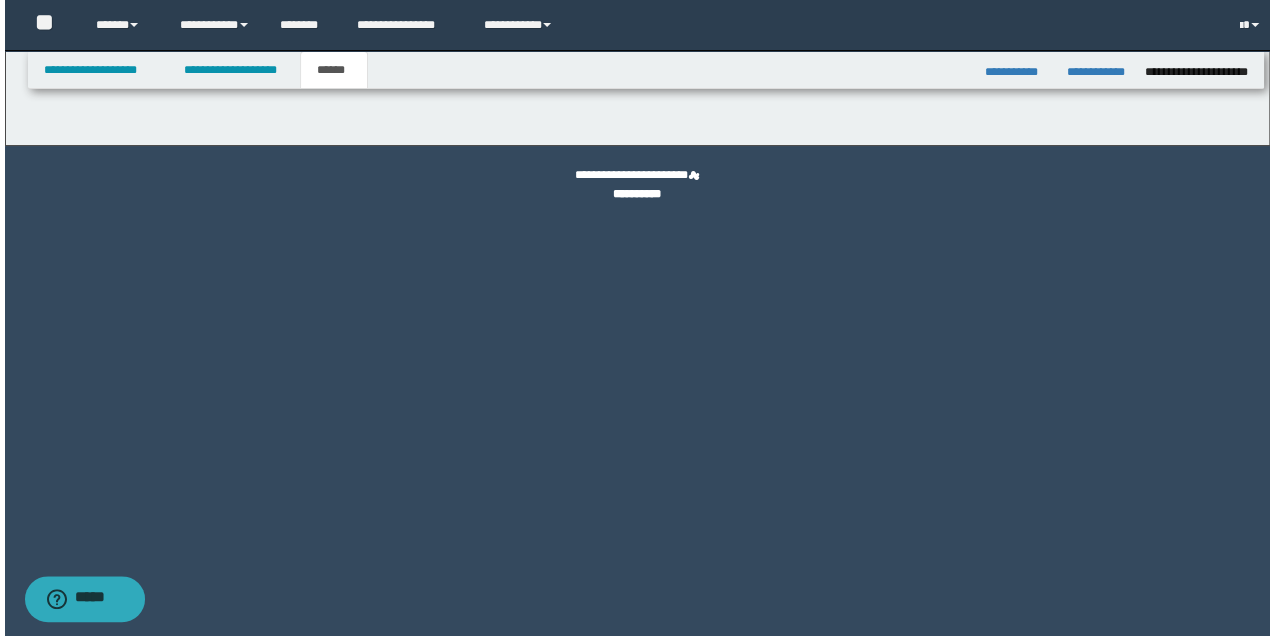 scroll, scrollTop: 0, scrollLeft: 0, axis: both 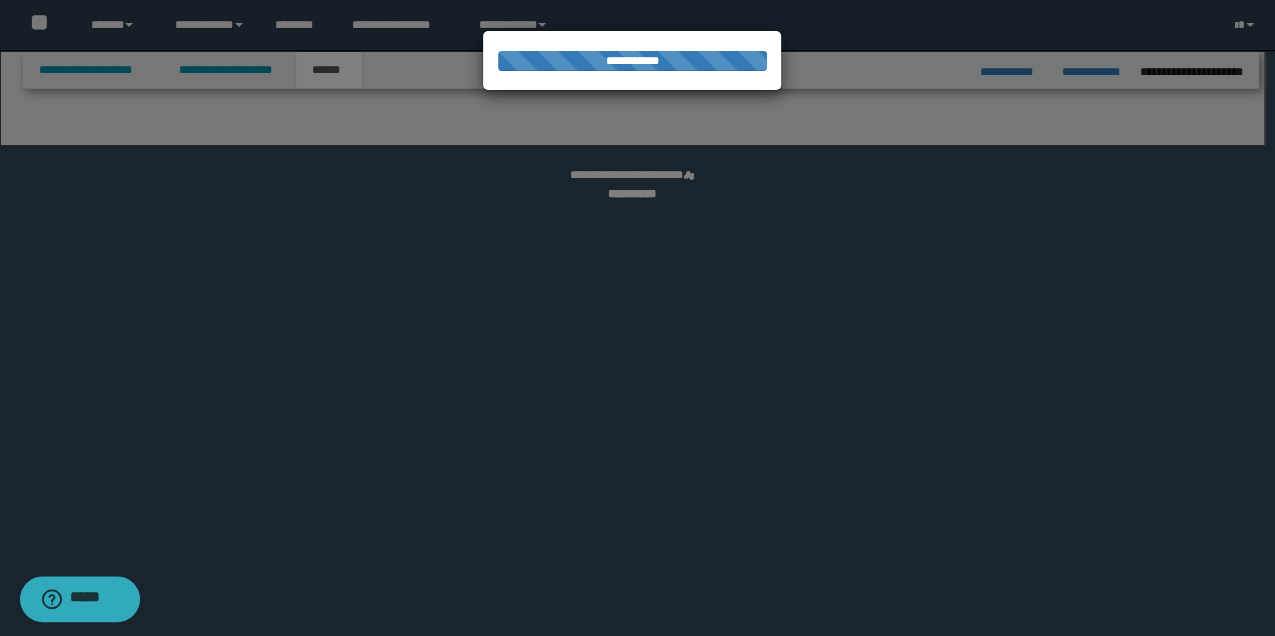 select on "*" 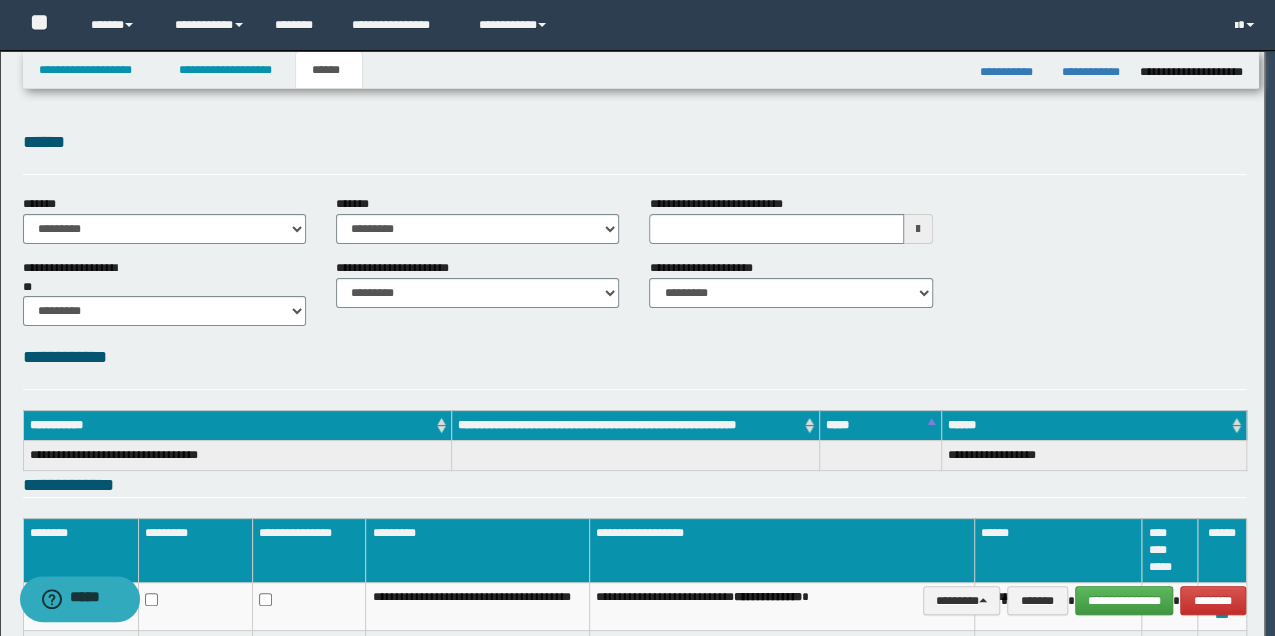 type 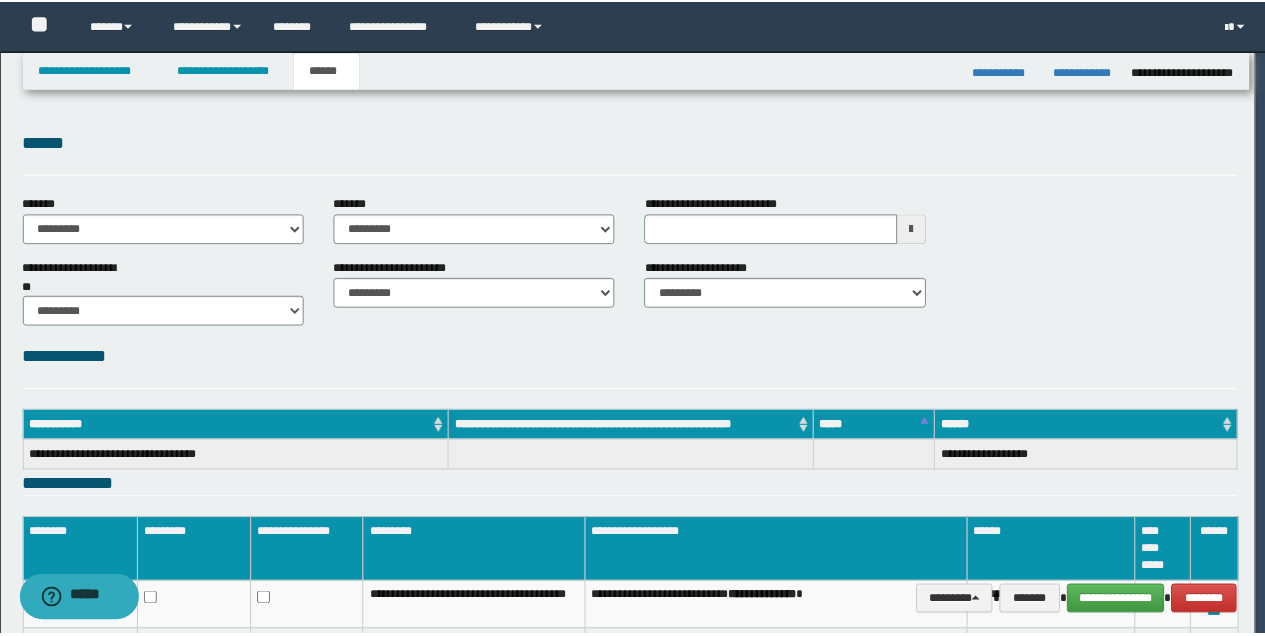 scroll, scrollTop: 0, scrollLeft: 0, axis: both 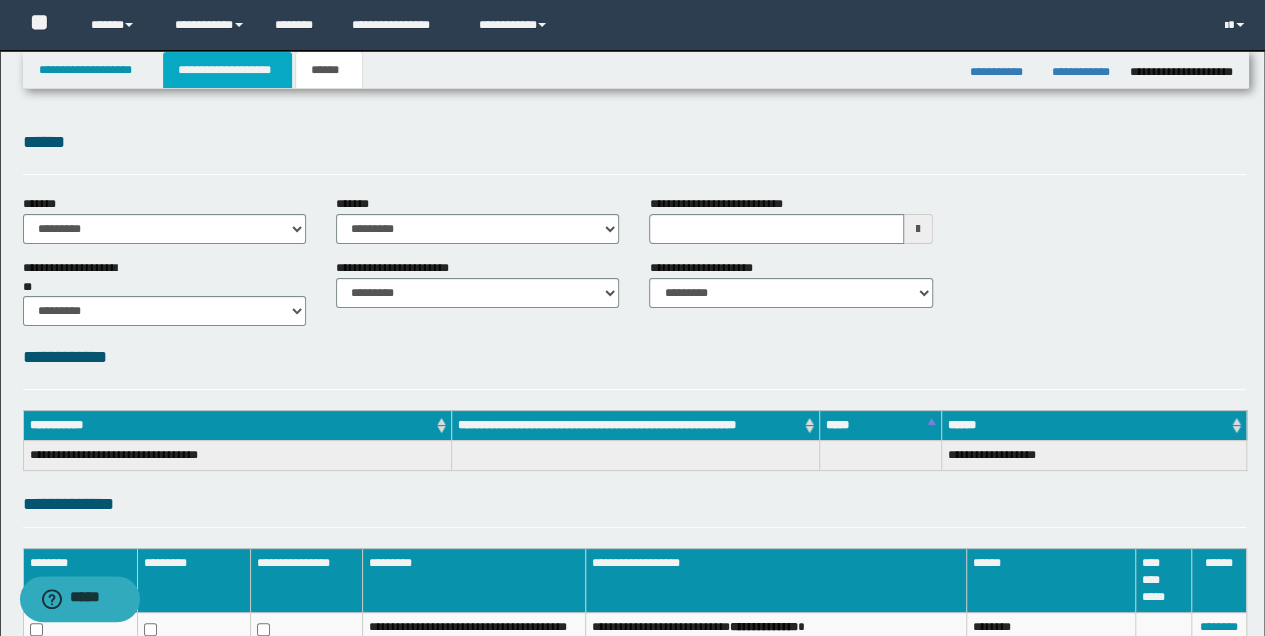 click on "**********" at bounding box center [227, 70] 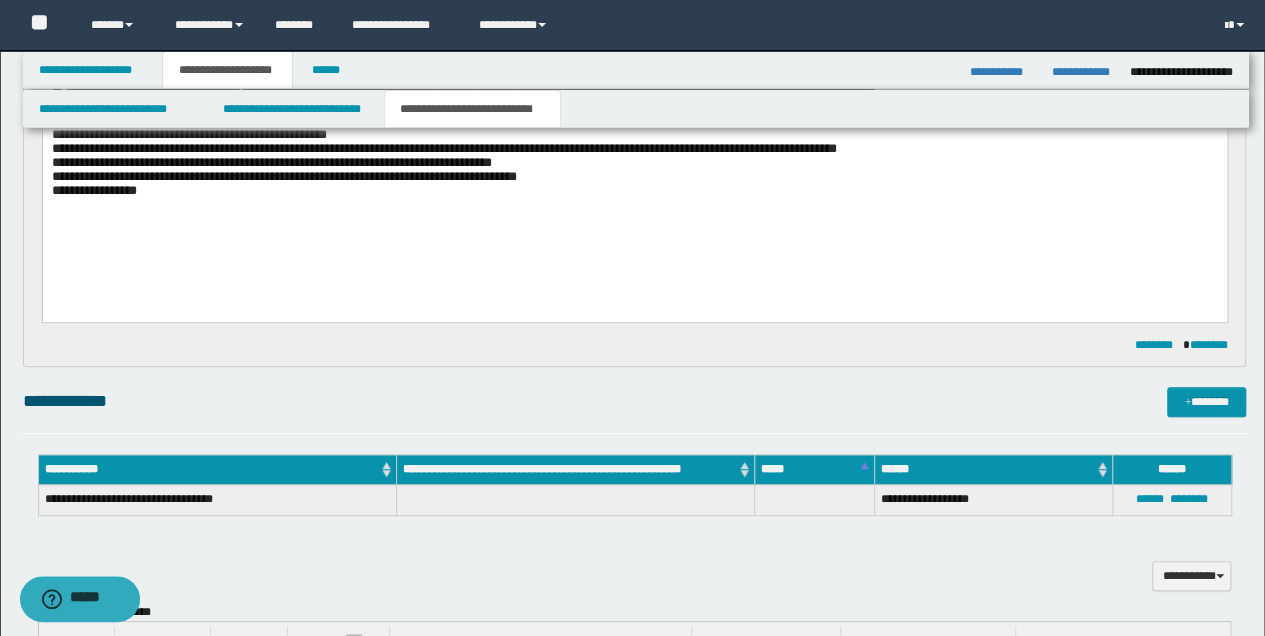 scroll, scrollTop: 533, scrollLeft: 0, axis: vertical 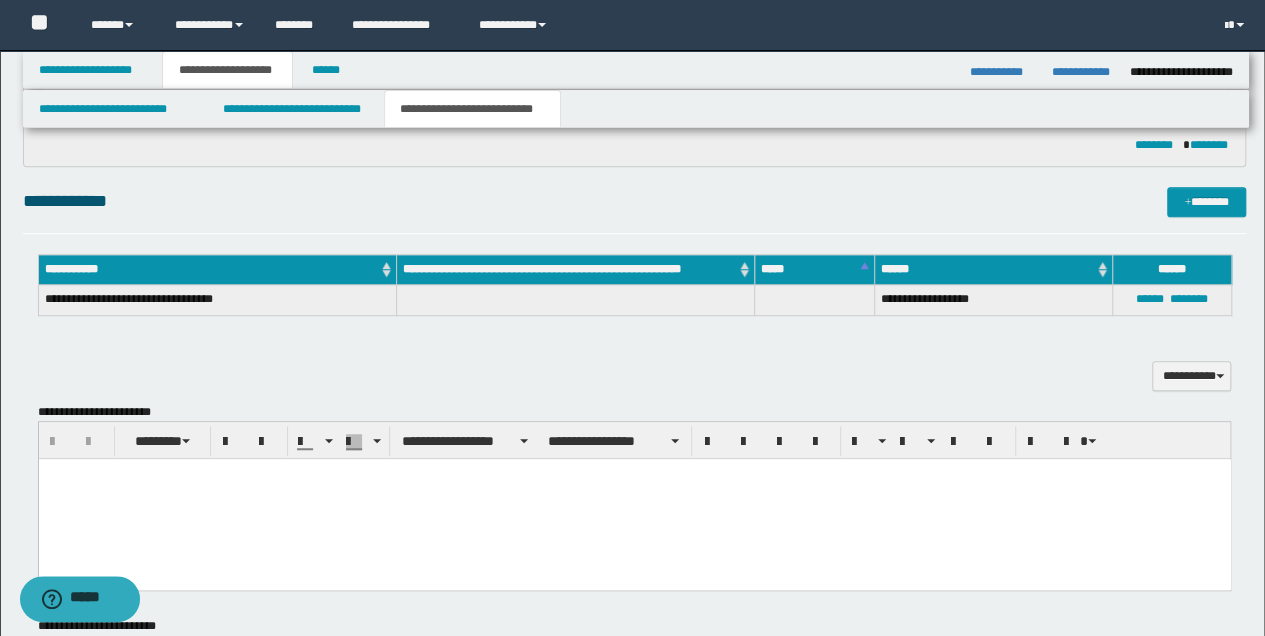 click at bounding box center (634, 499) 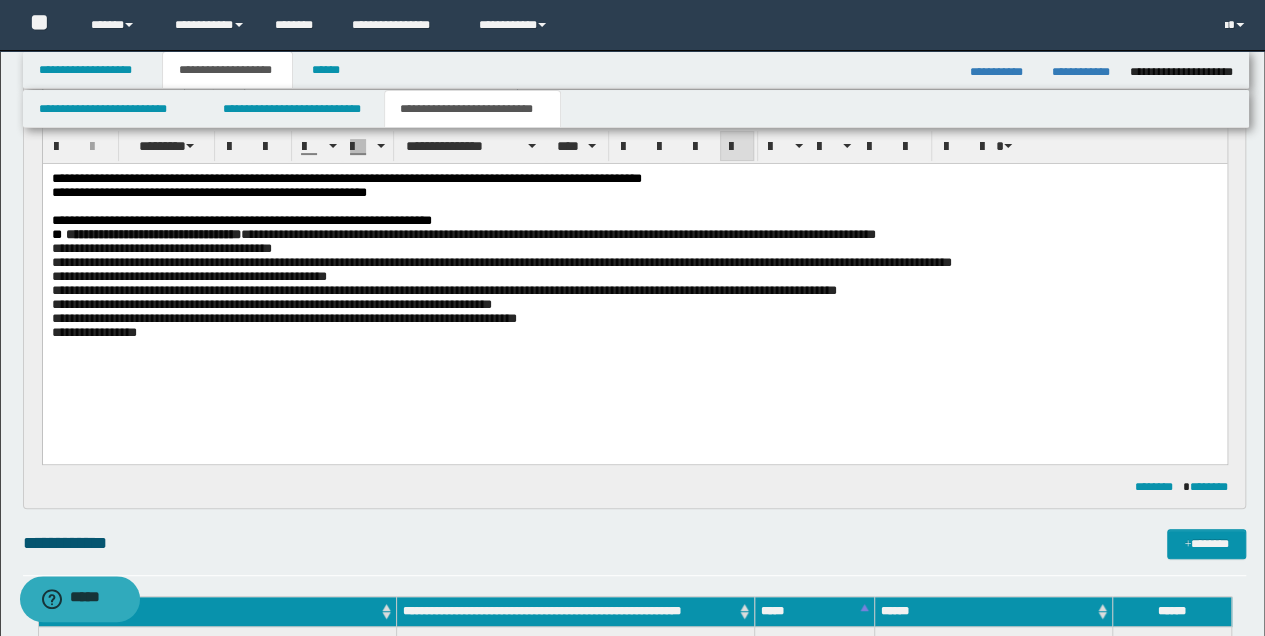 scroll, scrollTop: 133, scrollLeft: 0, axis: vertical 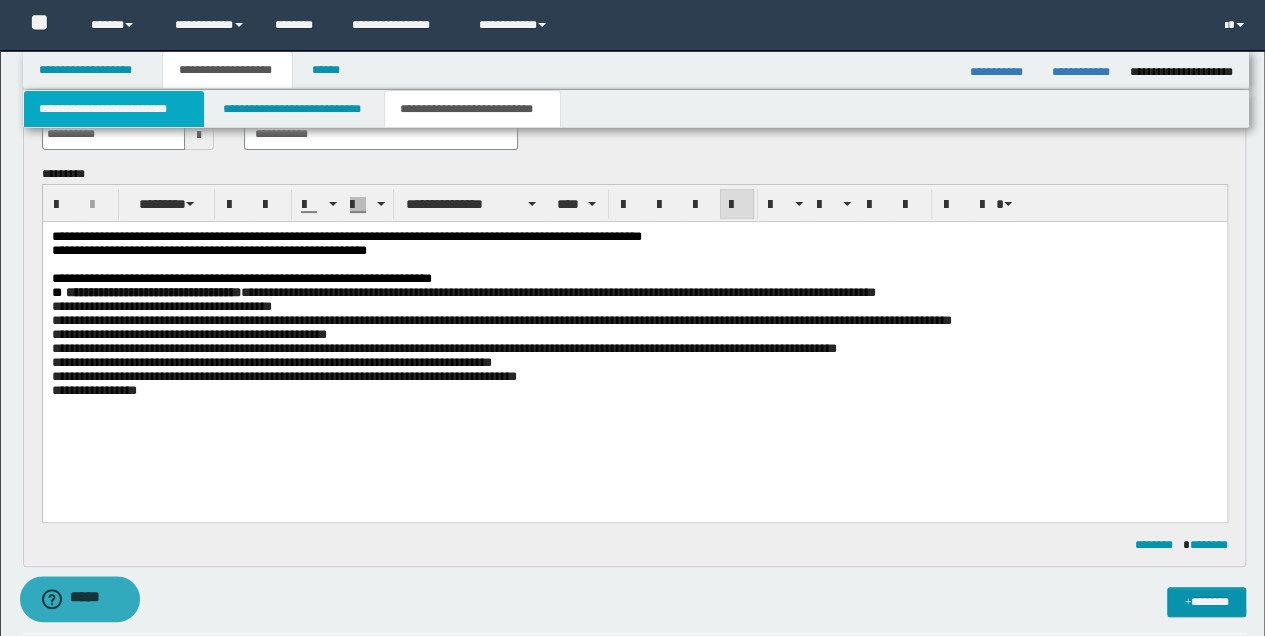 click on "**********" at bounding box center (114, 109) 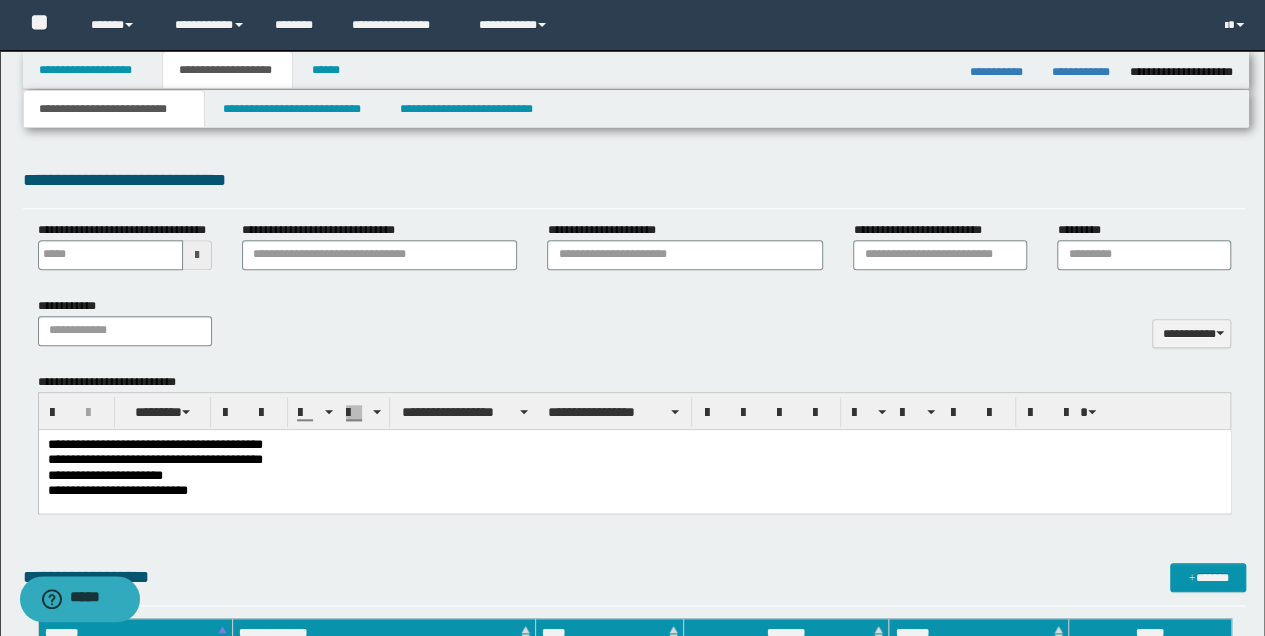 scroll, scrollTop: 800, scrollLeft: 0, axis: vertical 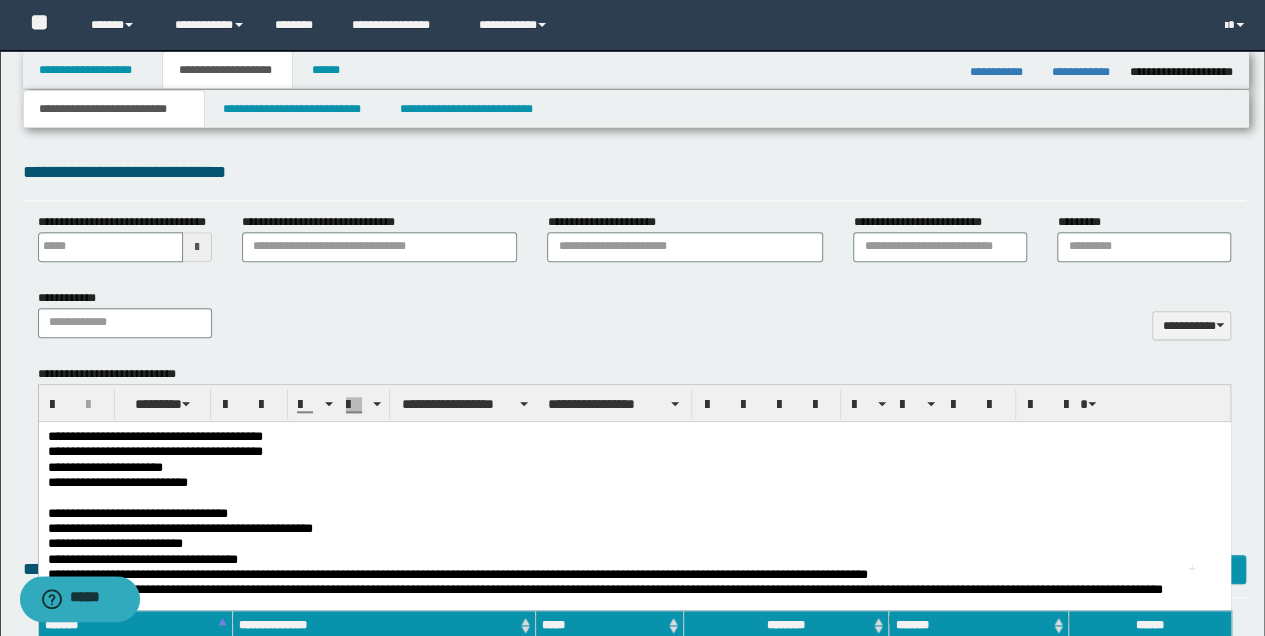 click on "**********" at bounding box center (634, 467) 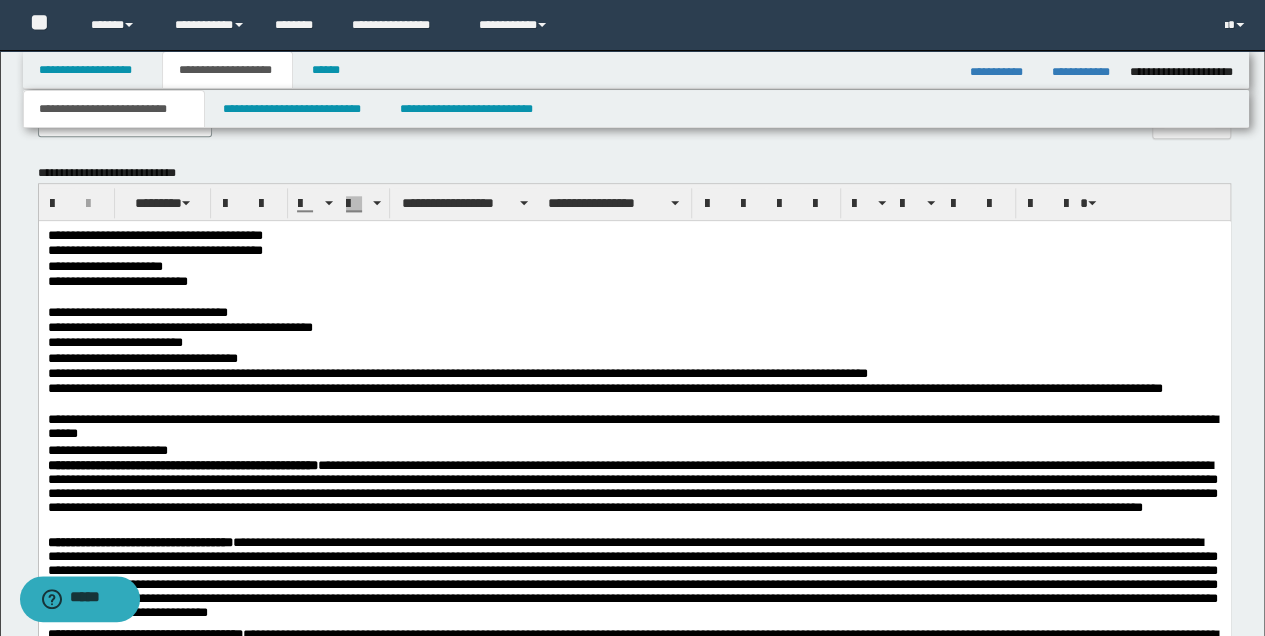 scroll, scrollTop: 1000, scrollLeft: 0, axis: vertical 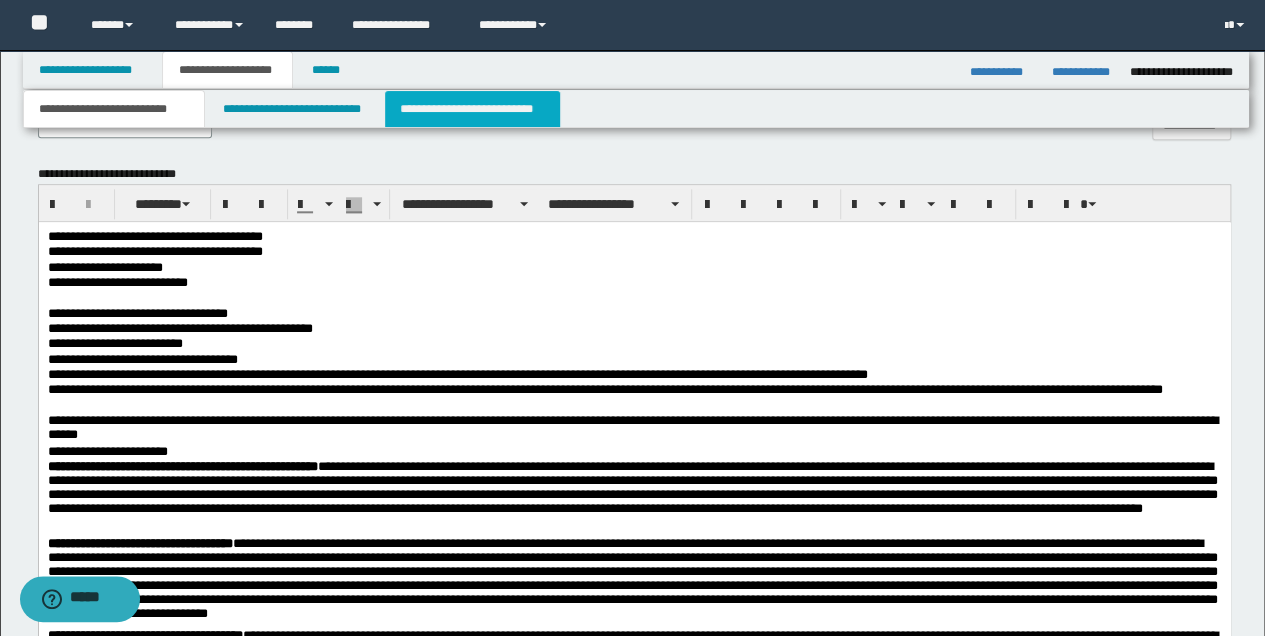 click on "**********" at bounding box center [472, 109] 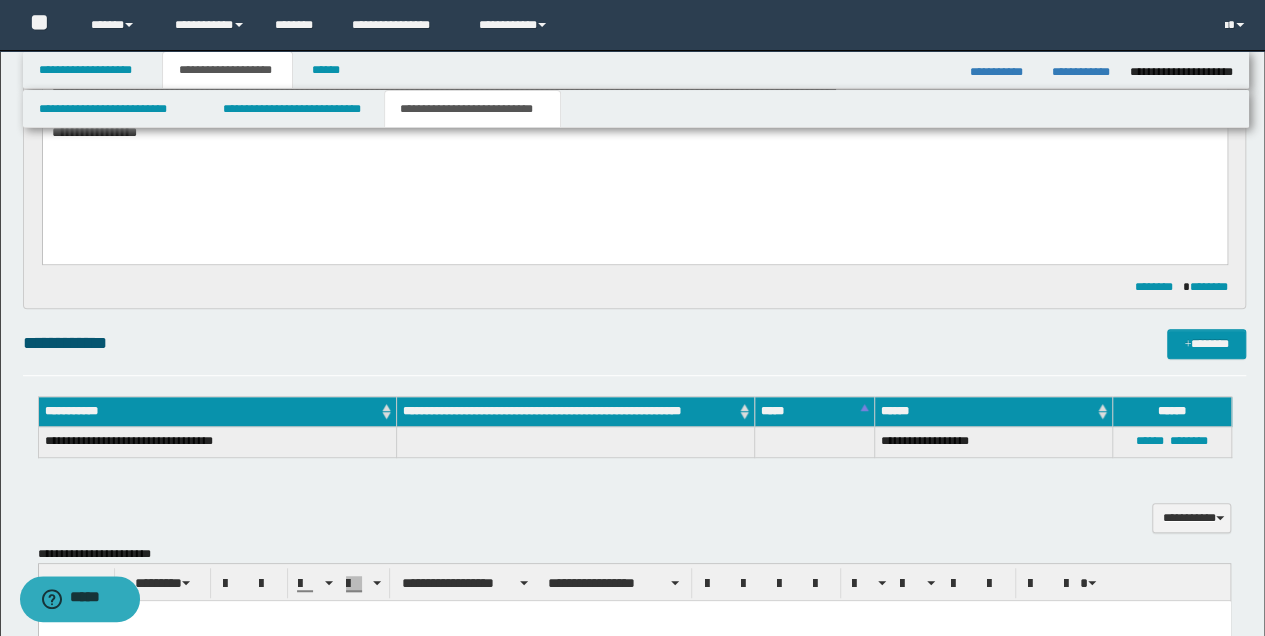 scroll, scrollTop: 266, scrollLeft: 0, axis: vertical 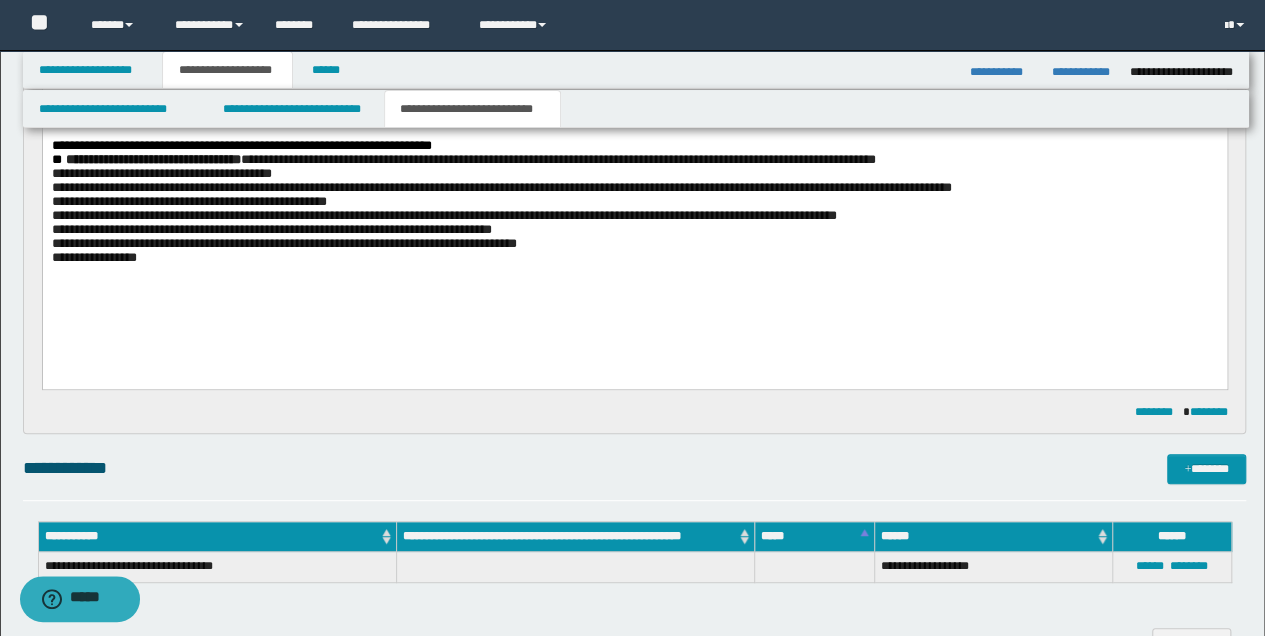 click on "**********" at bounding box center (634, 257) 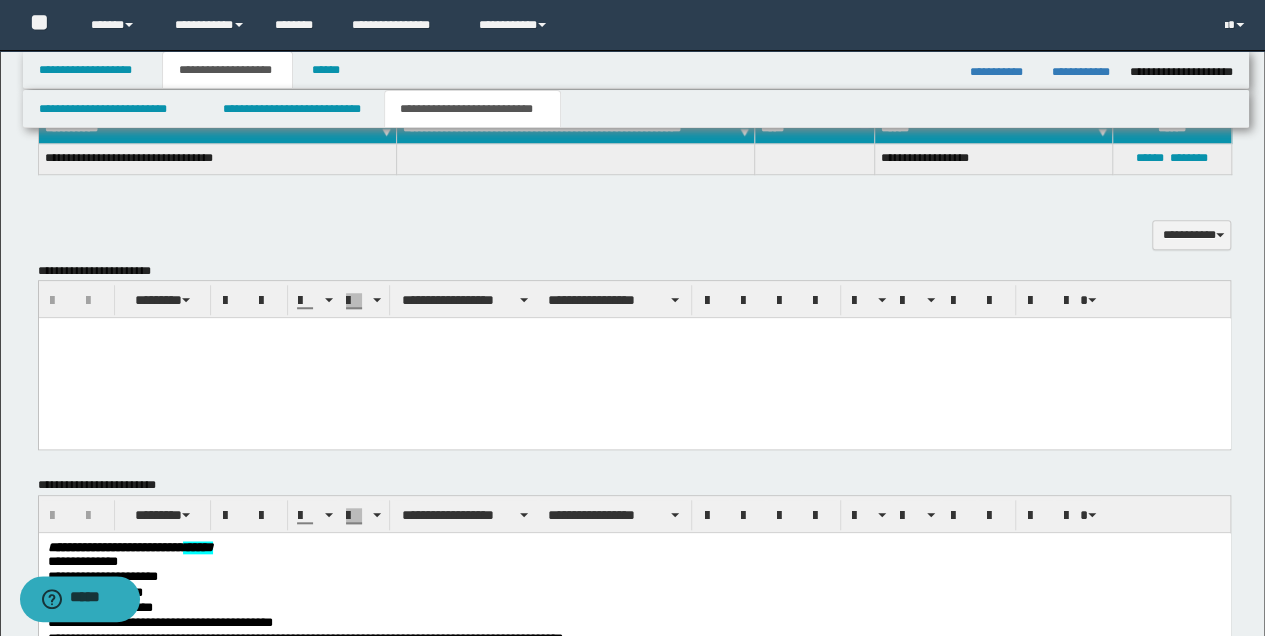 scroll, scrollTop: 800, scrollLeft: 0, axis: vertical 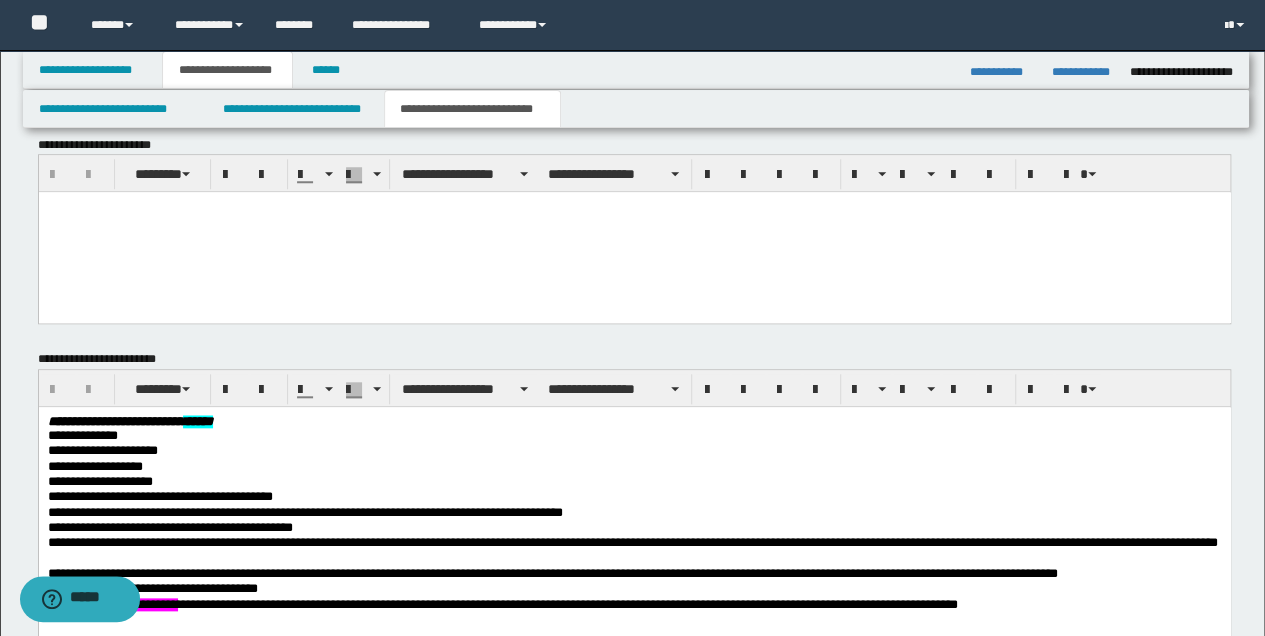 click at bounding box center [634, 232] 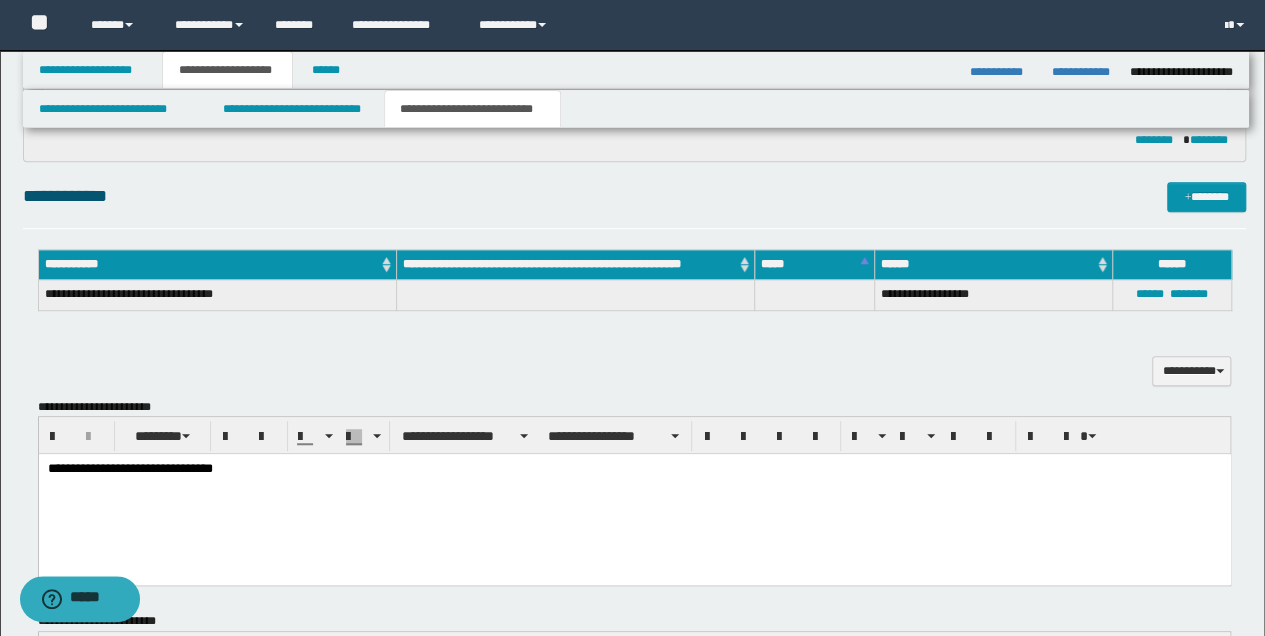 scroll, scrollTop: 666, scrollLeft: 0, axis: vertical 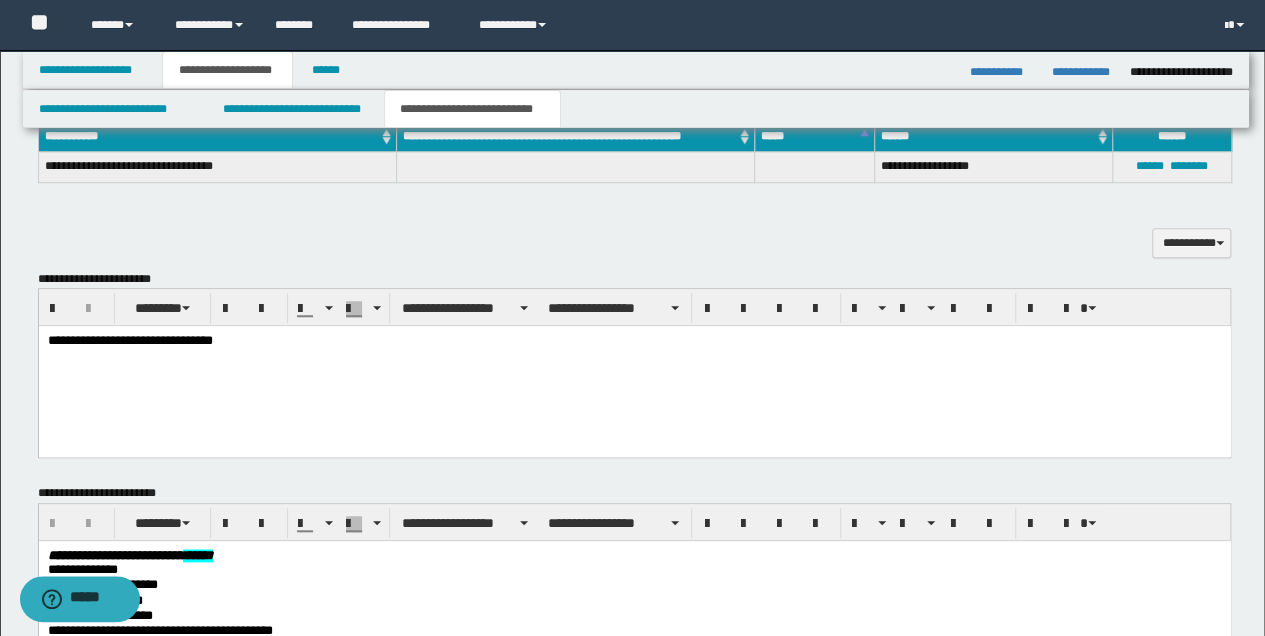 click on "**********" at bounding box center [634, 341] 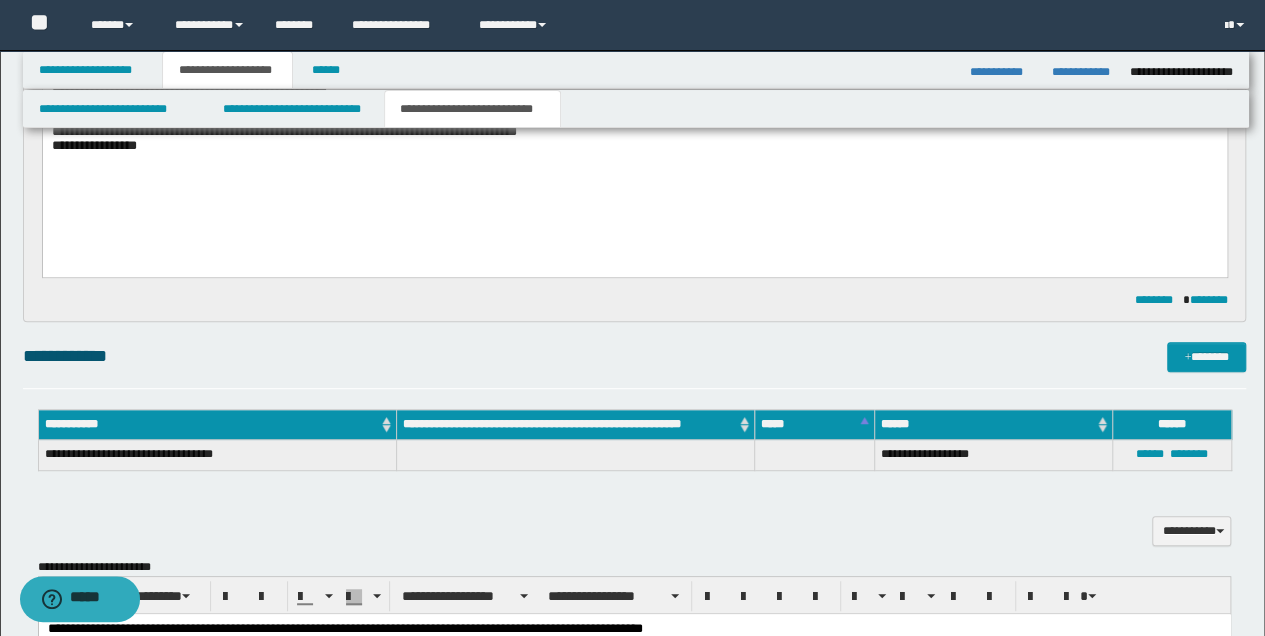 scroll, scrollTop: 533, scrollLeft: 0, axis: vertical 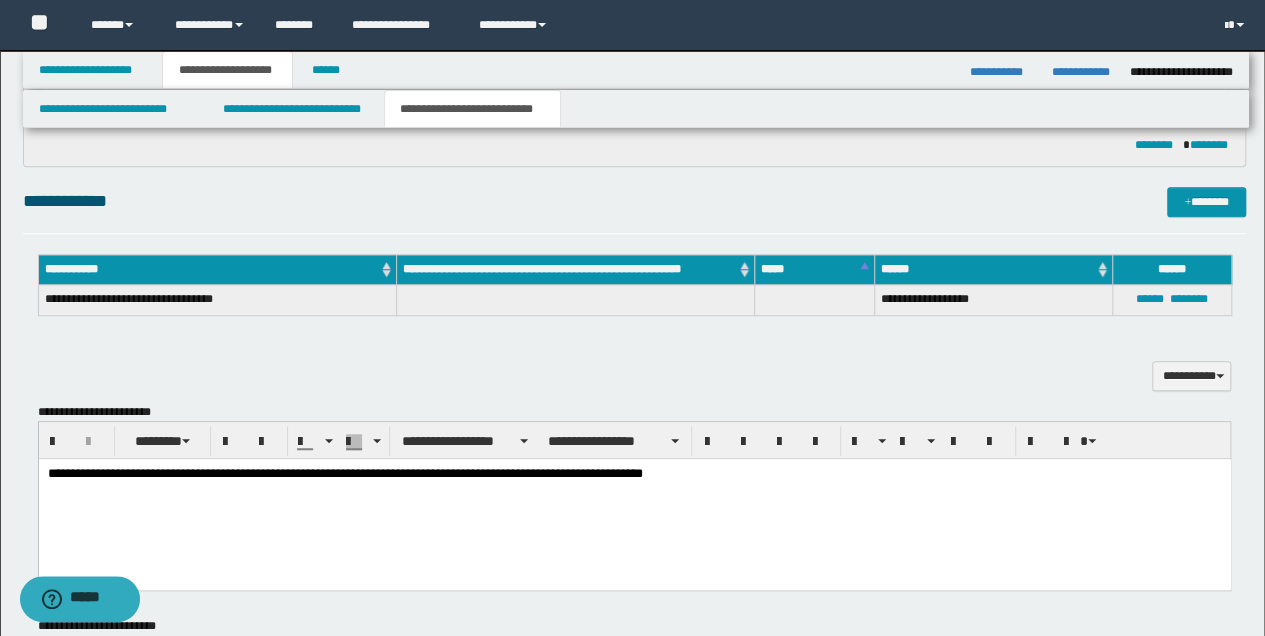 click on "**********" at bounding box center [634, 474] 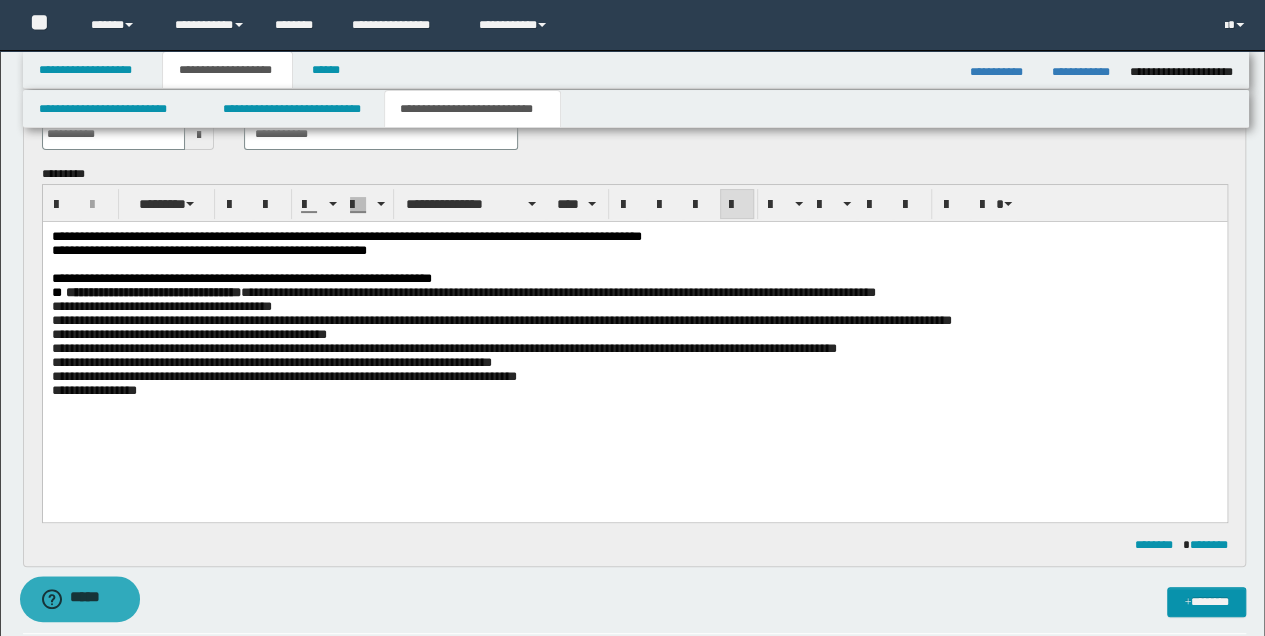 scroll, scrollTop: 400, scrollLeft: 0, axis: vertical 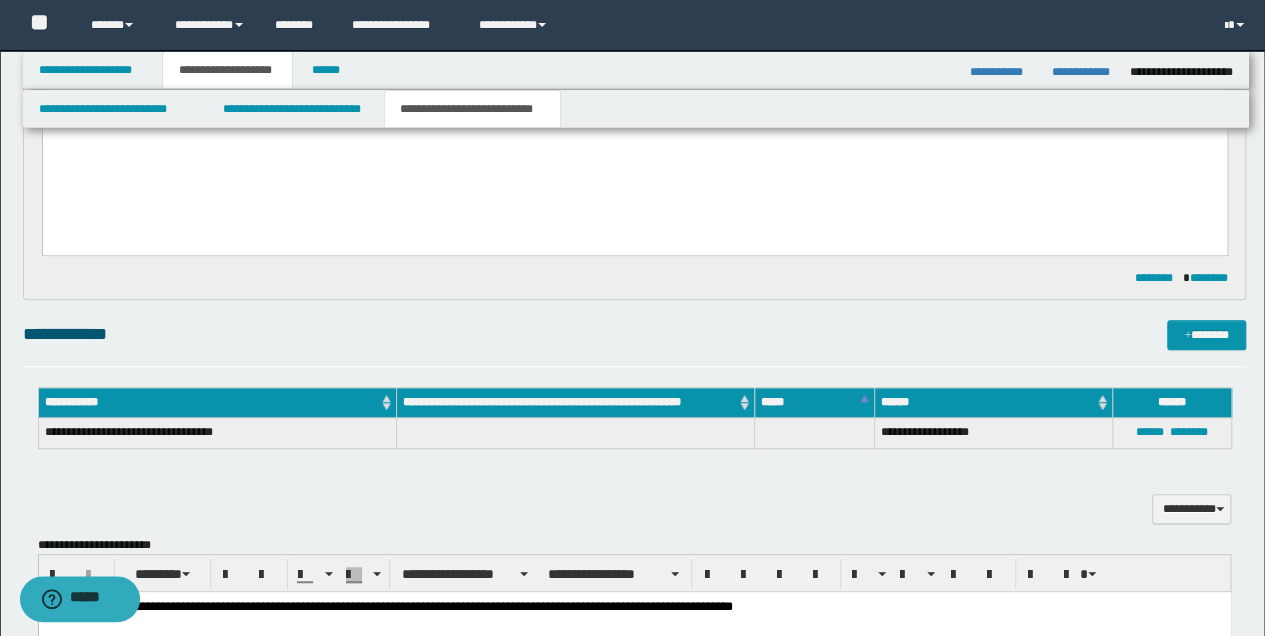 click on "**********" at bounding box center [634, 607] 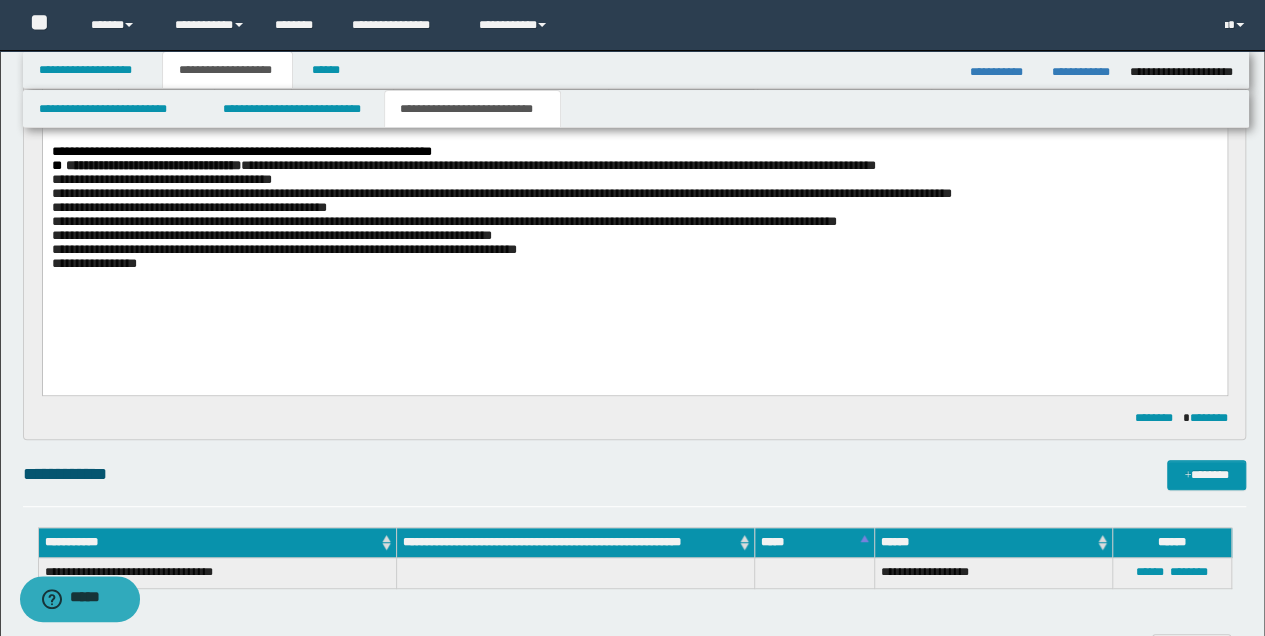 scroll, scrollTop: 66, scrollLeft: 0, axis: vertical 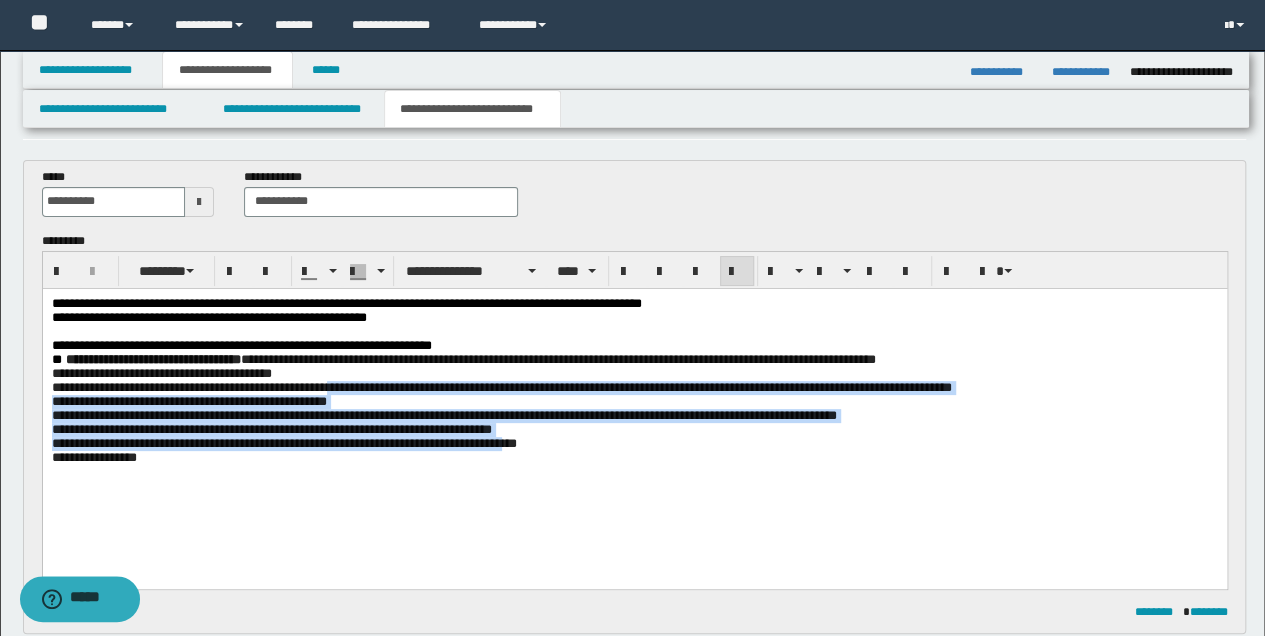 drag, startPoint x: 343, startPoint y: 396, endPoint x: 523, endPoint y: 455, distance: 189.4228 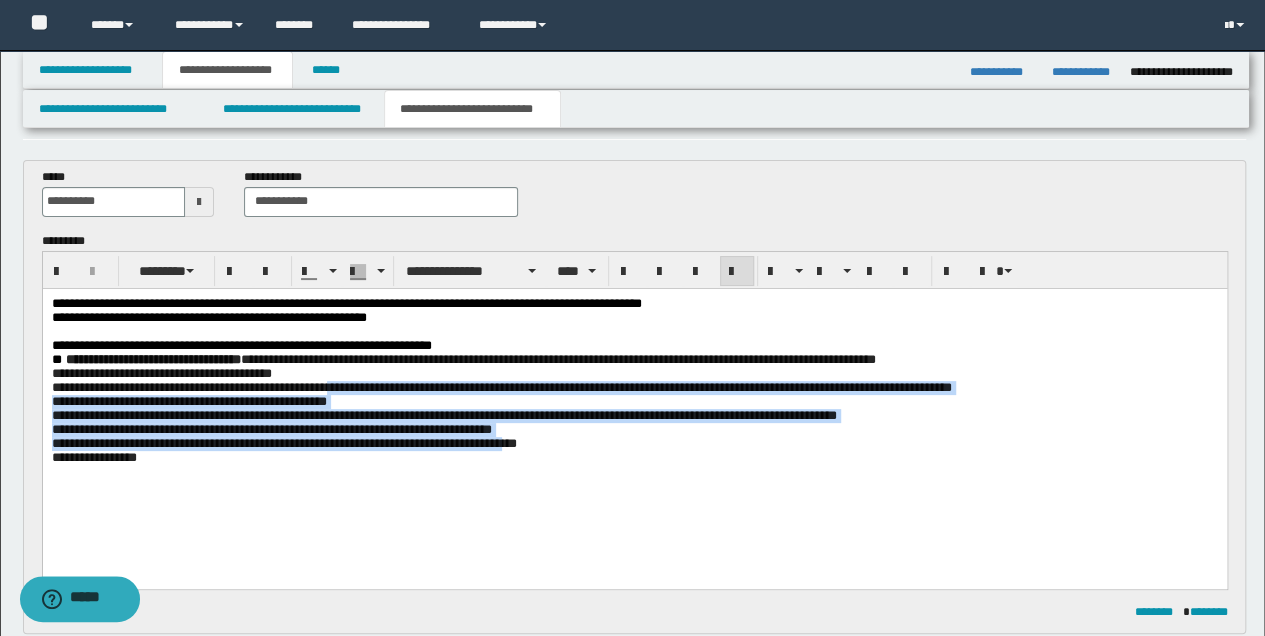 click on "**********" at bounding box center [634, 405] 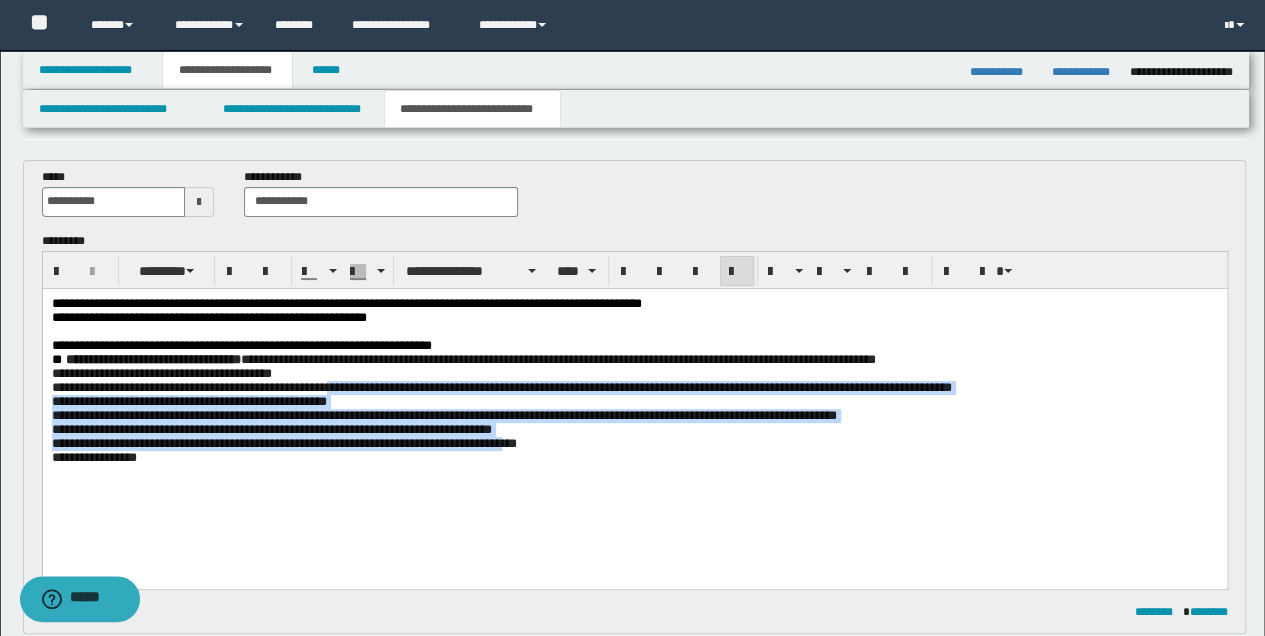 copy on "**********" 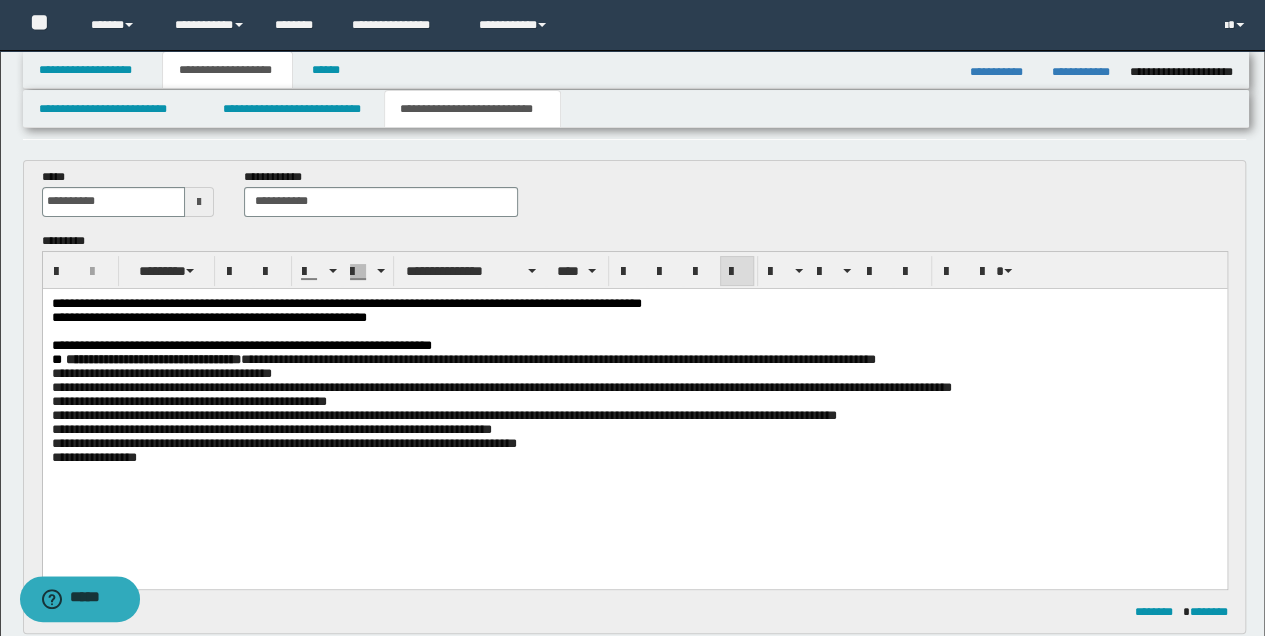 click on "**********" at bounding box center (634, 405) 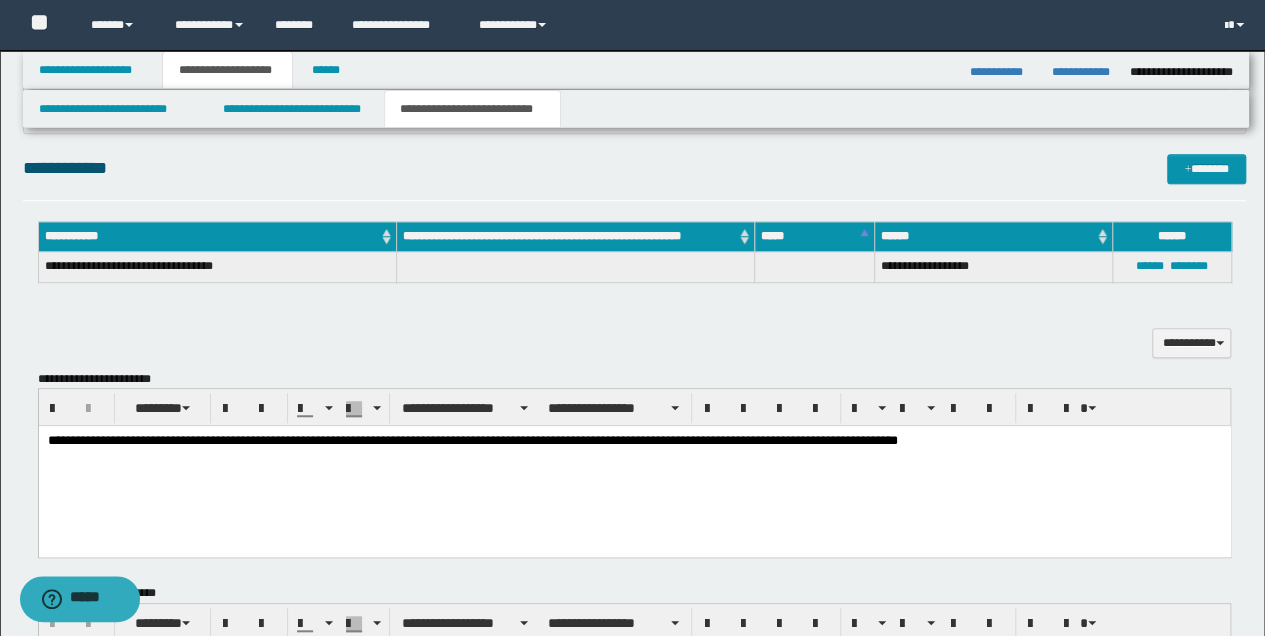 scroll, scrollTop: 666, scrollLeft: 0, axis: vertical 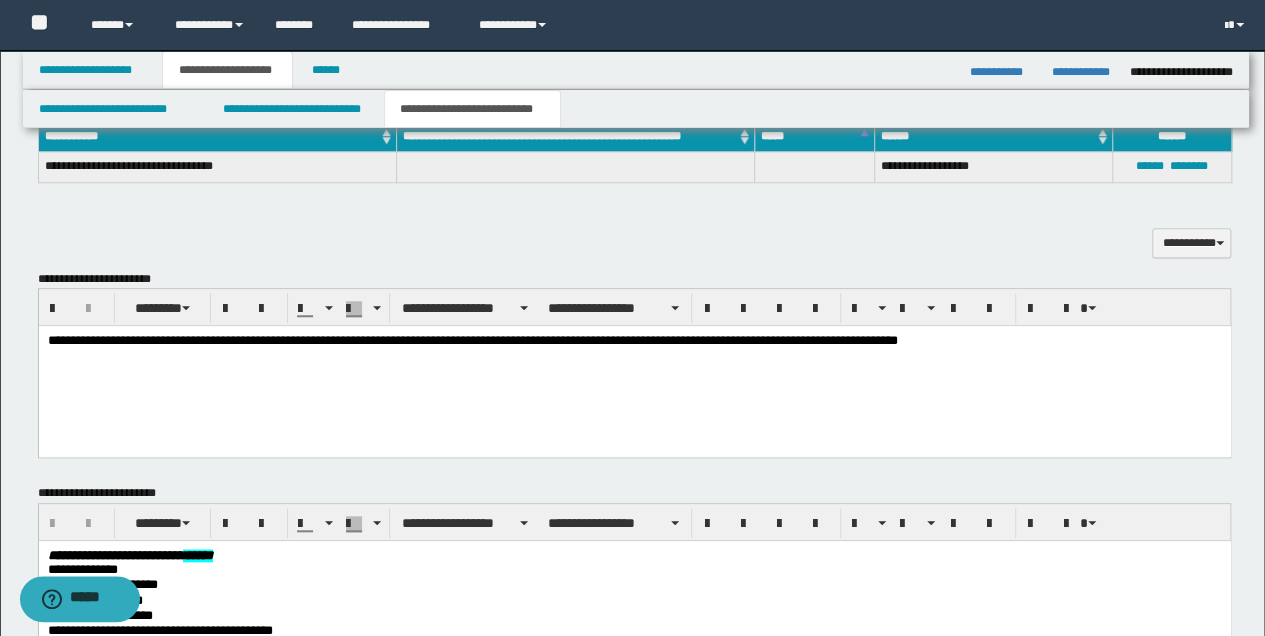 click on "**********" at bounding box center (634, 341) 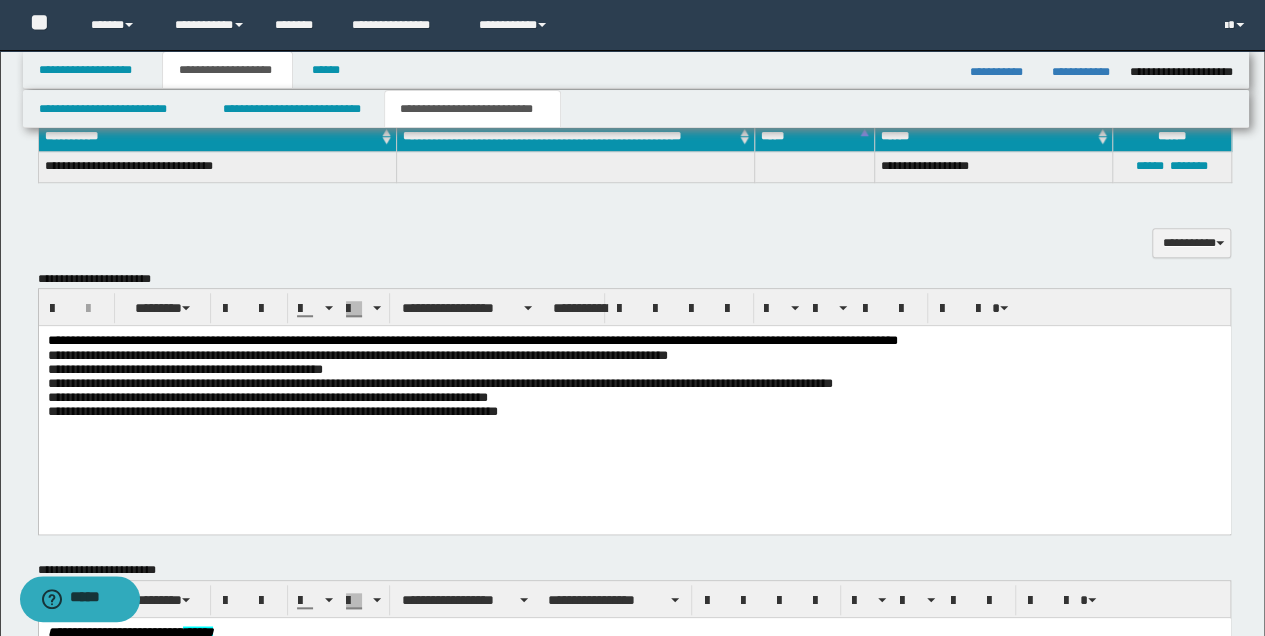 click on "**********" at bounding box center (634, 341) 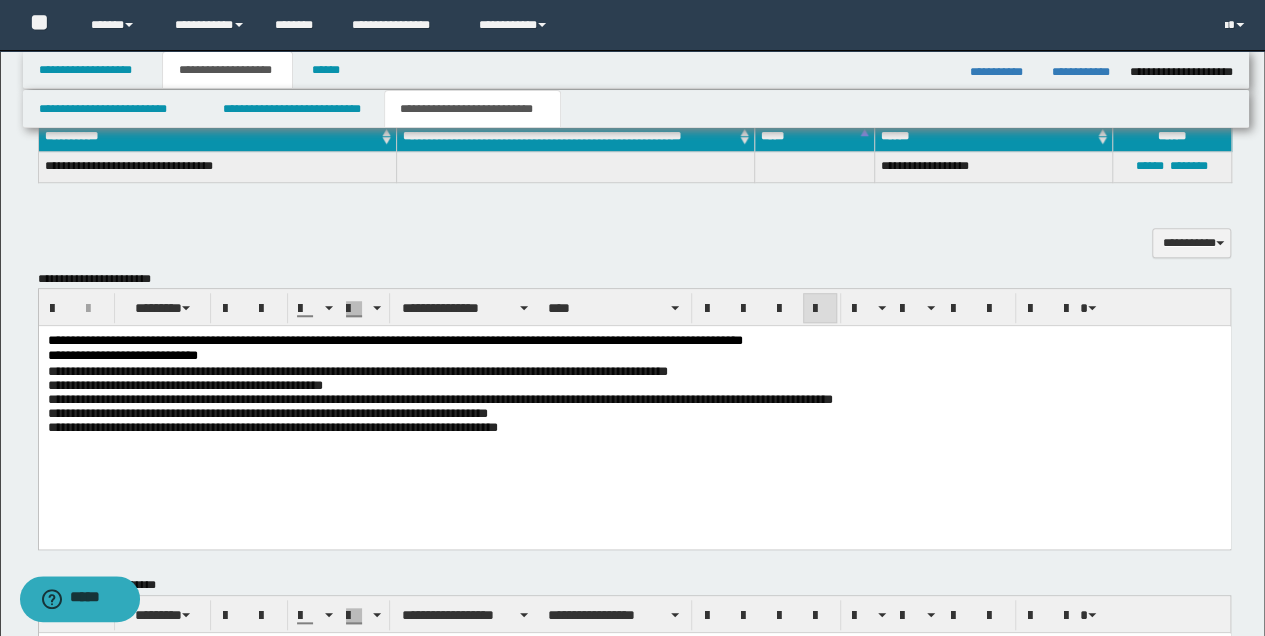 click on "**********" at bounding box center [357, 371] 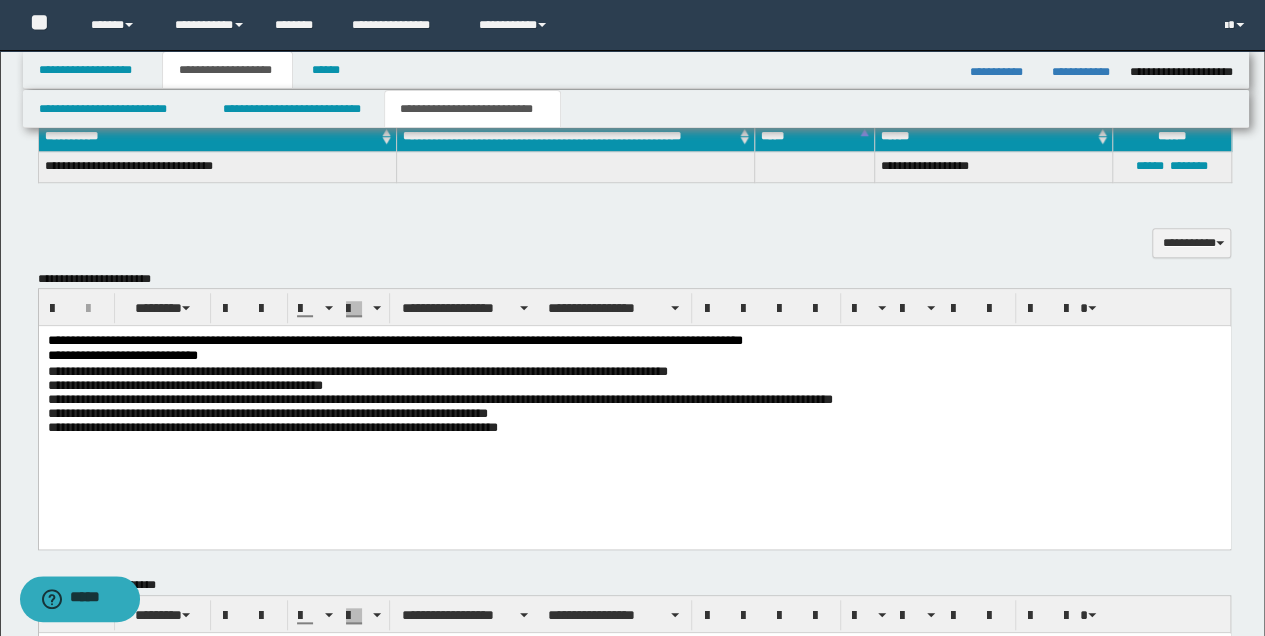 click on "**********" at bounding box center (634, 356) 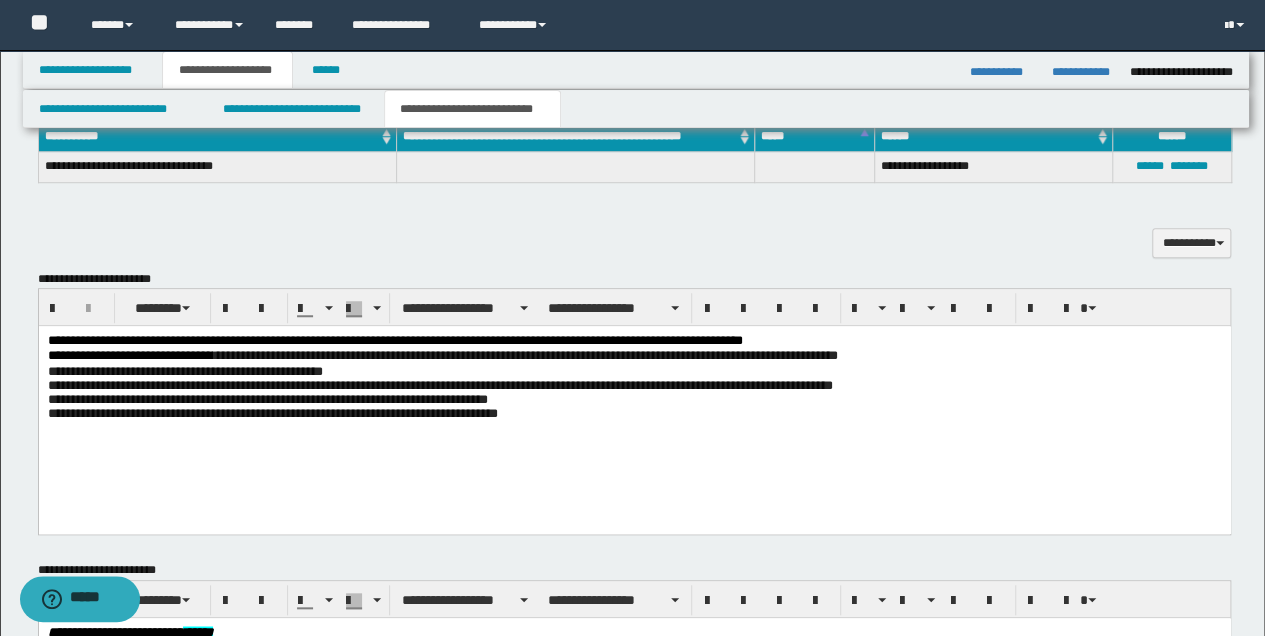 click on "**********" at bounding box center (634, 356) 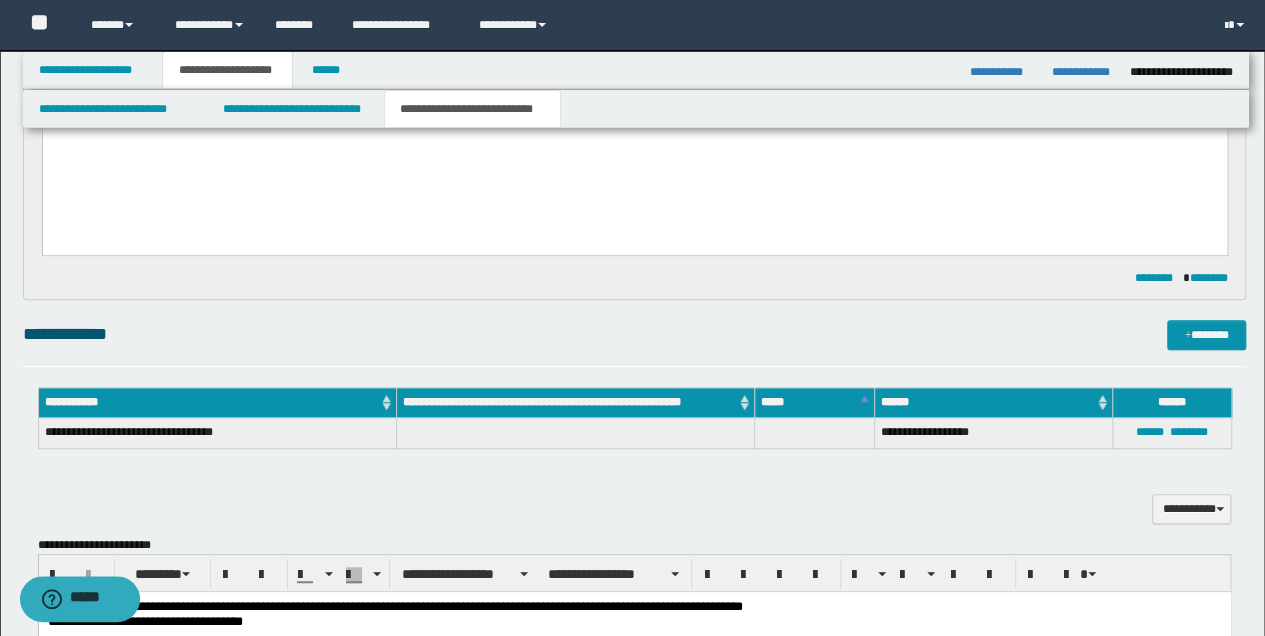 scroll, scrollTop: 666, scrollLeft: 0, axis: vertical 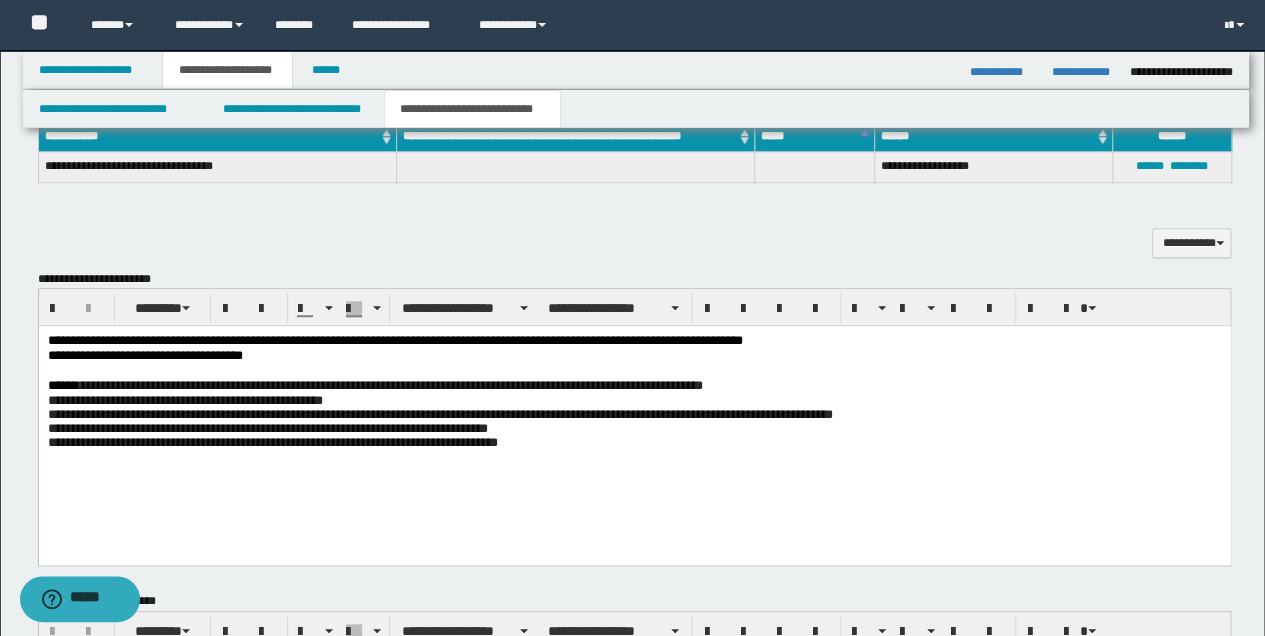 click on "**********" at bounding box center (634, 356) 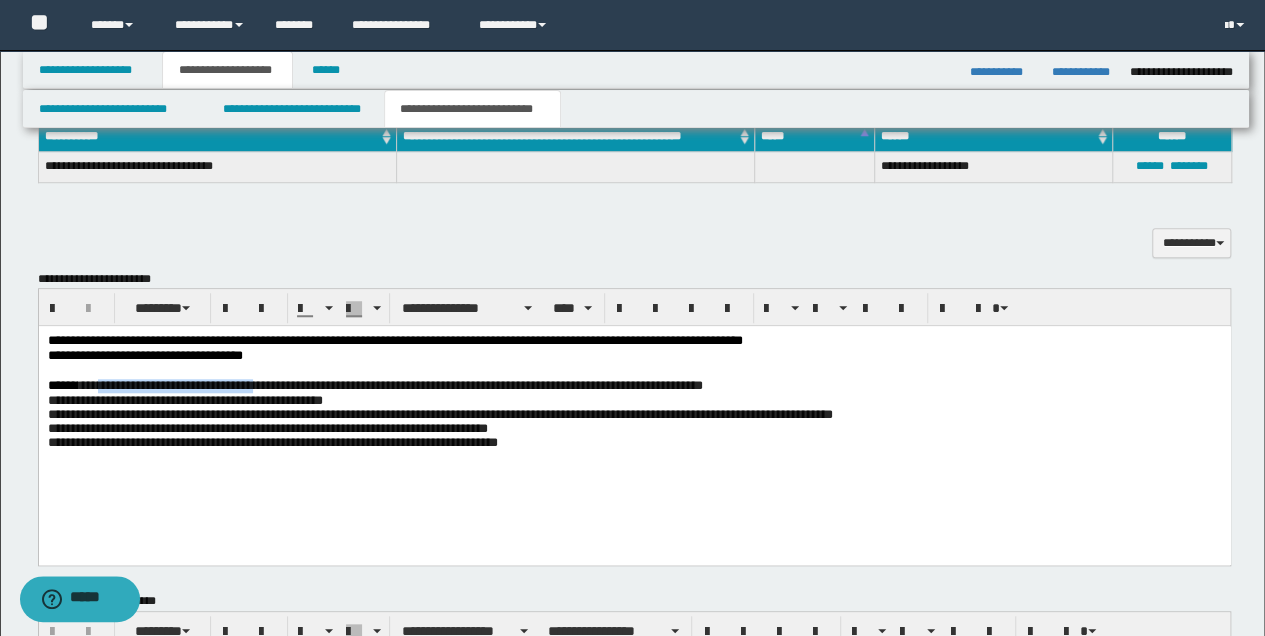 drag, startPoint x: 97, startPoint y: 388, endPoint x: 260, endPoint y: 389, distance: 163.00307 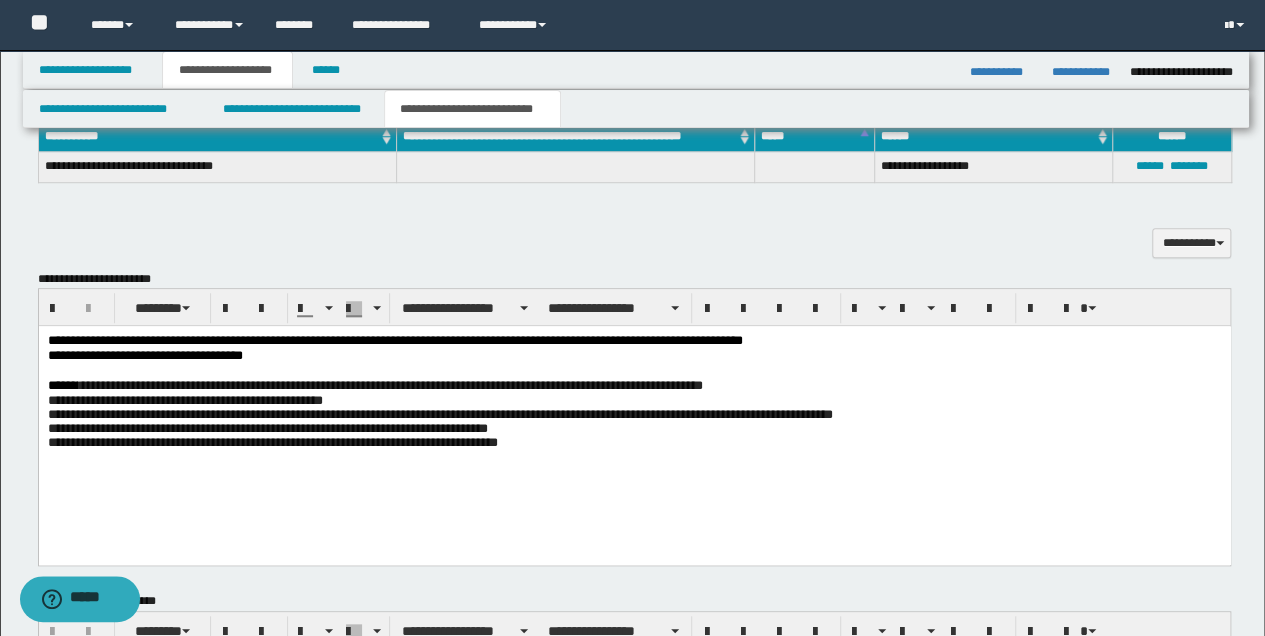 click on "**********" at bounding box center [634, 356] 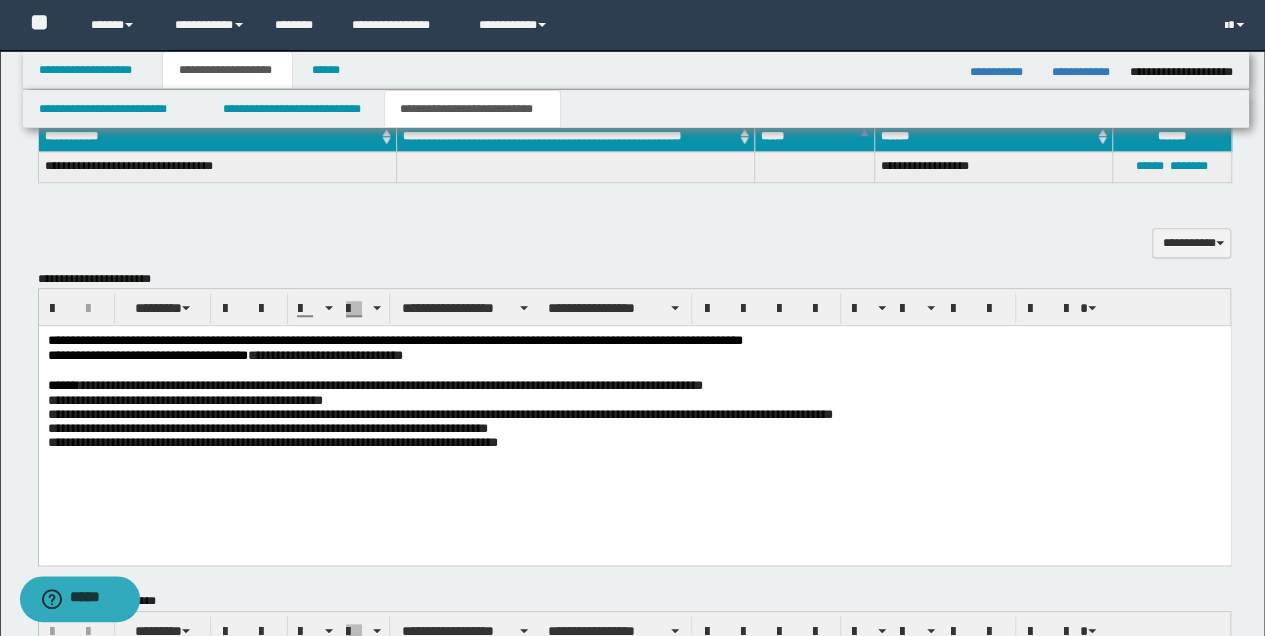 click on "**********" at bounding box center [634, 356] 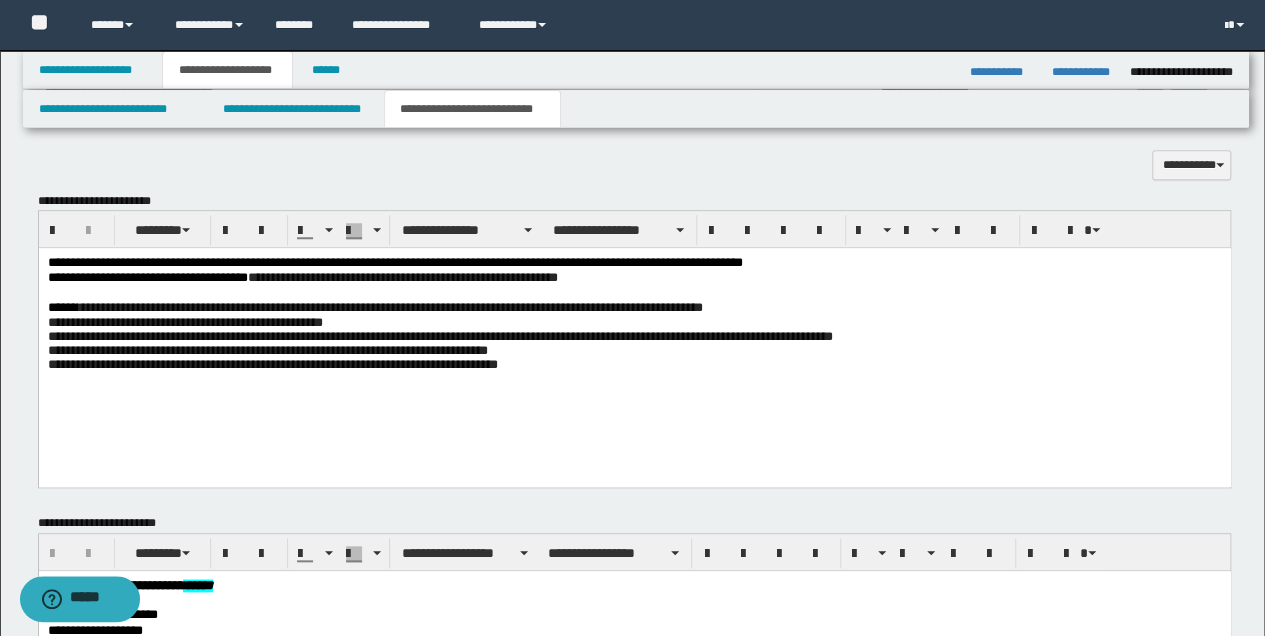 scroll, scrollTop: 733, scrollLeft: 0, axis: vertical 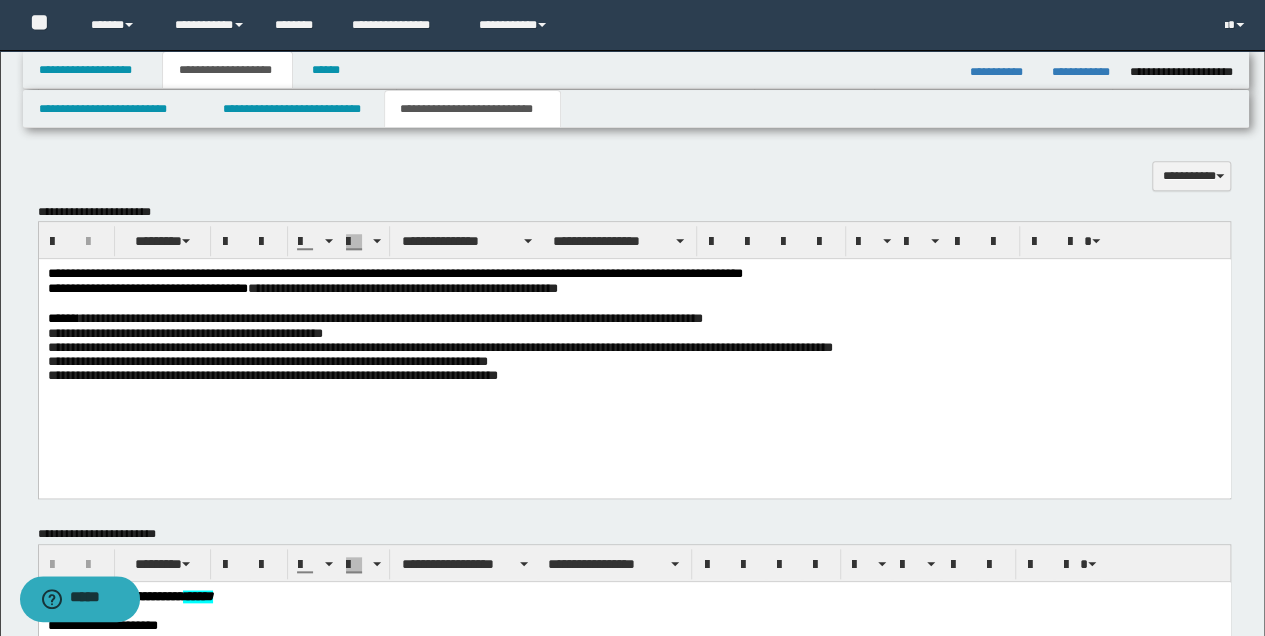 click on "**********" at bounding box center (634, 289) 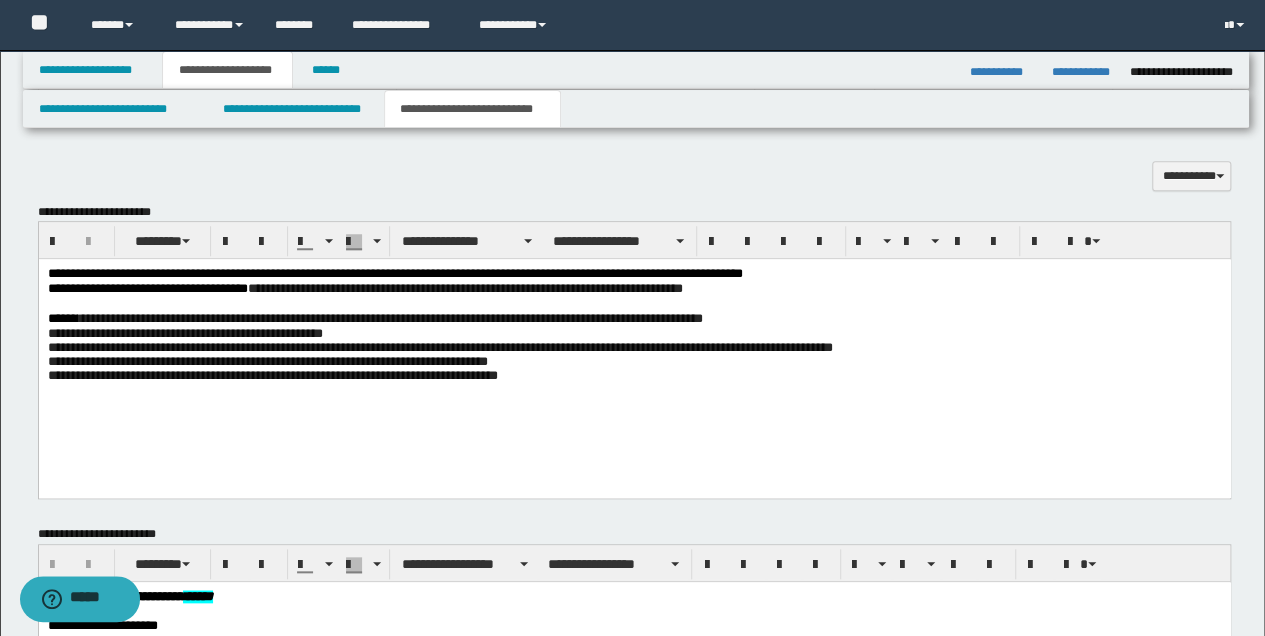 click on "**********" at bounding box center (634, 289) 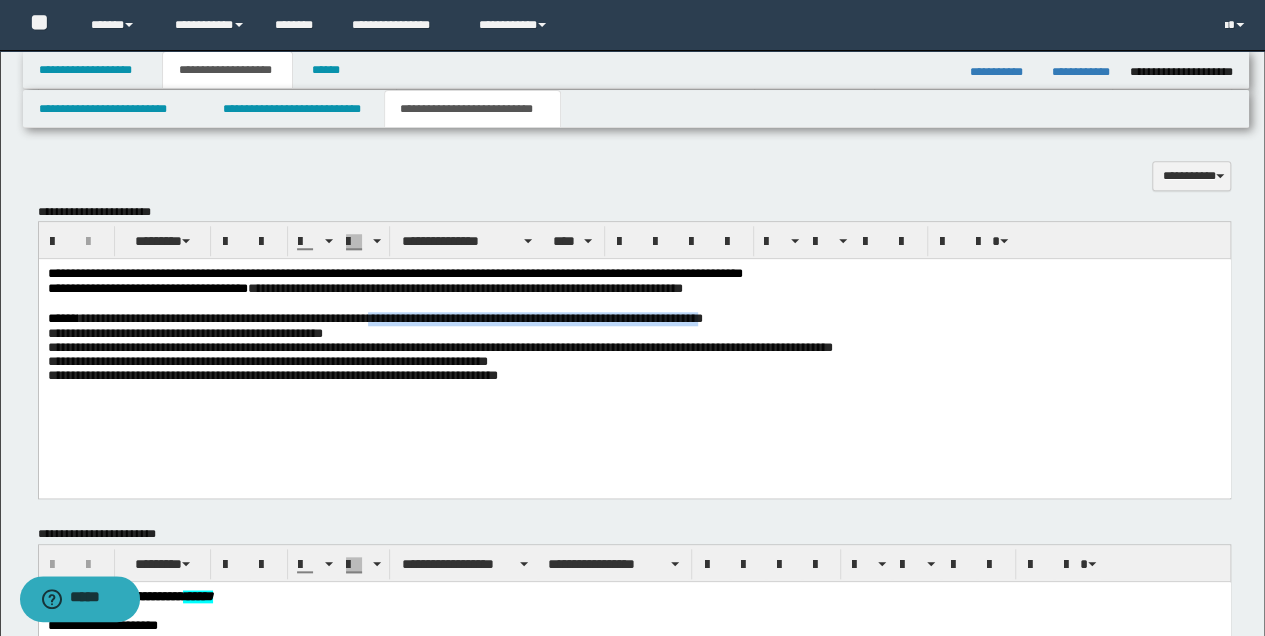 drag, startPoint x: 372, startPoint y: 321, endPoint x: 692, endPoint y: 324, distance: 320.01407 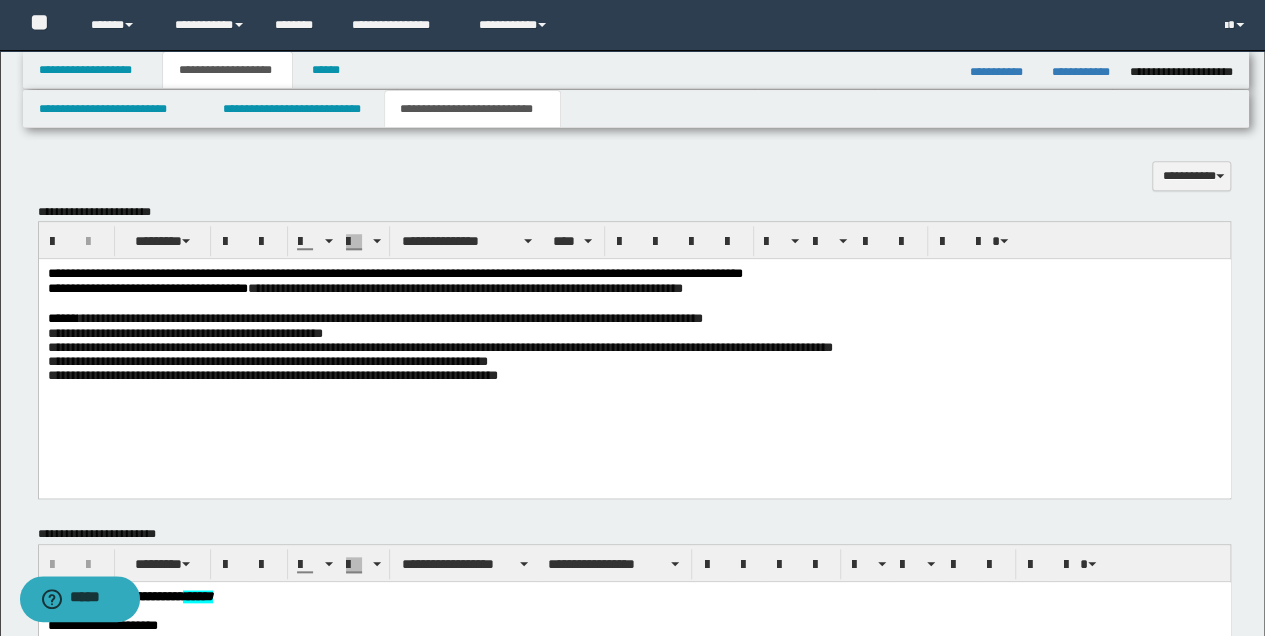 click on "**********" at bounding box center (634, 319) 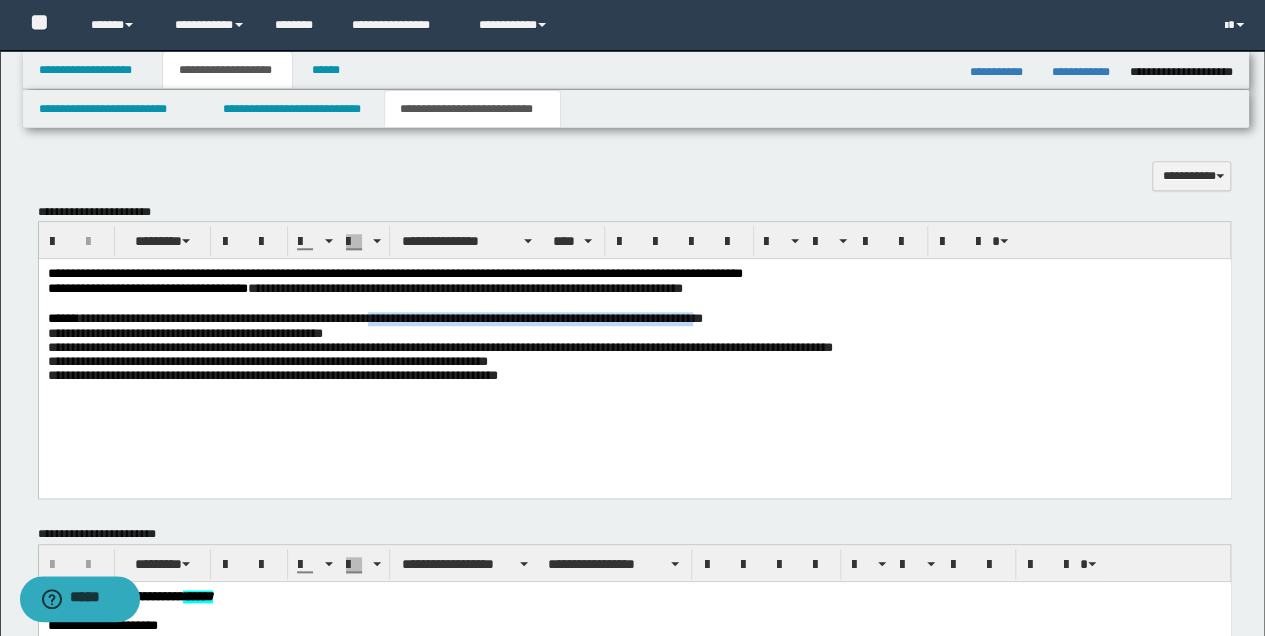 drag, startPoint x: 372, startPoint y: 317, endPoint x: 715, endPoint y: 323, distance: 343.05246 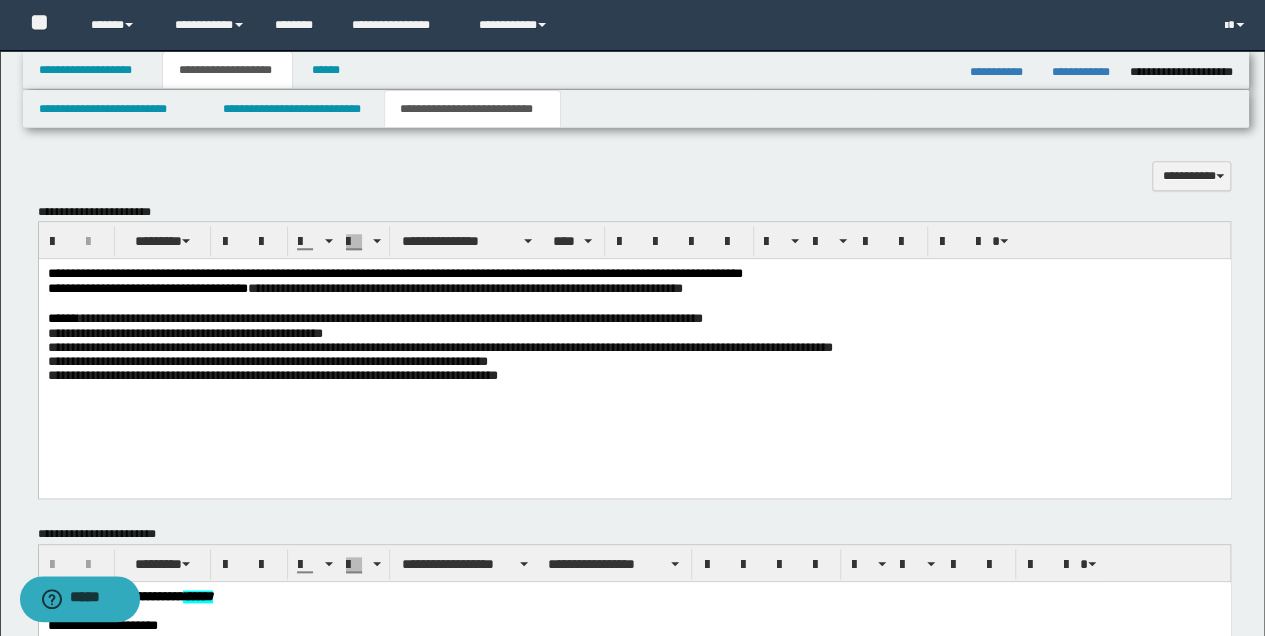 click at bounding box center (634, 305) 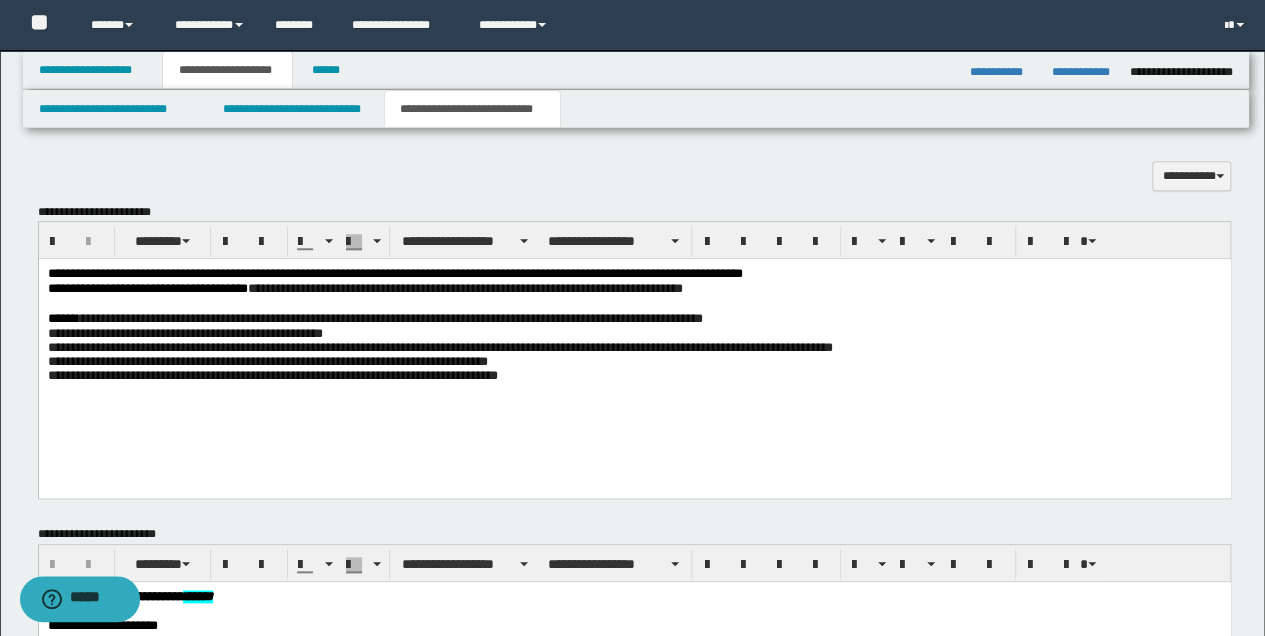 click on "**********" at bounding box center (634, 289) 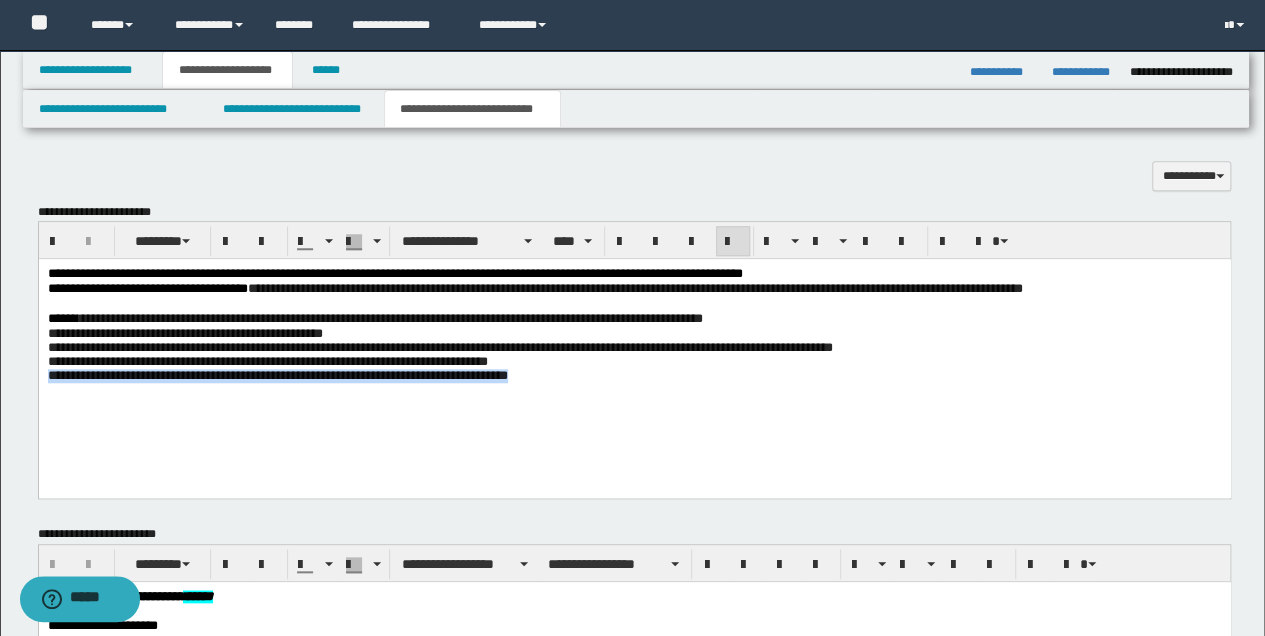 drag, startPoint x: 50, startPoint y: 382, endPoint x: 533, endPoint y: 406, distance: 483.59592 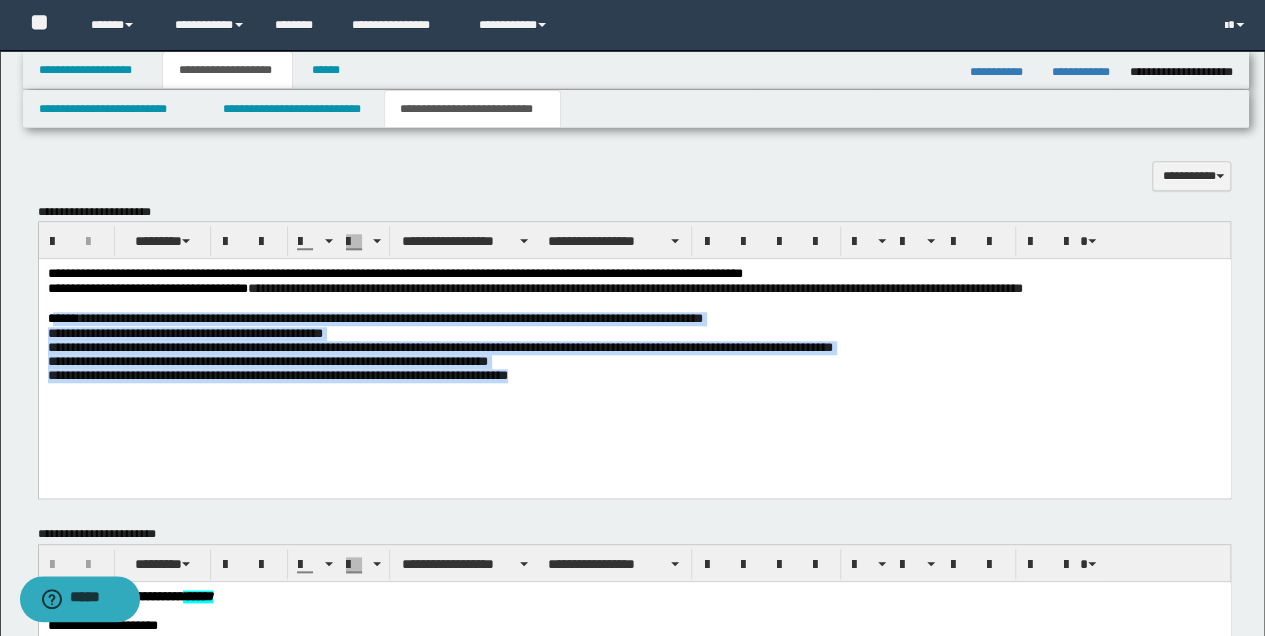 drag, startPoint x: 52, startPoint y: 318, endPoint x: 582, endPoint y: 401, distance: 536.4597 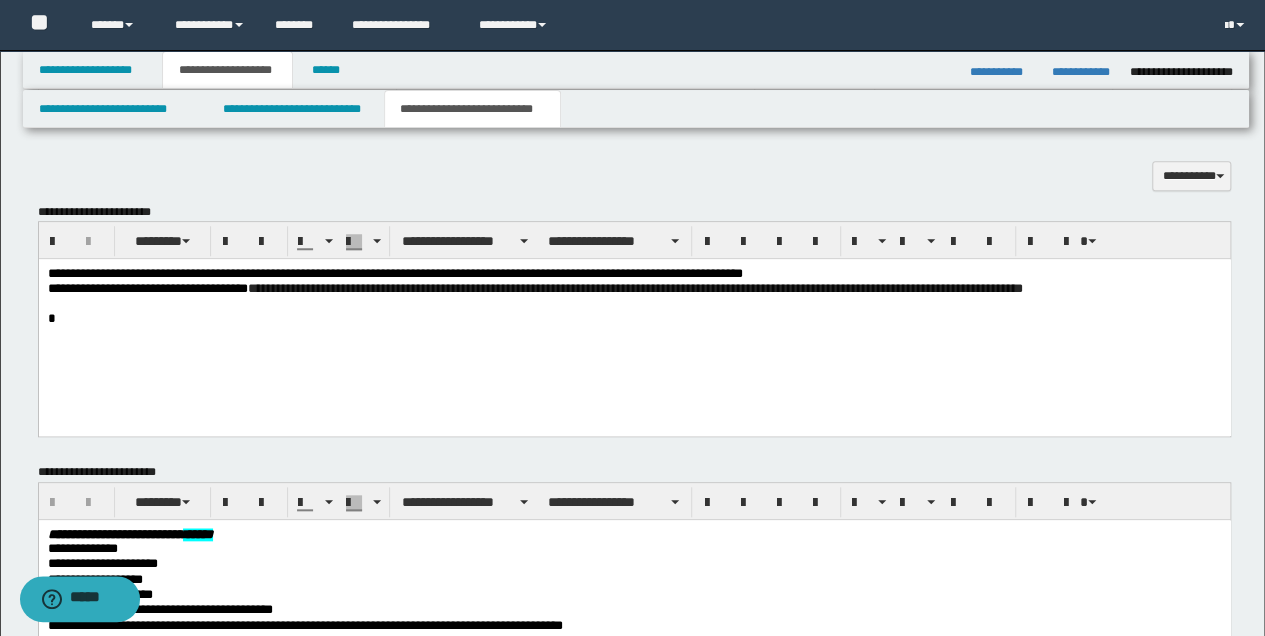 click on "*" at bounding box center [634, 319] 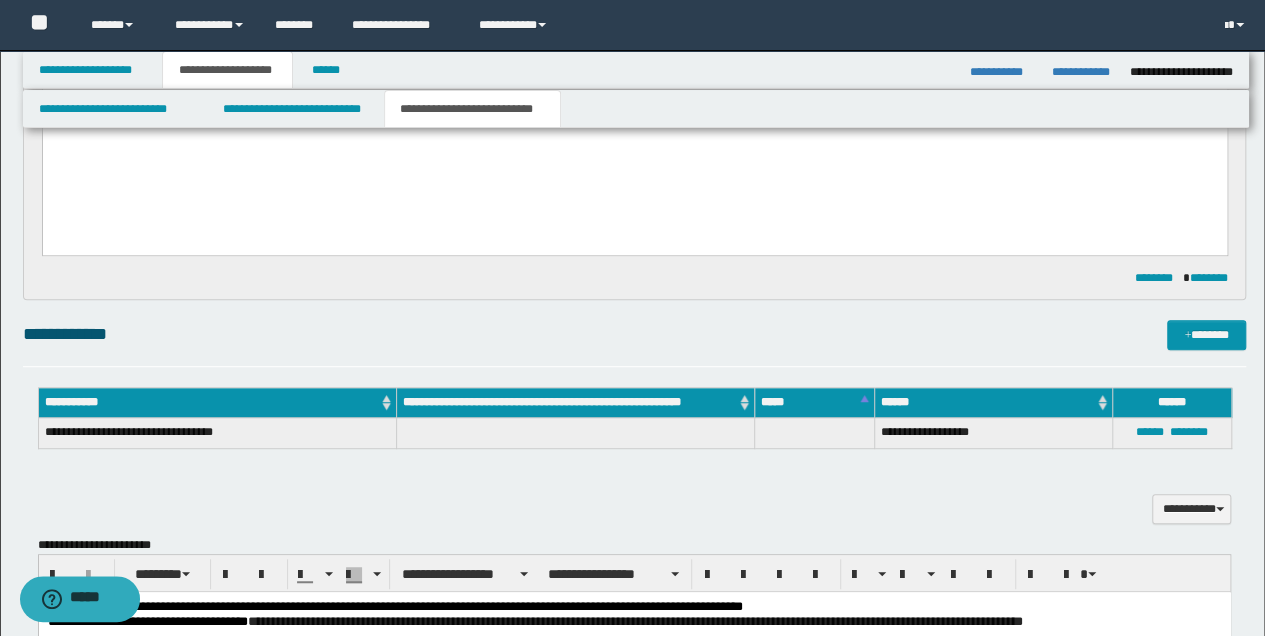 scroll, scrollTop: 666, scrollLeft: 0, axis: vertical 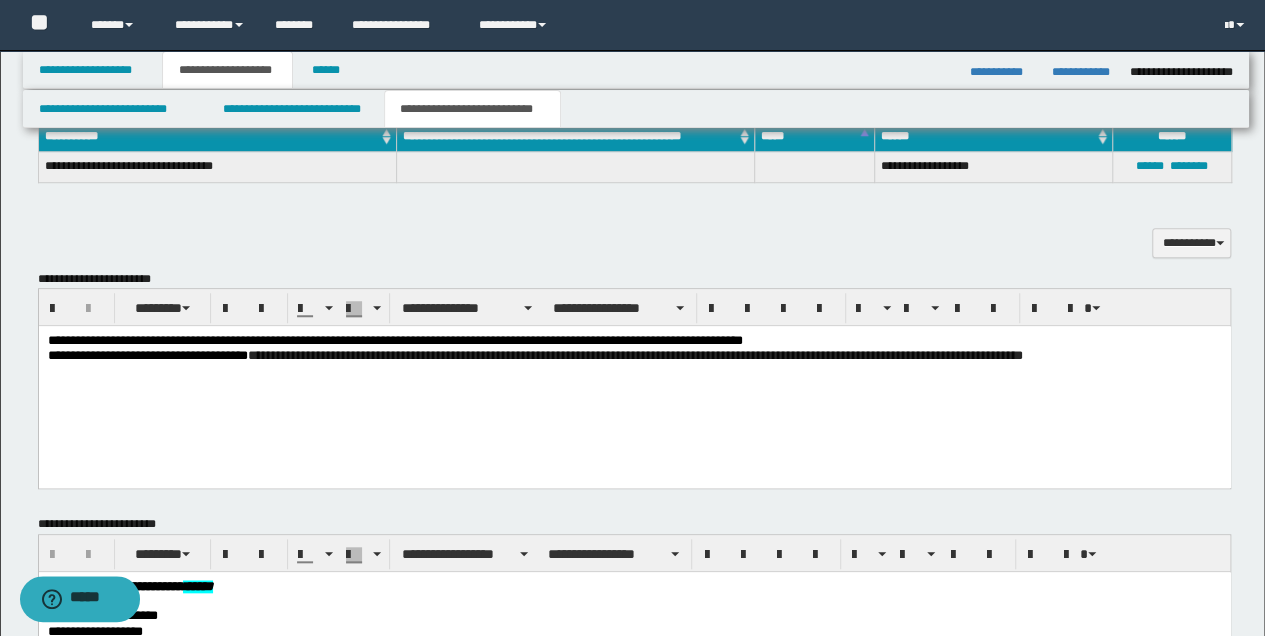 click on "**********" at bounding box center (634, 356) 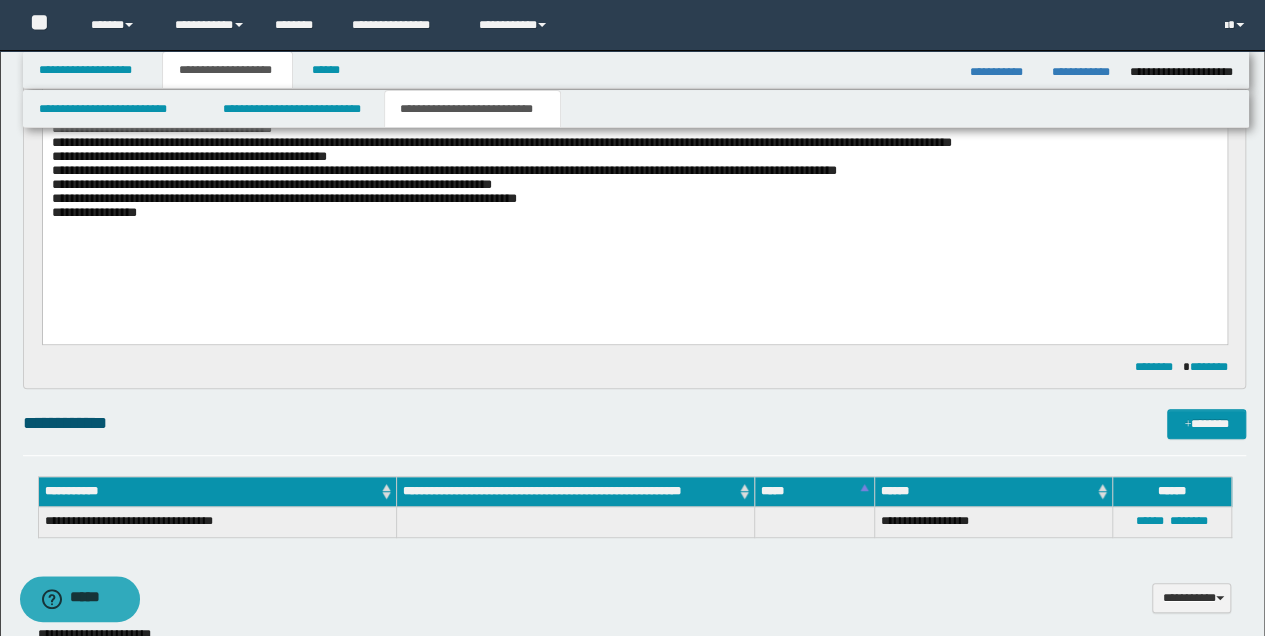 scroll, scrollTop: 400, scrollLeft: 0, axis: vertical 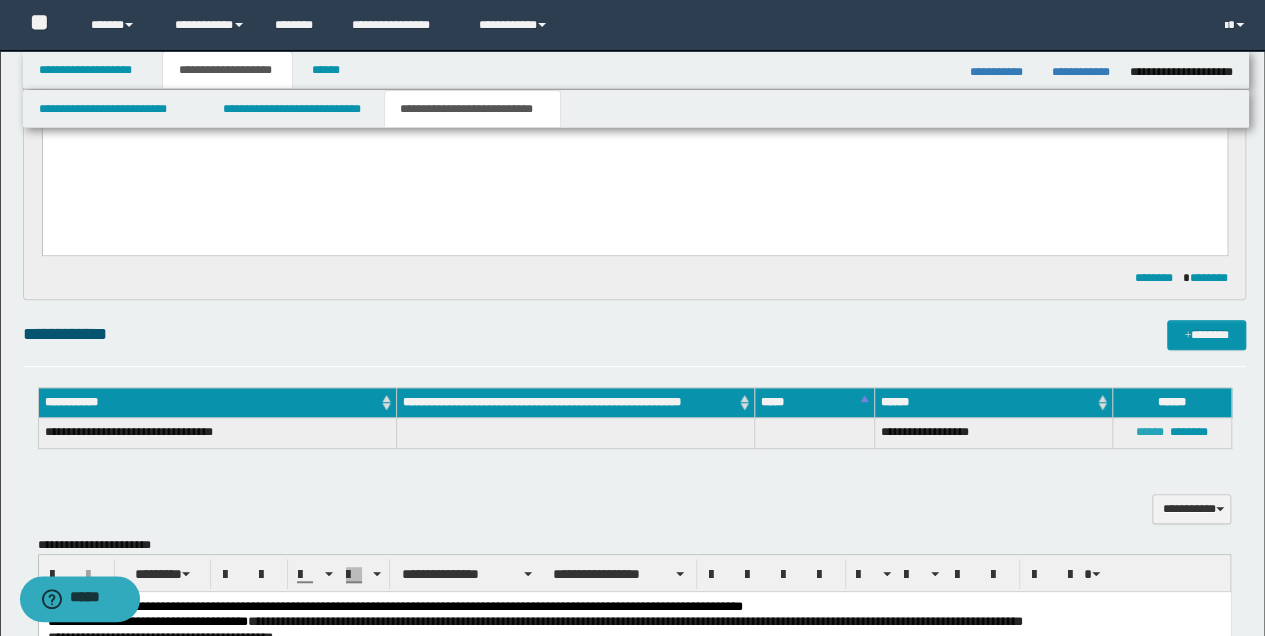 click on "******" at bounding box center [1150, 432] 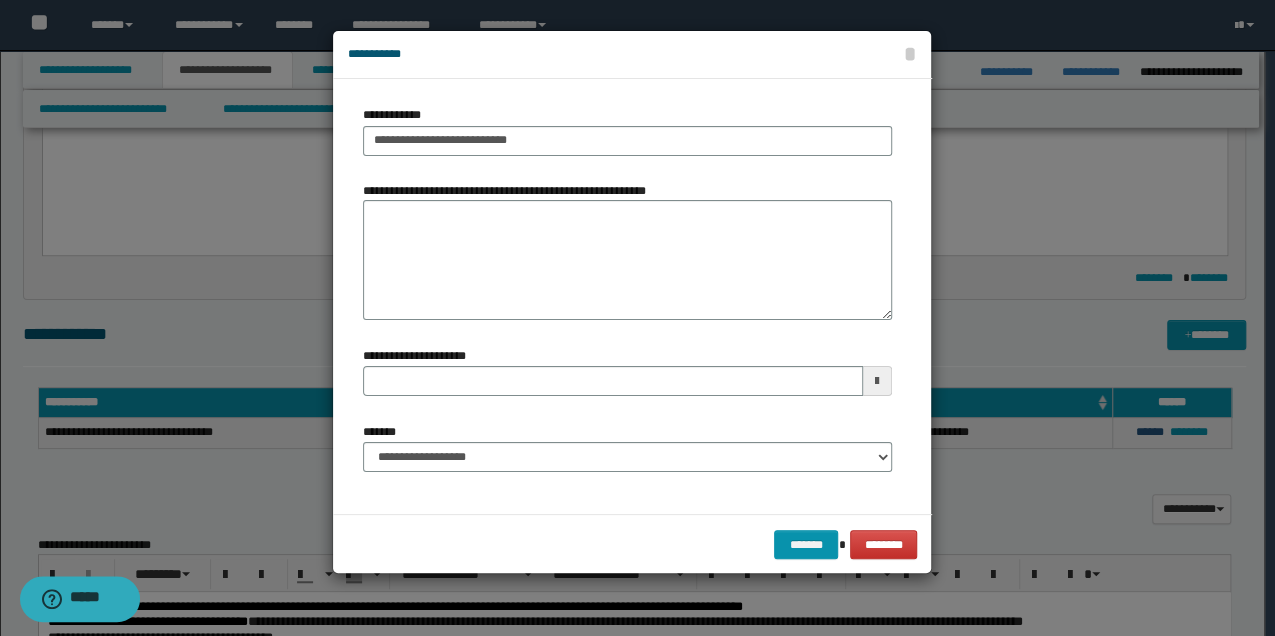 type 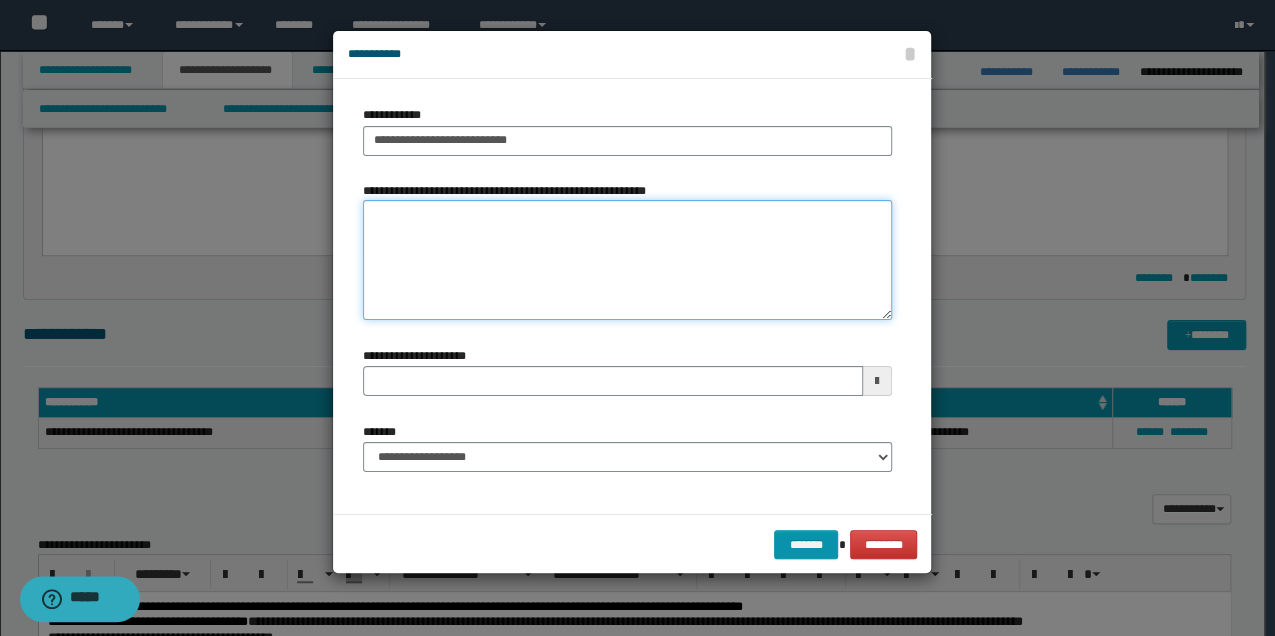 click on "**********" at bounding box center (627, 260) 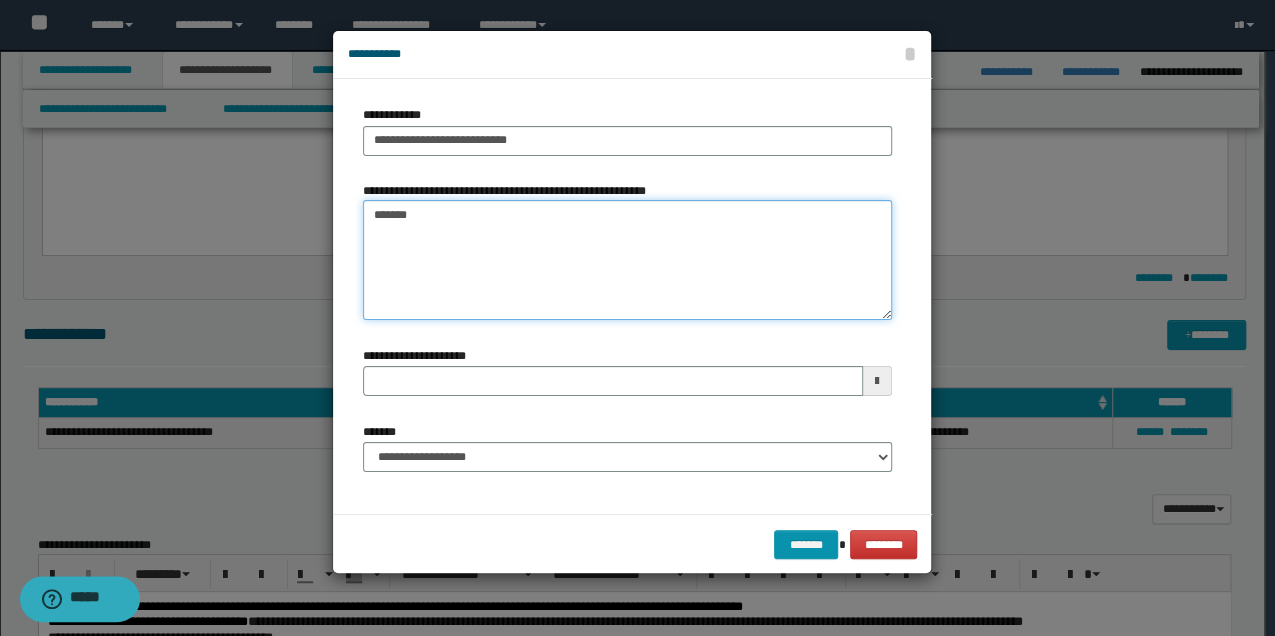 type on "********" 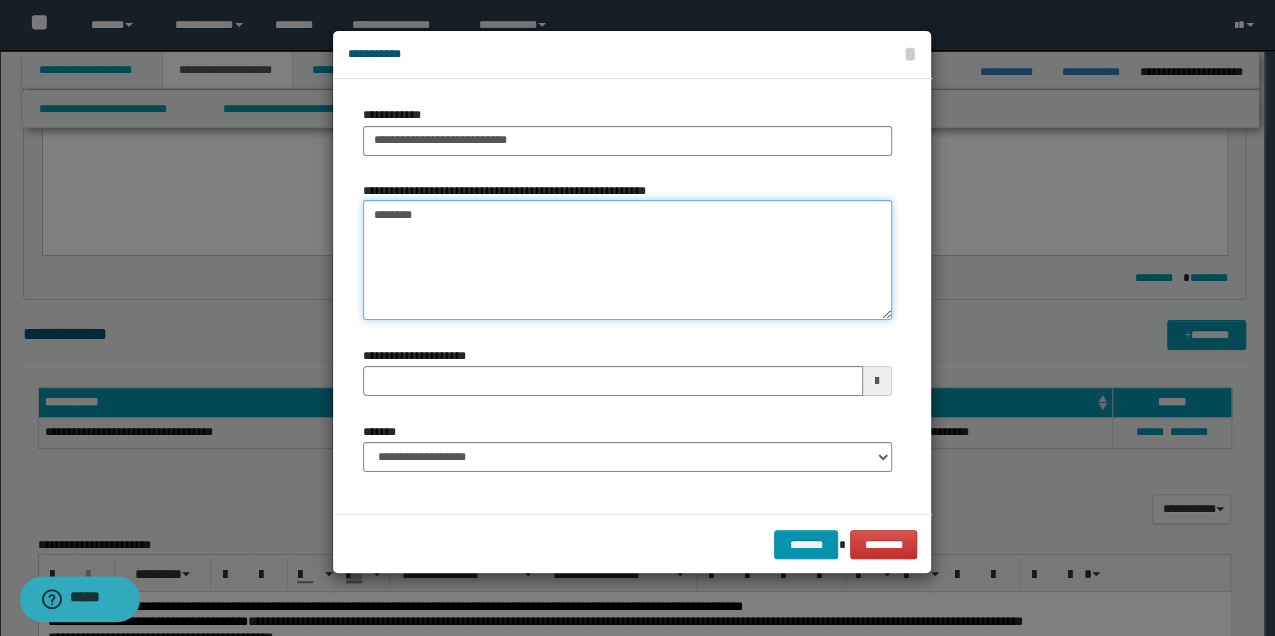 type 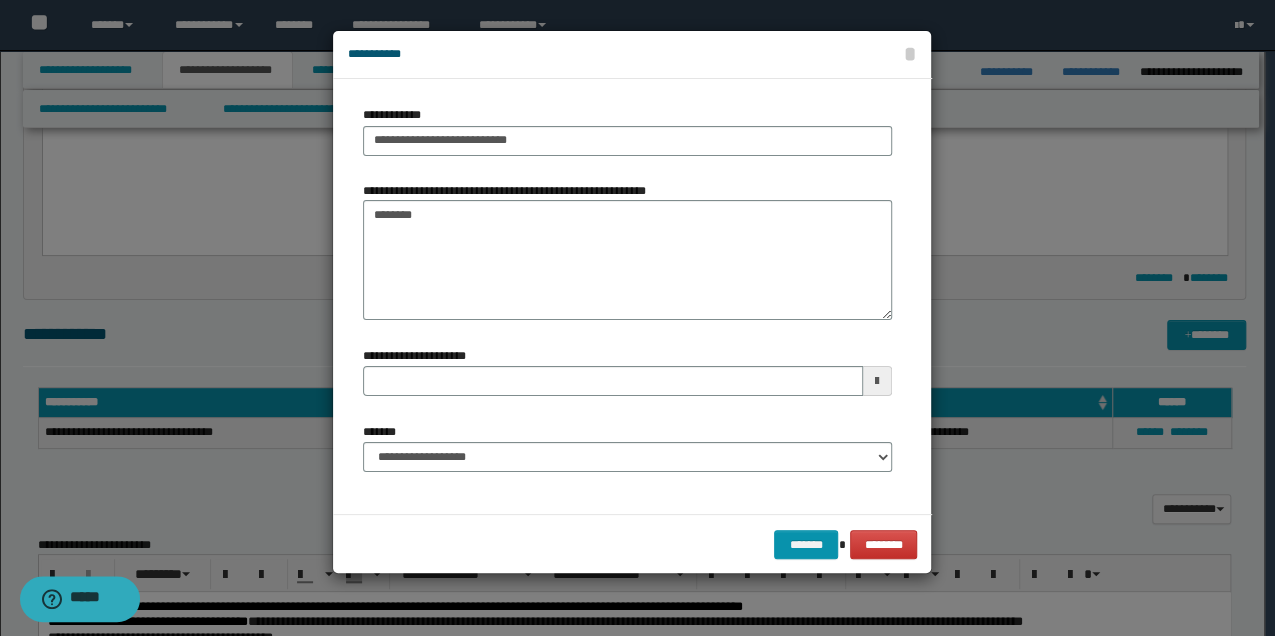 click at bounding box center (637, 318) 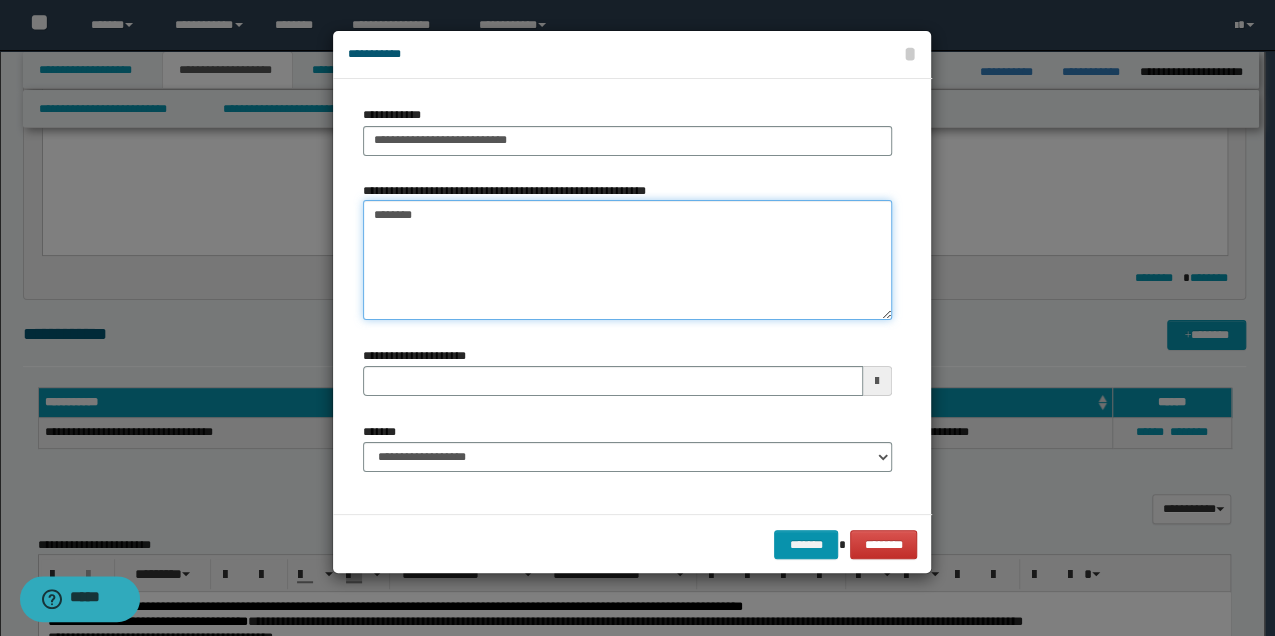 type on "*********" 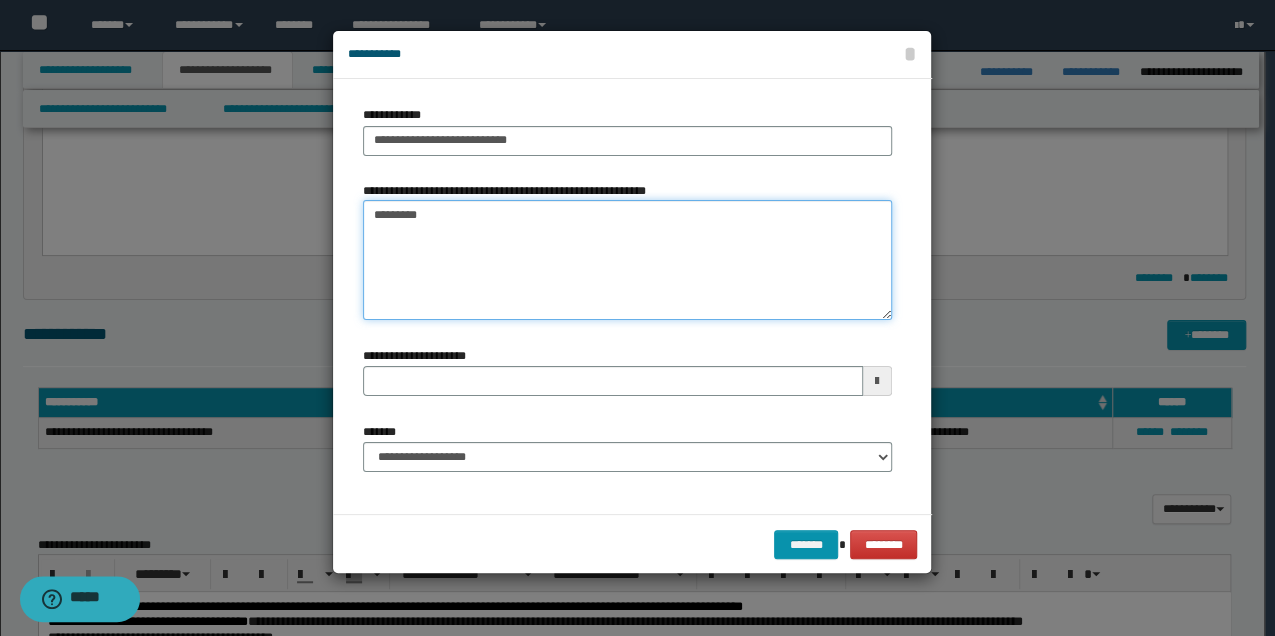 type 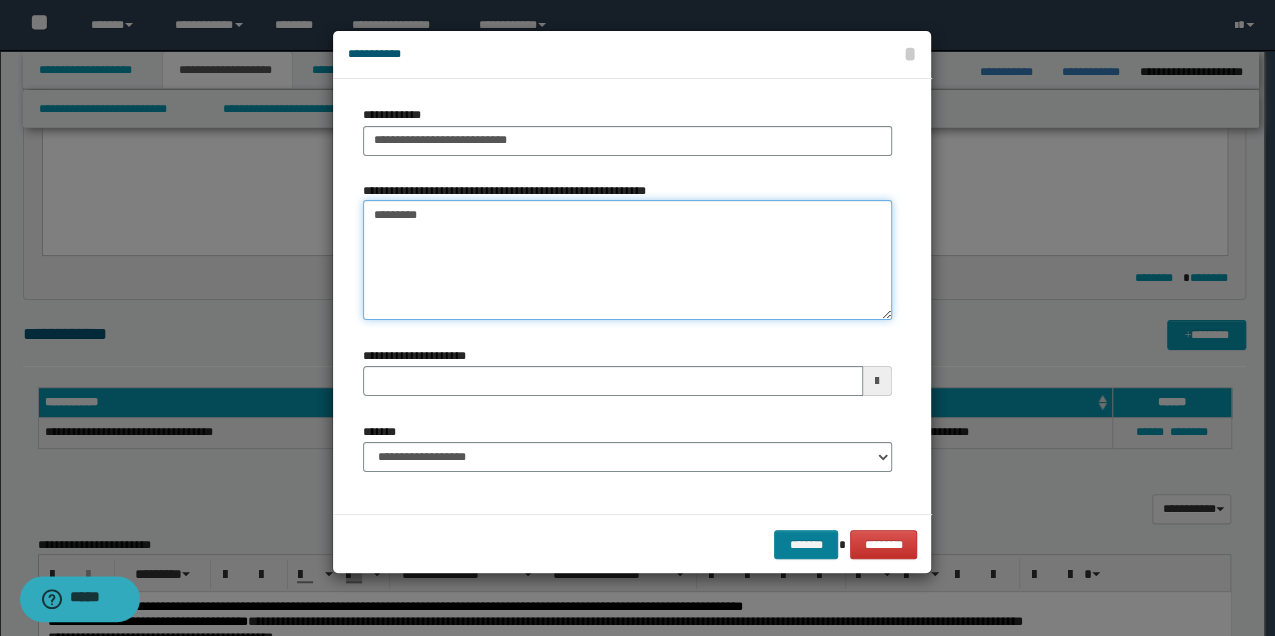 type on "*********" 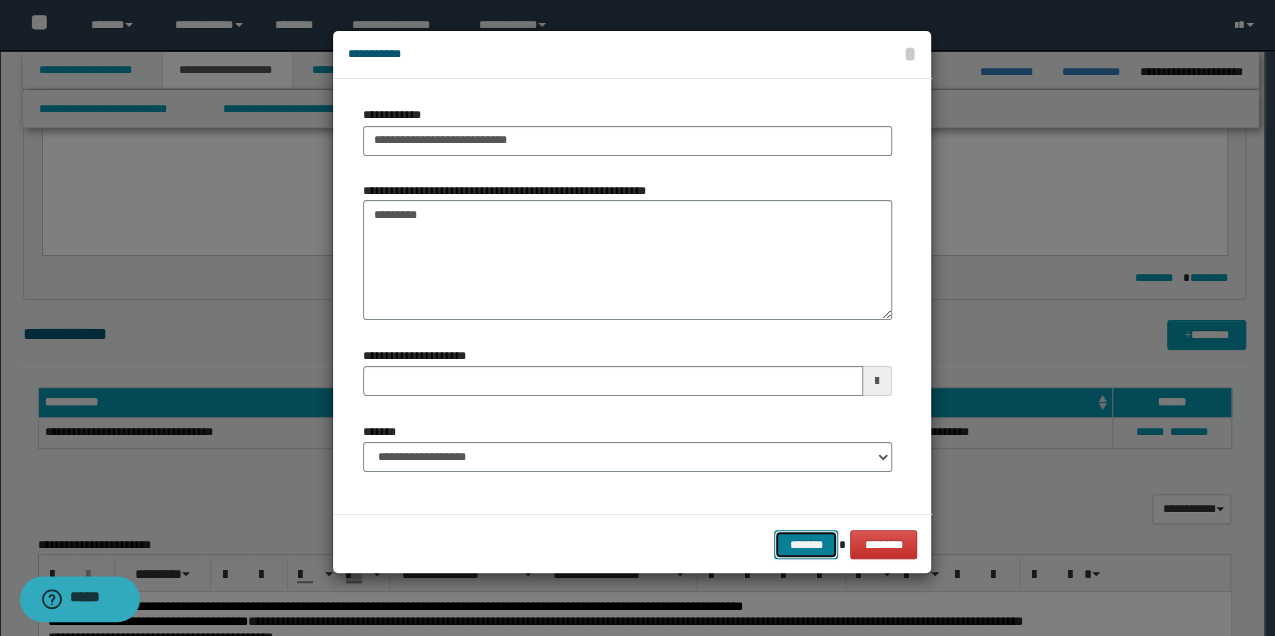 click on "*******" at bounding box center (806, 544) 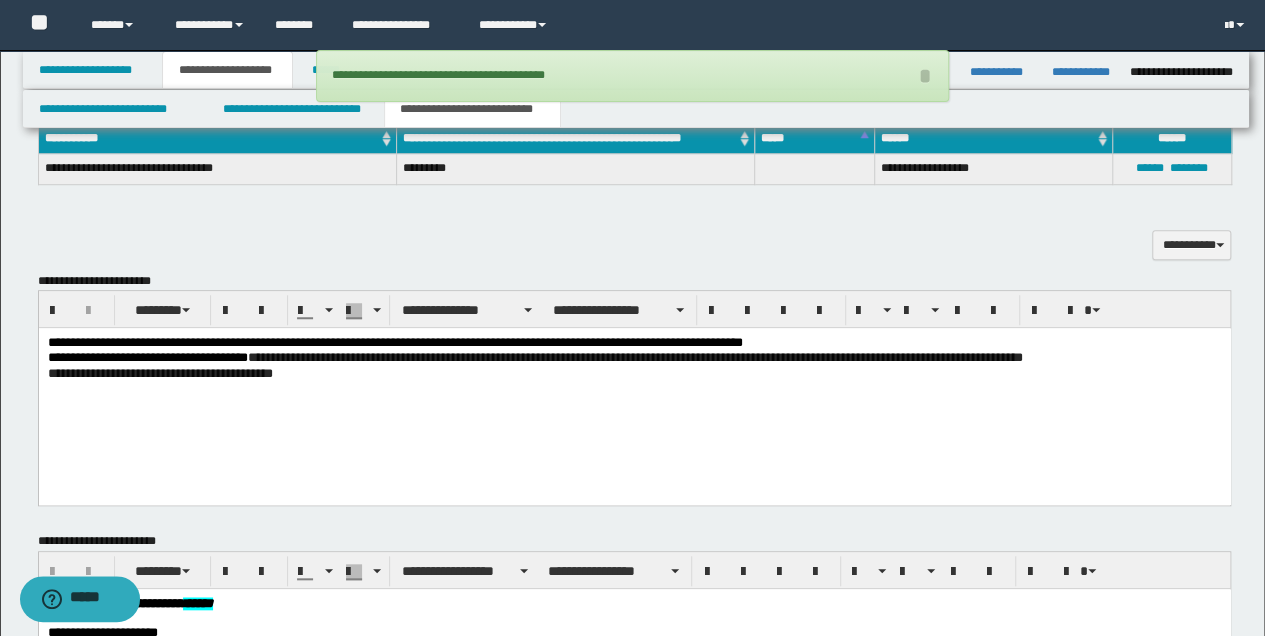 scroll, scrollTop: 666, scrollLeft: 0, axis: vertical 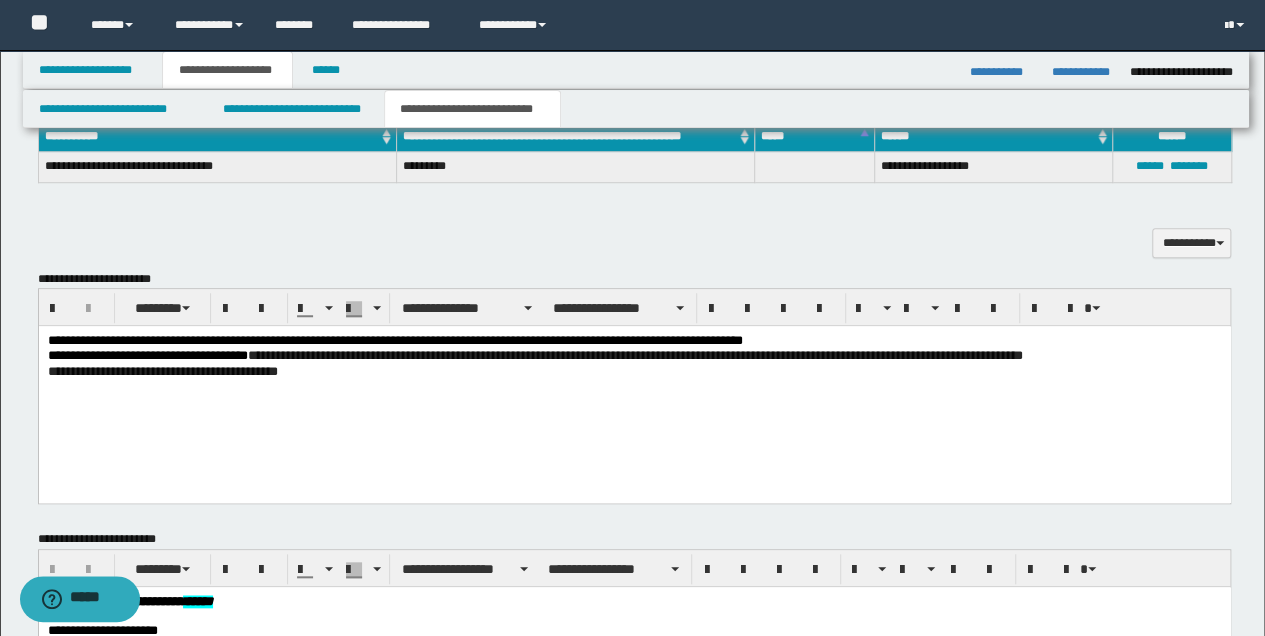 click on "**********" at bounding box center (634, 372) 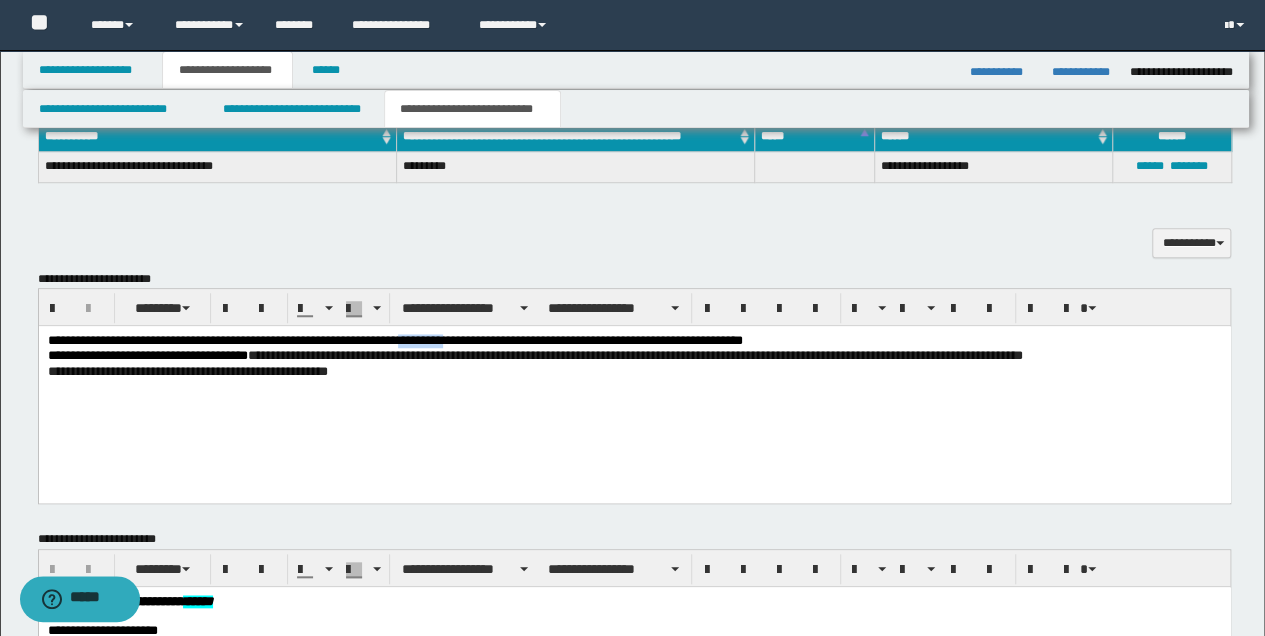 drag, startPoint x: 408, startPoint y: 343, endPoint x: 454, endPoint y: 345, distance: 46.043457 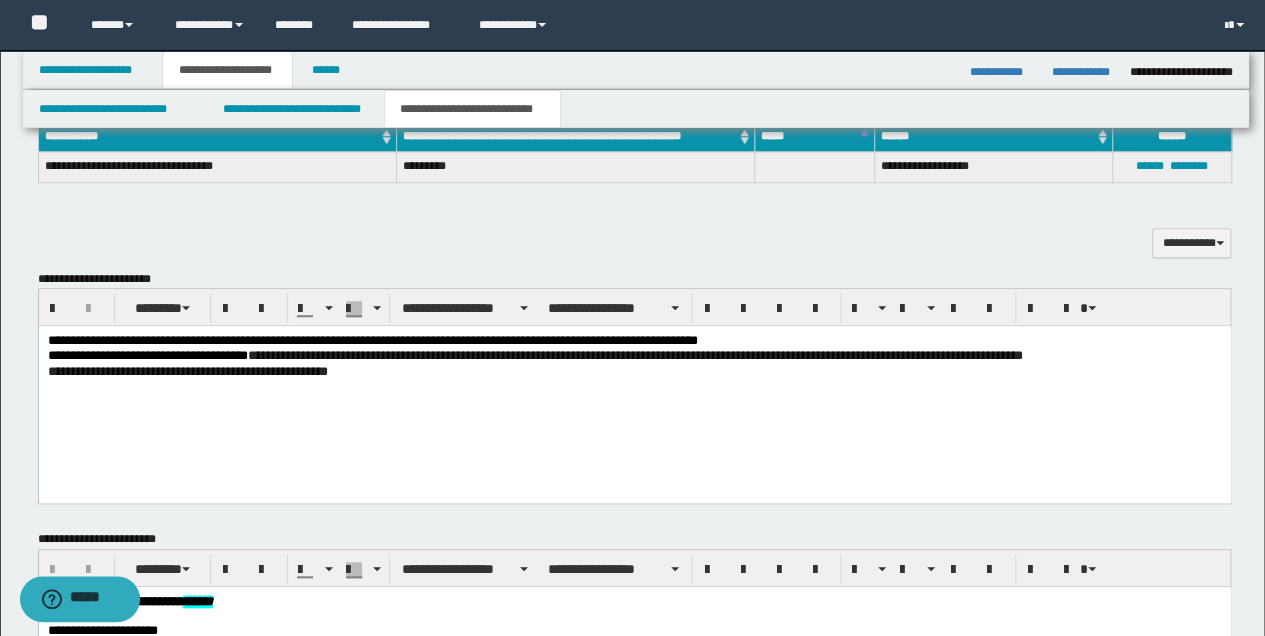 click on "**********" at bounding box center [634, 372] 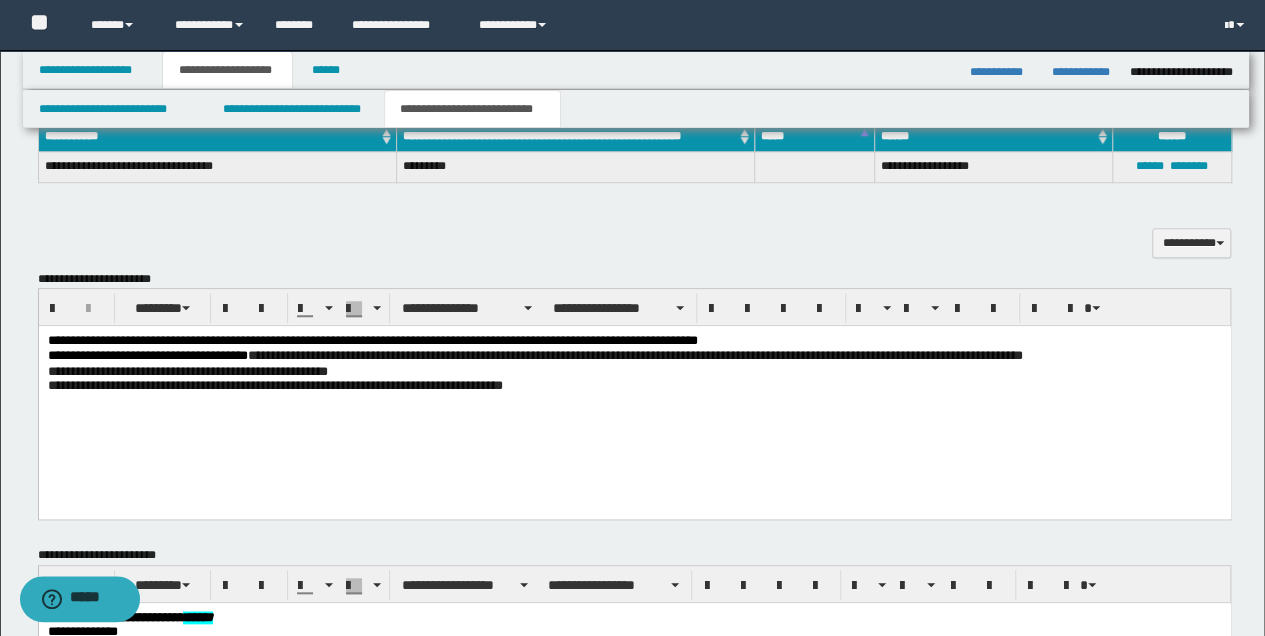 click on "**********" at bounding box center (634, 386) 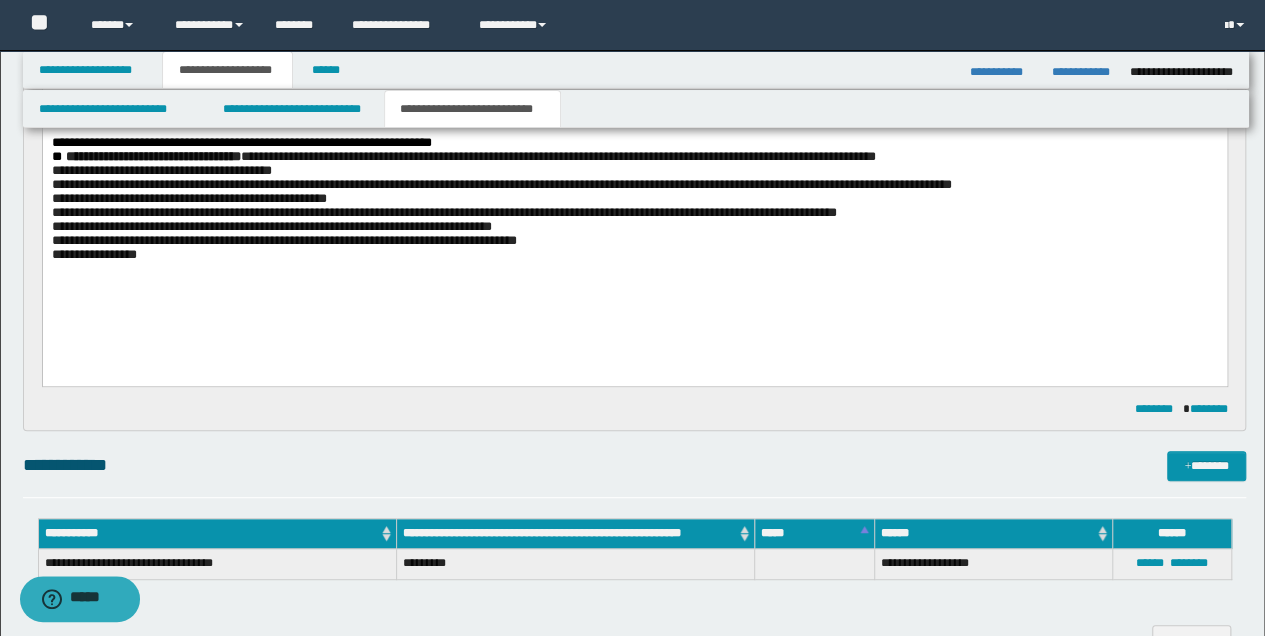 scroll, scrollTop: 266, scrollLeft: 0, axis: vertical 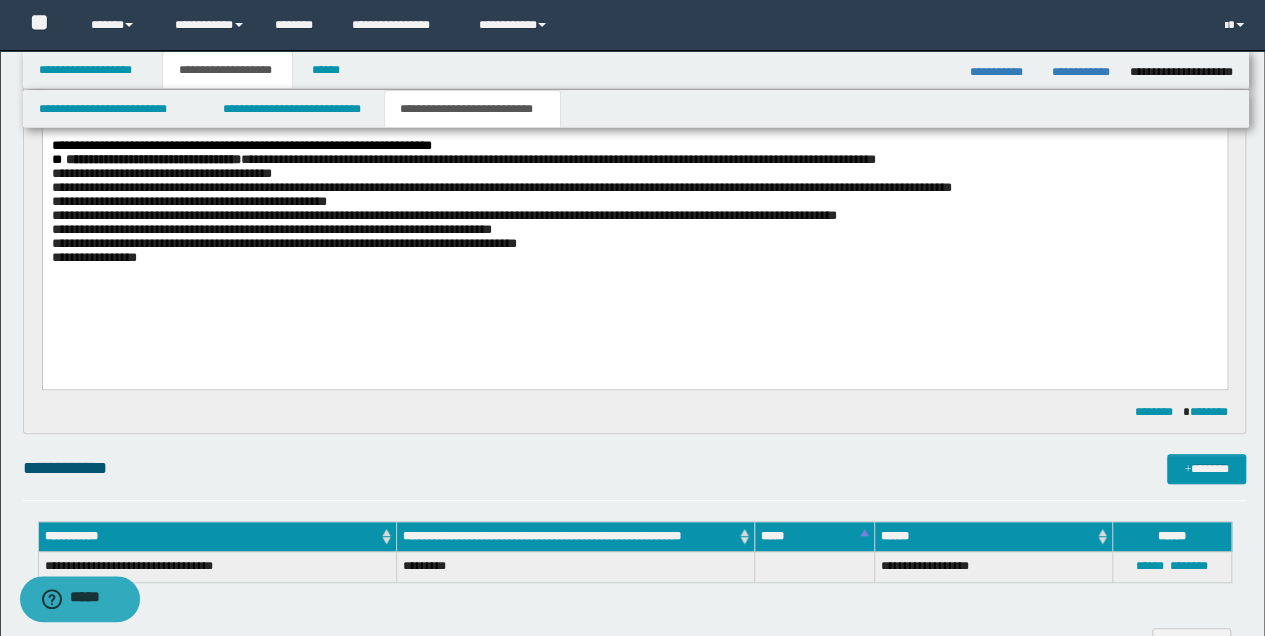 click on "**********" at bounding box center [634, 205] 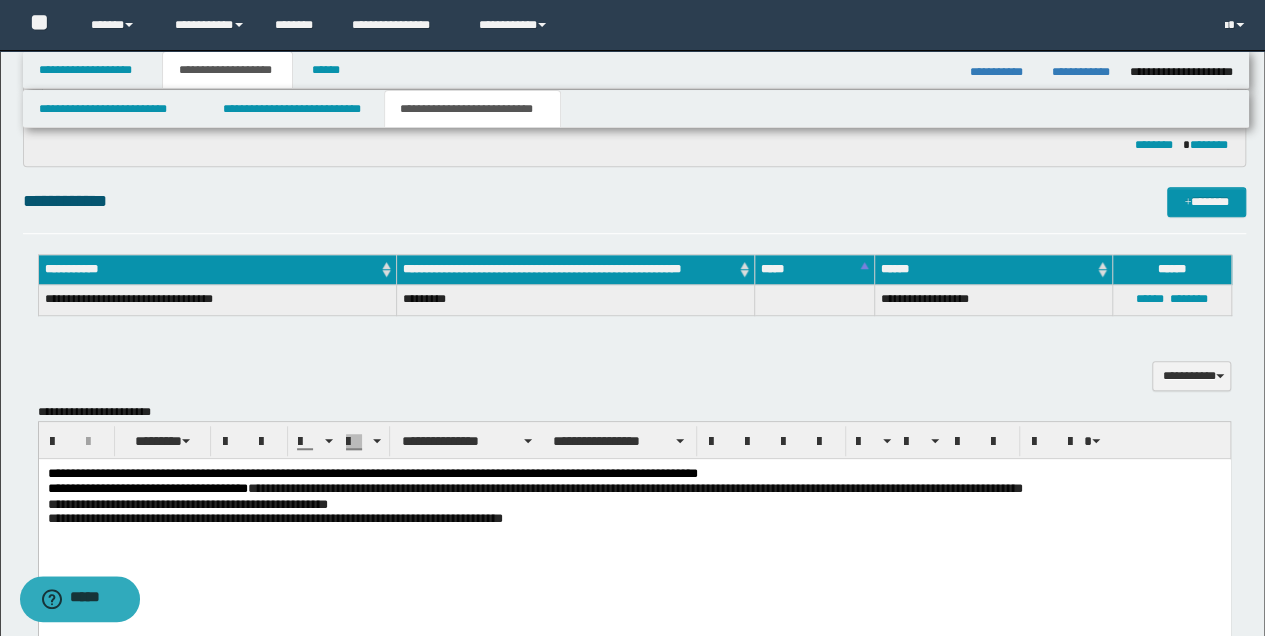 scroll, scrollTop: 800, scrollLeft: 0, axis: vertical 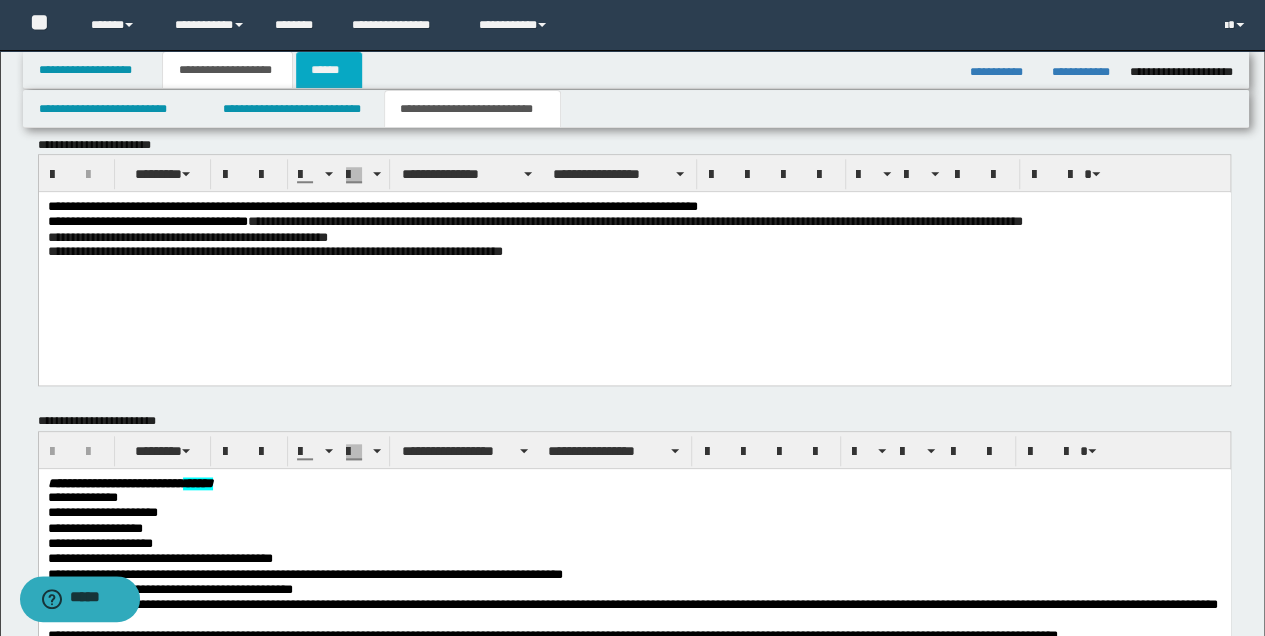 click on "******" at bounding box center (329, 70) 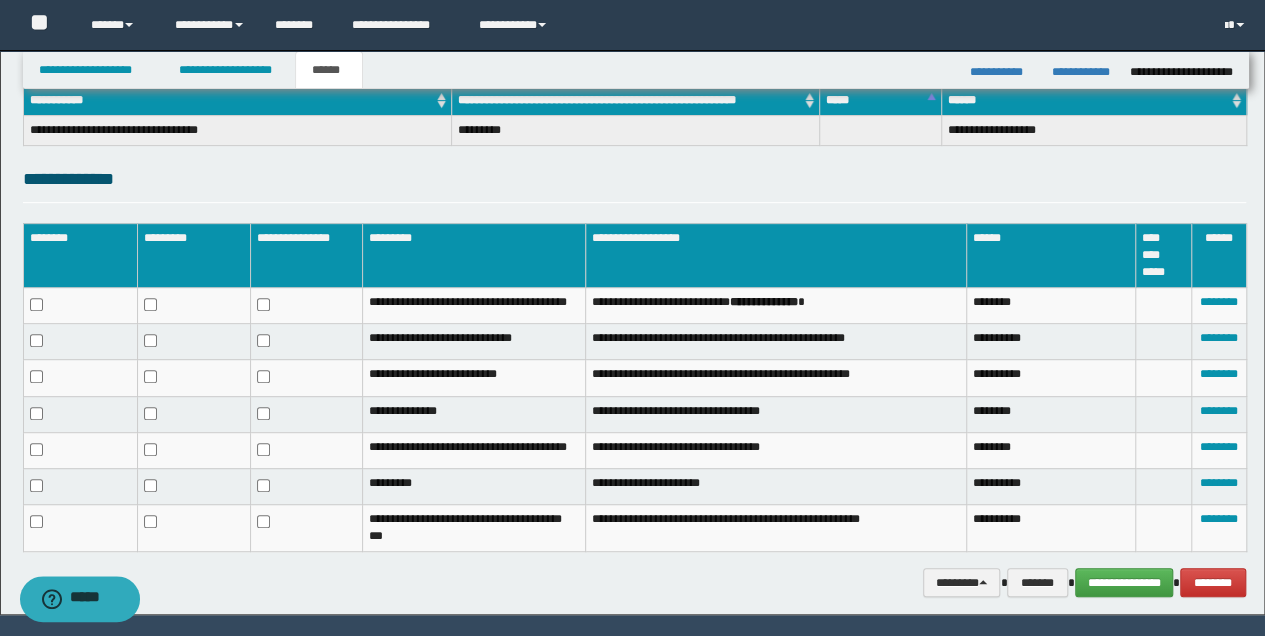 scroll, scrollTop: 382, scrollLeft: 0, axis: vertical 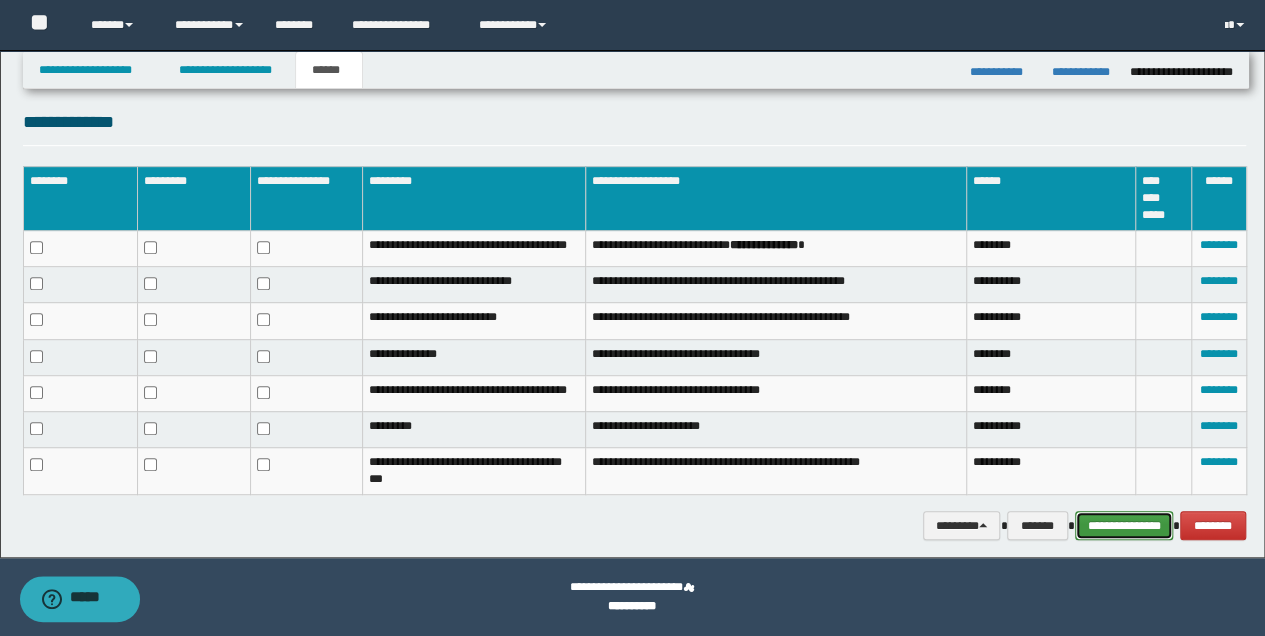 click on "**********" at bounding box center (1124, 525) 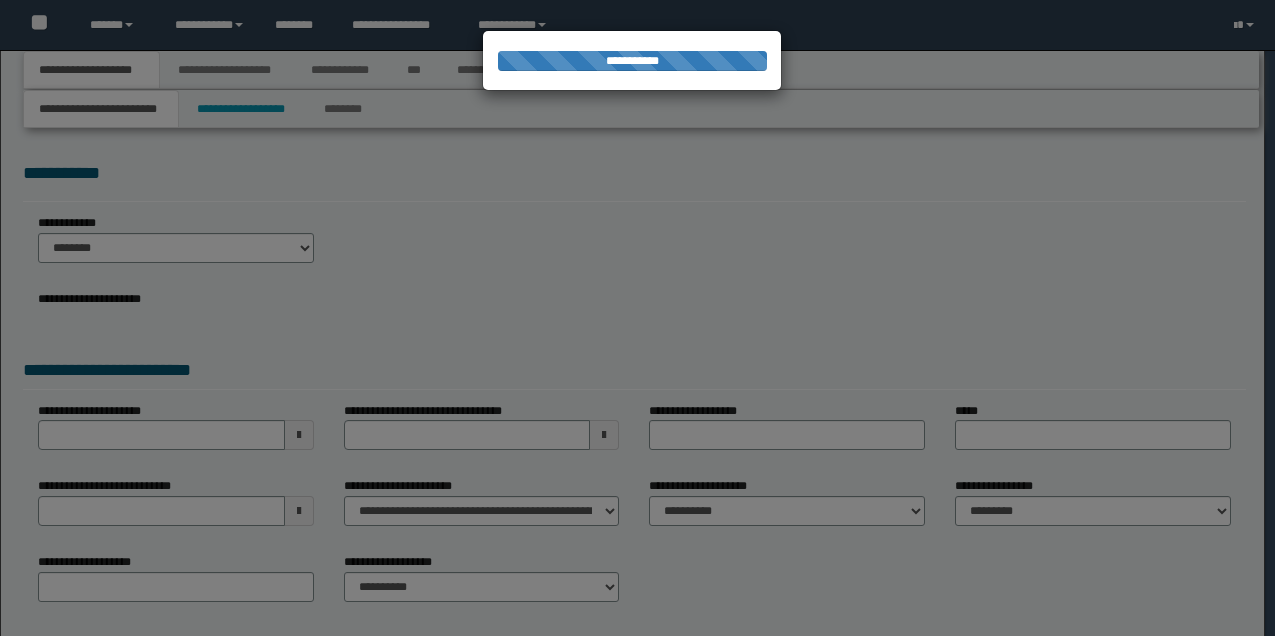 scroll, scrollTop: 0, scrollLeft: 0, axis: both 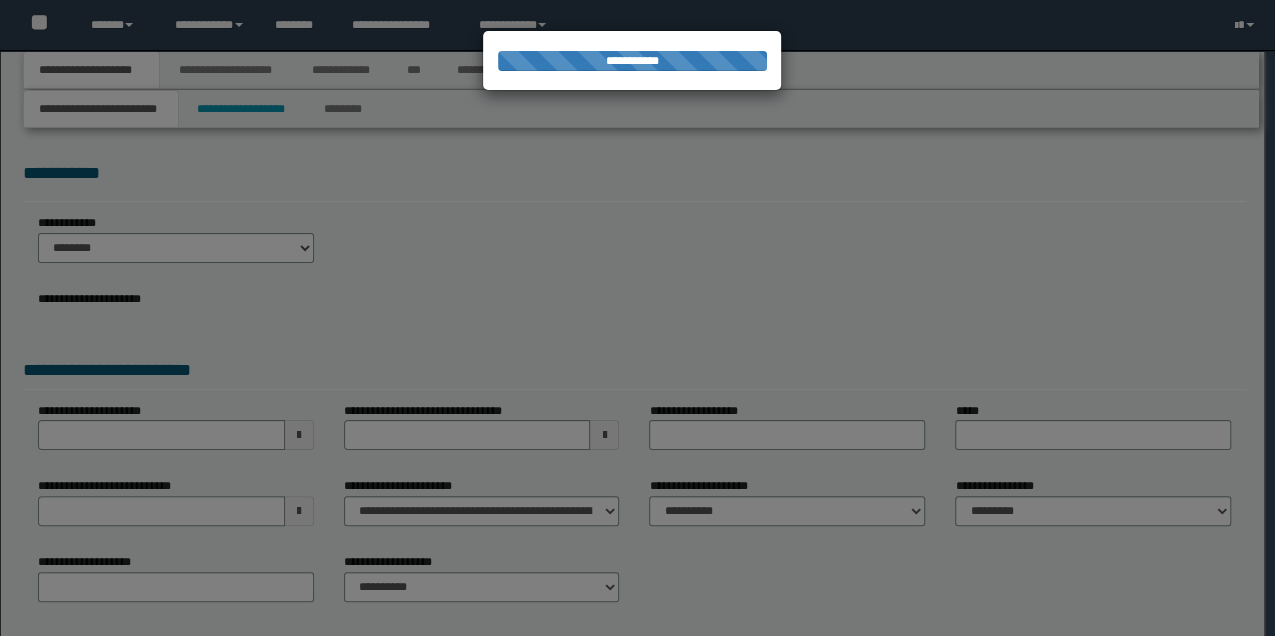 select on "*" 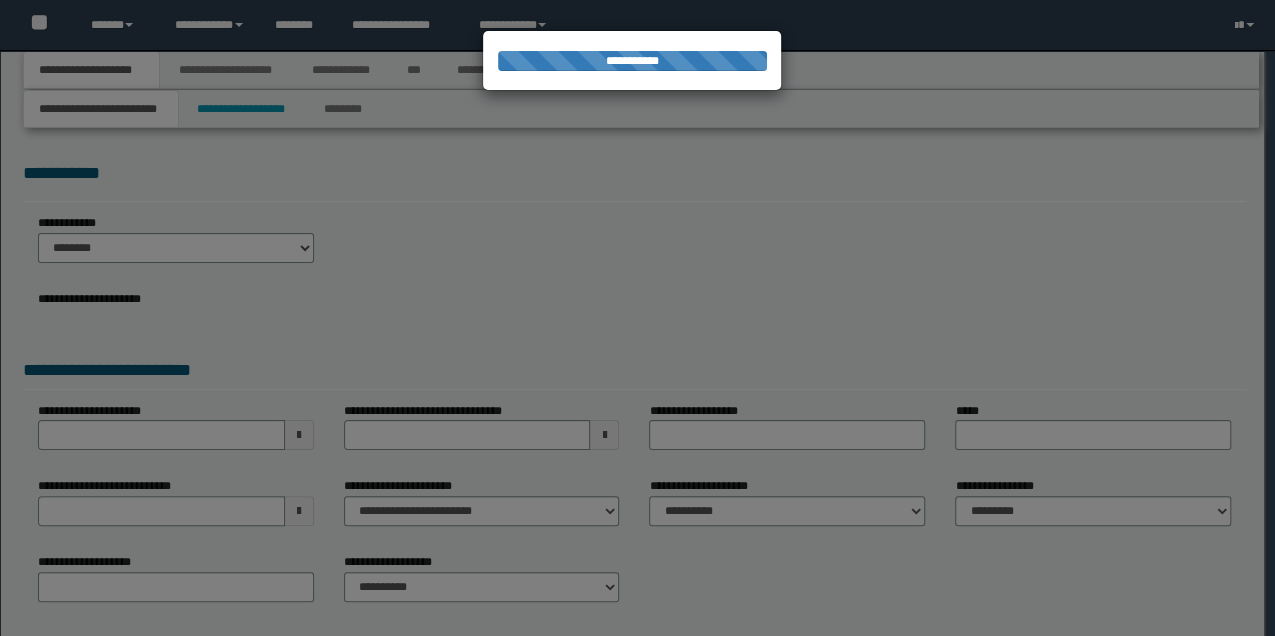 select on "*" 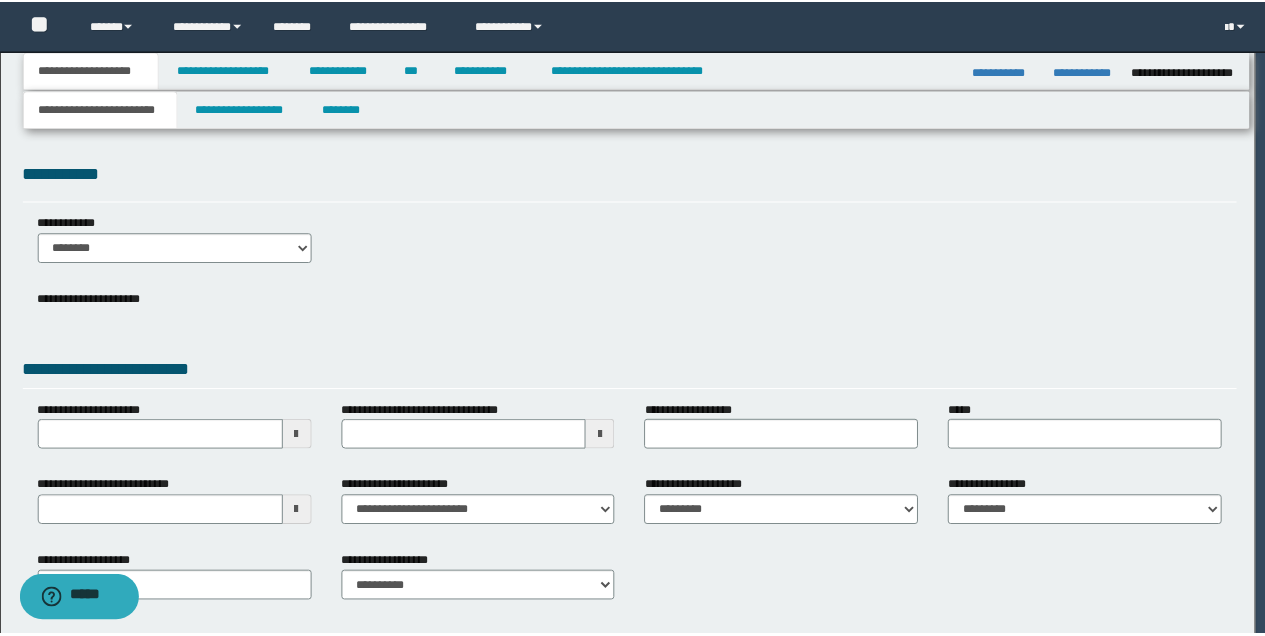 scroll, scrollTop: 0, scrollLeft: 0, axis: both 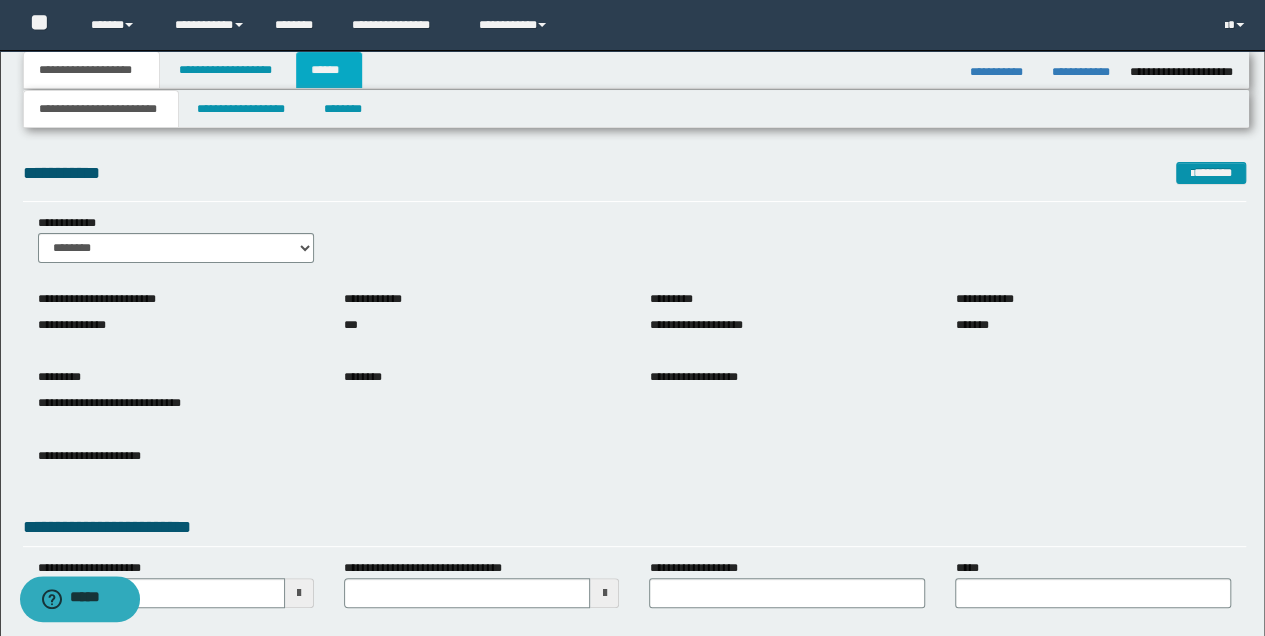 click on "******" at bounding box center (329, 70) 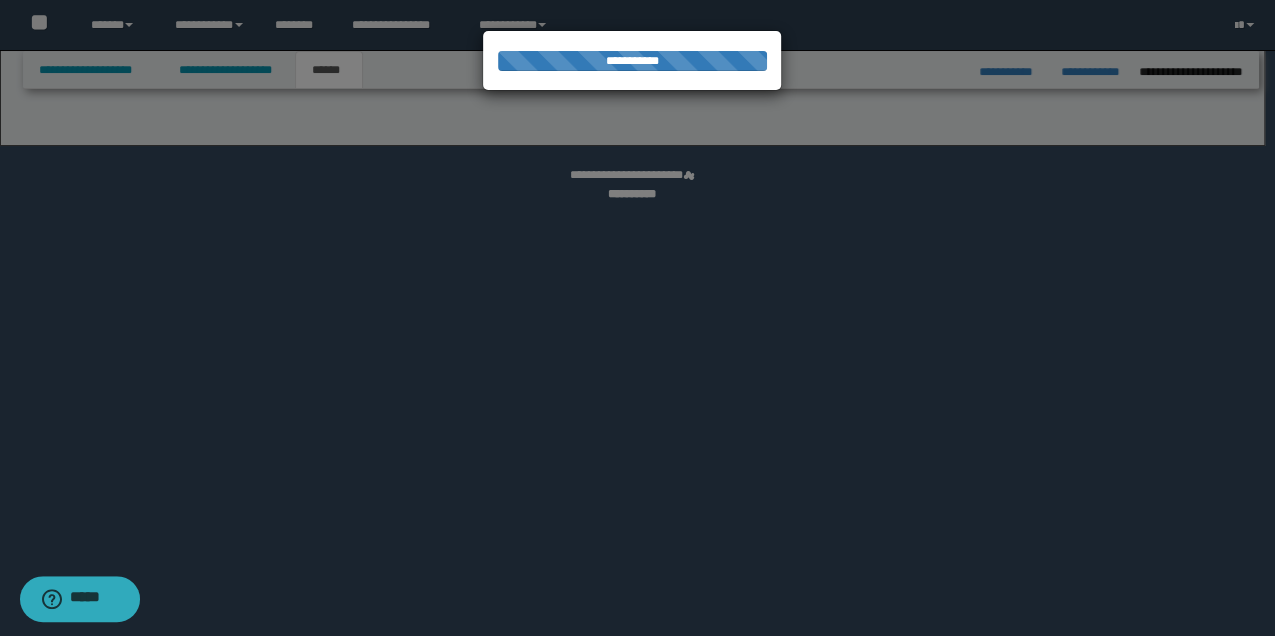 select on "*" 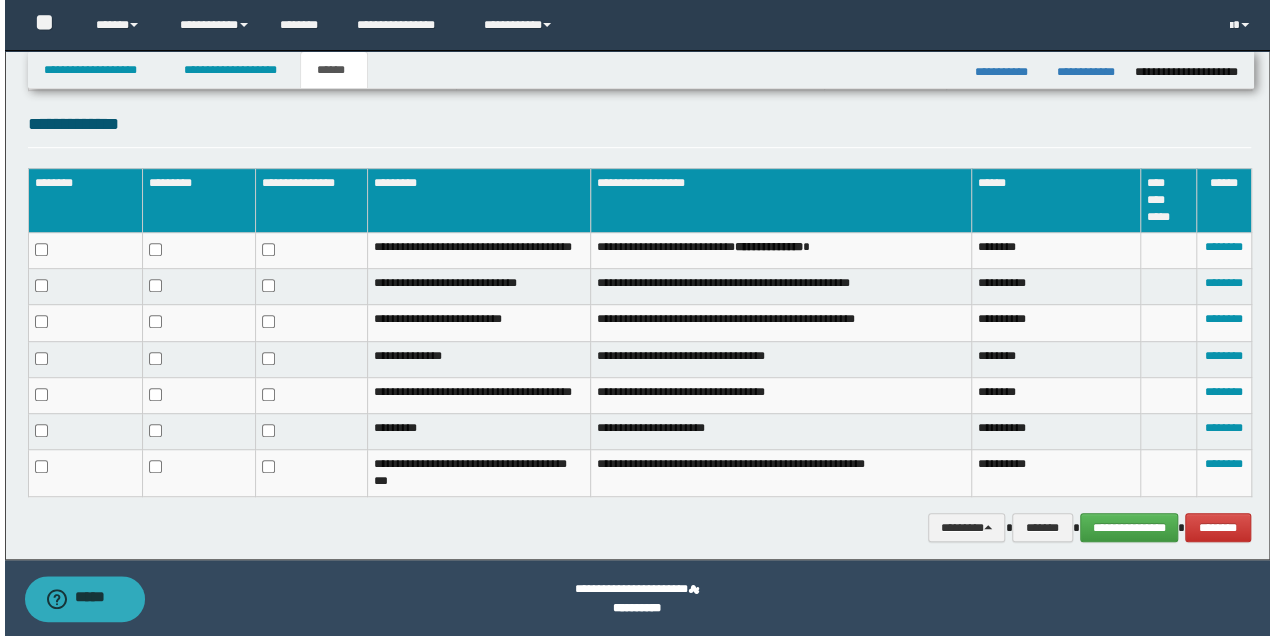scroll, scrollTop: 382, scrollLeft: 0, axis: vertical 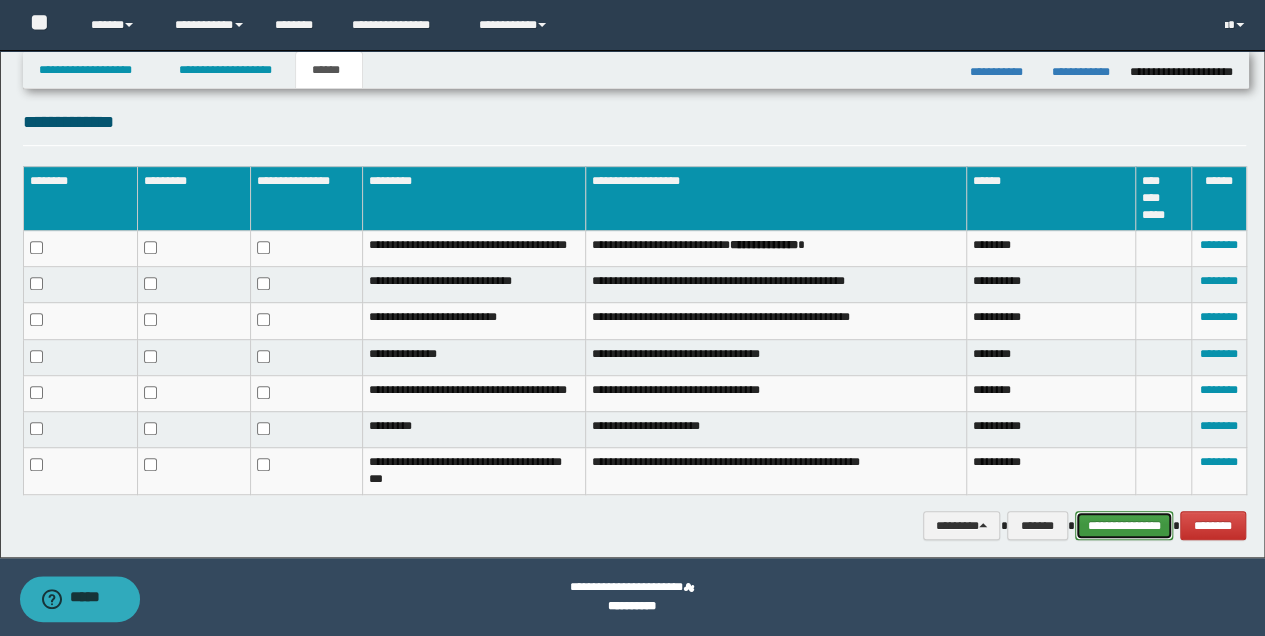 click on "**********" at bounding box center [1124, 525] 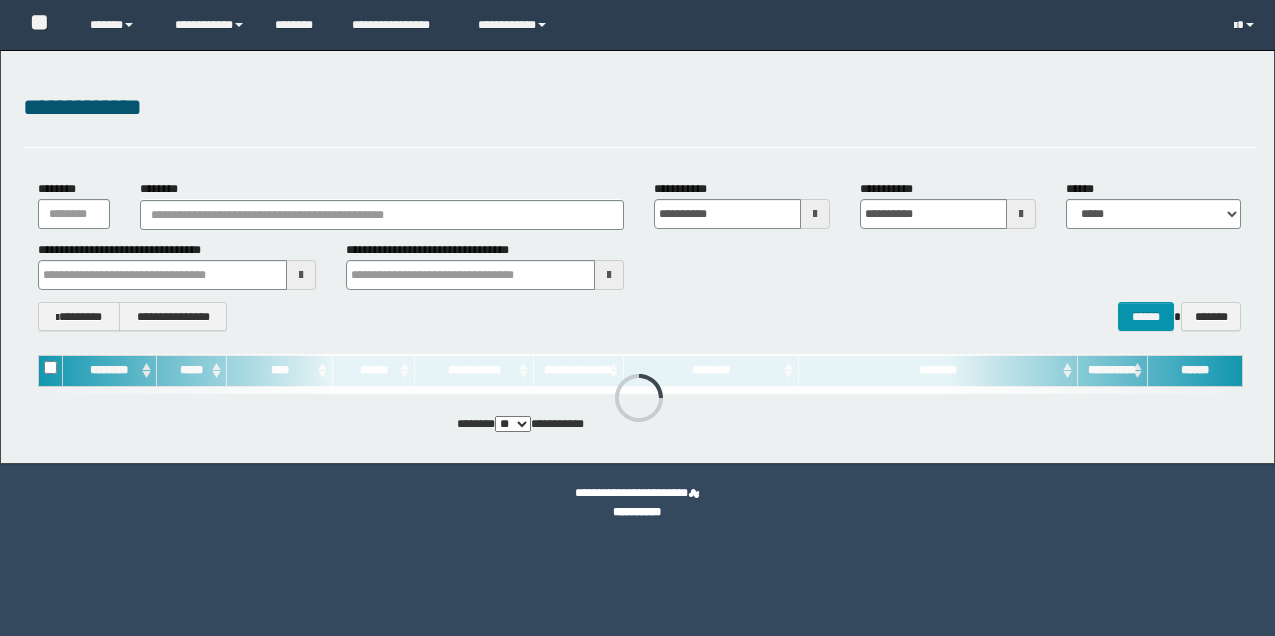 scroll, scrollTop: 0, scrollLeft: 0, axis: both 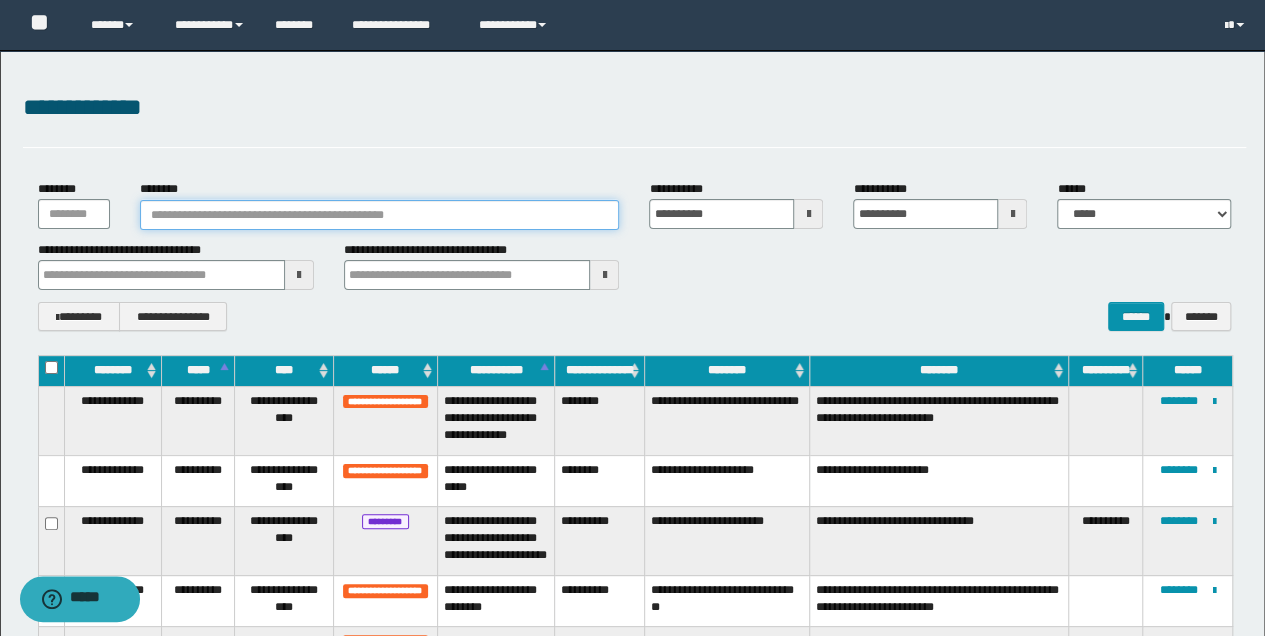 click on "********" at bounding box center [380, 215] 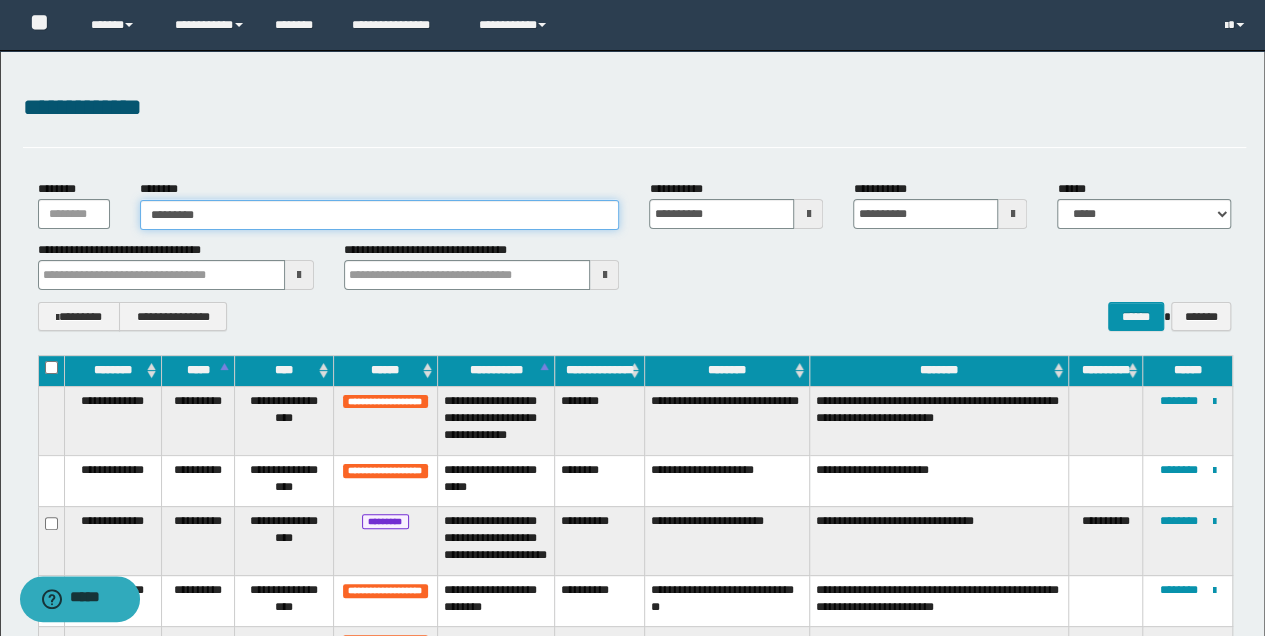type on "**********" 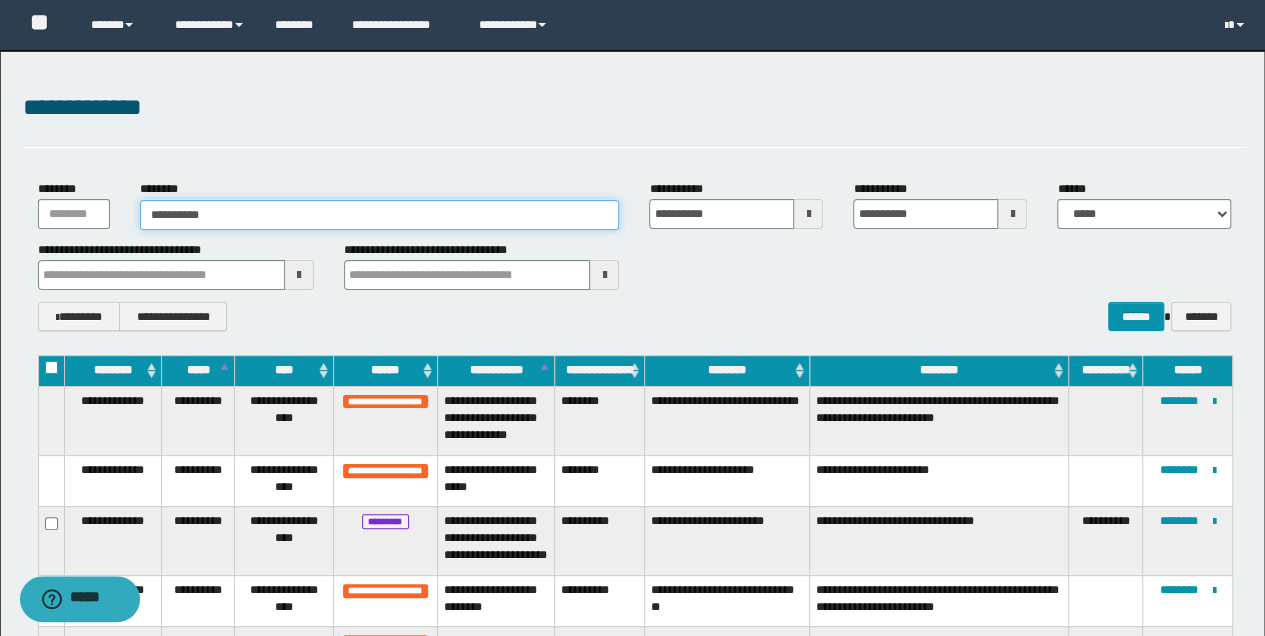 type on "**********" 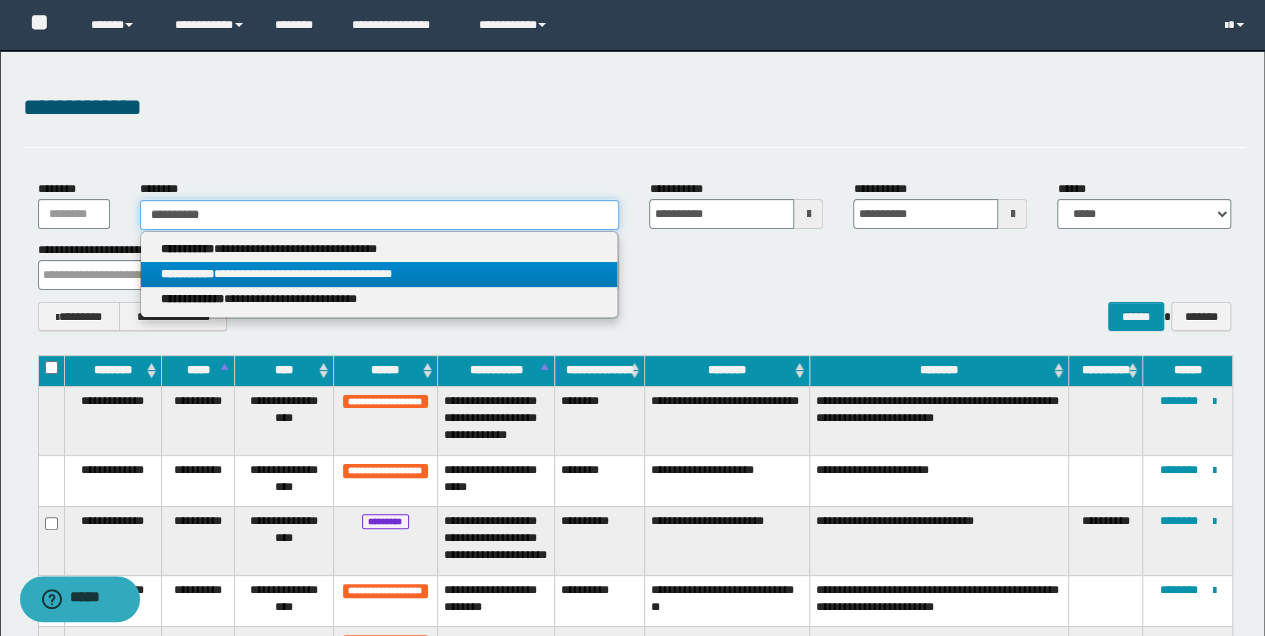 type on "**********" 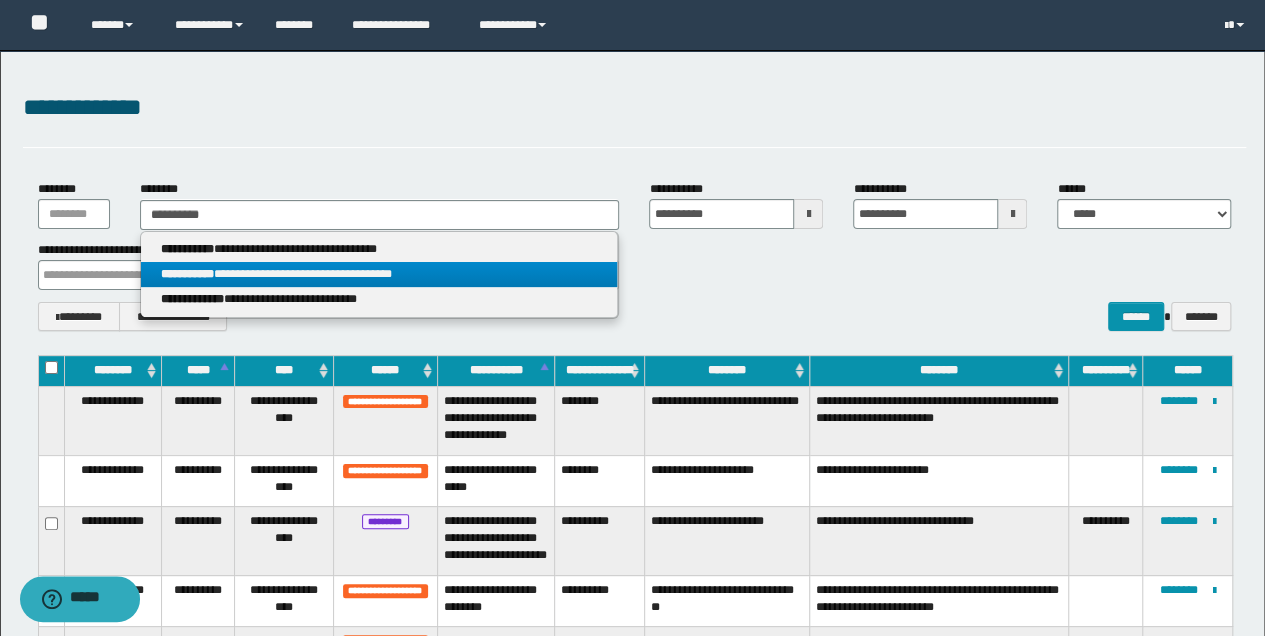 click on "**********" at bounding box center [379, 274] 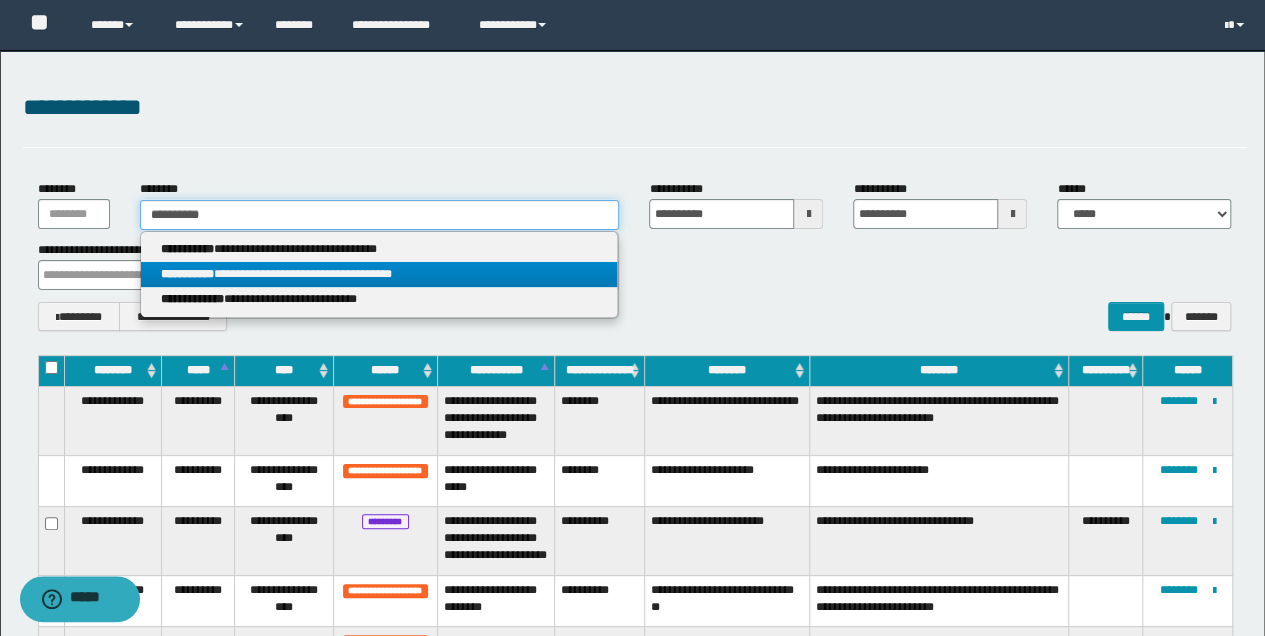 type 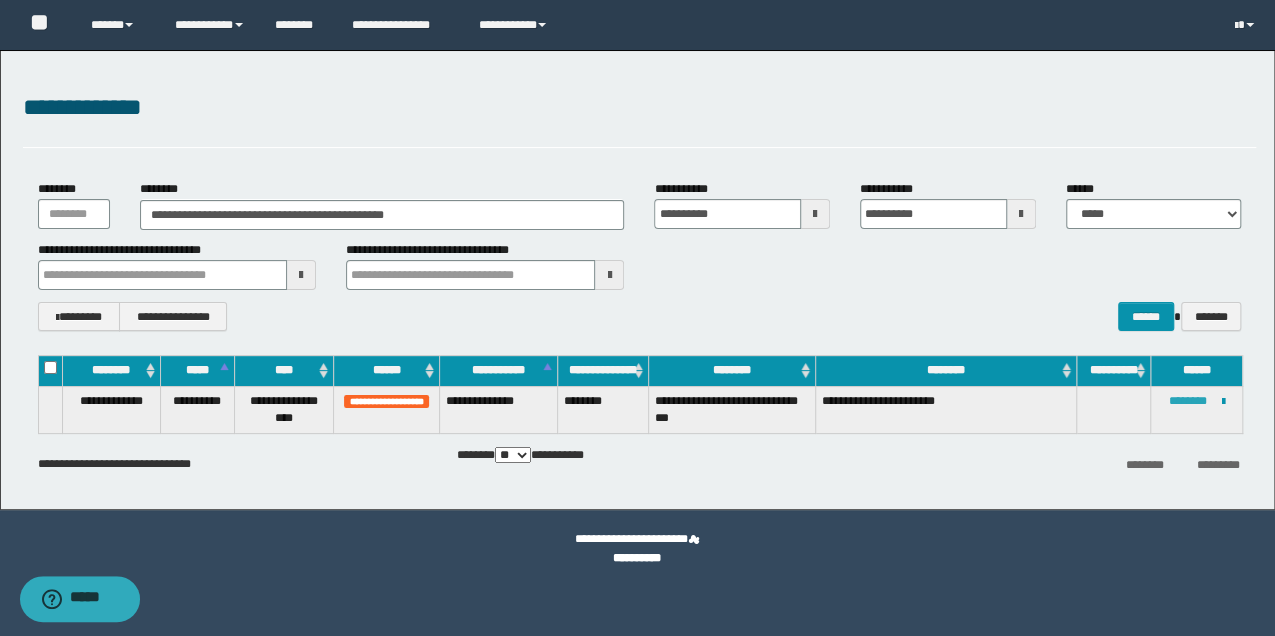 click on "********" at bounding box center [1188, 401] 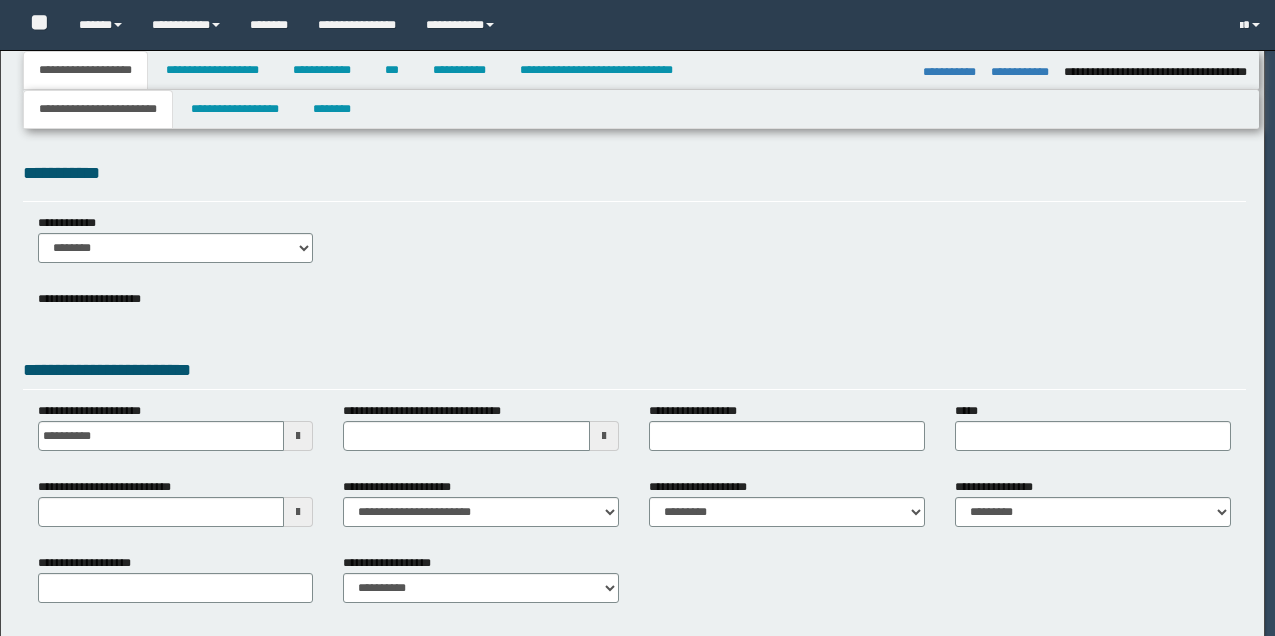 select on "*" 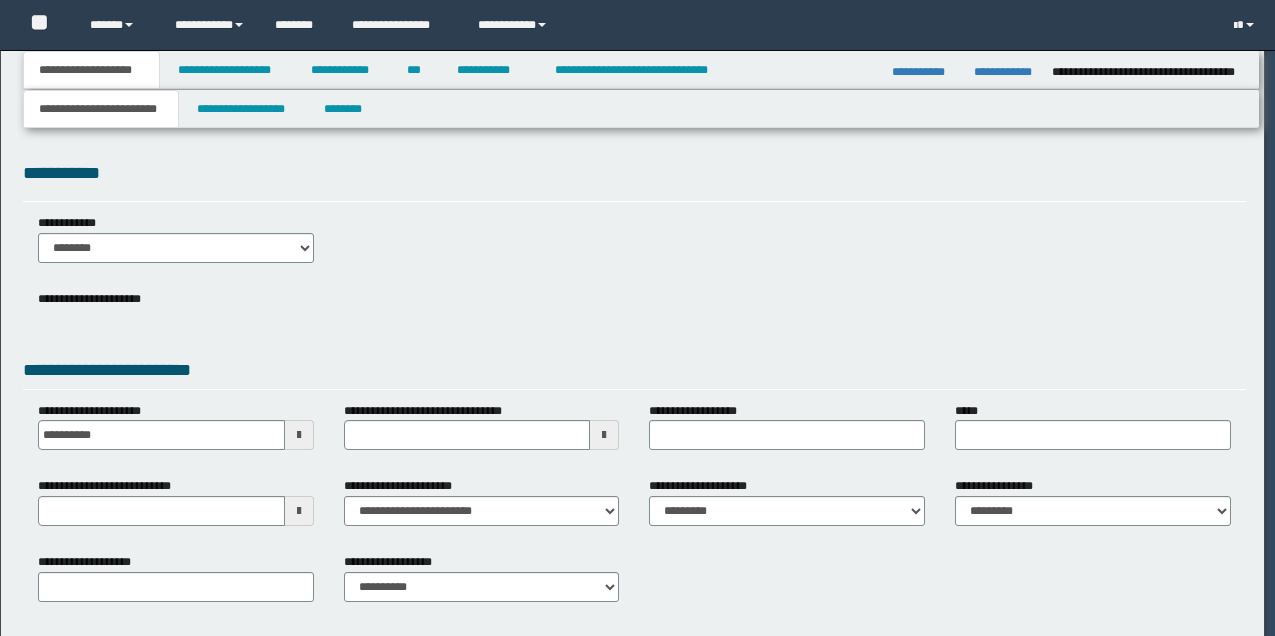 scroll, scrollTop: 0, scrollLeft: 0, axis: both 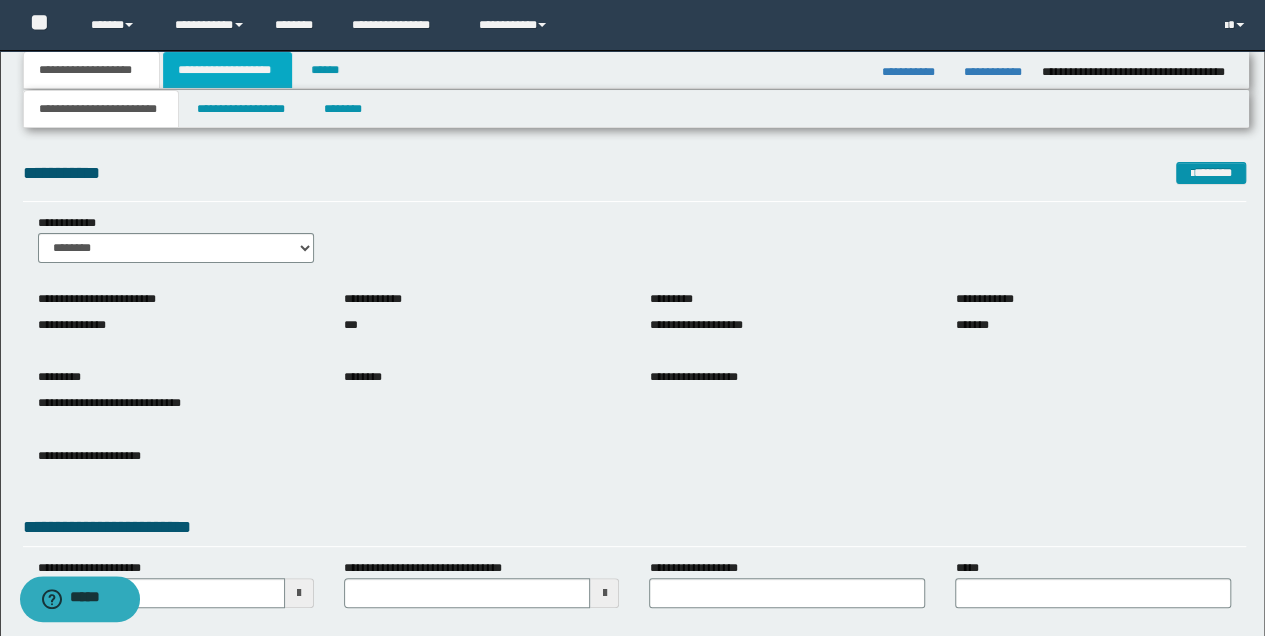 click on "**********" at bounding box center [227, 70] 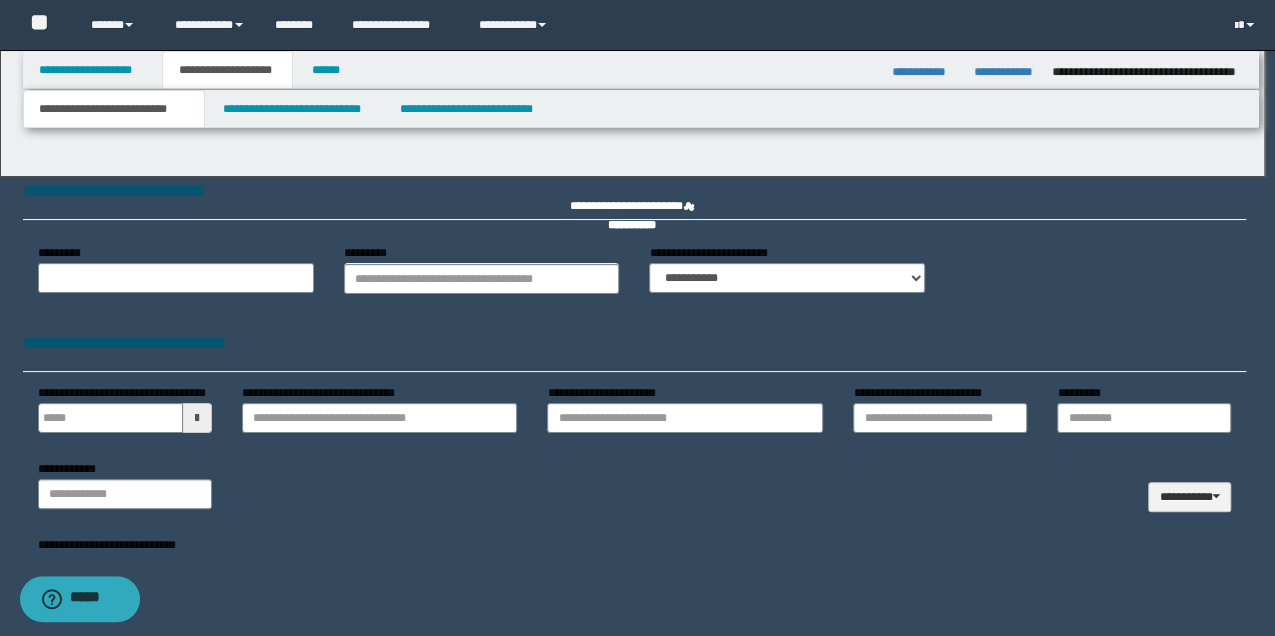type 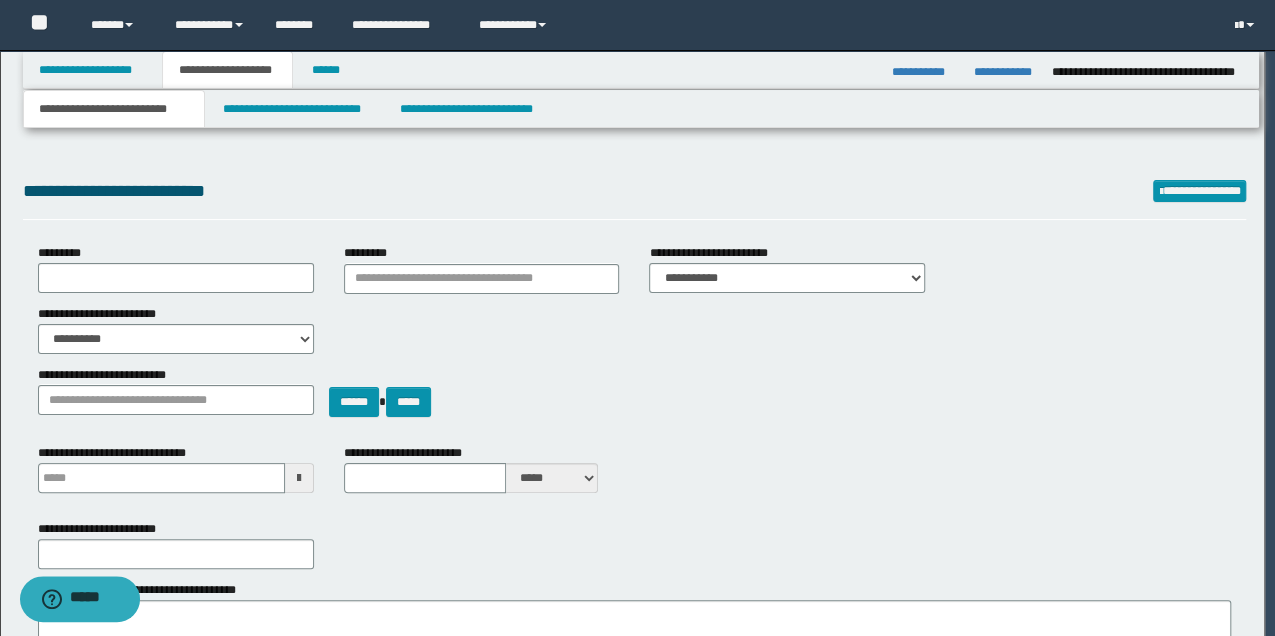select on "*" 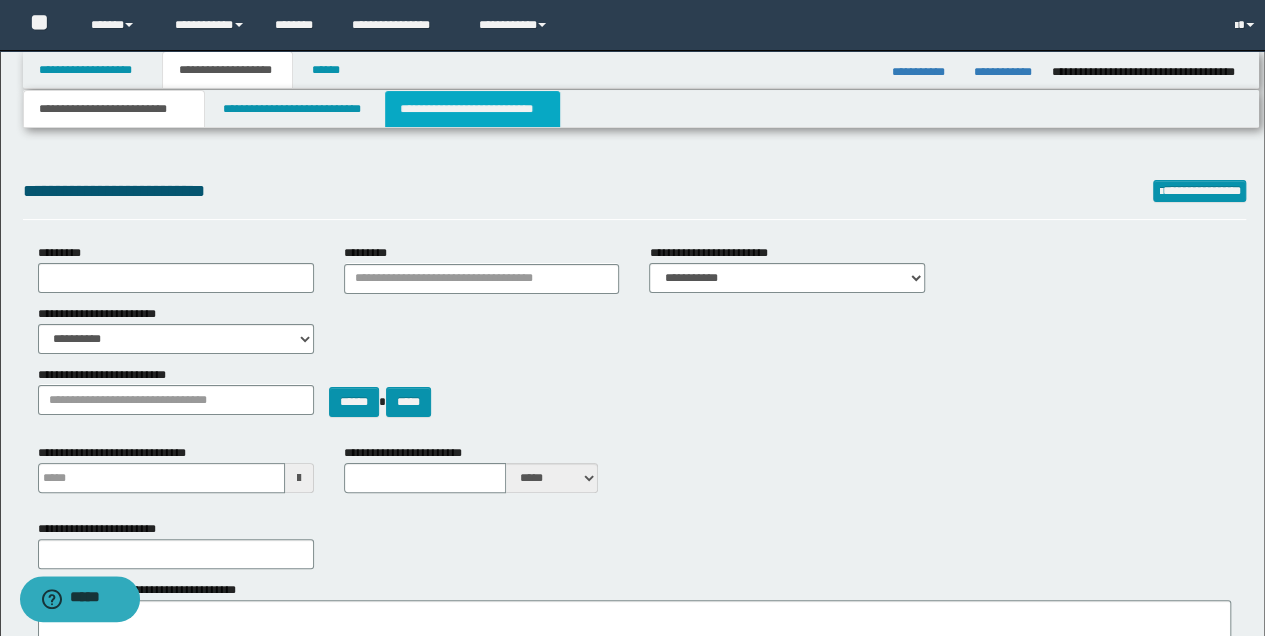 scroll, scrollTop: 0, scrollLeft: 0, axis: both 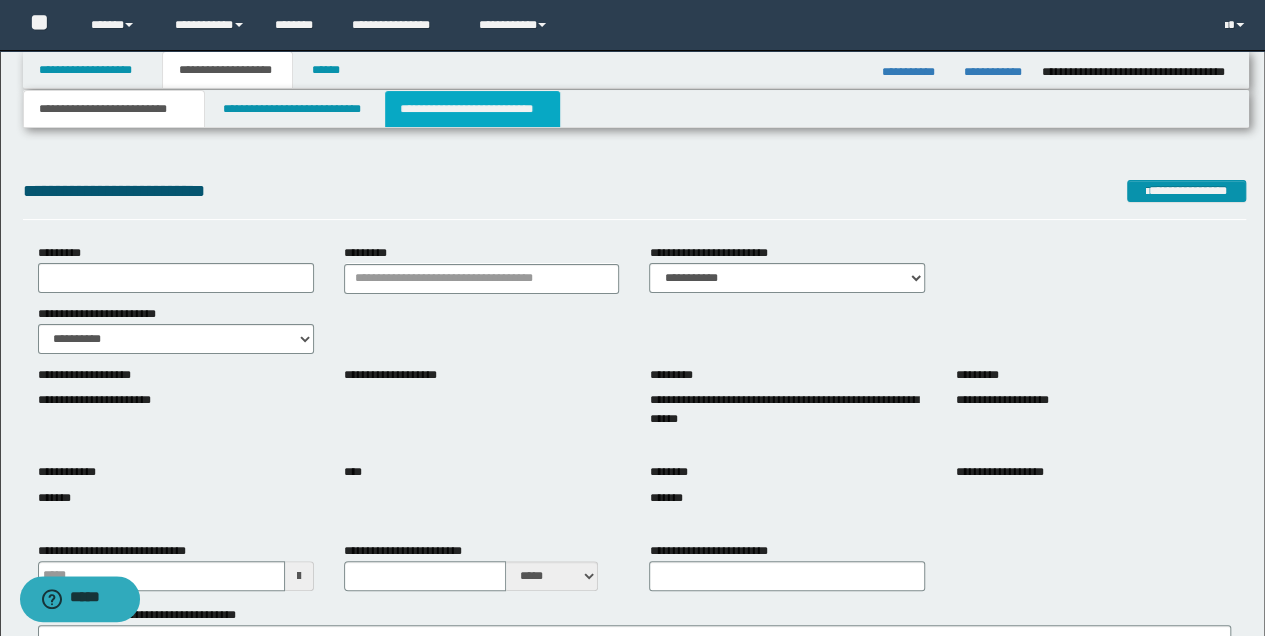 click on "**********" at bounding box center [472, 109] 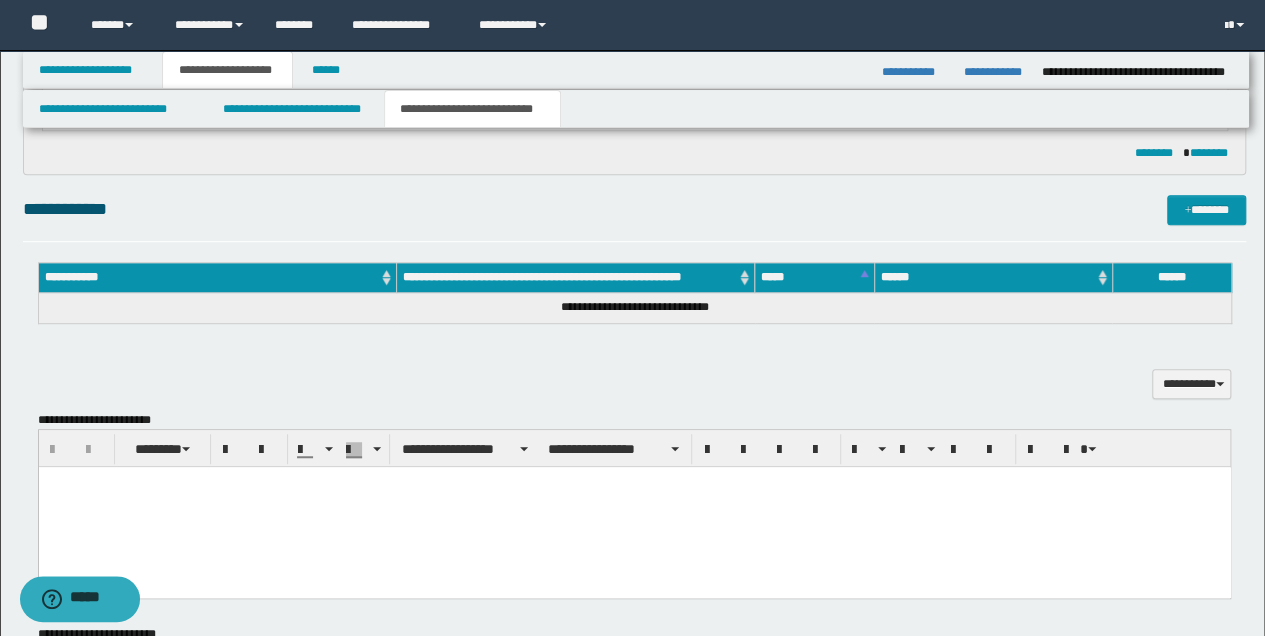 scroll, scrollTop: 533, scrollLeft: 0, axis: vertical 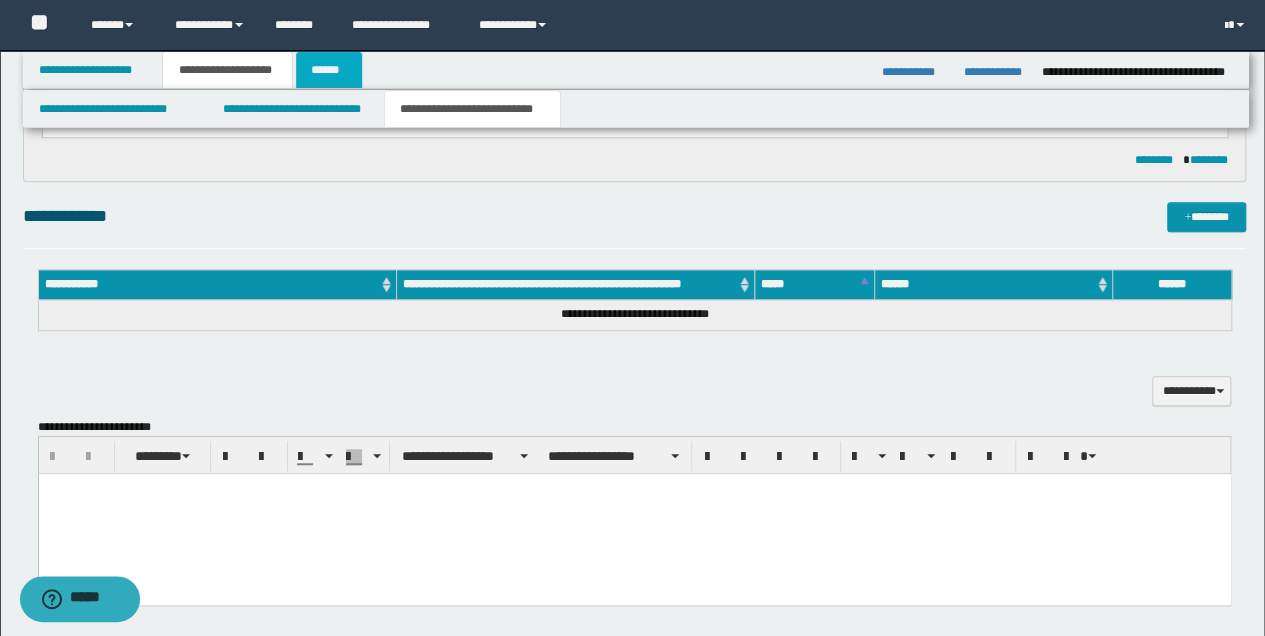 click on "******" at bounding box center (329, 70) 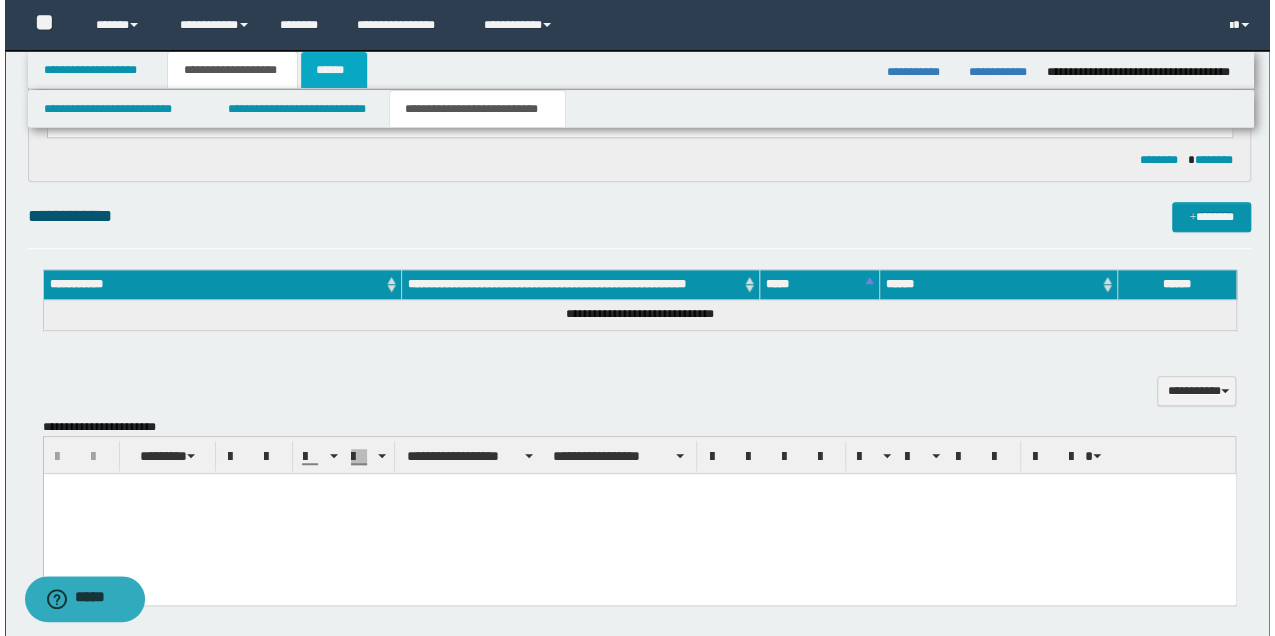 scroll, scrollTop: 0, scrollLeft: 0, axis: both 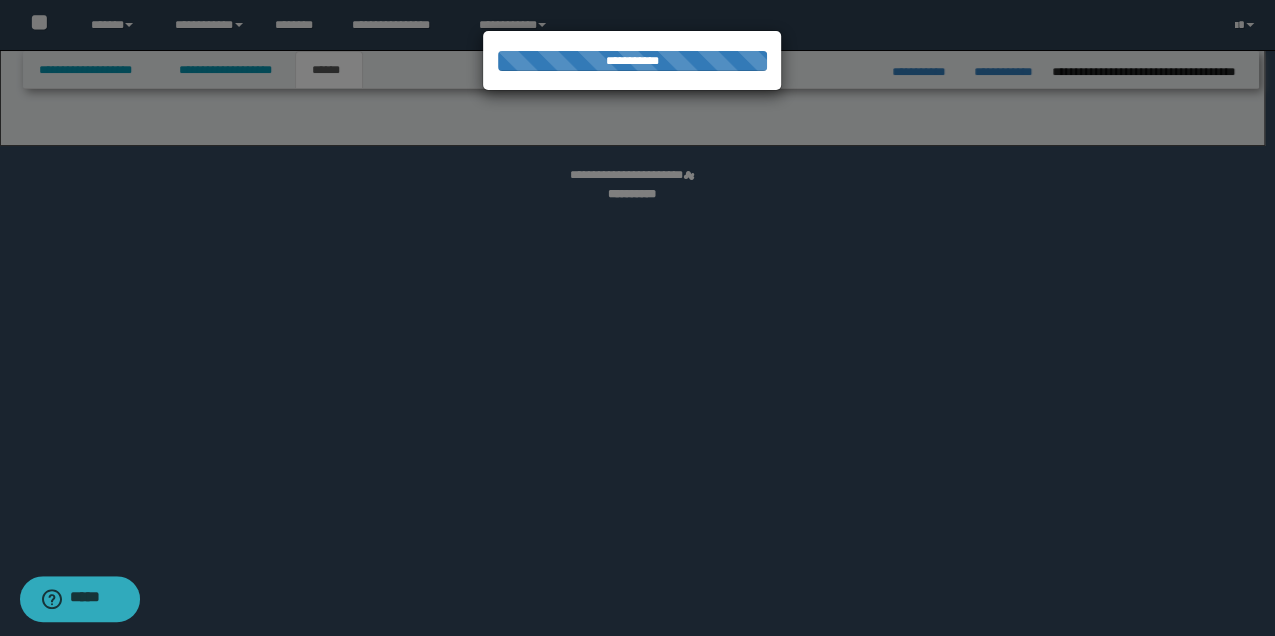 select on "*" 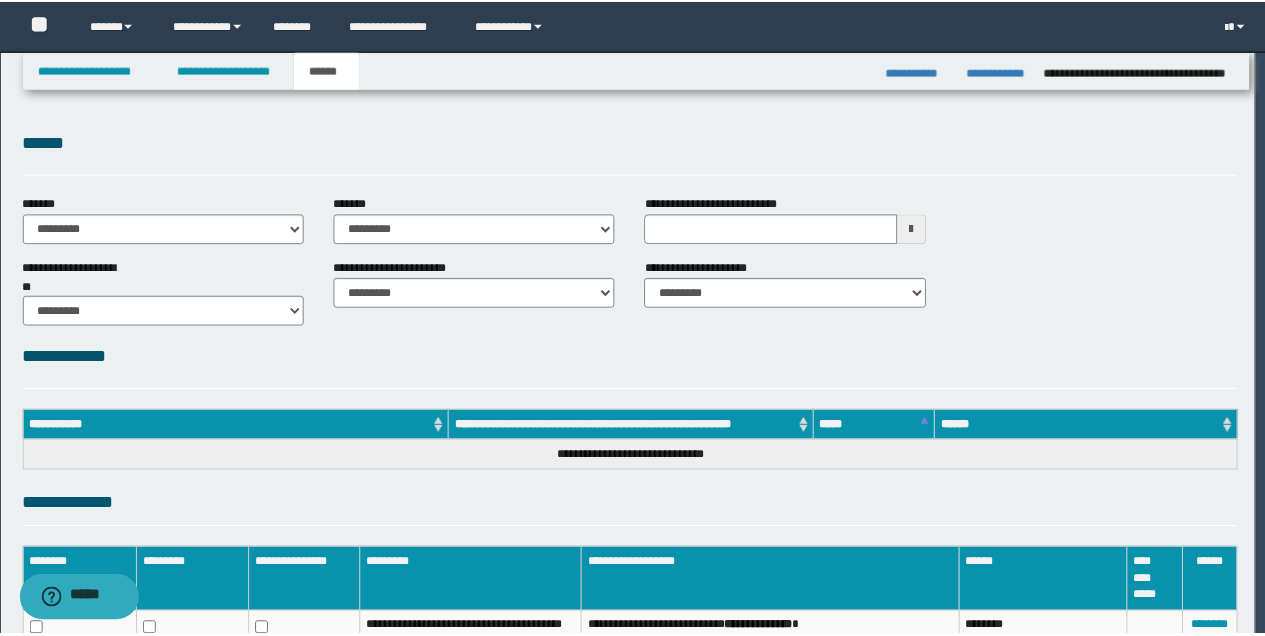 scroll, scrollTop: 0, scrollLeft: 0, axis: both 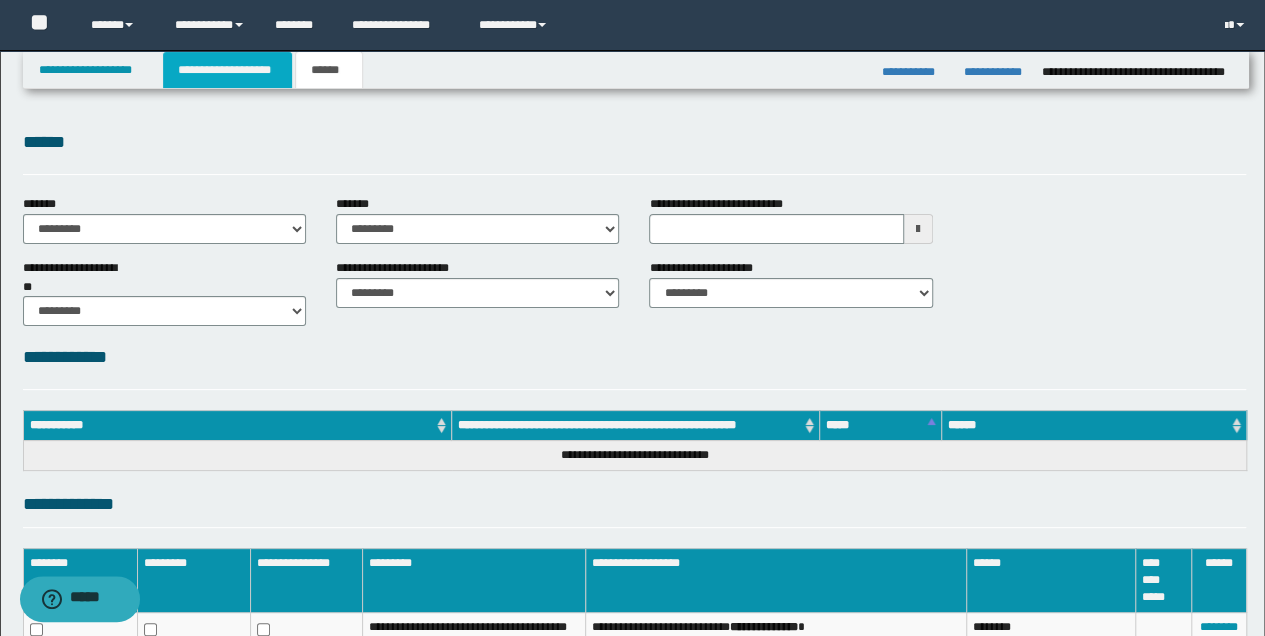 click on "**********" at bounding box center [227, 70] 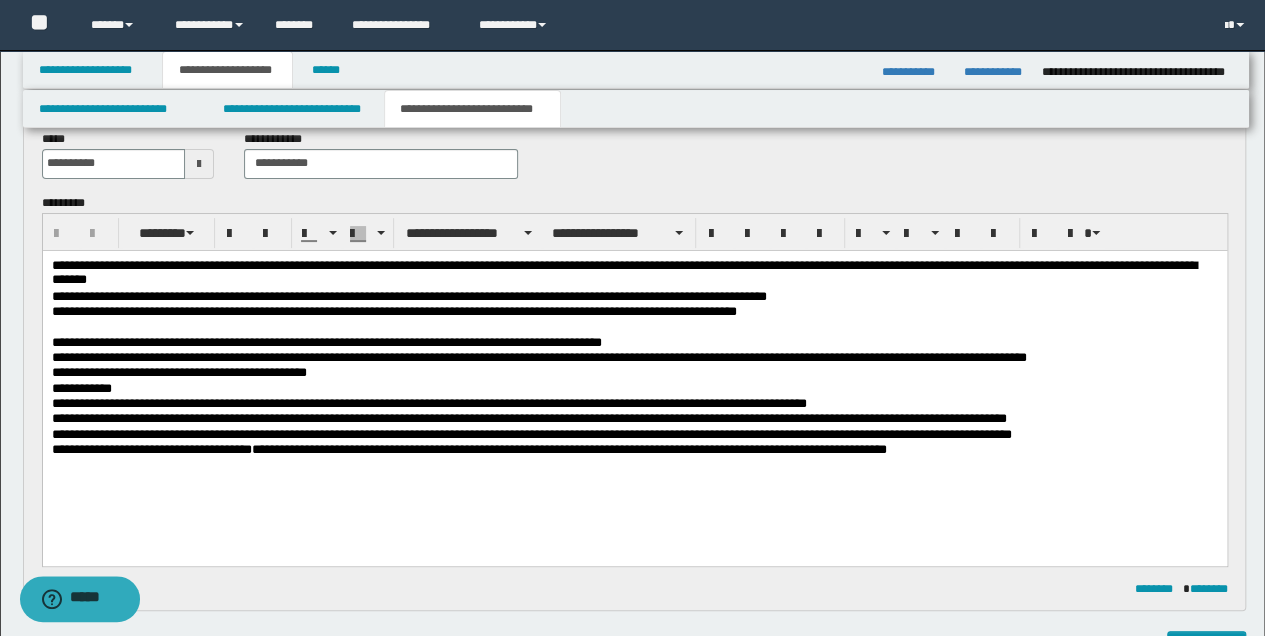 scroll, scrollTop: 133, scrollLeft: 0, axis: vertical 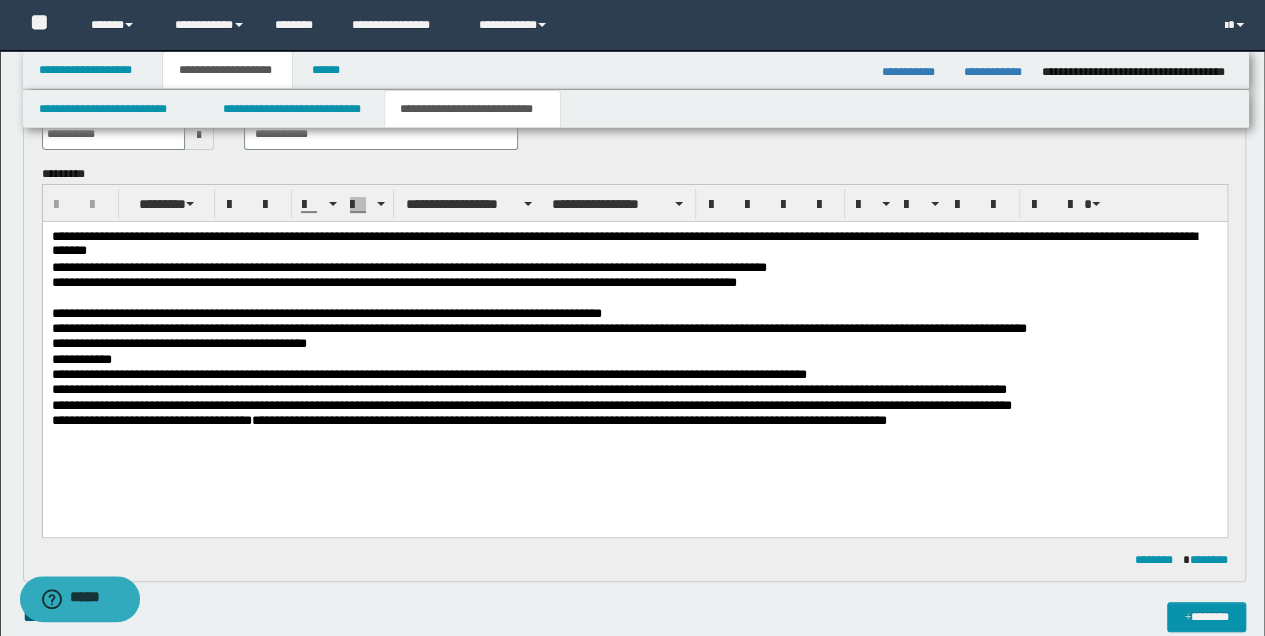 click on "**********" at bounding box center (634, 313) 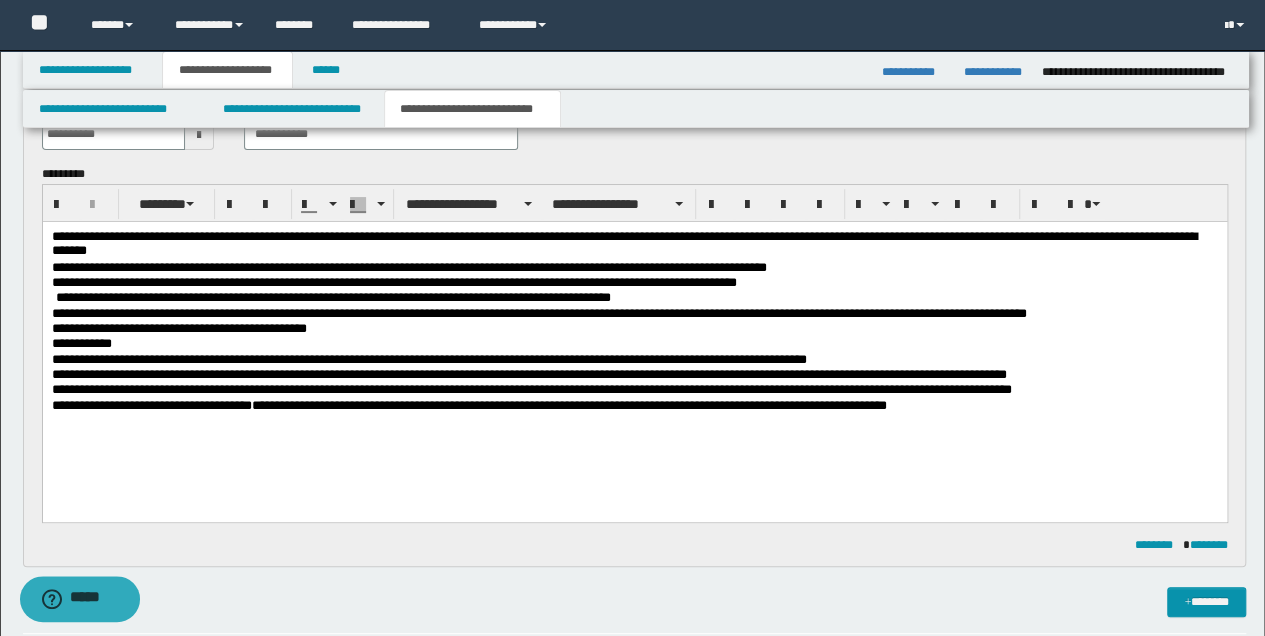 type 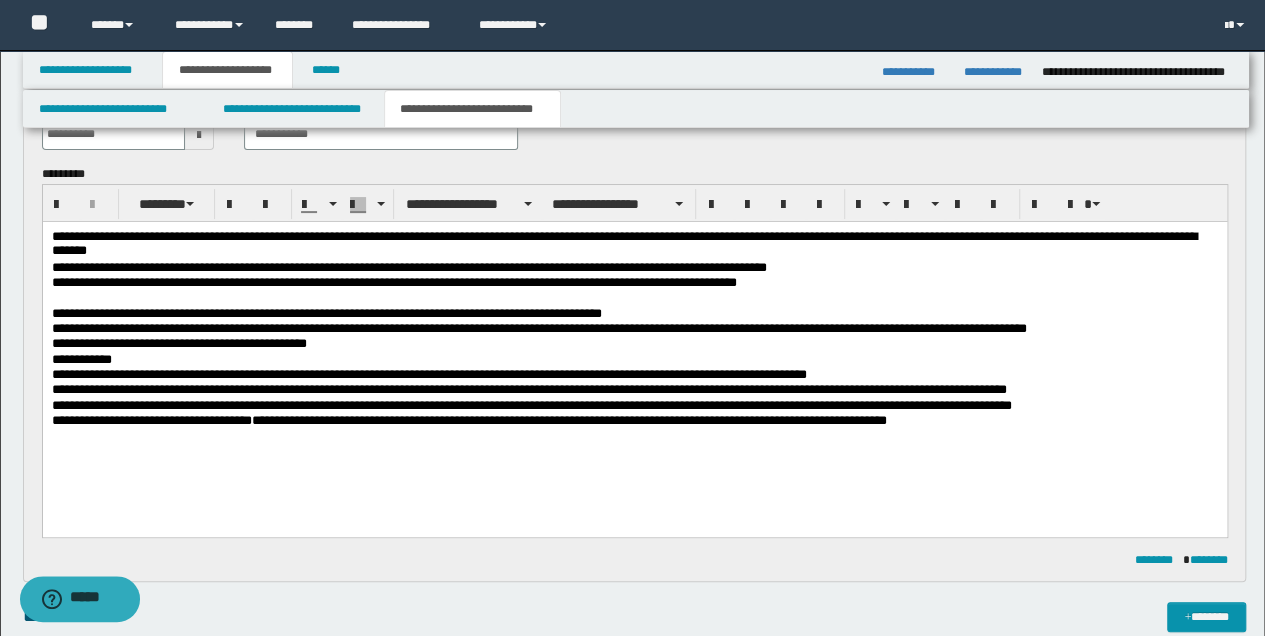 click on "**********" at bounding box center [634, 328] 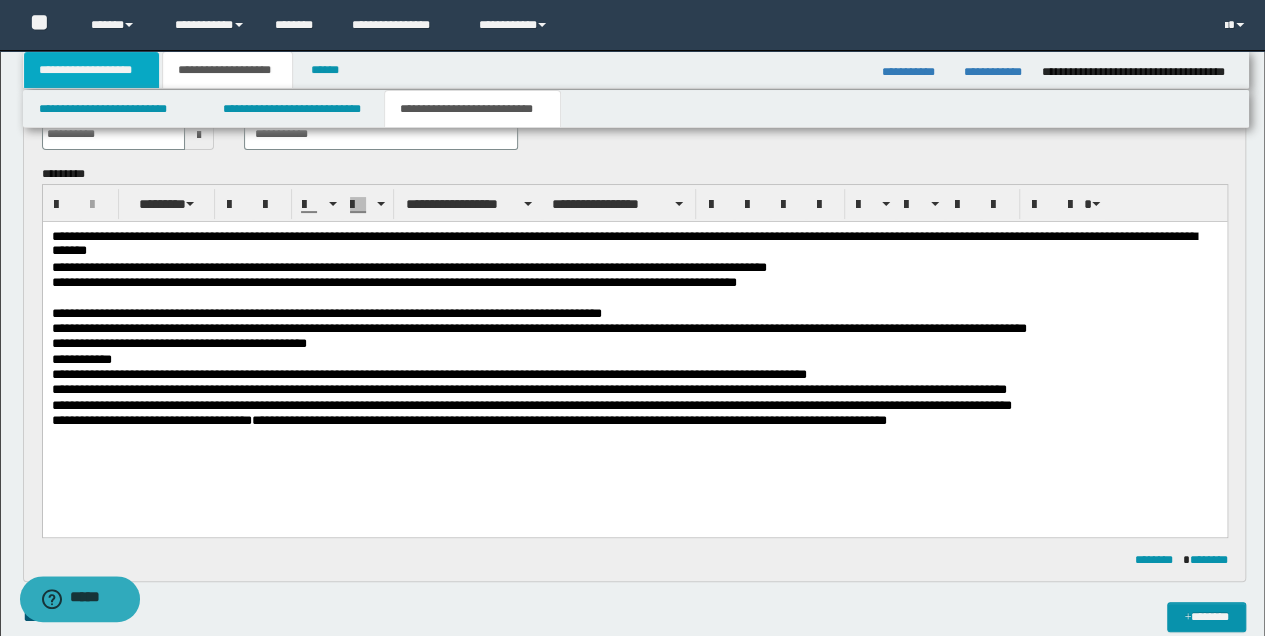 click on "**********" at bounding box center (92, 70) 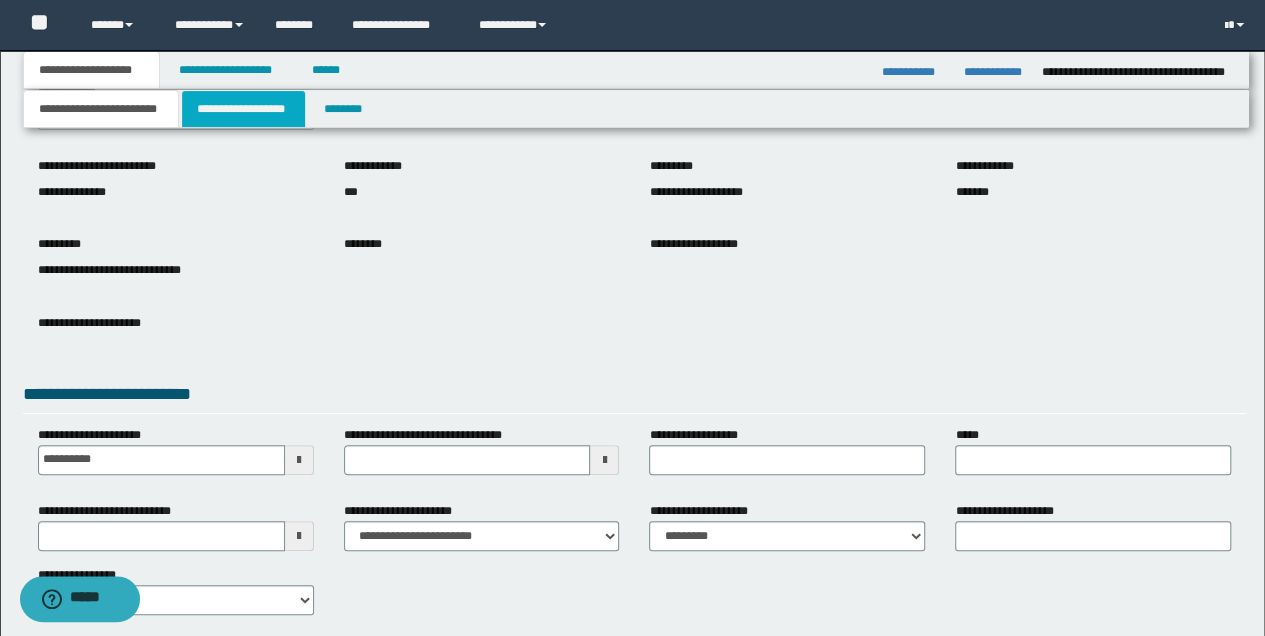click on "**********" at bounding box center (243, 109) 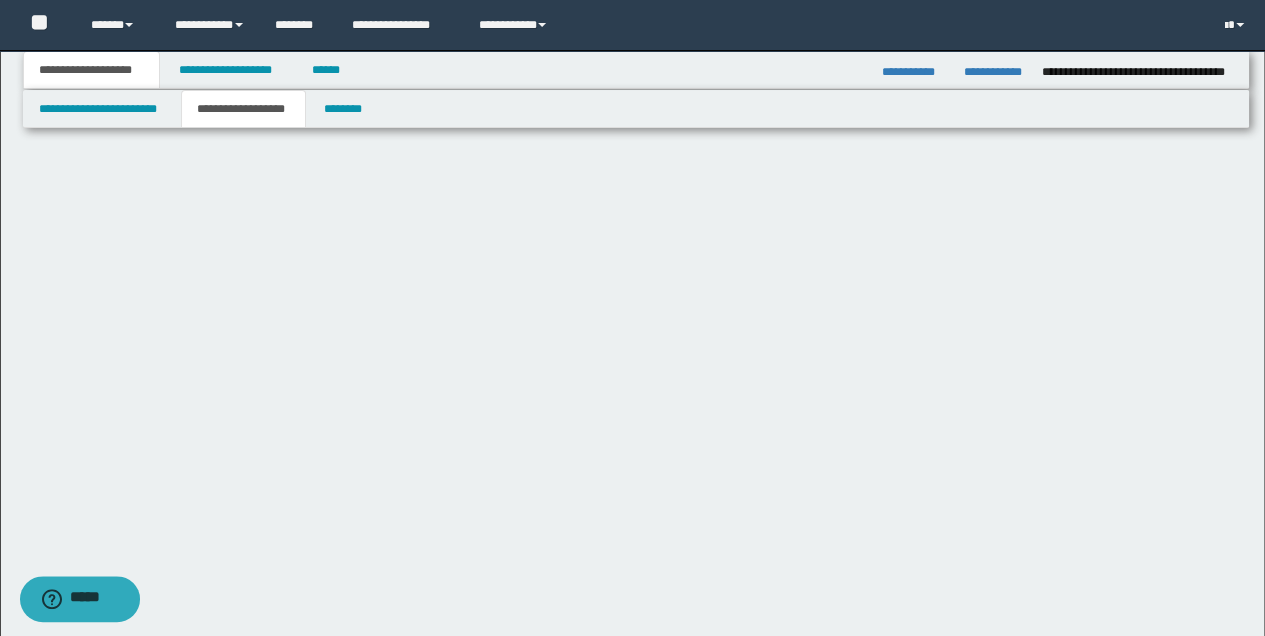 scroll, scrollTop: 0, scrollLeft: 0, axis: both 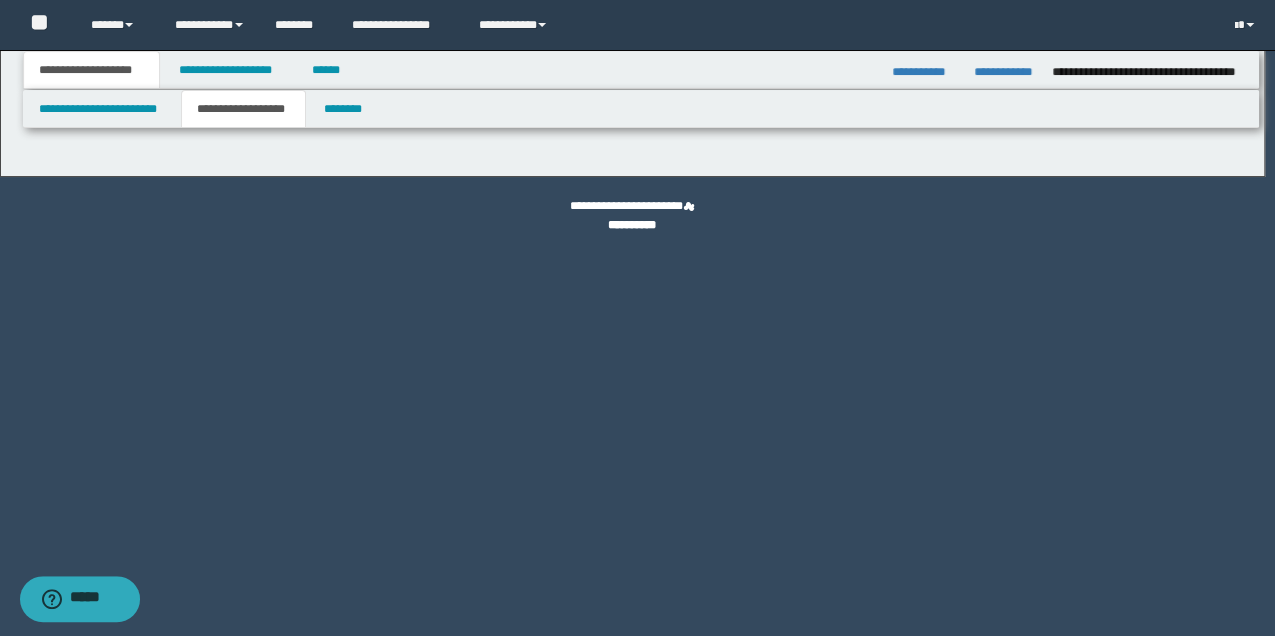 type on "********" 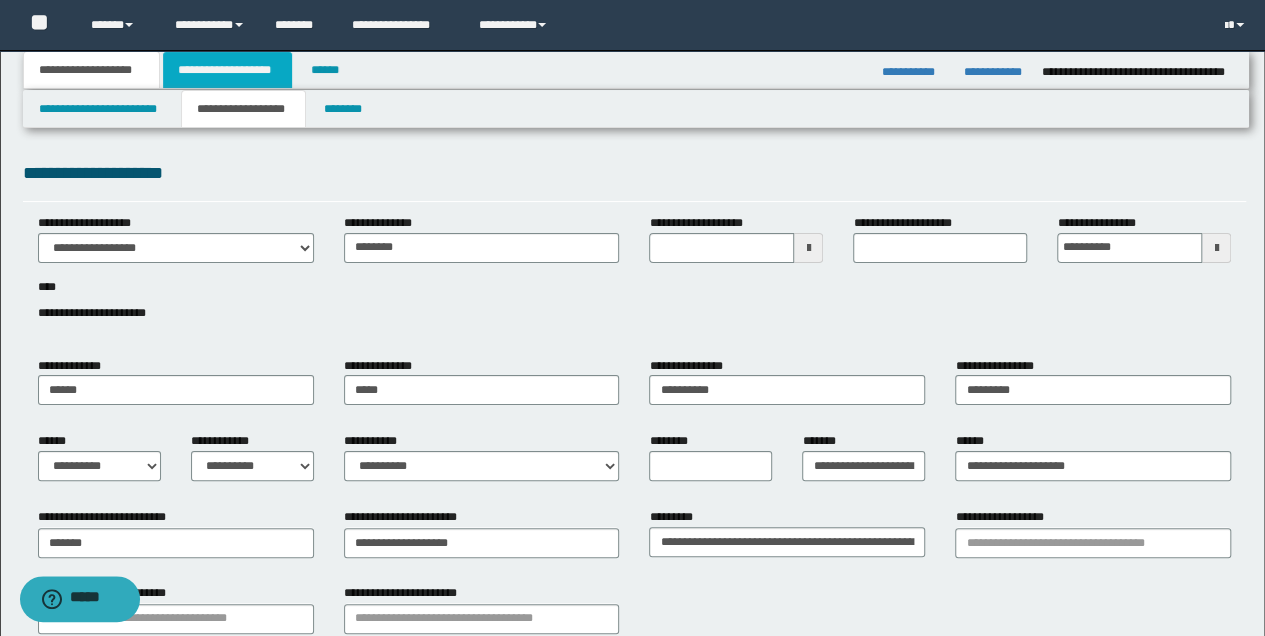 click on "**********" at bounding box center (227, 70) 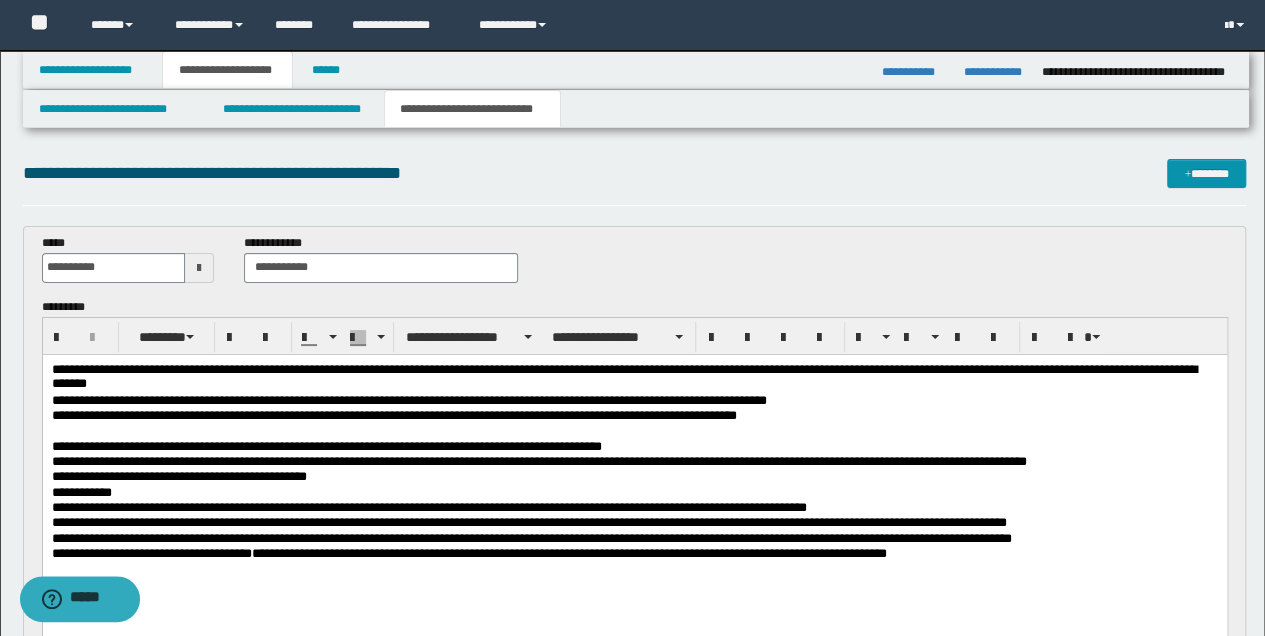 click on "**********" at bounding box center (634, 446) 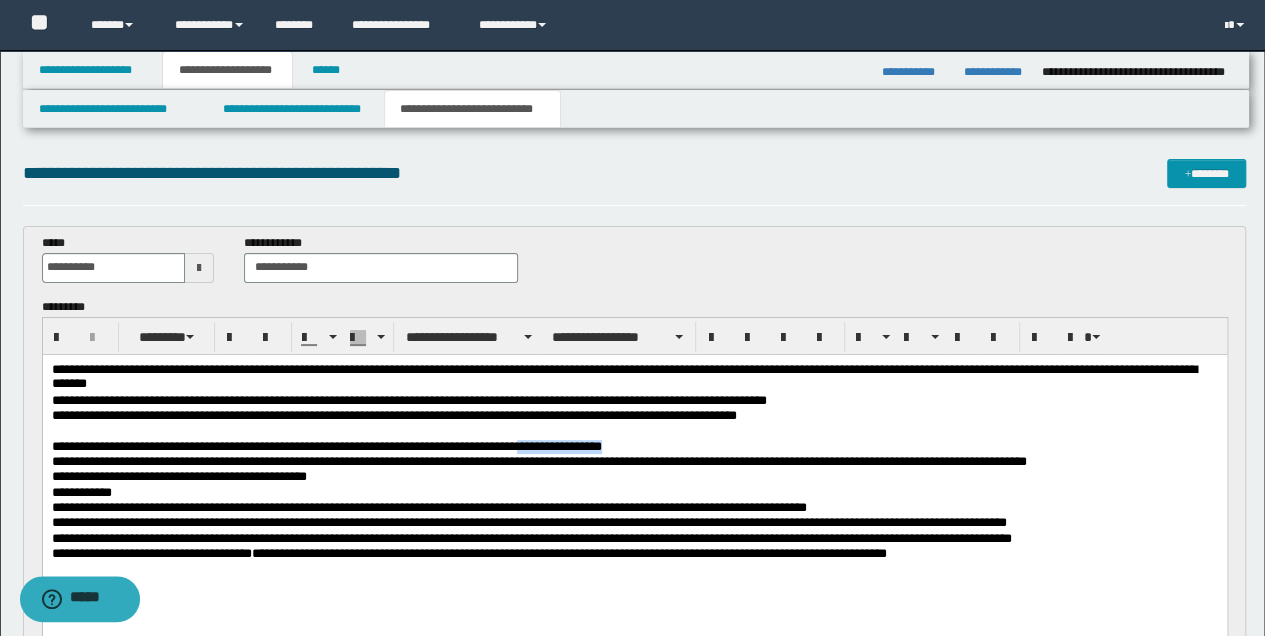 drag, startPoint x: 557, startPoint y: 443, endPoint x: 657, endPoint y: 445, distance: 100.02 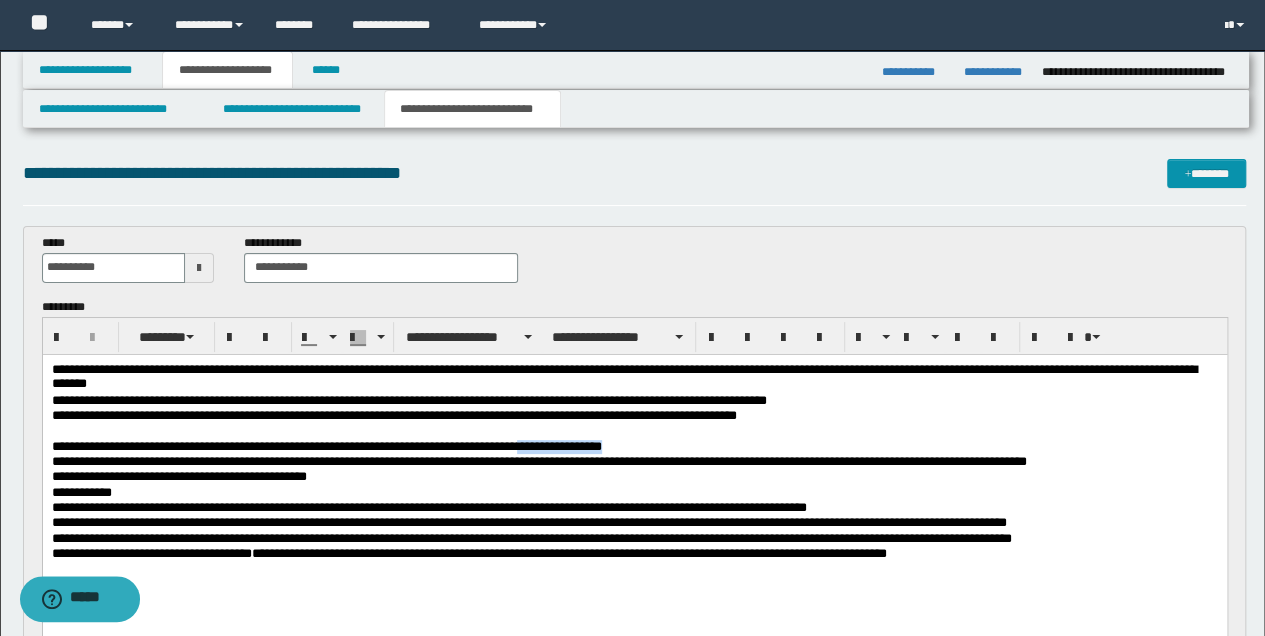 click on "**********" at bounding box center [634, 446] 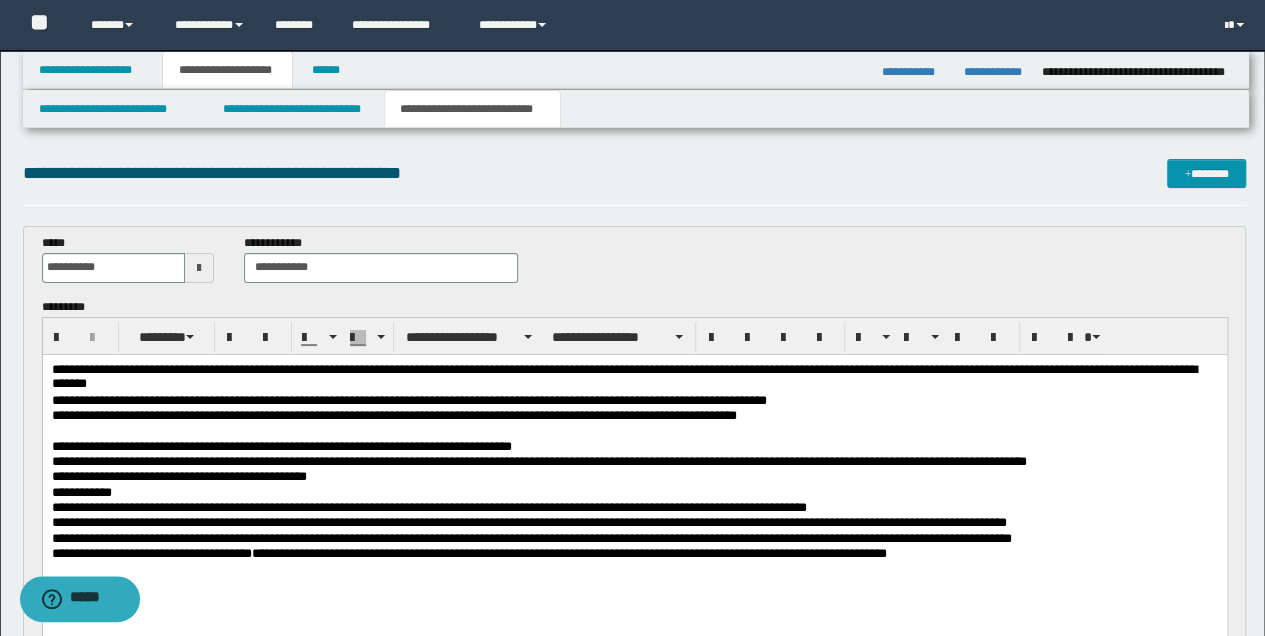 click on "**********" at bounding box center [634, 446] 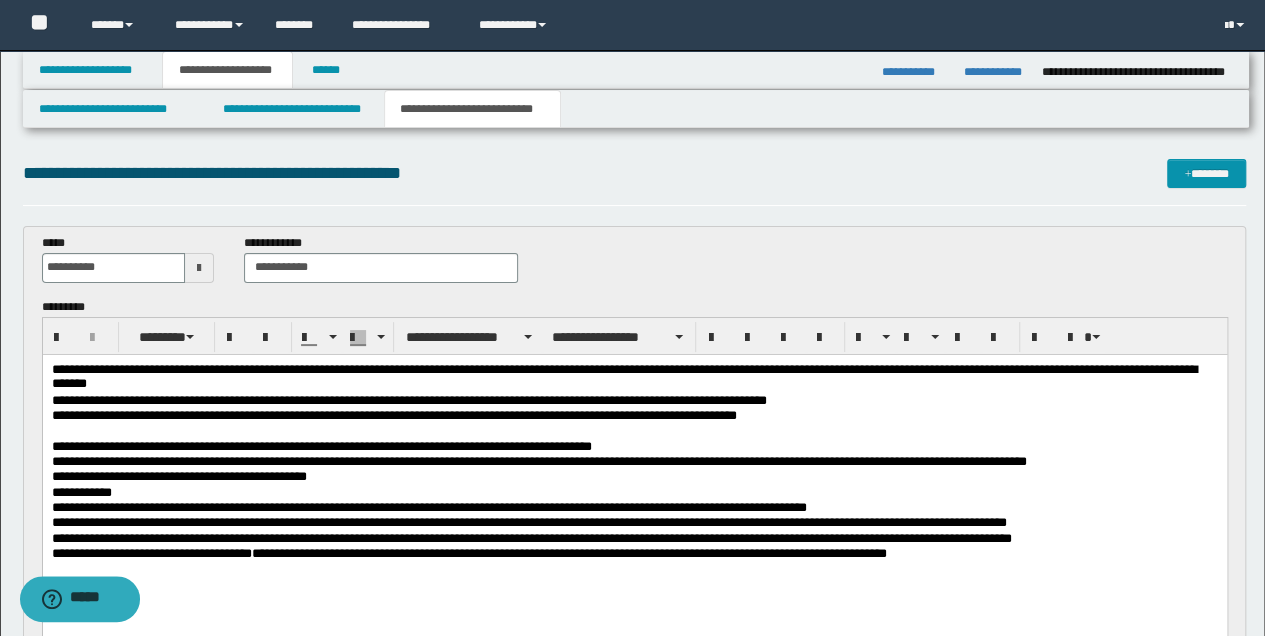 click on "**********" at bounding box center (634, 446) 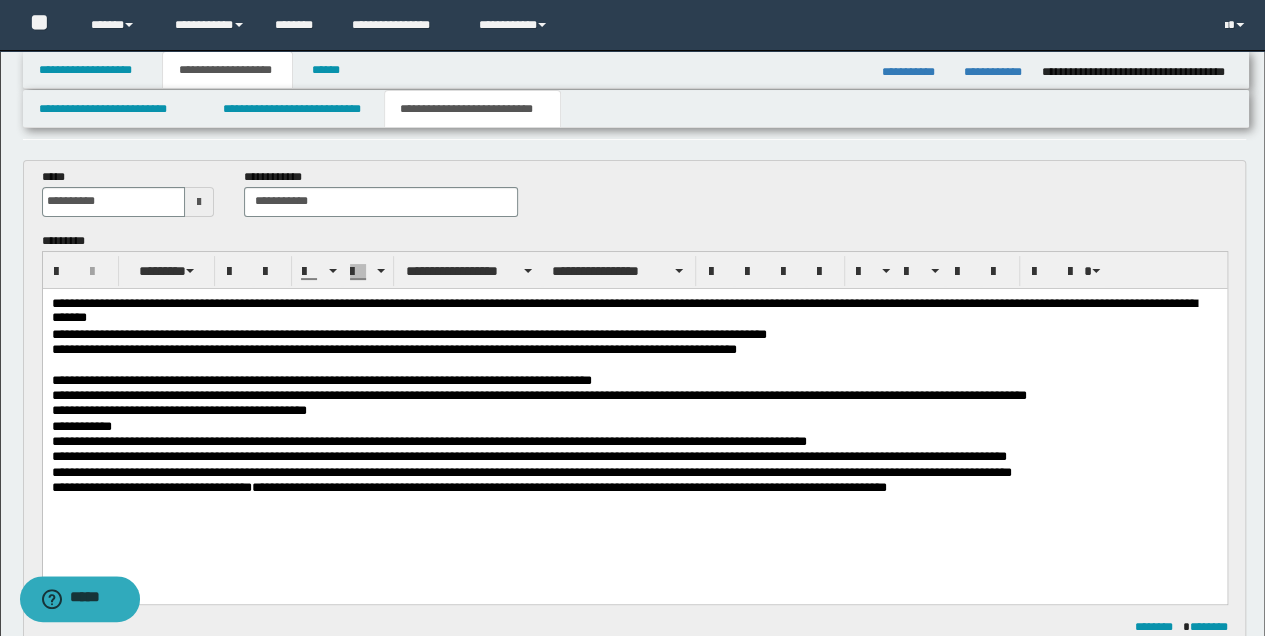 scroll, scrollTop: 266, scrollLeft: 0, axis: vertical 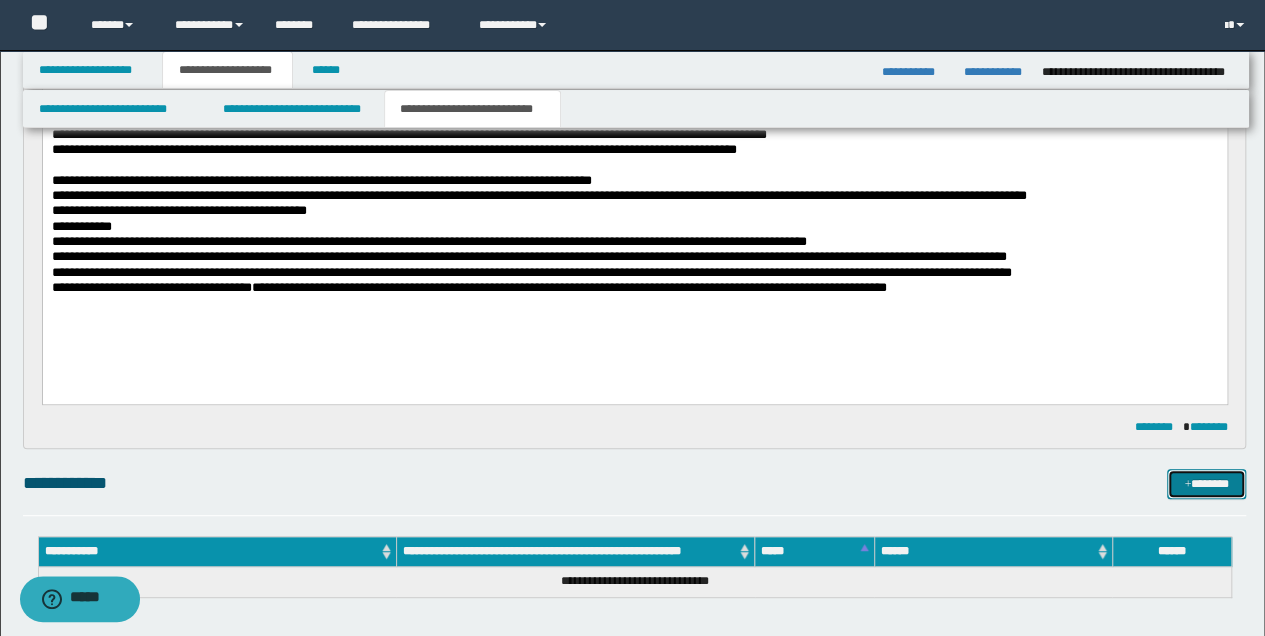 click on "*******" at bounding box center (1206, 483) 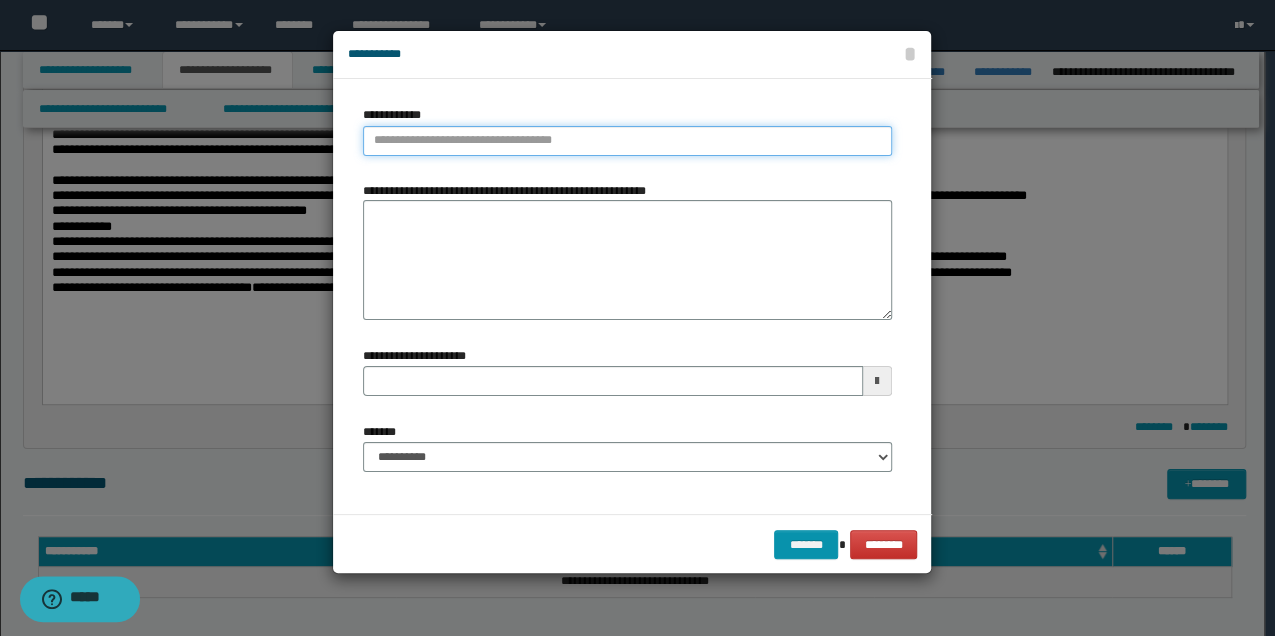 click on "**********" at bounding box center (627, 141) 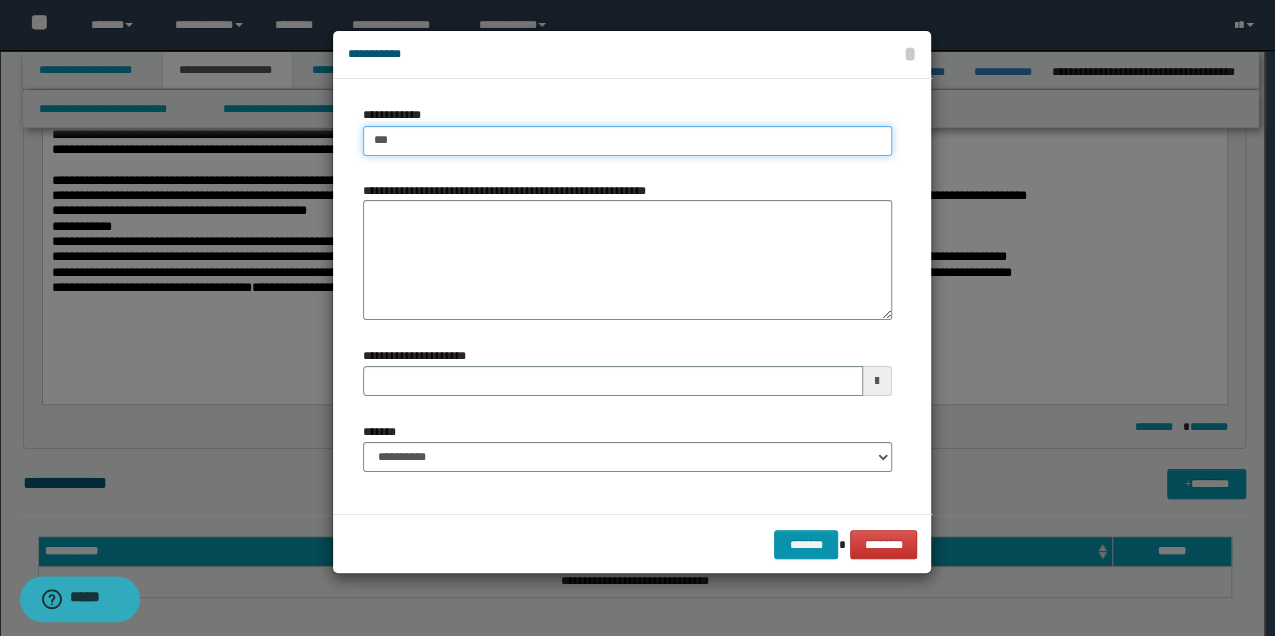 type on "****" 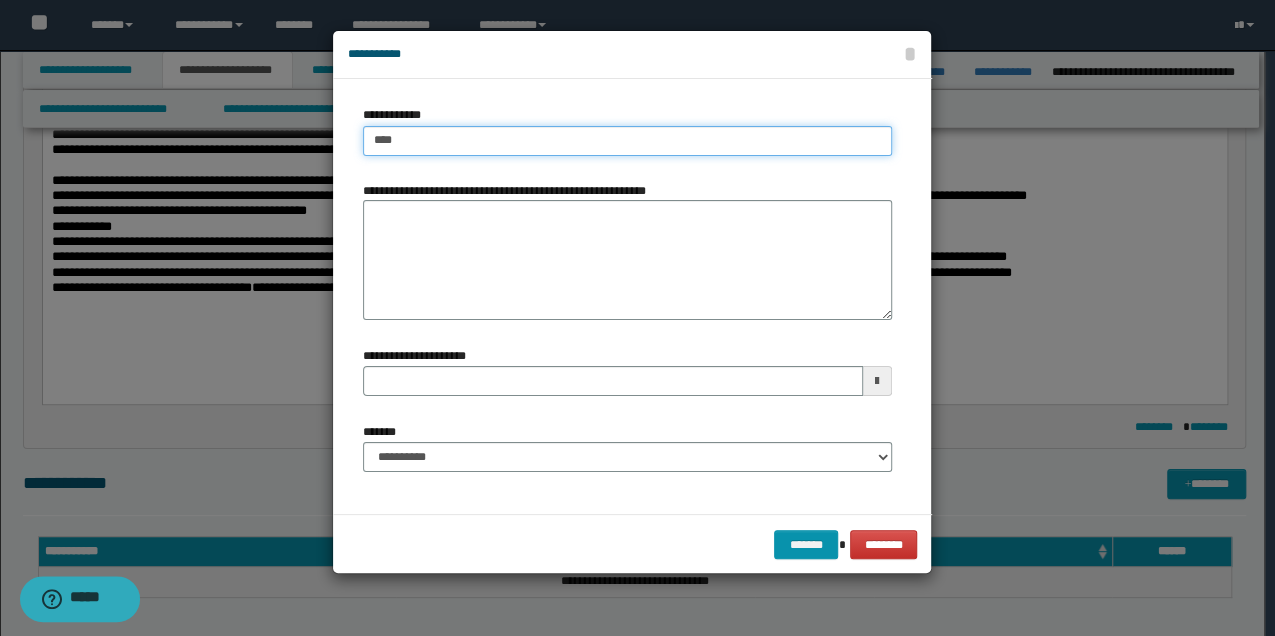 type on "****" 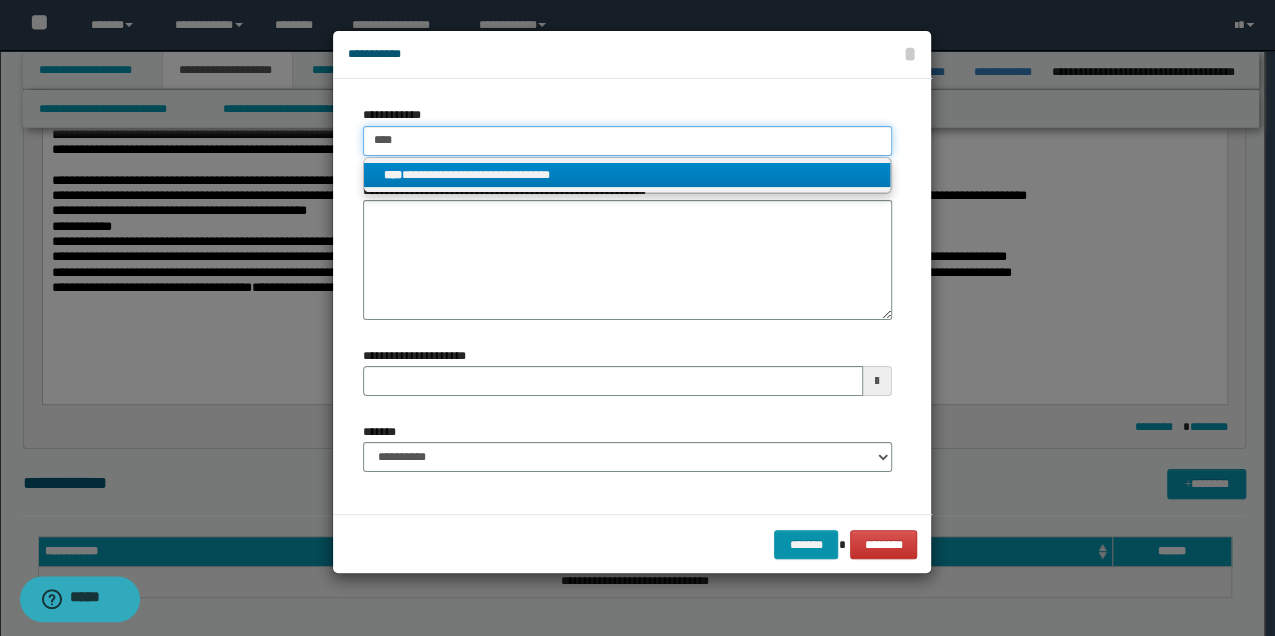 type on "****" 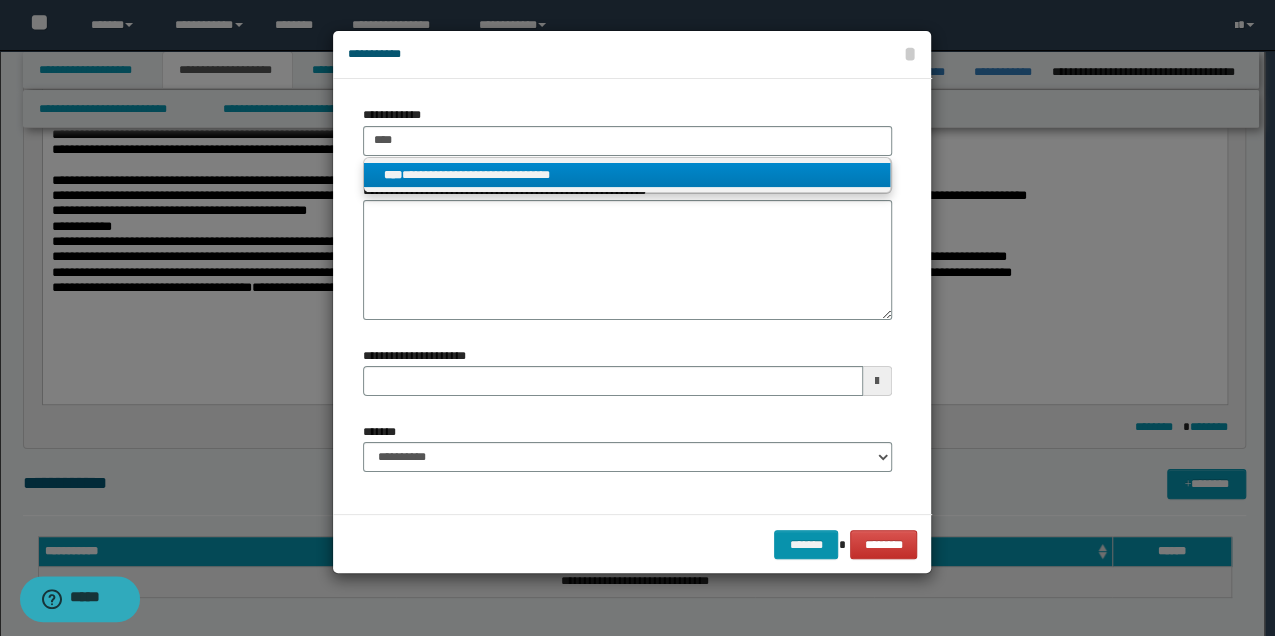 click on "**********" at bounding box center (627, 175) 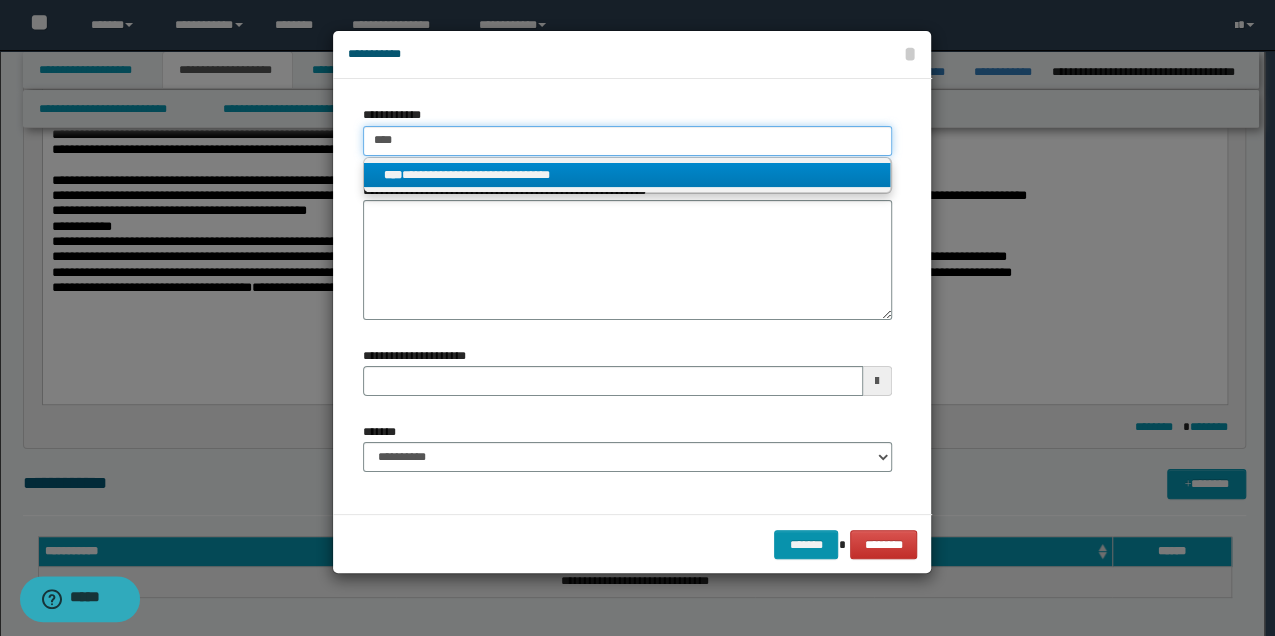 type 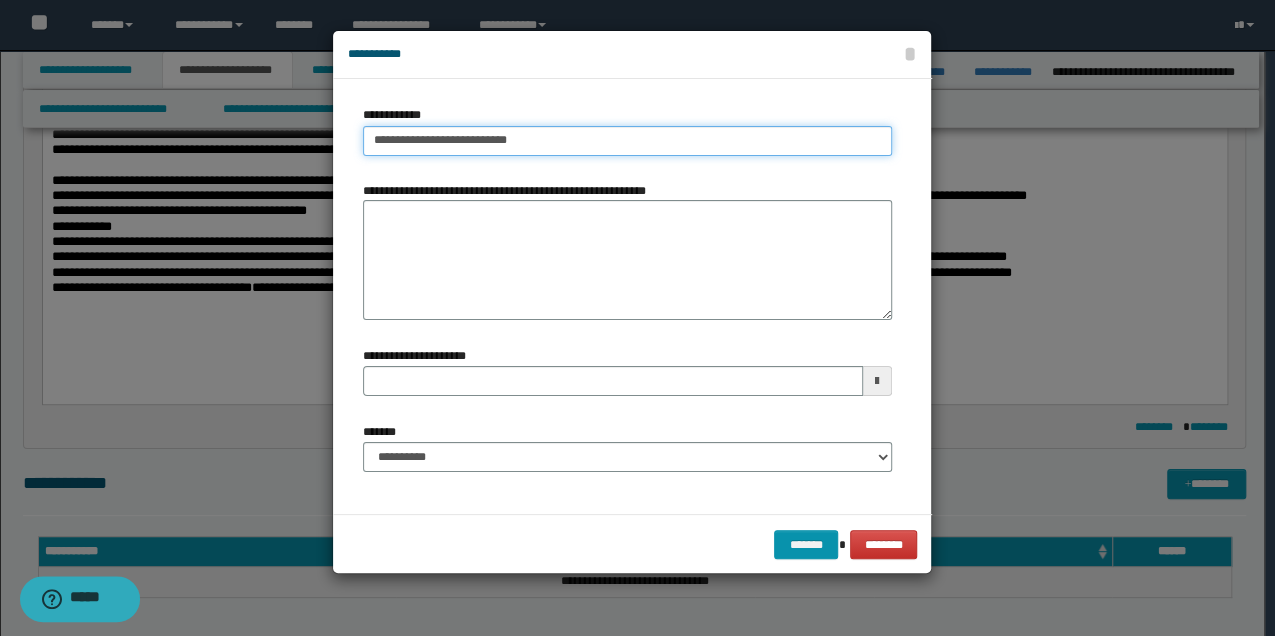 type 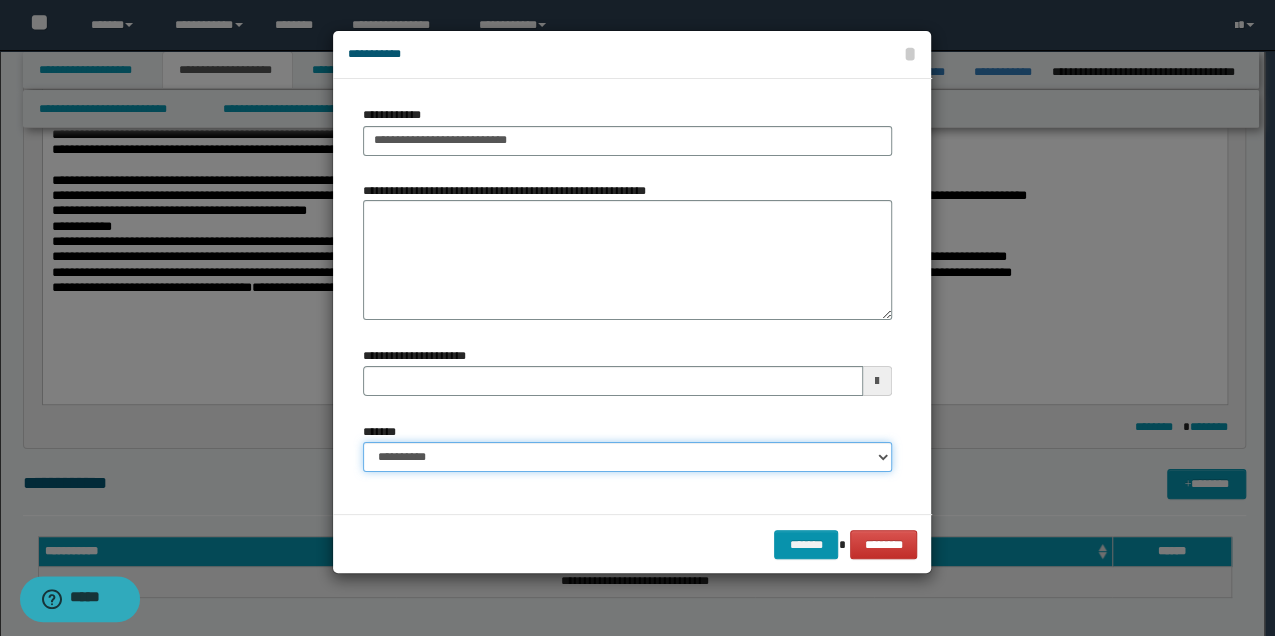 click on "**********" at bounding box center [627, 457] 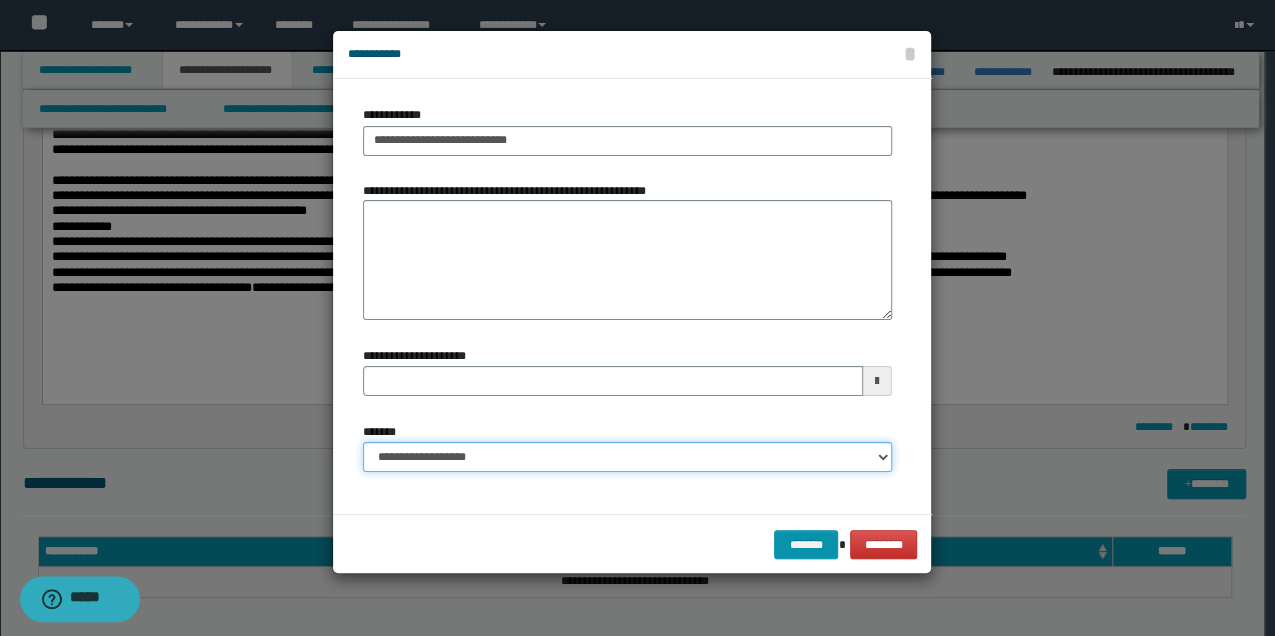 type 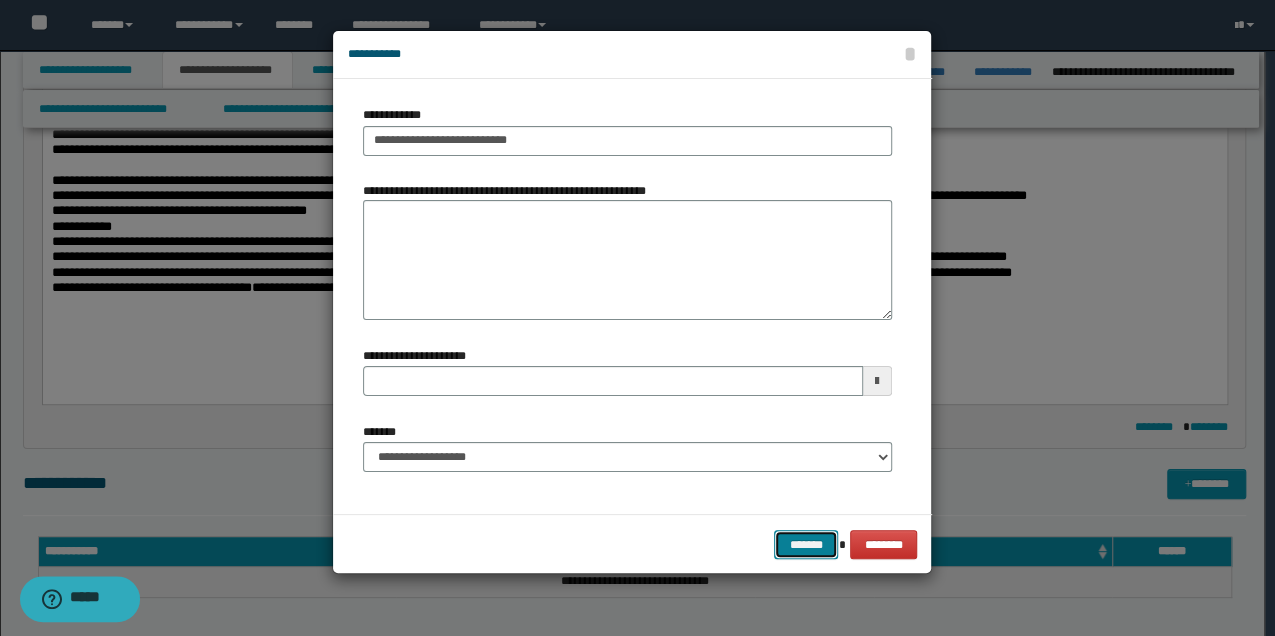 click on "*******" at bounding box center [806, 544] 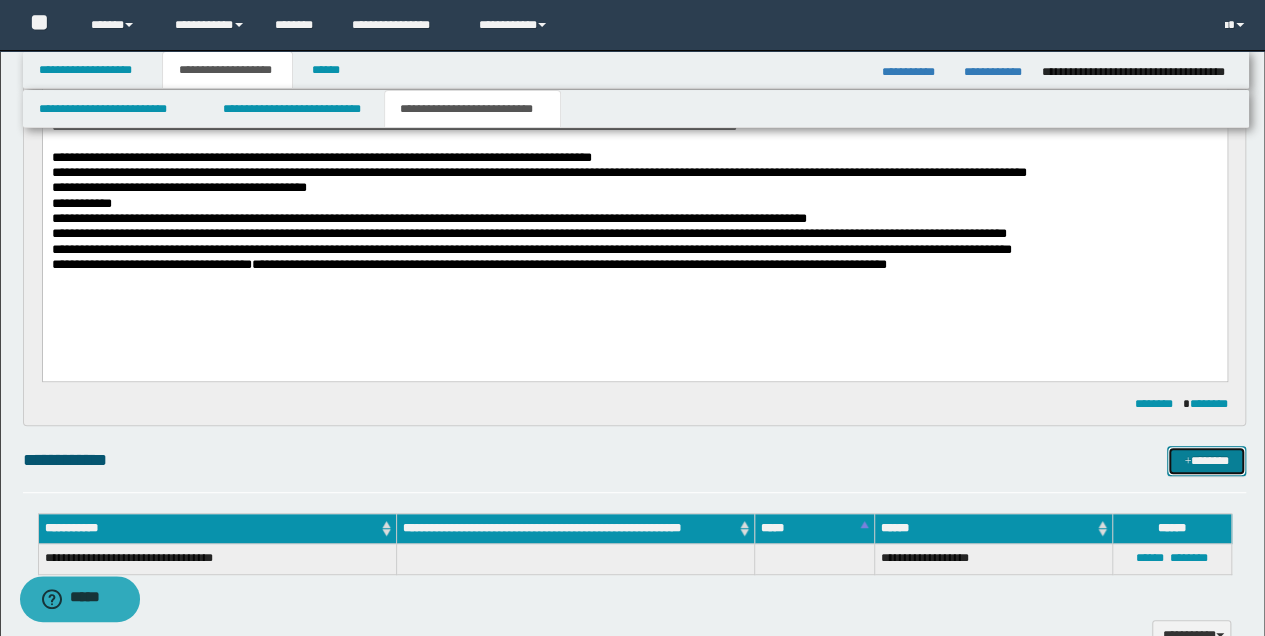 scroll, scrollTop: 333, scrollLeft: 0, axis: vertical 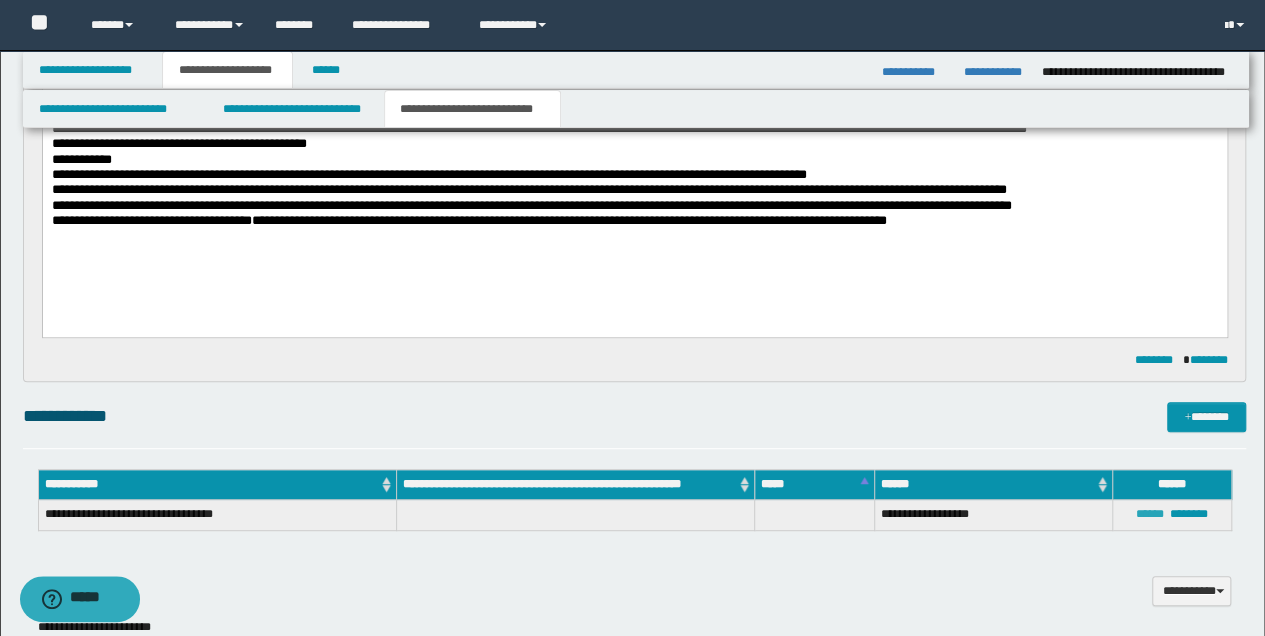 click on "******" at bounding box center [1150, 514] 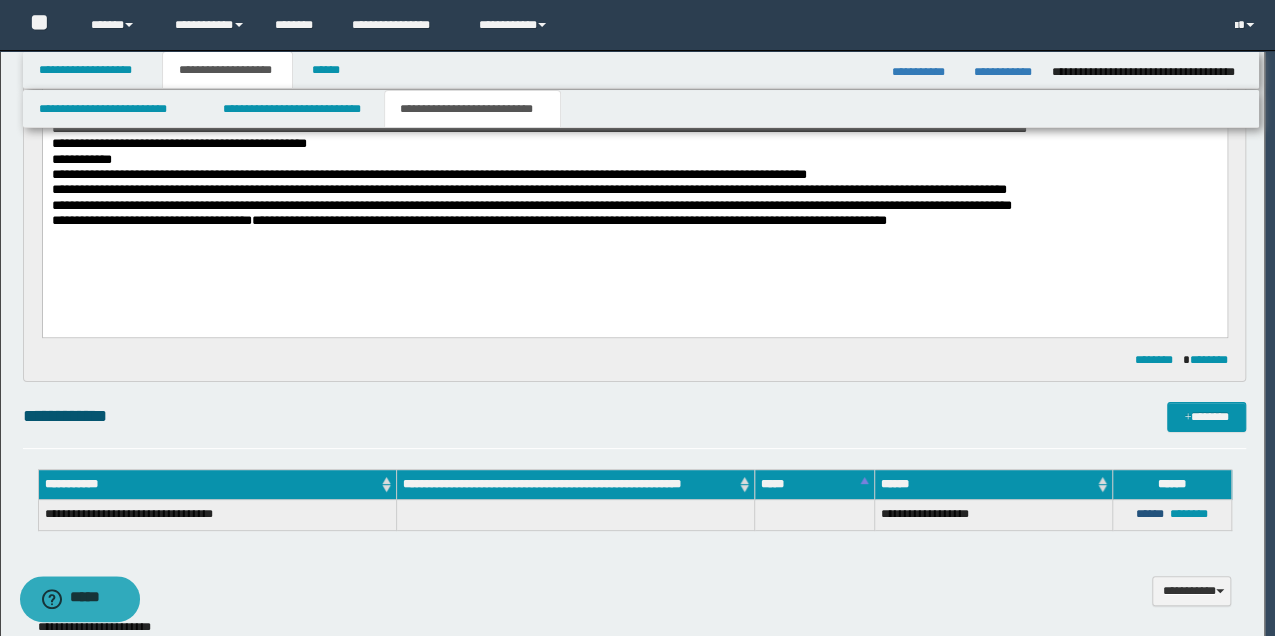 type 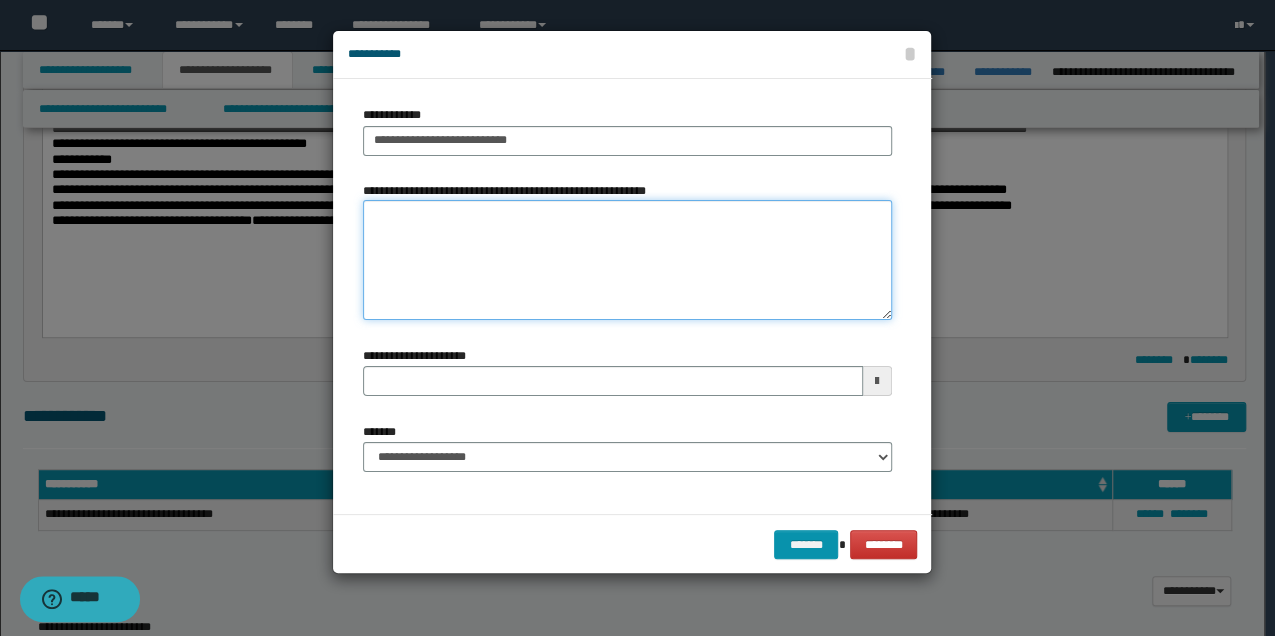 click on "**********" at bounding box center (627, 260) 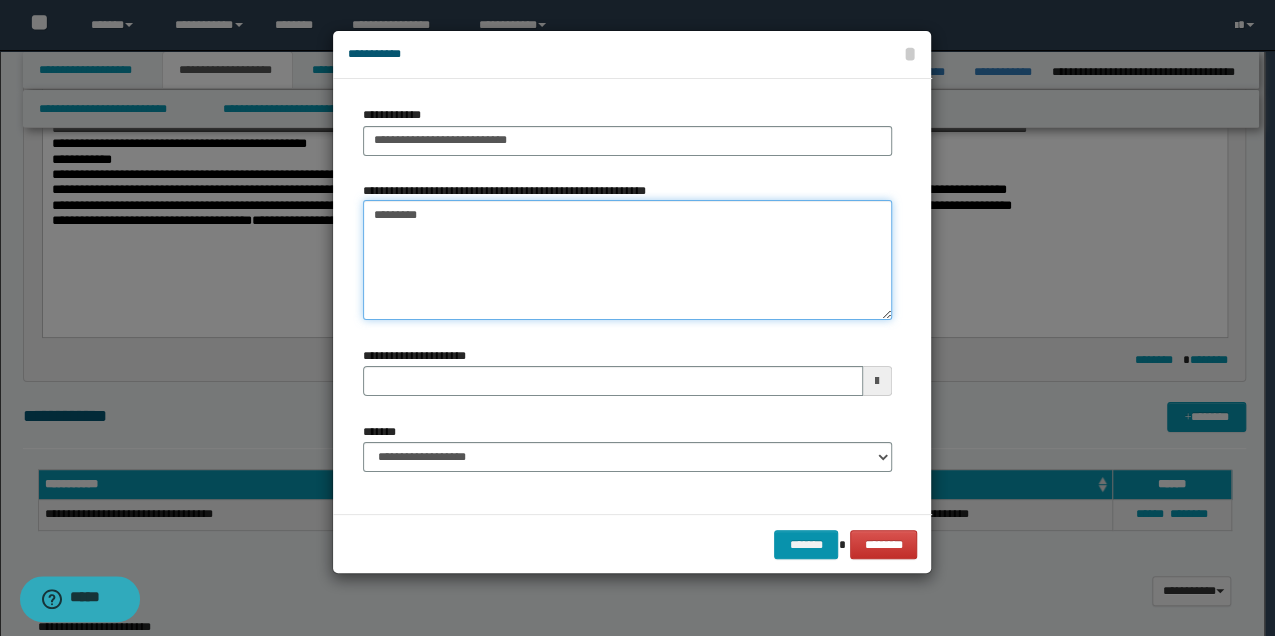 type on "*********" 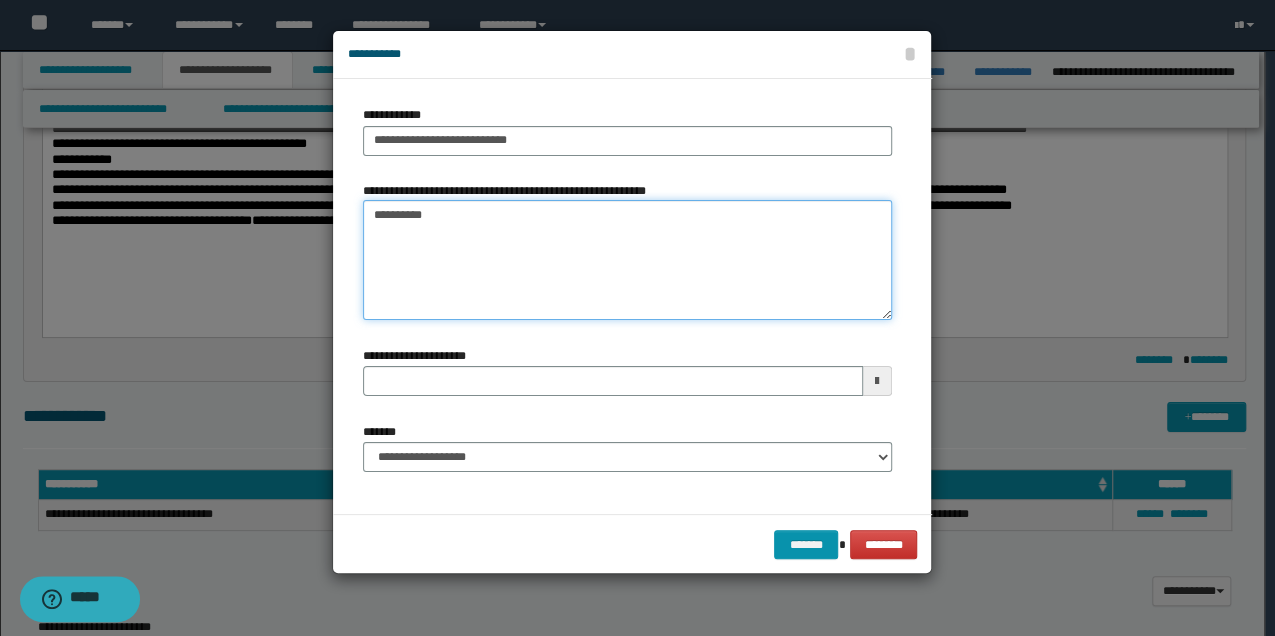 type 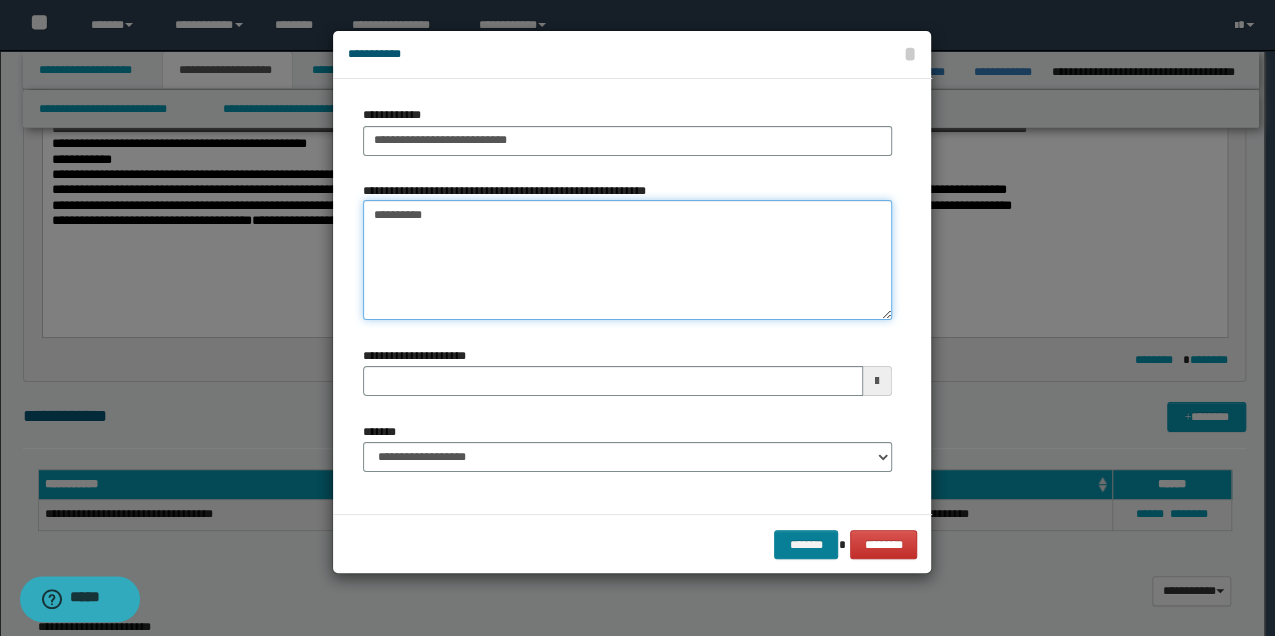type on "*********" 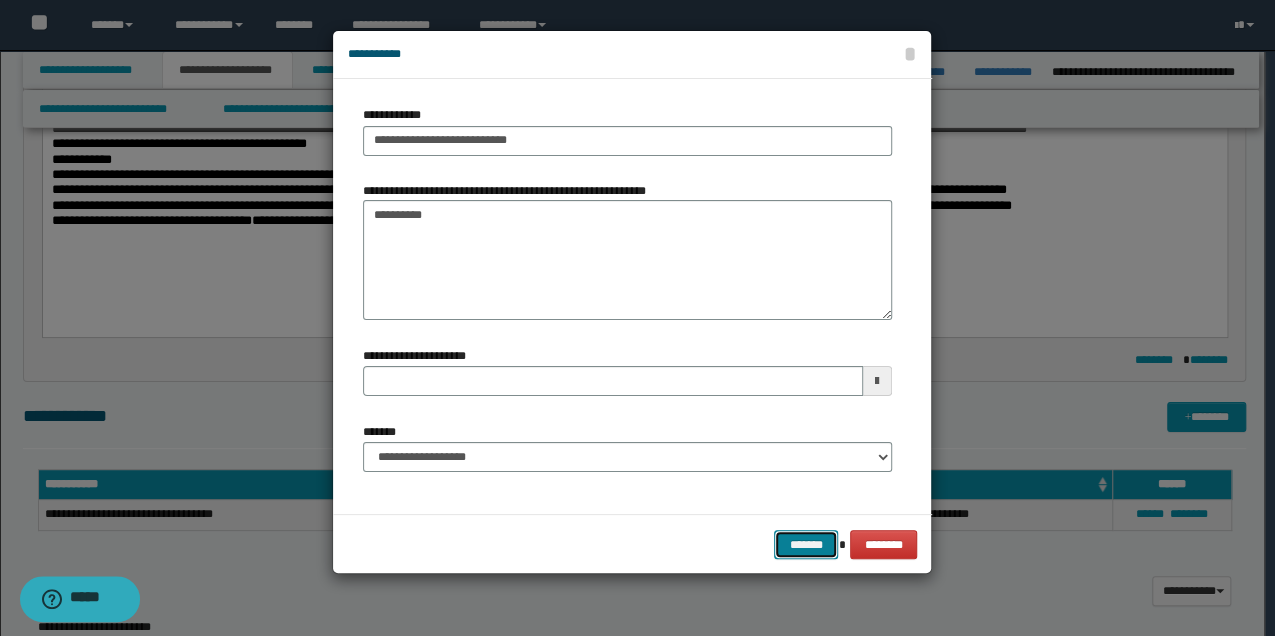 click on "*******" at bounding box center (806, 544) 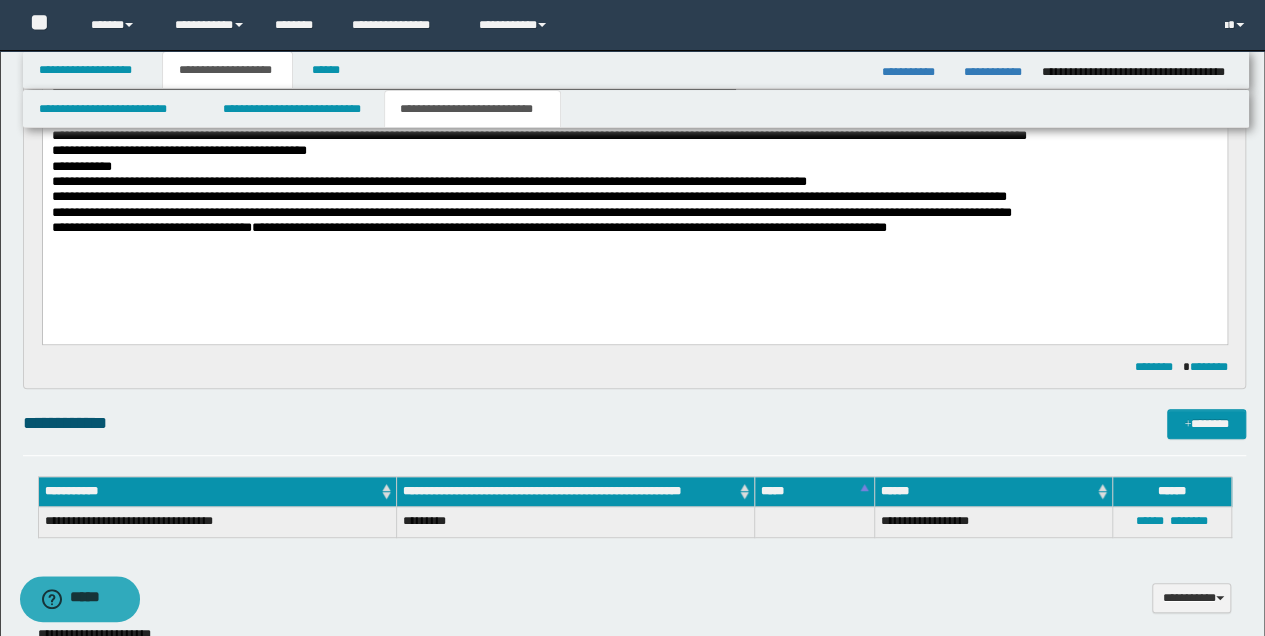 scroll, scrollTop: 333, scrollLeft: 0, axis: vertical 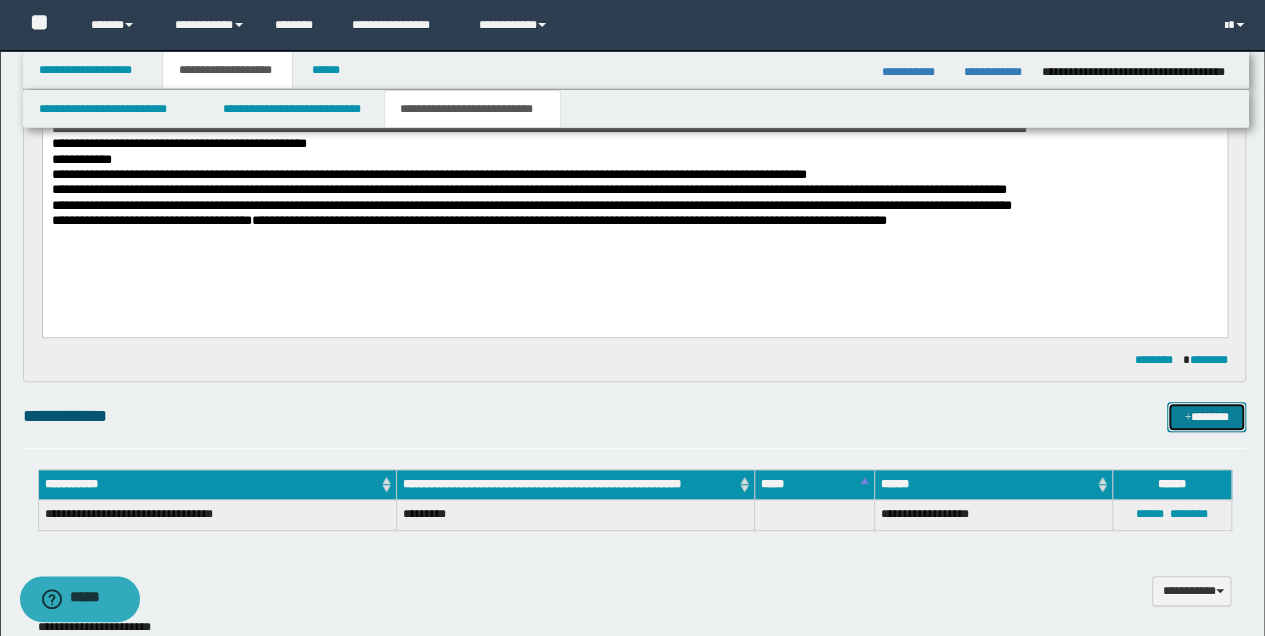 click on "*******" at bounding box center [1206, 416] 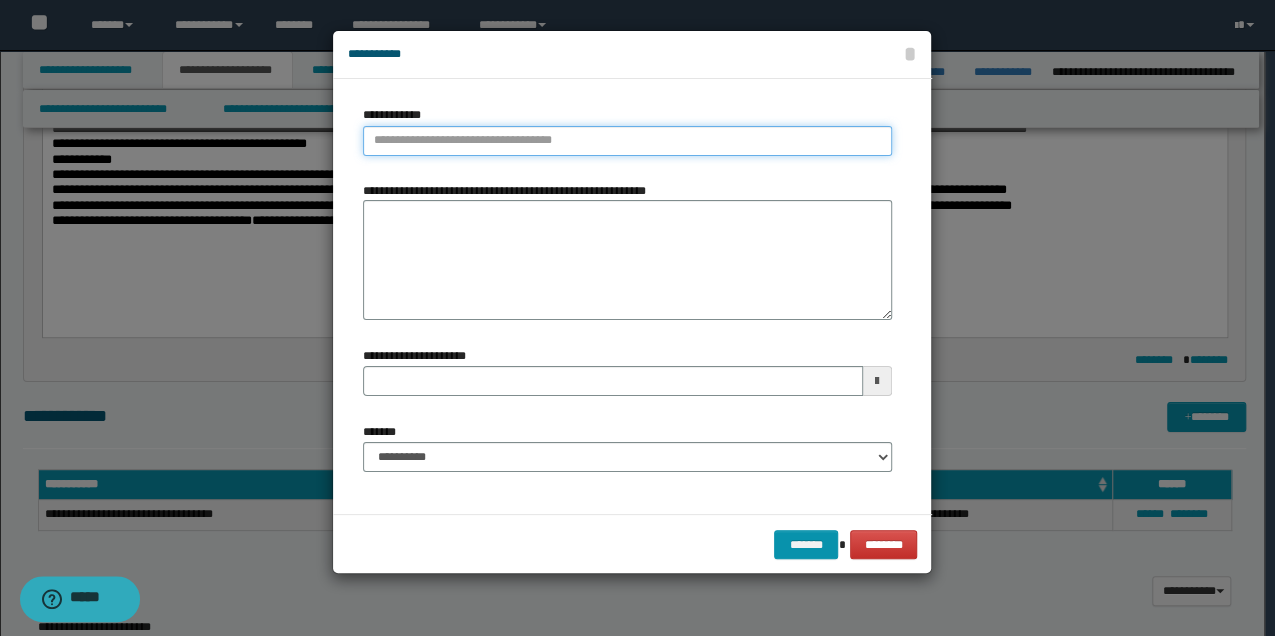 type on "**********" 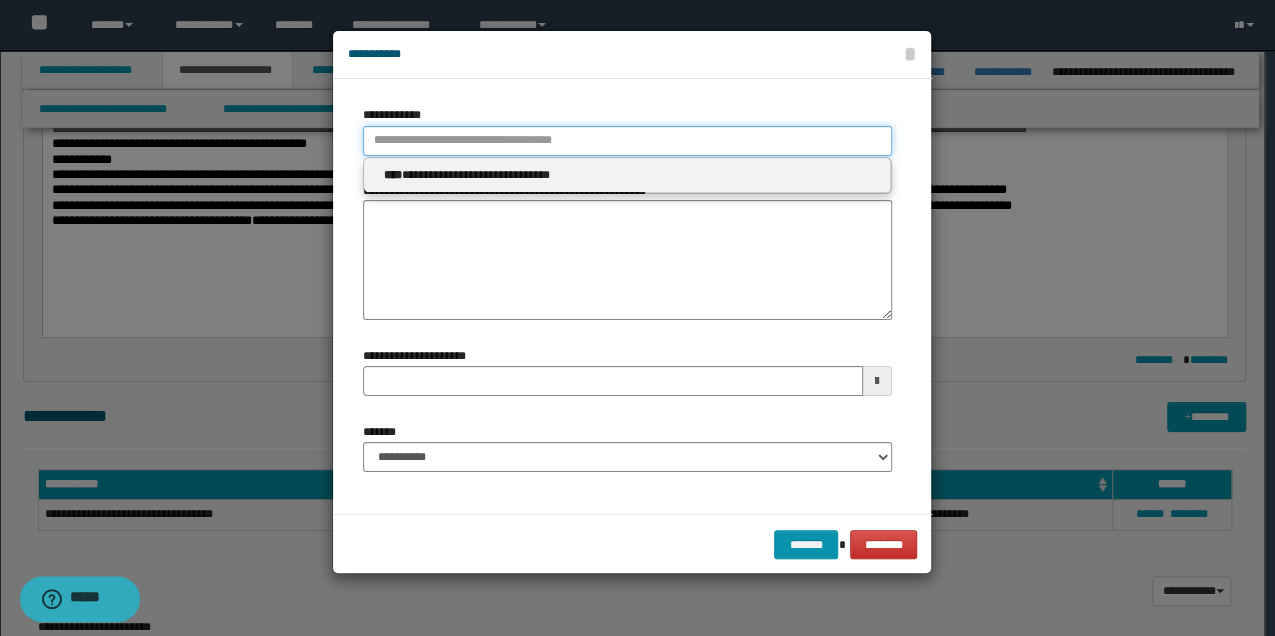 click on "**********" at bounding box center (627, 141) 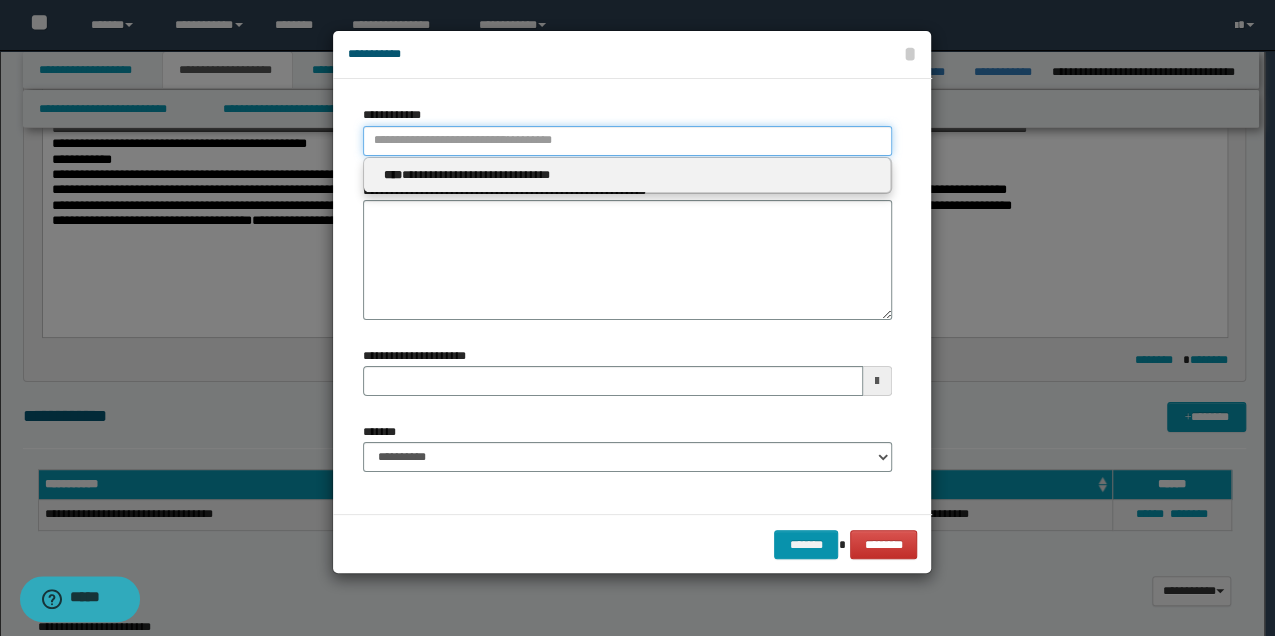 type 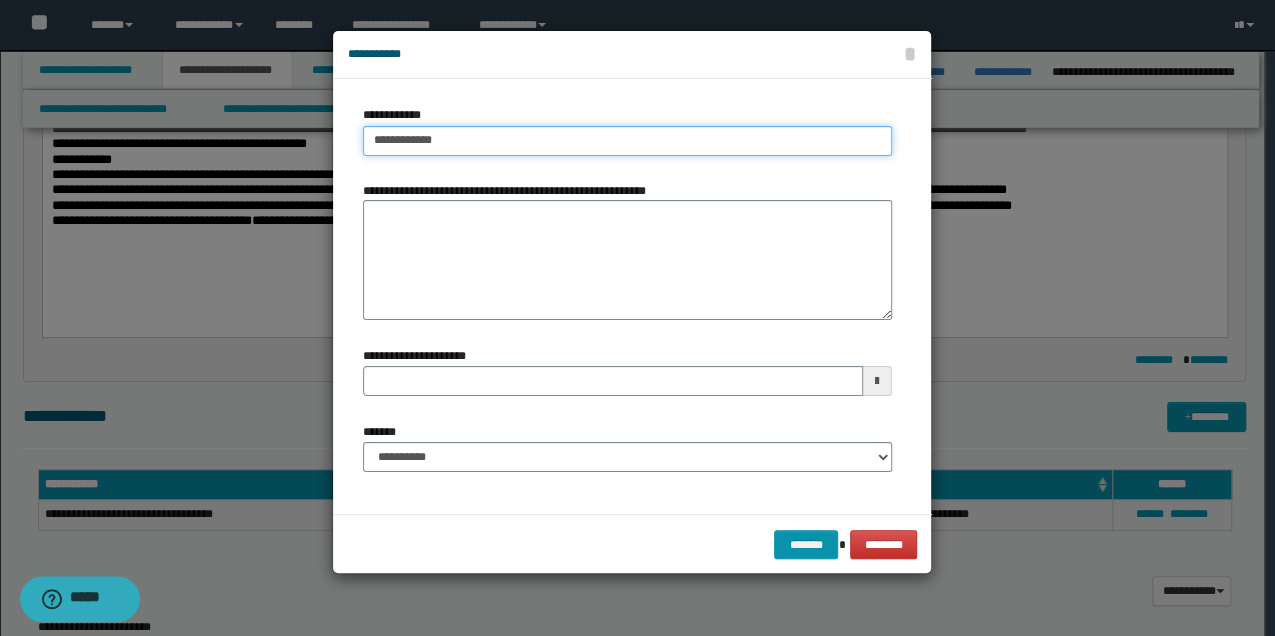 type on "**********" 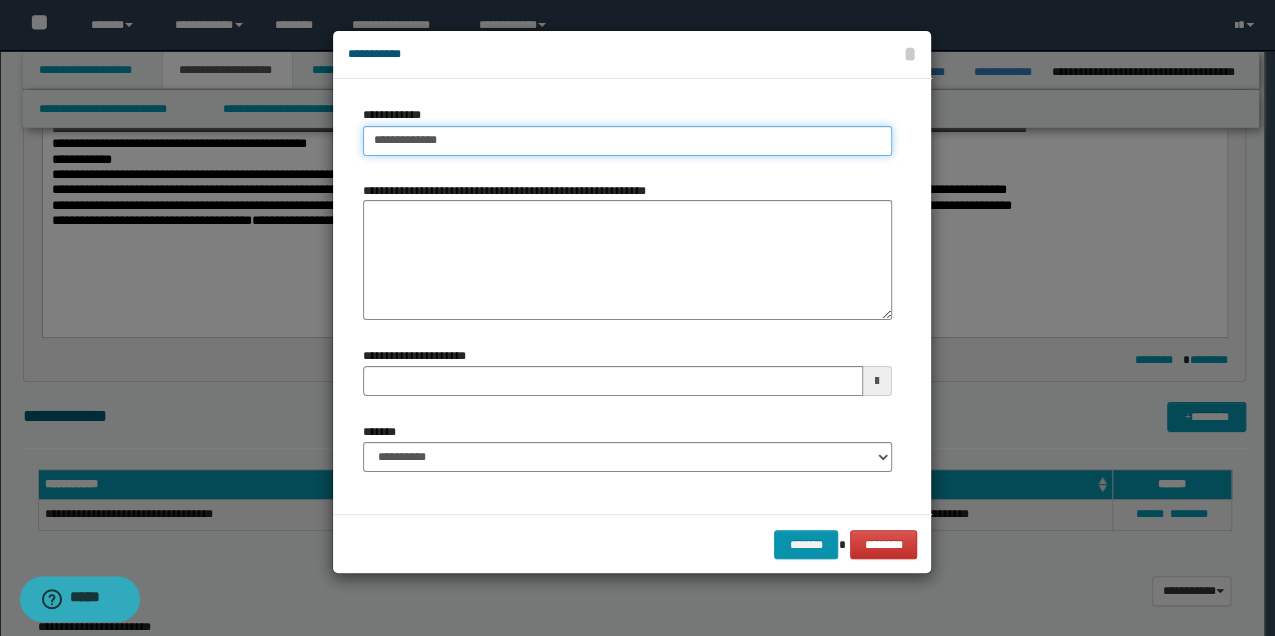 type on "**********" 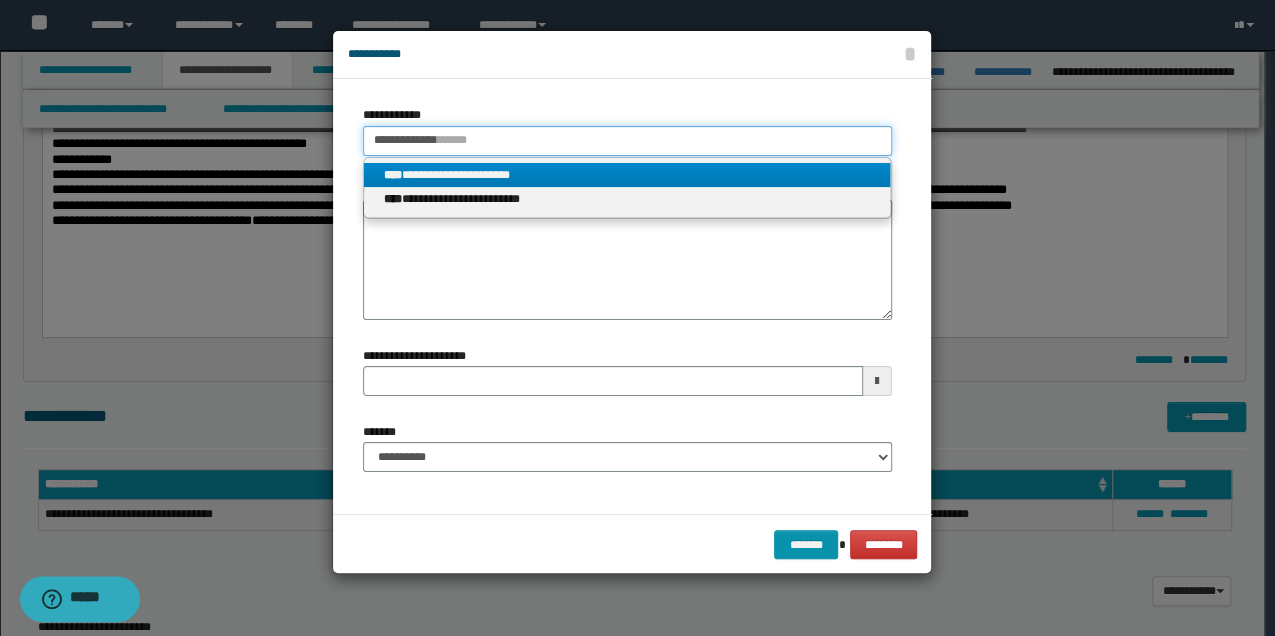 type on "**********" 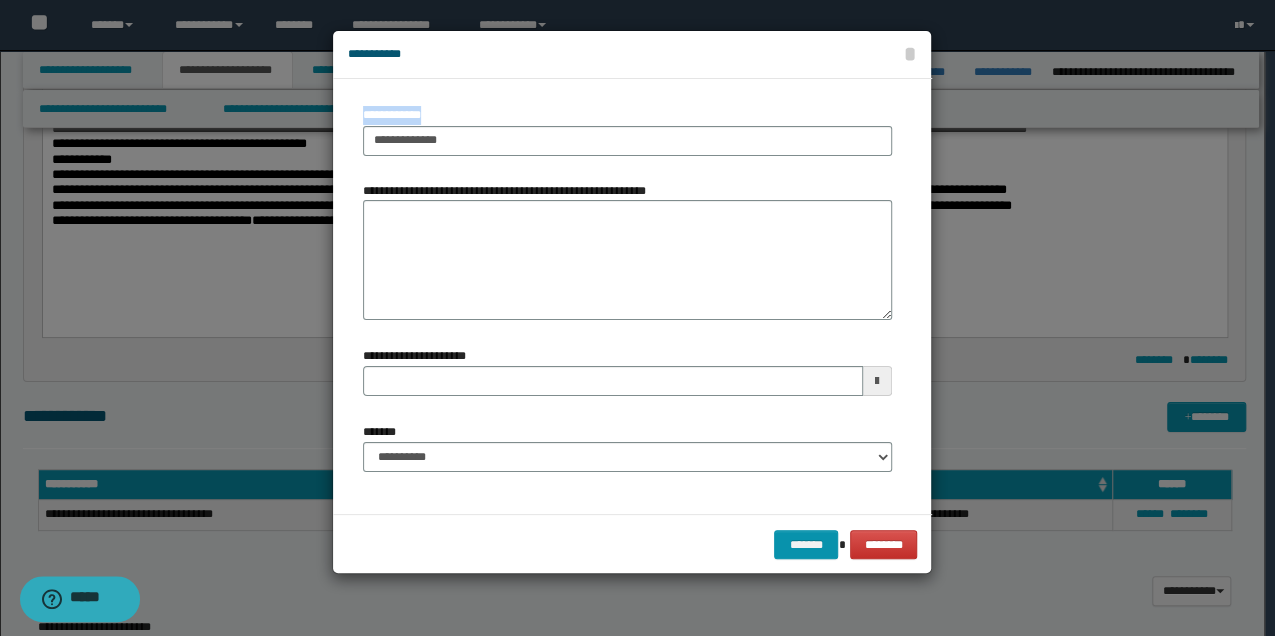 drag, startPoint x: 736, startPoint y: 56, endPoint x: 736, endPoint y: 92, distance: 36 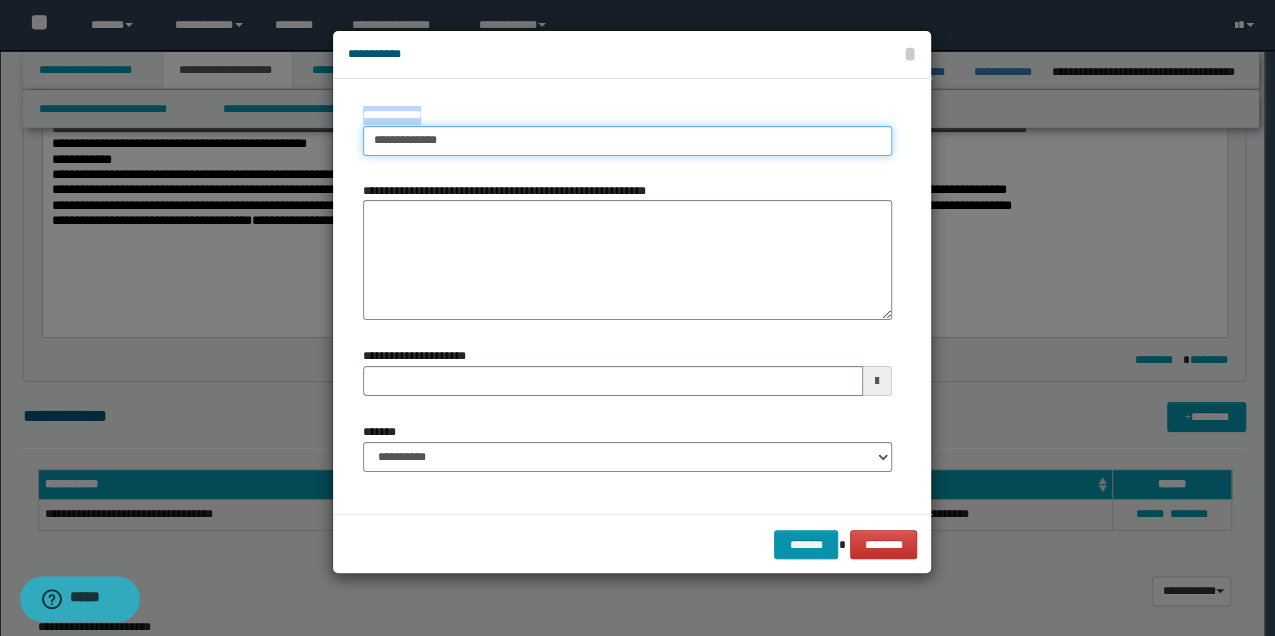 type on "**********" 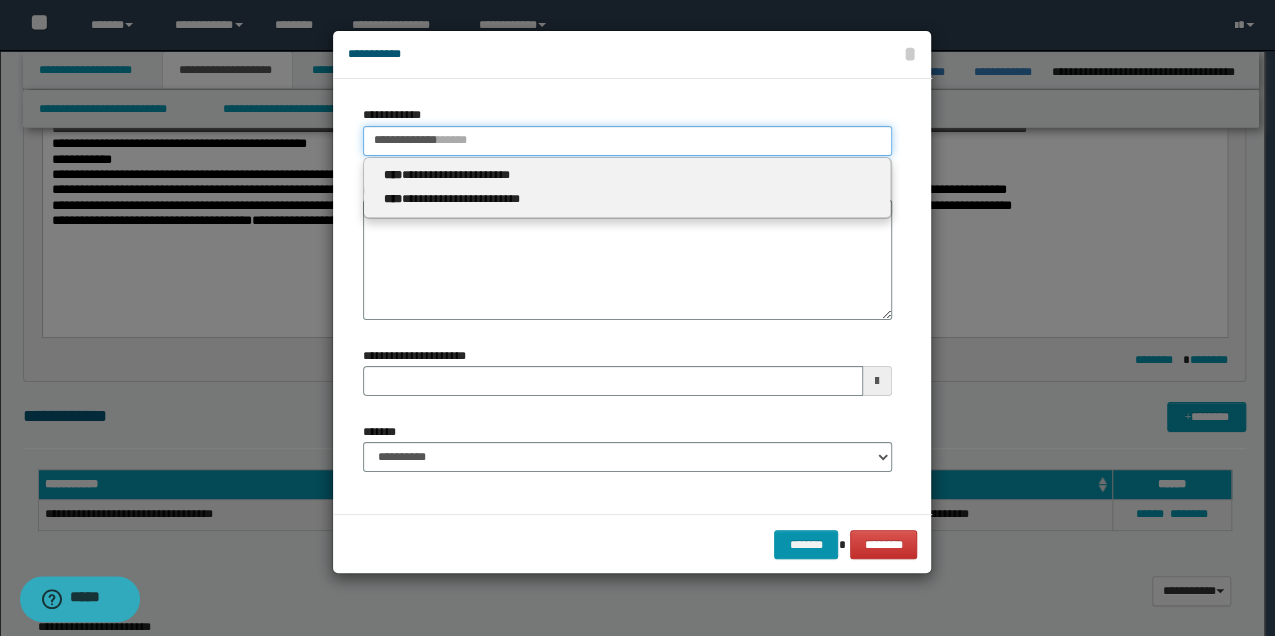 click on "**********" at bounding box center [627, 141] 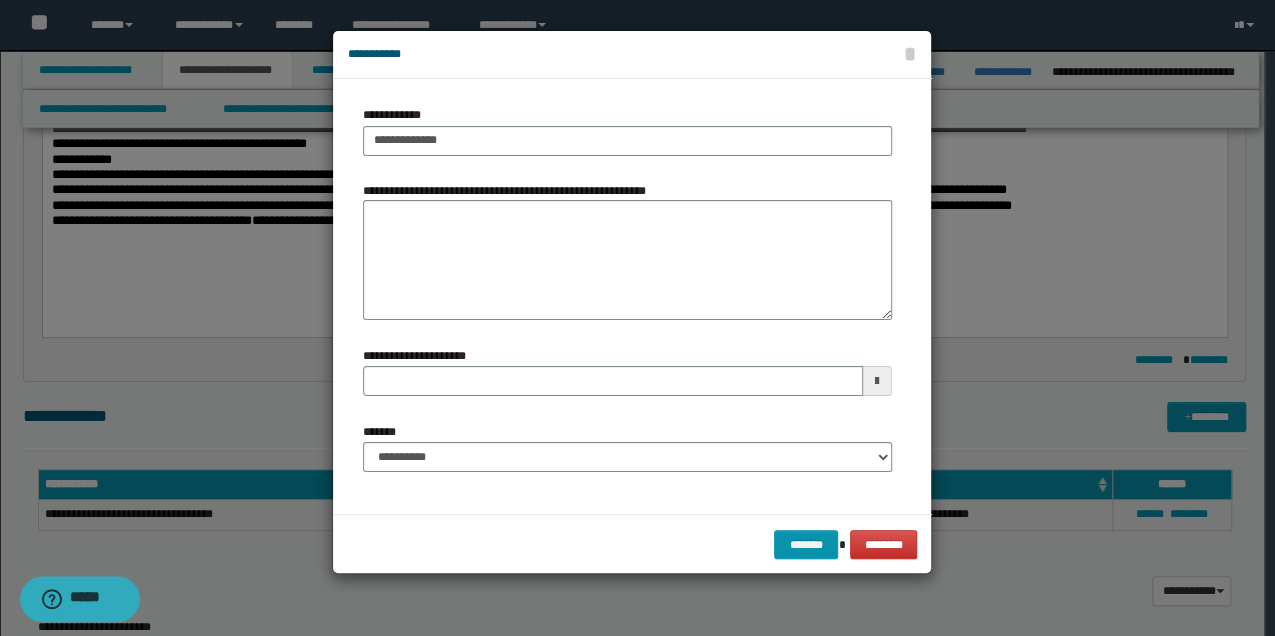 click on "**********" at bounding box center [632, 55] 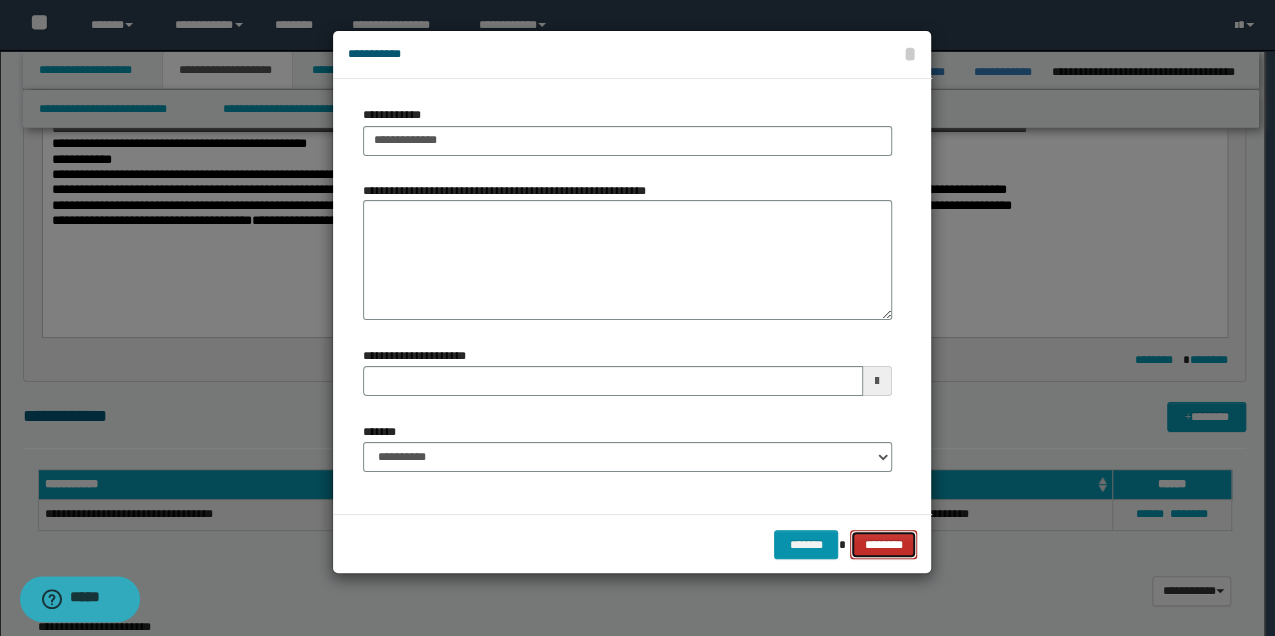 click on "********" at bounding box center (883, 544) 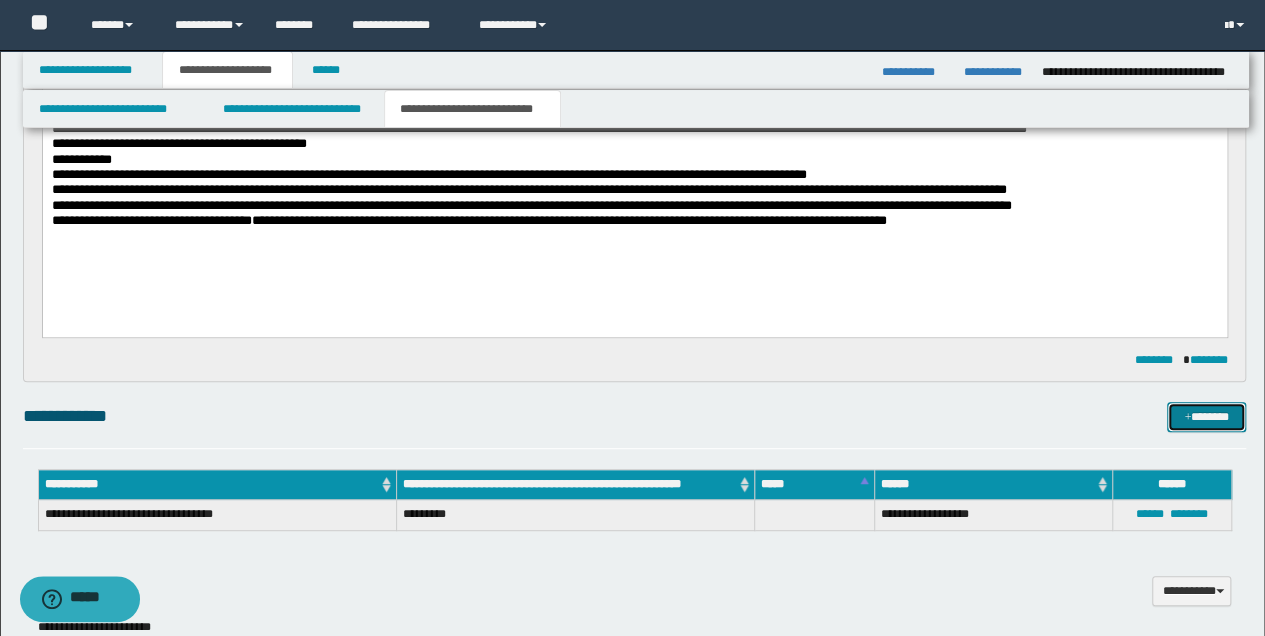 scroll, scrollTop: 133, scrollLeft: 0, axis: vertical 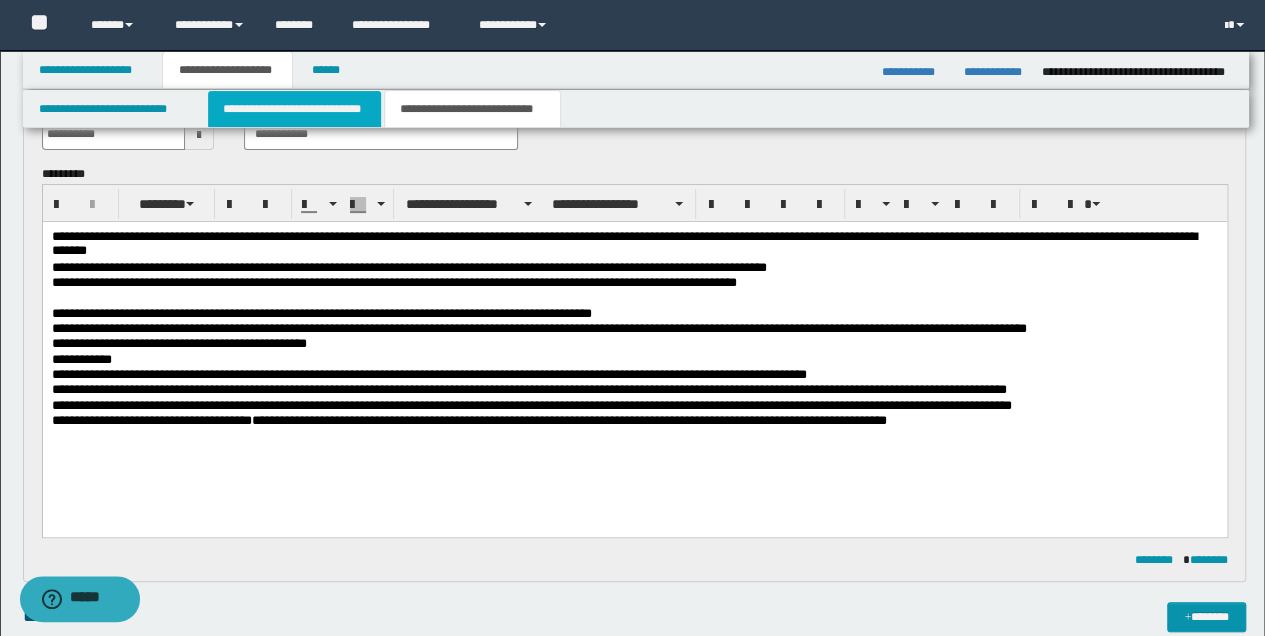 click on "**********" at bounding box center [294, 109] 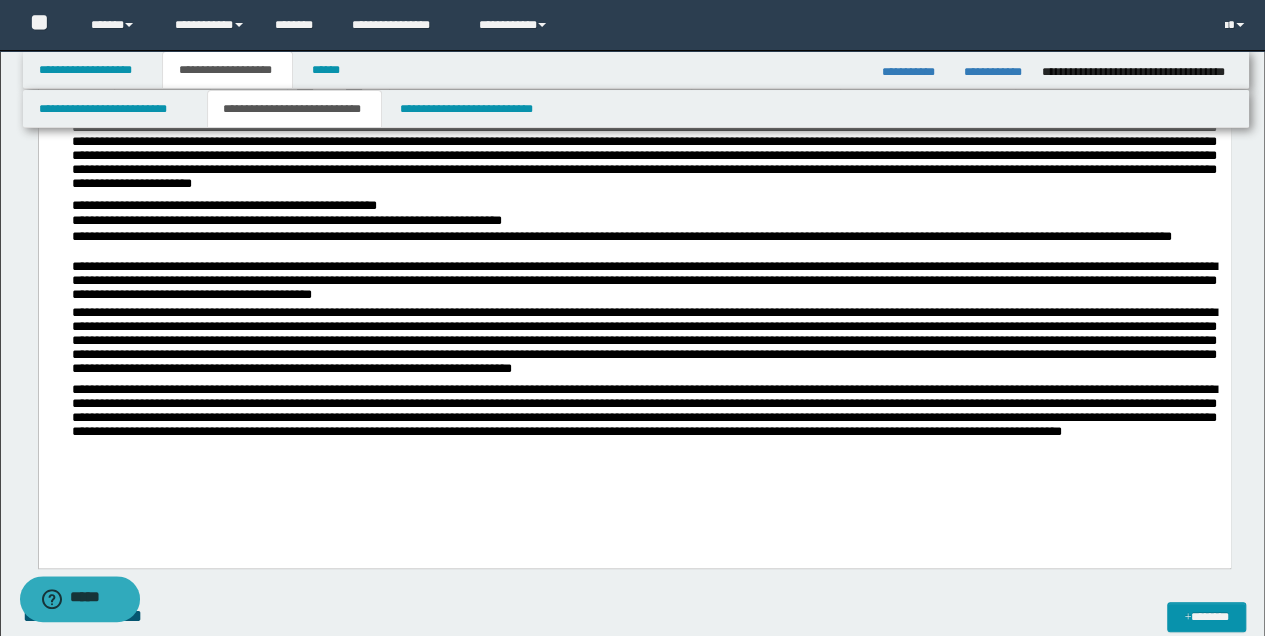 scroll, scrollTop: 333, scrollLeft: 0, axis: vertical 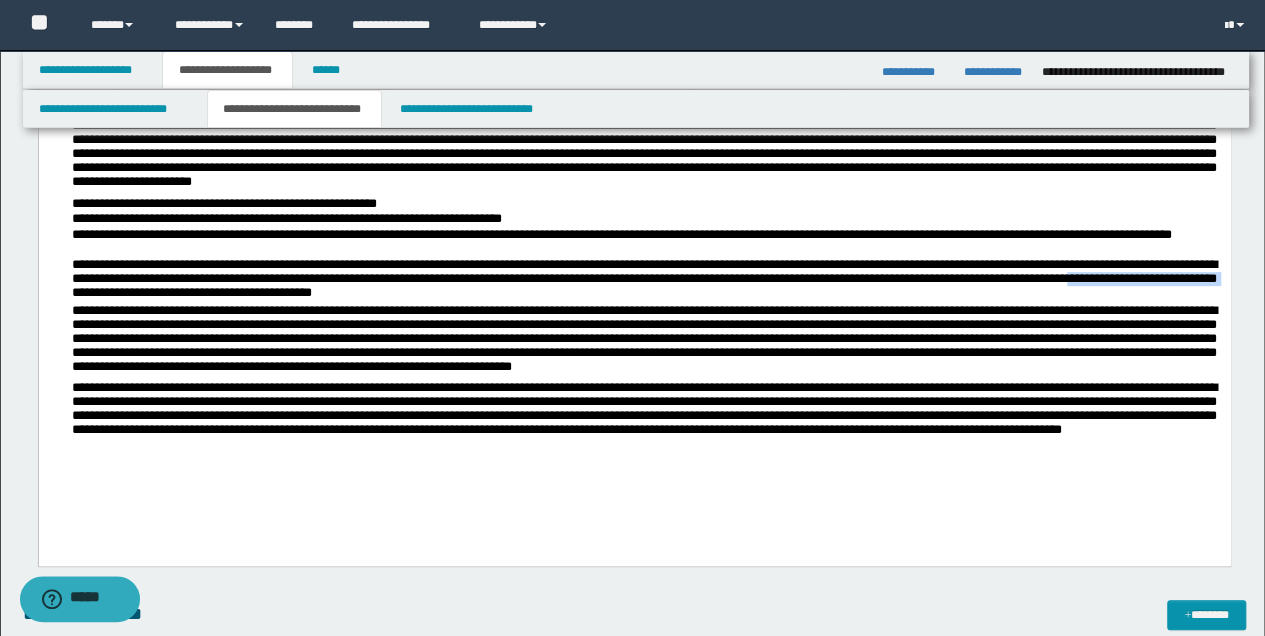 drag, startPoint x: 124, startPoint y: 295, endPoint x: 282, endPoint y: 297, distance: 158.01266 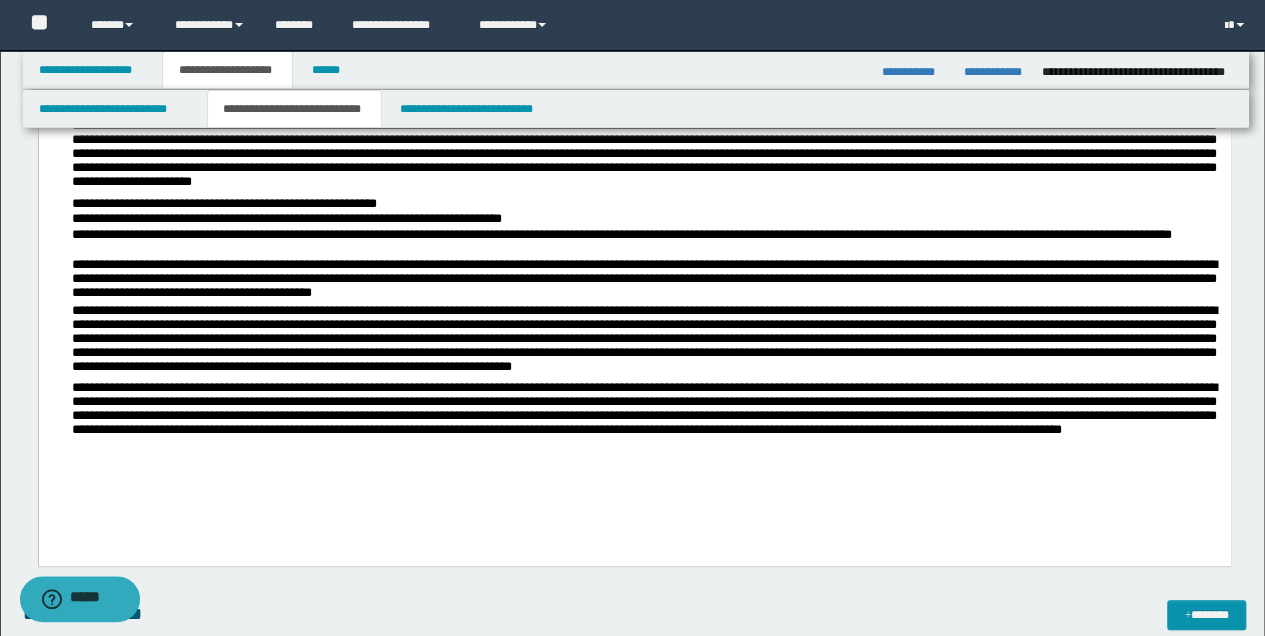 click on "**********" at bounding box center [634, 306] 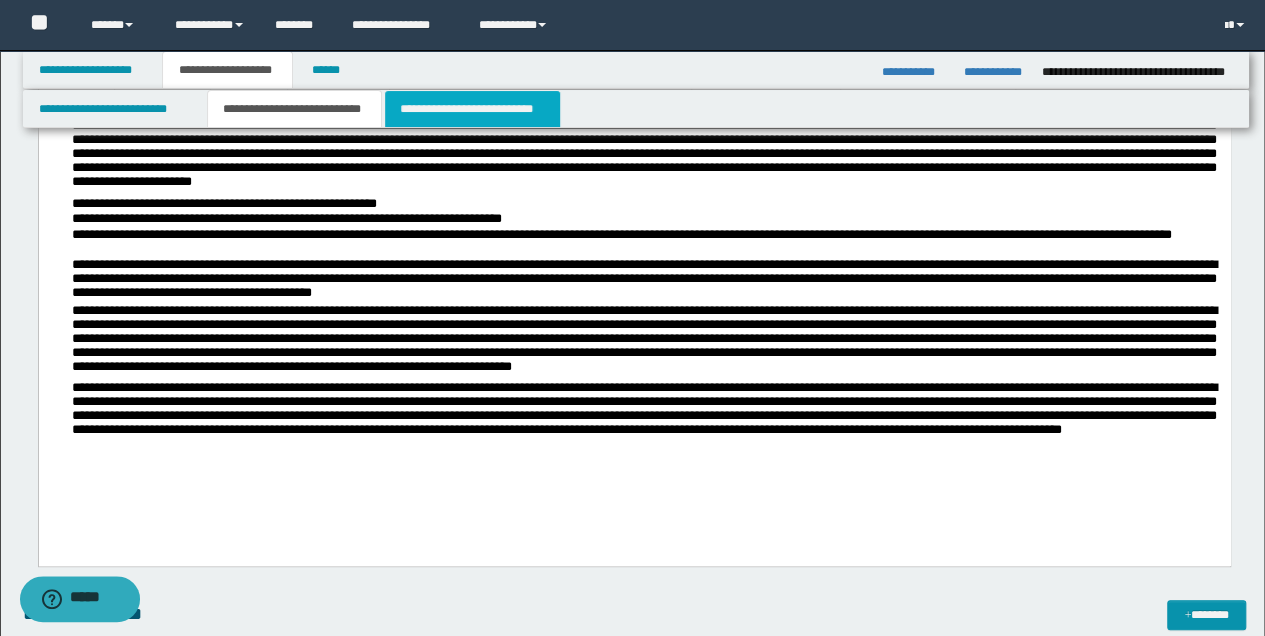 click on "**********" at bounding box center [472, 109] 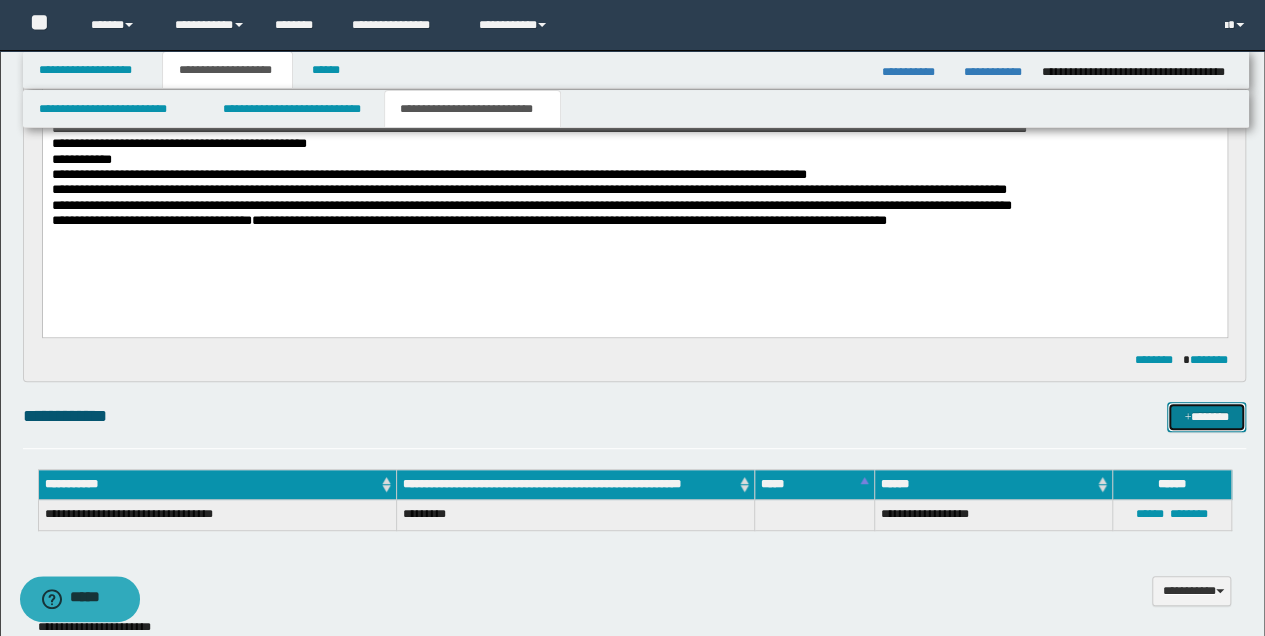 click on "*******" at bounding box center (1206, 416) 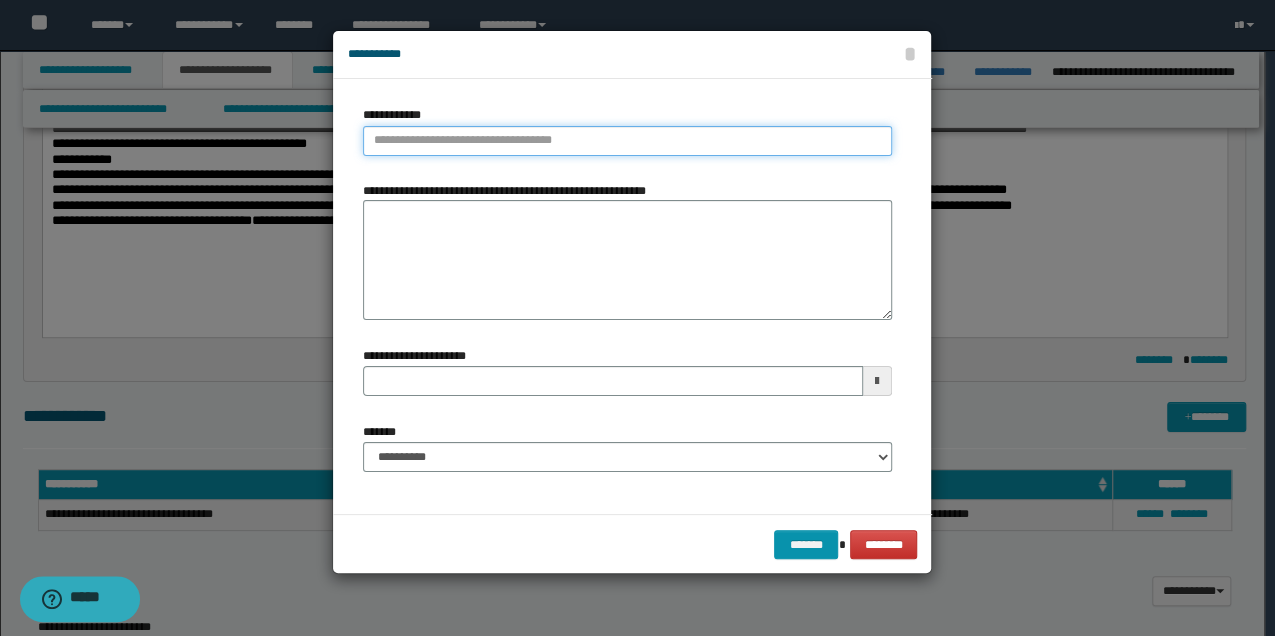 type on "**********" 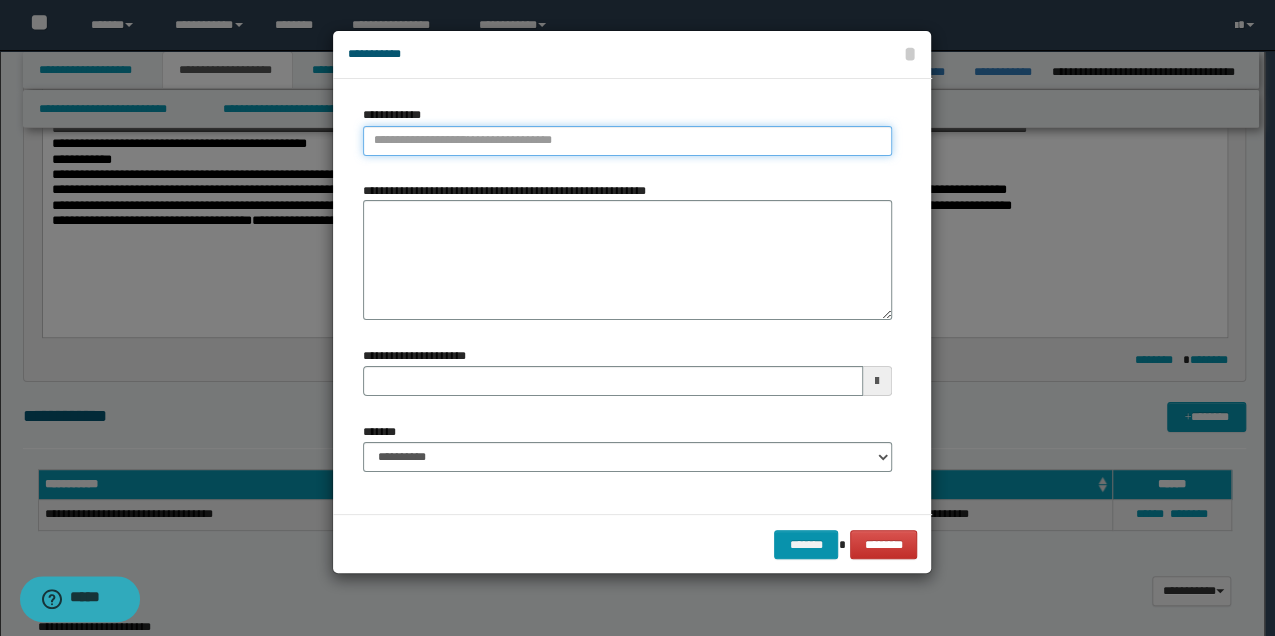 click on "**********" at bounding box center (627, 141) 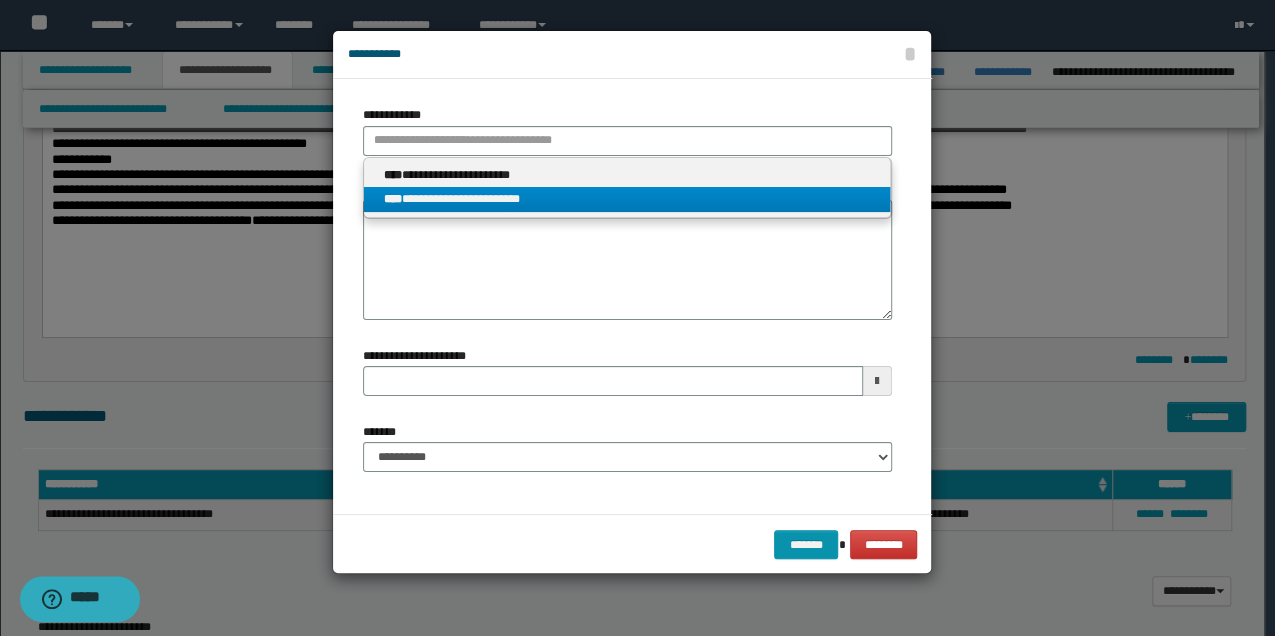 type on "**********" 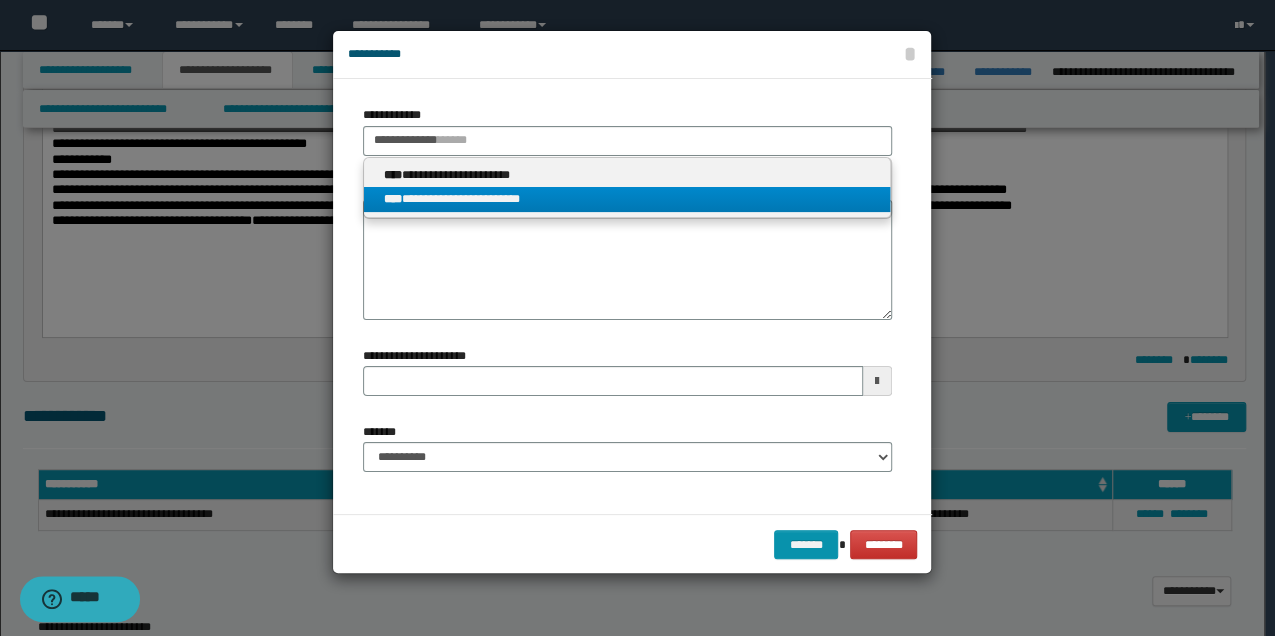 click on "**********" at bounding box center [627, 199] 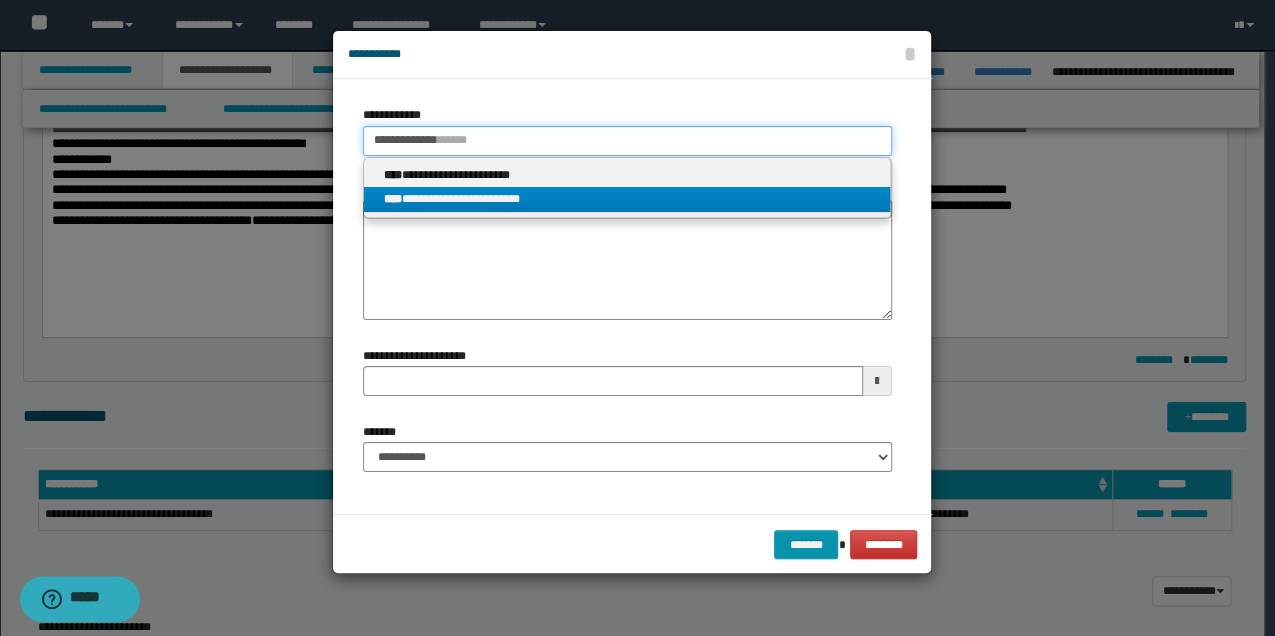 type 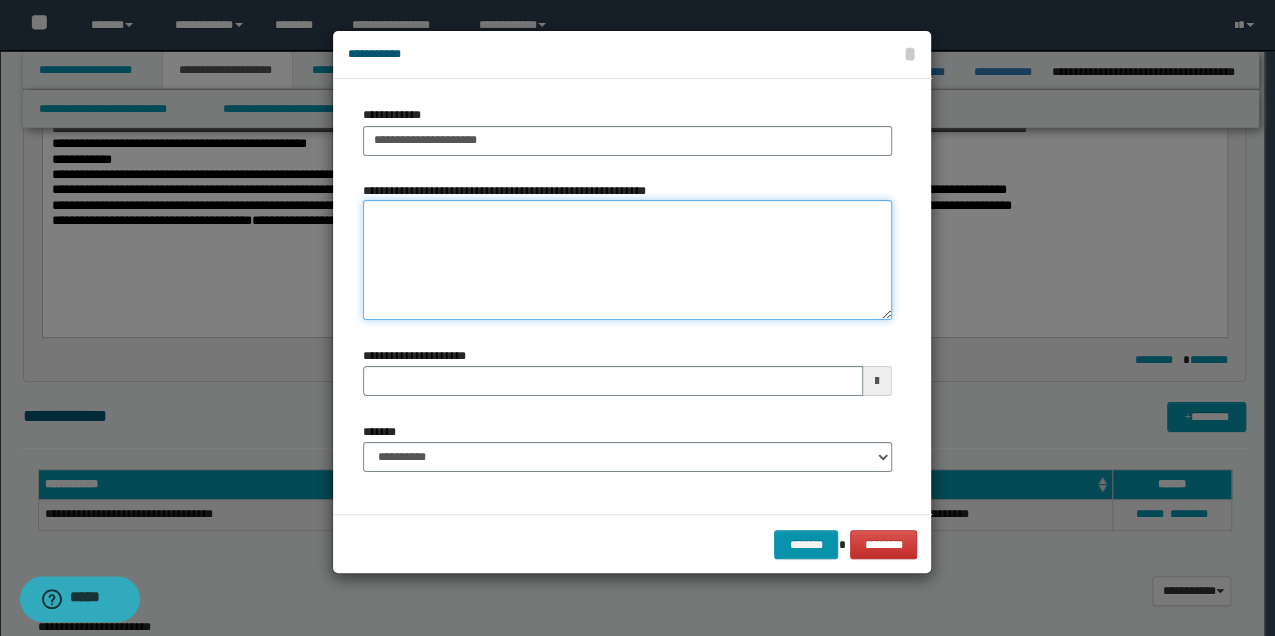 click on "**********" at bounding box center (627, 260) 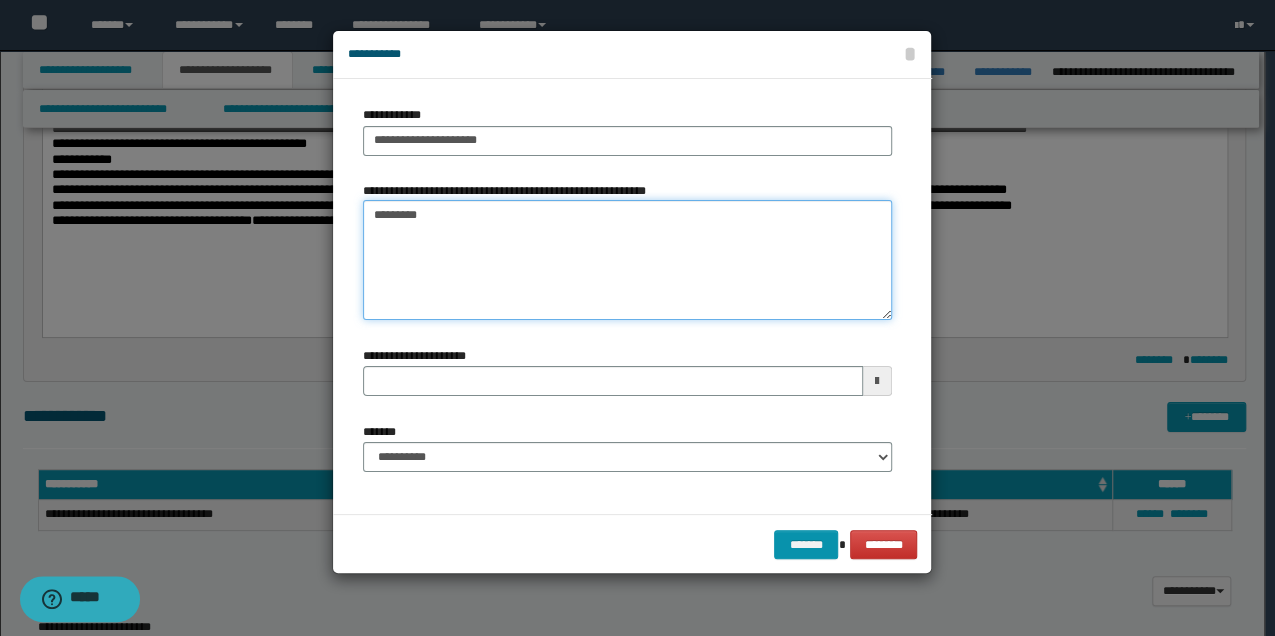 type on "*********" 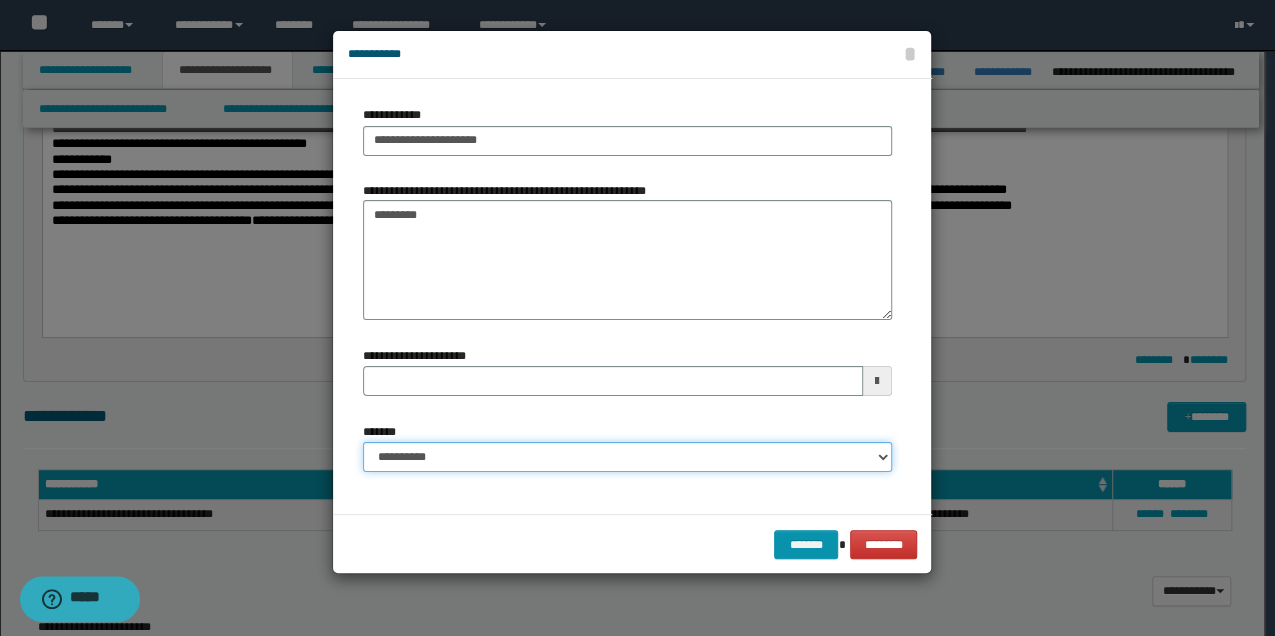 click on "**********" at bounding box center [627, 457] 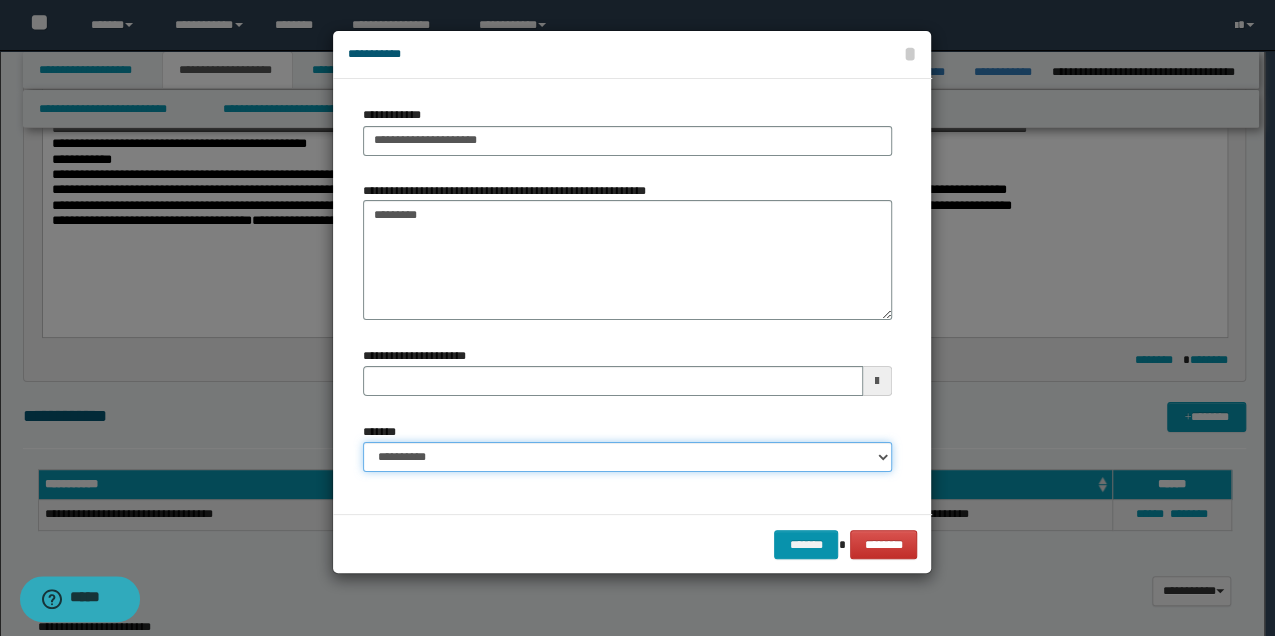 select on "*" 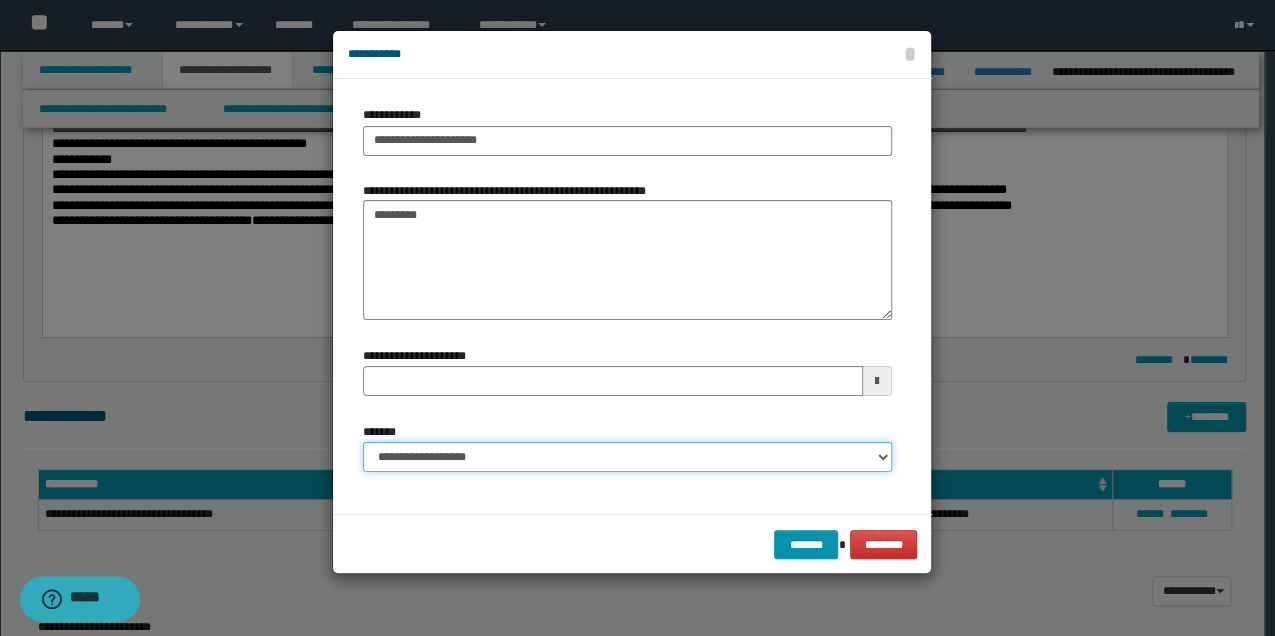 type 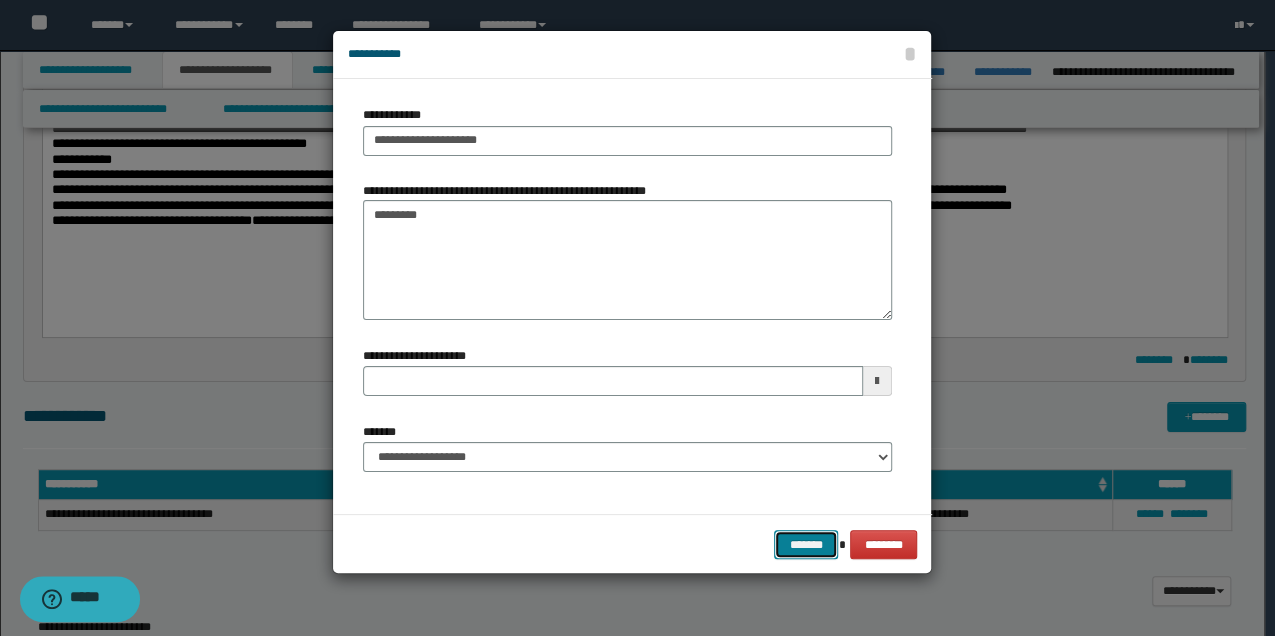 click on "*******" at bounding box center [806, 544] 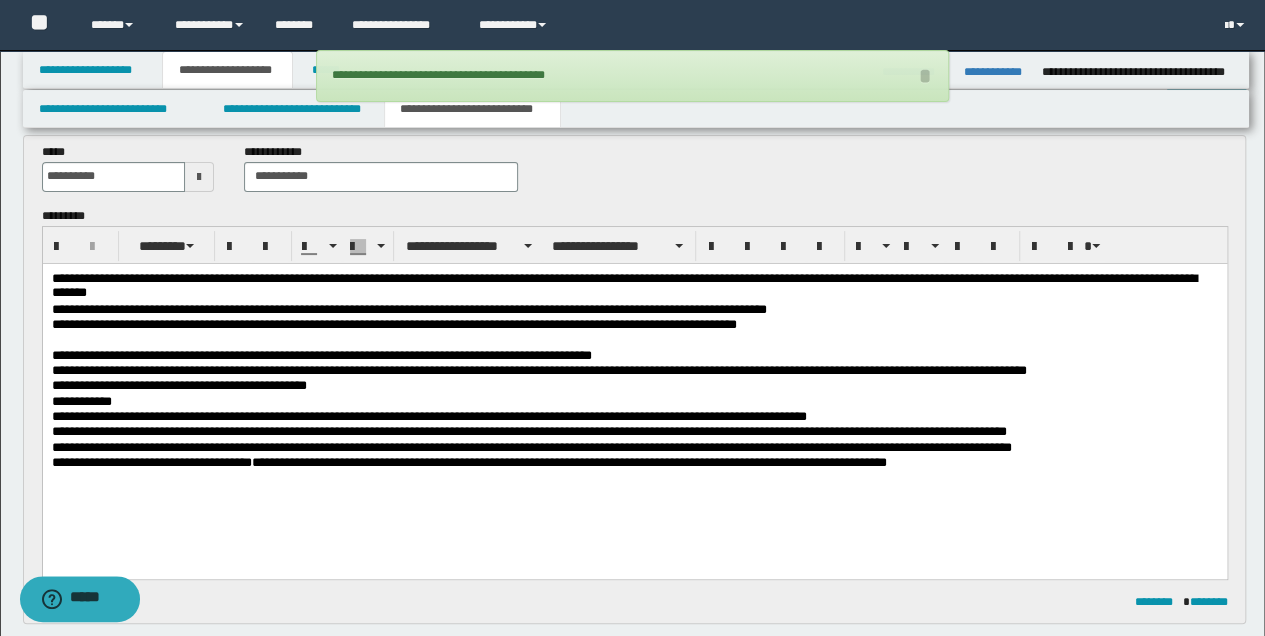 scroll, scrollTop: 66, scrollLeft: 0, axis: vertical 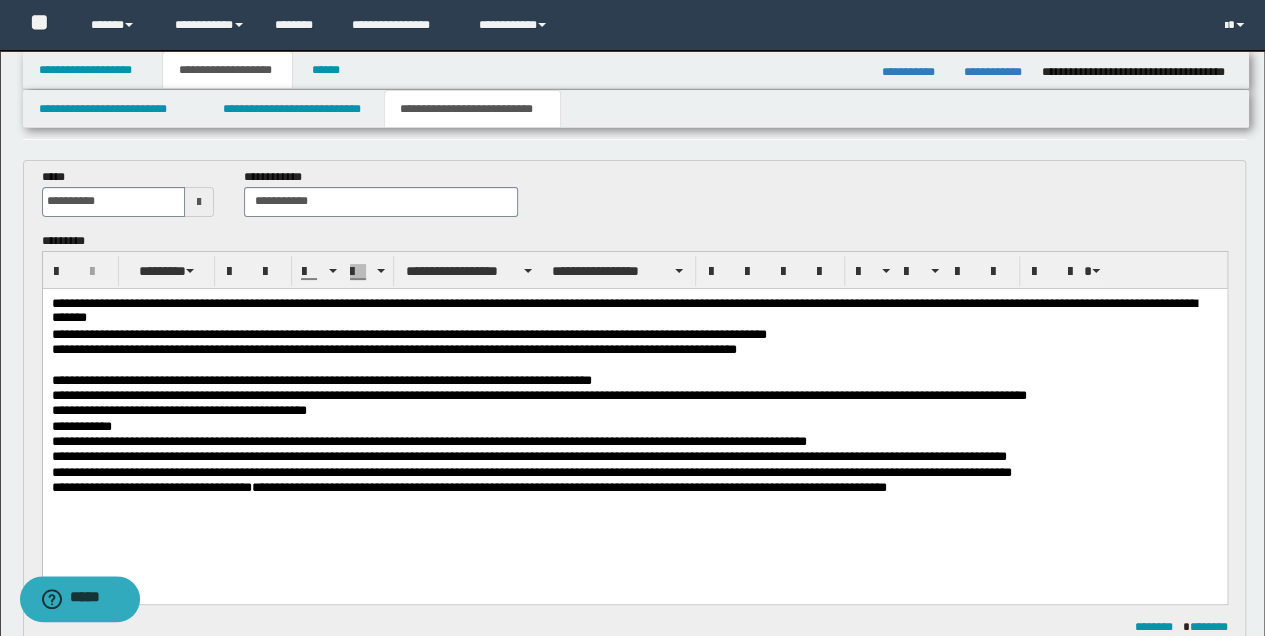 click on "**********" at bounding box center (634, 311) 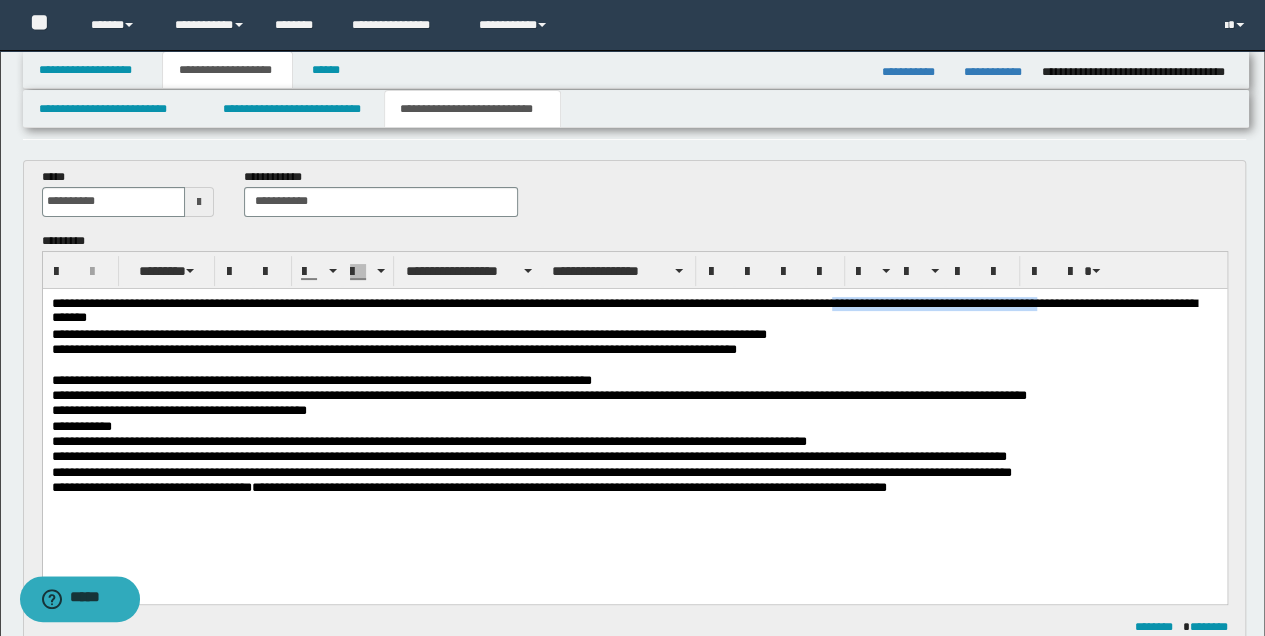 drag, startPoint x: 935, startPoint y: 297, endPoint x: 1167, endPoint y: 306, distance: 232.1745 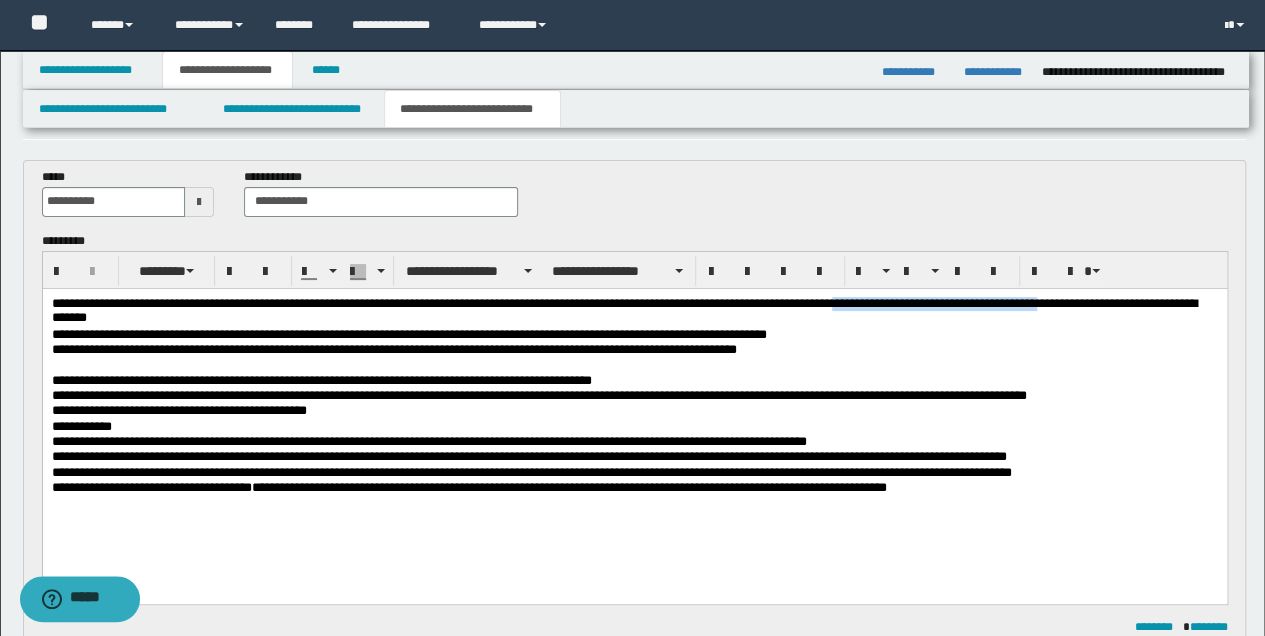 click on "**********" at bounding box center (634, 311) 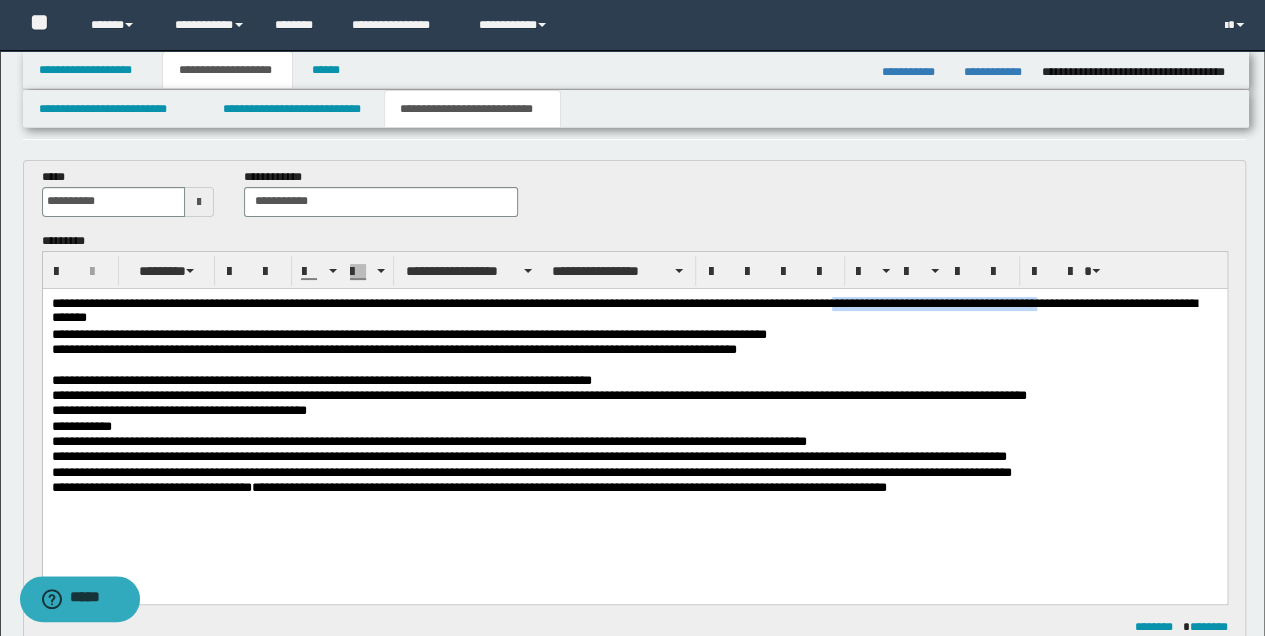 copy on "**********" 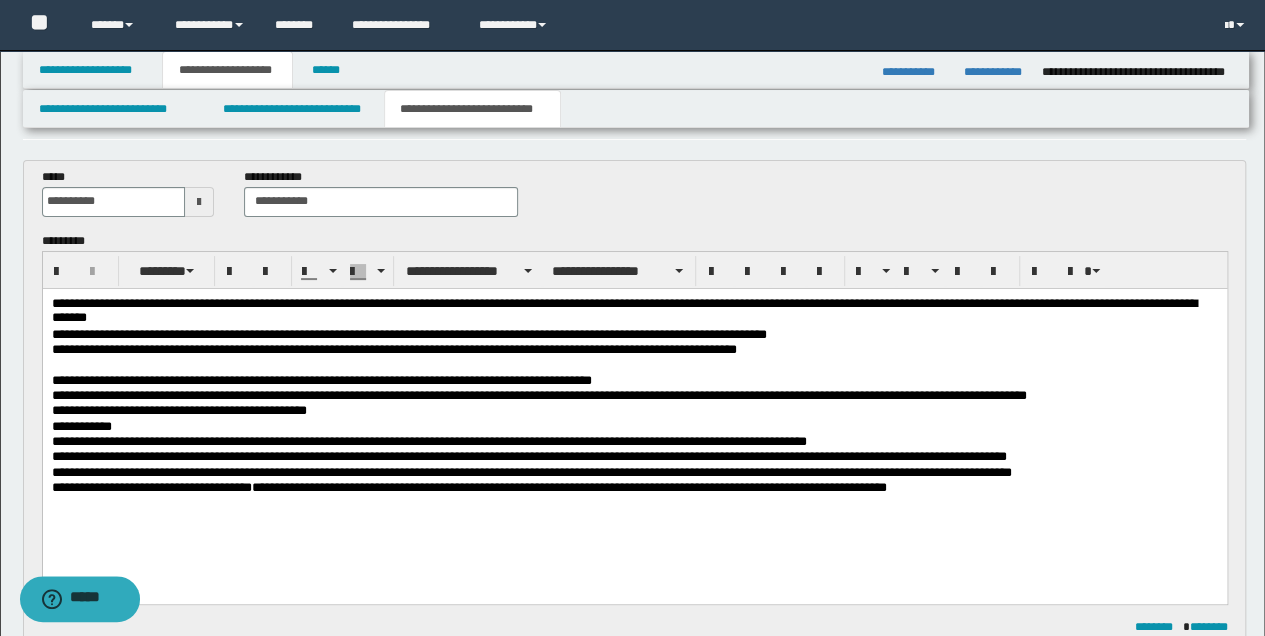 click at bounding box center [634, 364] 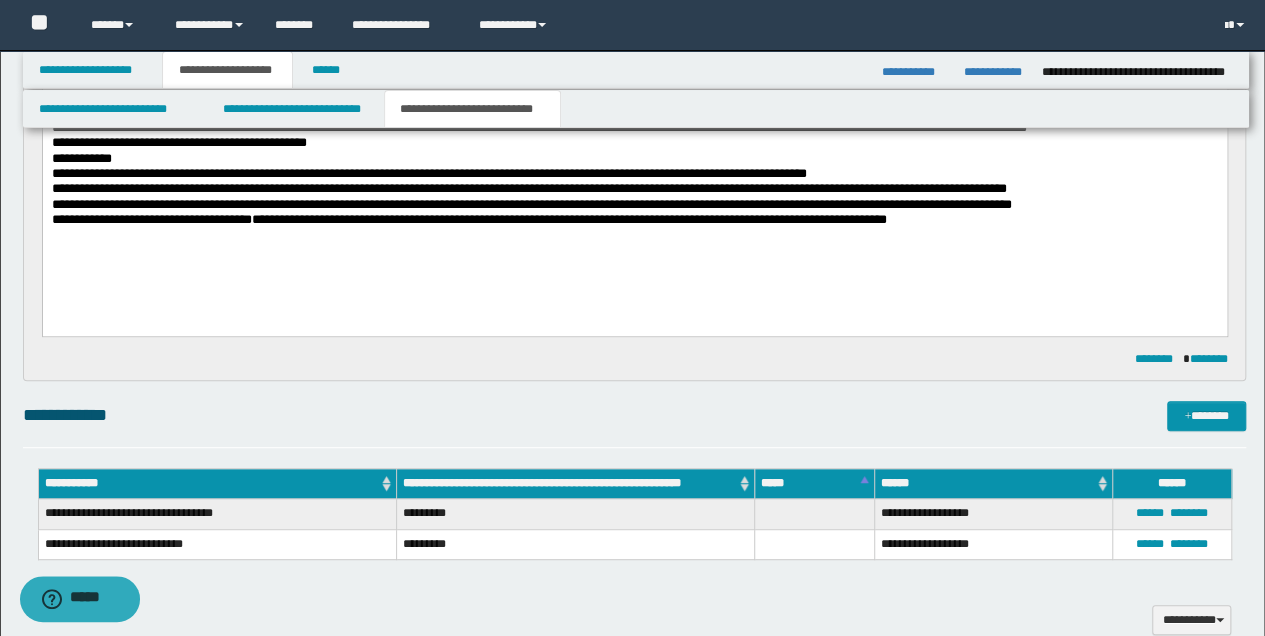 scroll, scrollTop: 400, scrollLeft: 0, axis: vertical 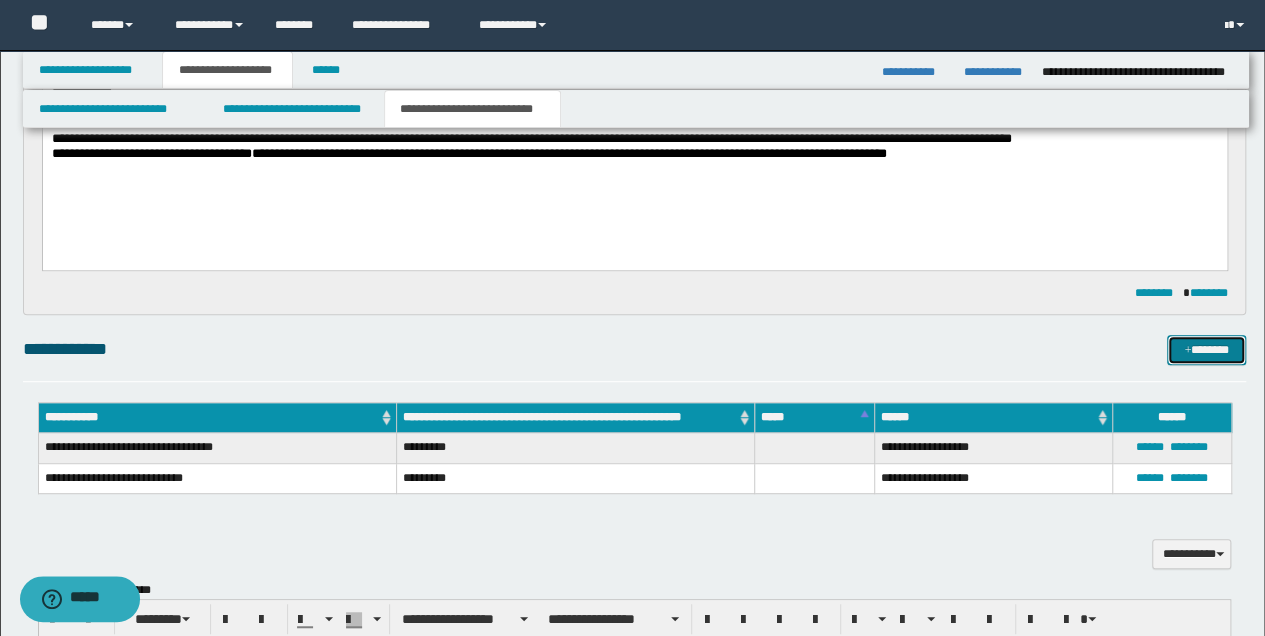 click on "*******" at bounding box center [1206, 349] 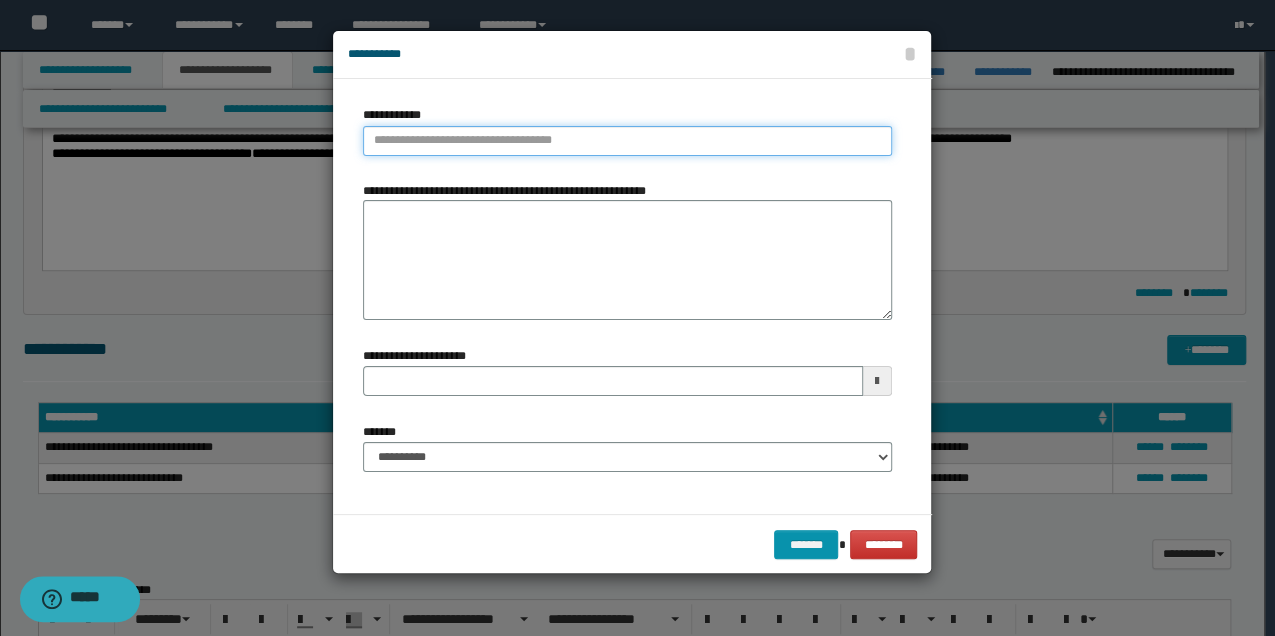 type on "**********" 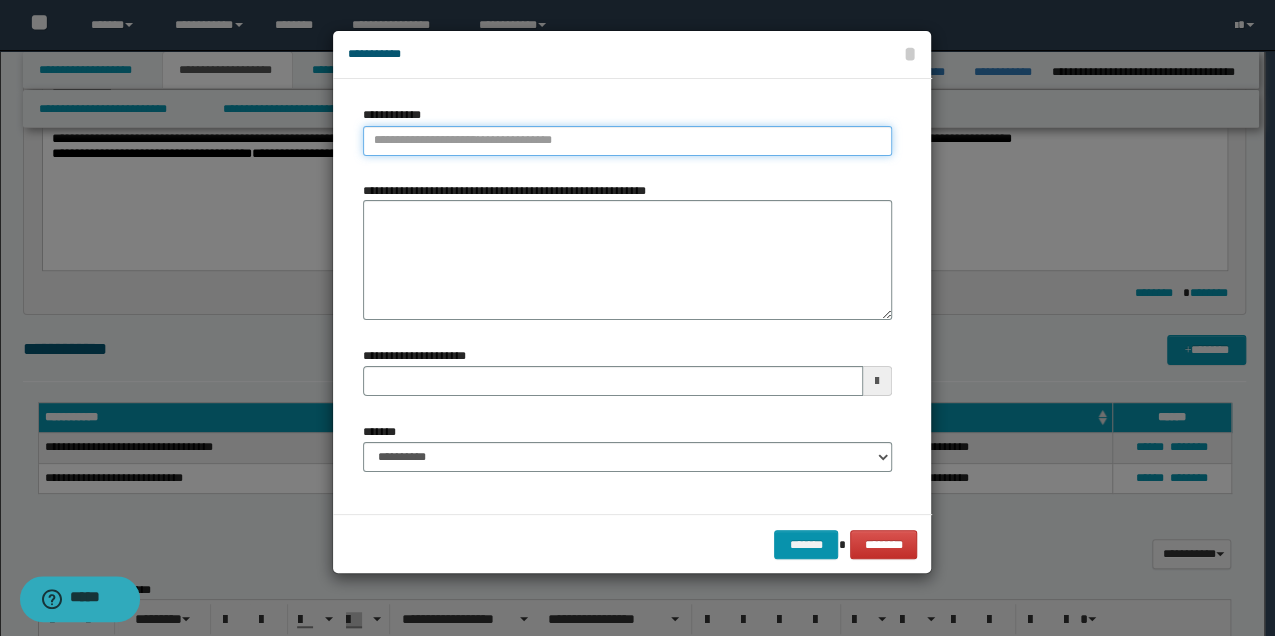 click on "**********" at bounding box center (627, 141) 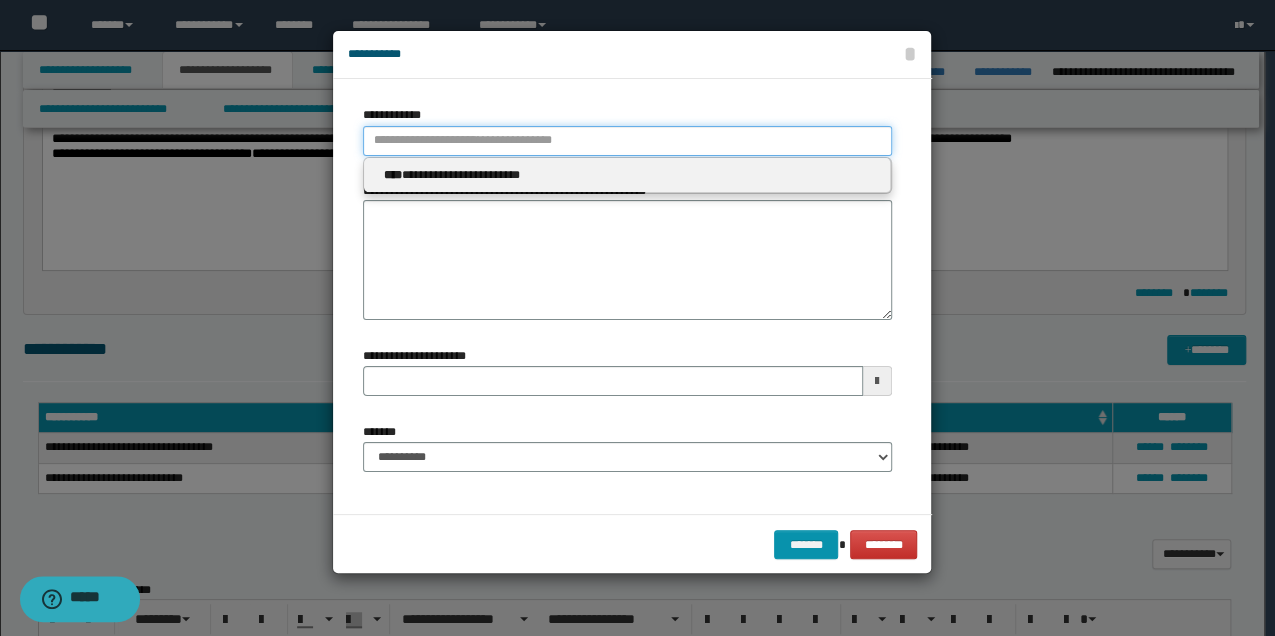 type 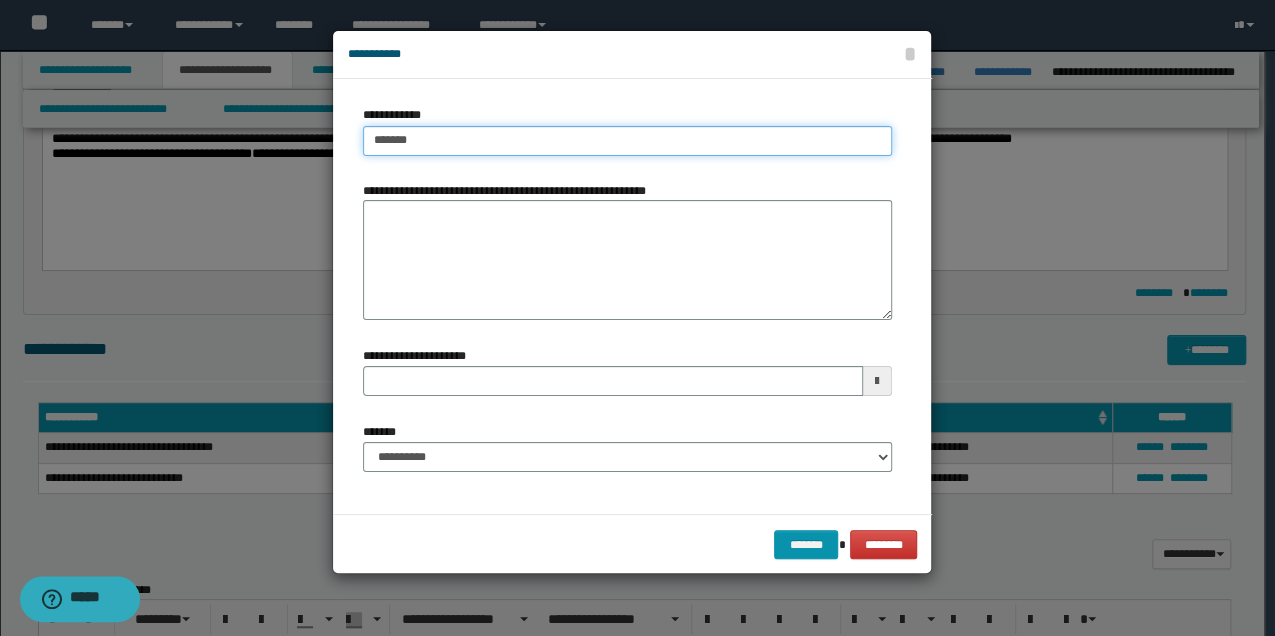 type on "********" 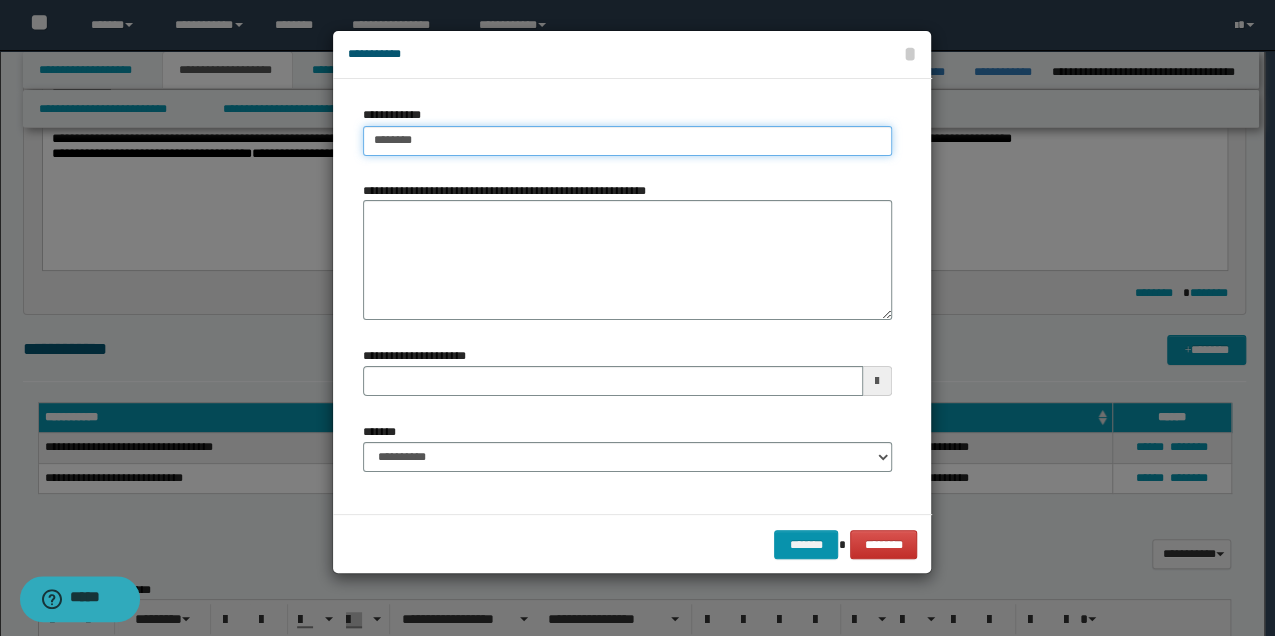 type on "********" 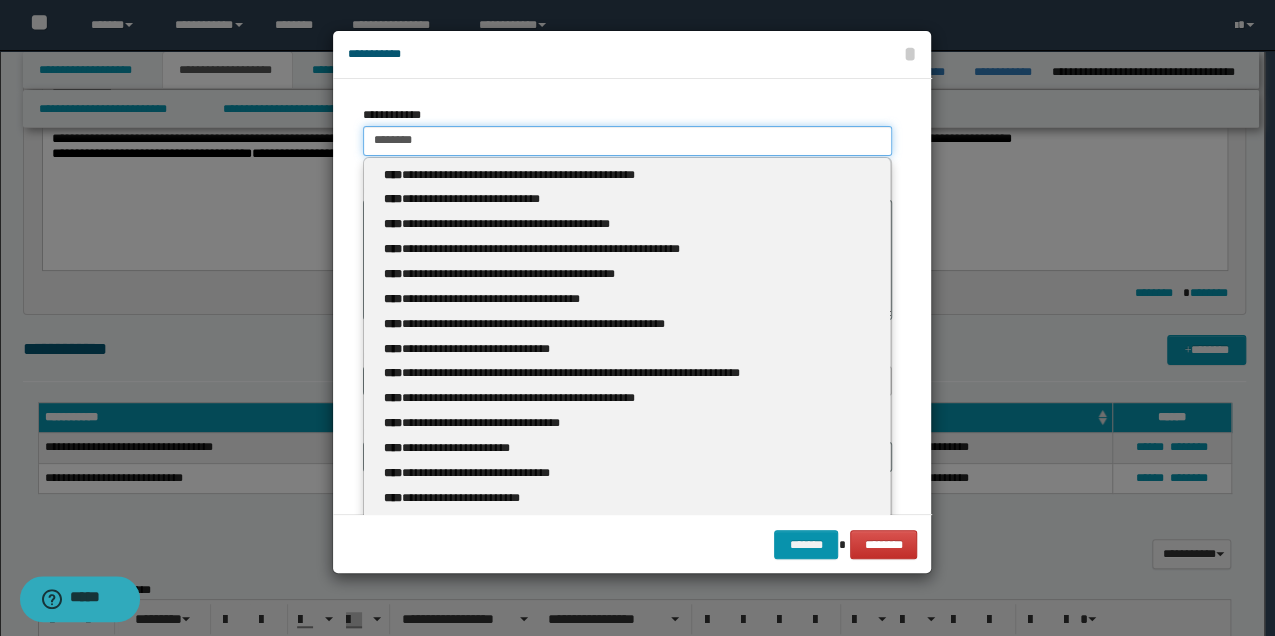 type 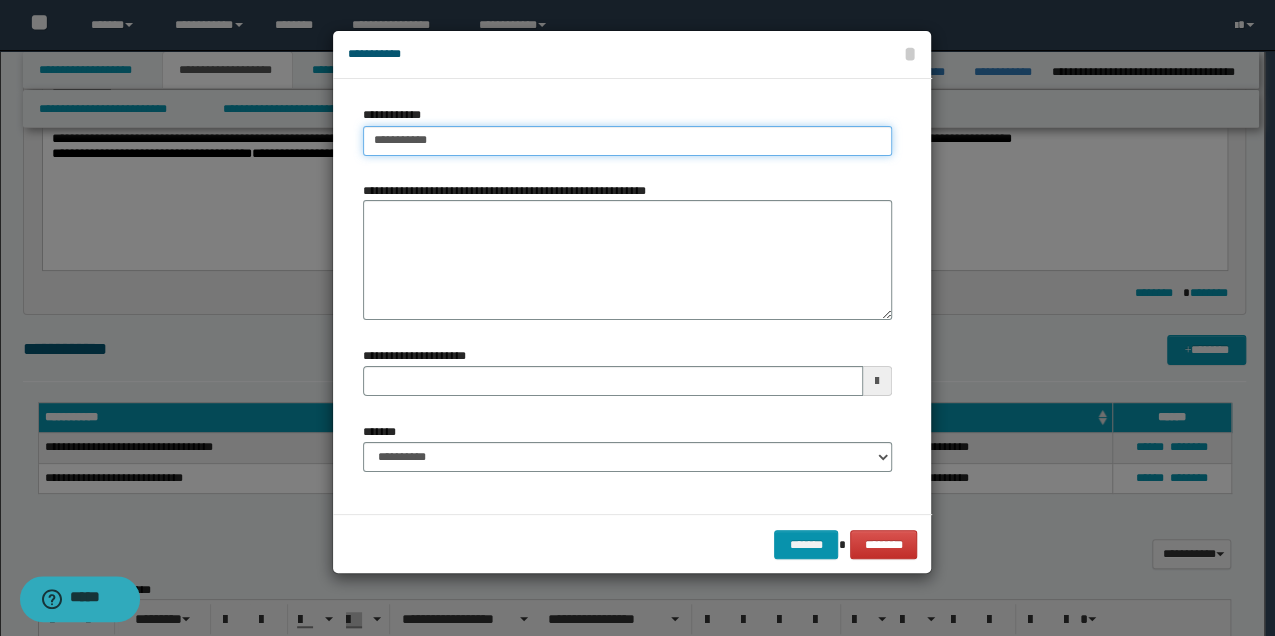 type on "**********" 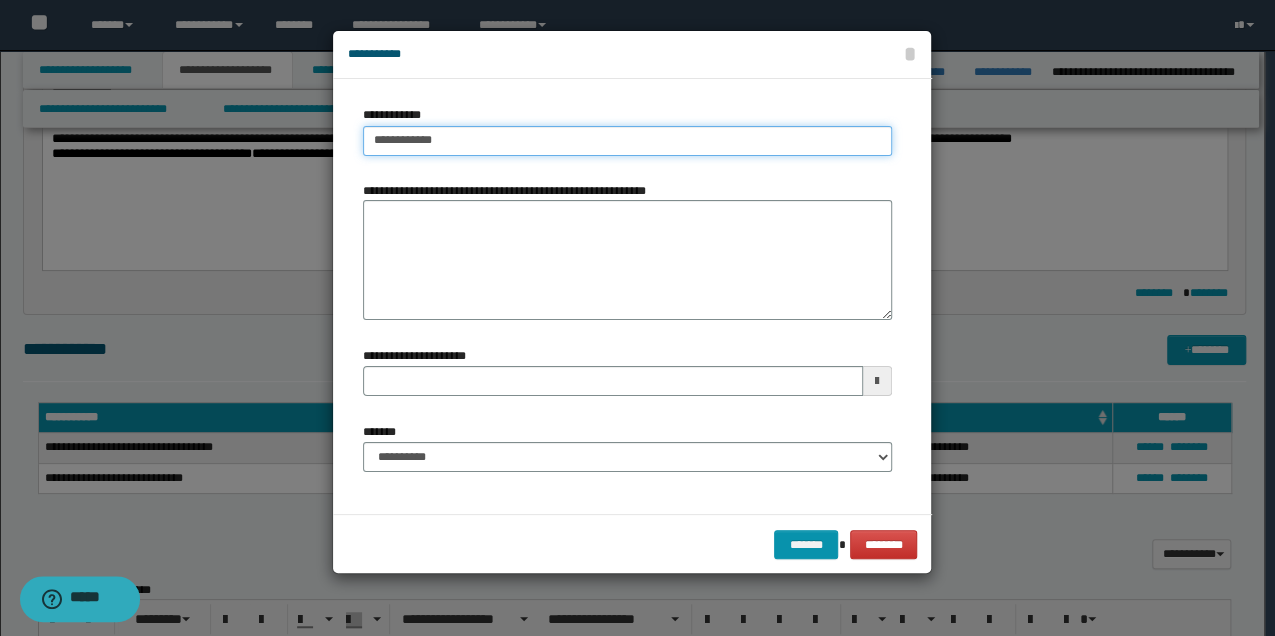type on "**********" 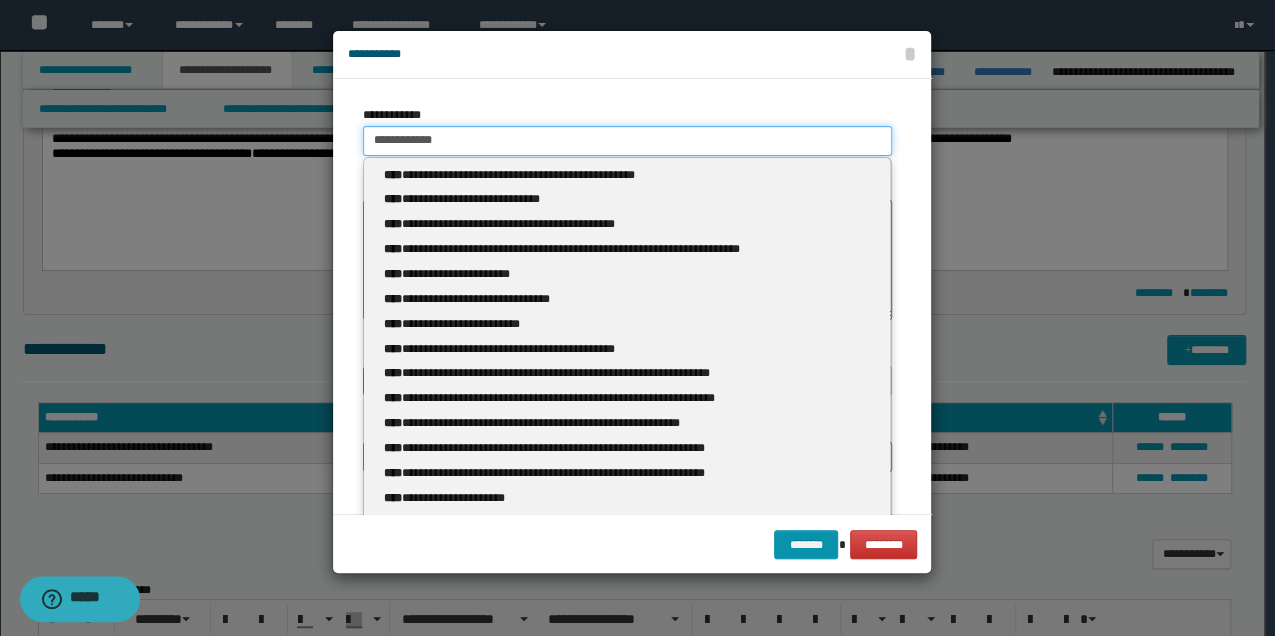 type on "**********" 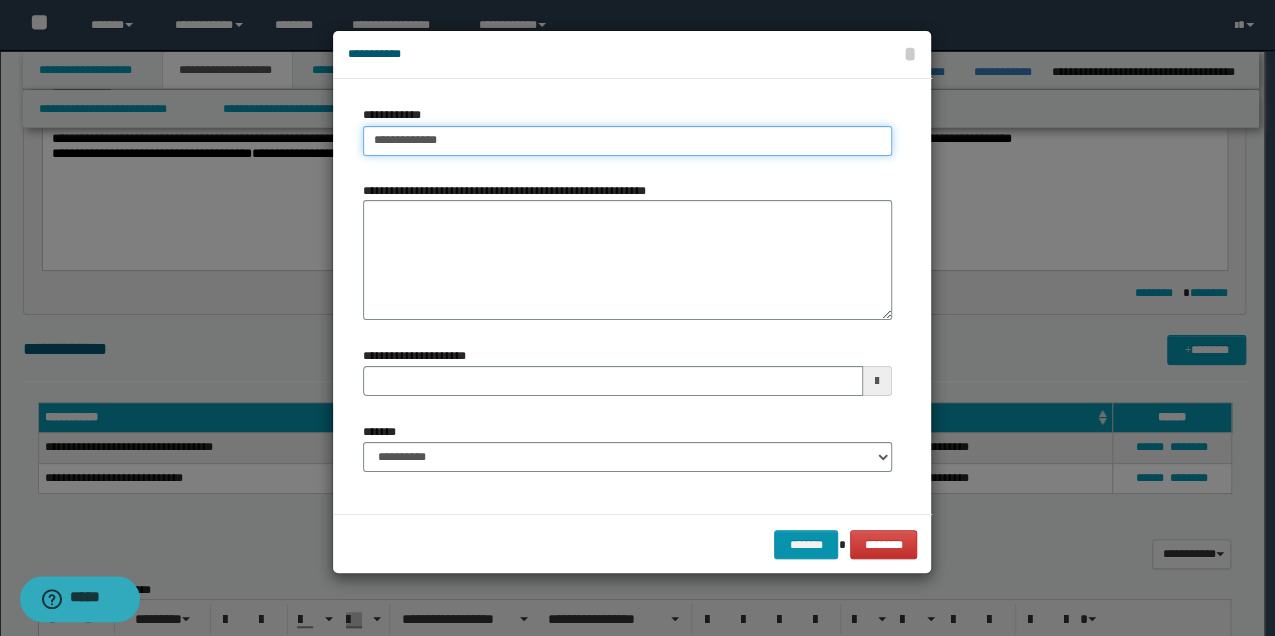 type on "**********" 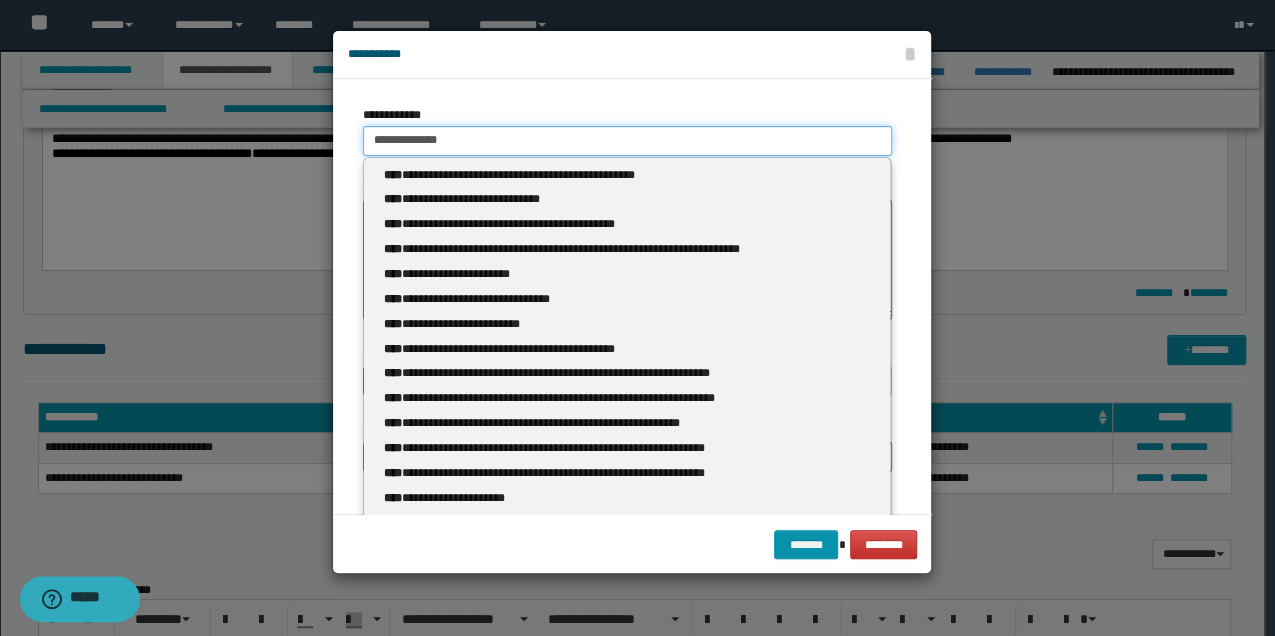 type 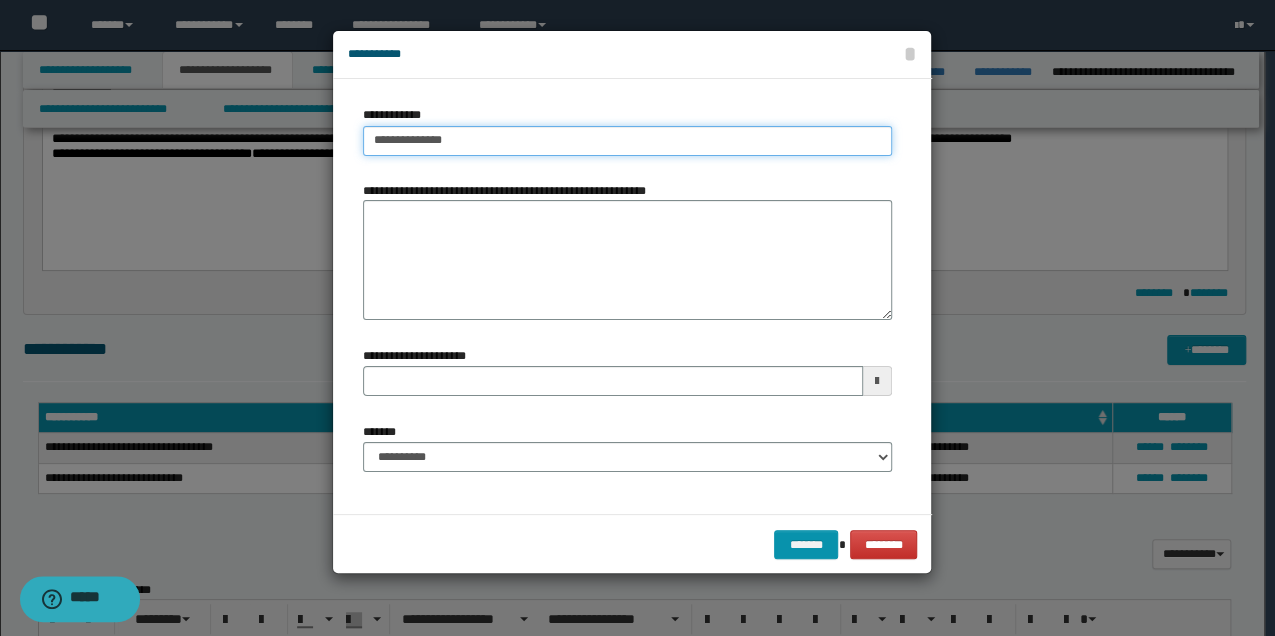 type on "**********" 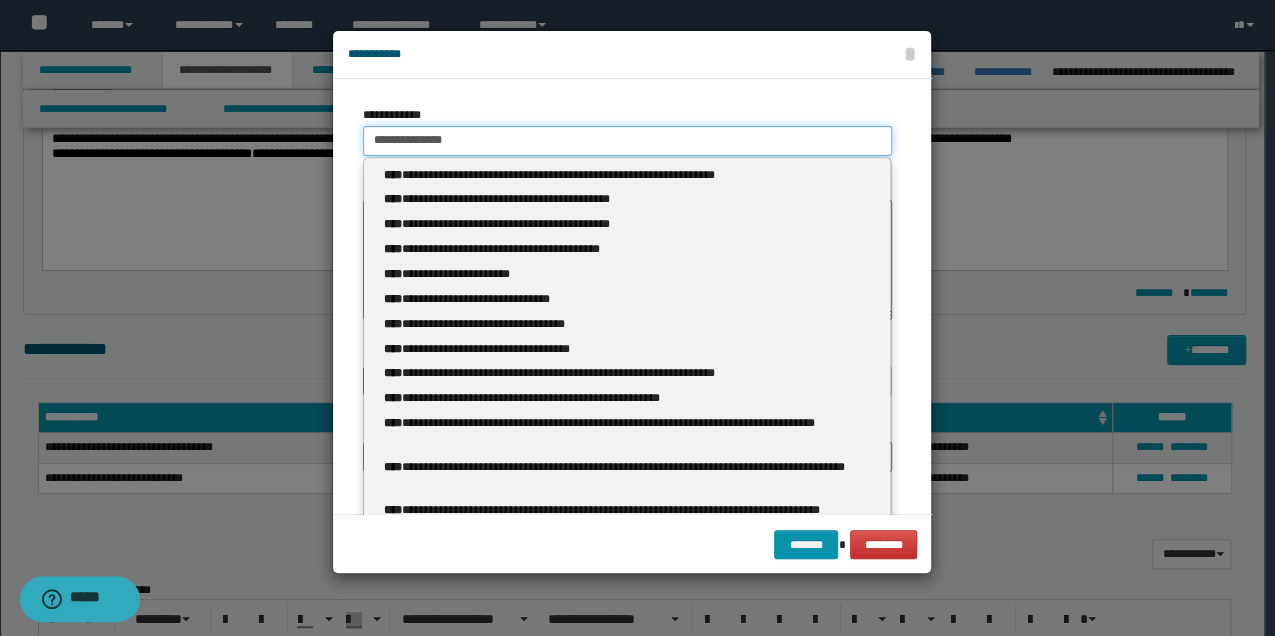 type 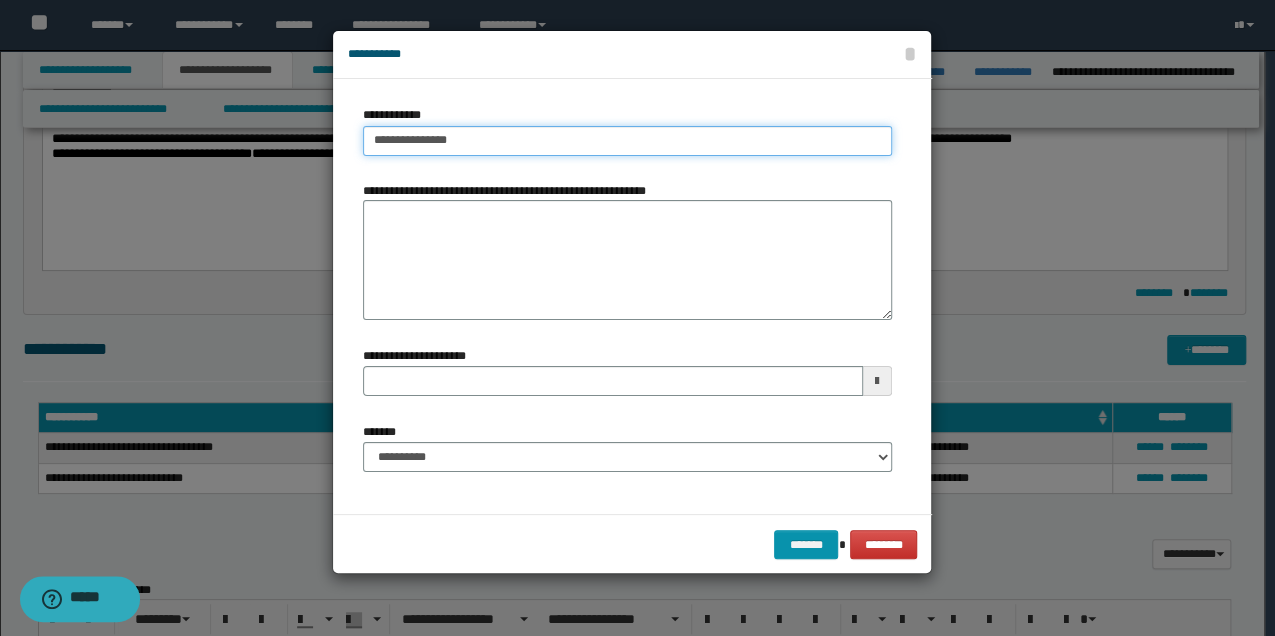 type on "**********" 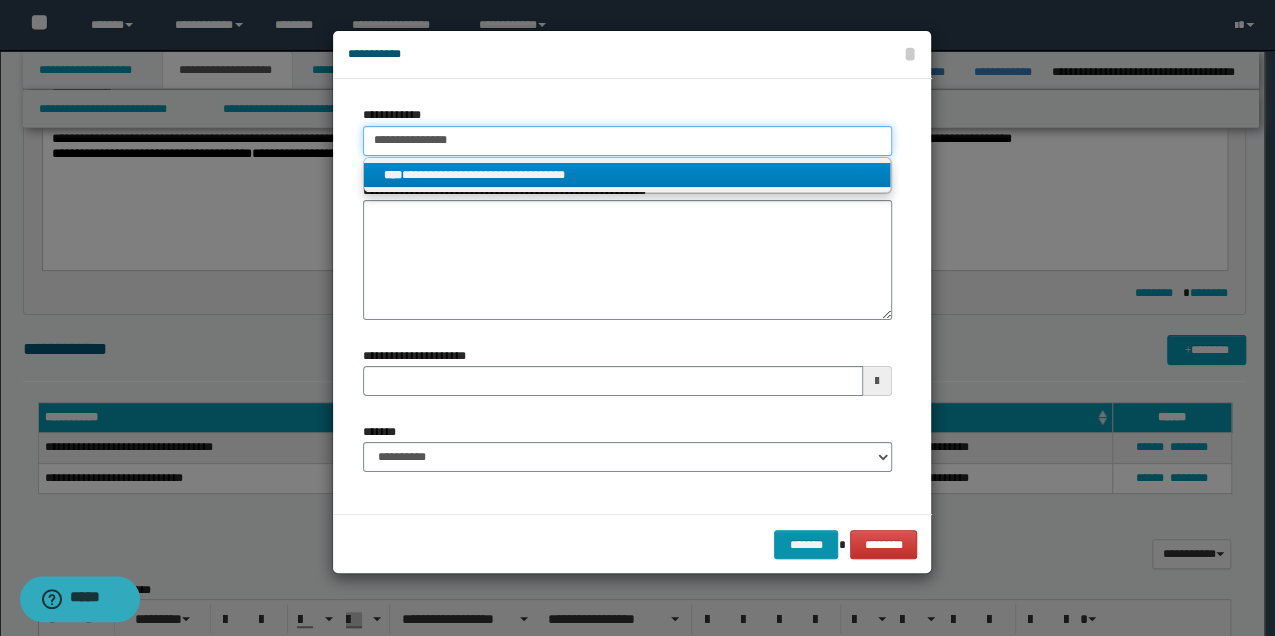 type on "**********" 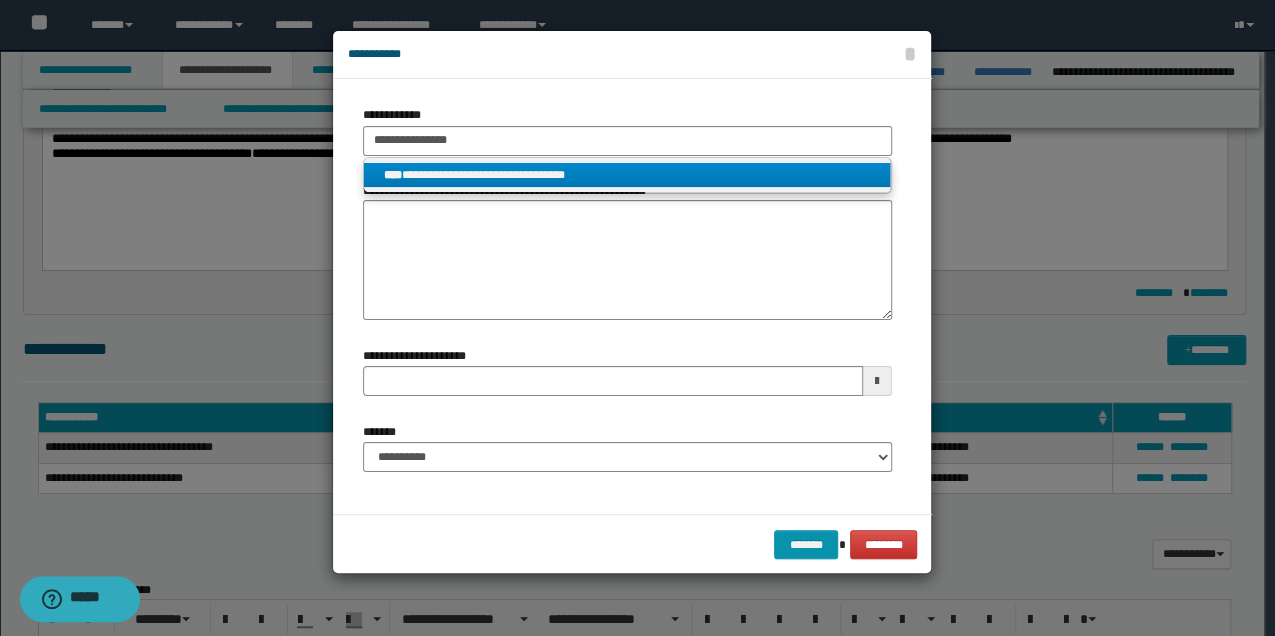 click on "**********" at bounding box center [627, 175] 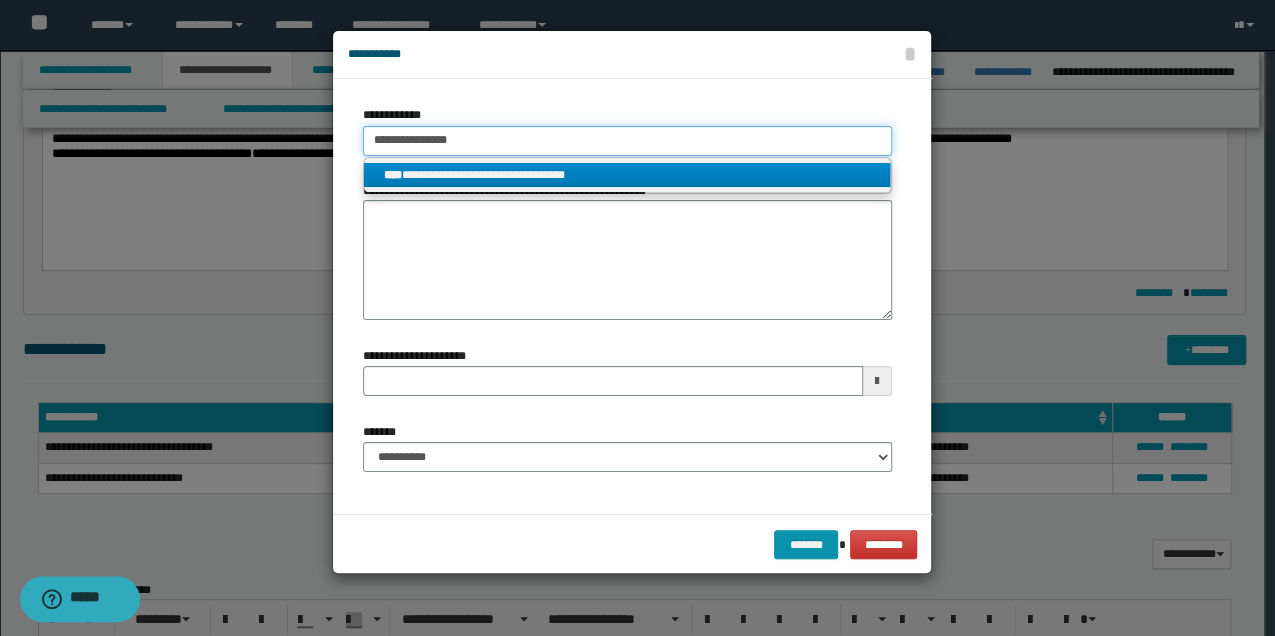 type 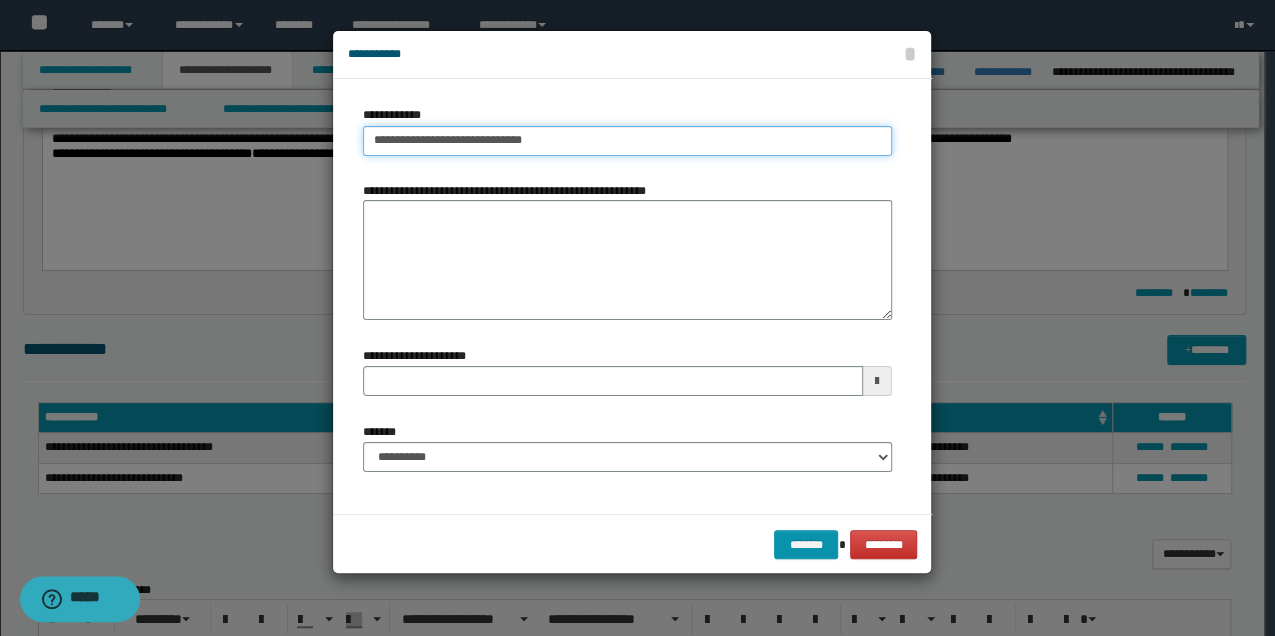 type 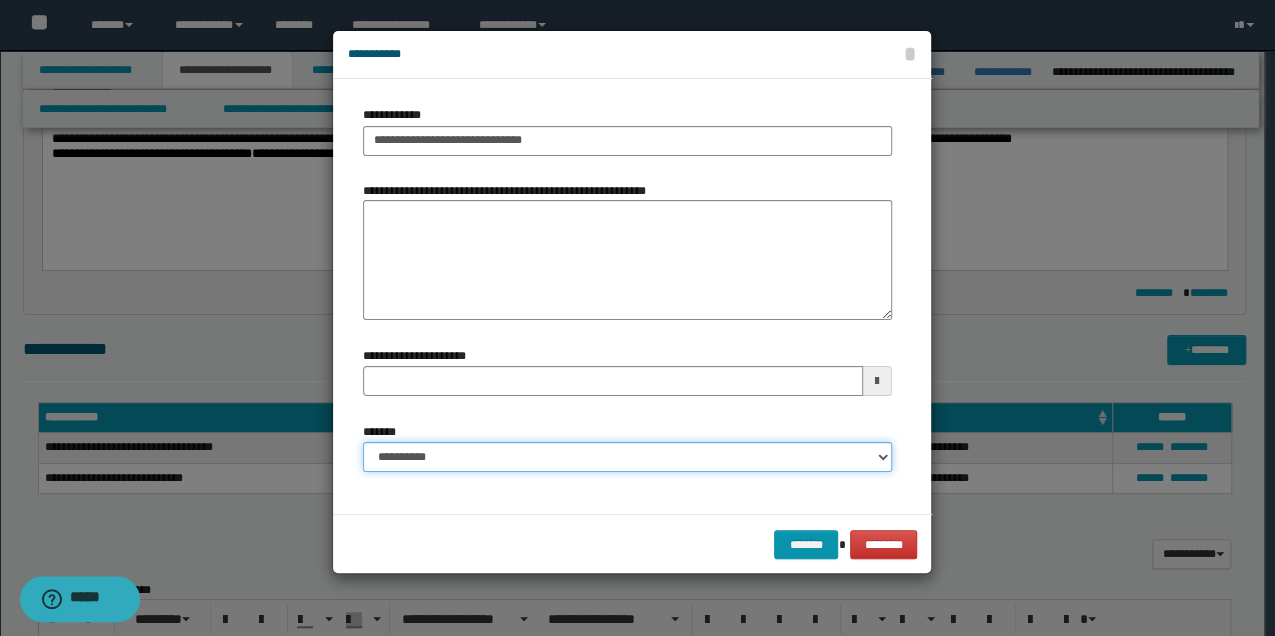 click on "**********" at bounding box center (627, 457) 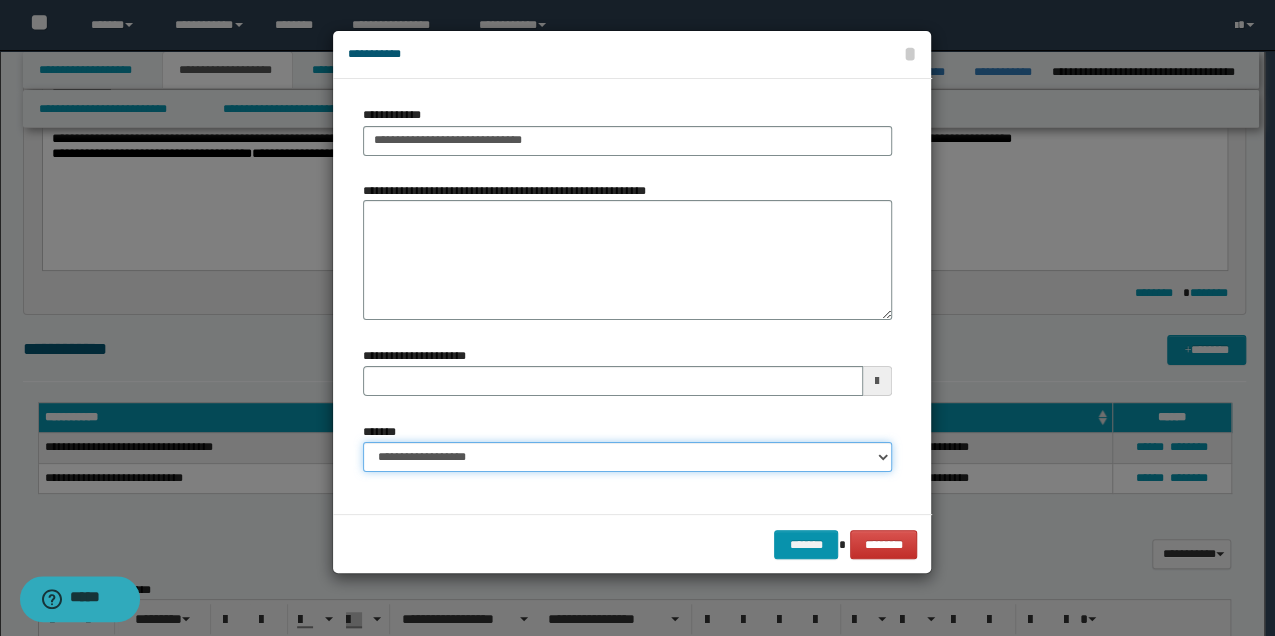 click on "**********" at bounding box center [627, 457] 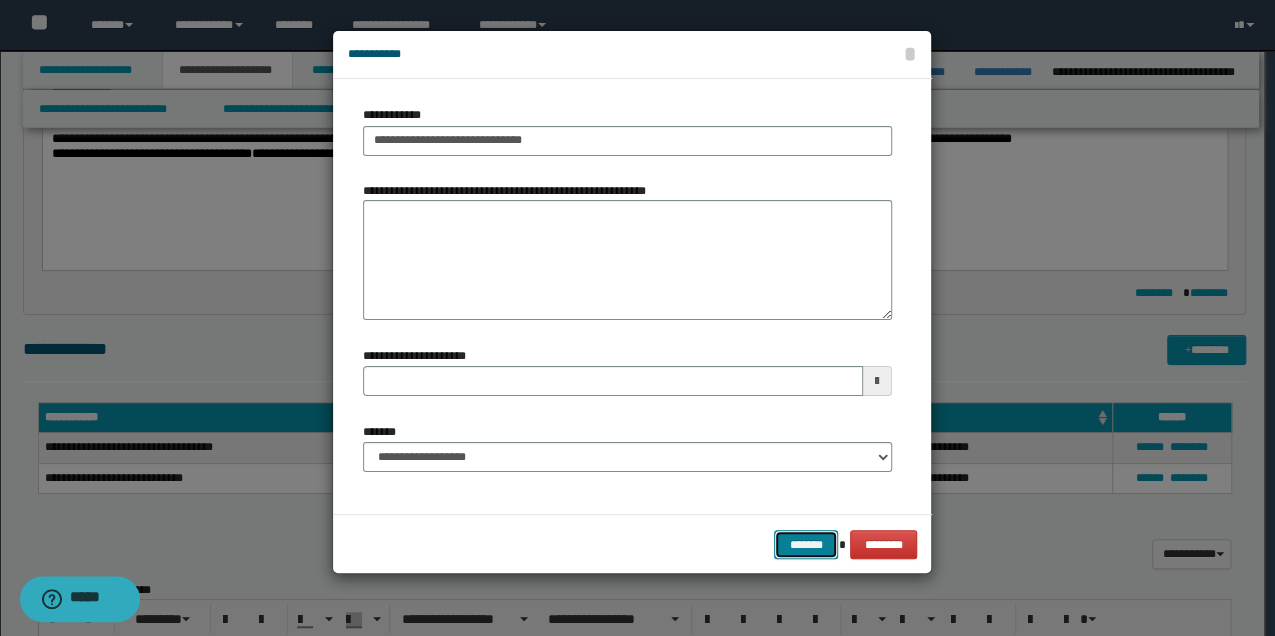 click on "*******" at bounding box center [806, 544] 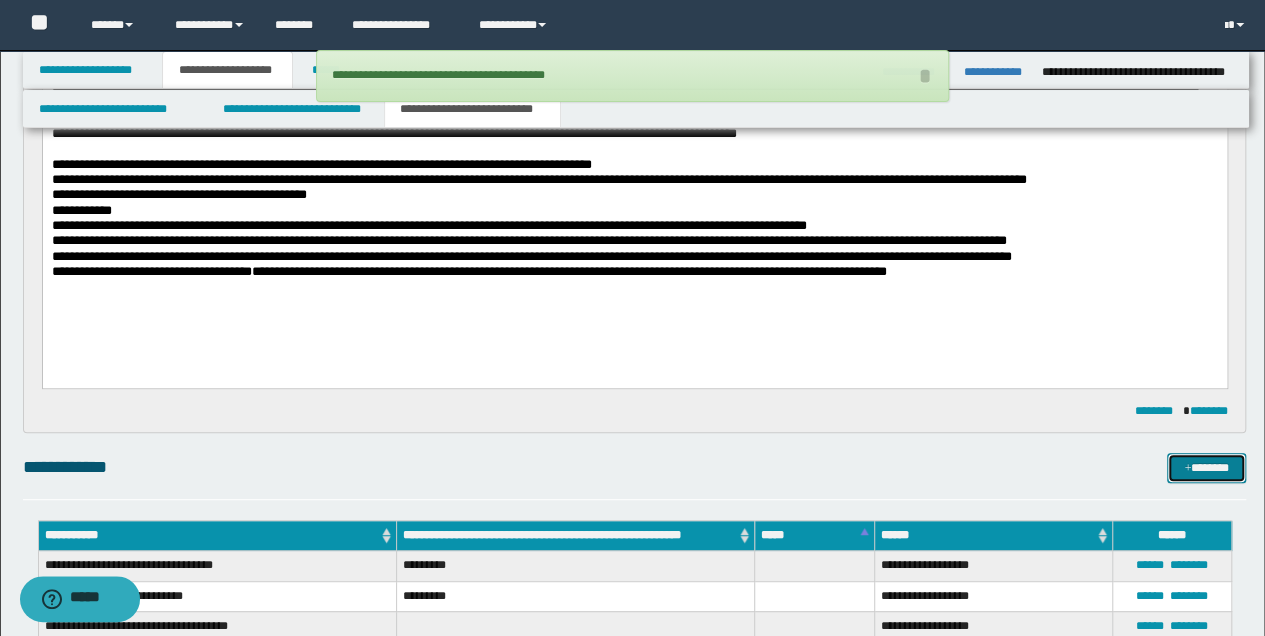 scroll, scrollTop: 400, scrollLeft: 0, axis: vertical 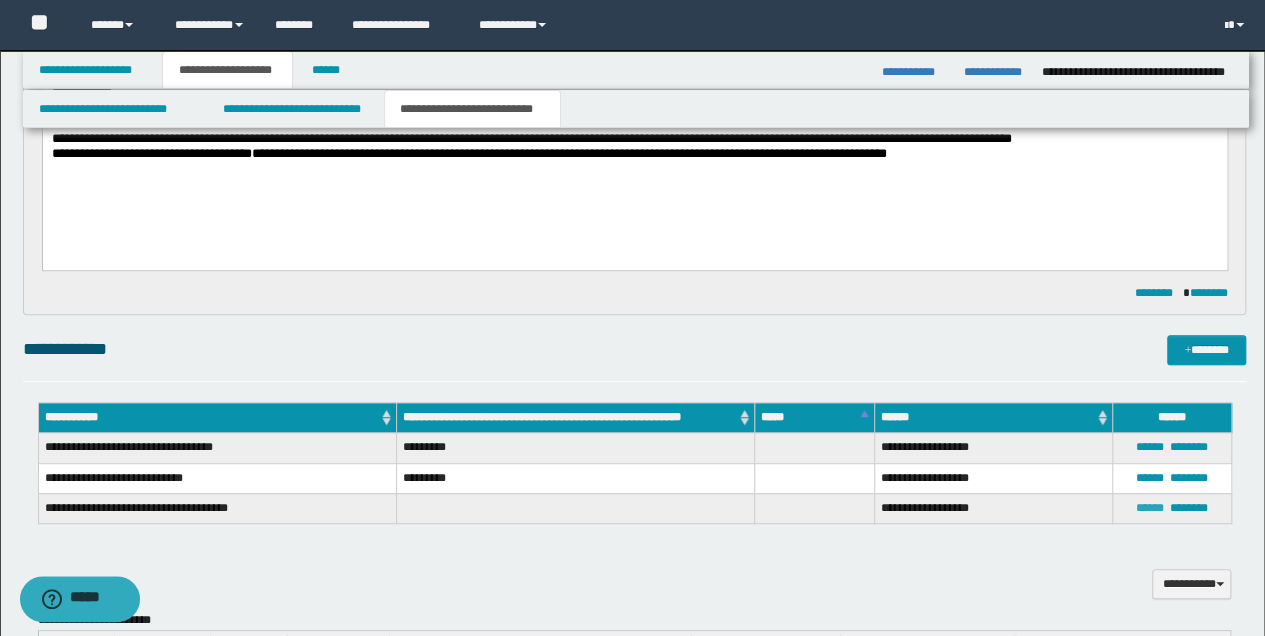 click on "******" at bounding box center [1150, 508] 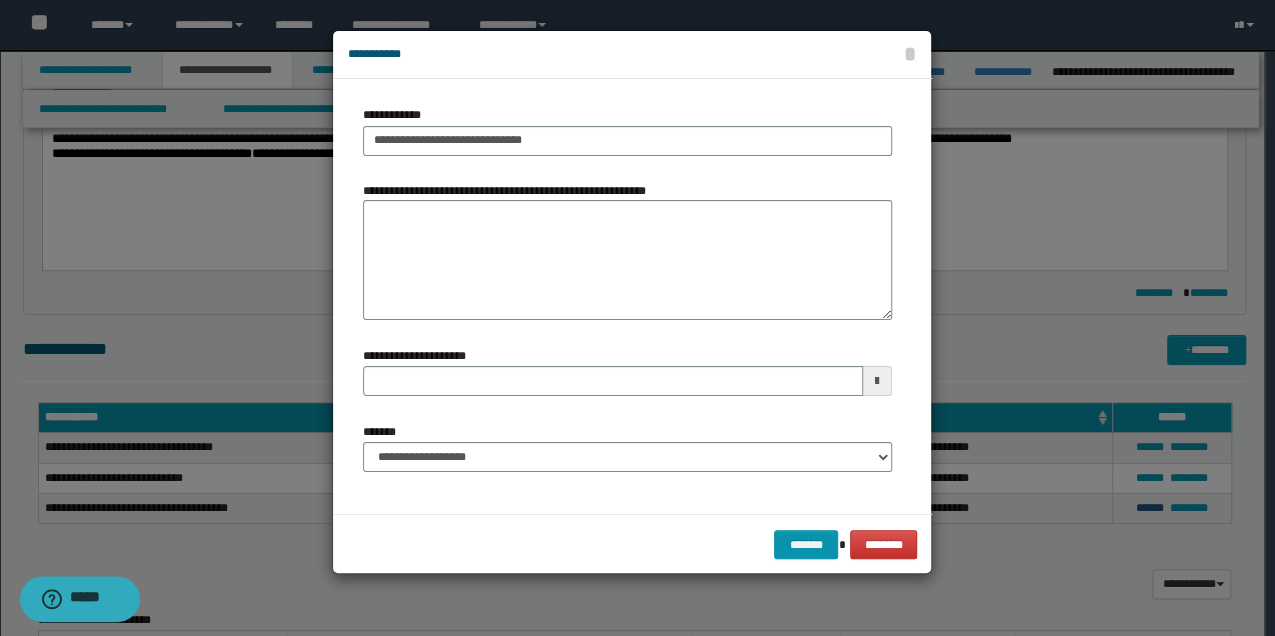 type 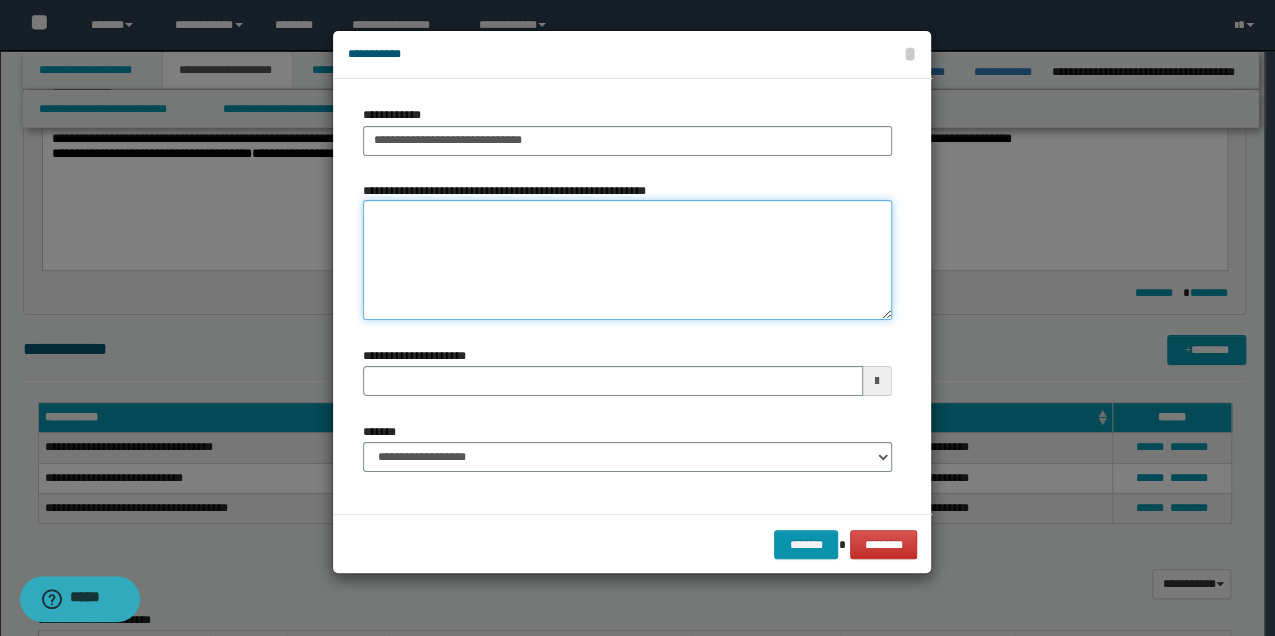 click on "**********" at bounding box center [627, 260] 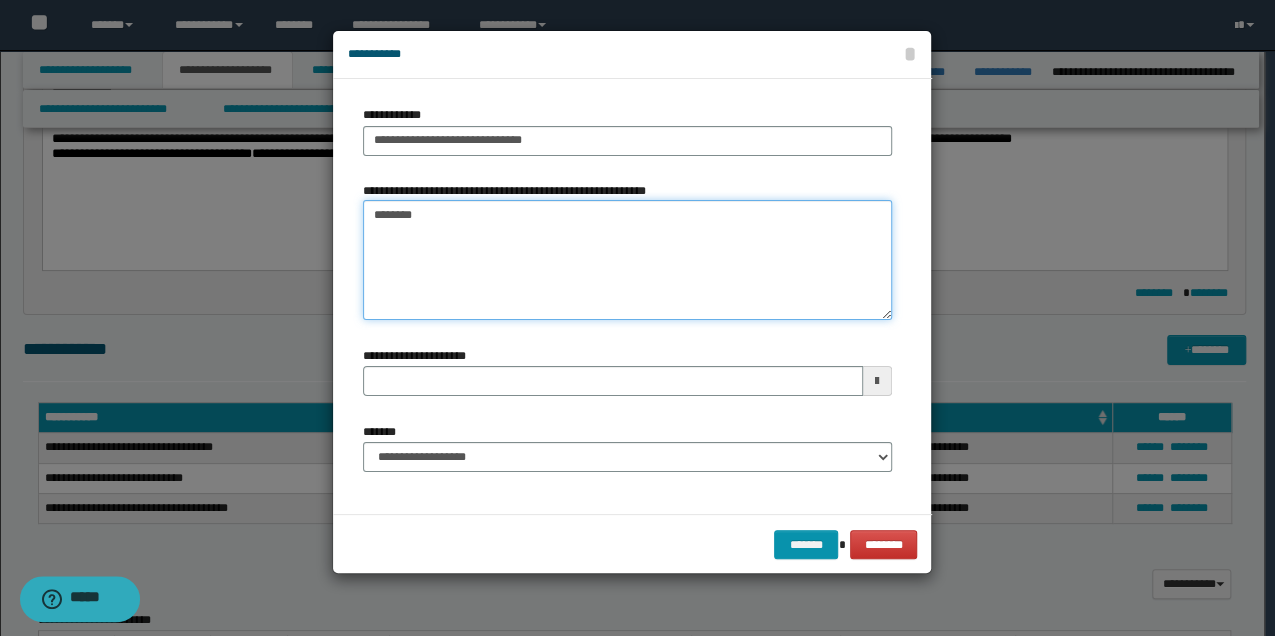 type on "*********" 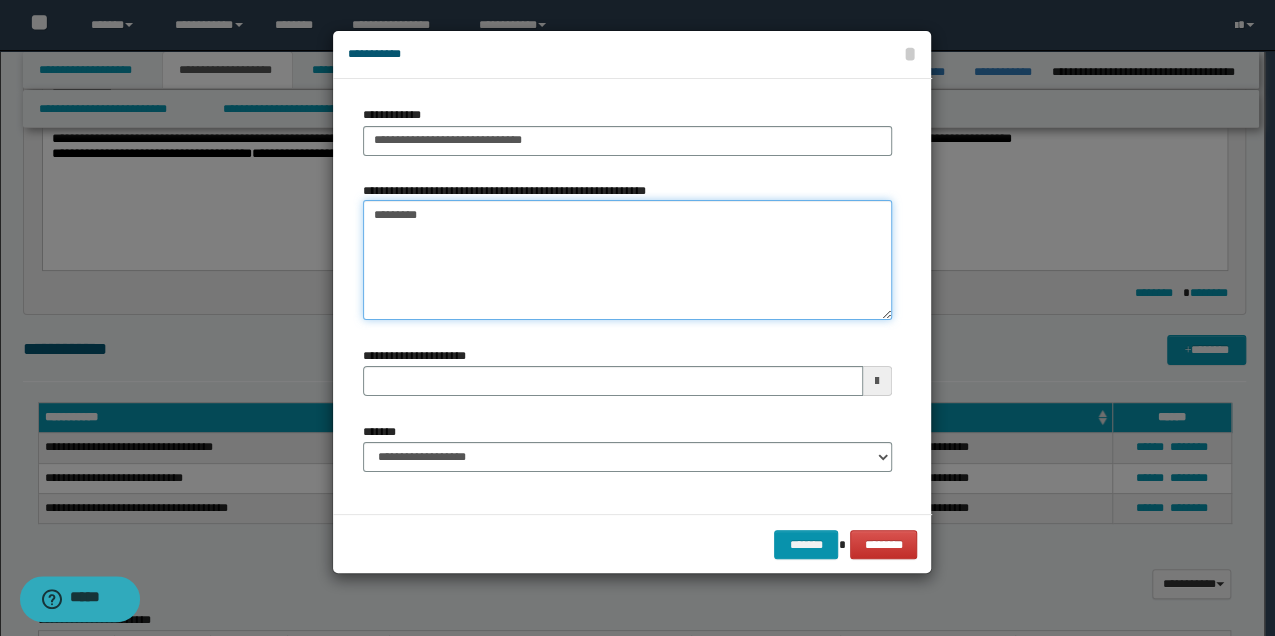 type 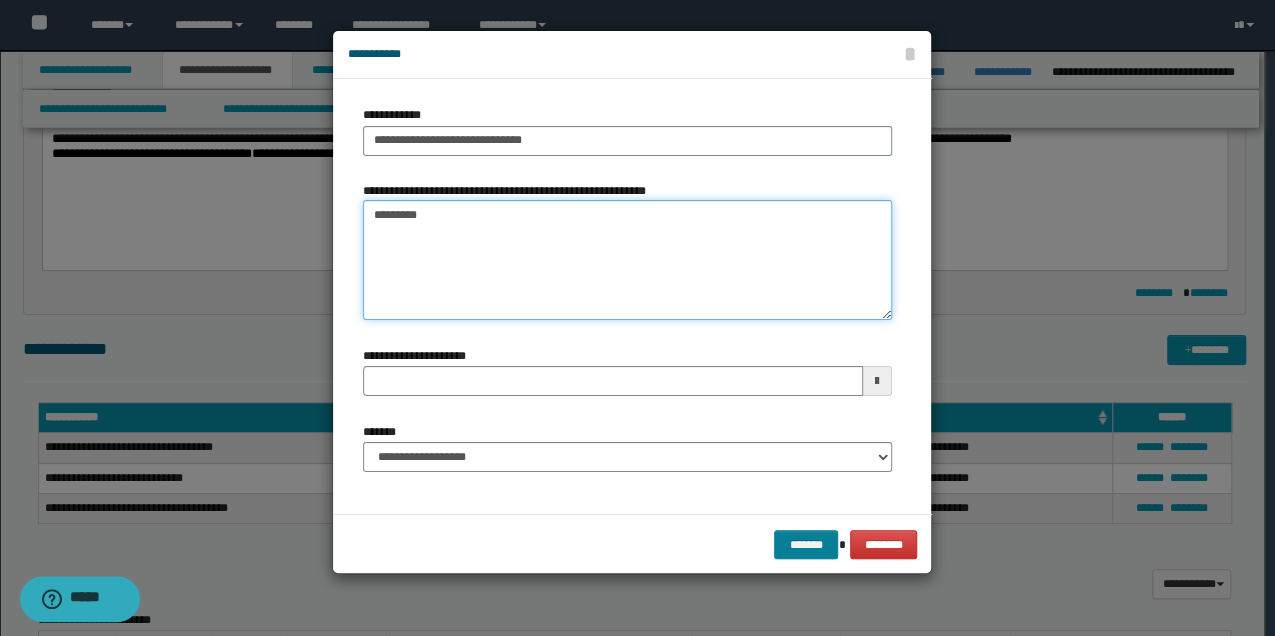 type on "*********" 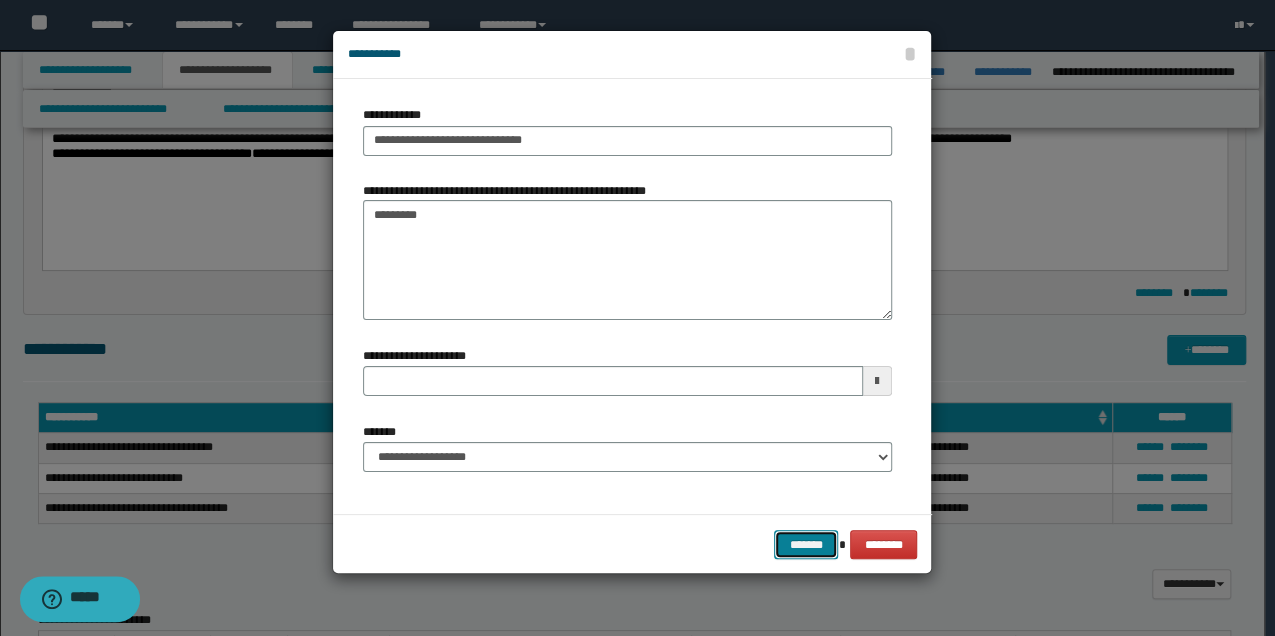 click on "*******" at bounding box center (806, 544) 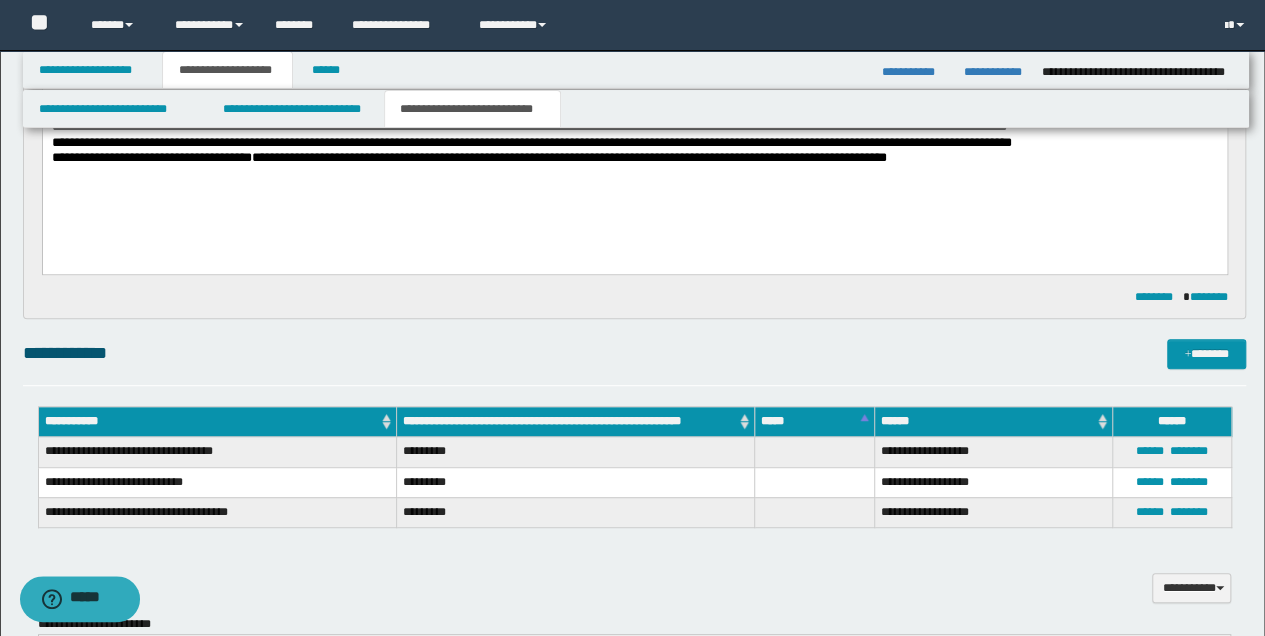 scroll, scrollTop: 533, scrollLeft: 0, axis: vertical 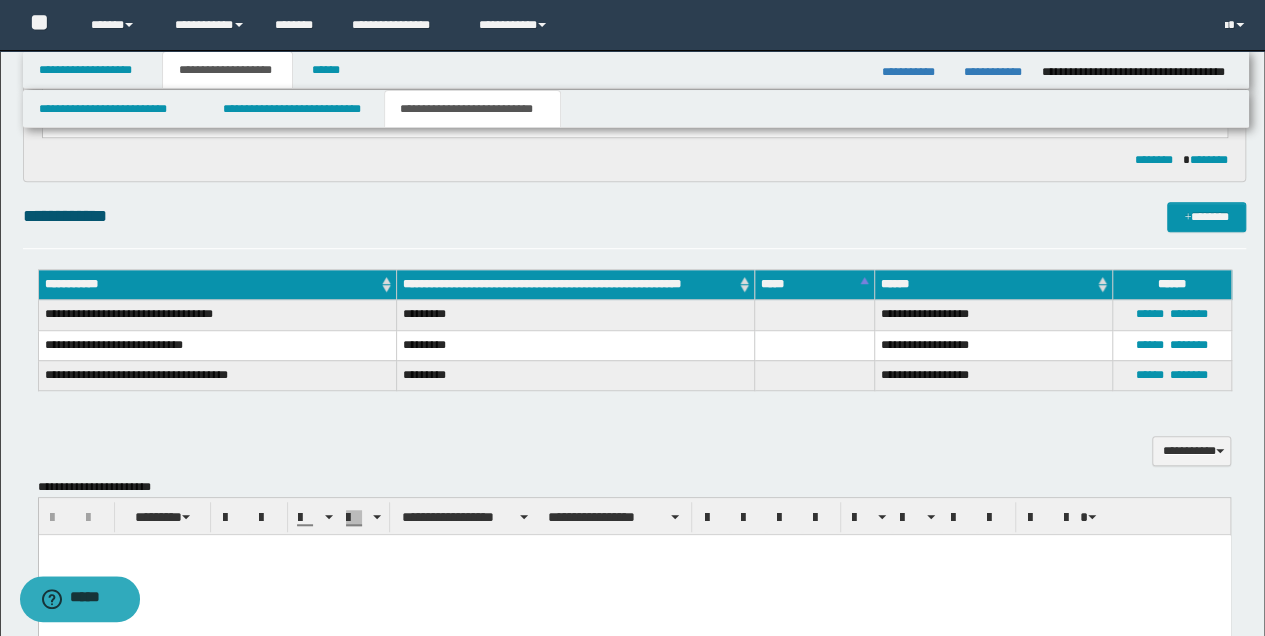 click at bounding box center (634, 574) 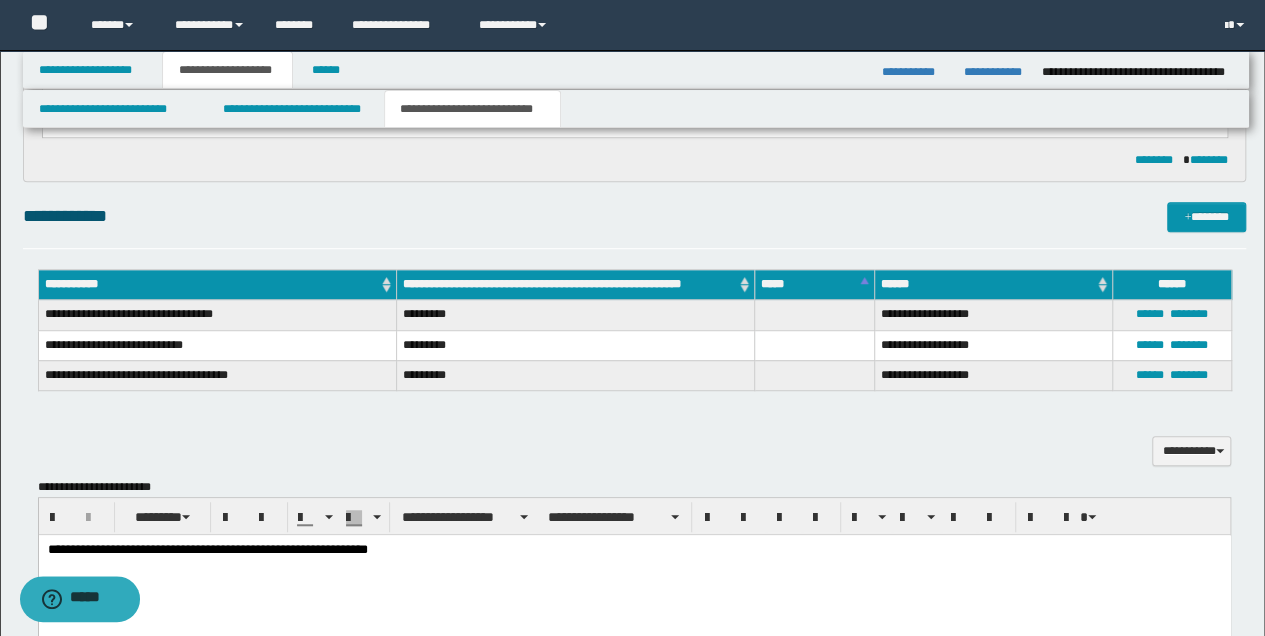 click on "**********" at bounding box center [634, 549] 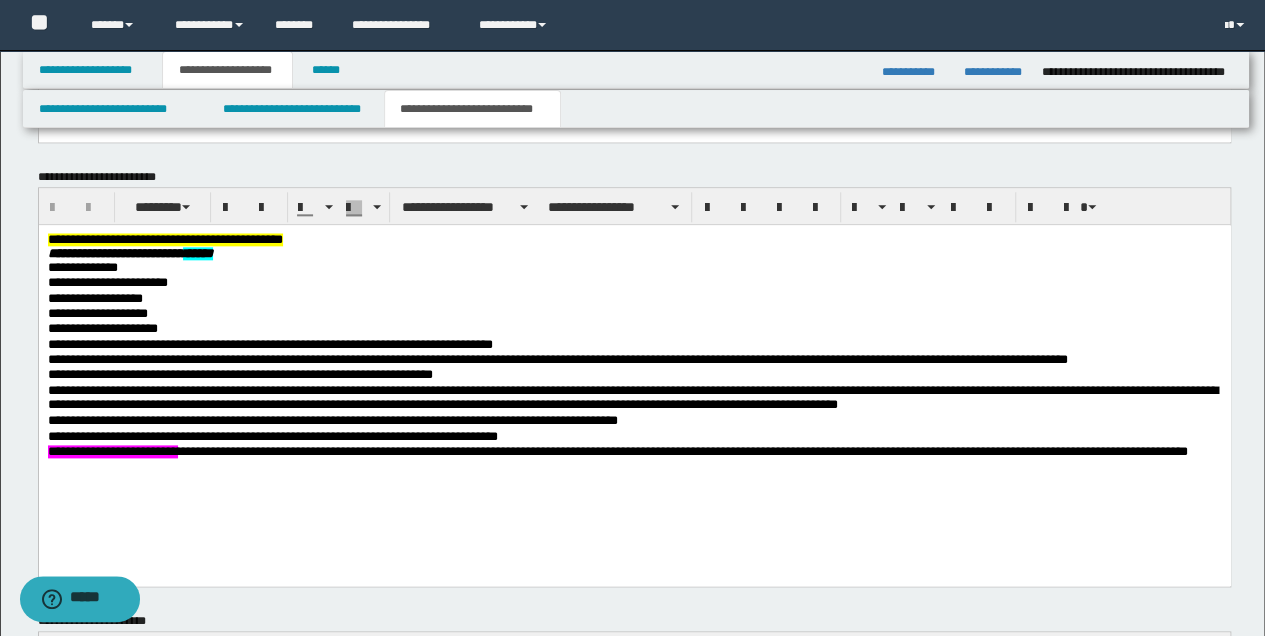 scroll, scrollTop: 1066, scrollLeft: 0, axis: vertical 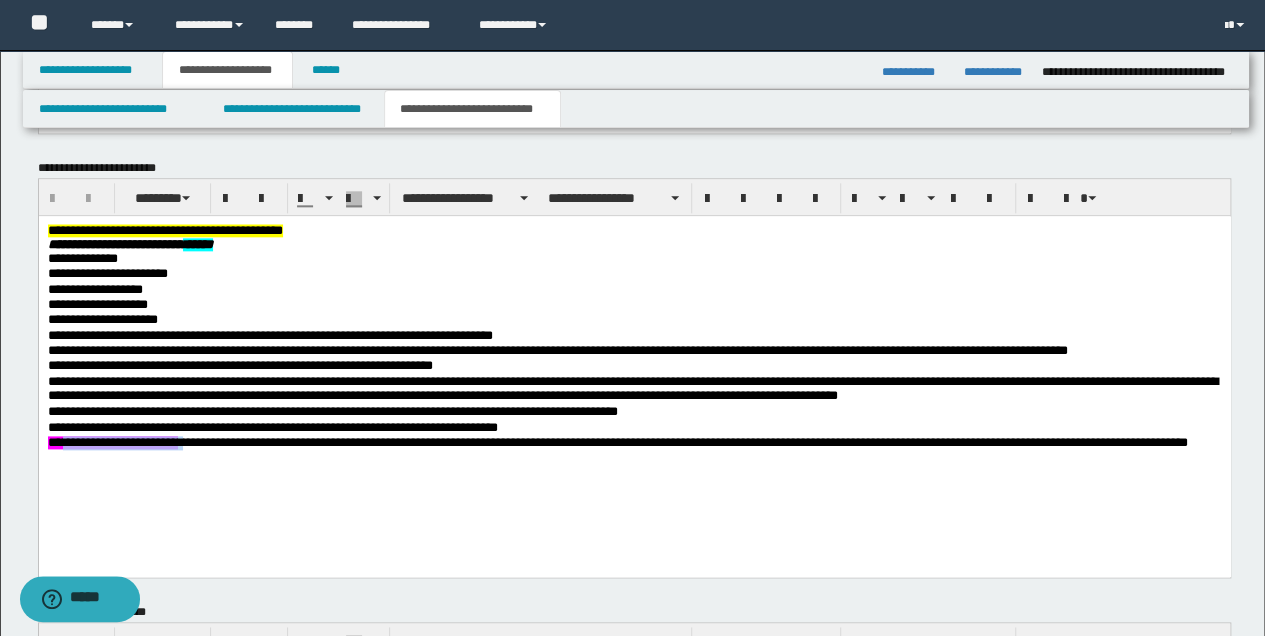 drag, startPoint x: 192, startPoint y: 443, endPoint x: 67, endPoint y: 443, distance: 125 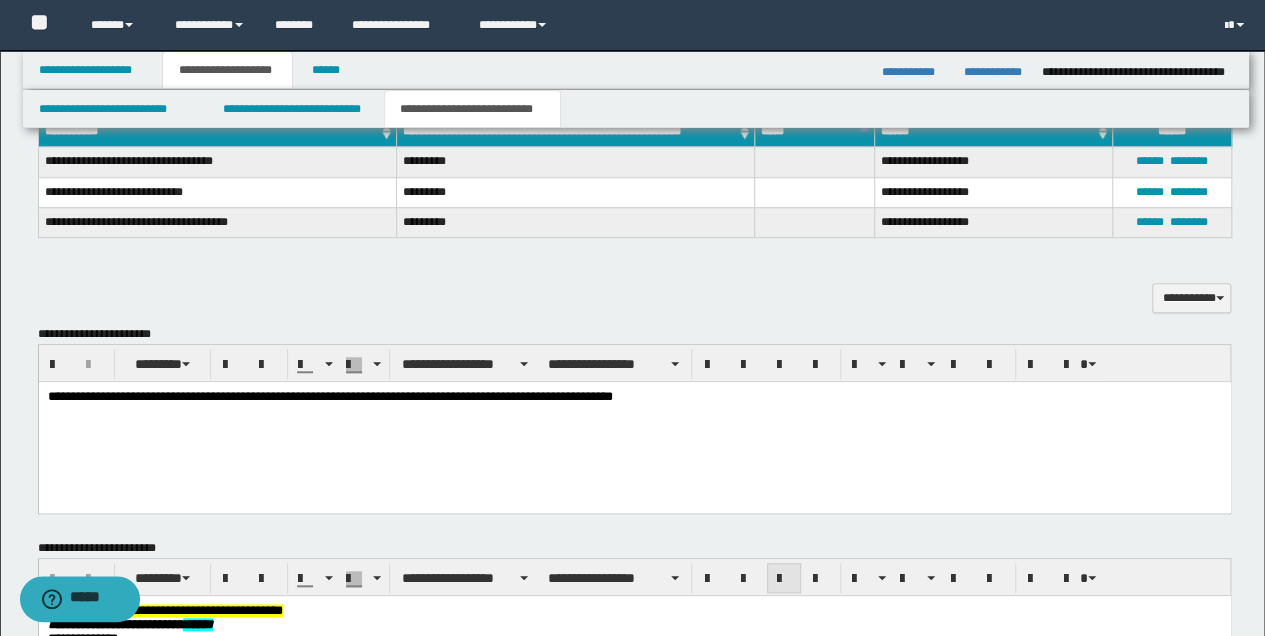 scroll, scrollTop: 600, scrollLeft: 0, axis: vertical 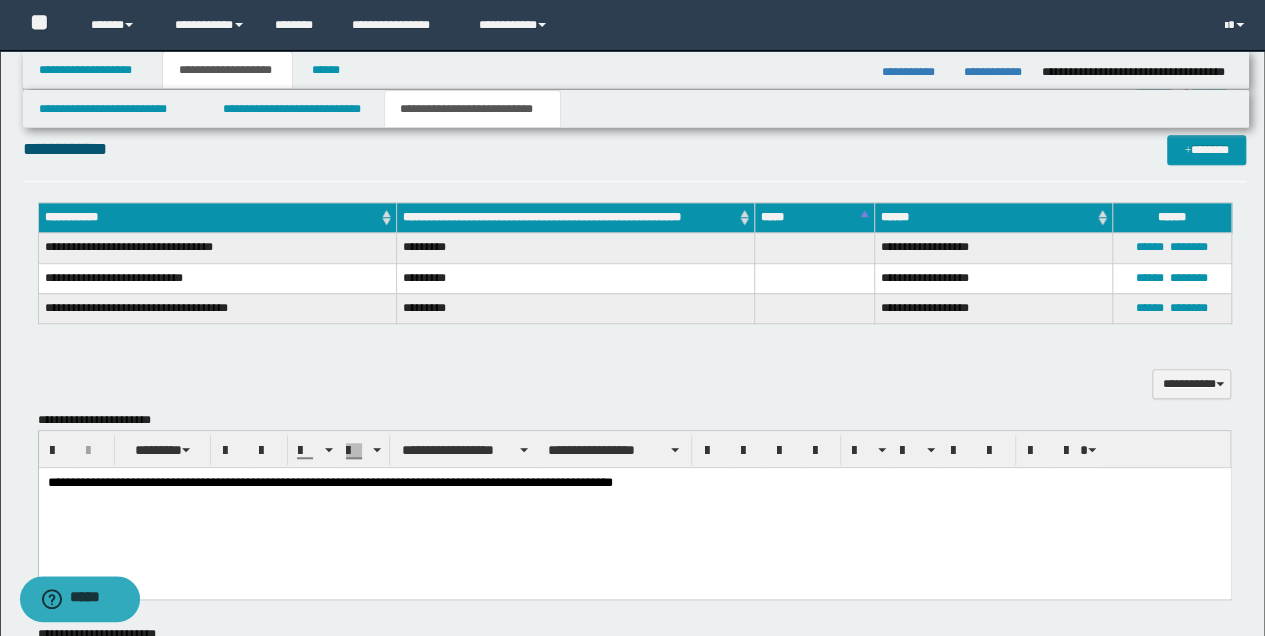 click on "**********" at bounding box center [634, 482] 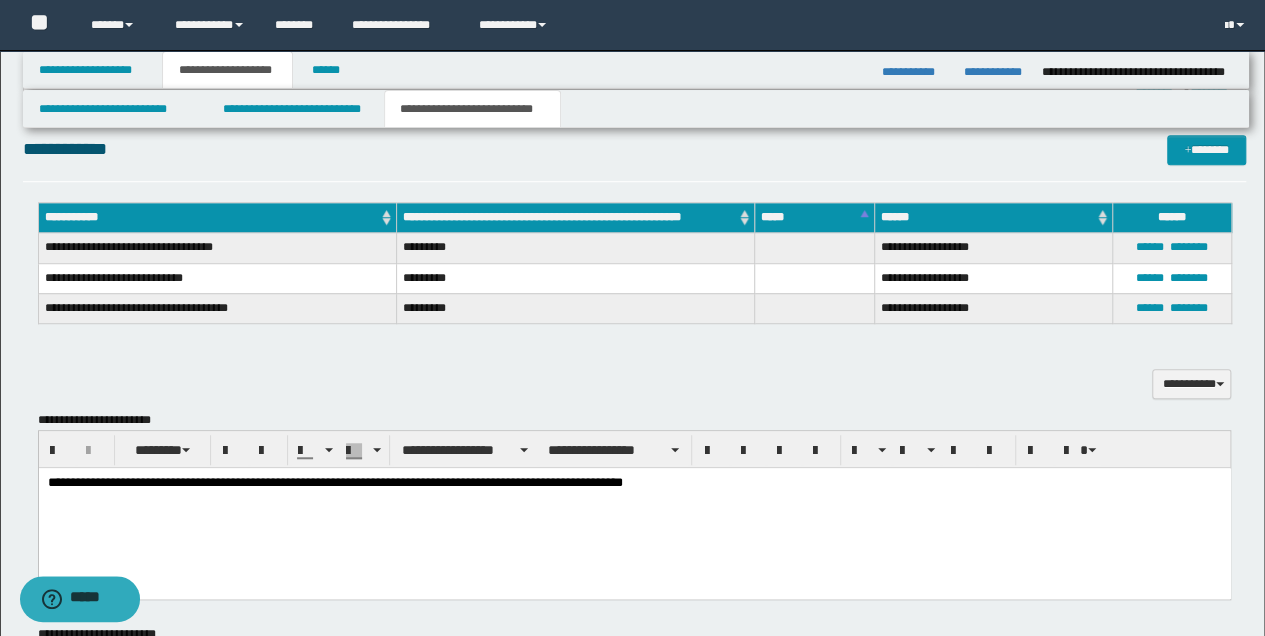 click on "**********" at bounding box center (634, 482) 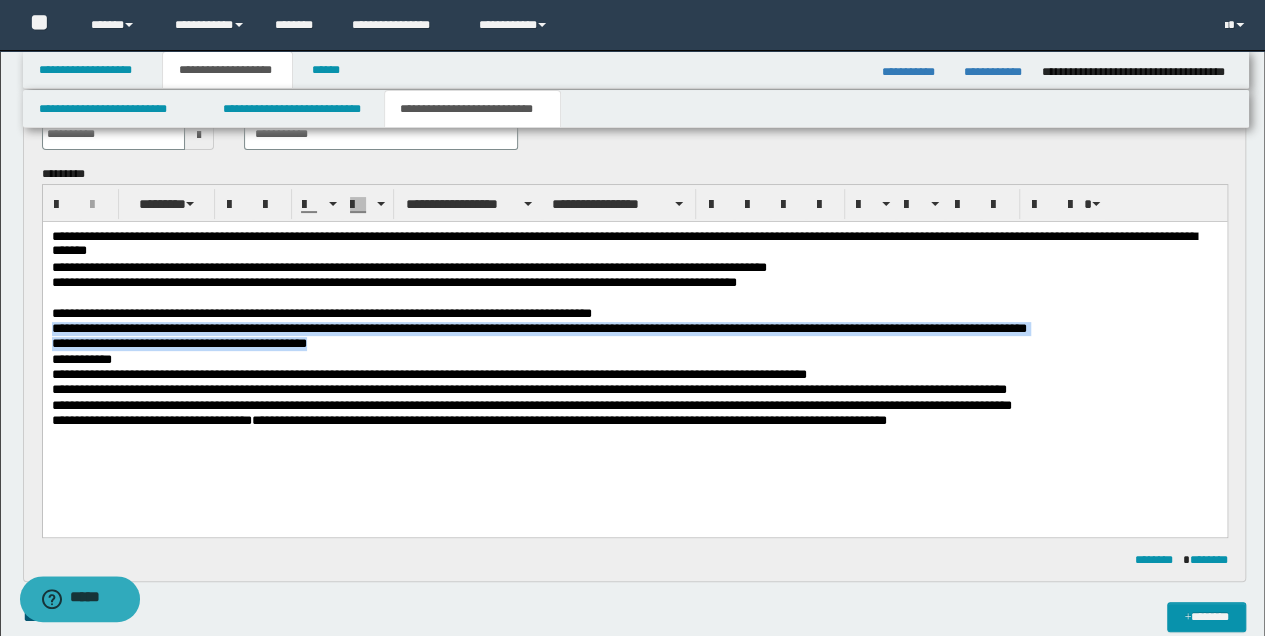 drag, startPoint x: 54, startPoint y: 328, endPoint x: 339, endPoint y: 342, distance: 285.34366 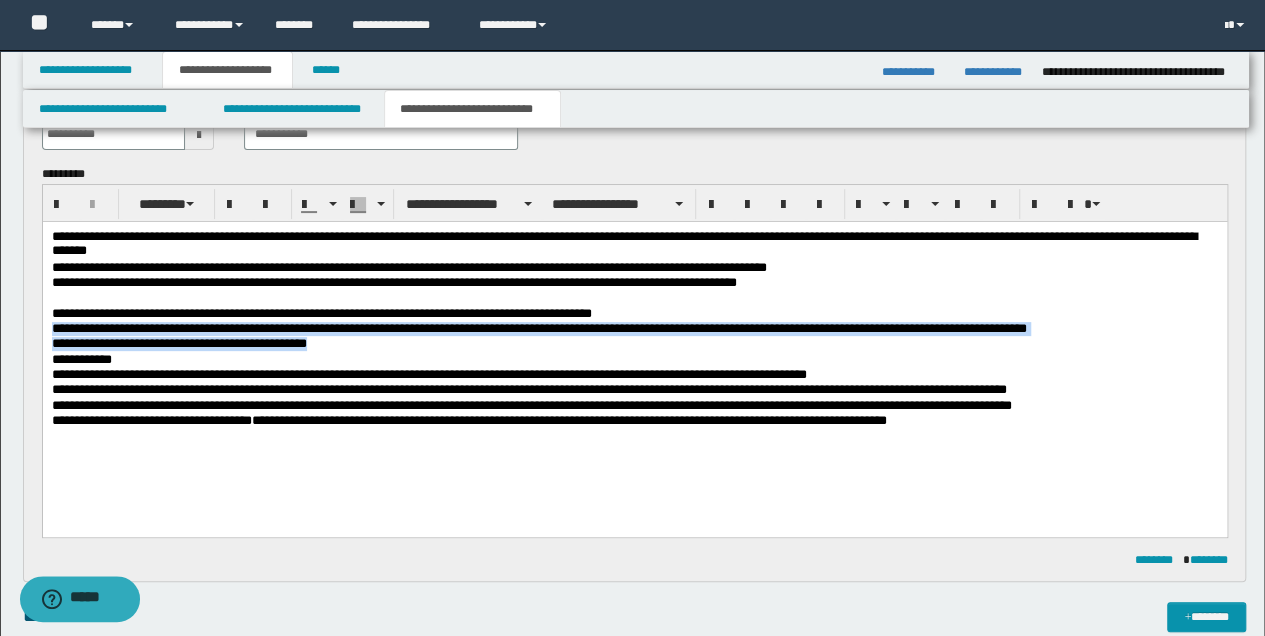 click on "**********" at bounding box center (634, 353) 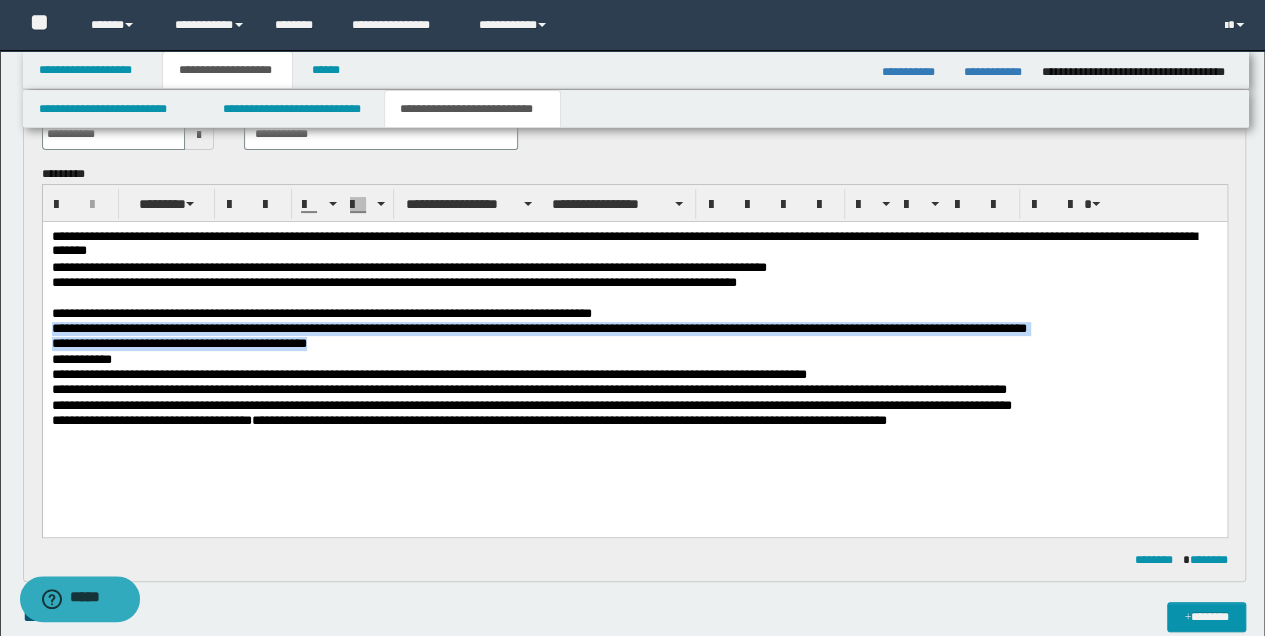 copy on "**********" 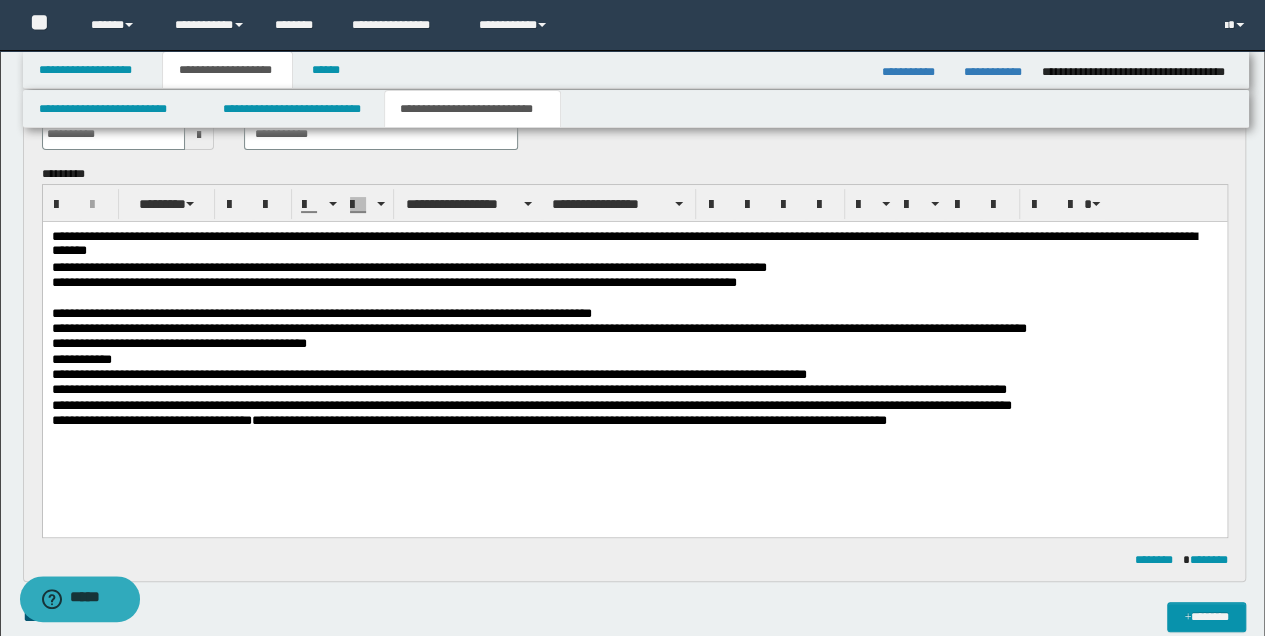 click on "**********" at bounding box center [634, 353] 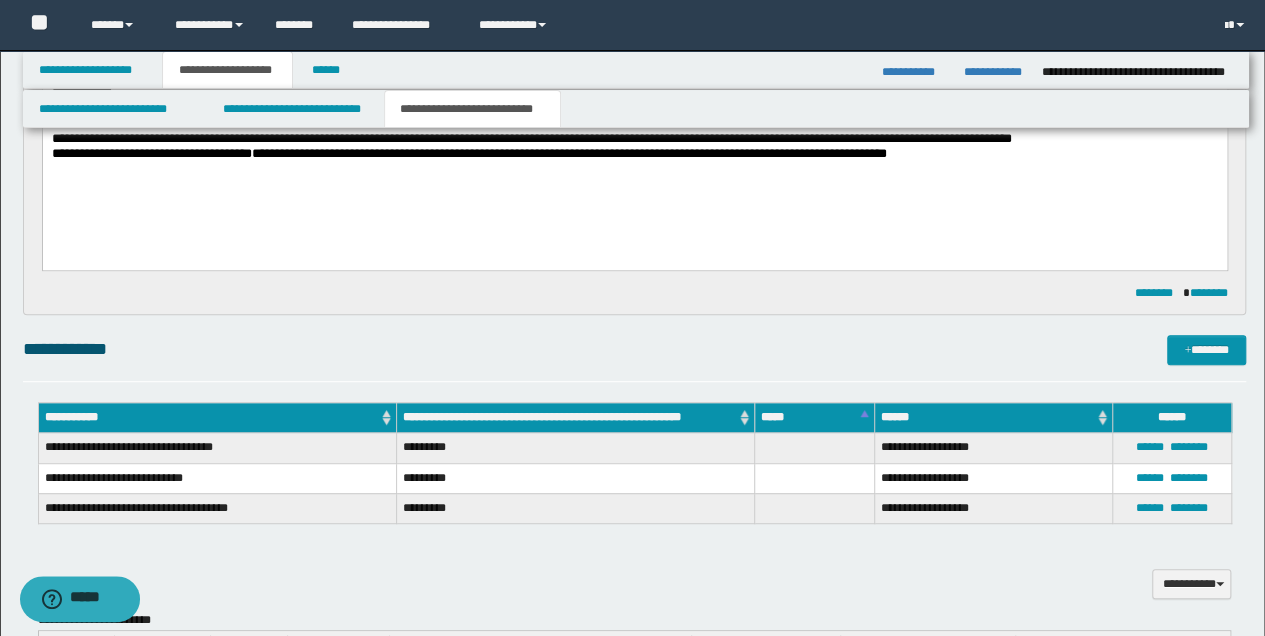 scroll, scrollTop: 600, scrollLeft: 0, axis: vertical 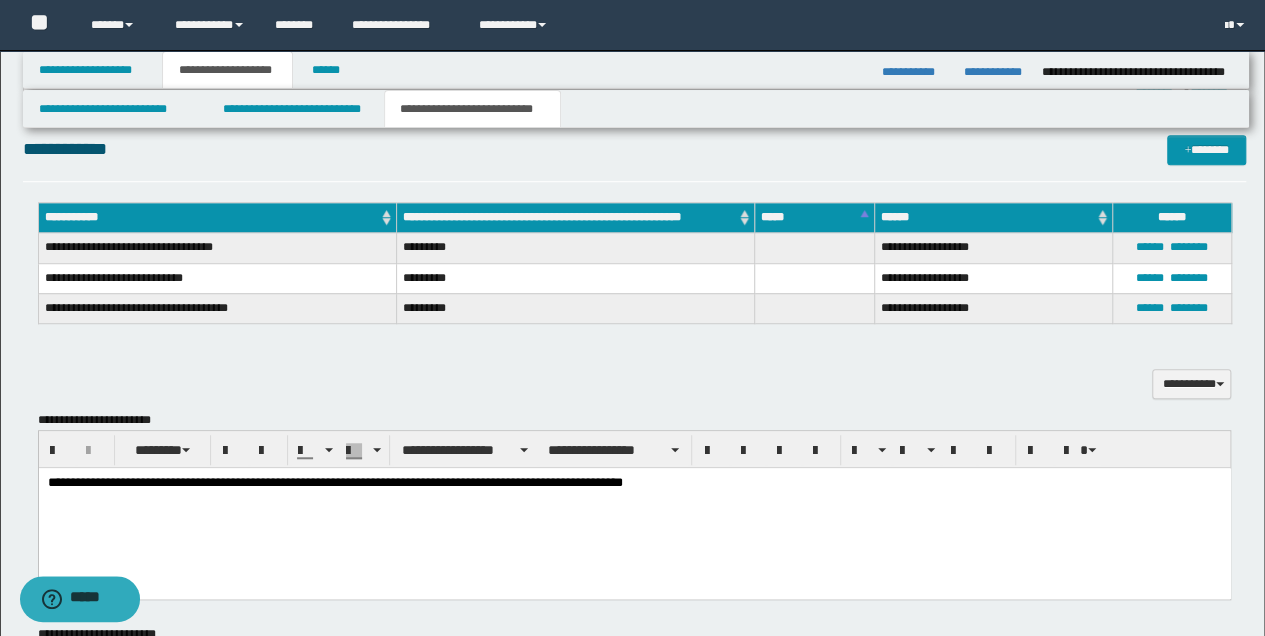 click on "**********" at bounding box center (634, 482) 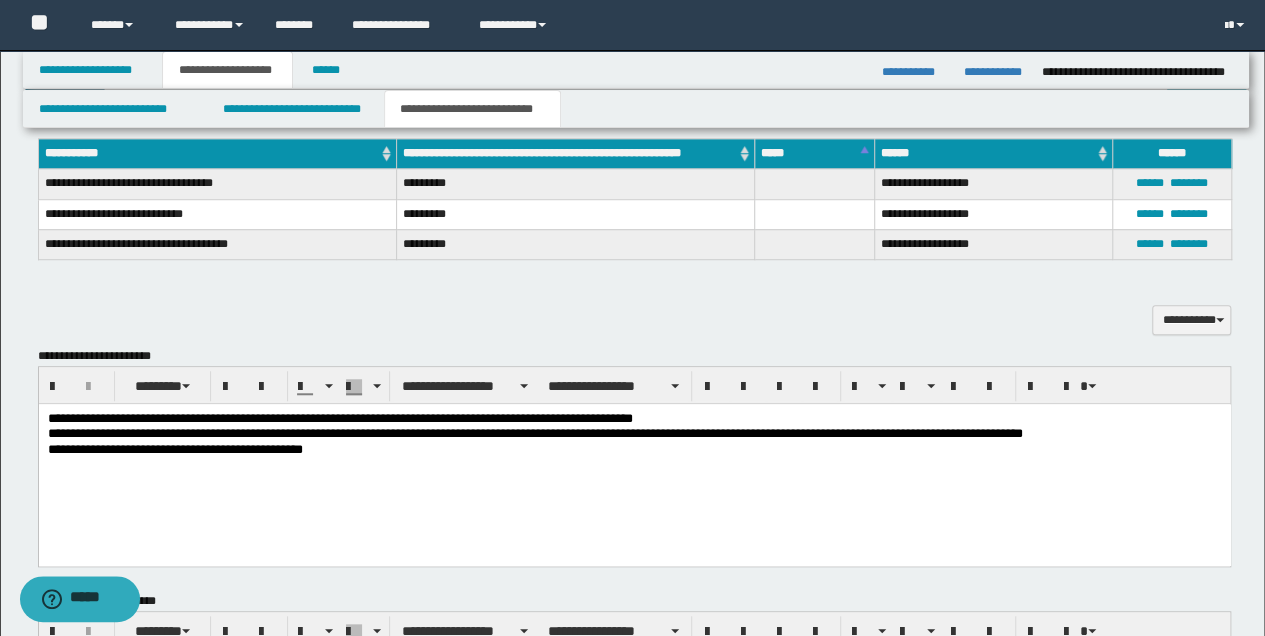 scroll, scrollTop: 733, scrollLeft: 0, axis: vertical 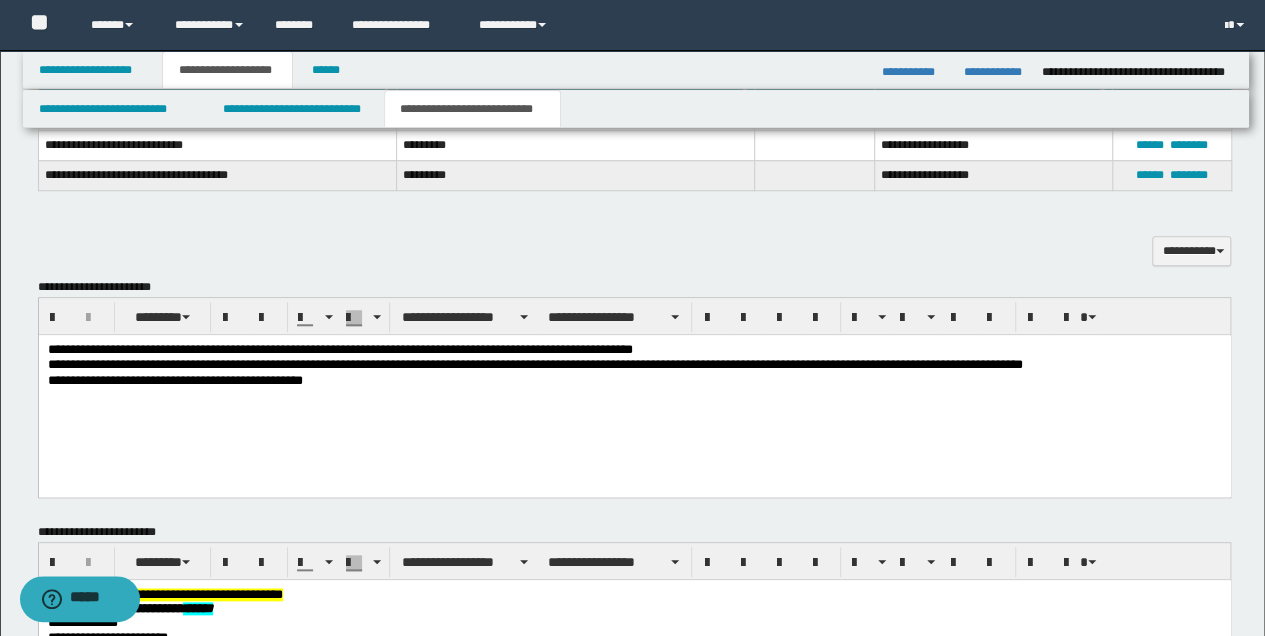 click on "**********" at bounding box center [634, 364] 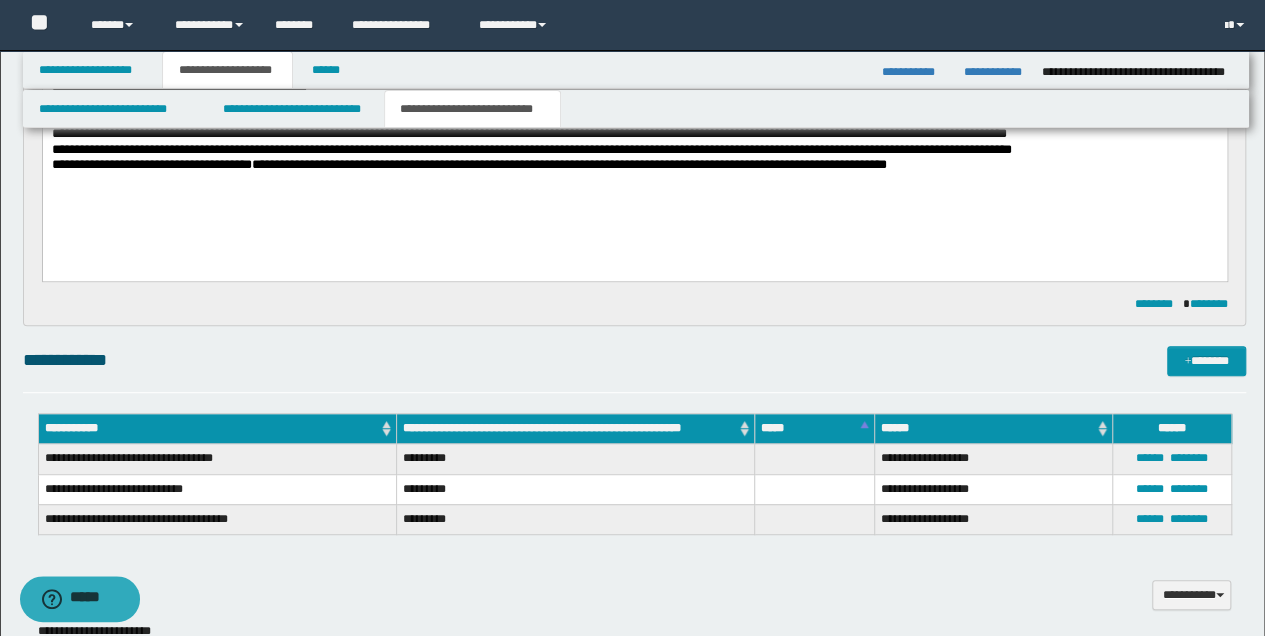 scroll, scrollTop: 266, scrollLeft: 0, axis: vertical 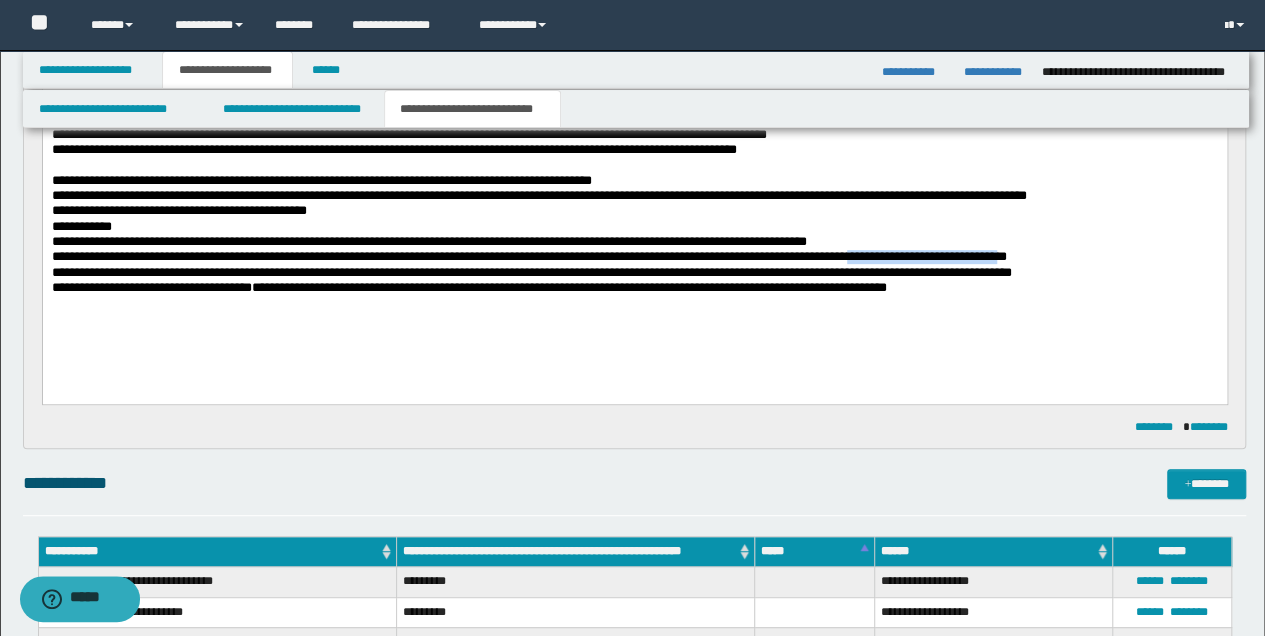 drag, startPoint x: 841, startPoint y: 257, endPoint x: 1007, endPoint y: 258, distance: 166.003 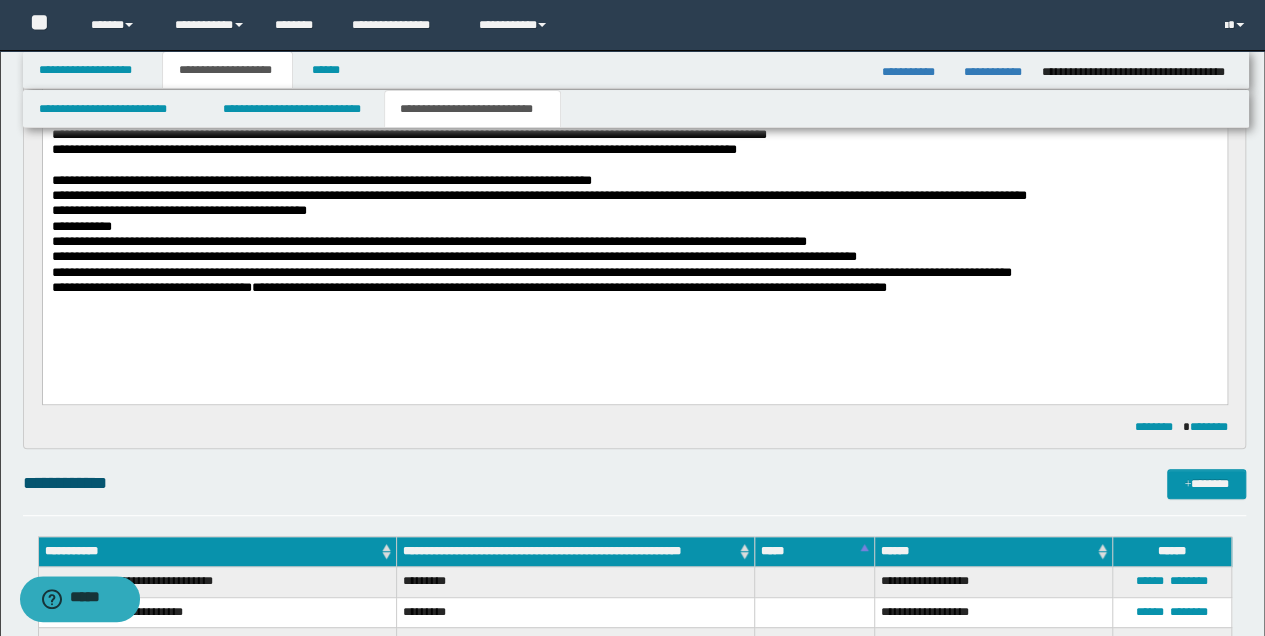 click on "**********" at bounding box center [634, 256] 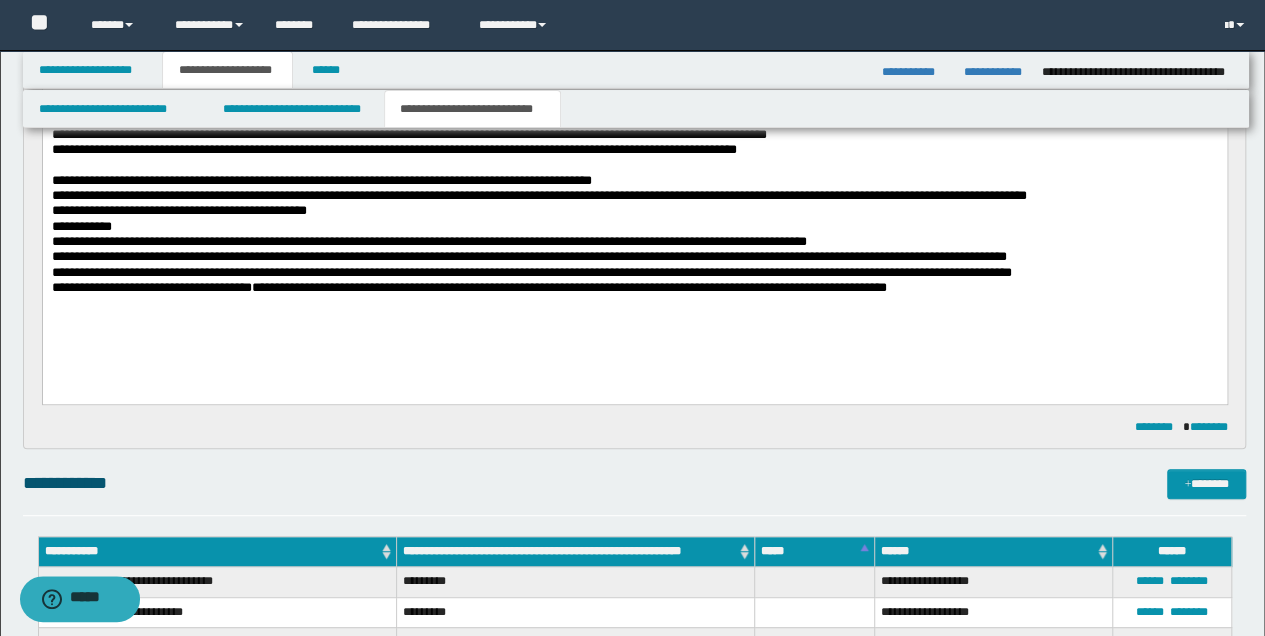 click on "**********" at bounding box center (634, 195) 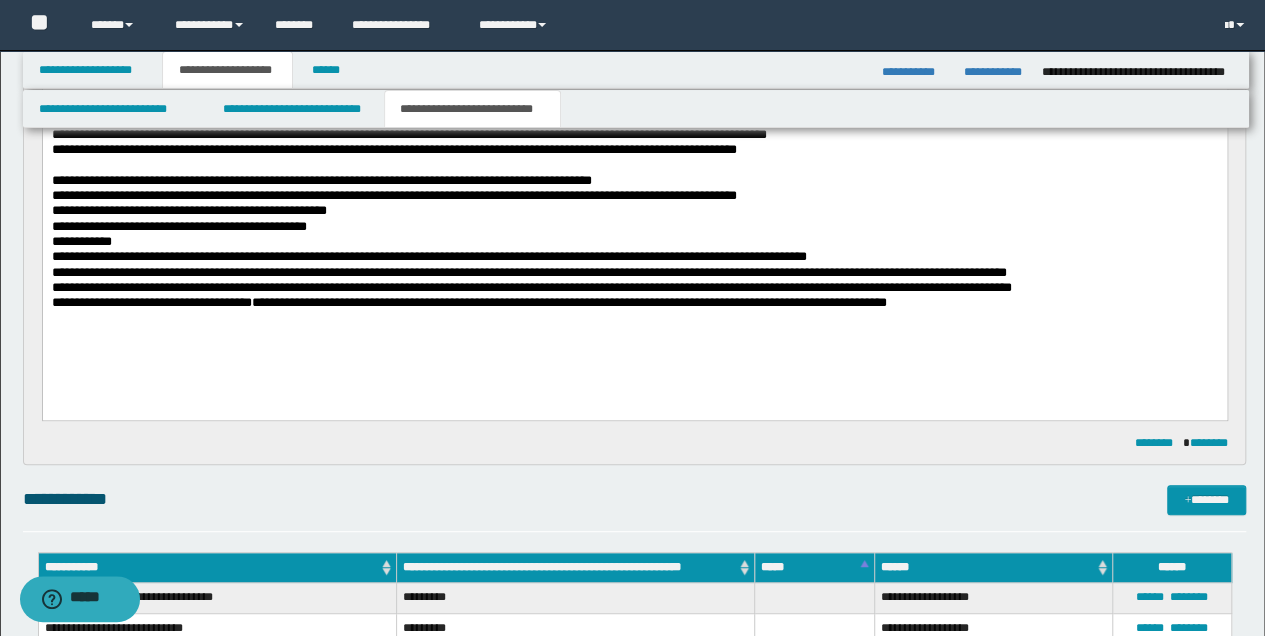 click on "**********" at bounding box center [634, 210] 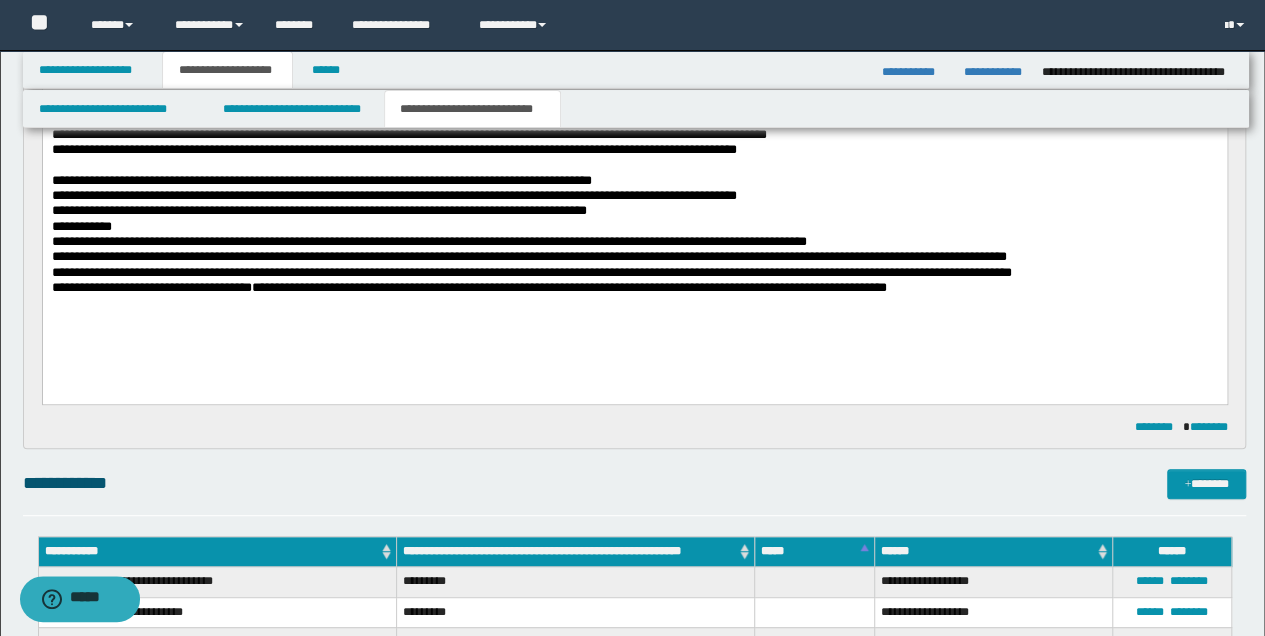 click on "**********" at bounding box center [634, 210] 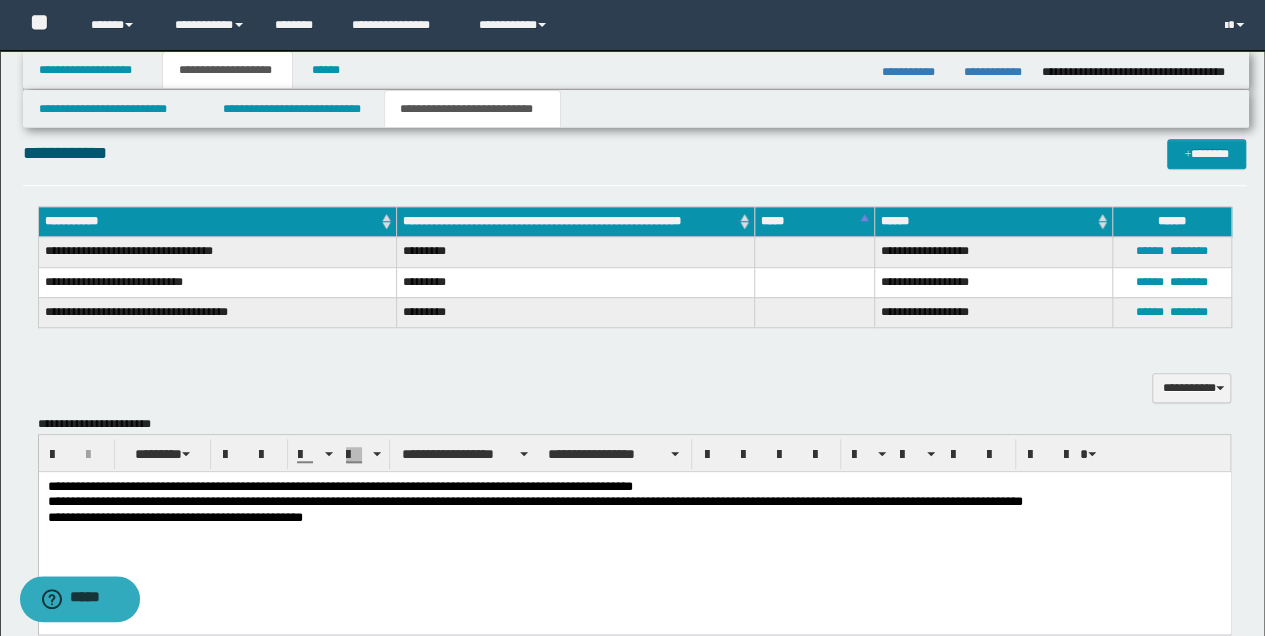 scroll, scrollTop: 666, scrollLeft: 0, axis: vertical 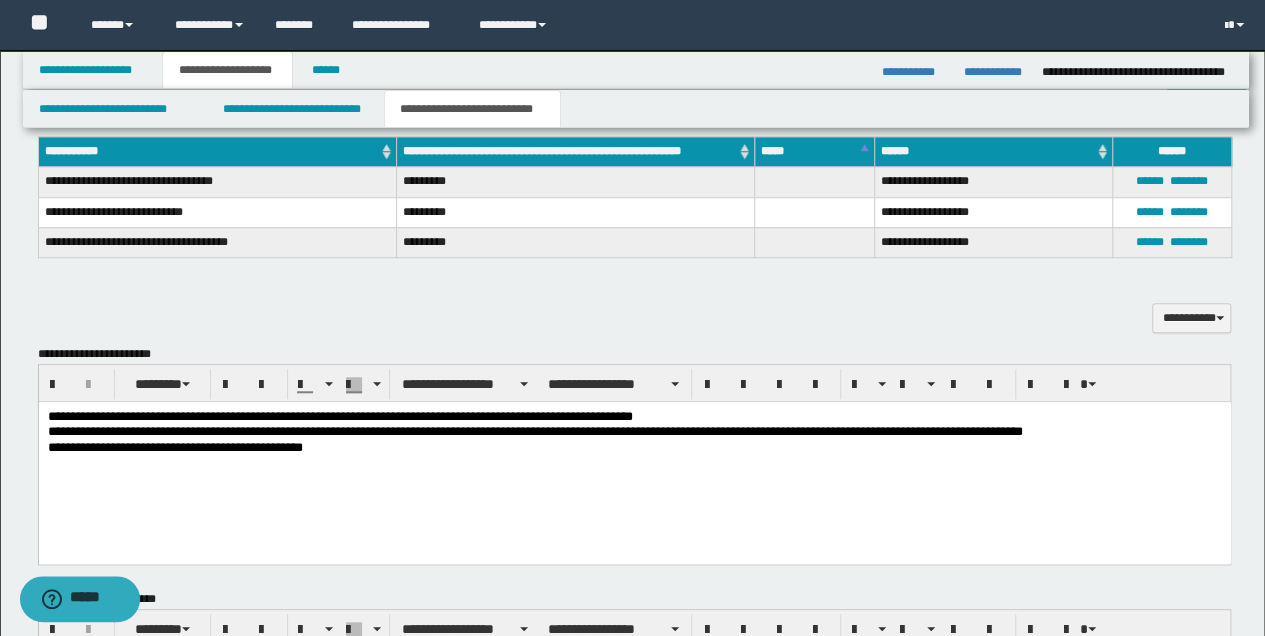 click on "**********" at bounding box center (634, 447) 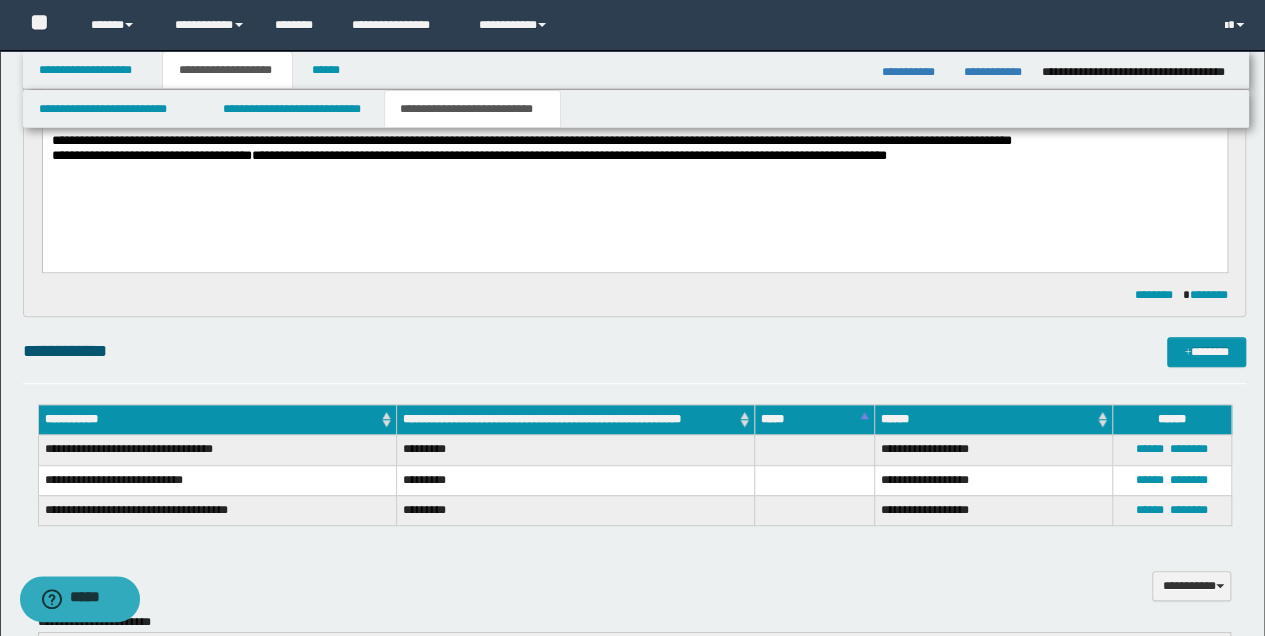 scroll, scrollTop: 400, scrollLeft: 0, axis: vertical 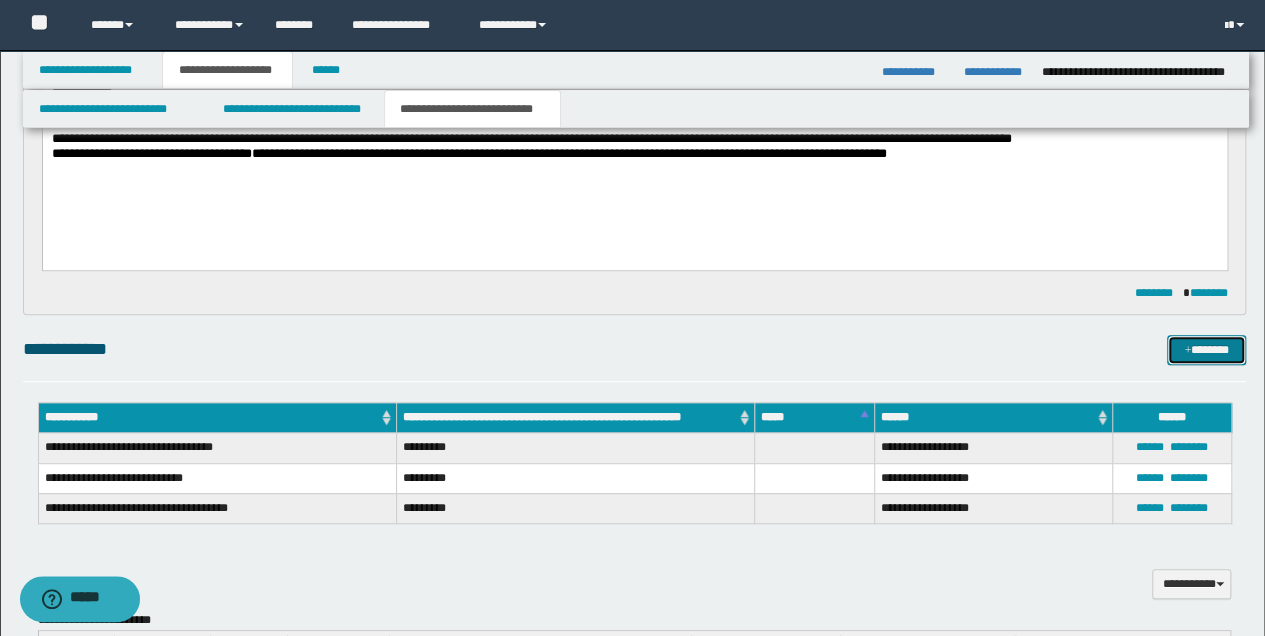 click on "*******" at bounding box center (1206, 349) 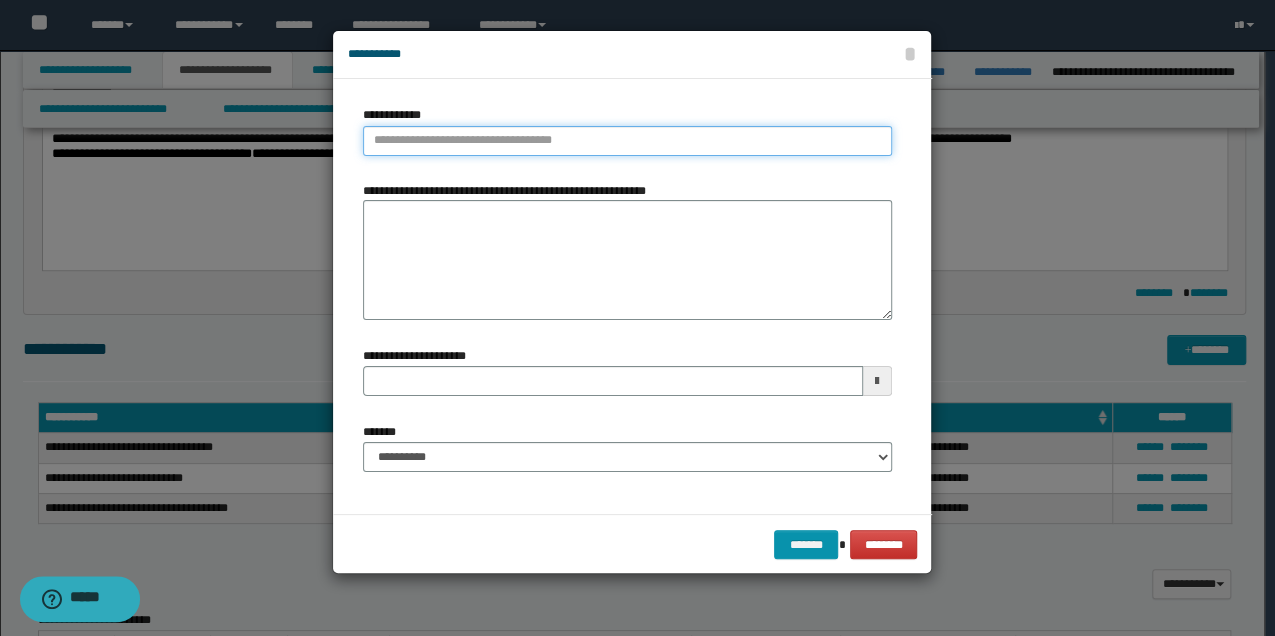type on "**********" 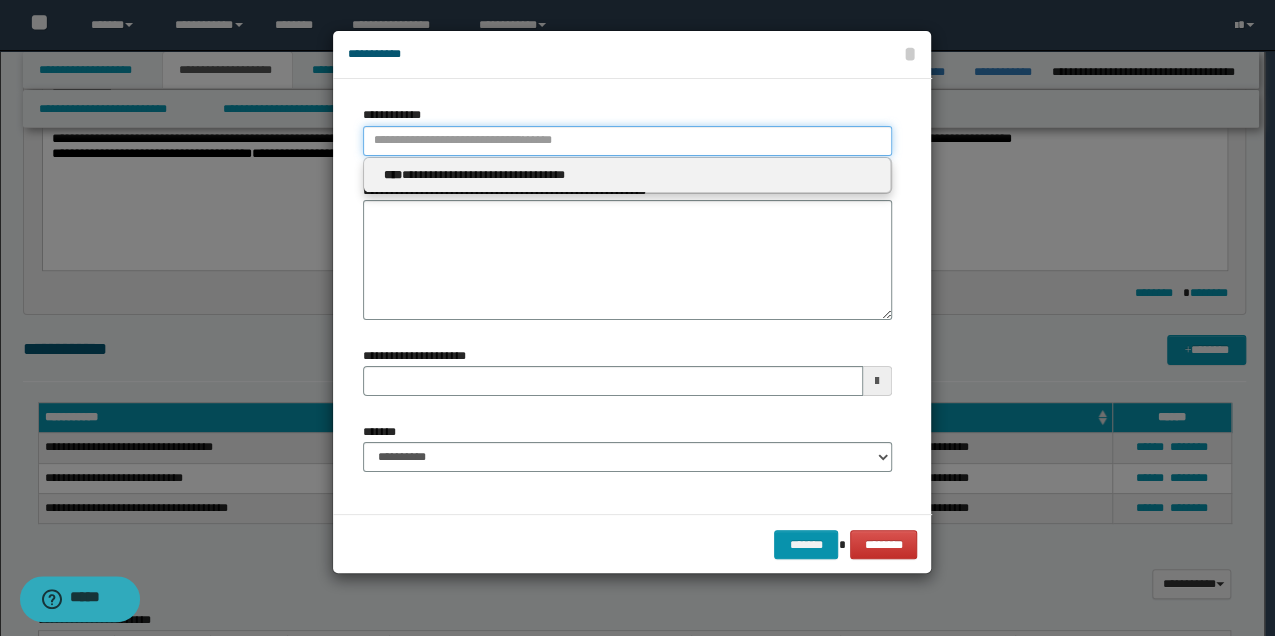 click on "**********" at bounding box center [627, 141] 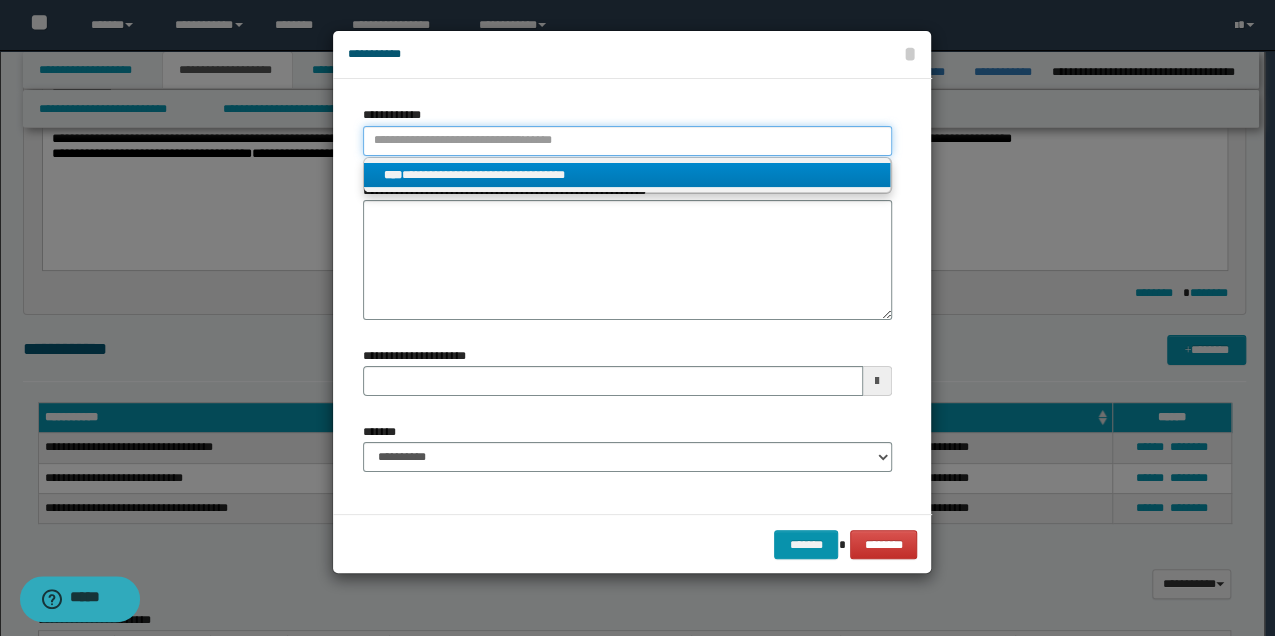 type 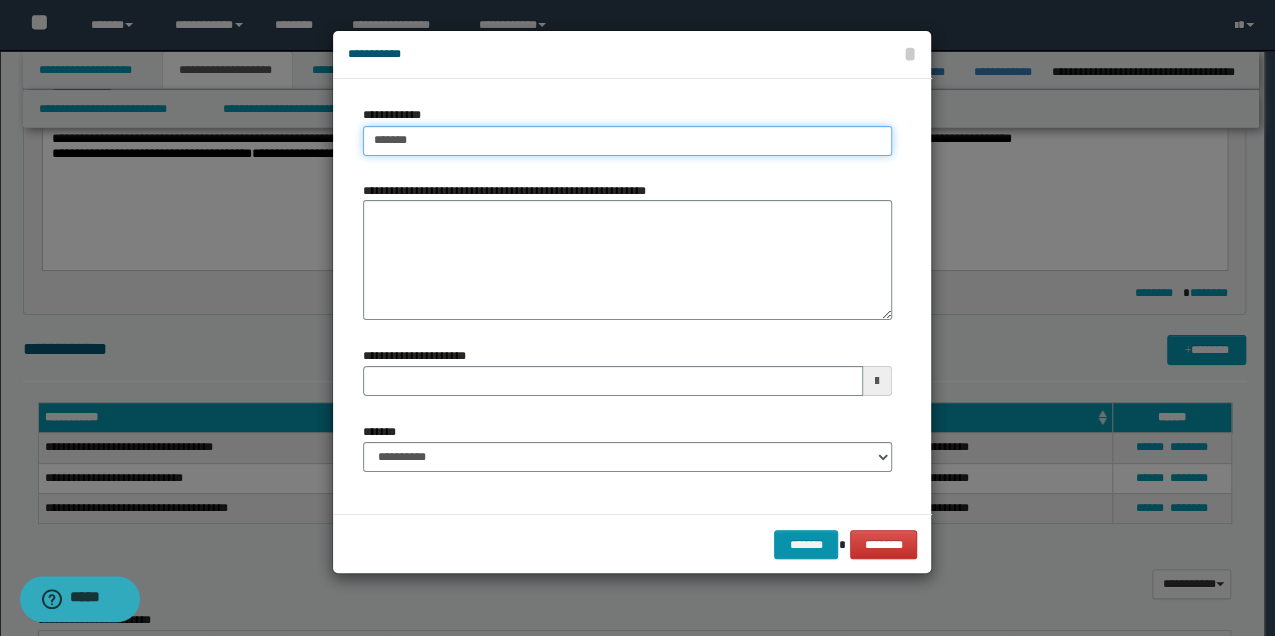 type on "********" 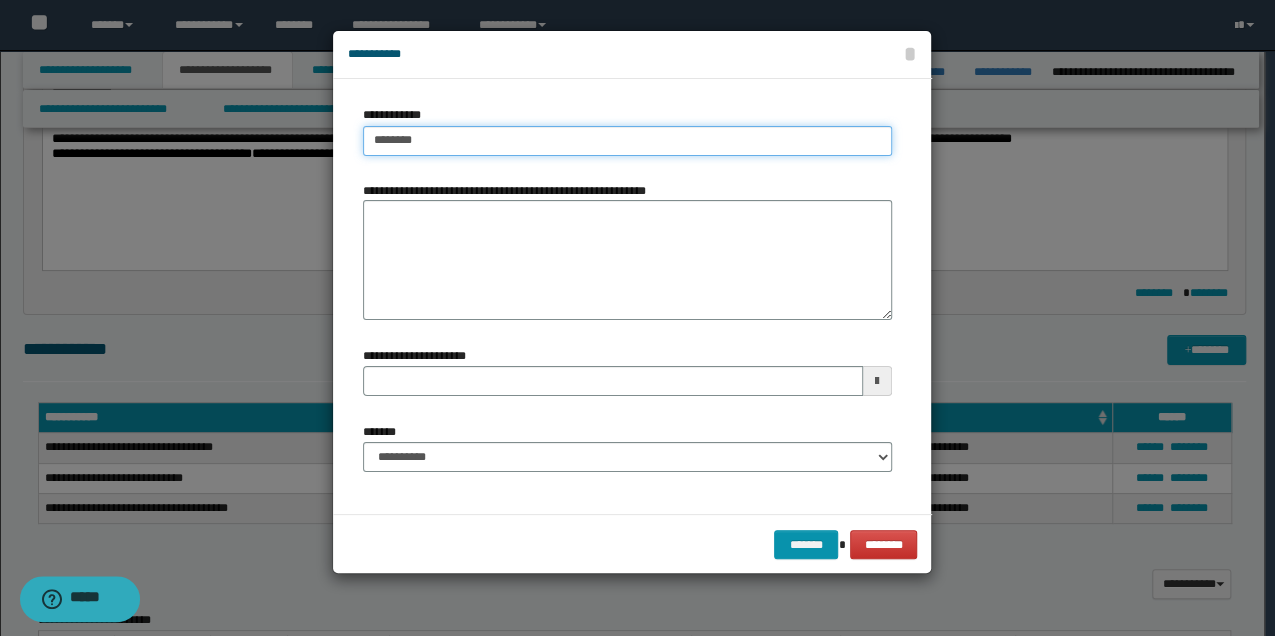 type on "**********" 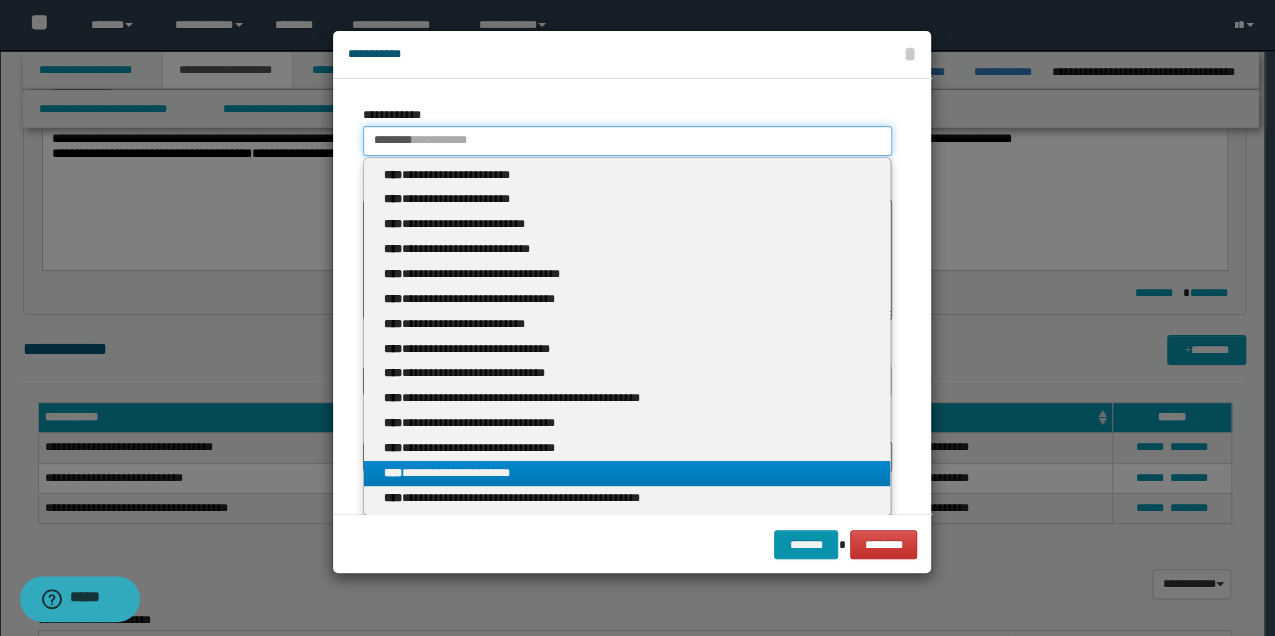 type on "********" 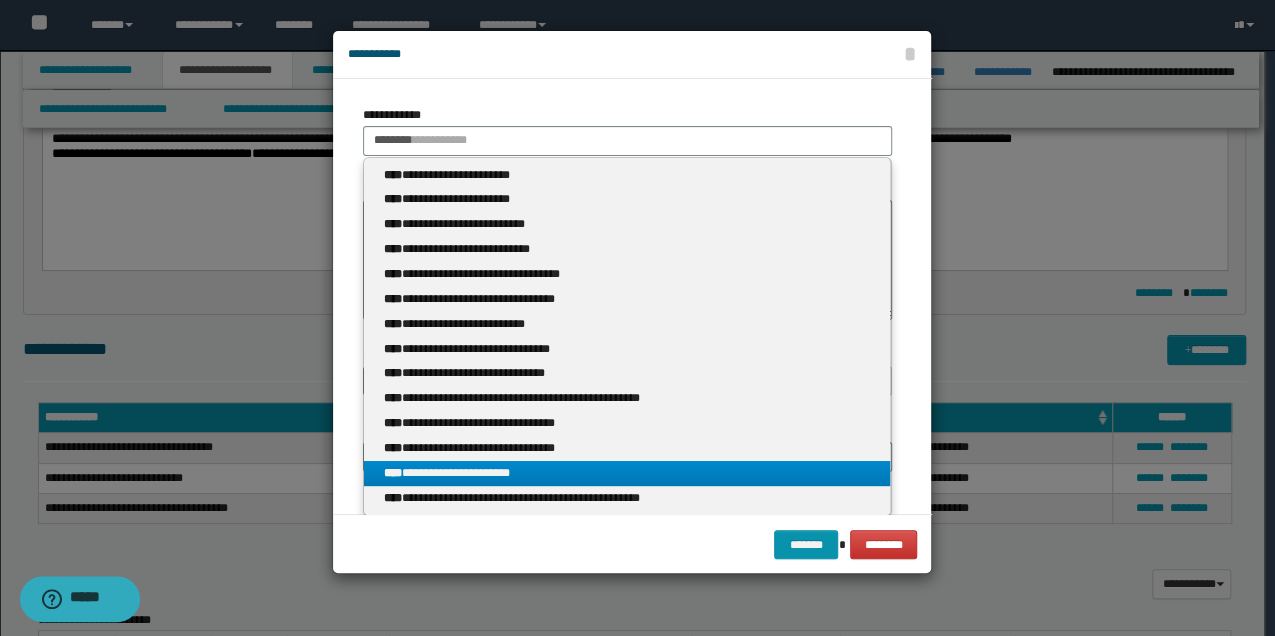 click on "**********" at bounding box center (627, 473) 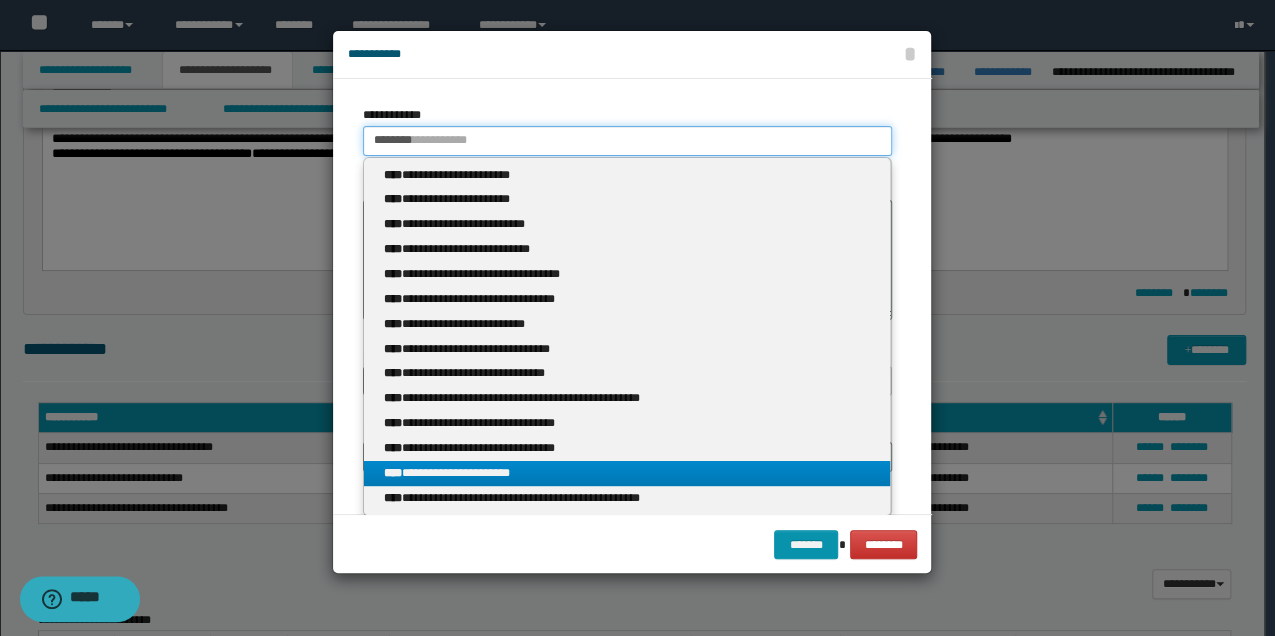 type 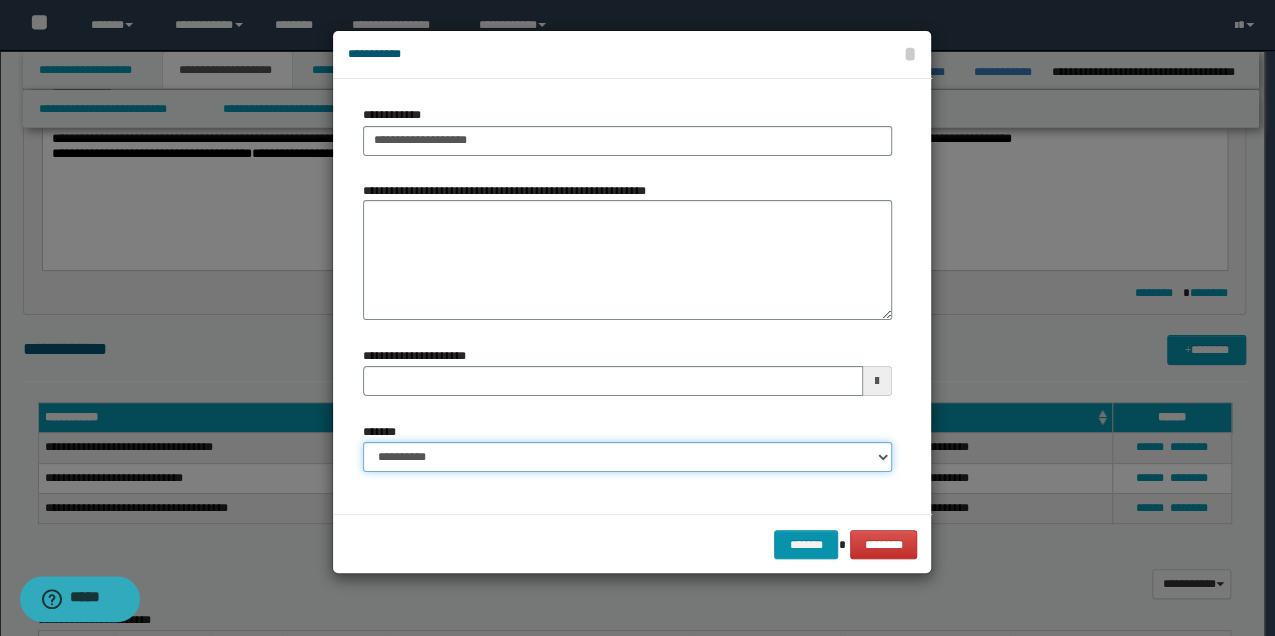 click on "**********" at bounding box center [627, 457] 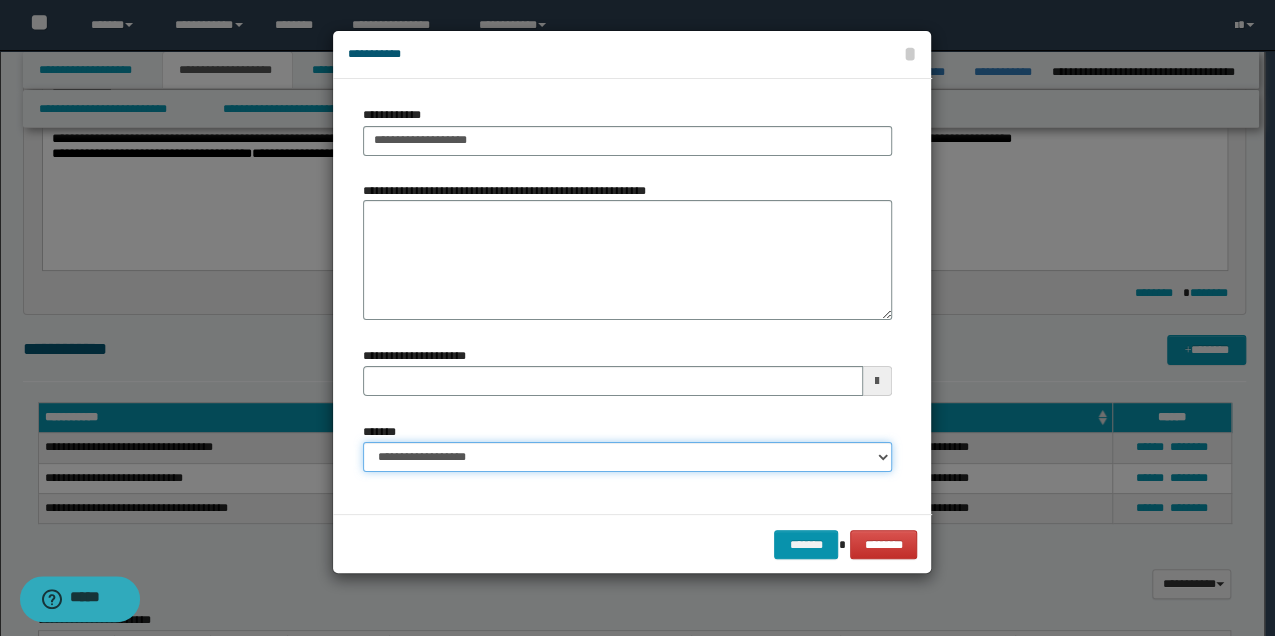 click on "**********" at bounding box center [627, 457] 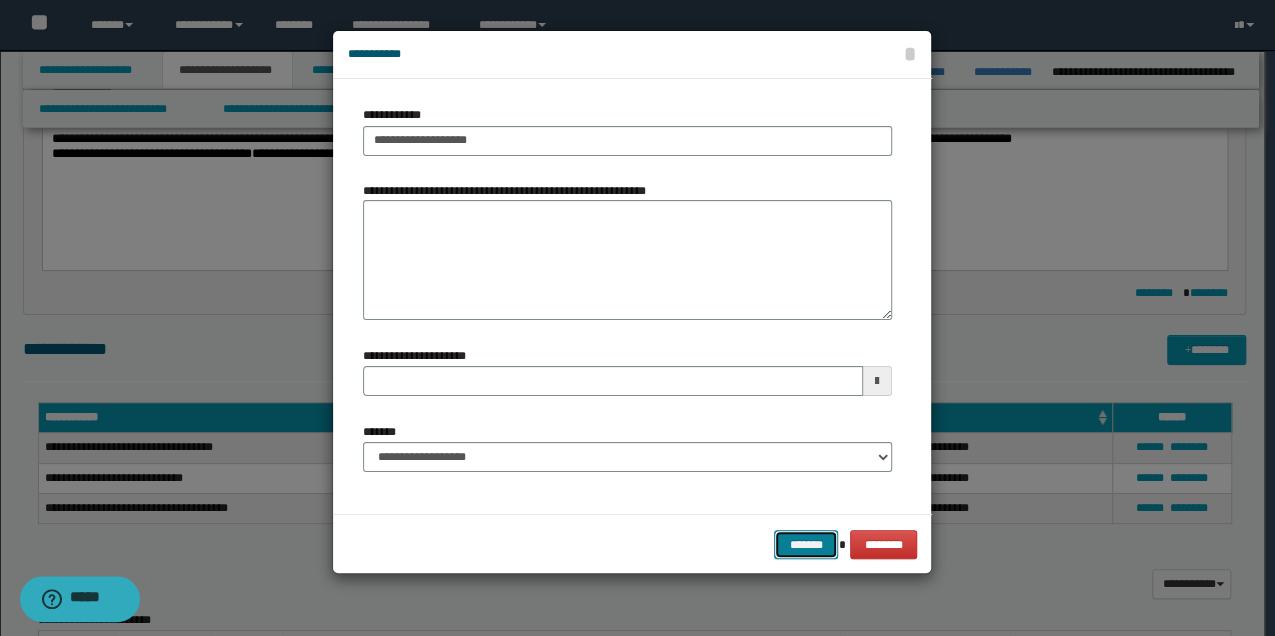 click on "*******" at bounding box center [806, 544] 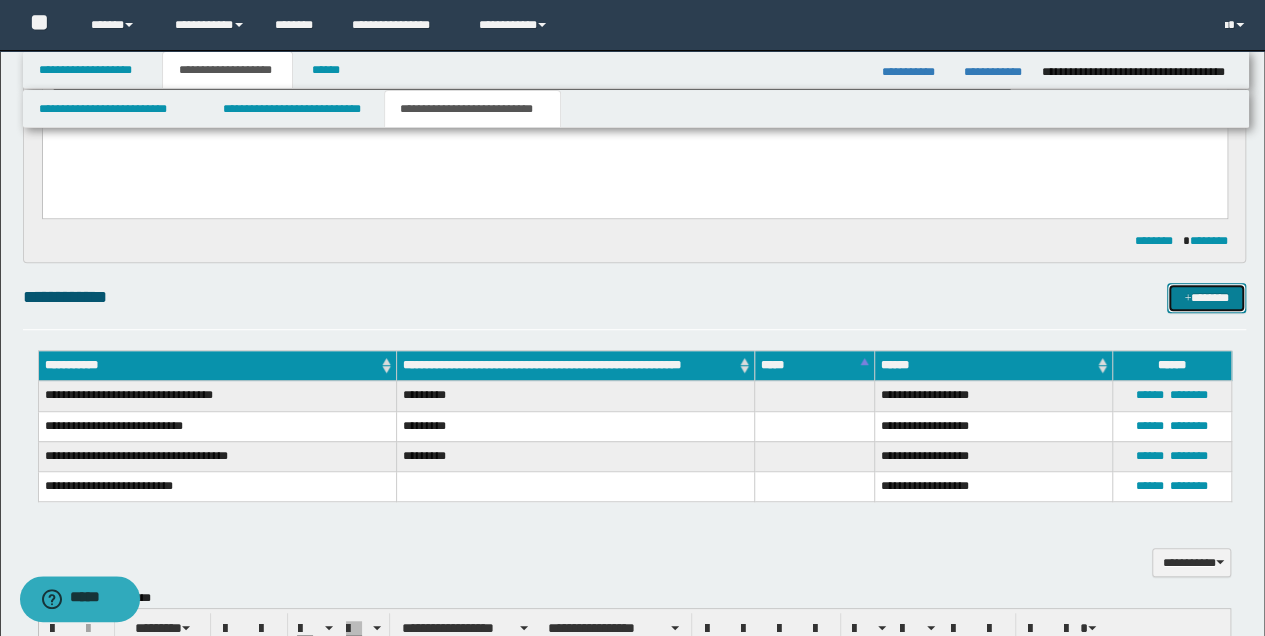scroll, scrollTop: 533, scrollLeft: 0, axis: vertical 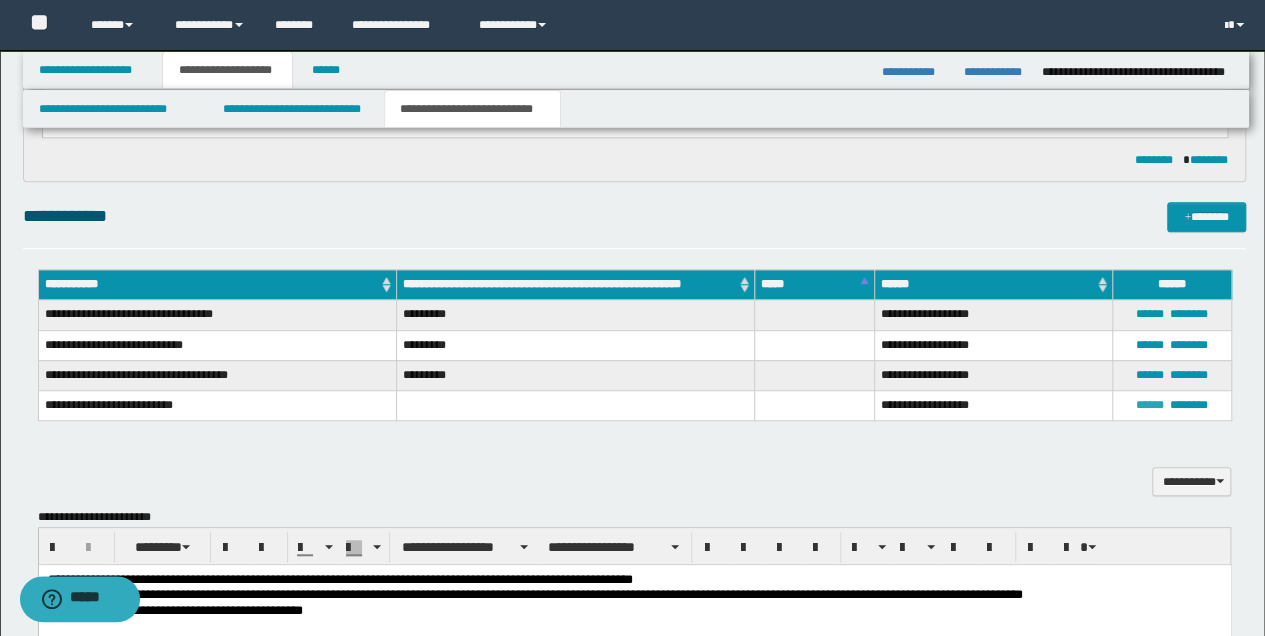 click on "******" at bounding box center [1150, 405] 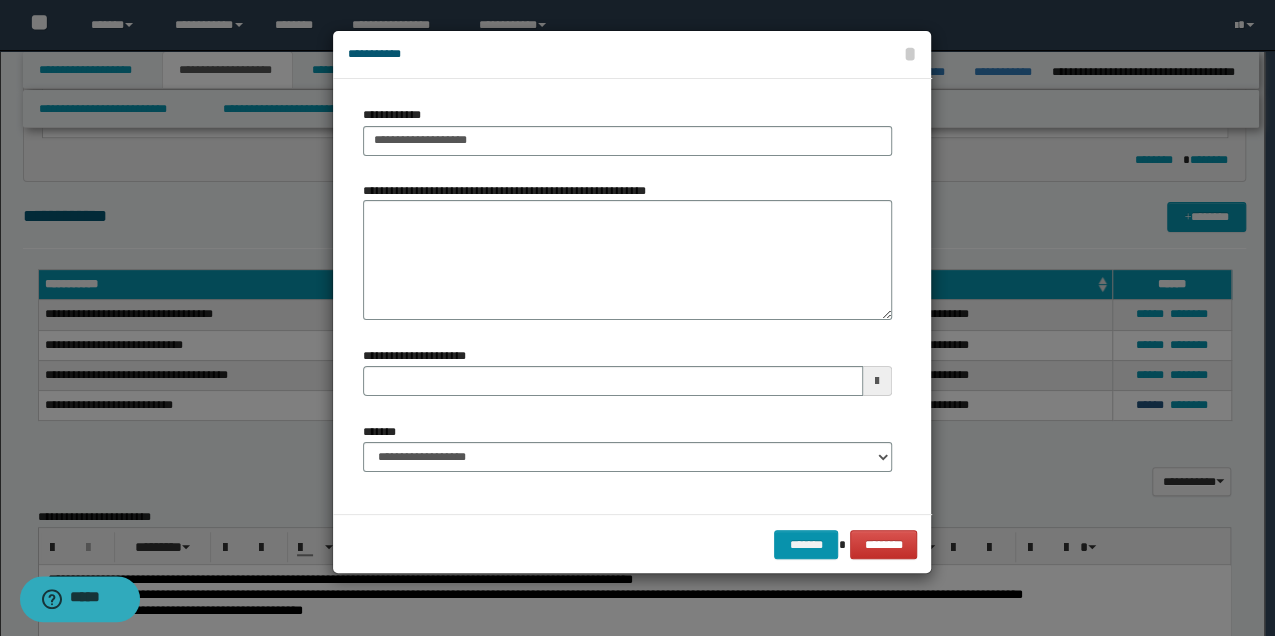 type 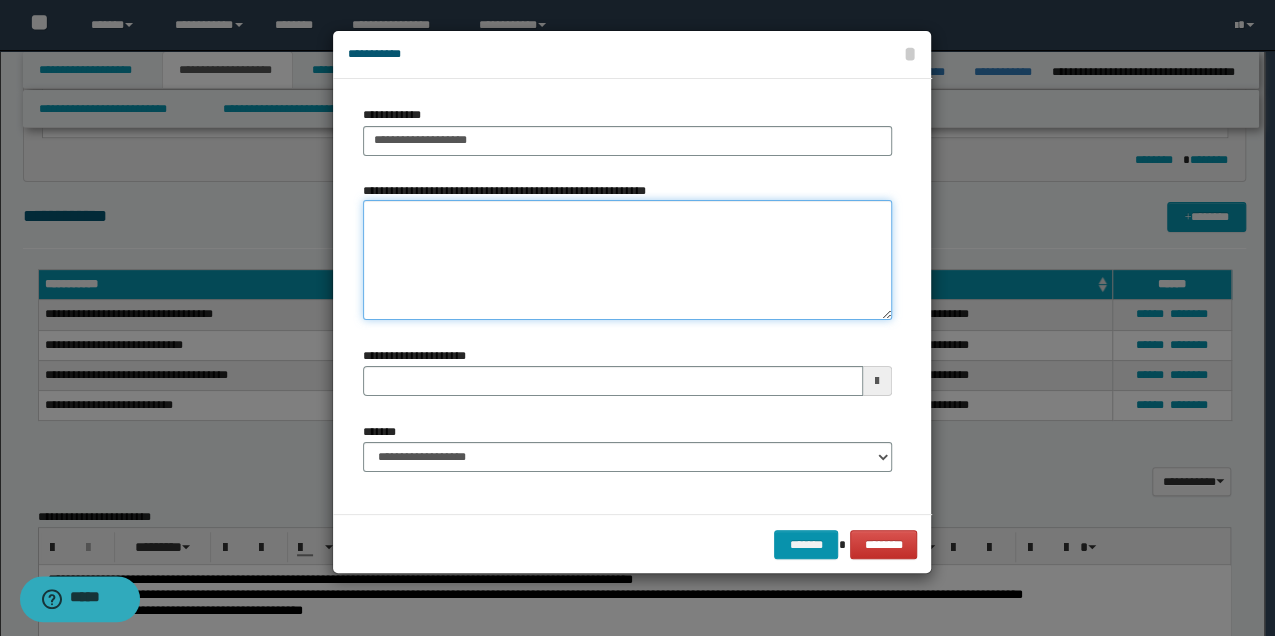 click on "**********" at bounding box center [627, 260] 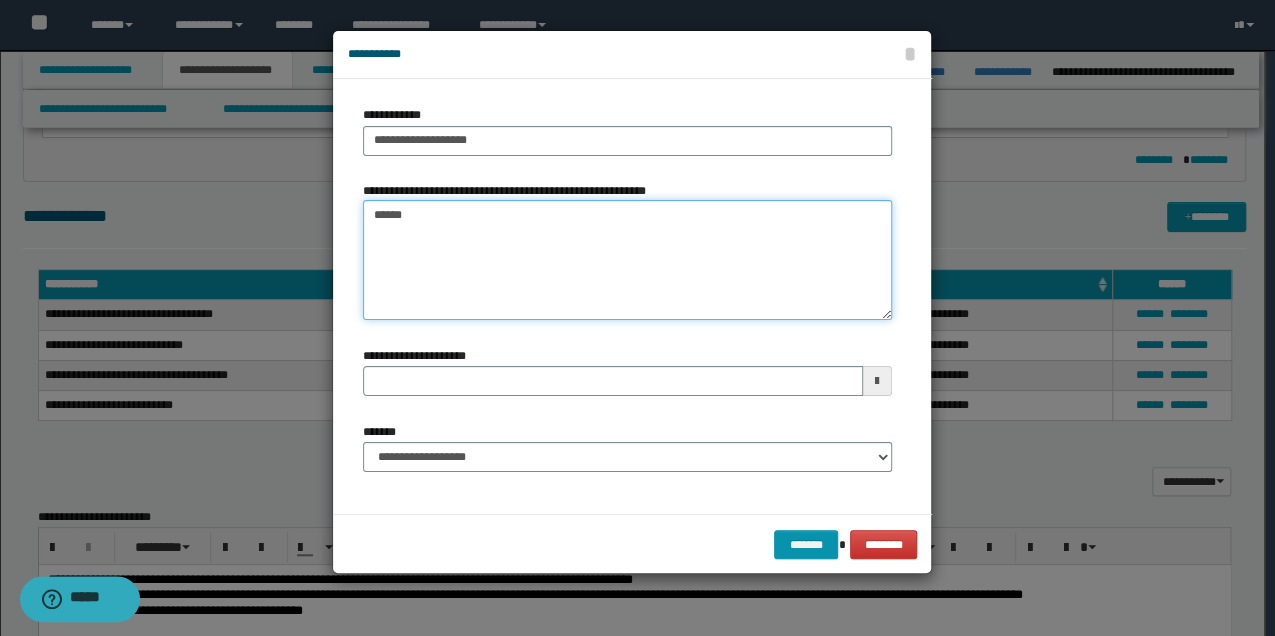 type on "*******" 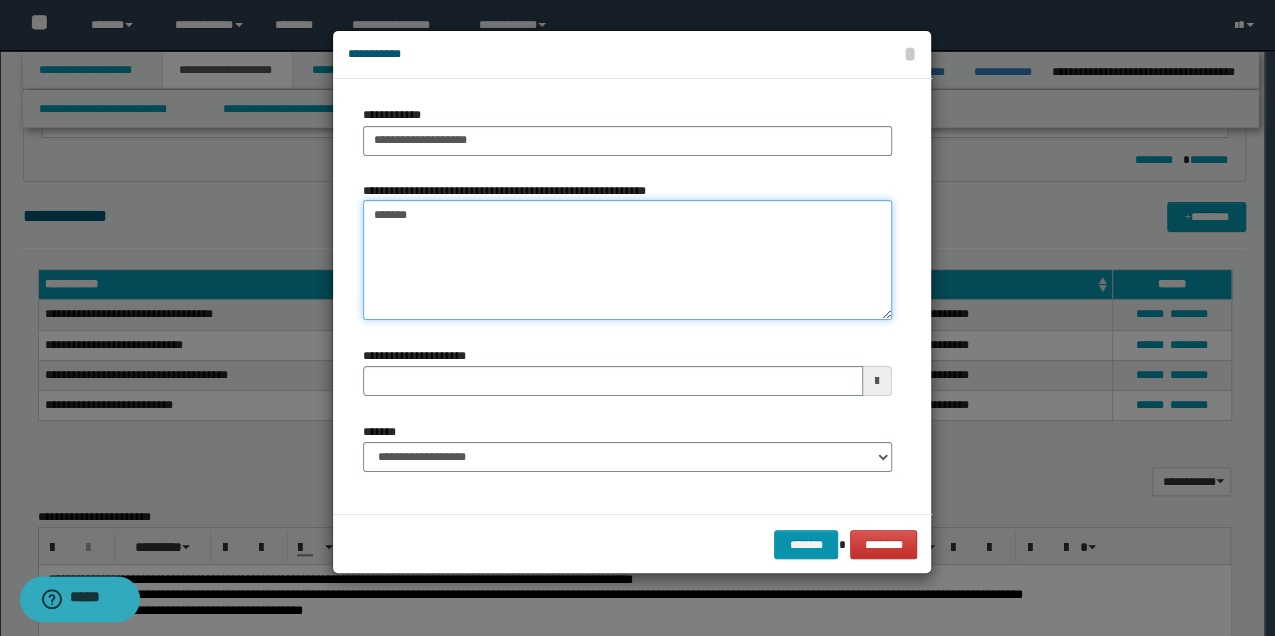 type 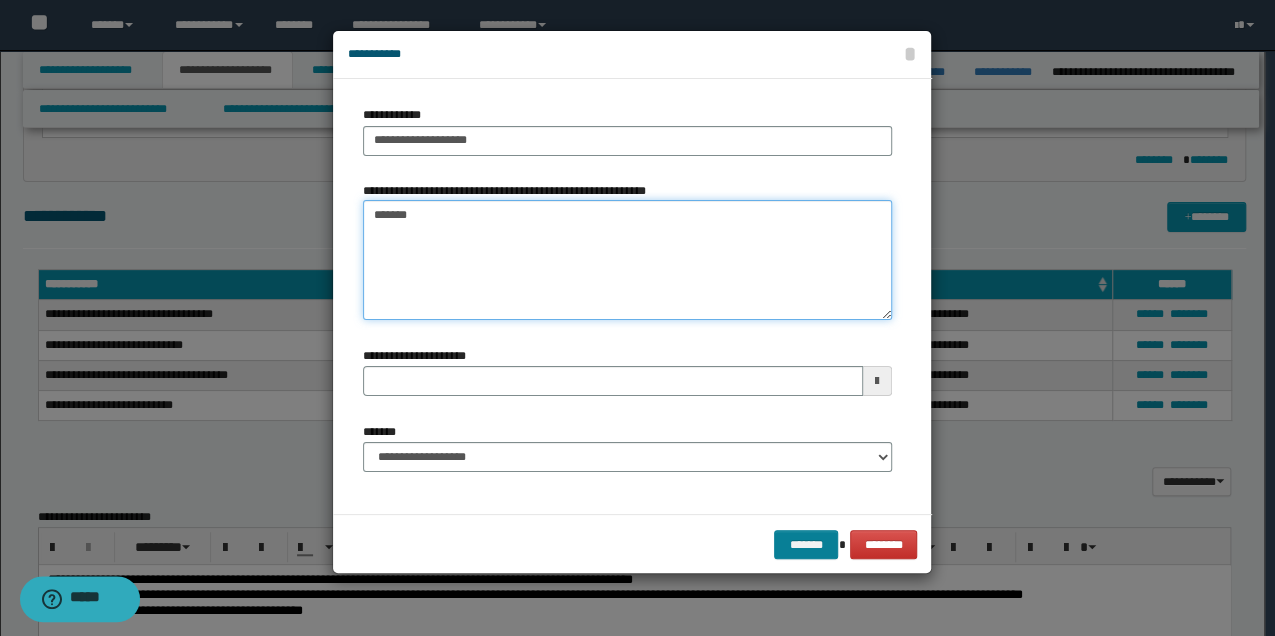 type on "*******" 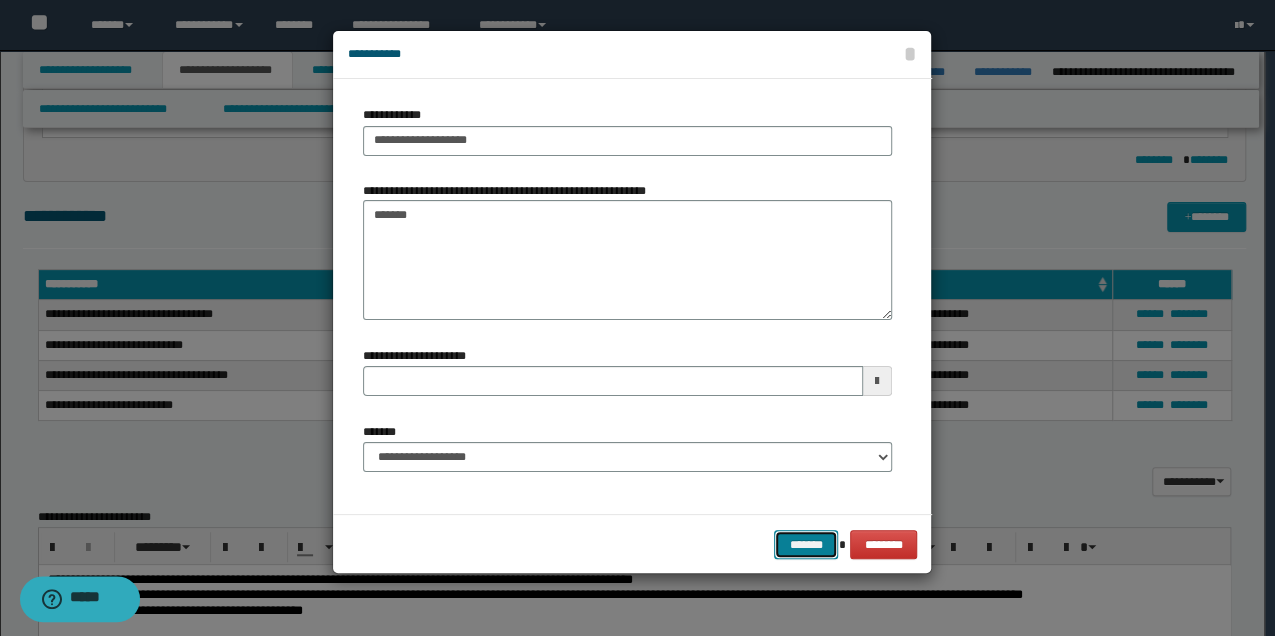 click on "*******" at bounding box center (806, 544) 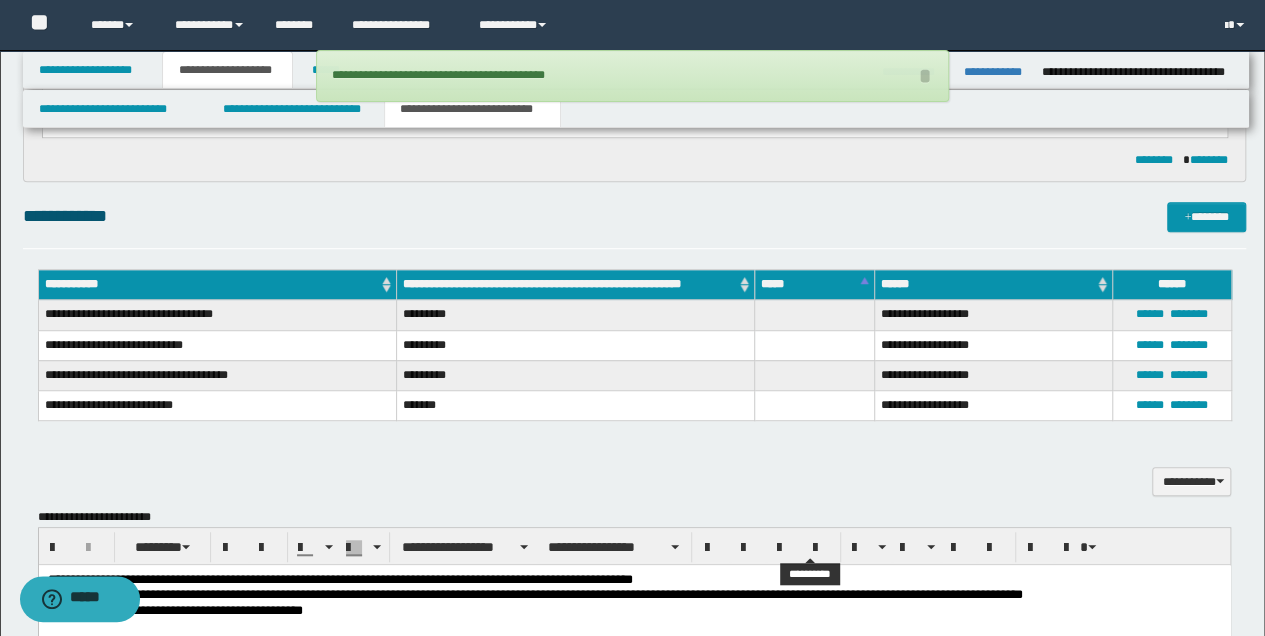 scroll, scrollTop: 733, scrollLeft: 0, axis: vertical 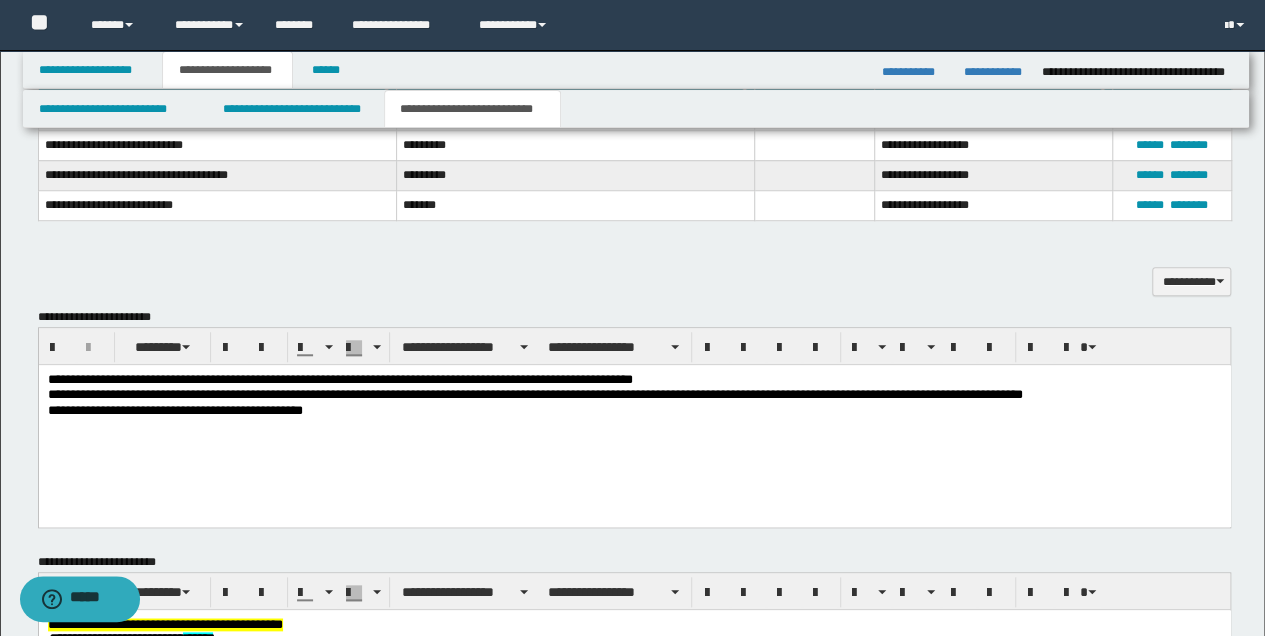 click on "**********" at bounding box center (634, 420) 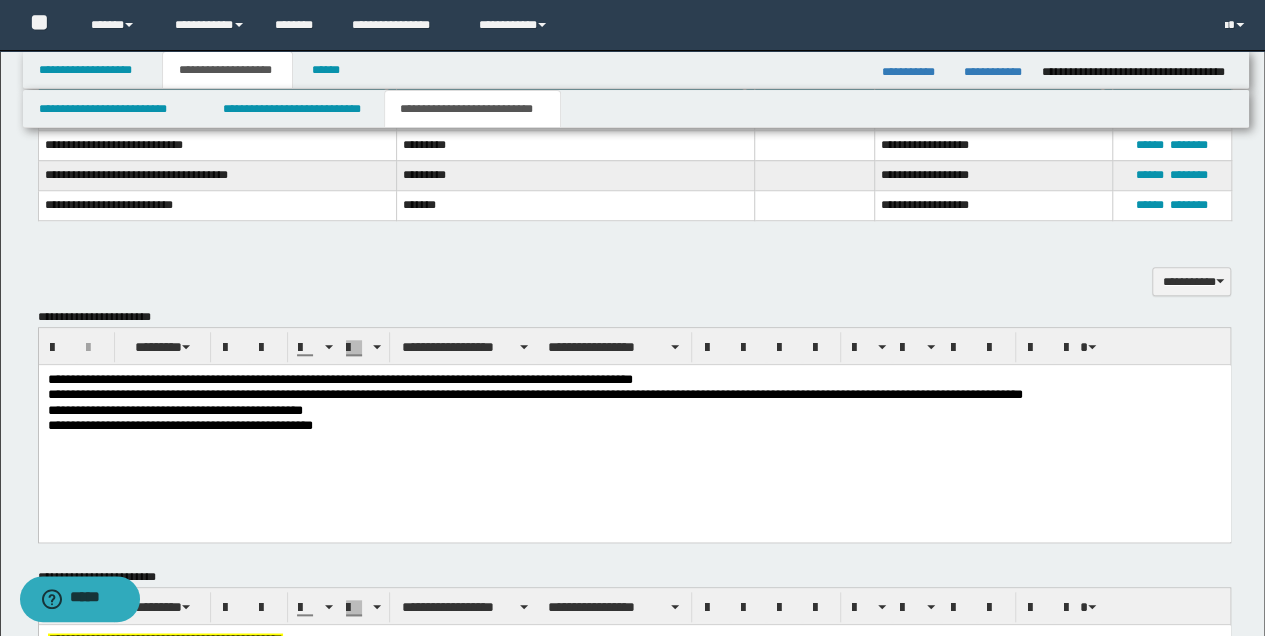 click on "**********" at bounding box center (634, 425) 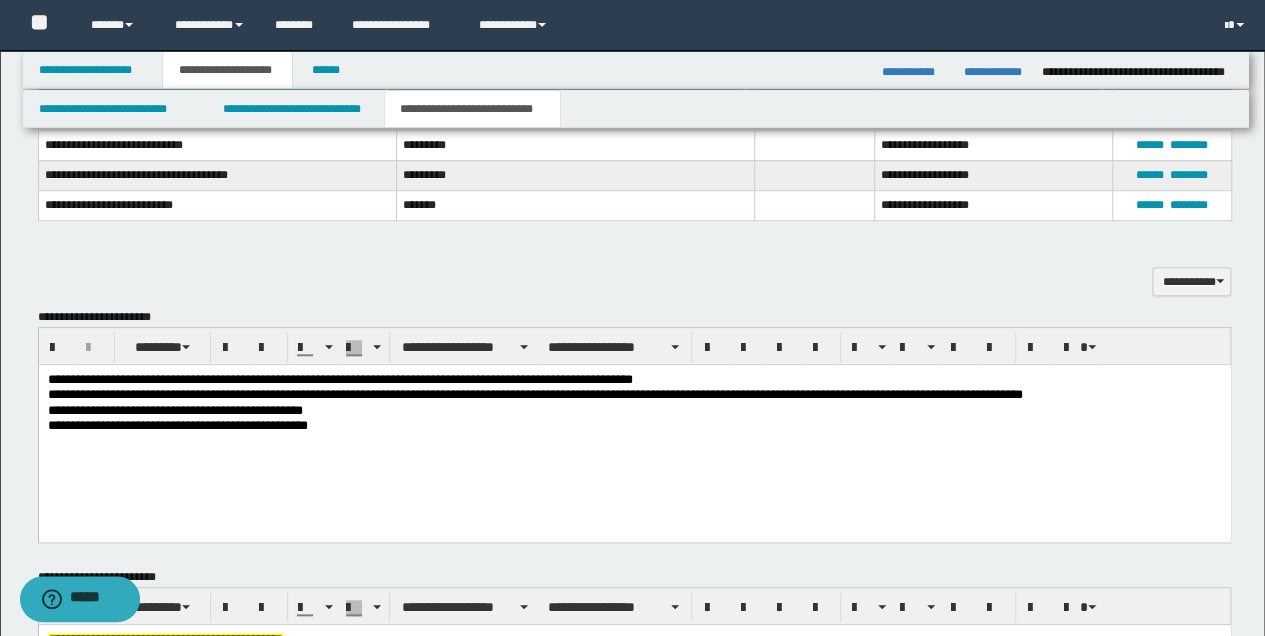 click on "**********" at bounding box center (634, 425) 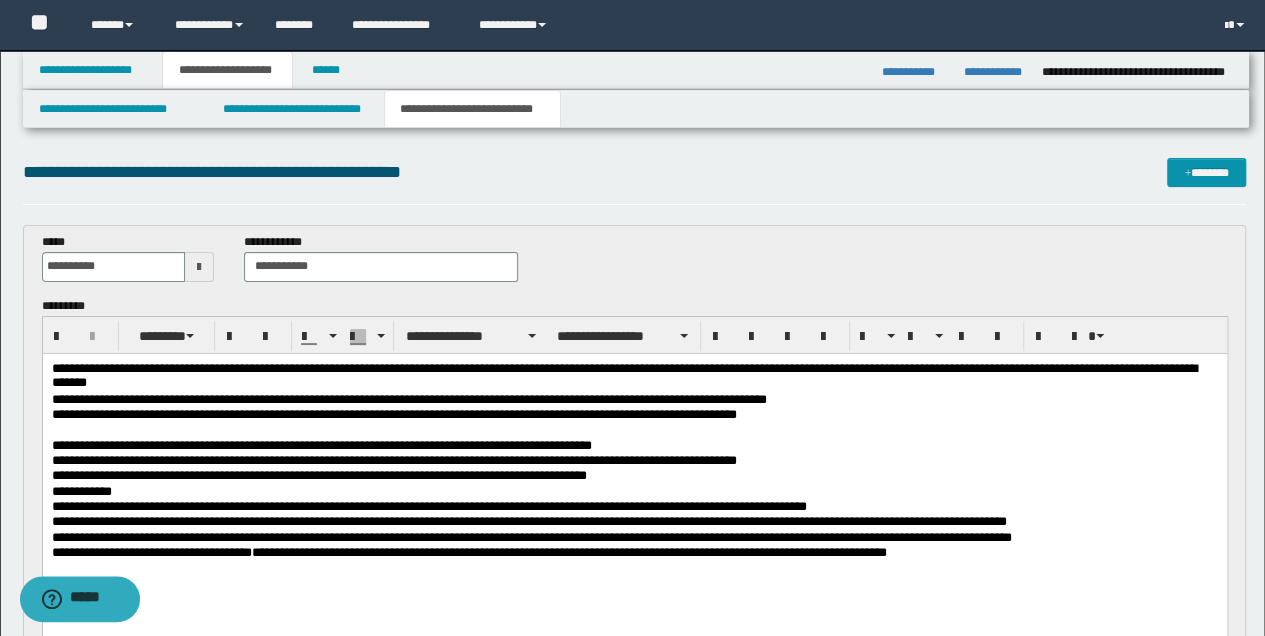 scroll, scrollTop: 0, scrollLeft: 0, axis: both 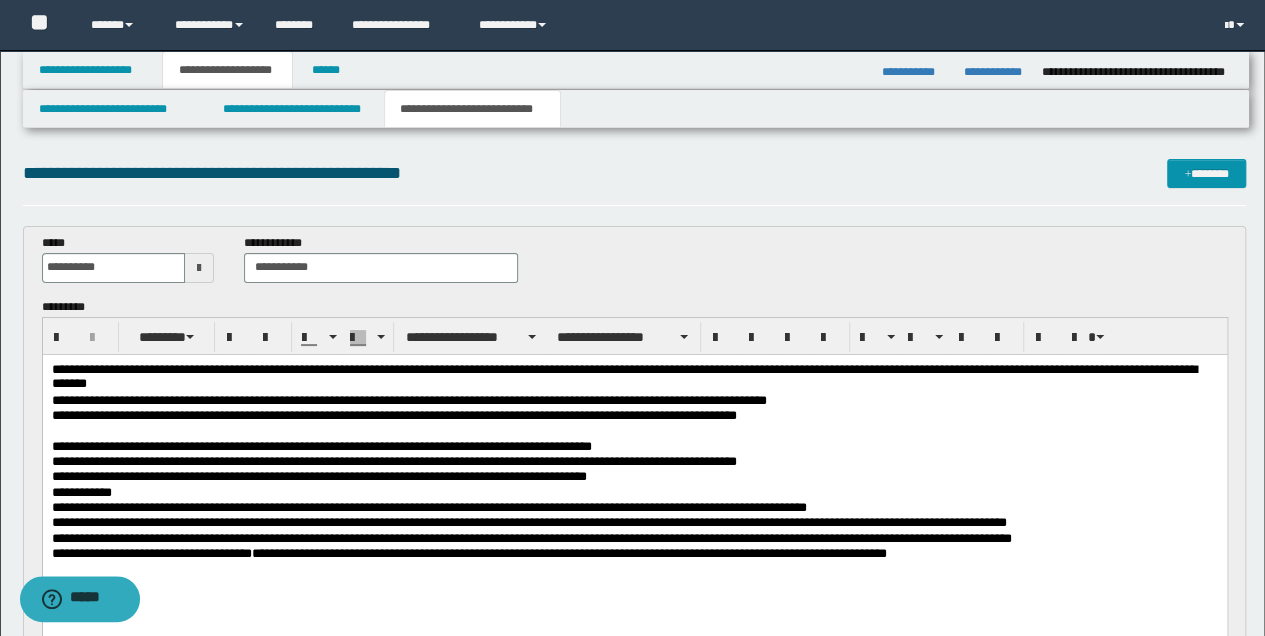 click on "**********" at bounding box center (634, 461) 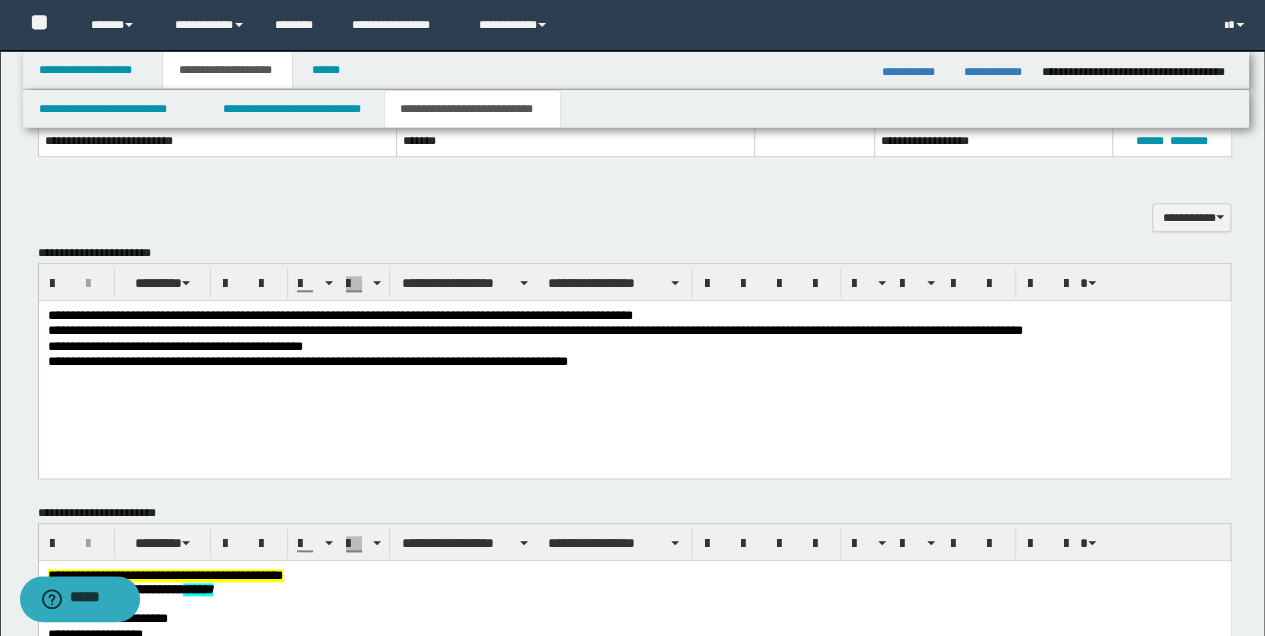scroll, scrollTop: 800, scrollLeft: 0, axis: vertical 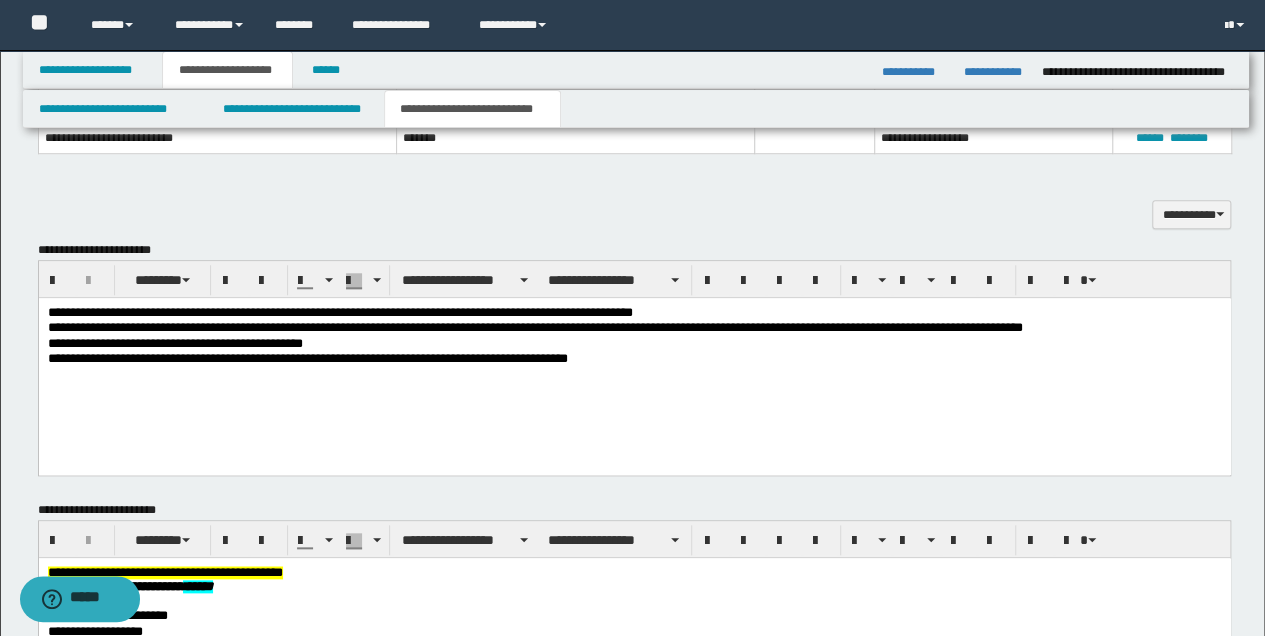 click on "**********" at bounding box center [634, 358] 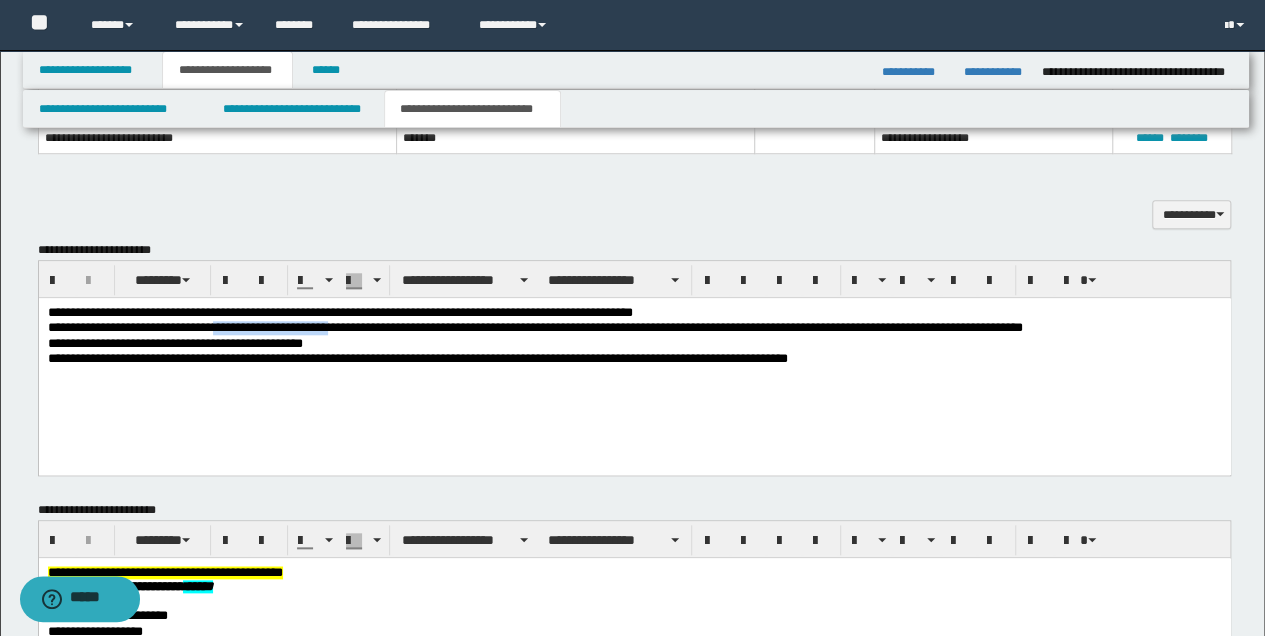 drag, startPoint x: 216, startPoint y: 324, endPoint x: 383, endPoint y: 324, distance: 167 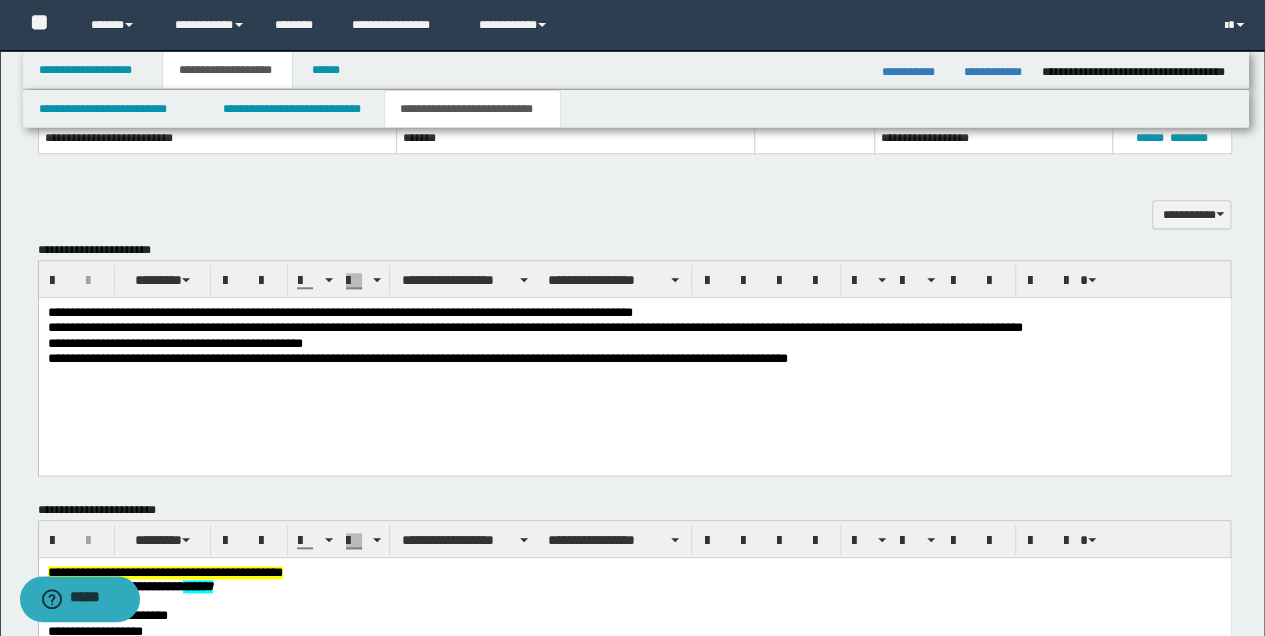 click on "**********" at bounding box center (634, 358) 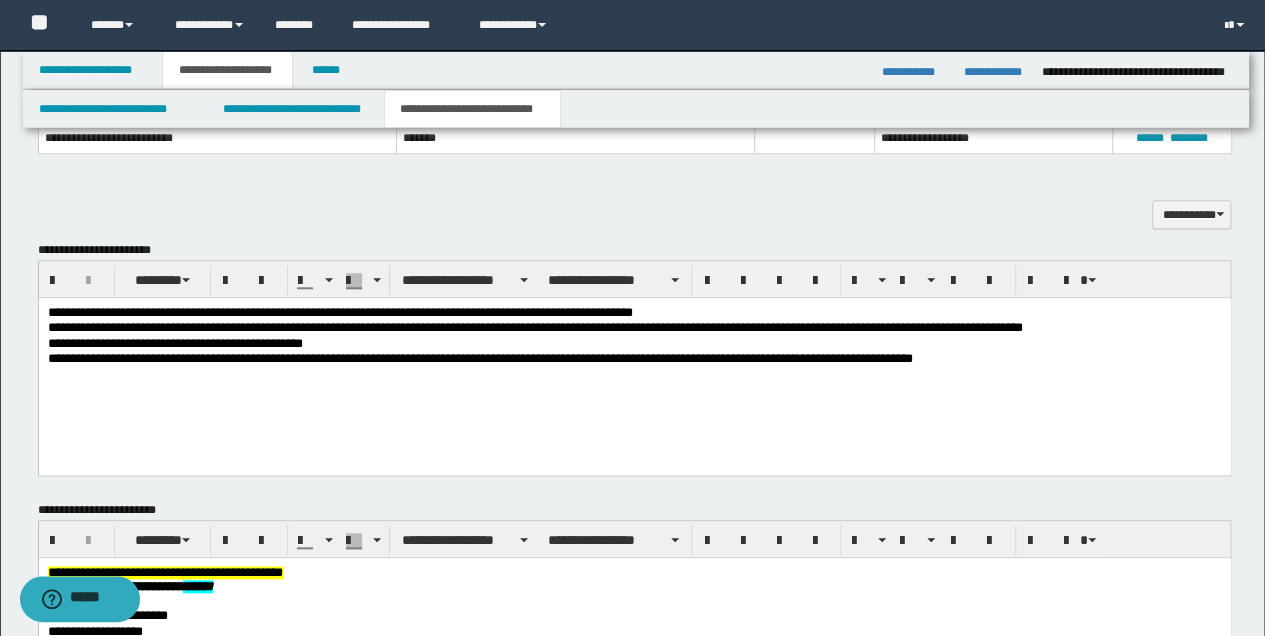 click on "**********" at bounding box center (634, 358) 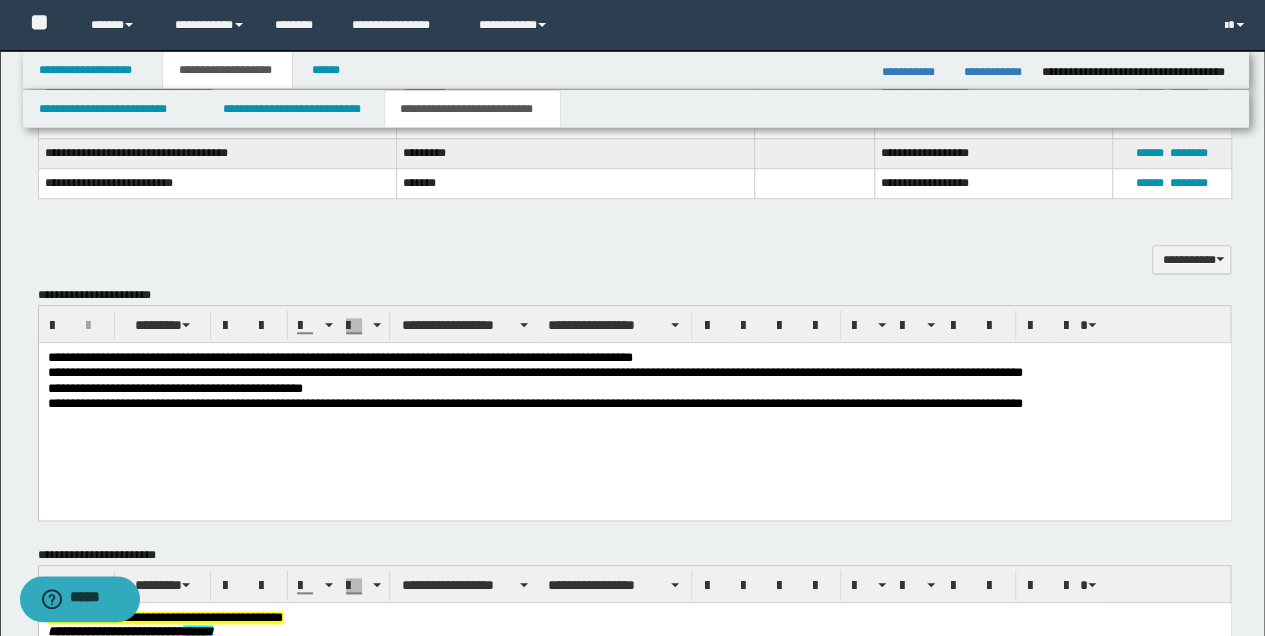 scroll, scrollTop: 733, scrollLeft: 0, axis: vertical 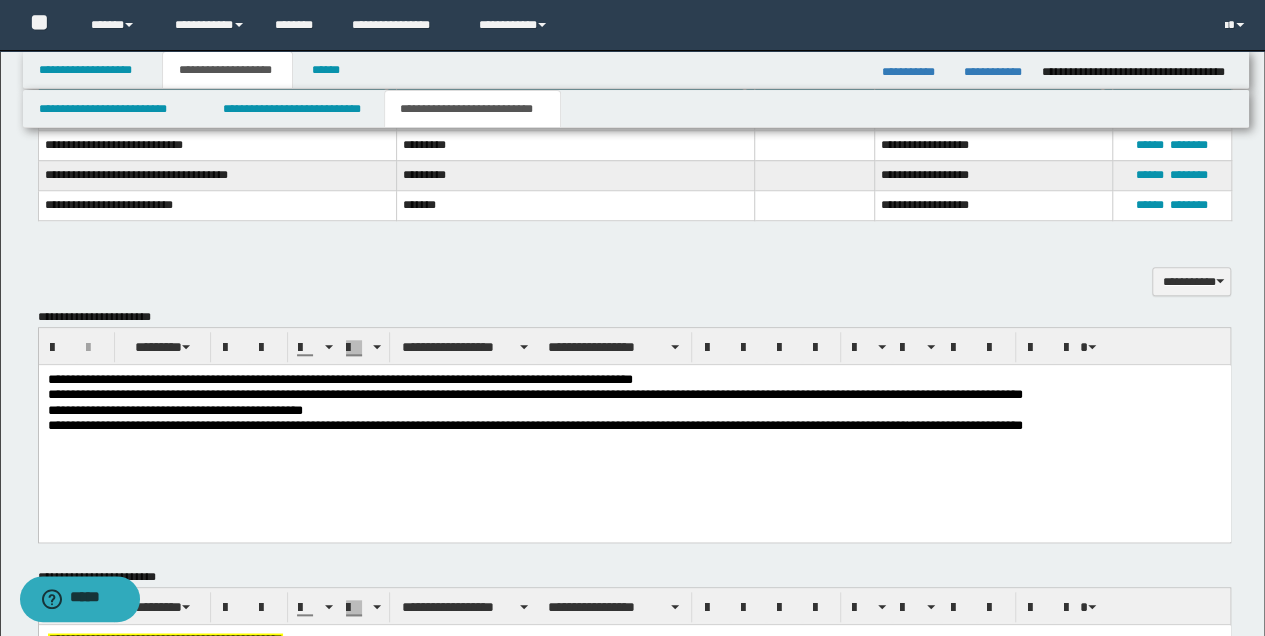 click on "**********" at bounding box center [634, 425] 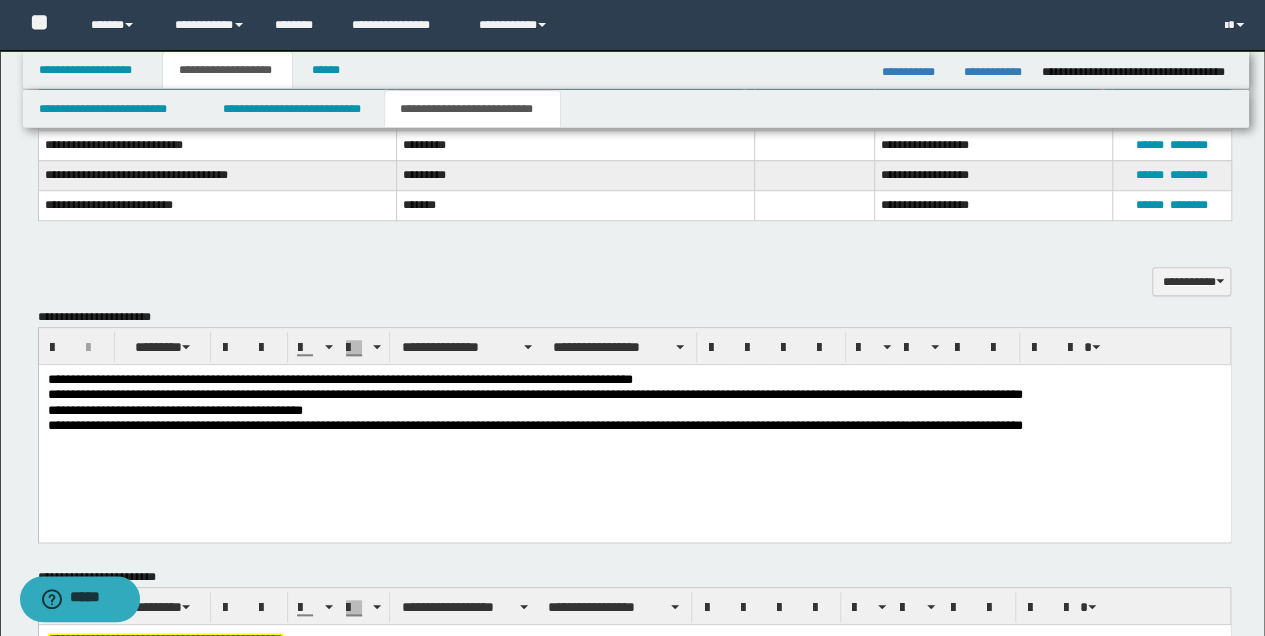 click on "**********" at bounding box center (634, 425) 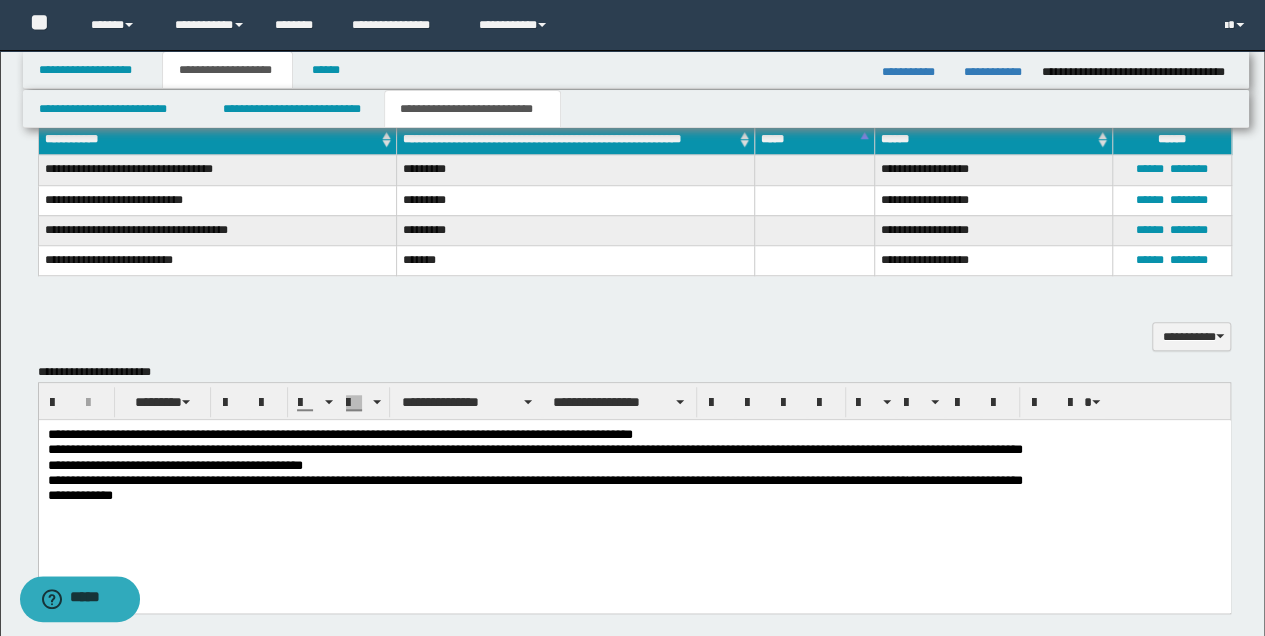 scroll, scrollTop: 800, scrollLeft: 0, axis: vertical 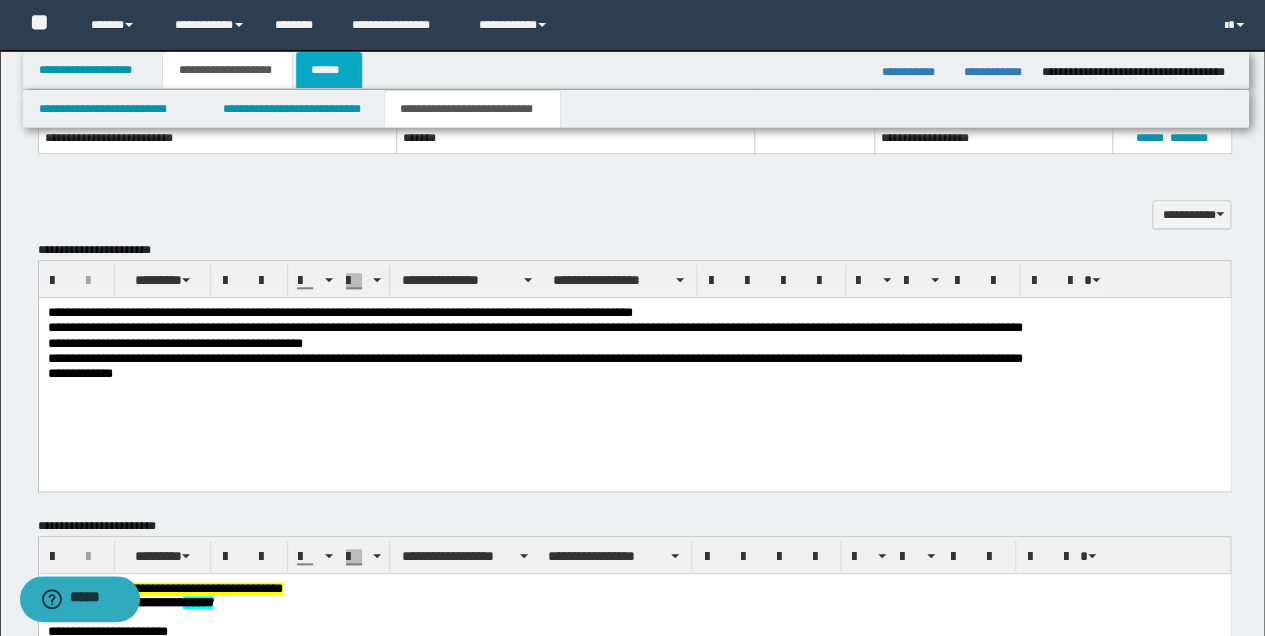 click on "******" at bounding box center (329, 70) 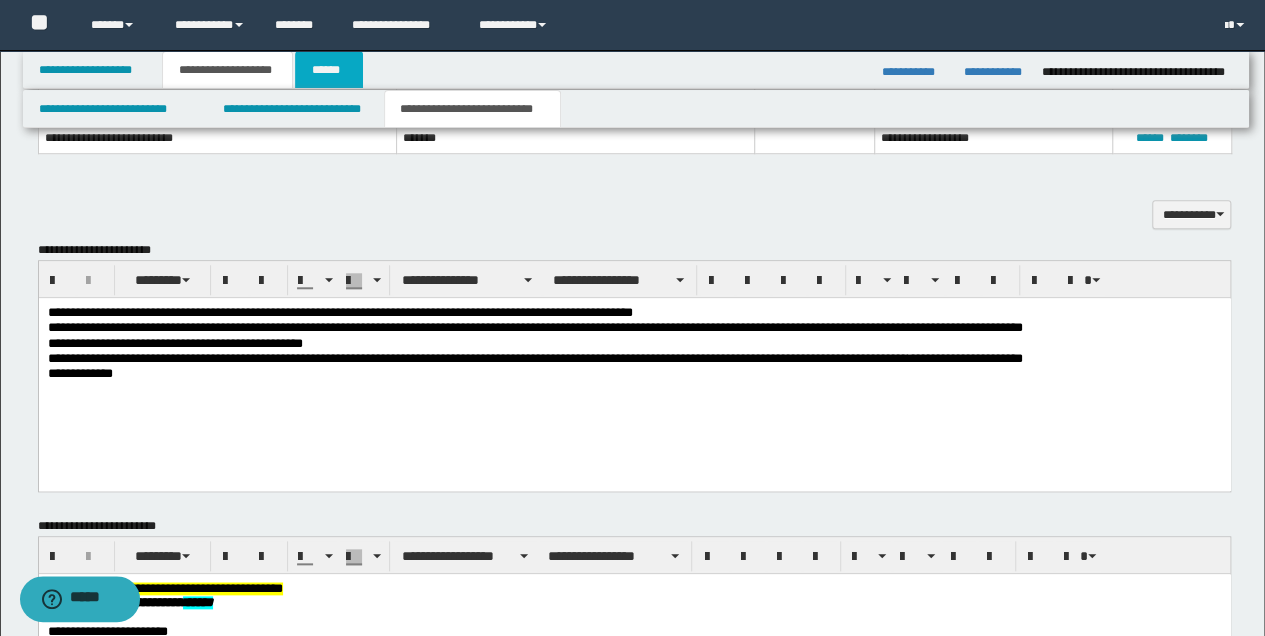 type 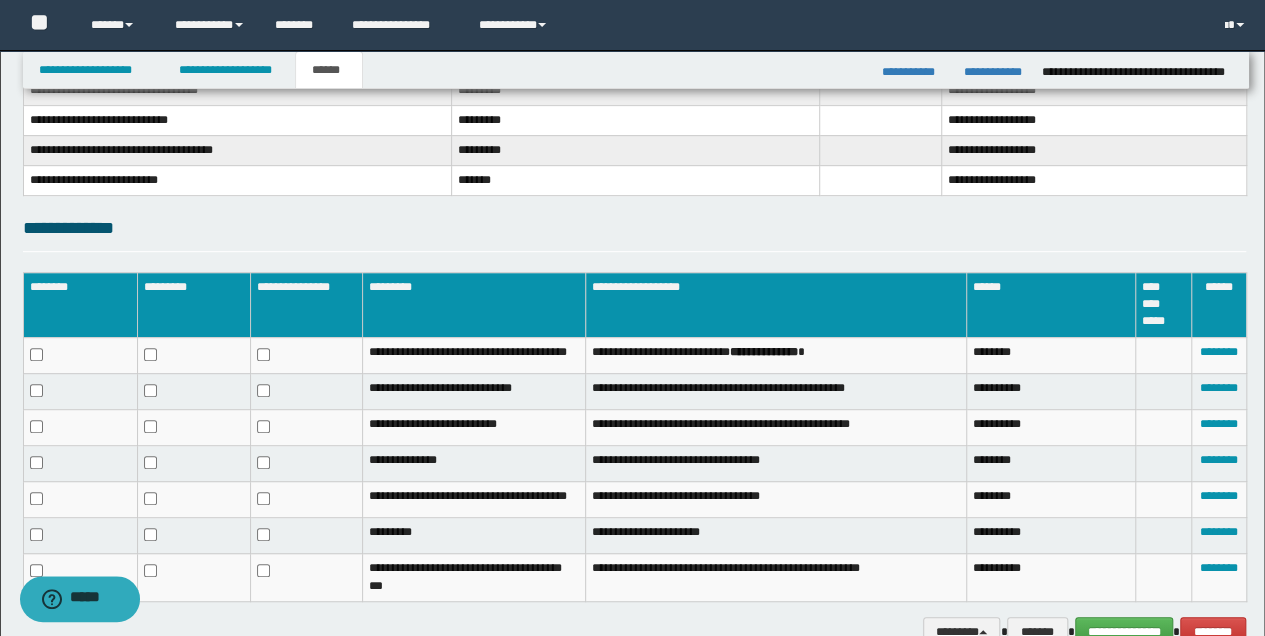 scroll, scrollTop: 471, scrollLeft: 0, axis: vertical 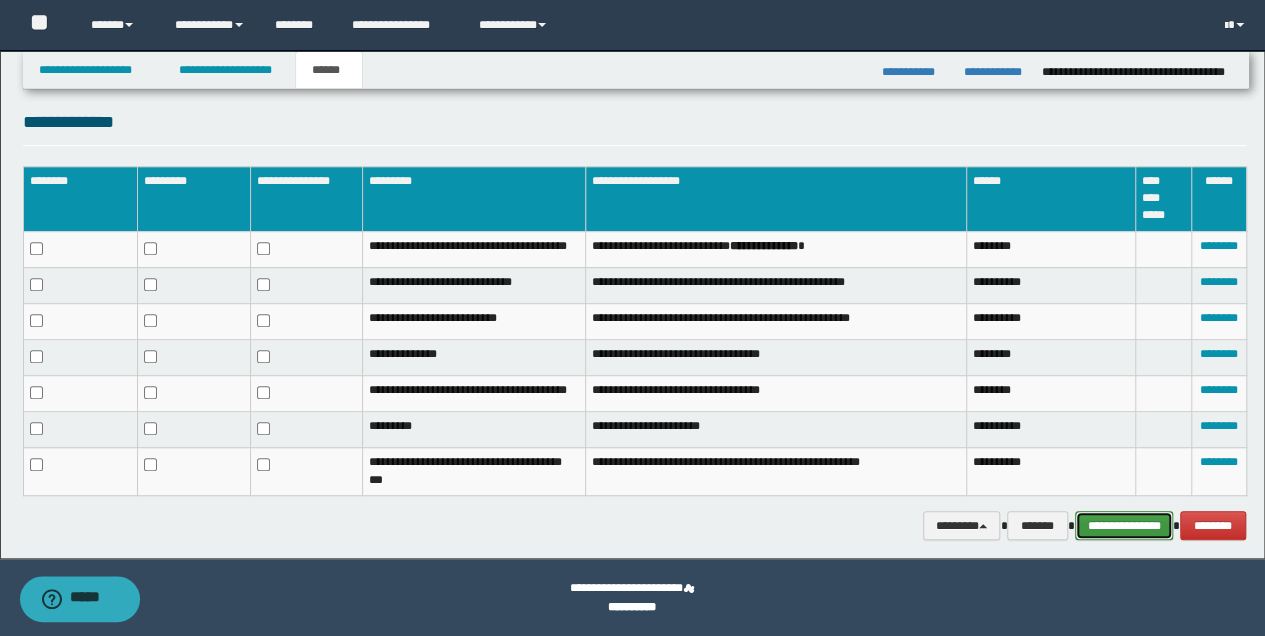 click on "**********" at bounding box center [1124, 525] 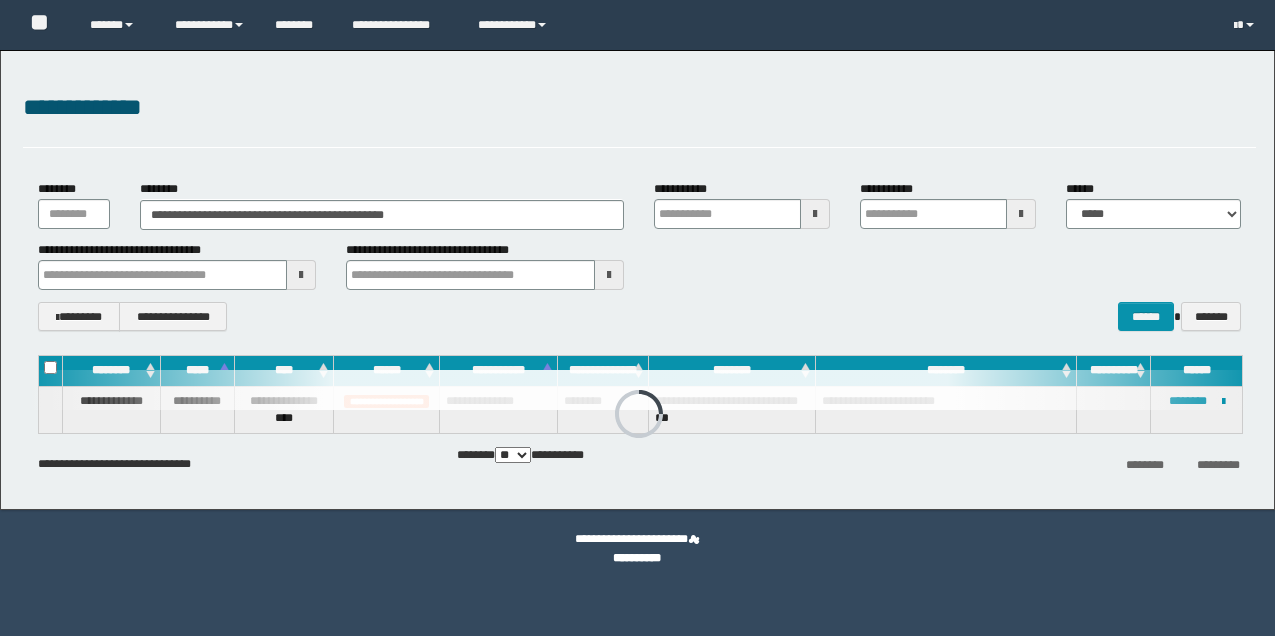 scroll, scrollTop: 0, scrollLeft: 0, axis: both 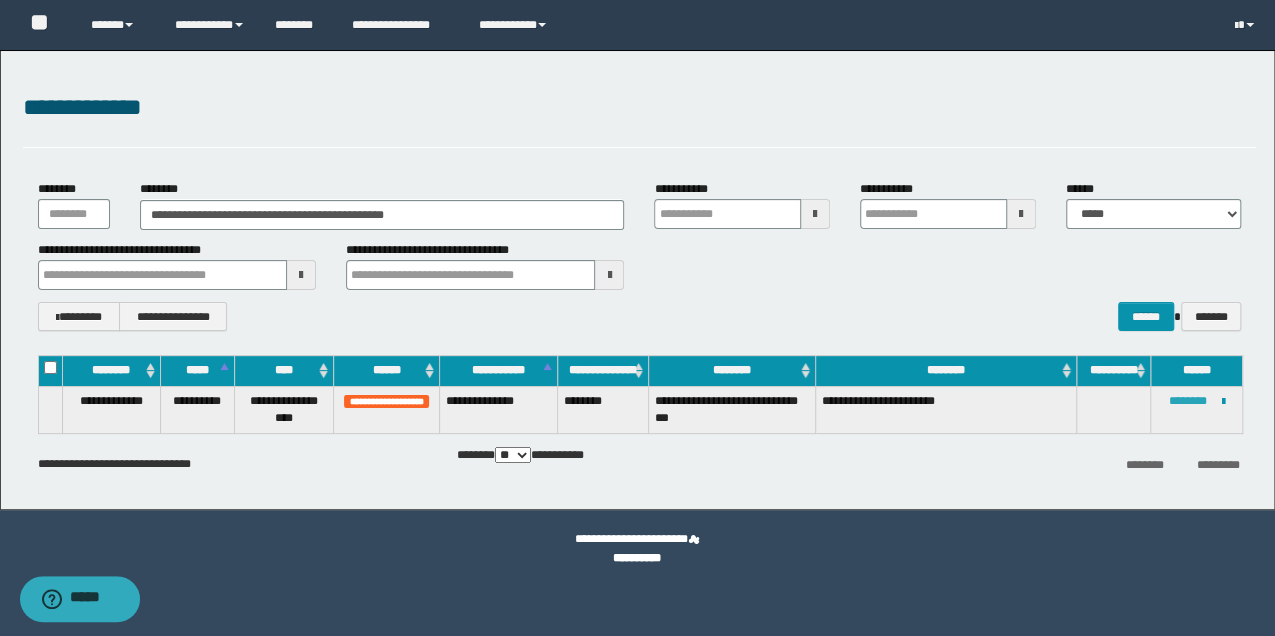 click on "********" at bounding box center (1188, 401) 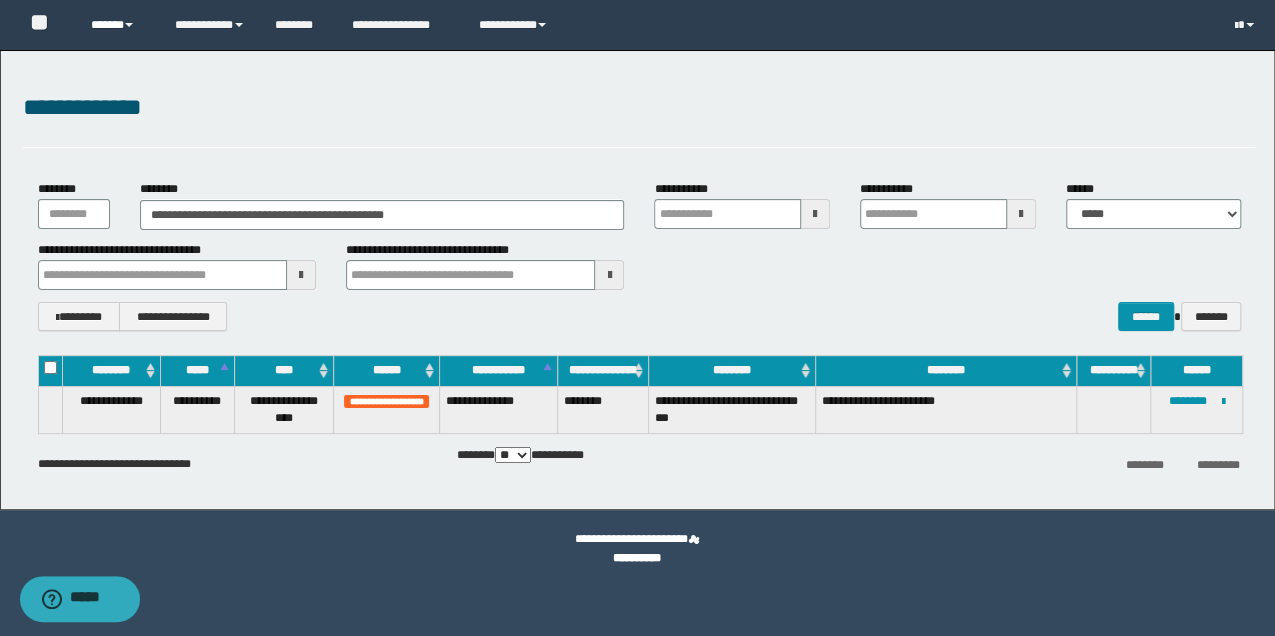 click on "******" at bounding box center (117, 25) 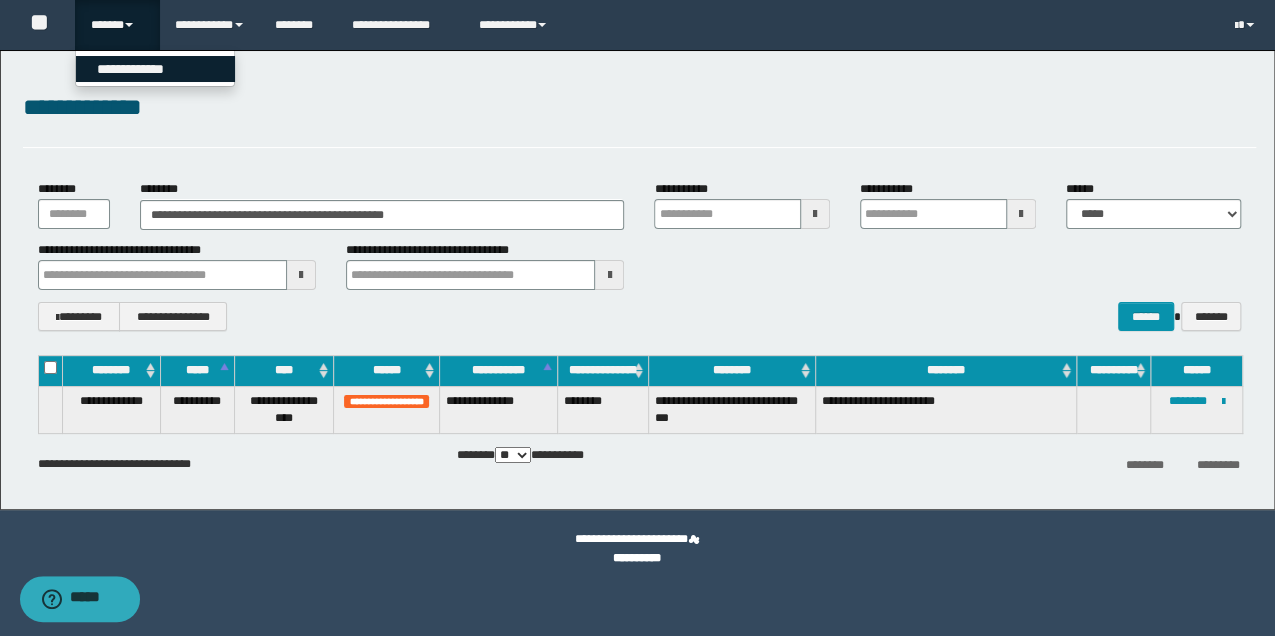 click on "**********" at bounding box center (155, 69) 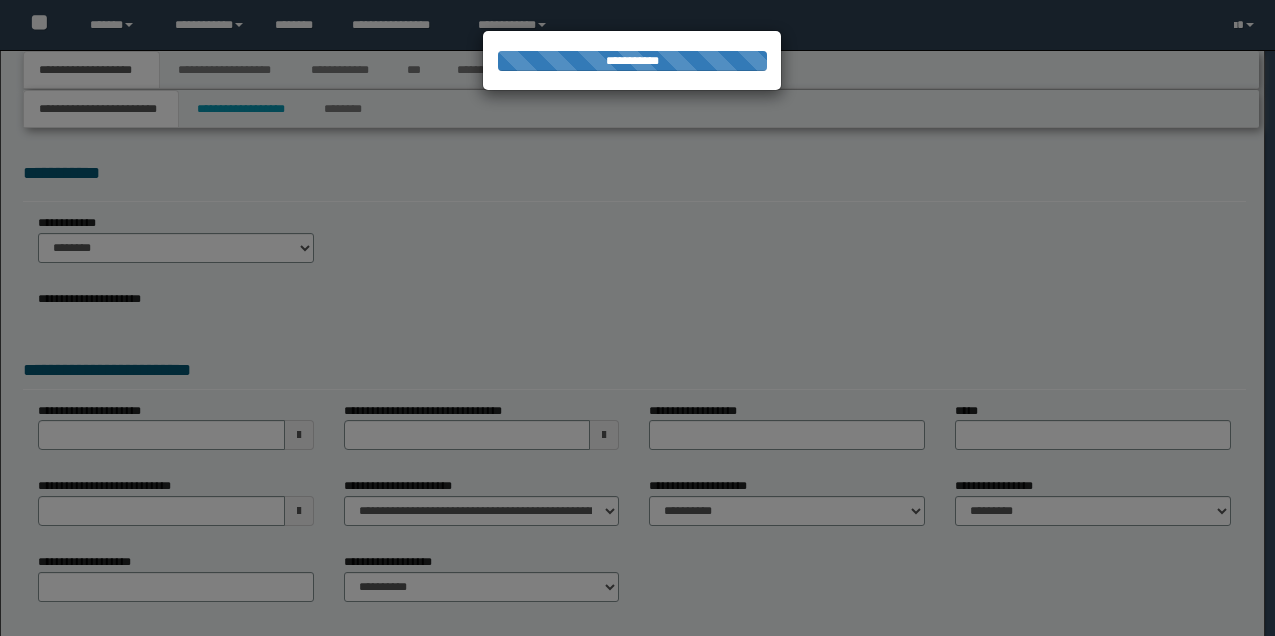 scroll, scrollTop: 0, scrollLeft: 0, axis: both 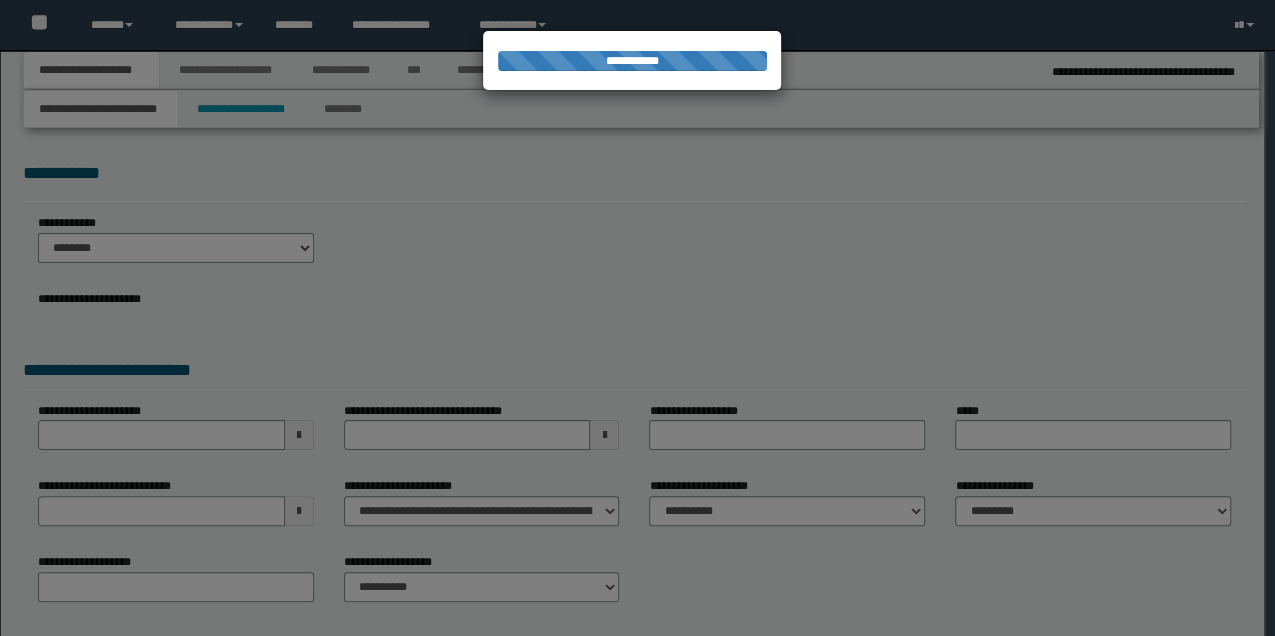 select on "*" 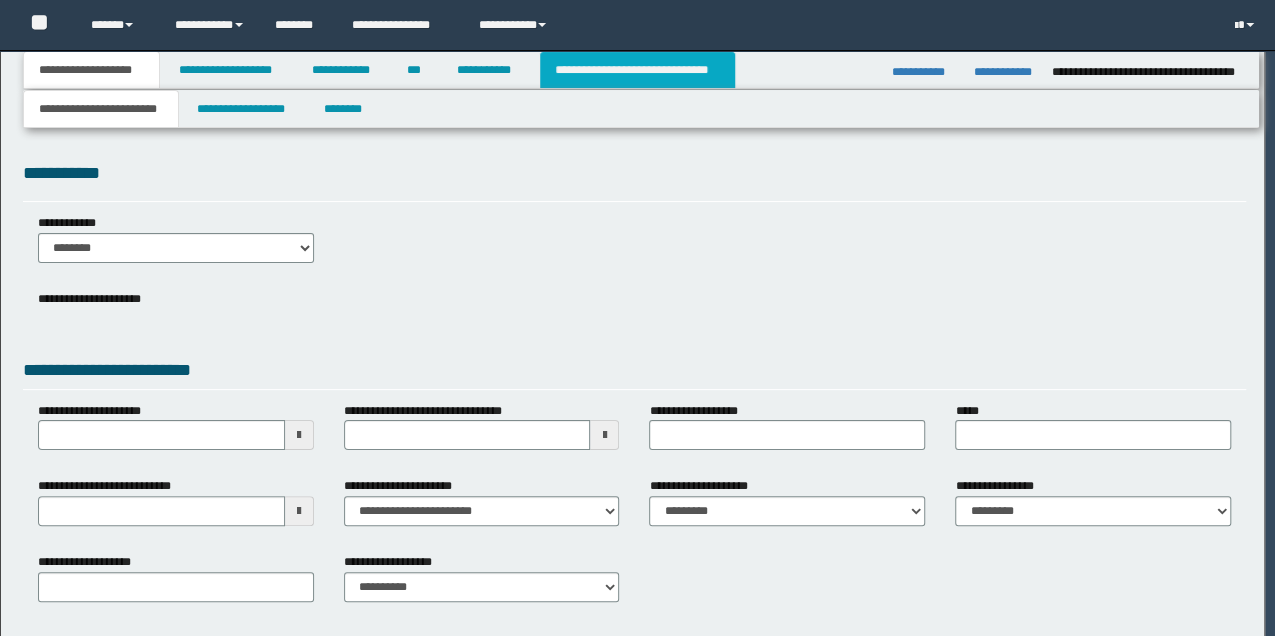 scroll, scrollTop: 0, scrollLeft: 0, axis: both 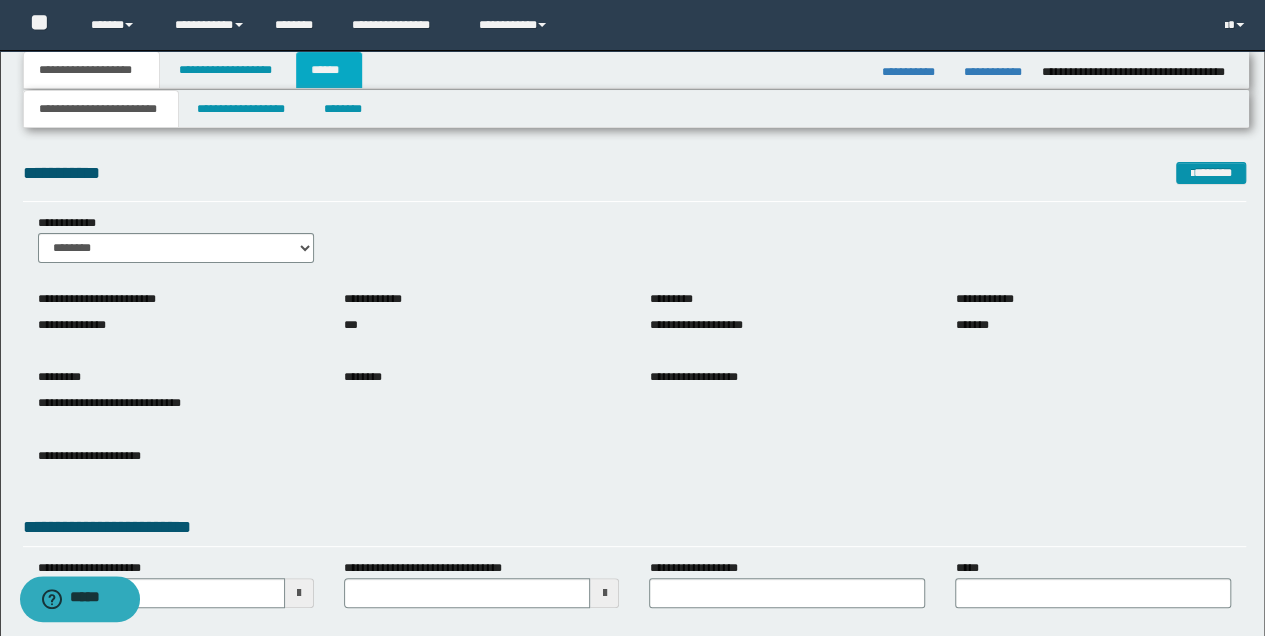 click on "******" at bounding box center [329, 70] 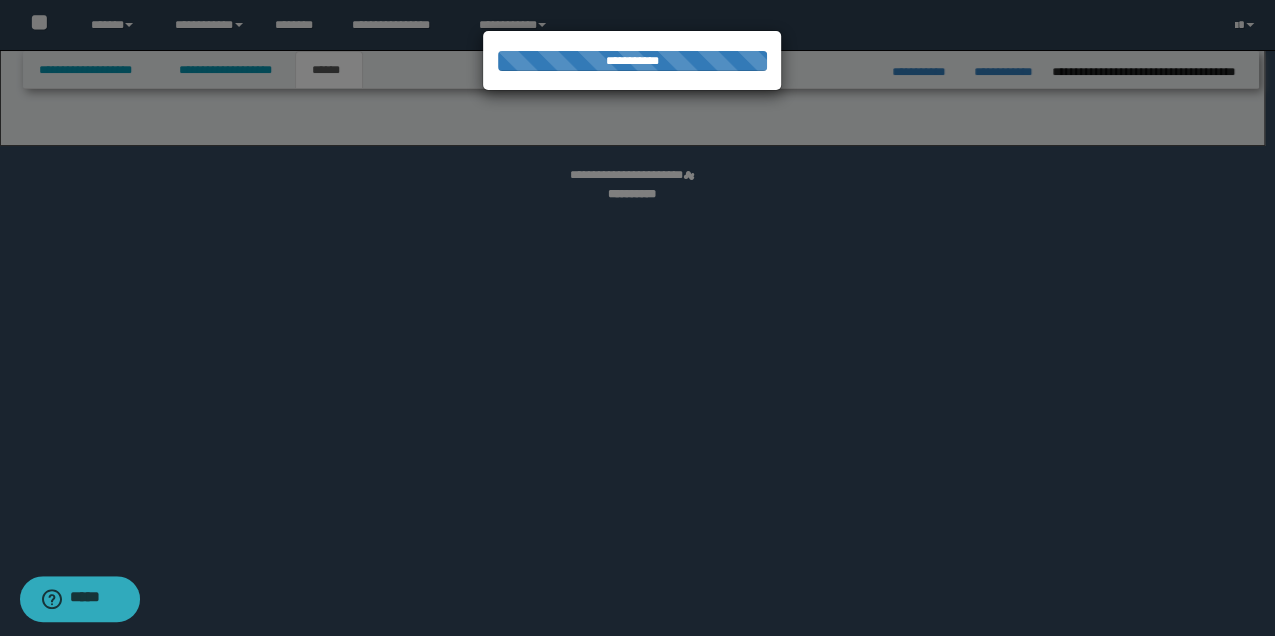 select on "*" 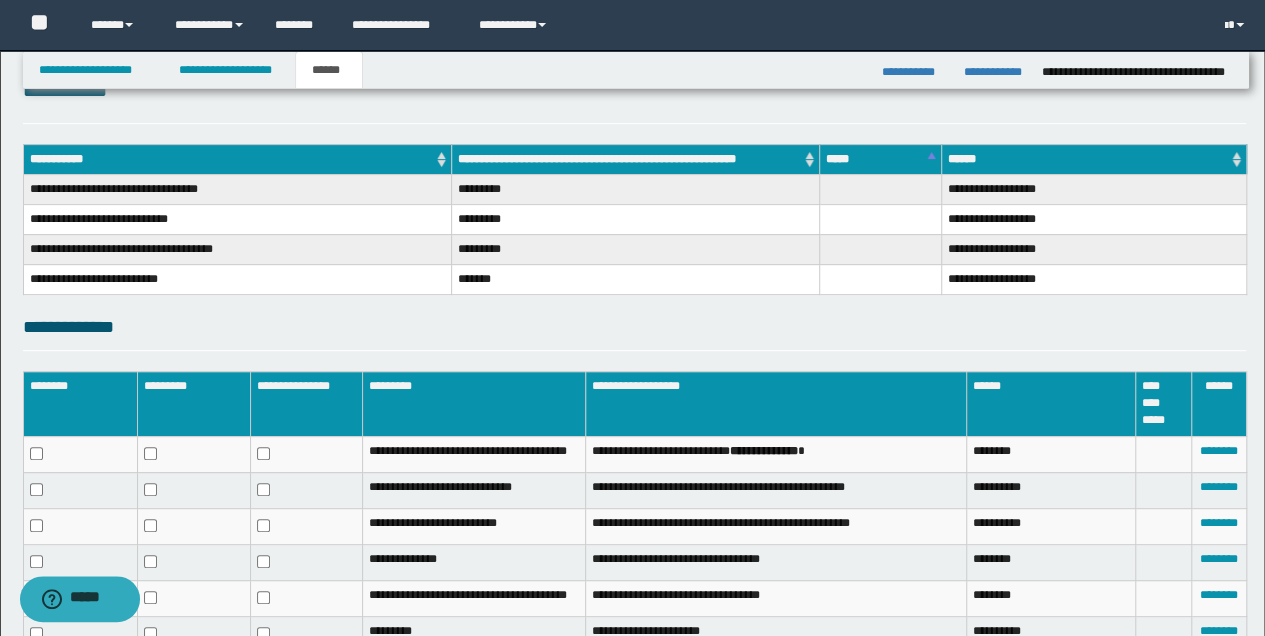 scroll, scrollTop: 66, scrollLeft: 0, axis: vertical 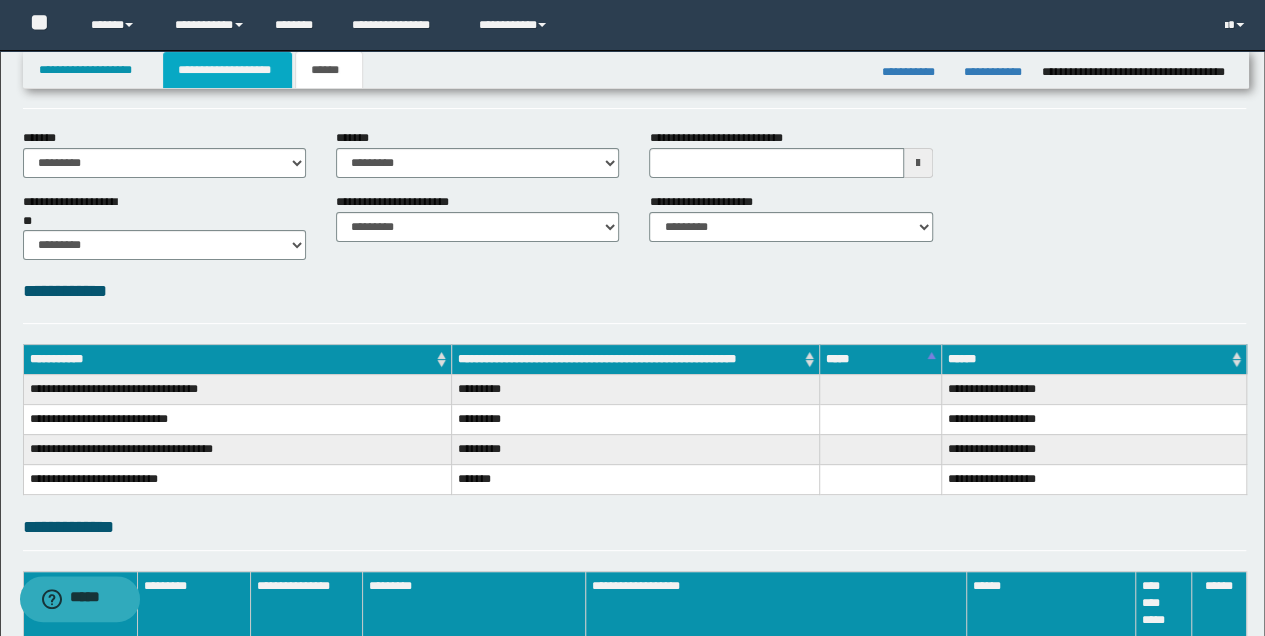 click on "**********" at bounding box center (227, 70) 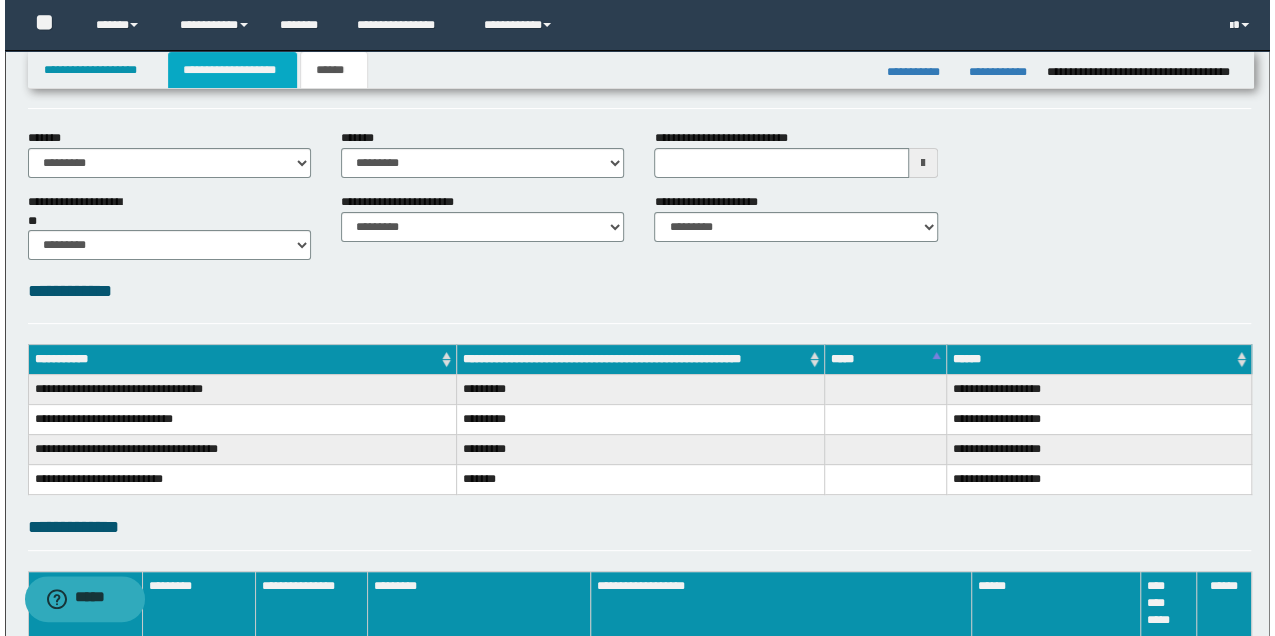scroll, scrollTop: 0, scrollLeft: 0, axis: both 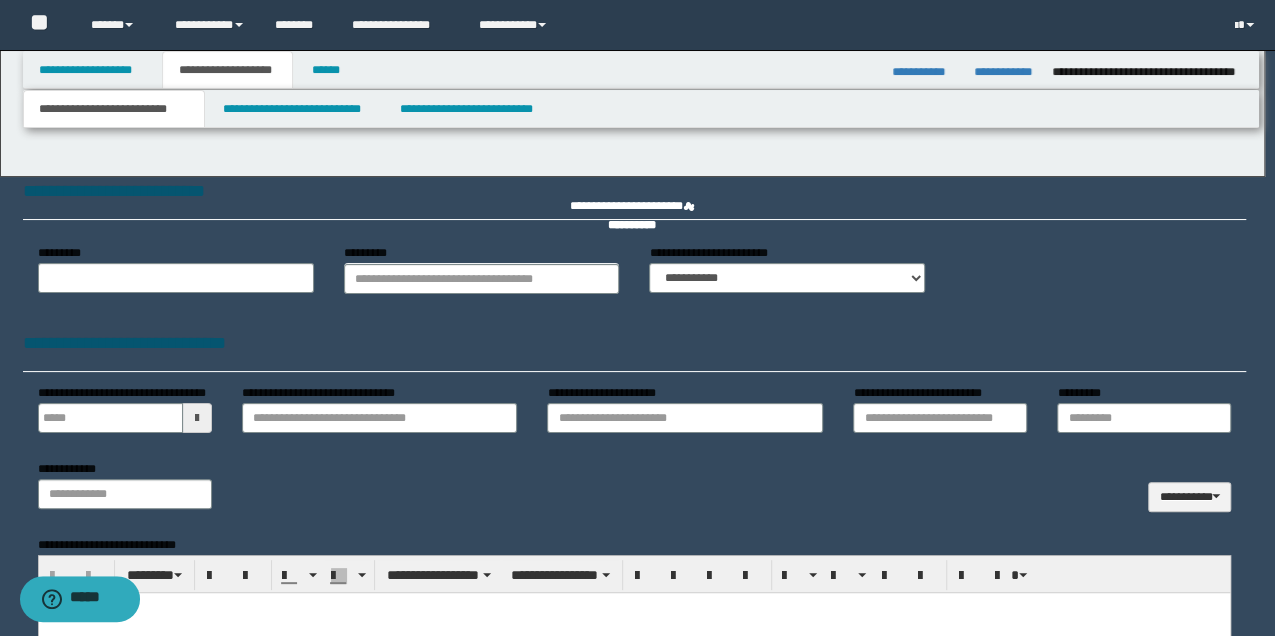 type 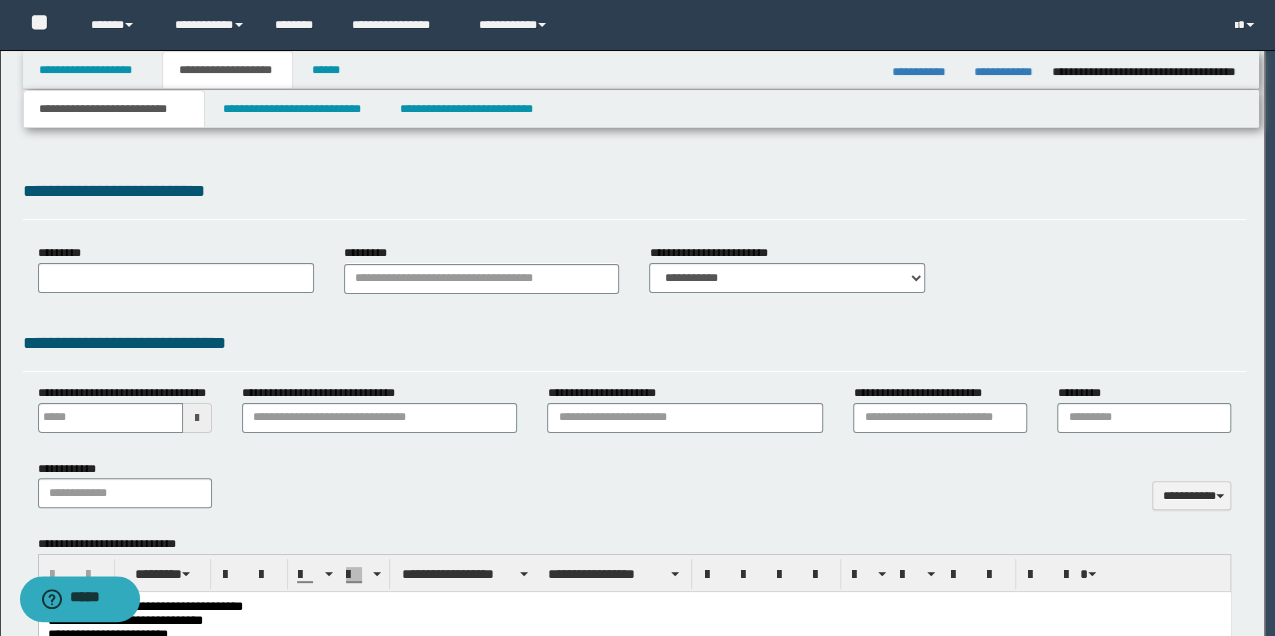 select on "*" 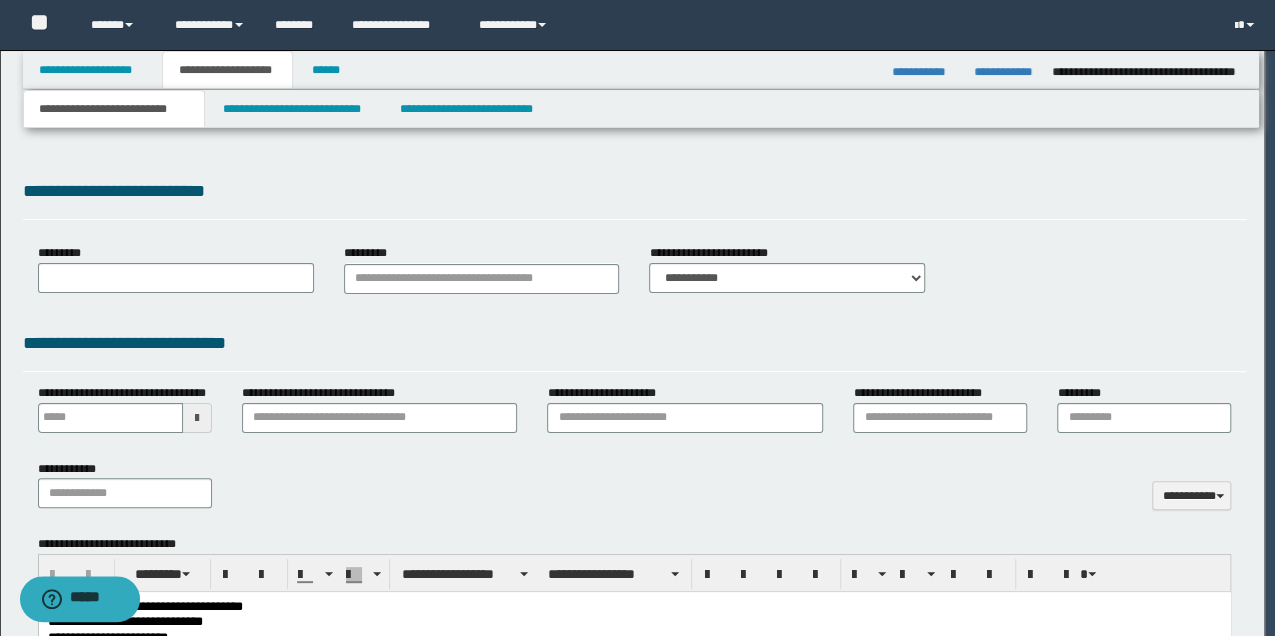 scroll, scrollTop: 0, scrollLeft: 0, axis: both 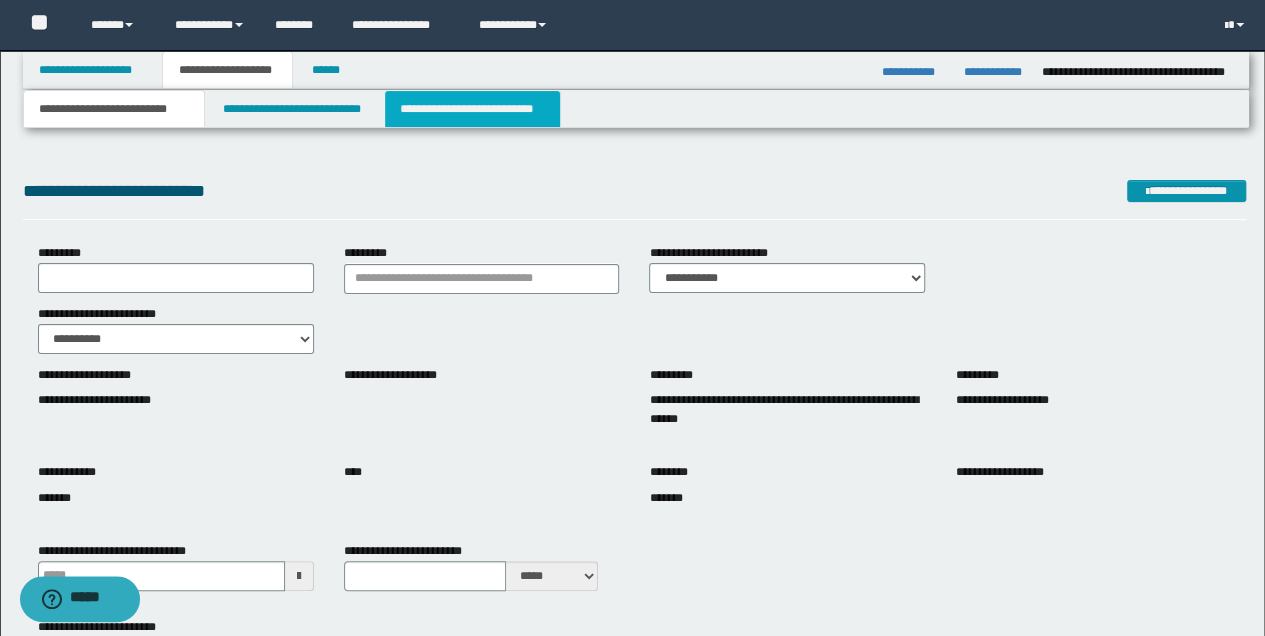 click on "**********" at bounding box center [472, 109] 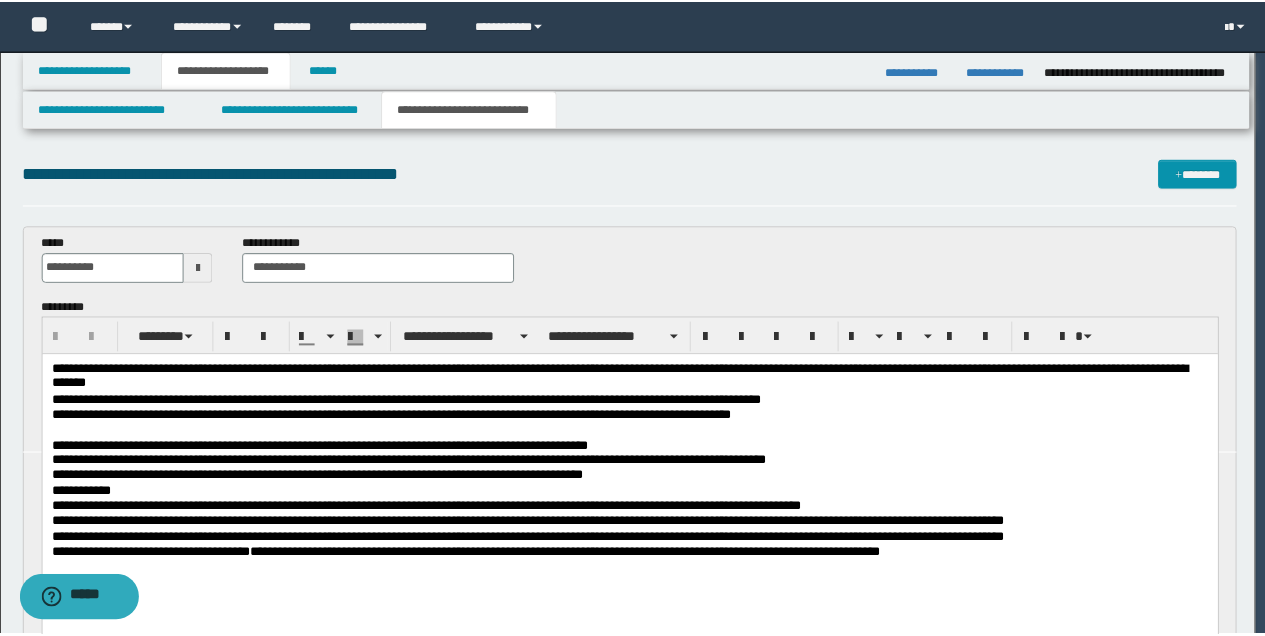 scroll, scrollTop: 0, scrollLeft: 0, axis: both 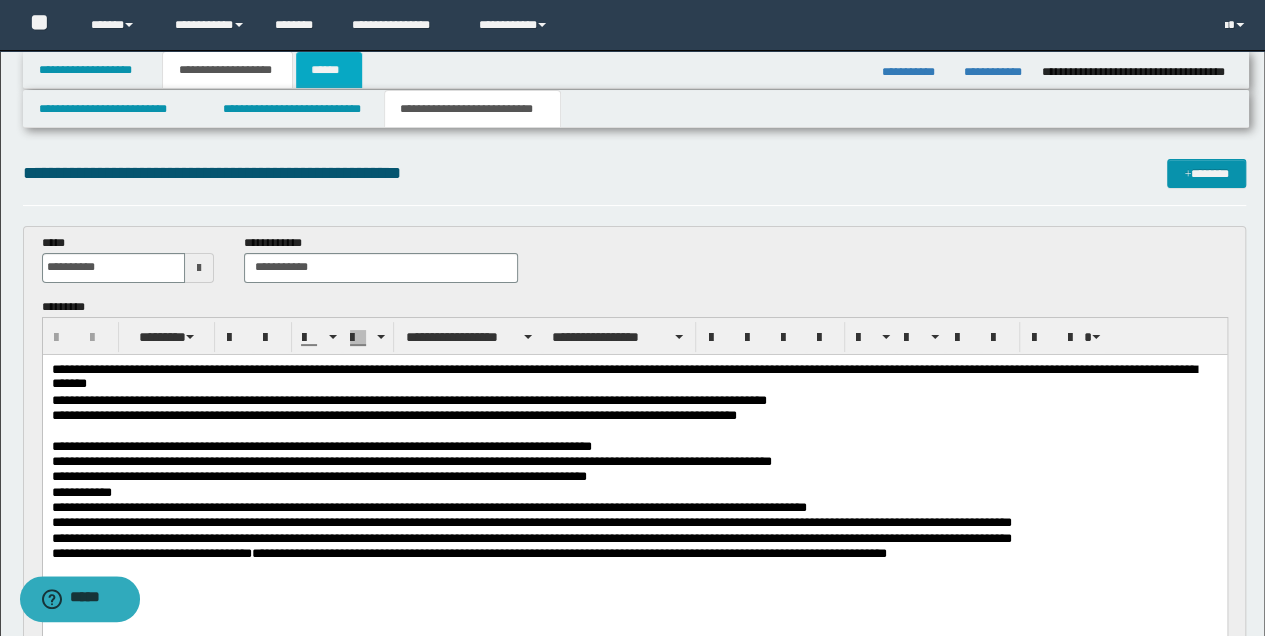 click on "******" at bounding box center (329, 70) 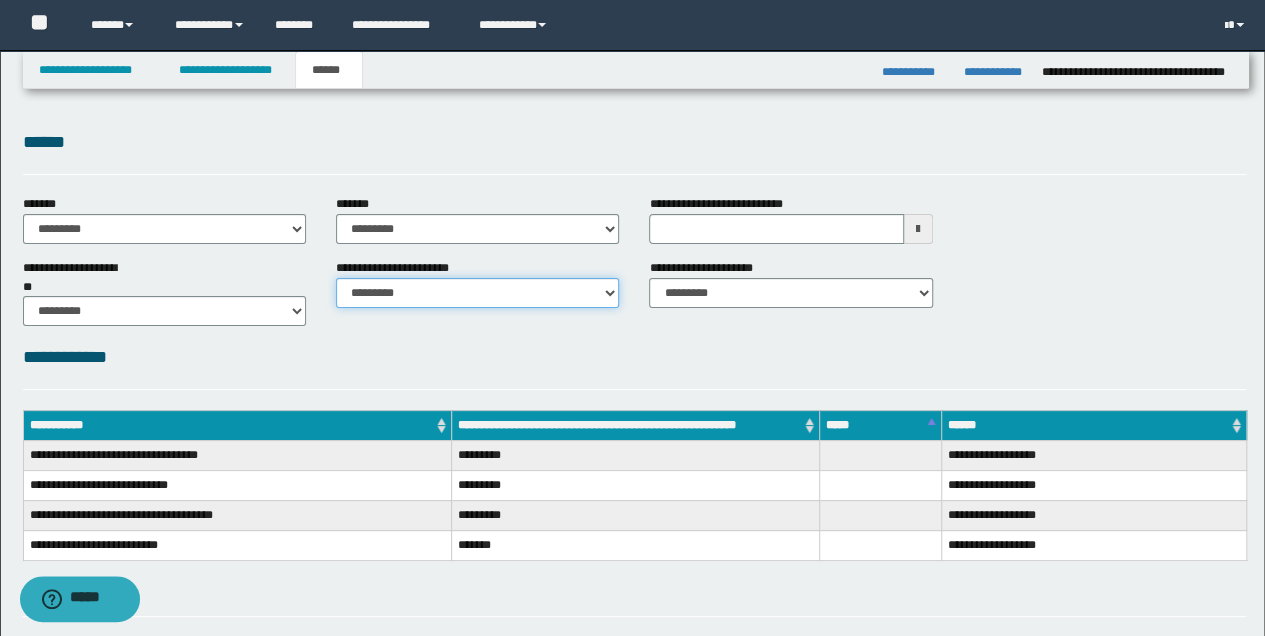 click on "*********
*********
*********" at bounding box center (477, 293) 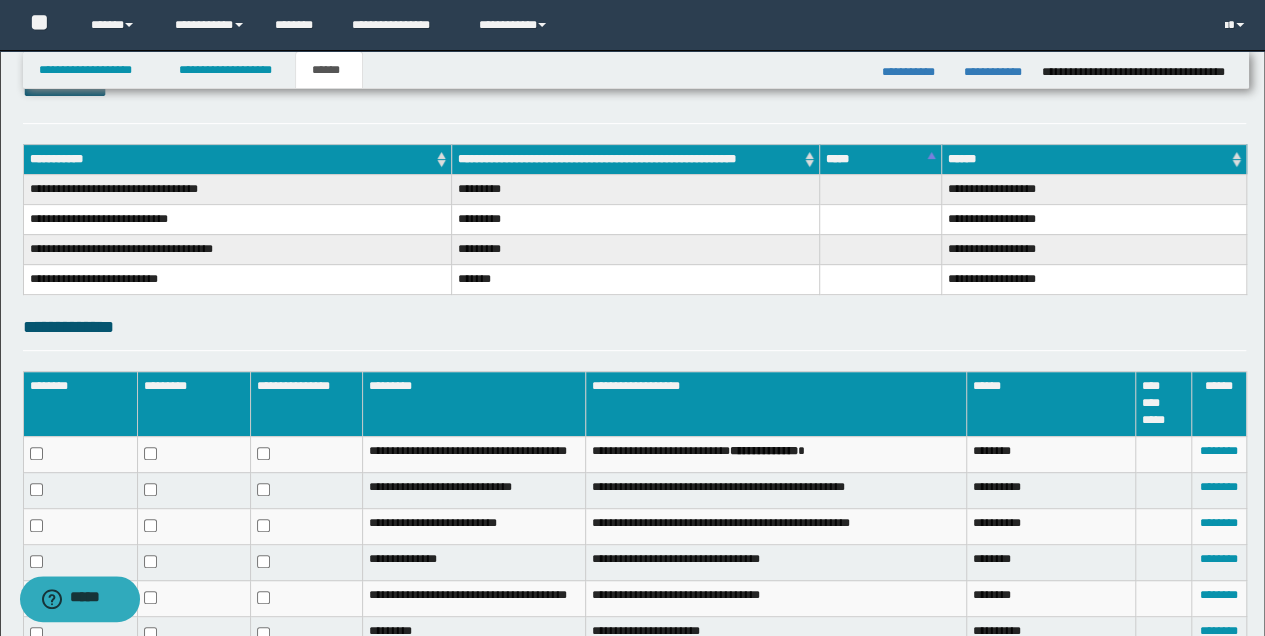 scroll, scrollTop: 466, scrollLeft: 0, axis: vertical 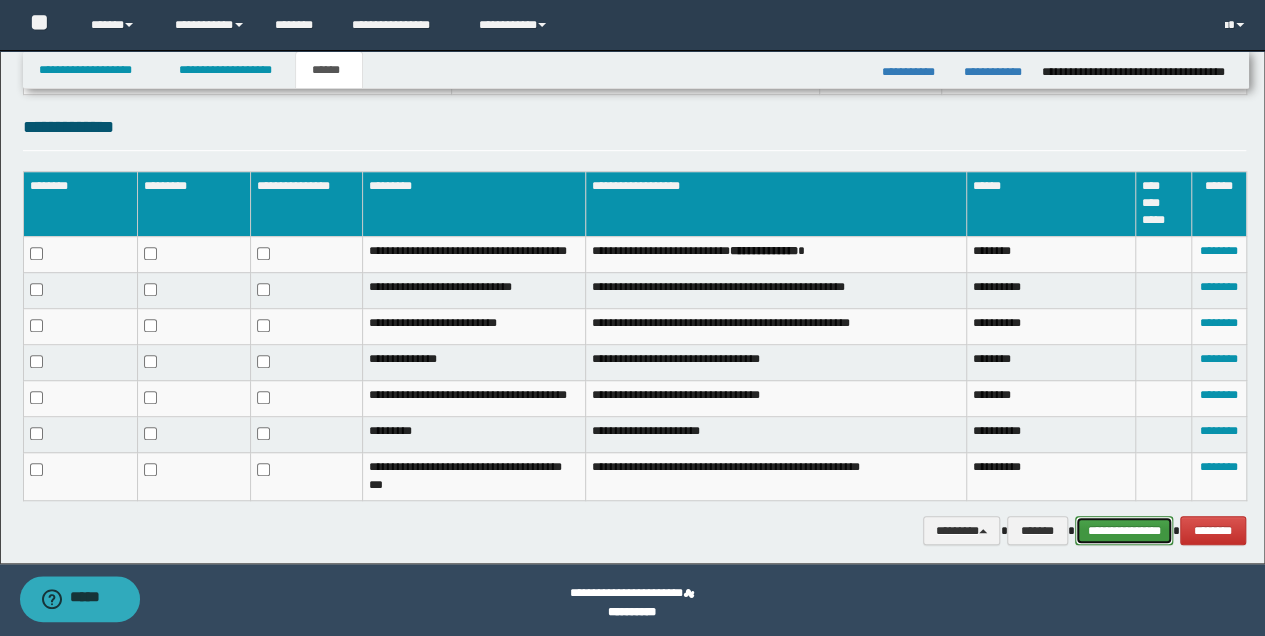 click on "**********" at bounding box center (1124, 530) 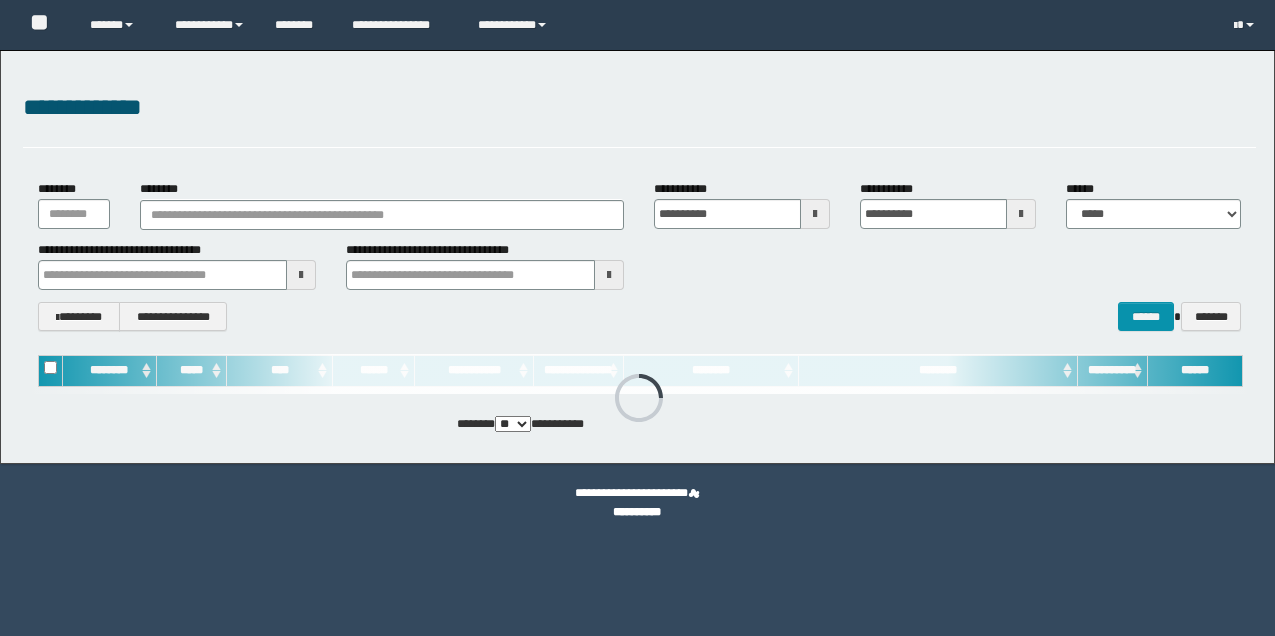 scroll, scrollTop: 0, scrollLeft: 0, axis: both 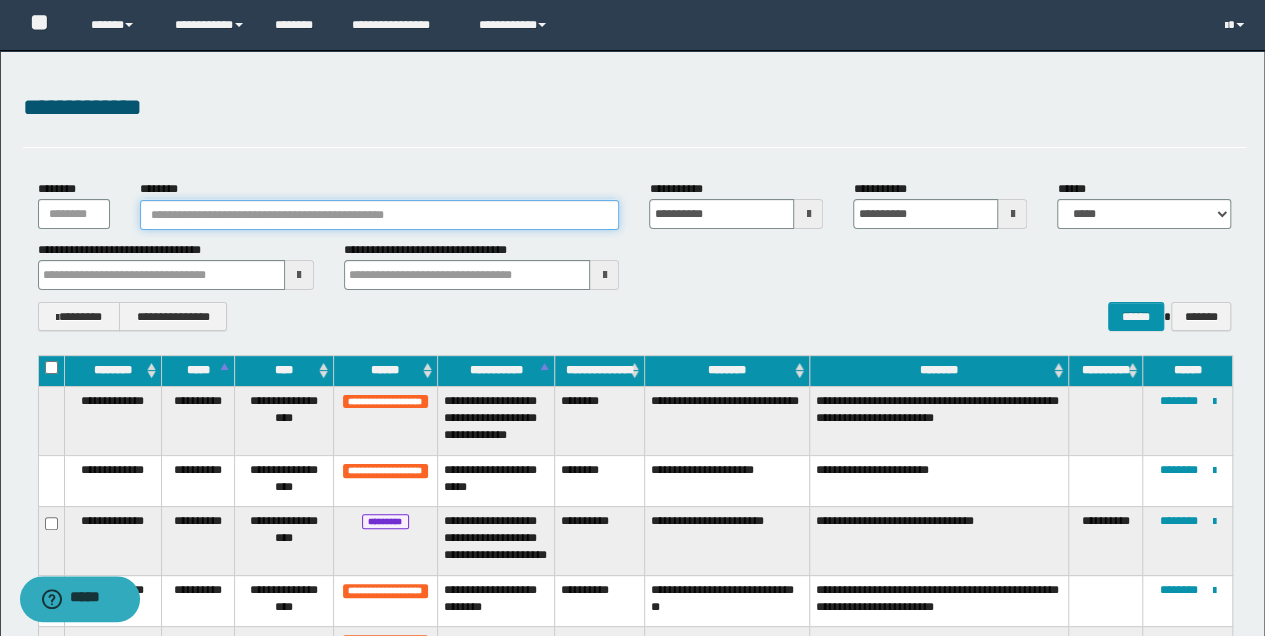 click on "********" at bounding box center [380, 215] 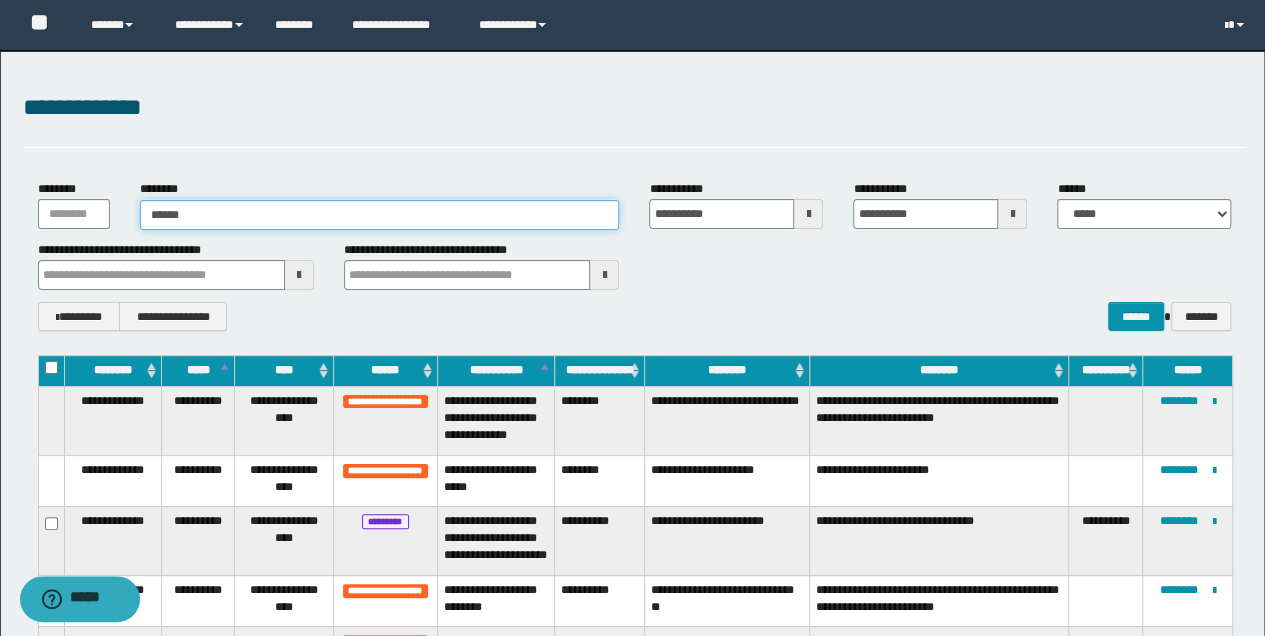 type on "*******" 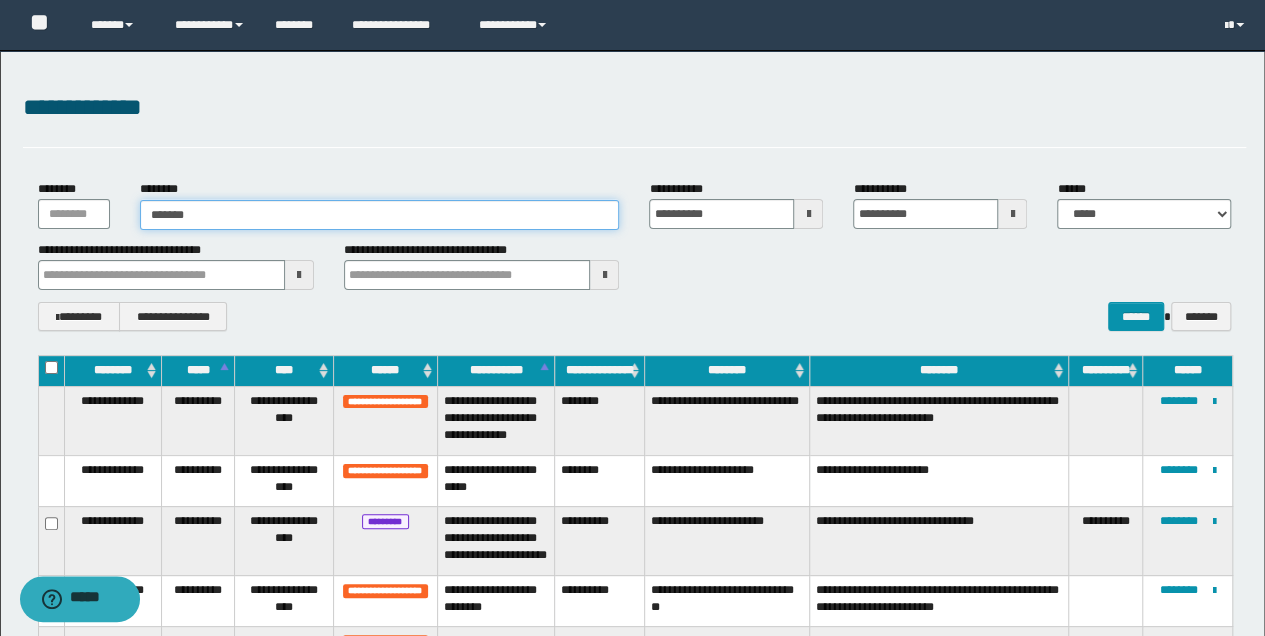 type on "*******" 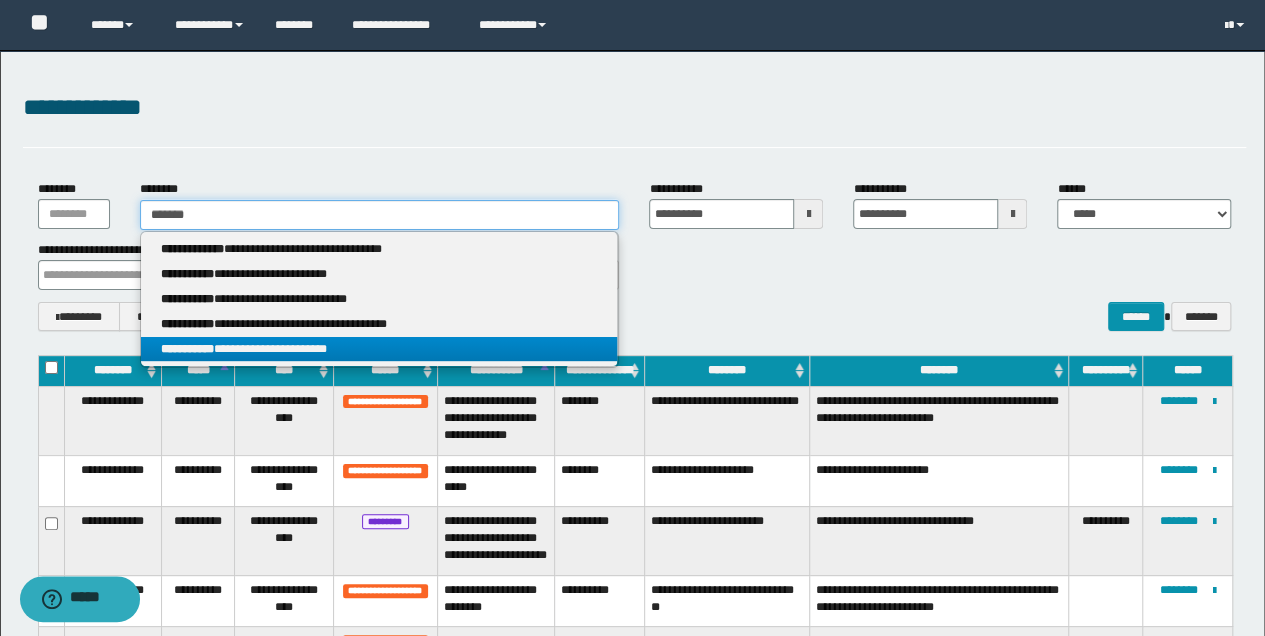 type on "*******" 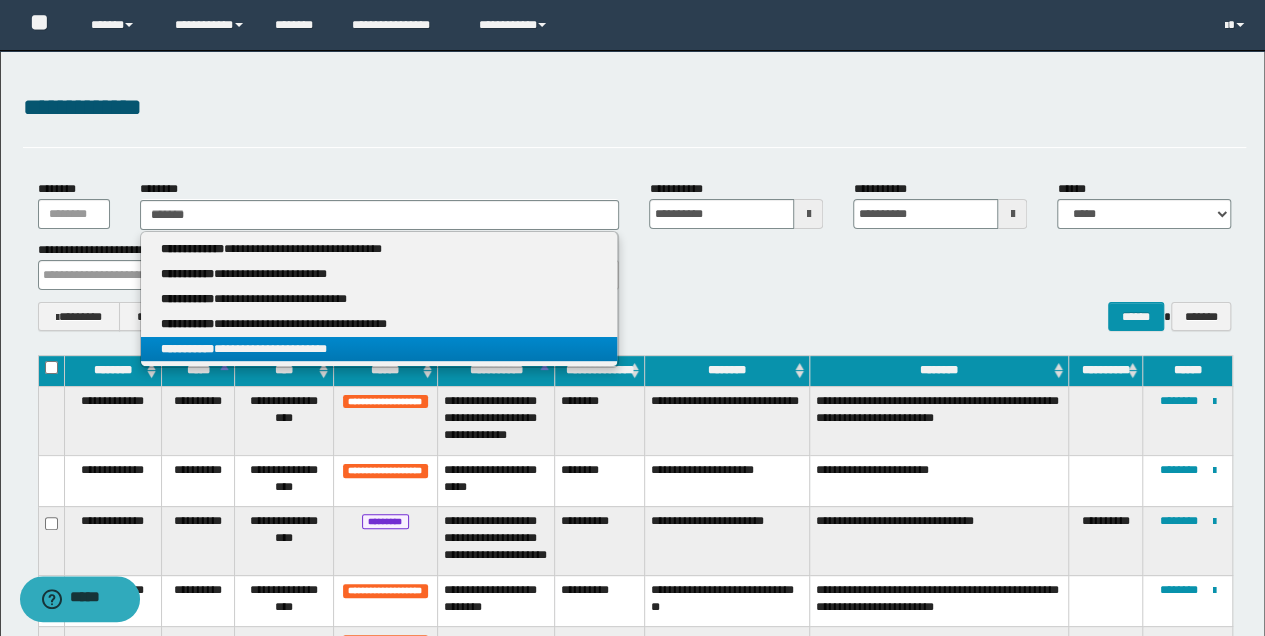 click on "**********" at bounding box center (379, 349) 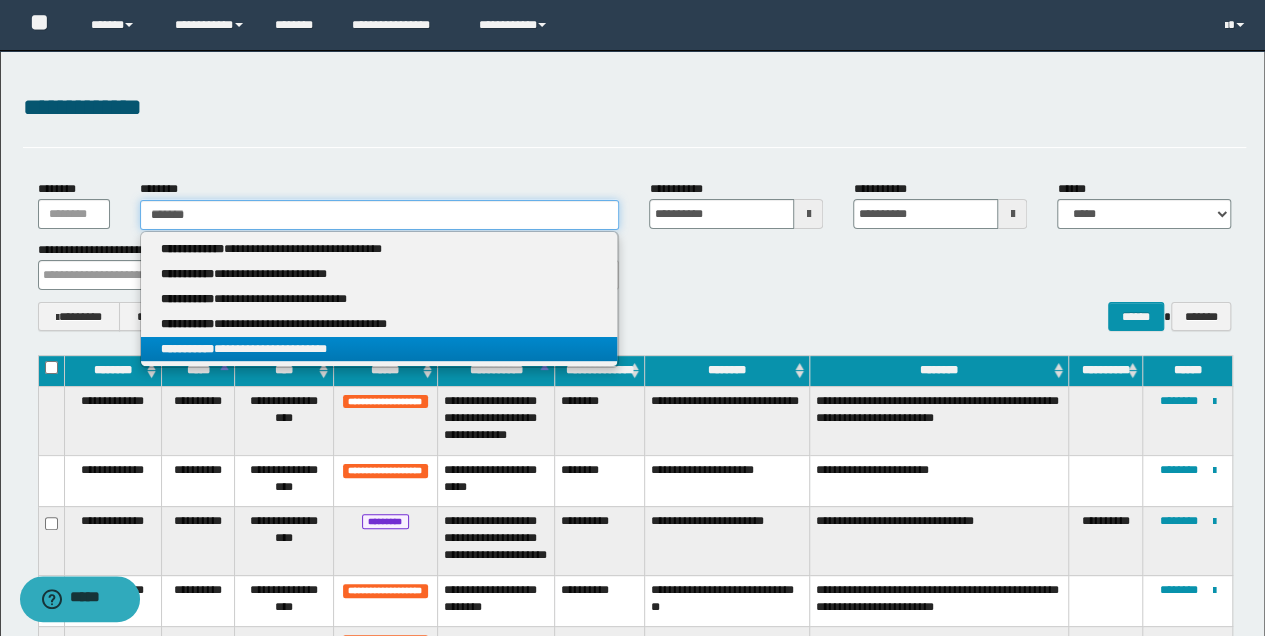 type 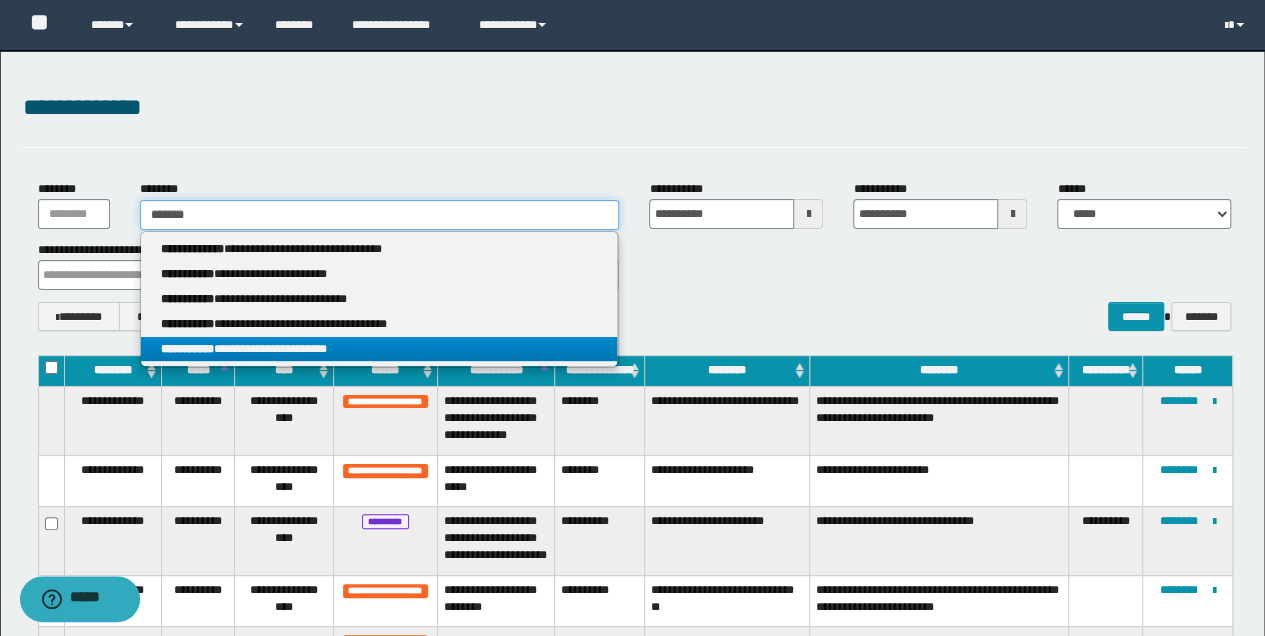 type on "**********" 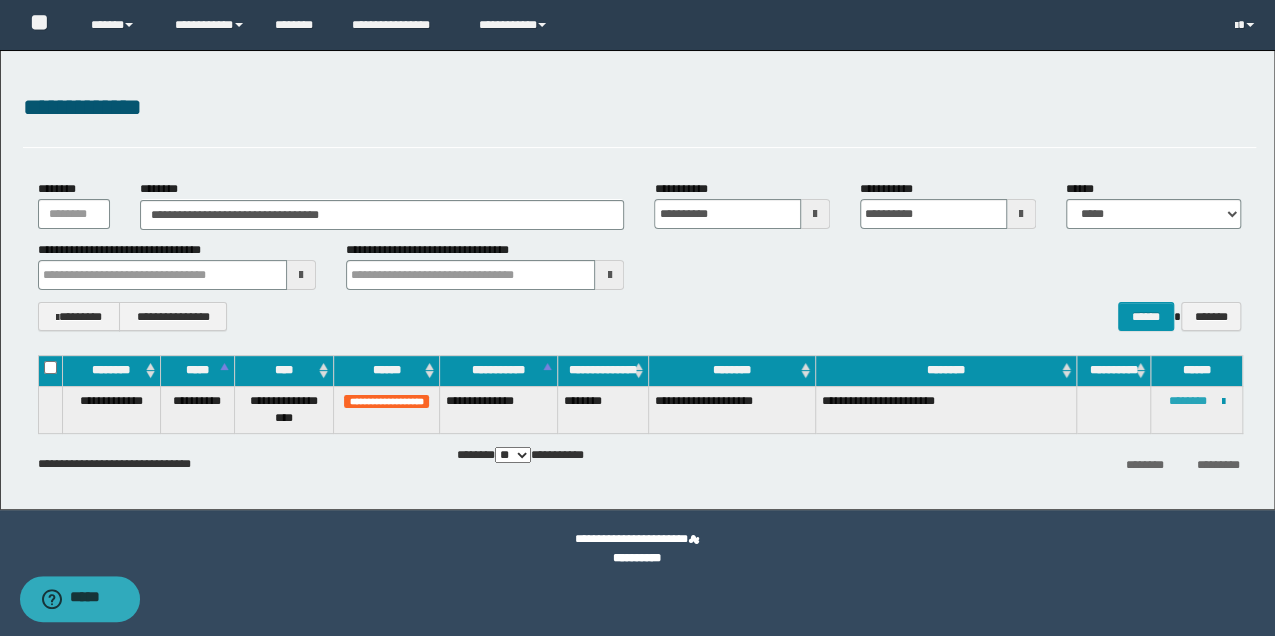 click on "********" at bounding box center [1188, 401] 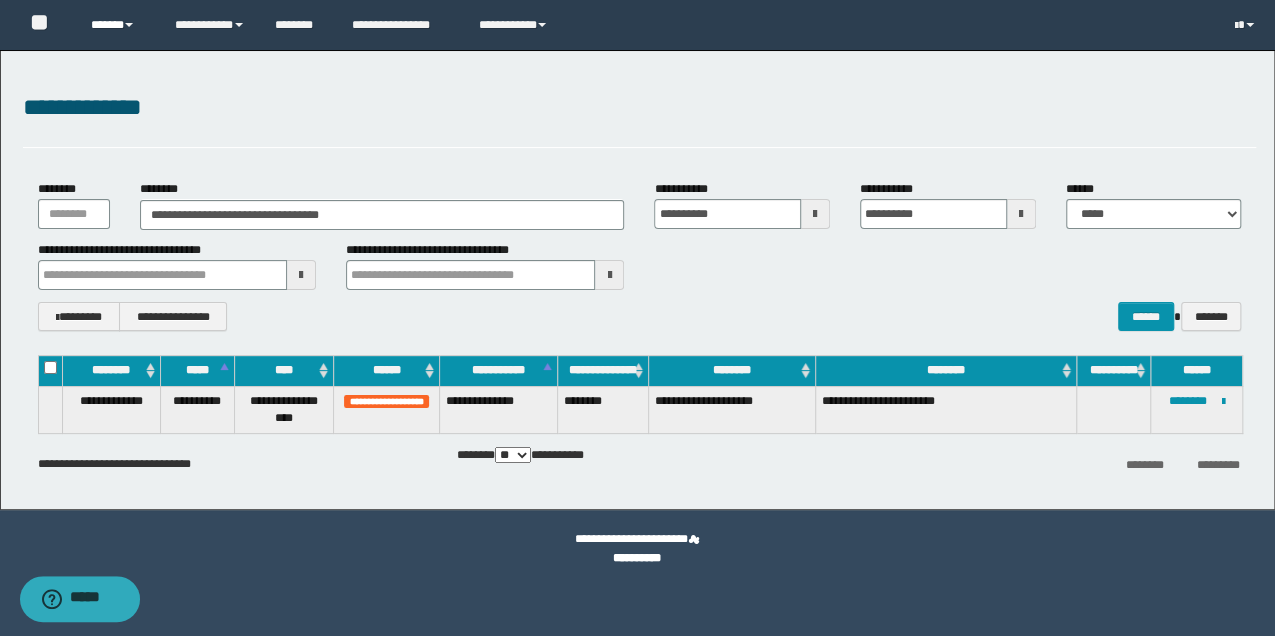 click at bounding box center [129, 25] 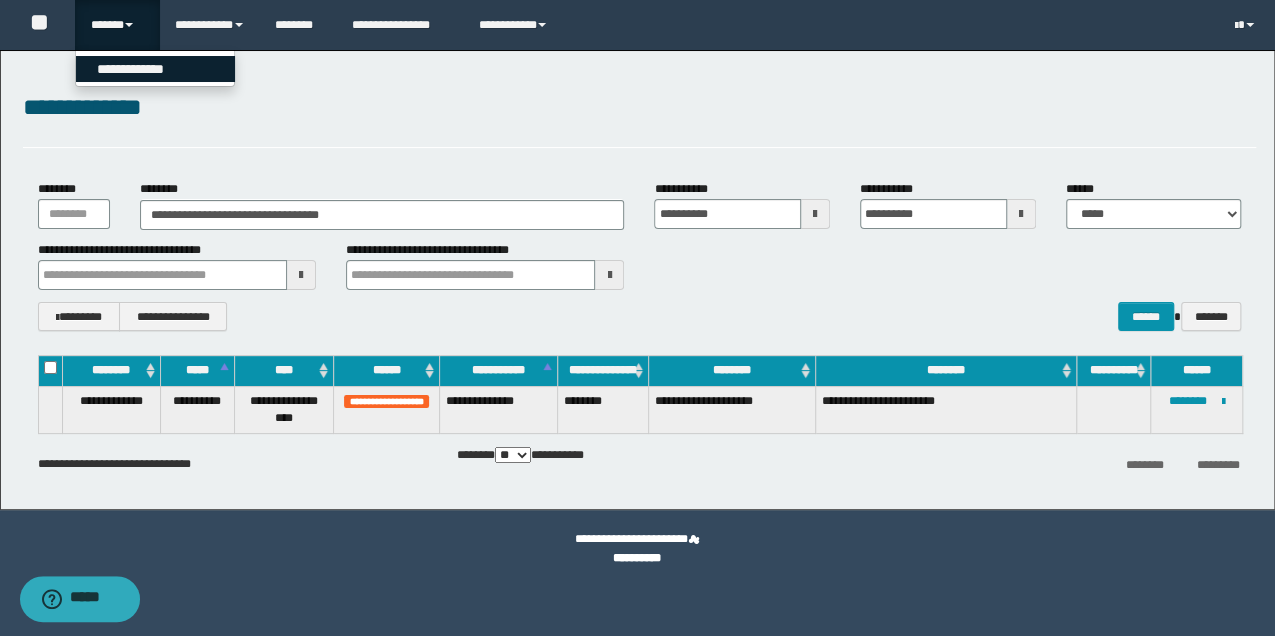 click on "**********" at bounding box center [155, 69] 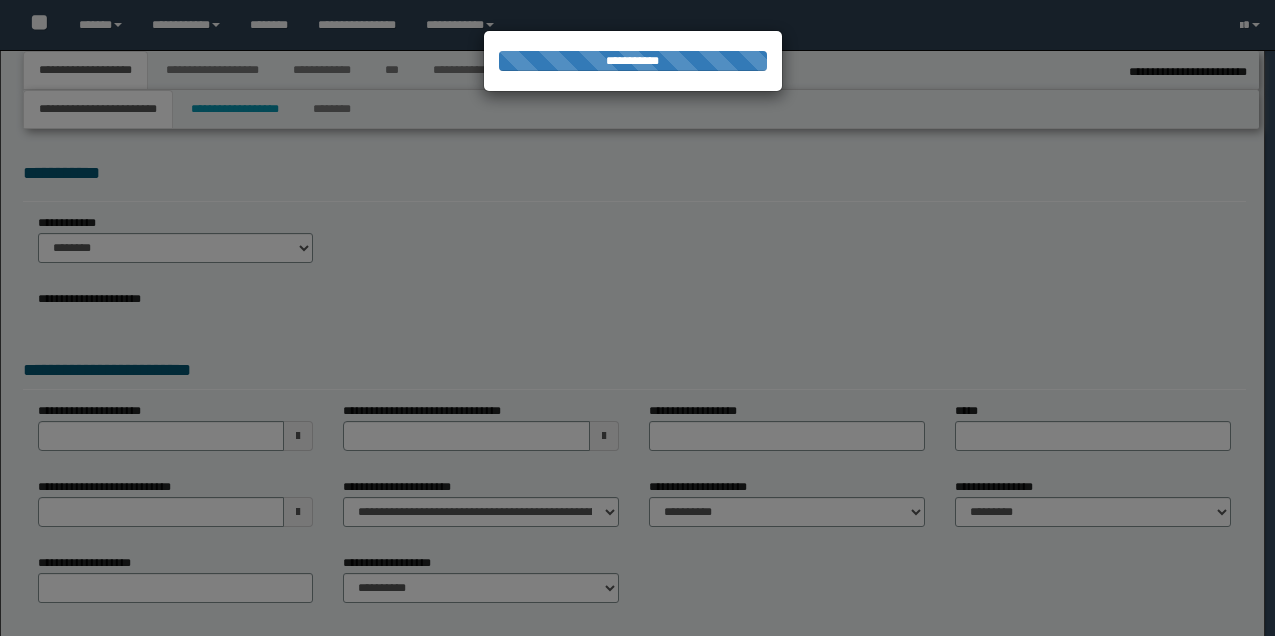 select on "*" 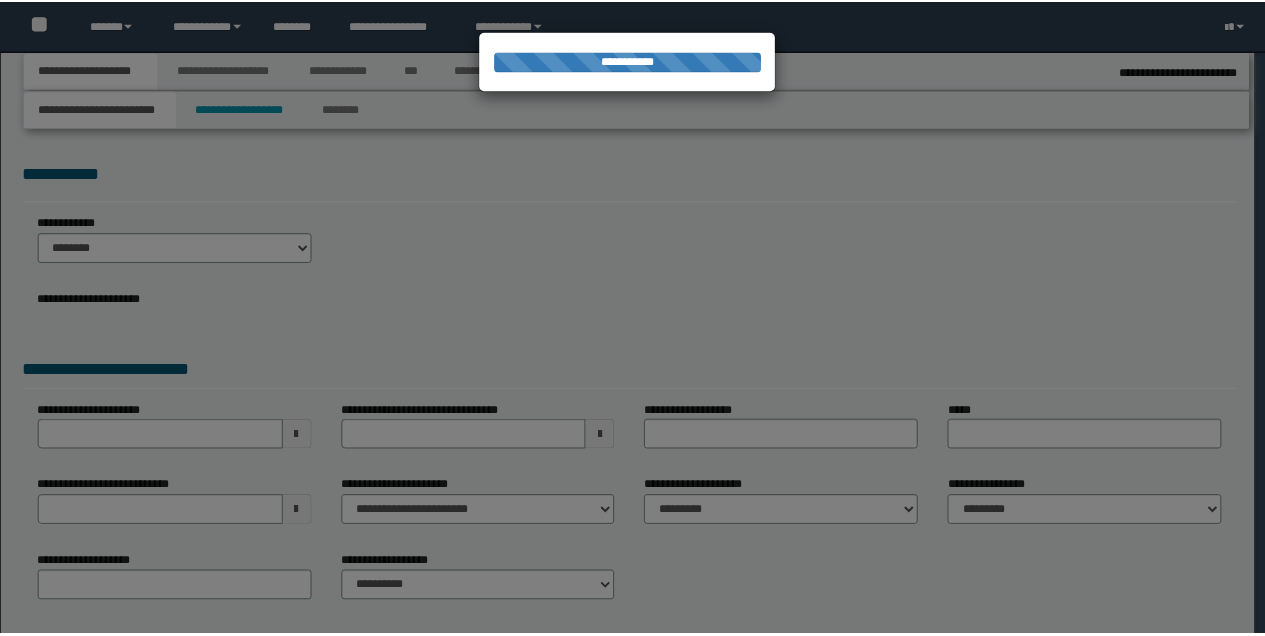 scroll, scrollTop: 0, scrollLeft: 0, axis: both 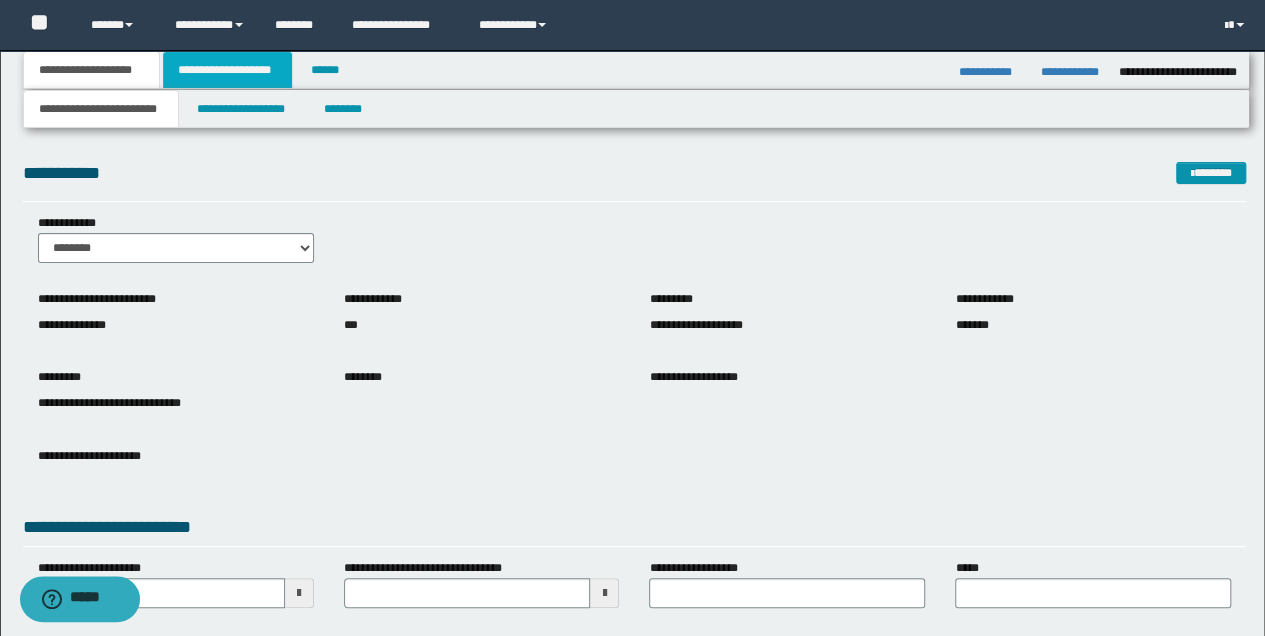 click on "**********" at bounding box center [227, 70] 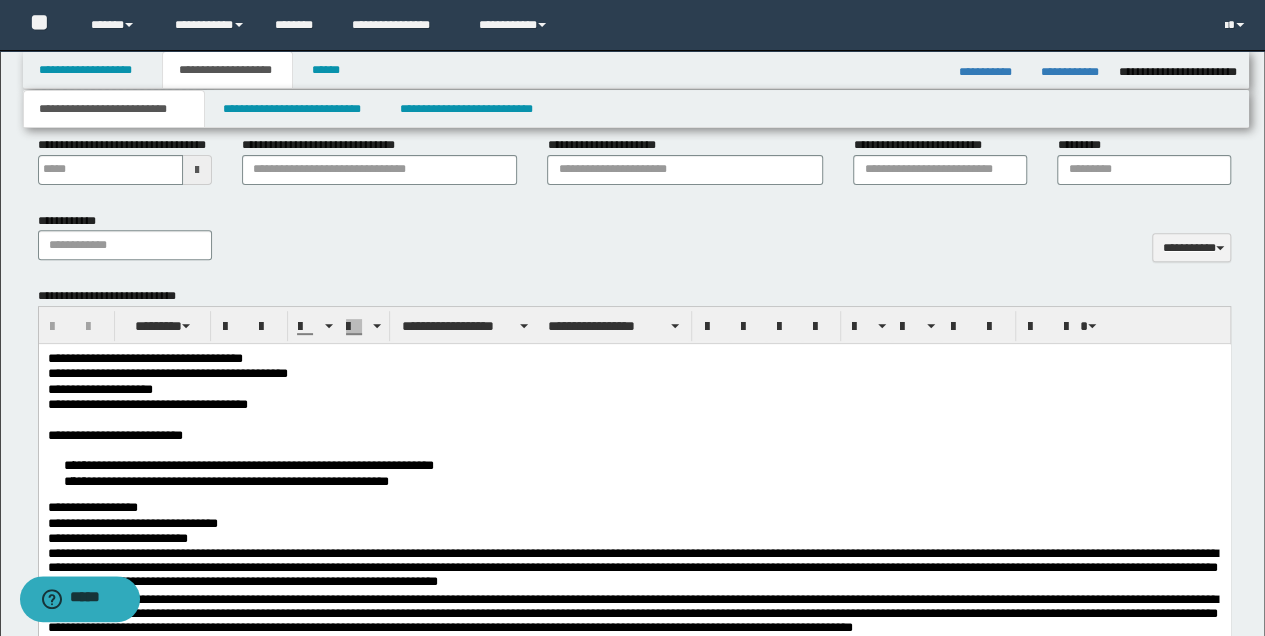 scroll, scrollTop: 333, scrollLeft: 0, axis: vertical 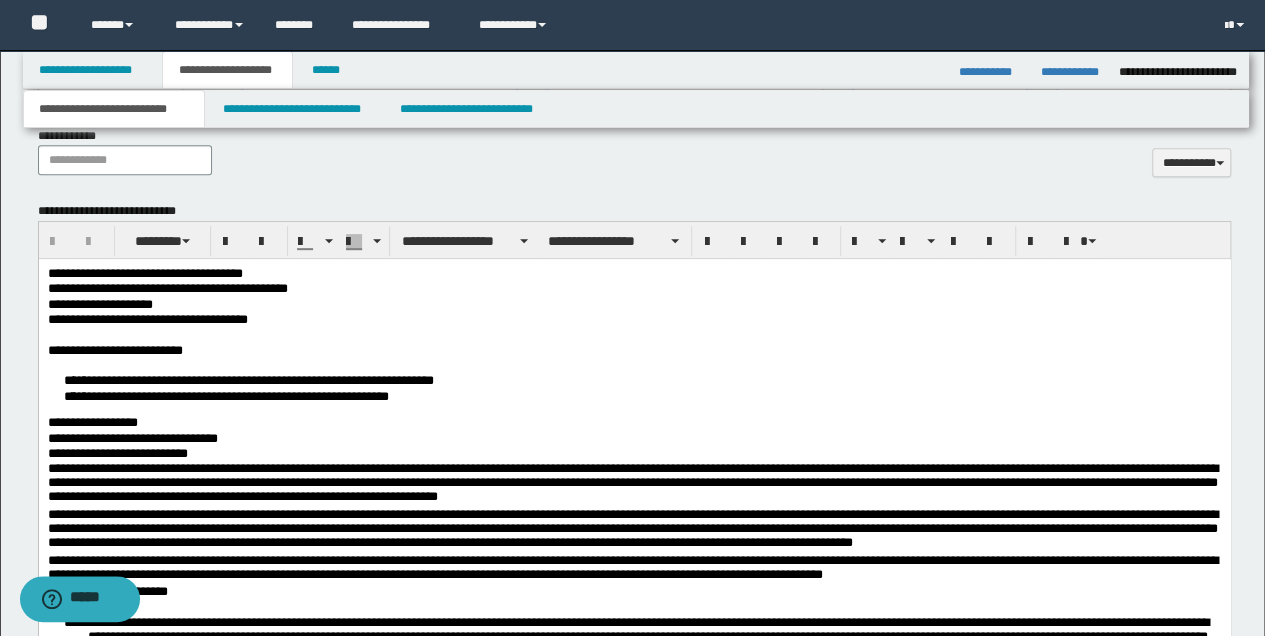 type 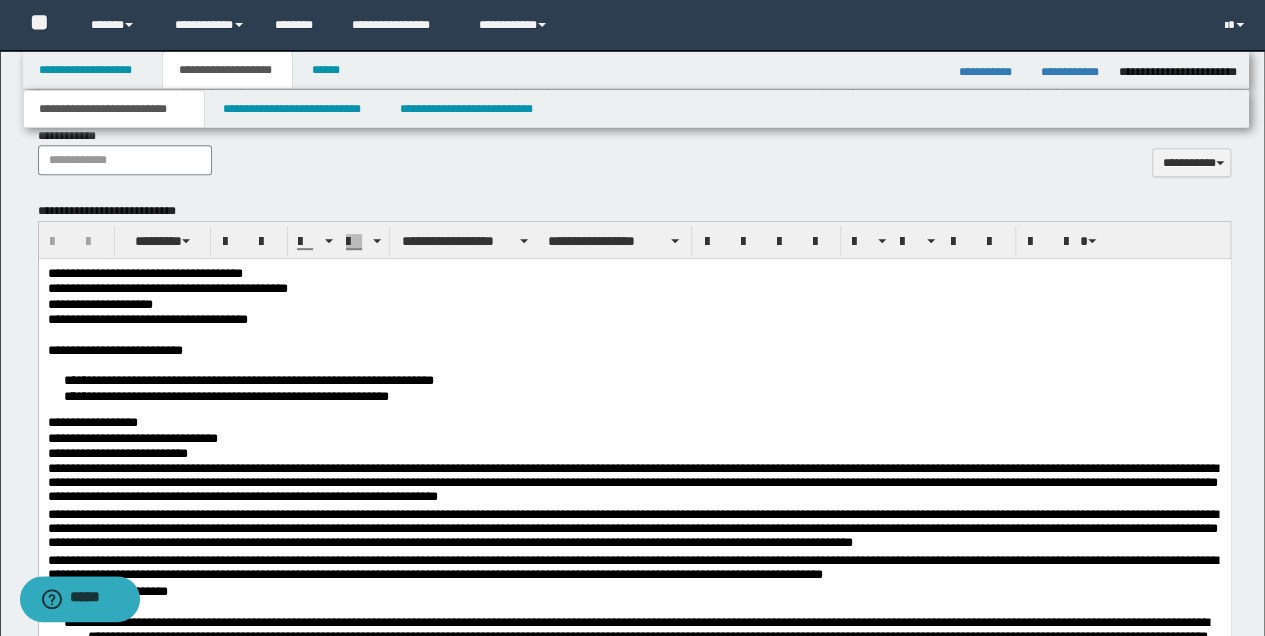 select on "*" 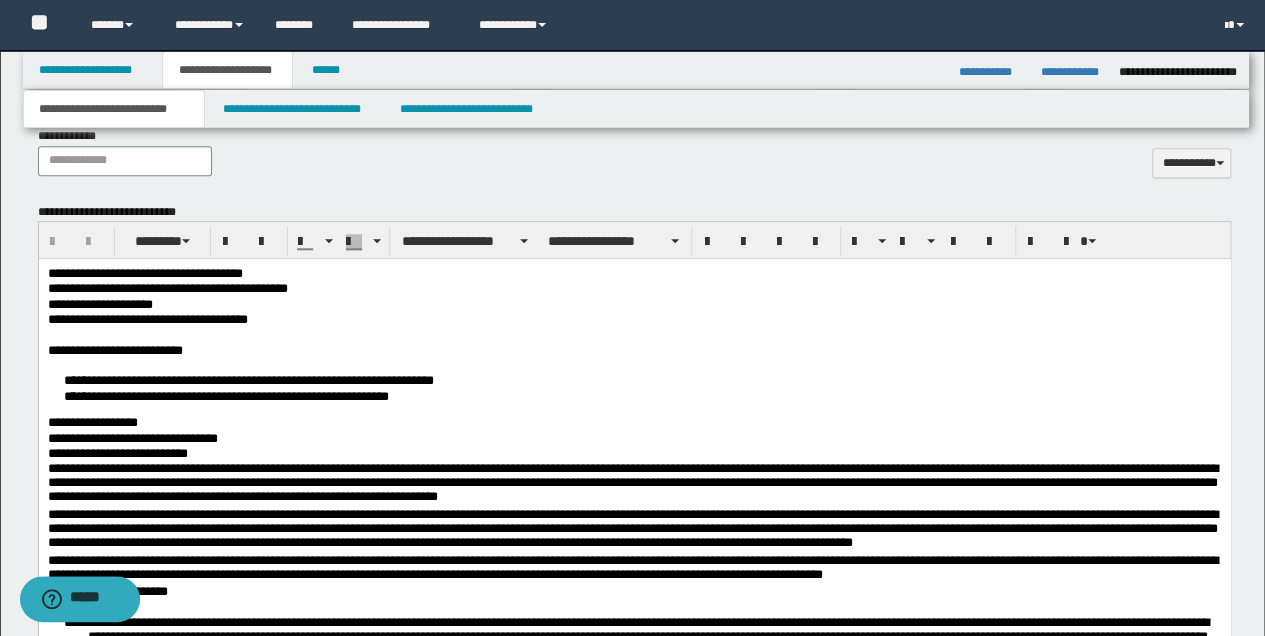 scroll, scrollTop: 962, scrollLeft: 0, axis: vertical 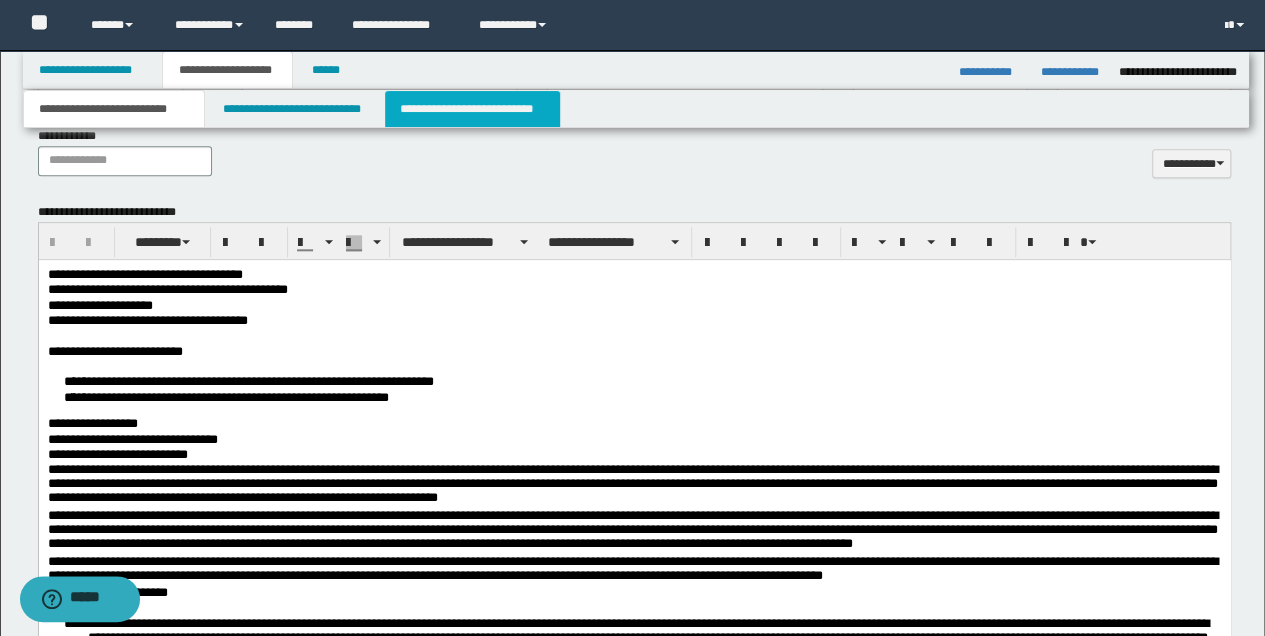click on "**********" at bounding box center [472, 109] 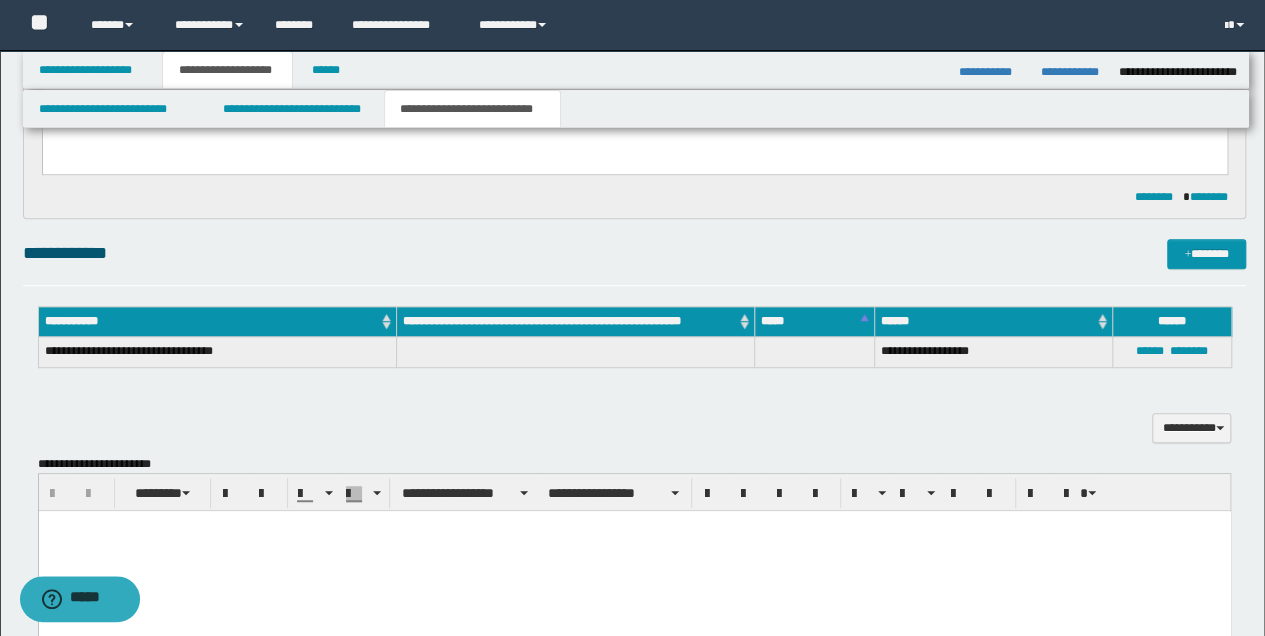 scroll, scrollTop: 266, scrollLeft: 0, axis: vertical 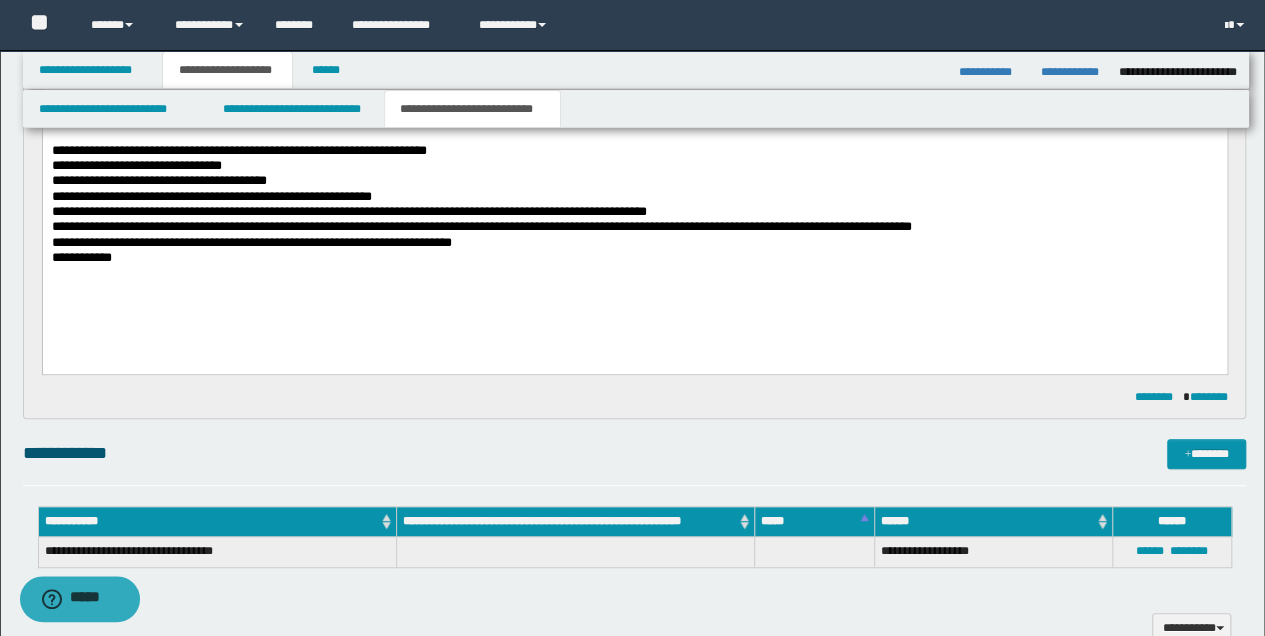 click on "**********" at bounding box center (634, 242) 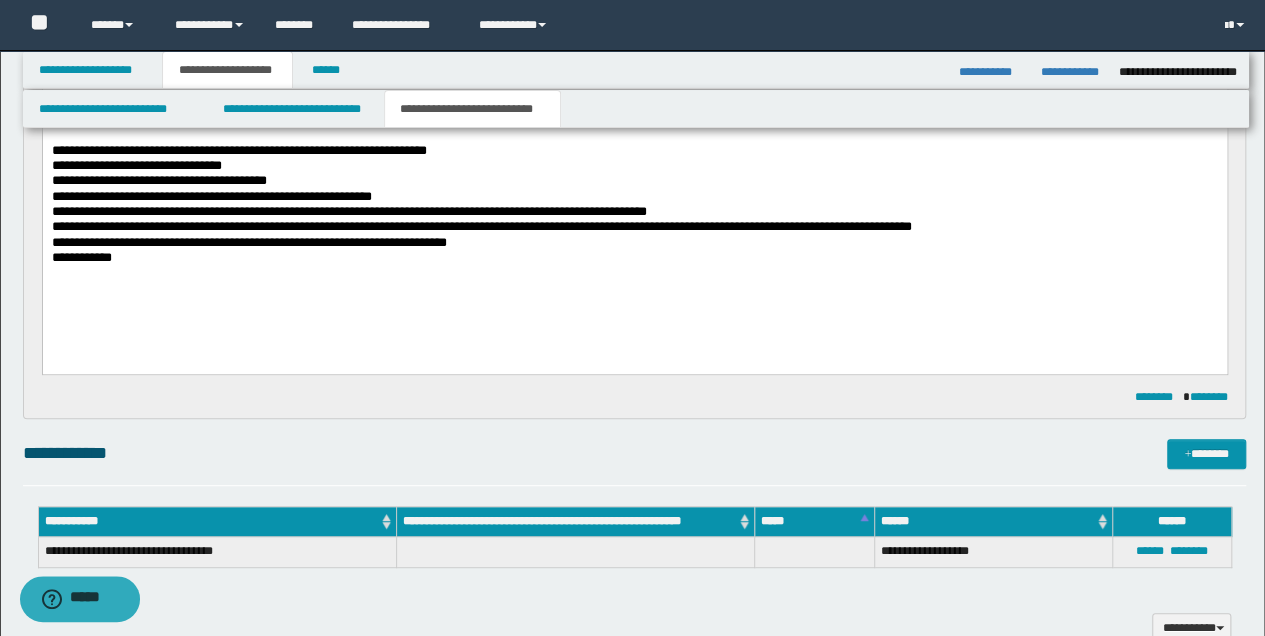 click on "**********" at bounding box center [634, 242] 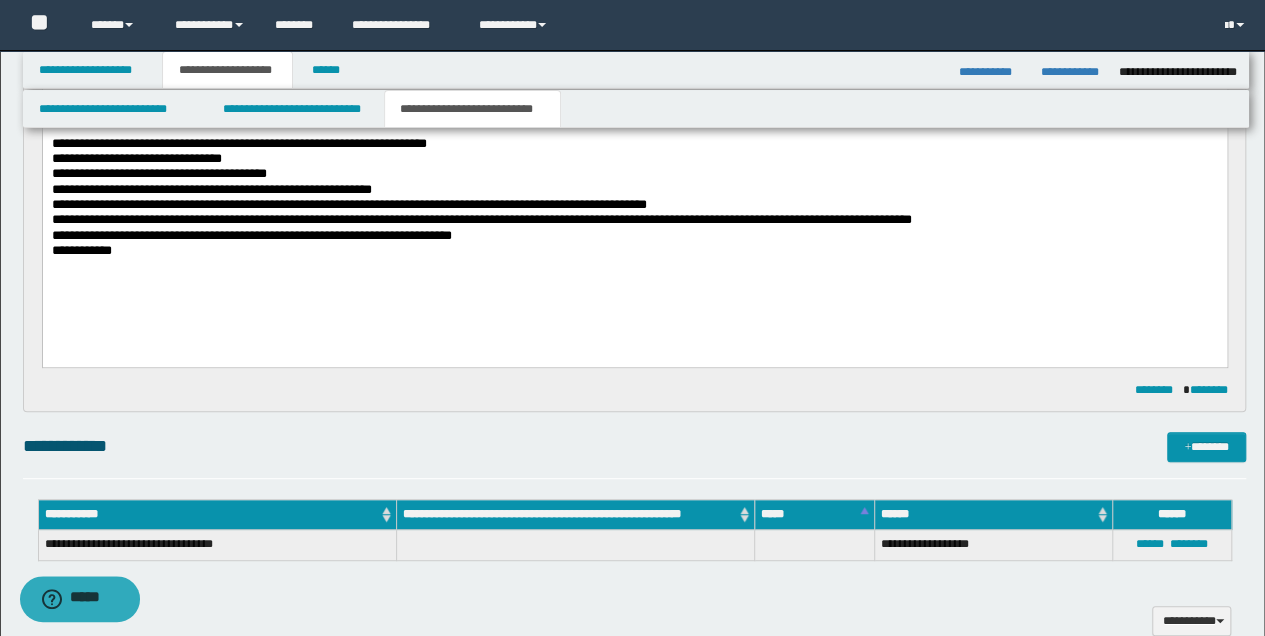 scroll, scrollTop: 400, scrollLeft: 0, axis: vertical 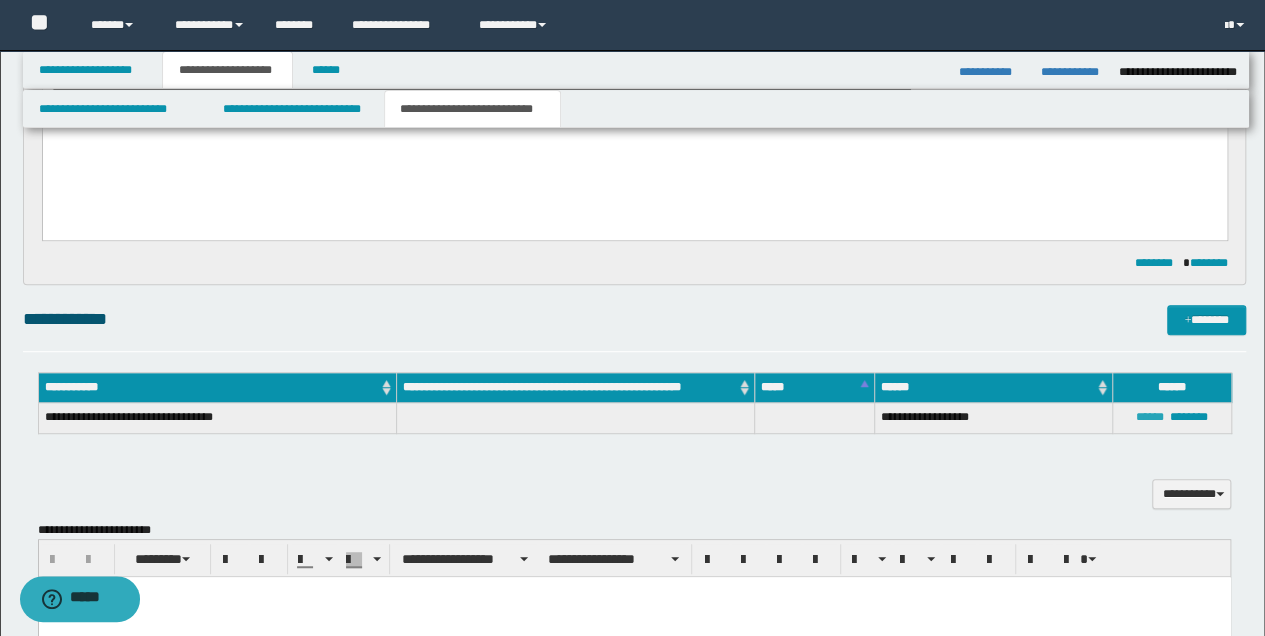 click on "******" at bounding box center [1150, 417] 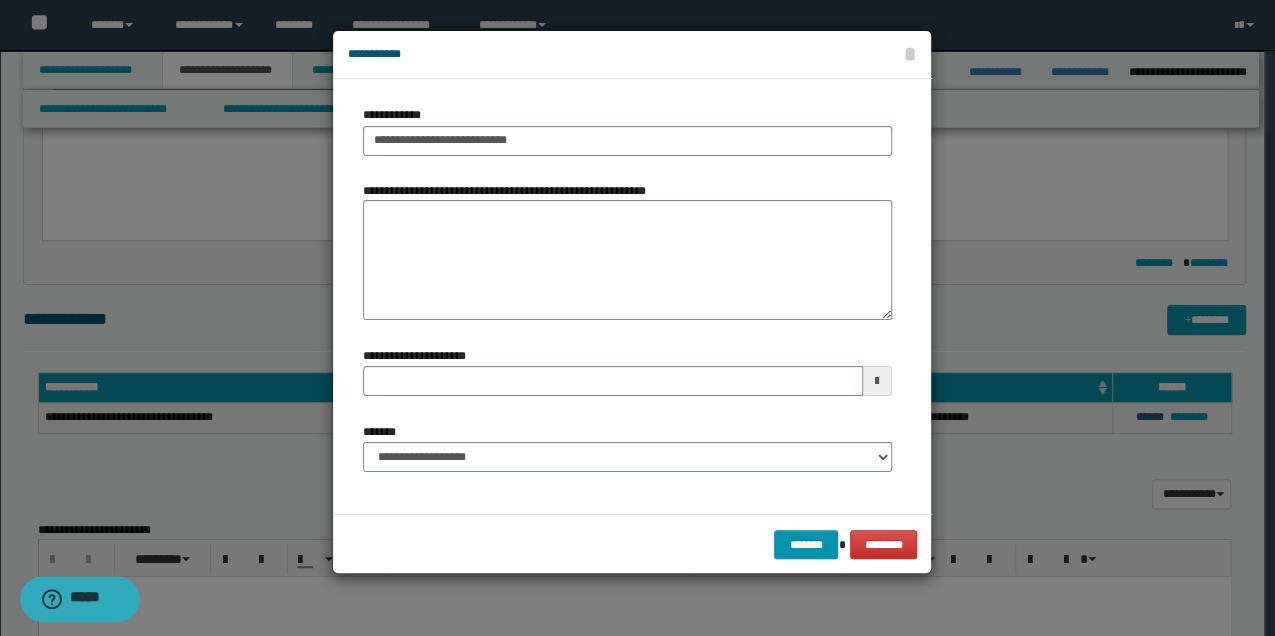 type 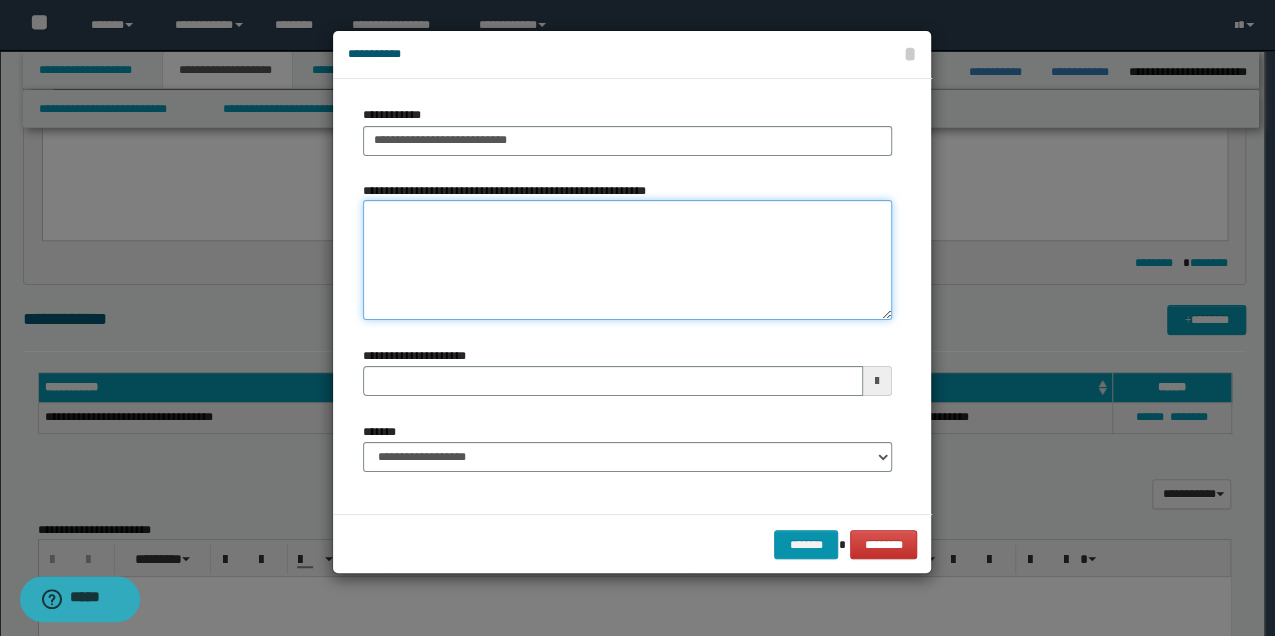 click on "**********" at bounding box center (627, 260) 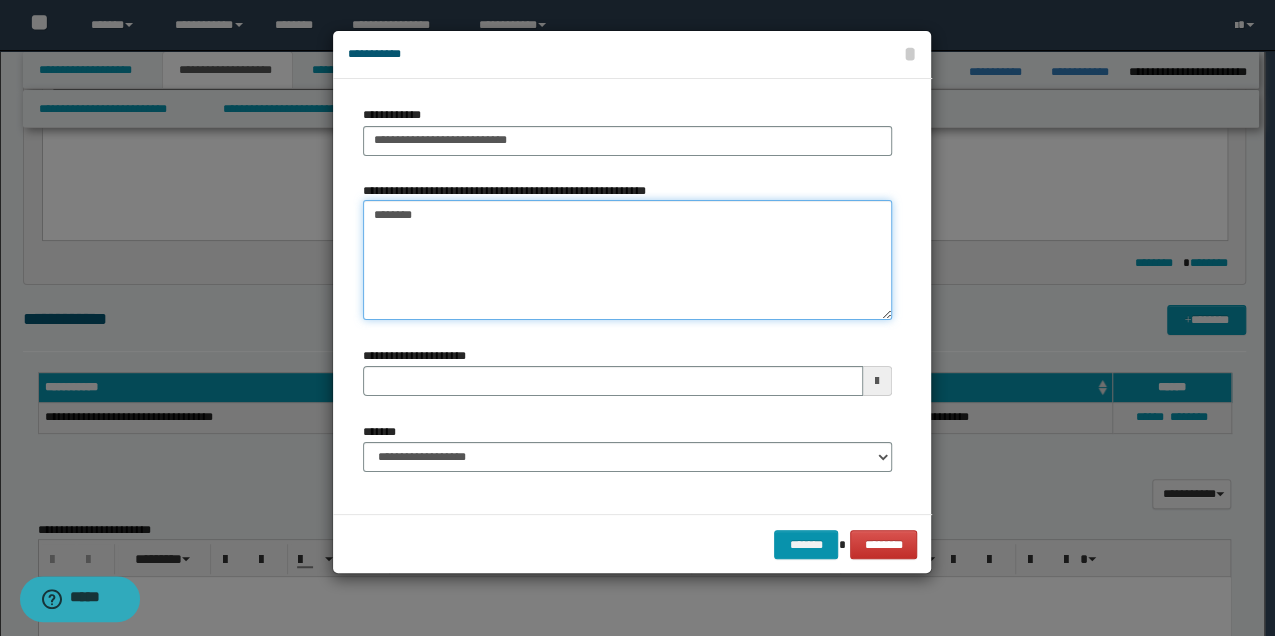 type on "*********" 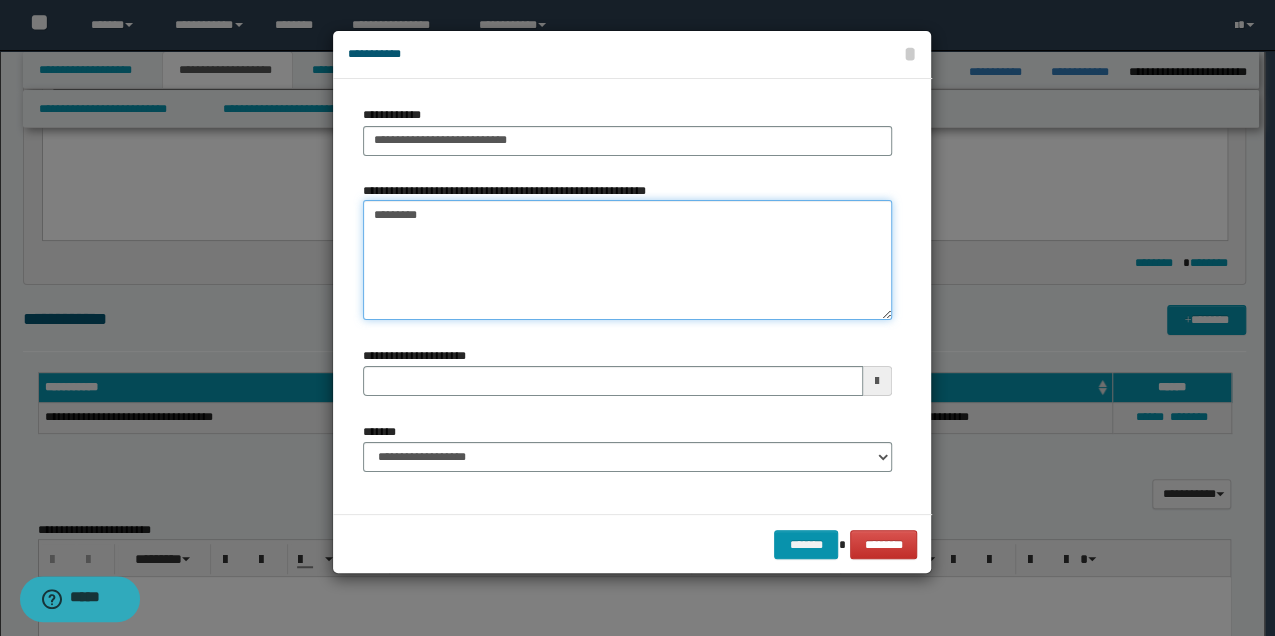 type 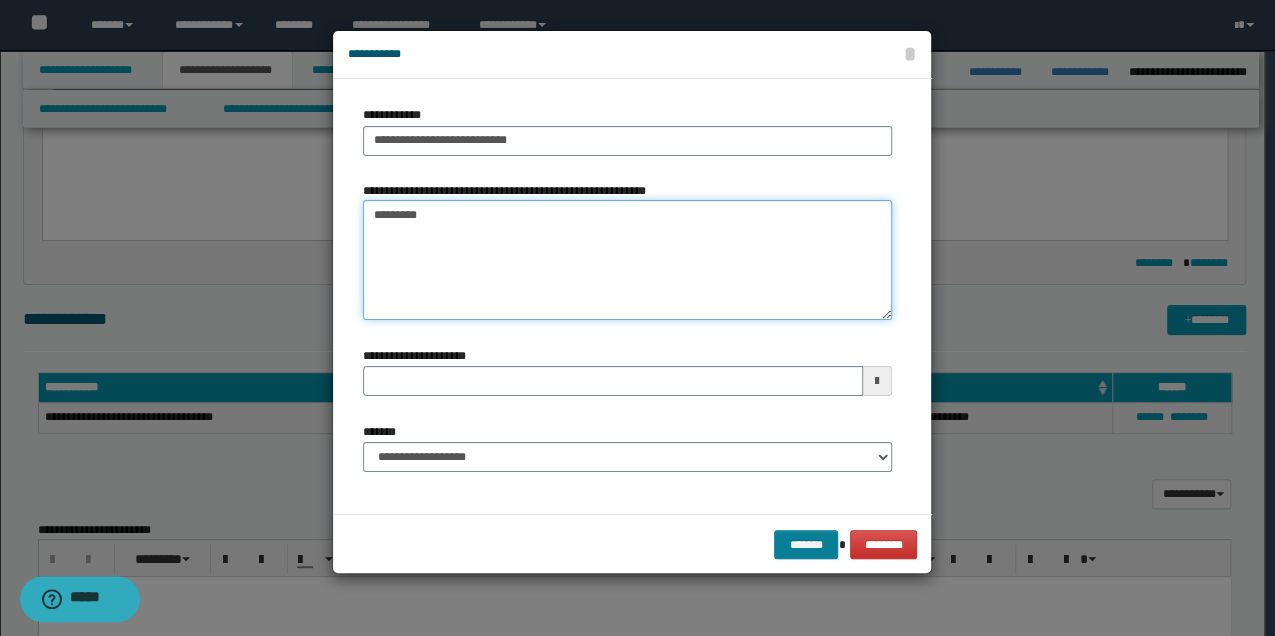type on "*********" 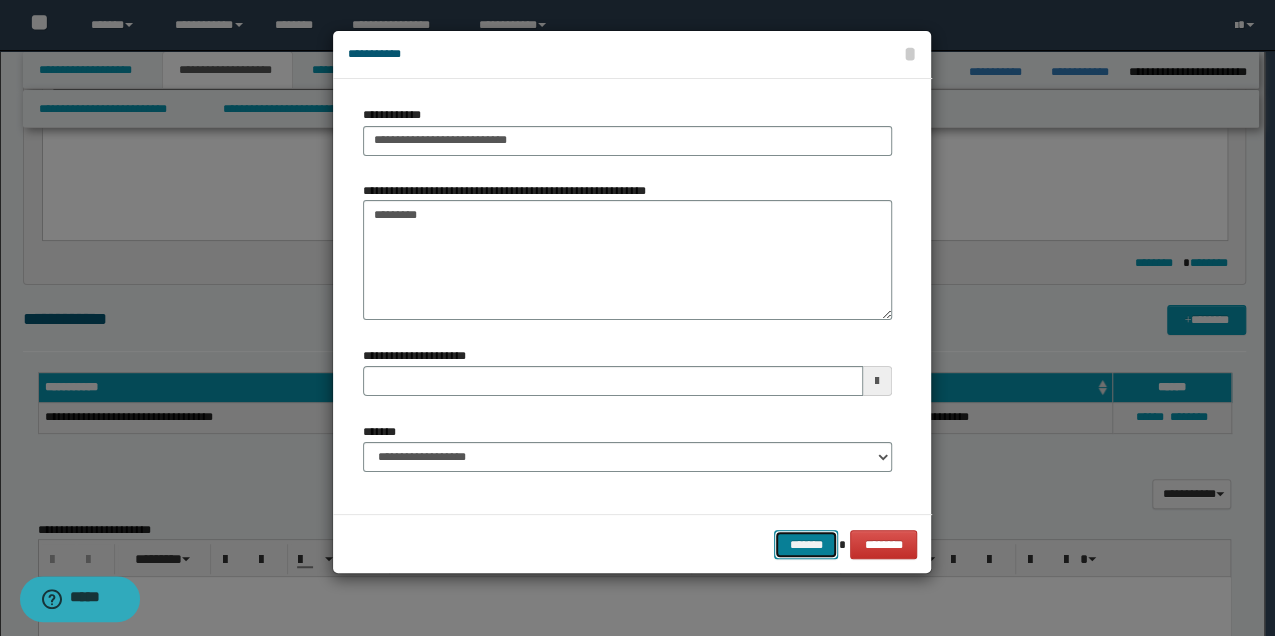click on "*******" at bounding box center [806, 544] 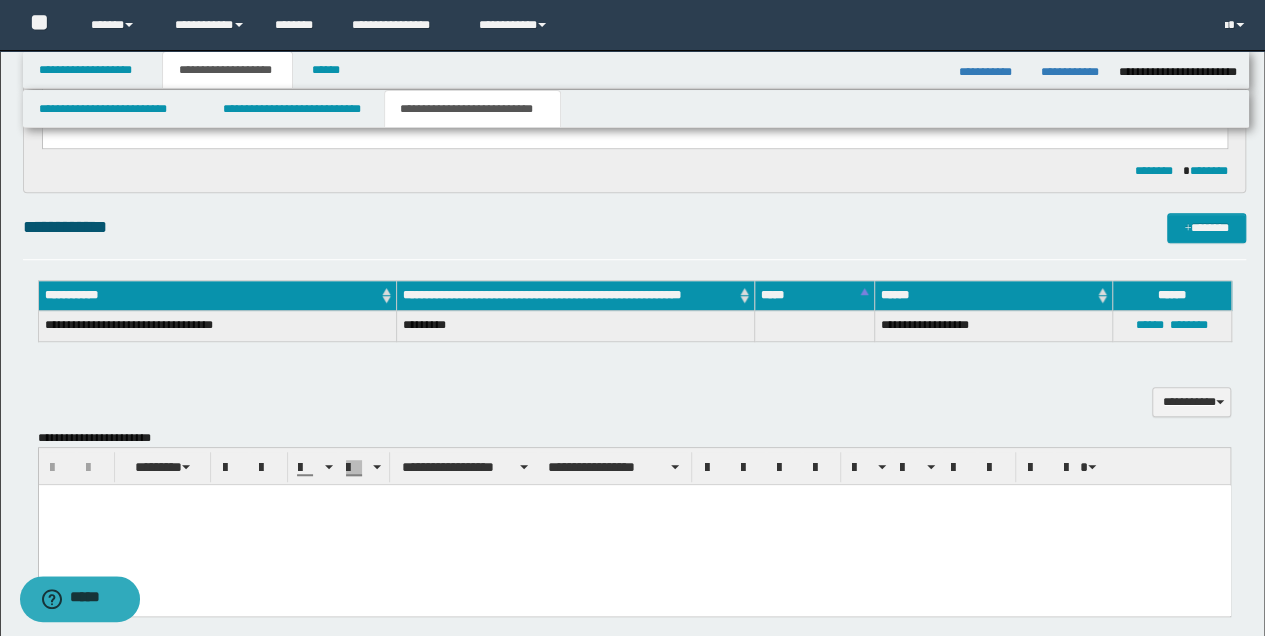 scroll, scrollTop: 533, scrollLeft: 0, axis: vertical 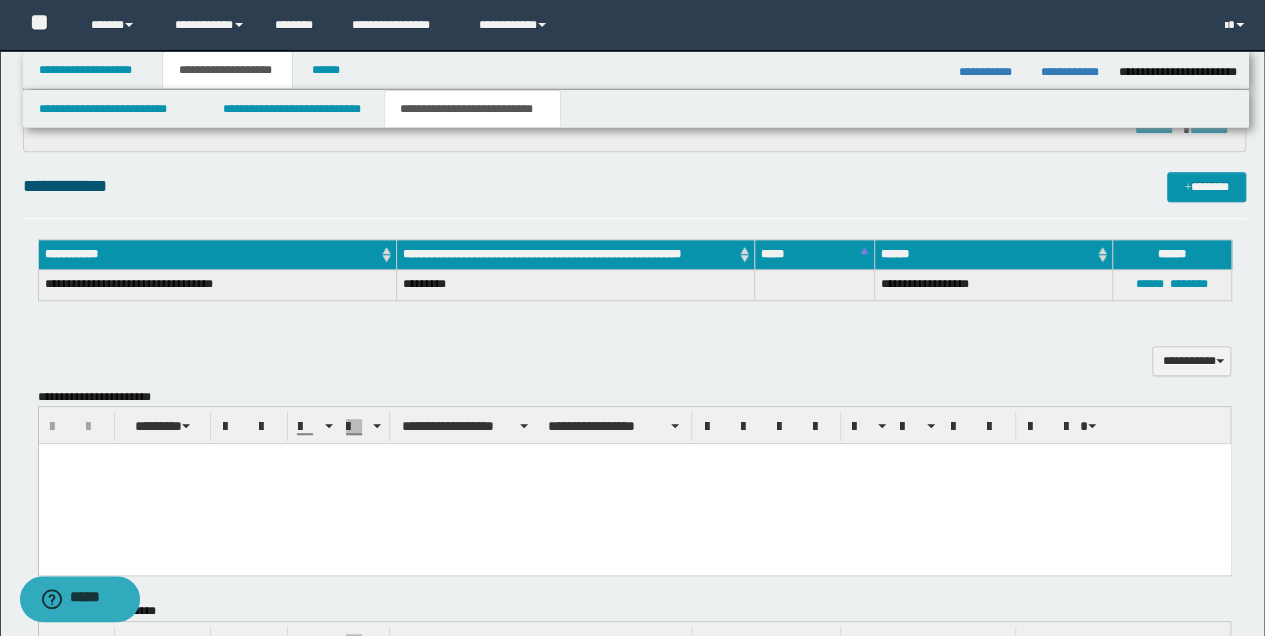 click at bounding box center [634, 484] 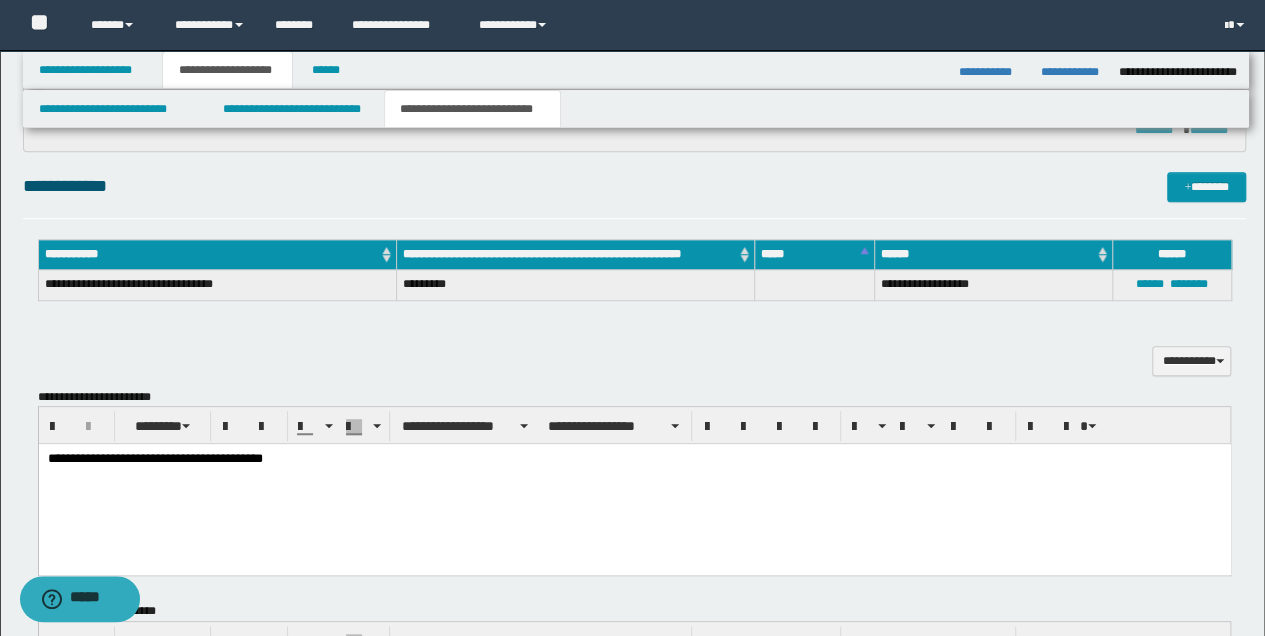click on "**********" at bounding box center (634, 459) 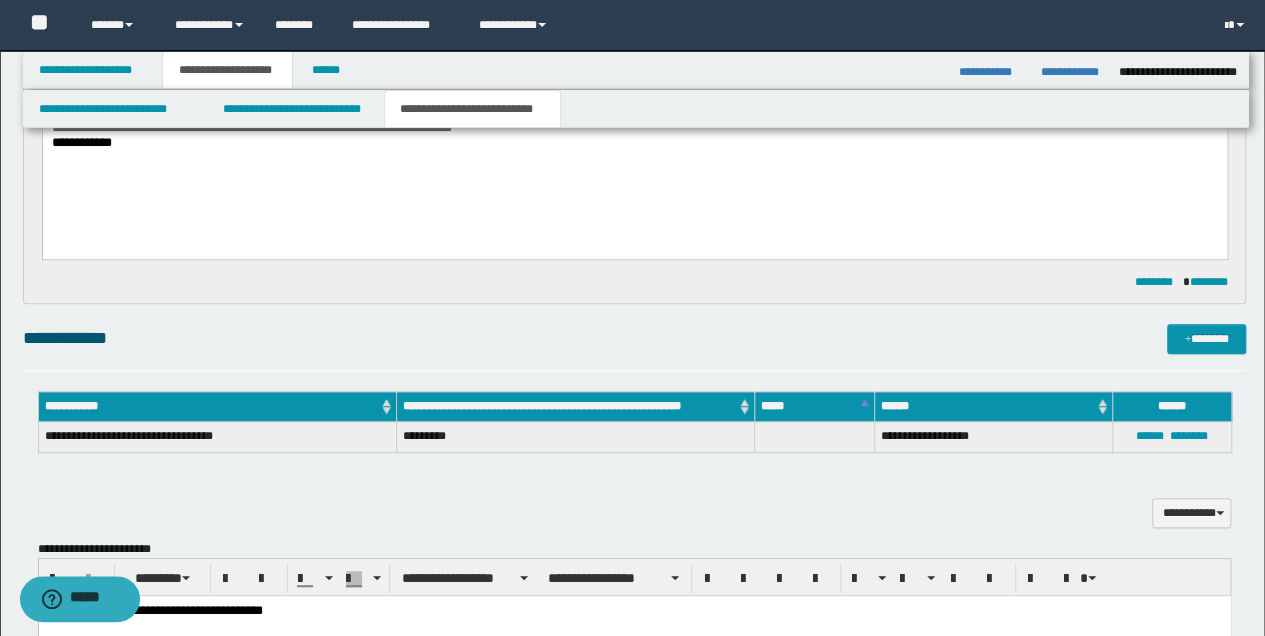 scroll, scrollTop: 266, scrollLeft: 0, axis: vertical 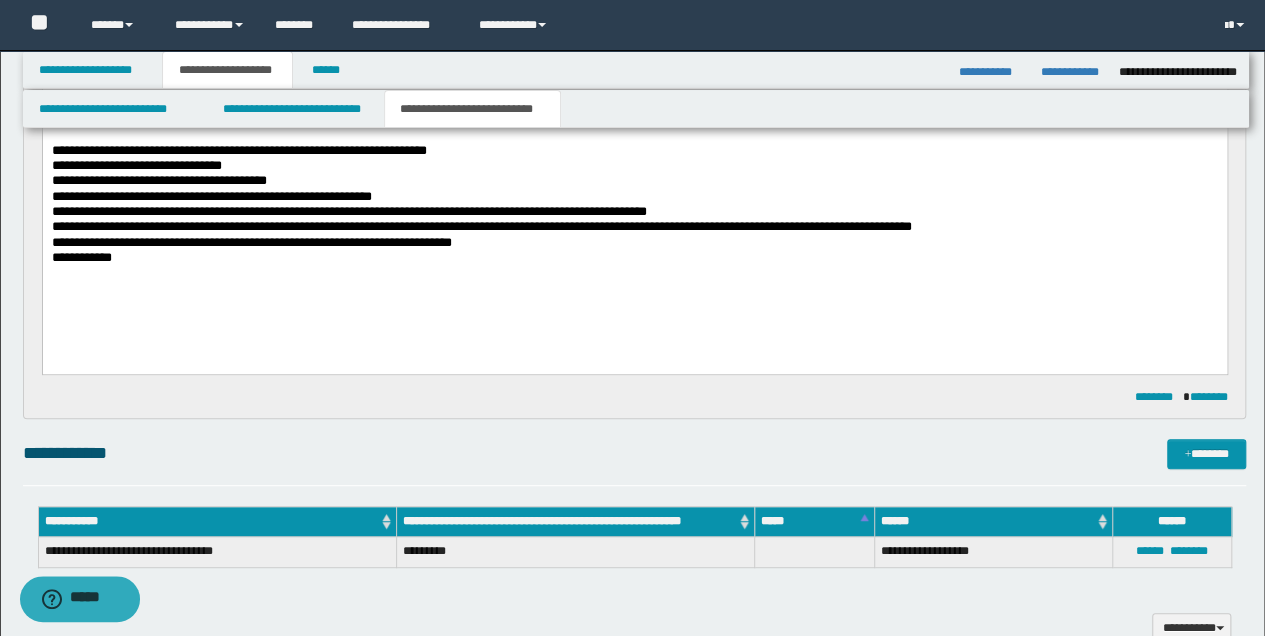 click on "**********" at bounding box center [634, 196] 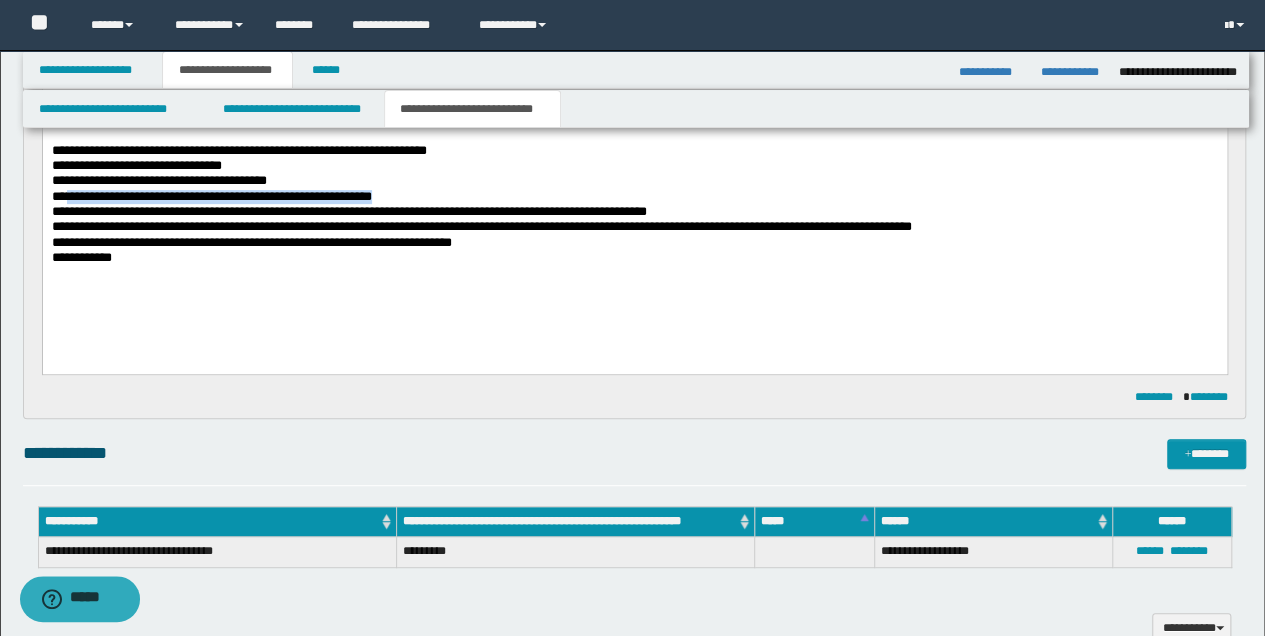 drag, startPoint x: 65, startPoint y: 194, endPoint x: 432, endPoint y: 199, distance: 367.03406 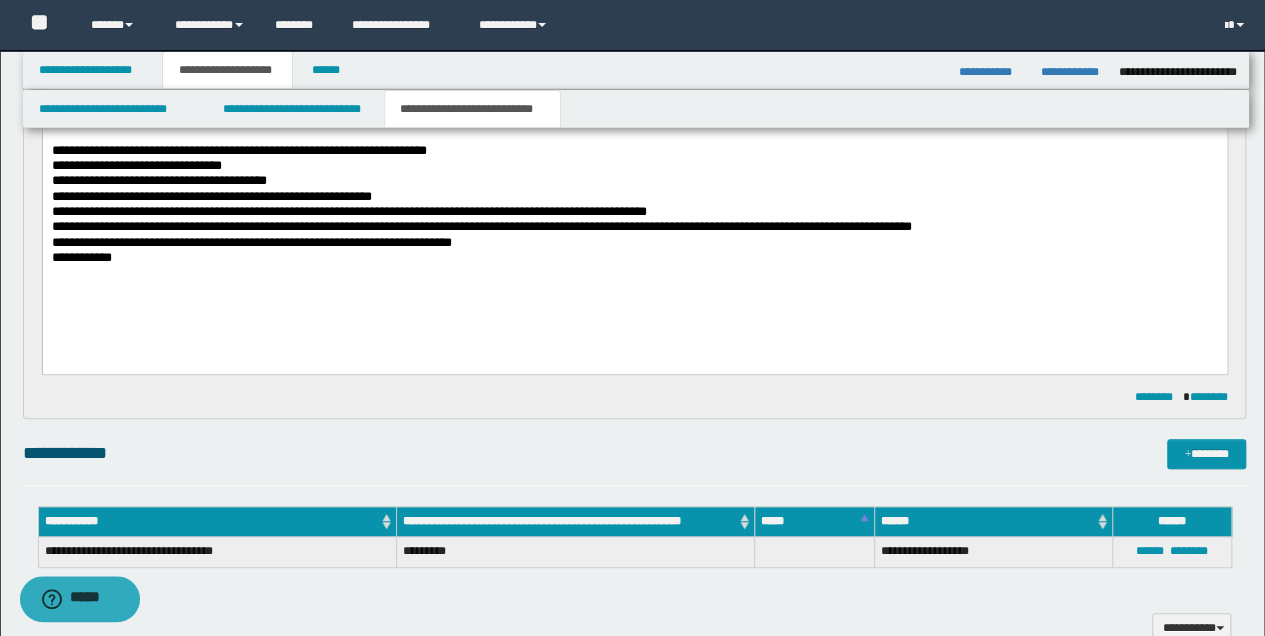 click on "**********" at bounding box center (634, 205) 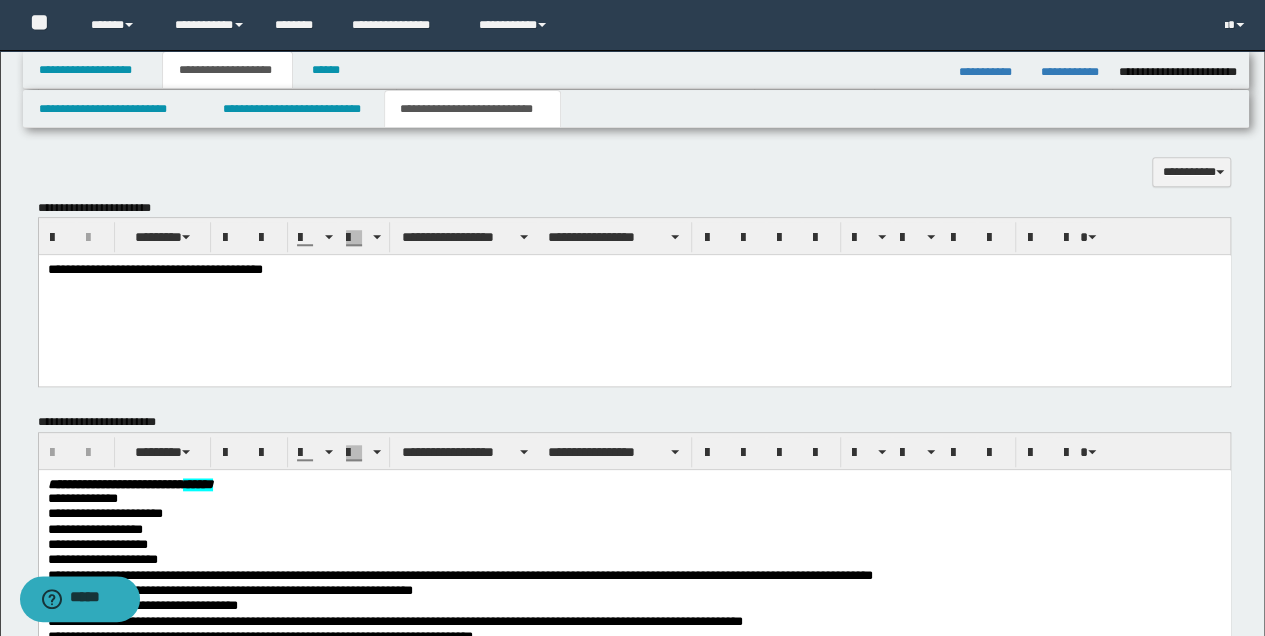scroll, scrollTop: 733, scrollLeft: 0, axis: vertical 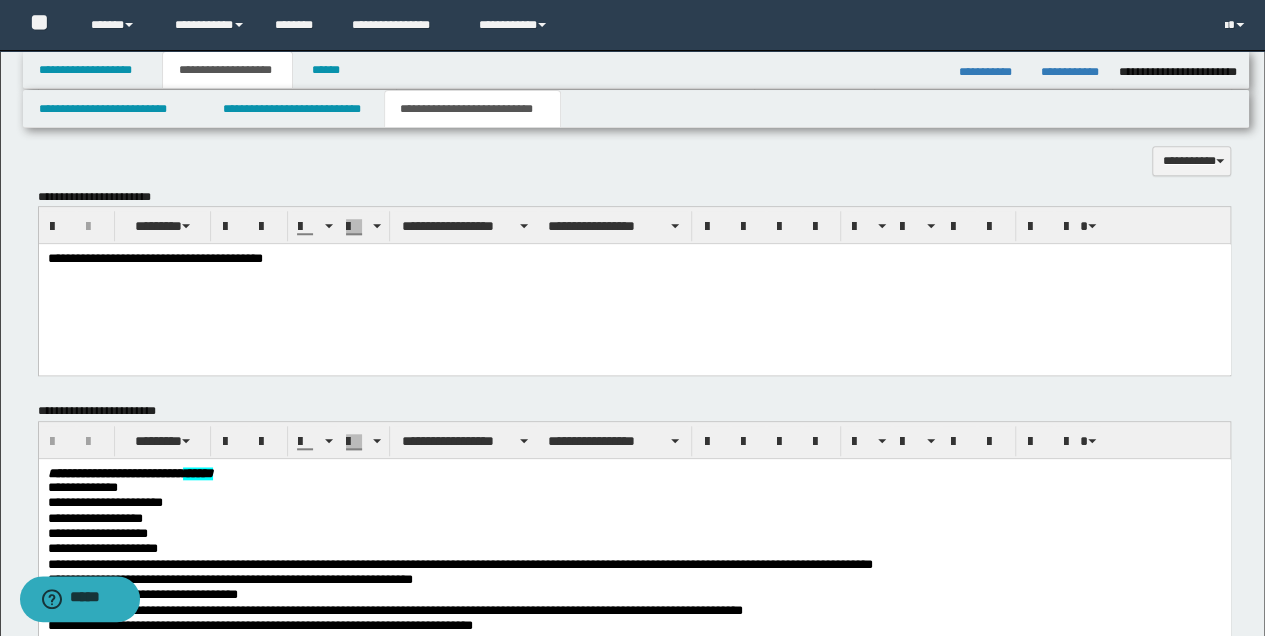 click on "**********" at bounding box center (634, 259) 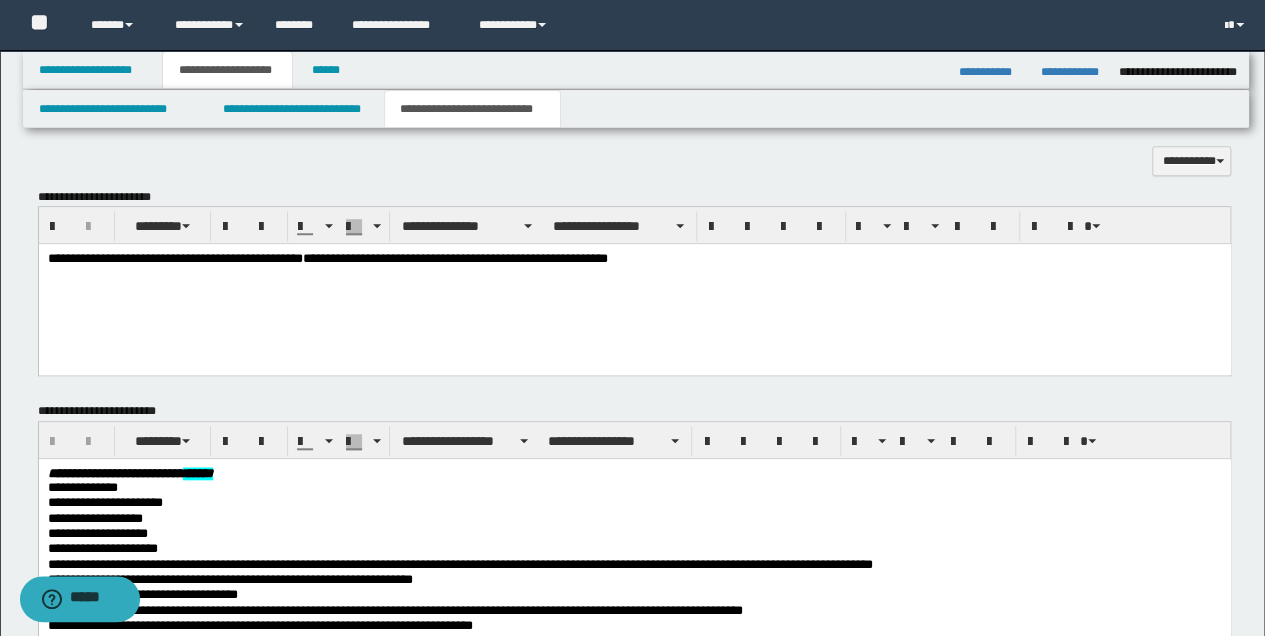 click on "**********" at bounding box center (634, 259) 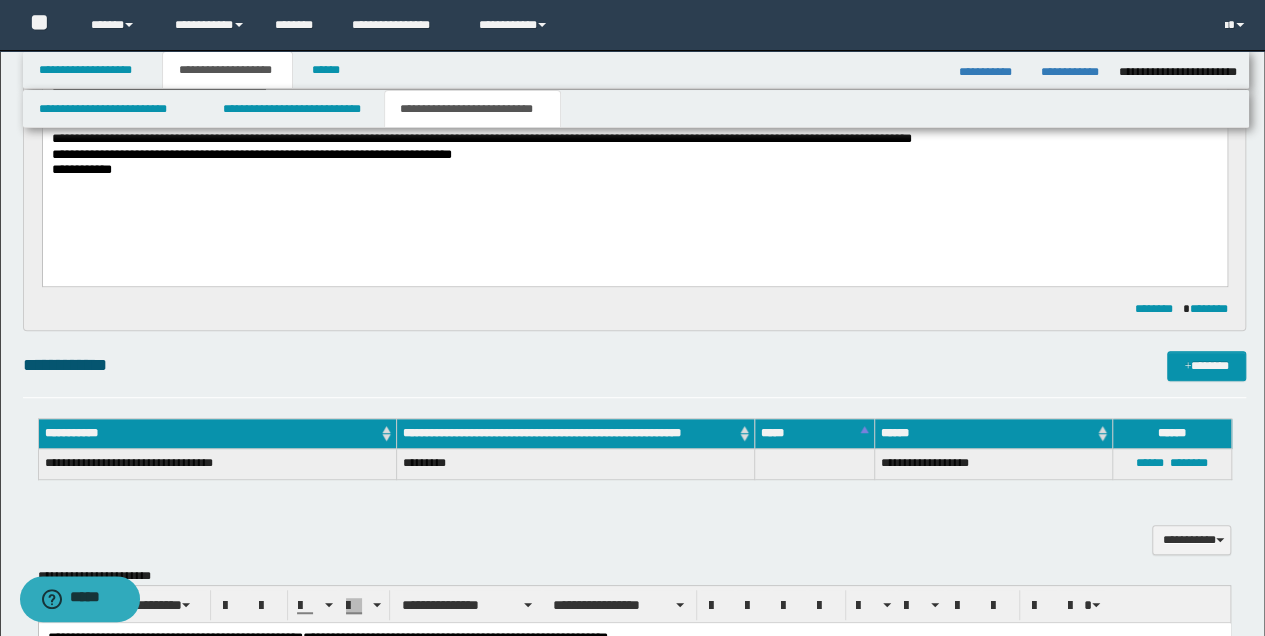 scroll, scrollTop: 533, scrollLeft: 0, axis: vertical 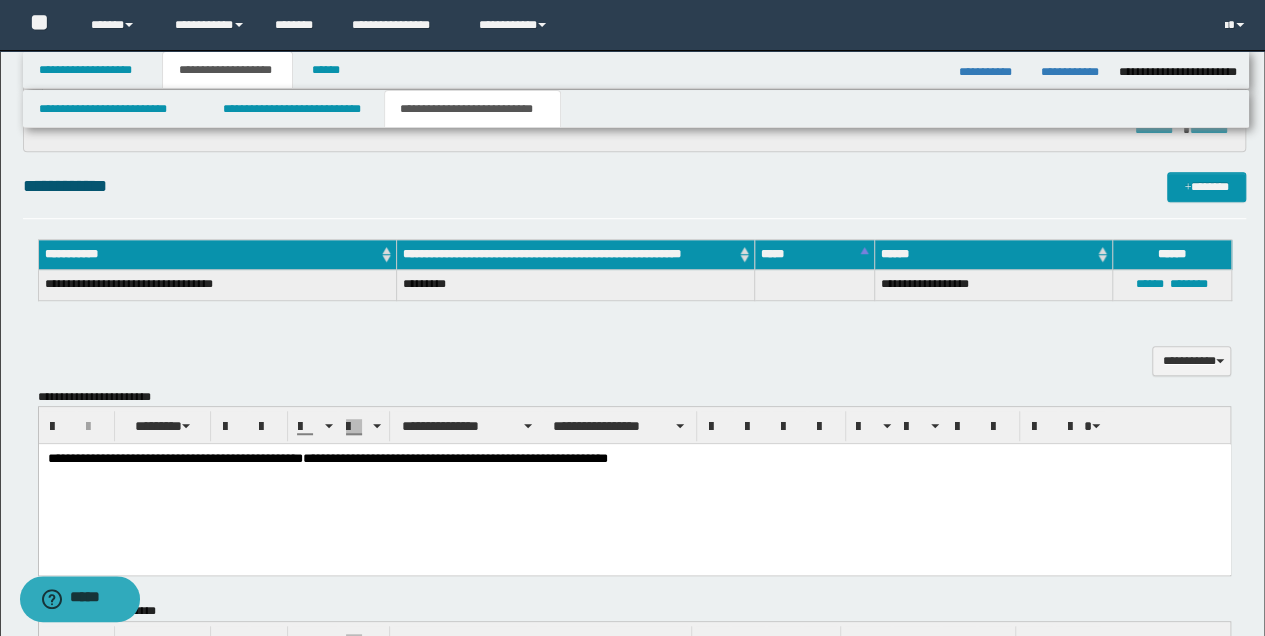 click on "**********" at bounding box center (634, 459) 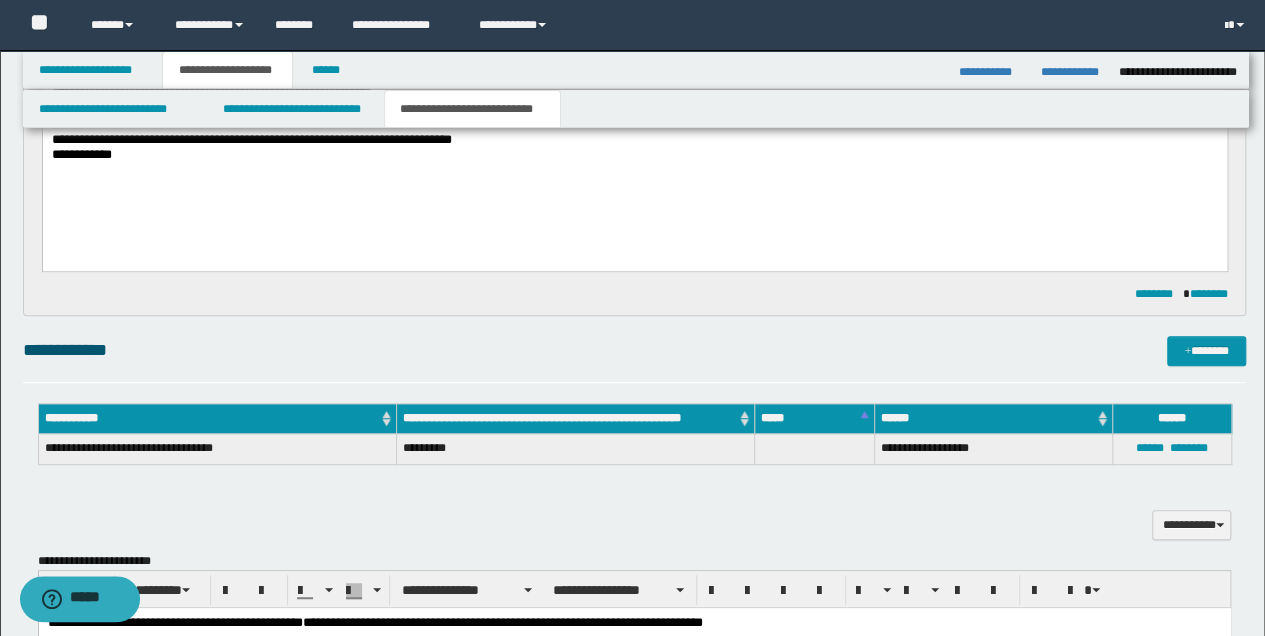 scroll, scrollTop: 266, scrollLeft: 0, axis: vertical 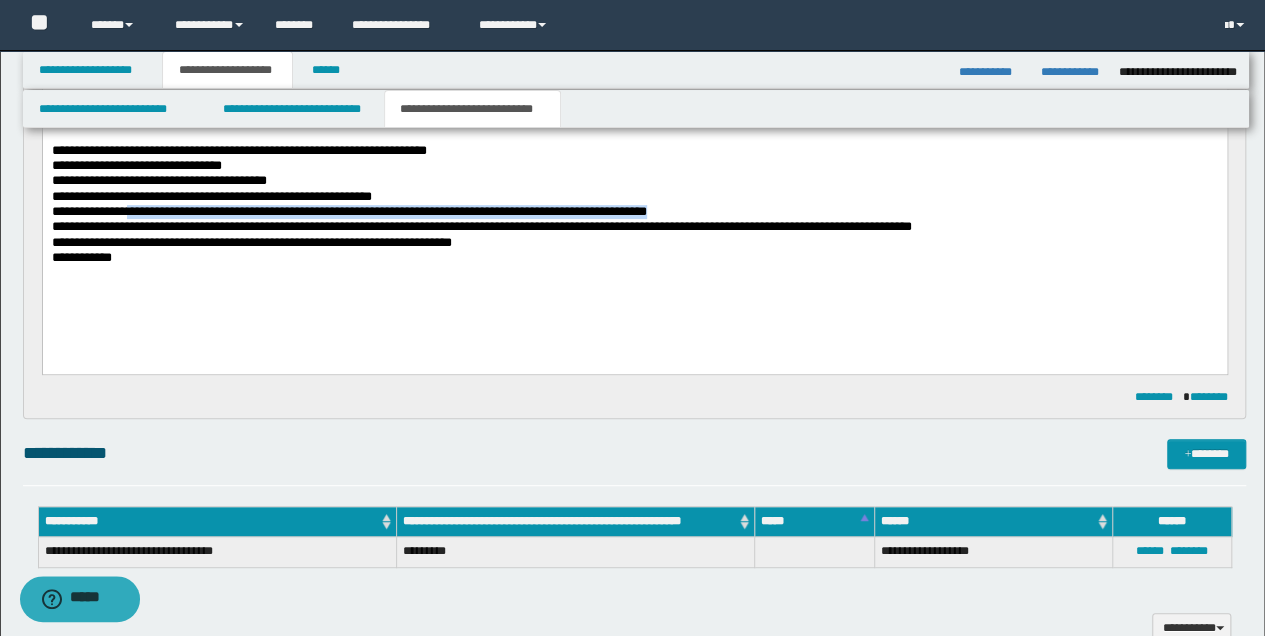 drag, startPoint x: 133, startPoint y: 213, endPoint x: 702, endPoint y: 212, distance: 569.00085 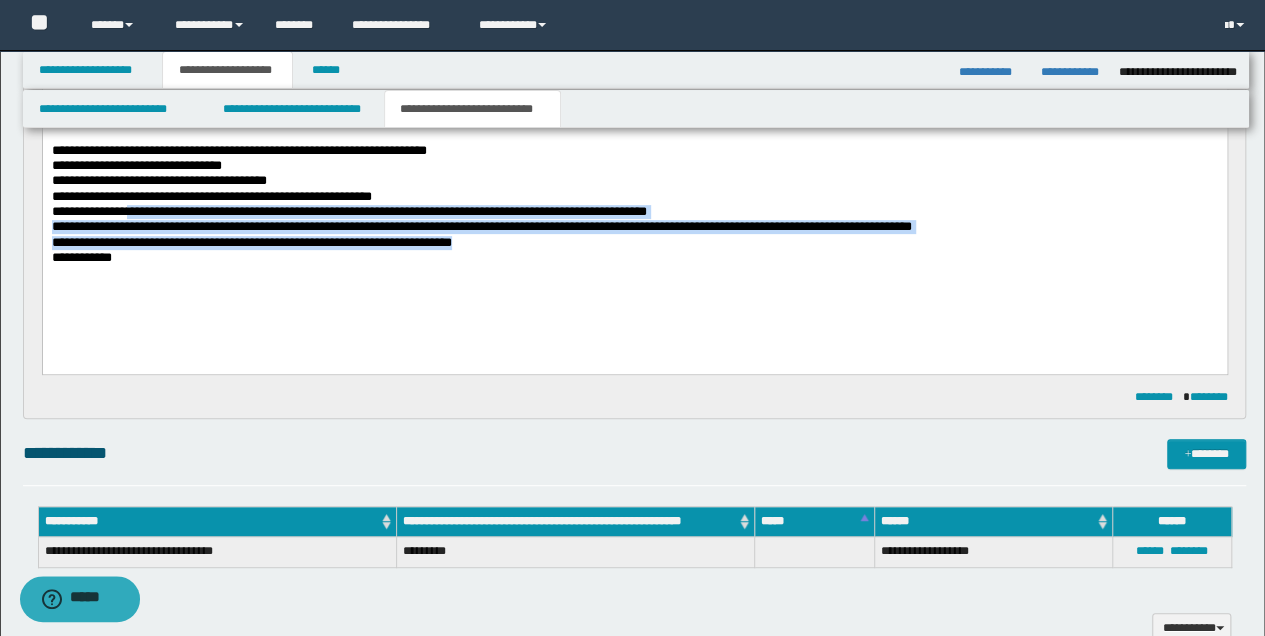 copy on "**********" 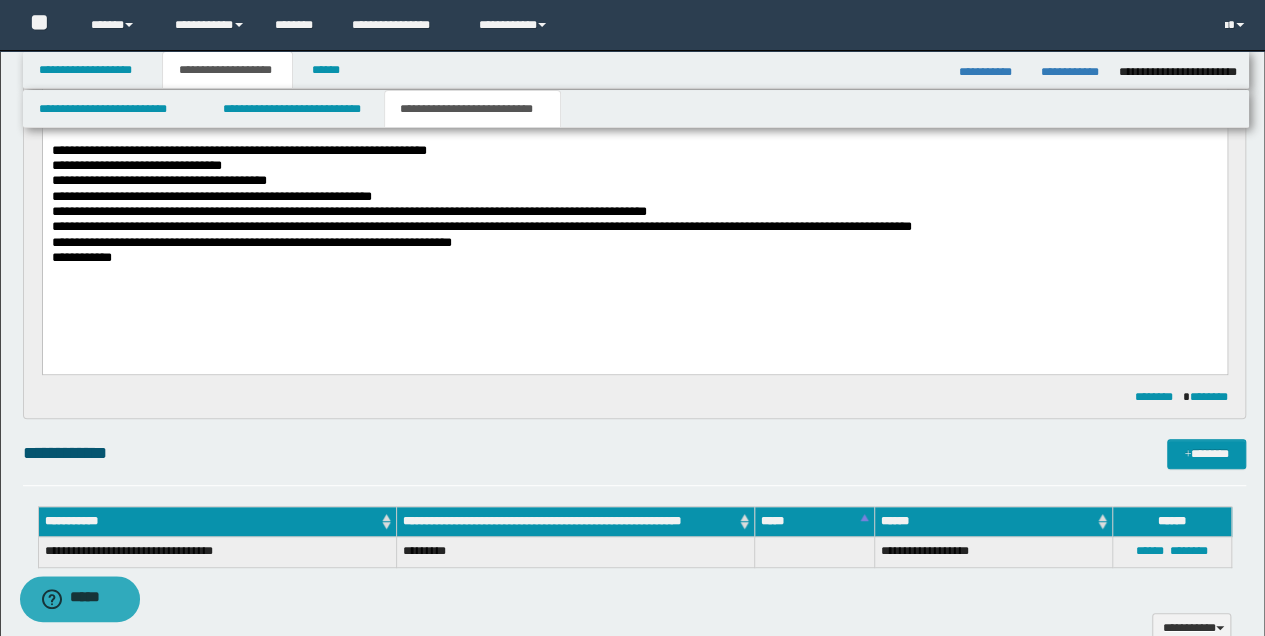 click on "**********" at bounding box center (634, 205) 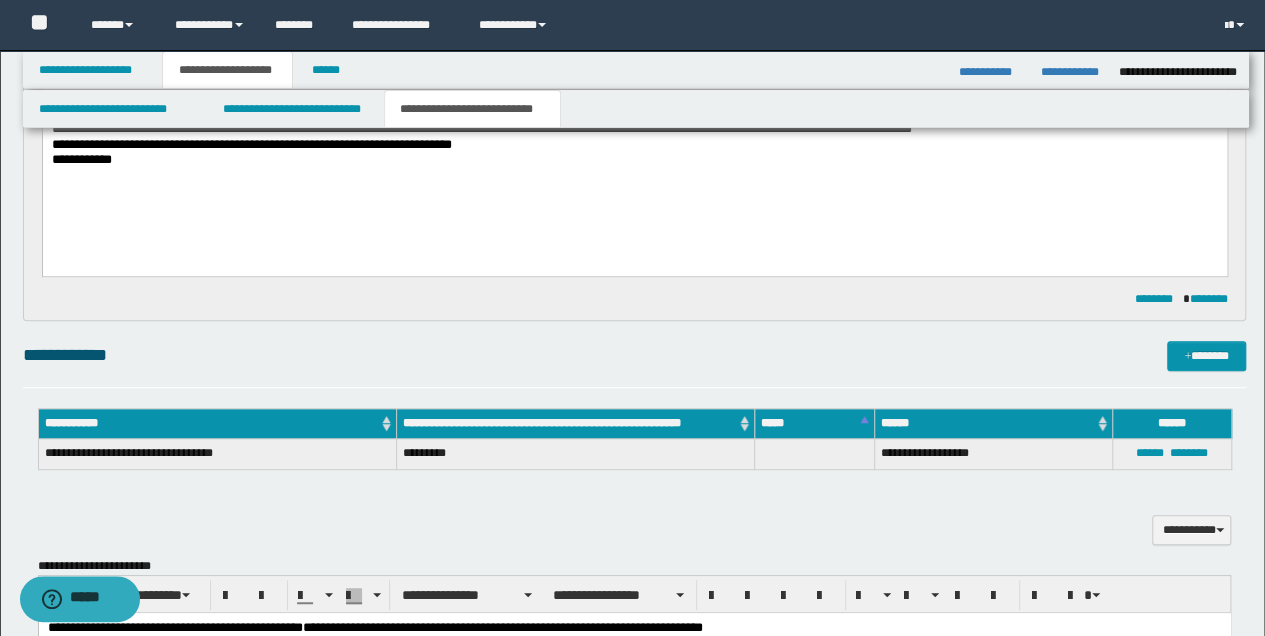 scroll, scrollTop: 533, scrollLeft: 0, axis: vertical 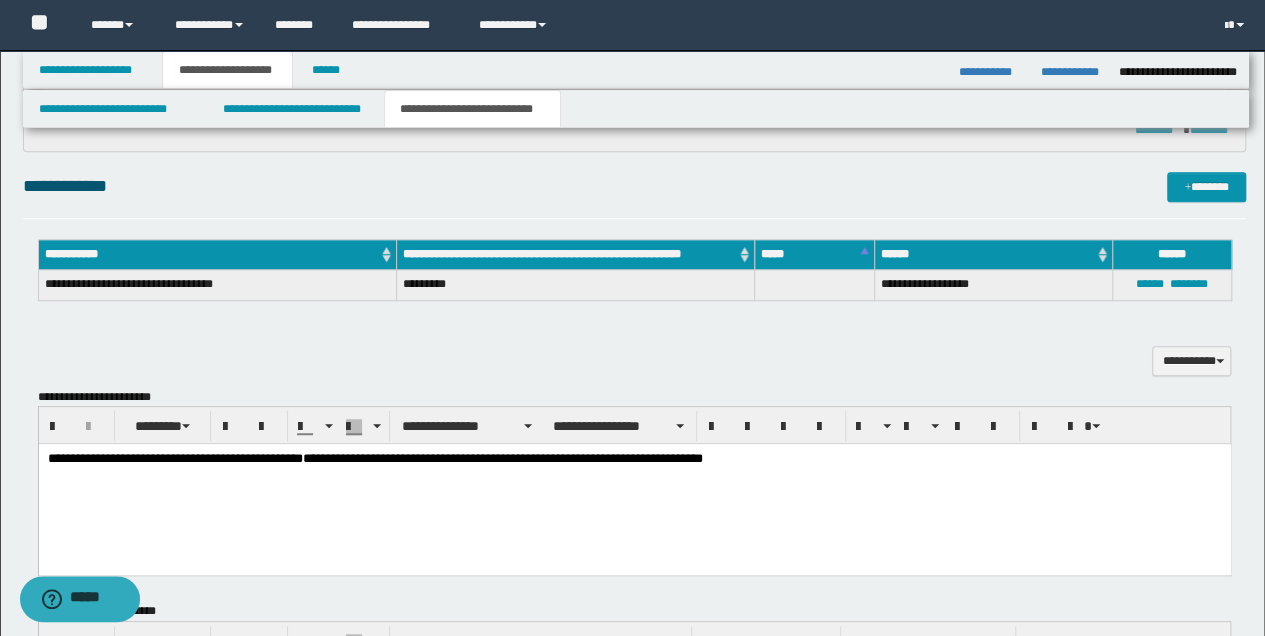 click on "**********" at bounding box center [634, 459] 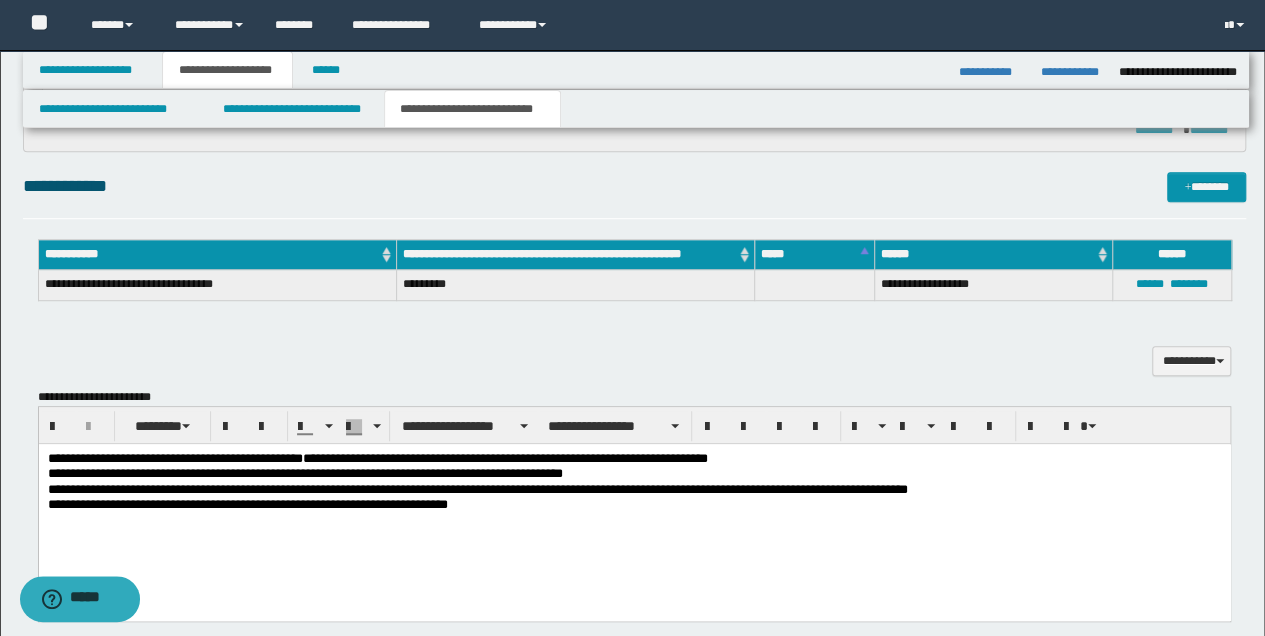 click on "**********" at bounding box center (634, 474) 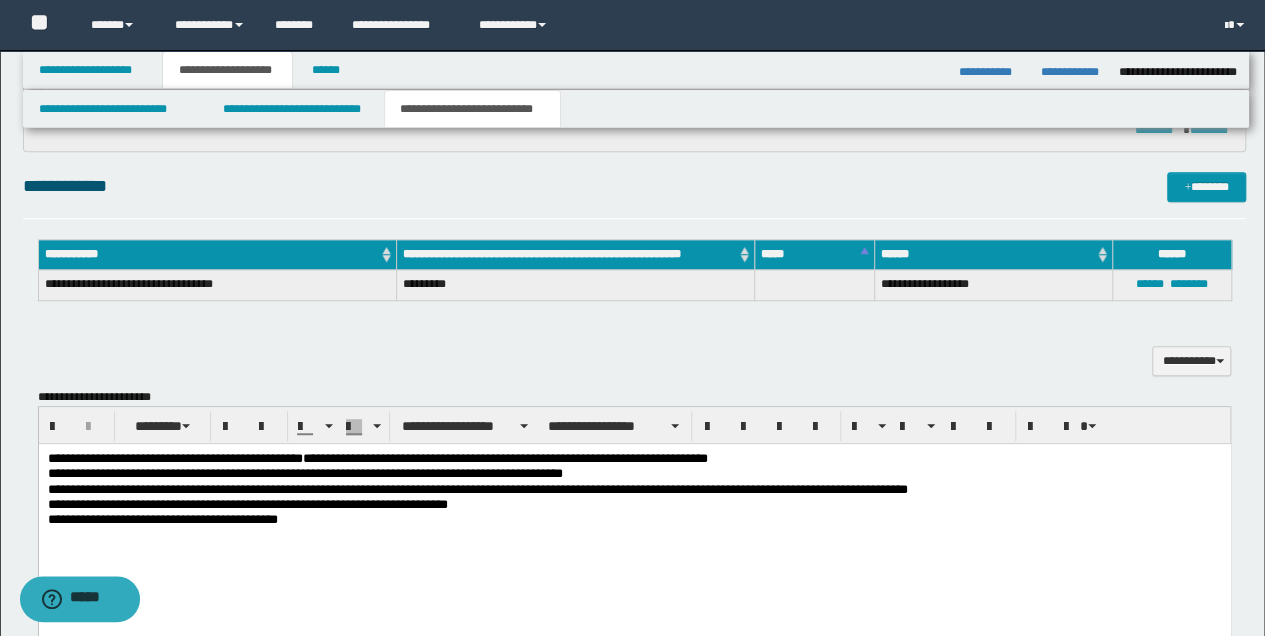 click on "**********" at bounding box center (634, 520) 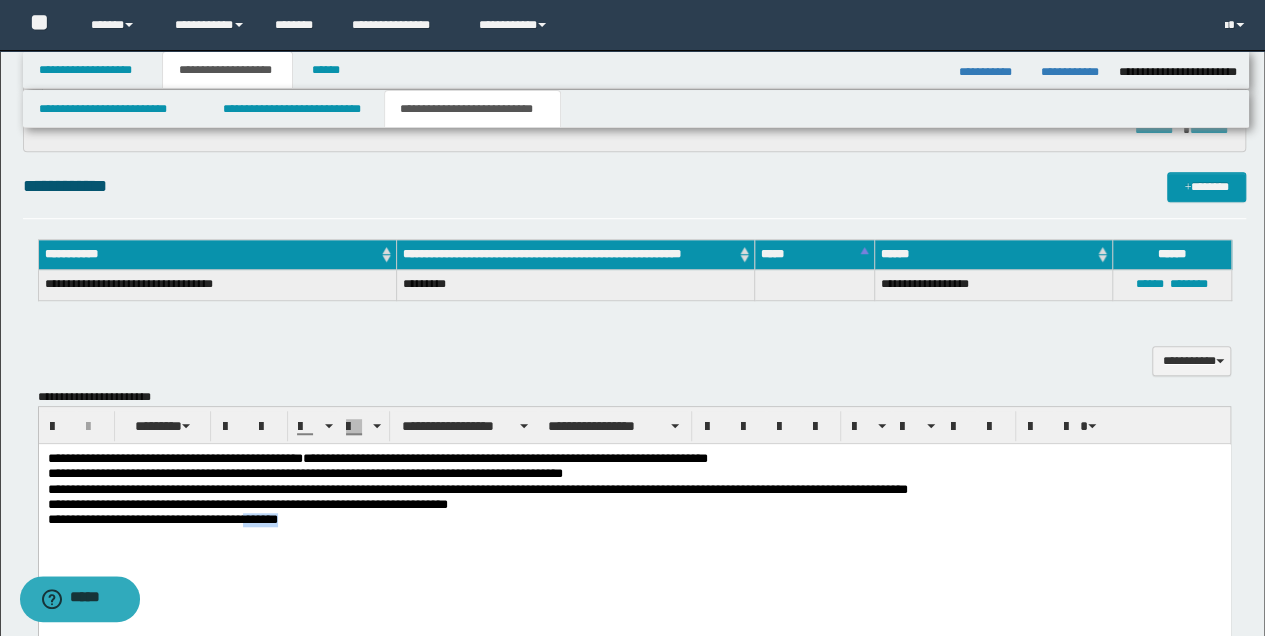 drag, startPoint x: 248, startPoint y: 521, endPoint x: 300, endPoint y: 525, distance: 52.153618 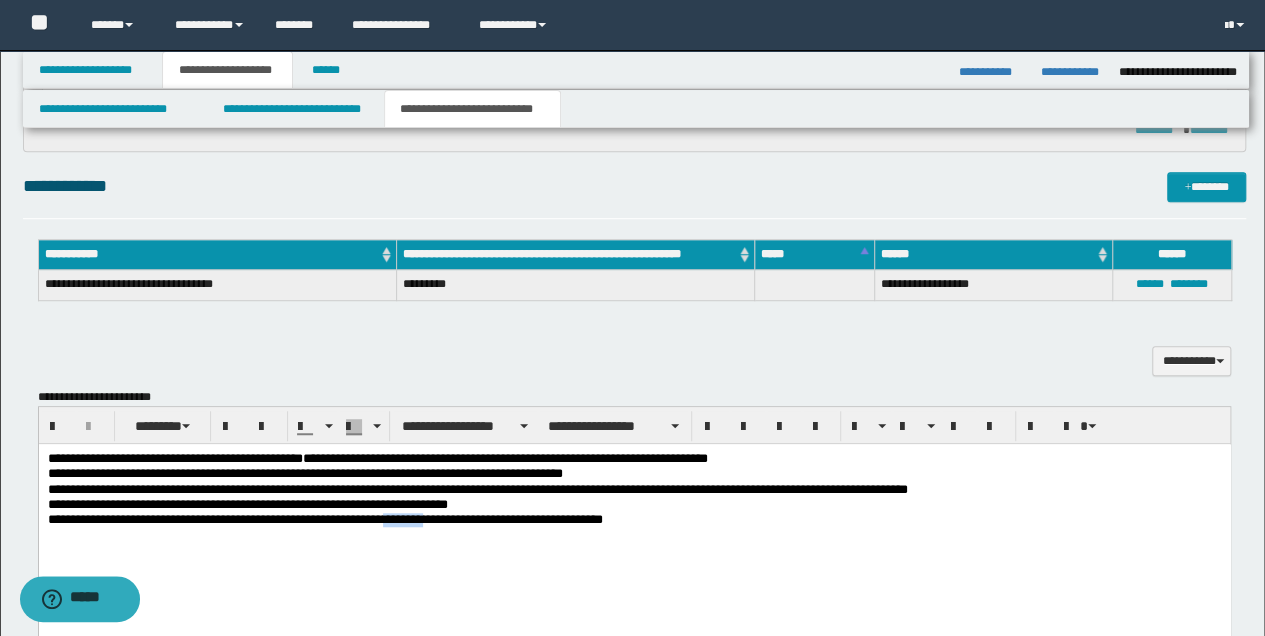 drag, startPoint x: 414, startPoint y: 520, endPoint x: 456, endPoint y: 524, distance: 42.190044 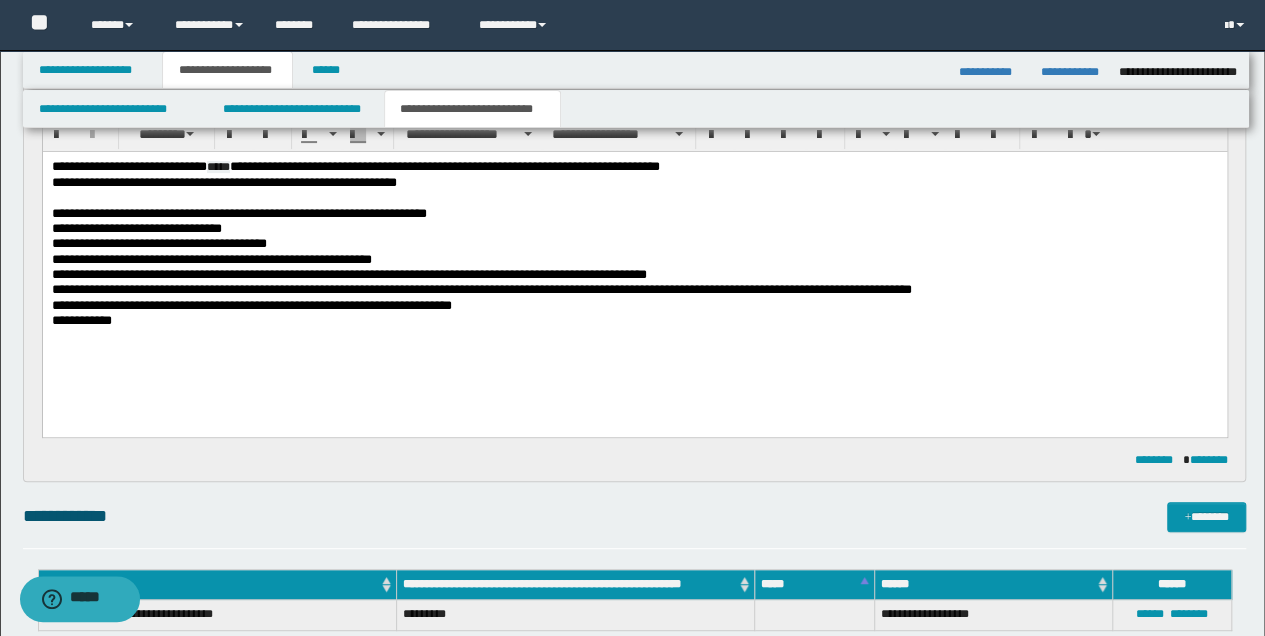 scroll, scrollTop: 200, scrollLeft: 0, axis: vertical 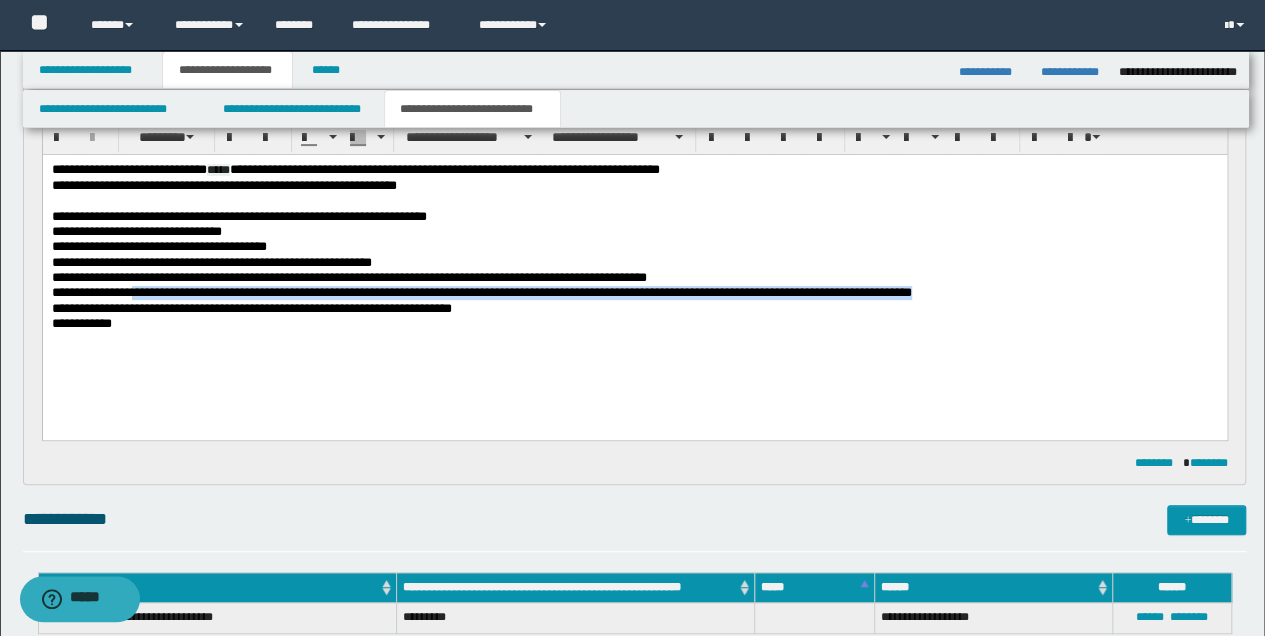 drag, startPoint x: 139, startPoint y: 293, endPoint x: 957, endPoint y: 289, distance: 818.00977 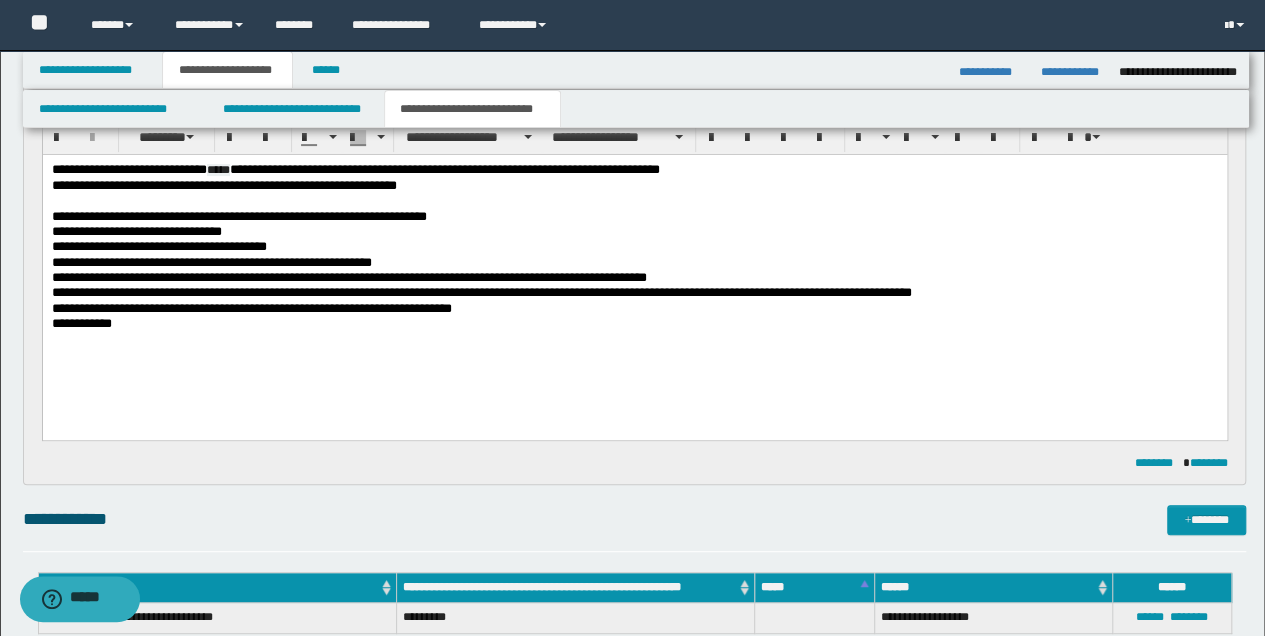 click on "**********" at bounding box center [634, 271] 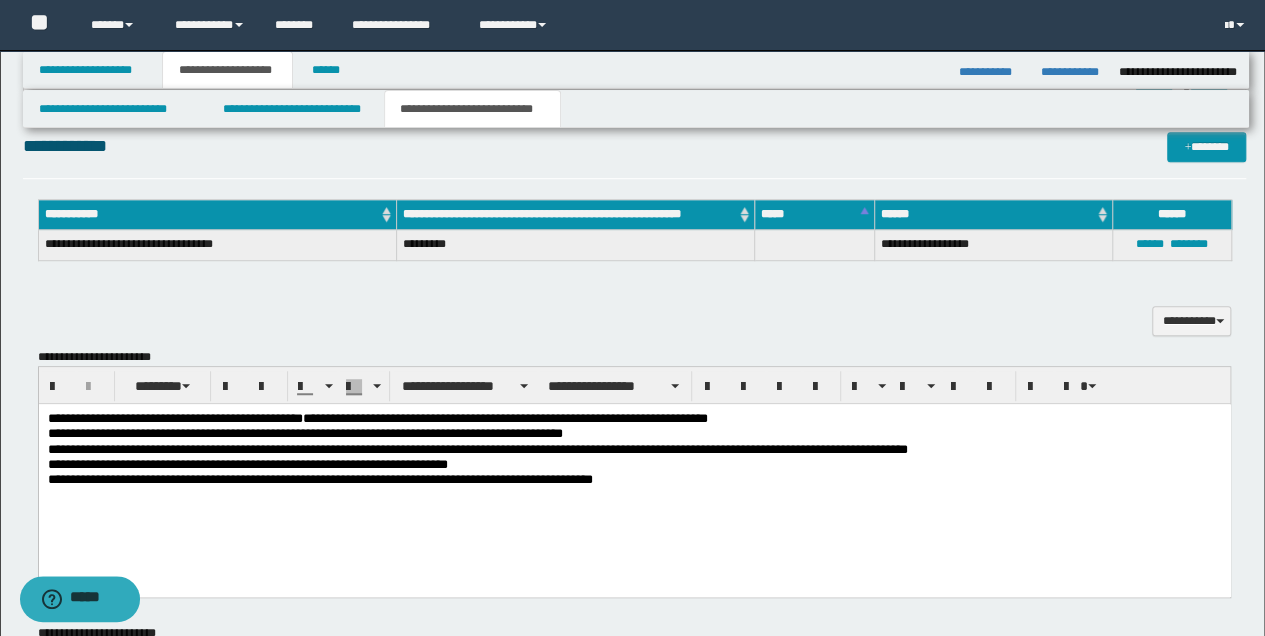 scroll, scrollTop: 733, scrollLeft: 0, axis: vertical 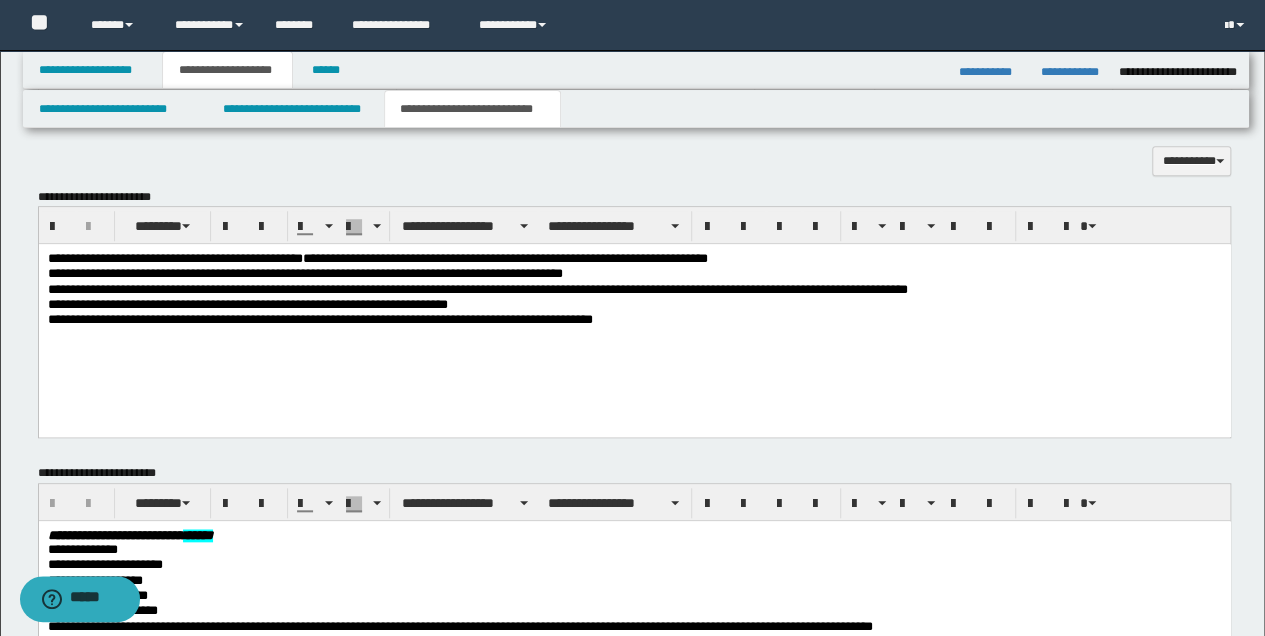 click on "**********" at bounding box center [634, 305] 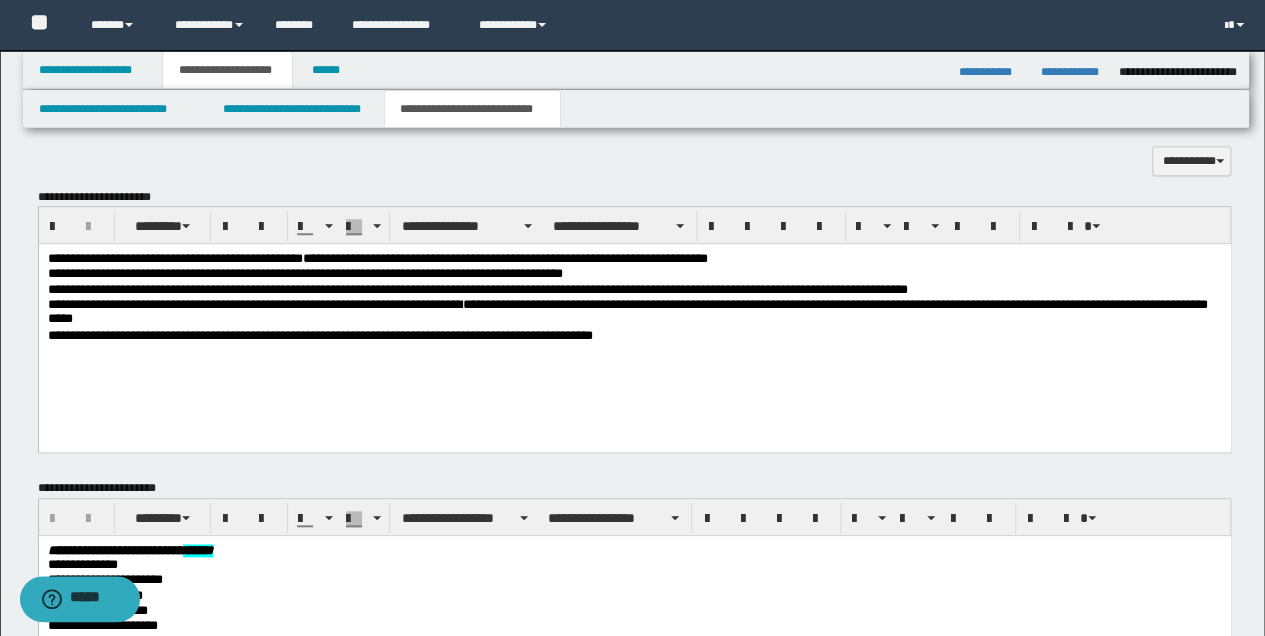 click on "**********" at bounding box center [627, 311] 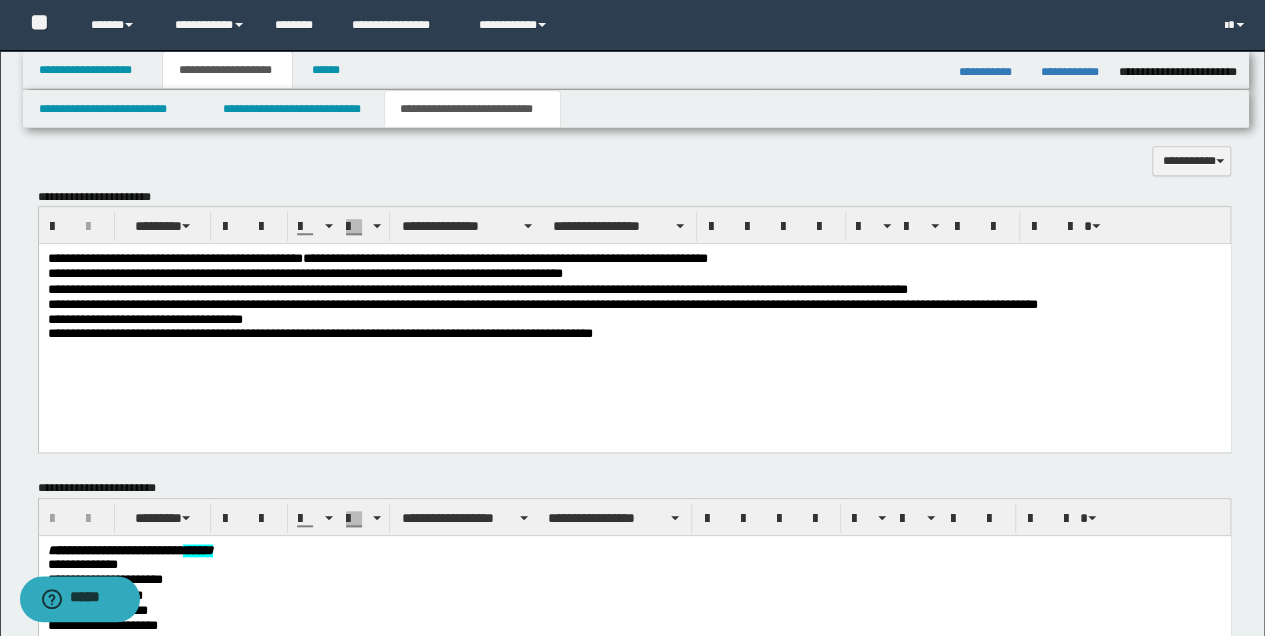 click on "**********" at bounding box center (144, 319) 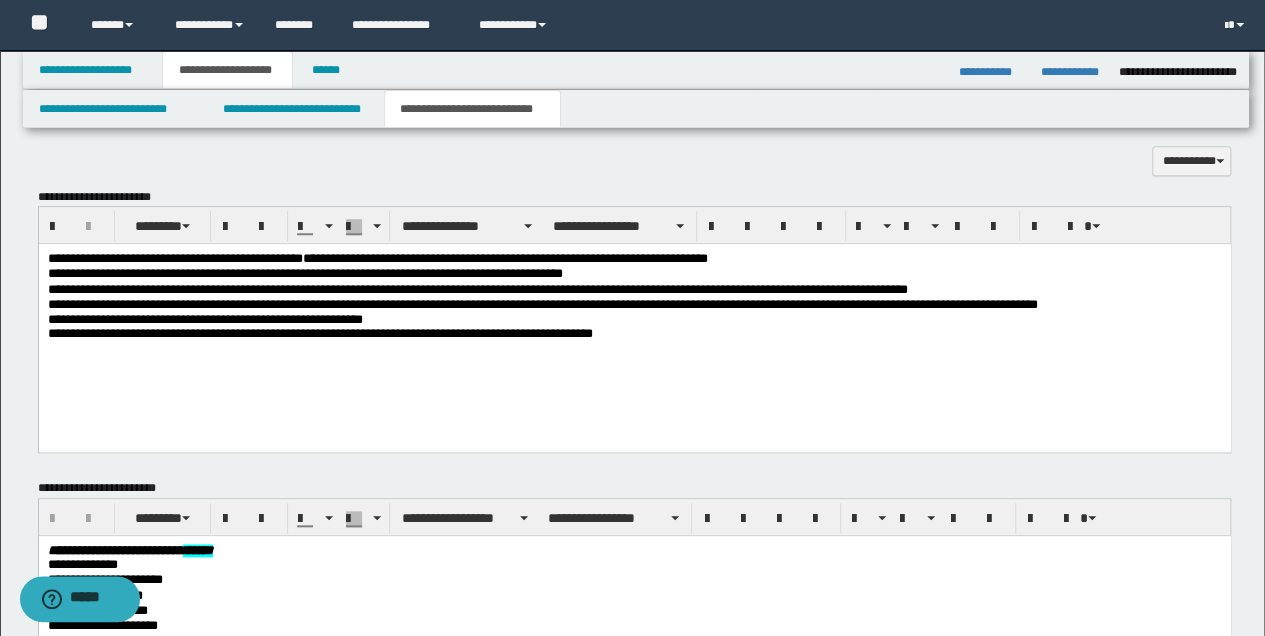 click on "**********" at bounding box center [634, 334] 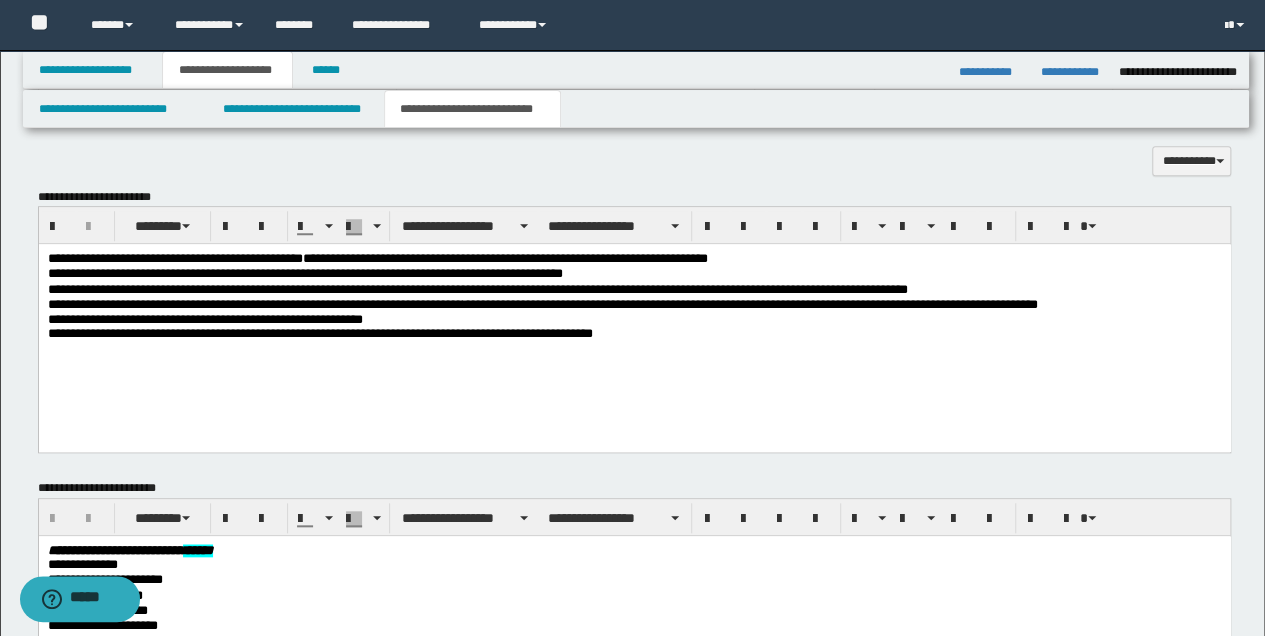 click on "**********" at bounding box center (634, 334) 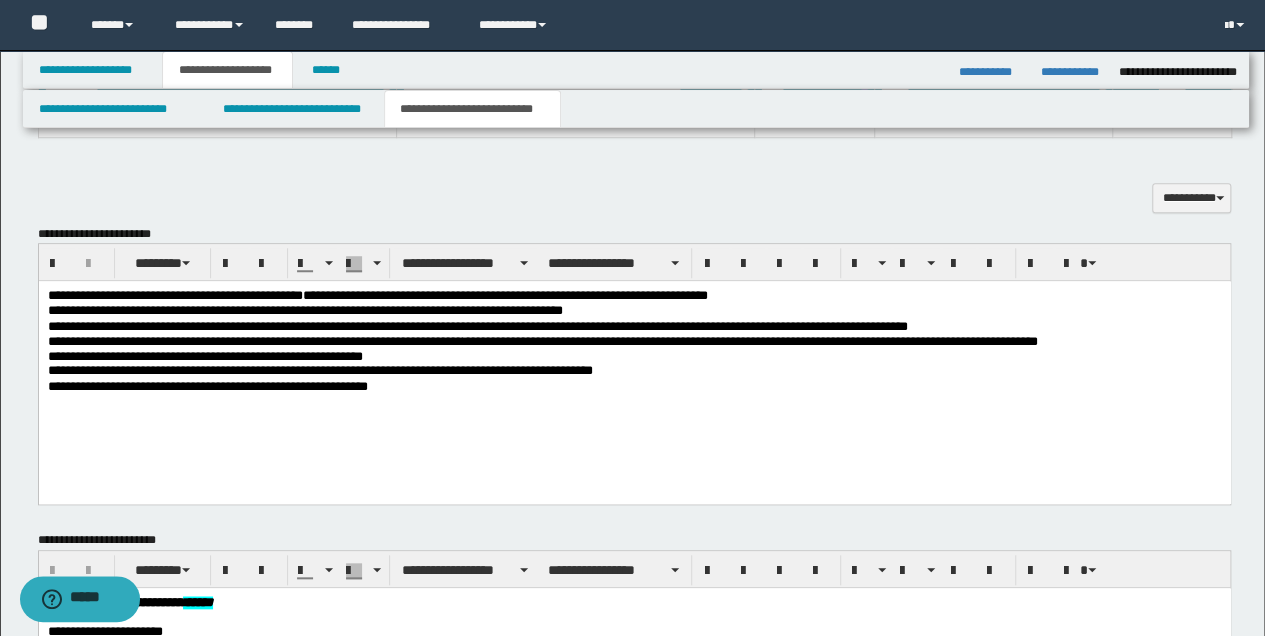scroll, scrollTop: 666, scrollLeft: 0, axis: vertical 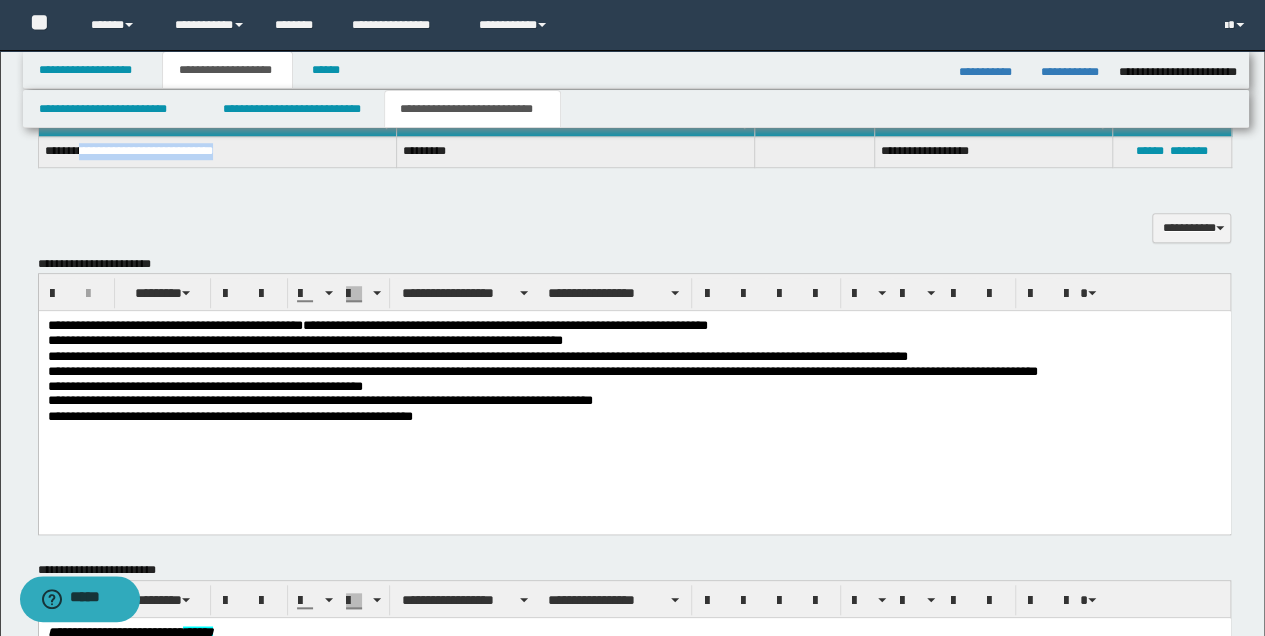 drag, startPoint x: 85, startPoint y: 146, endPoint x: 276, endPoint y: 148, distance: 191.01047 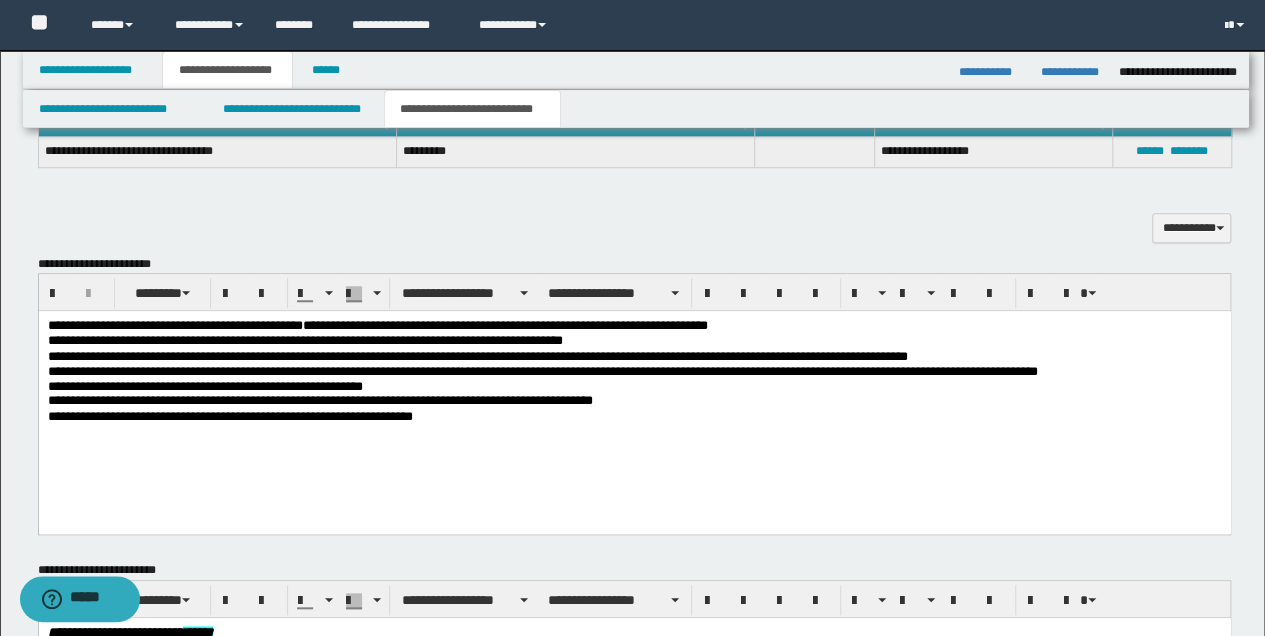 drag, startPoint x: 222, startPoint y: 148, endPoint x: 168, endPoint y: 220, distance: 90 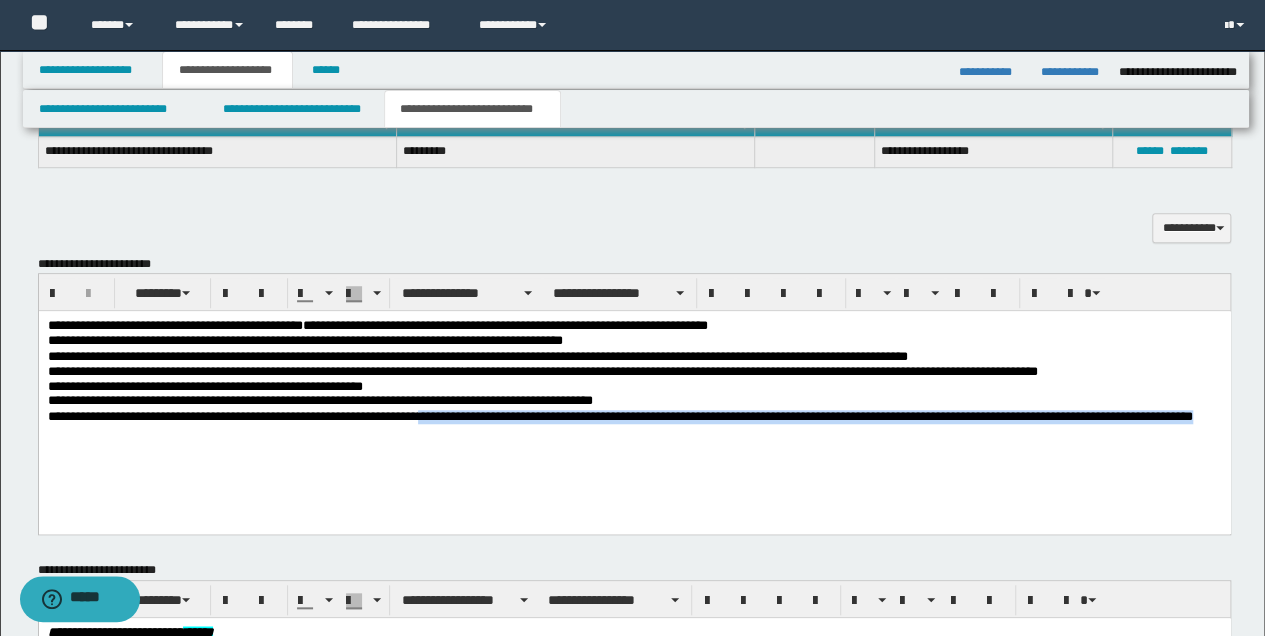 drag, startPoint x: 435, startPoint y: 416, endPoint x: 1226, endPoint y: 421, distance: 791.0158 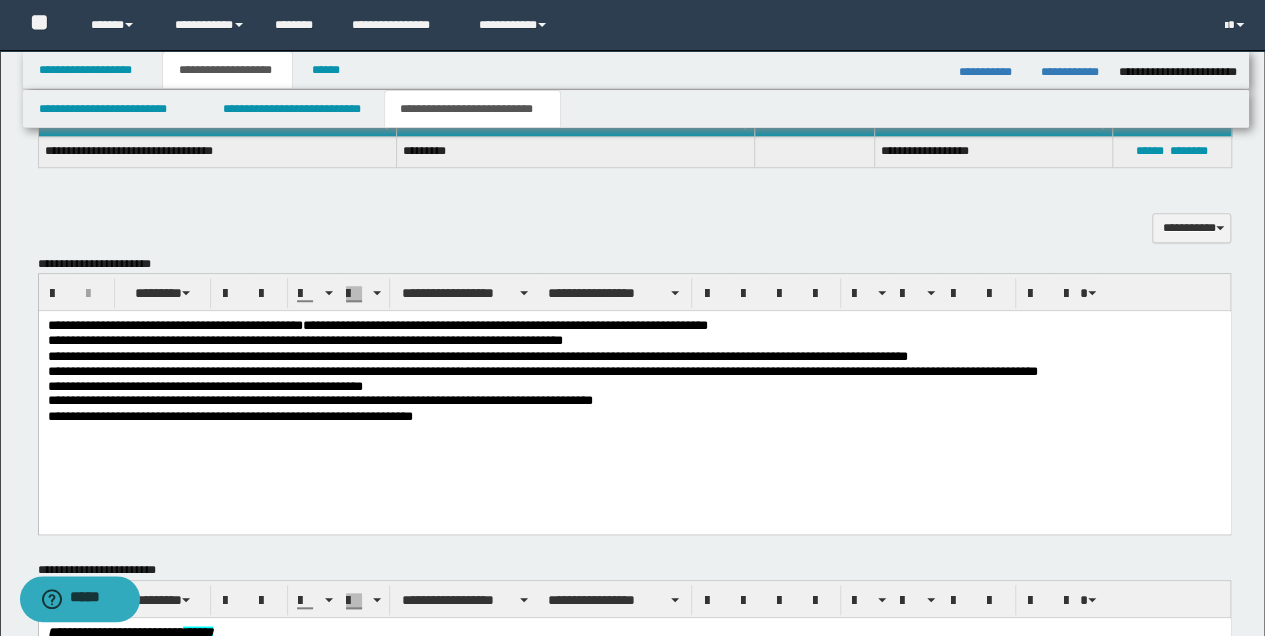 click on "**********" at bounding box center [634, 417] 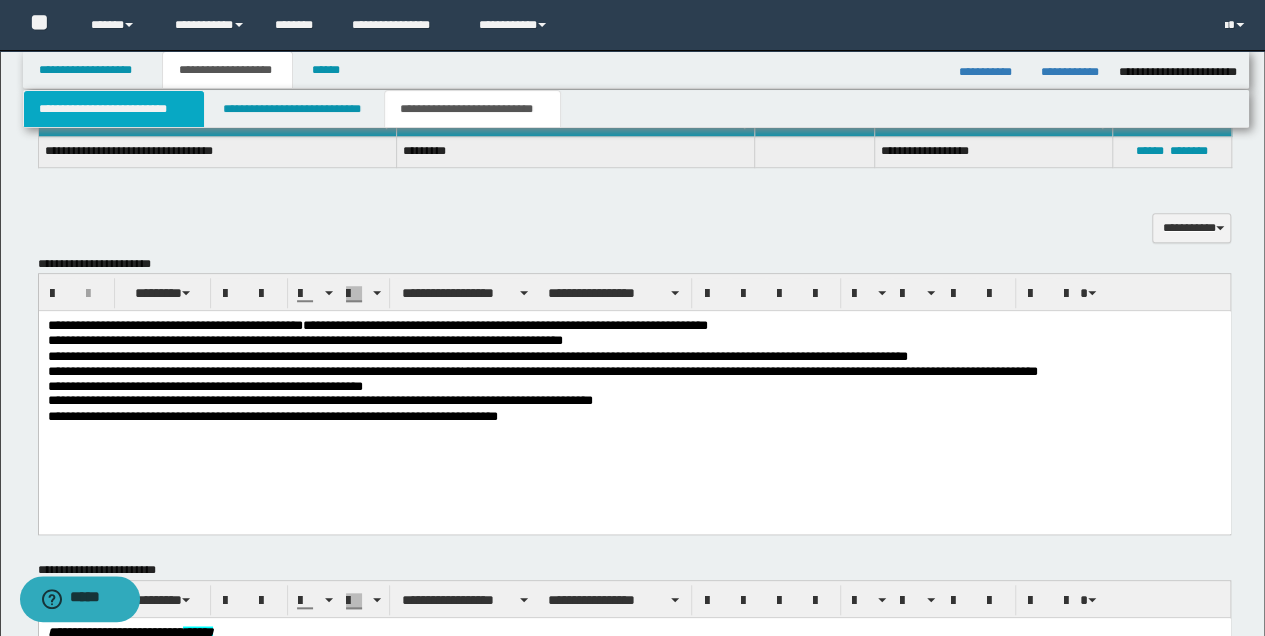 click on "**********" at bounding box center [114, 109] 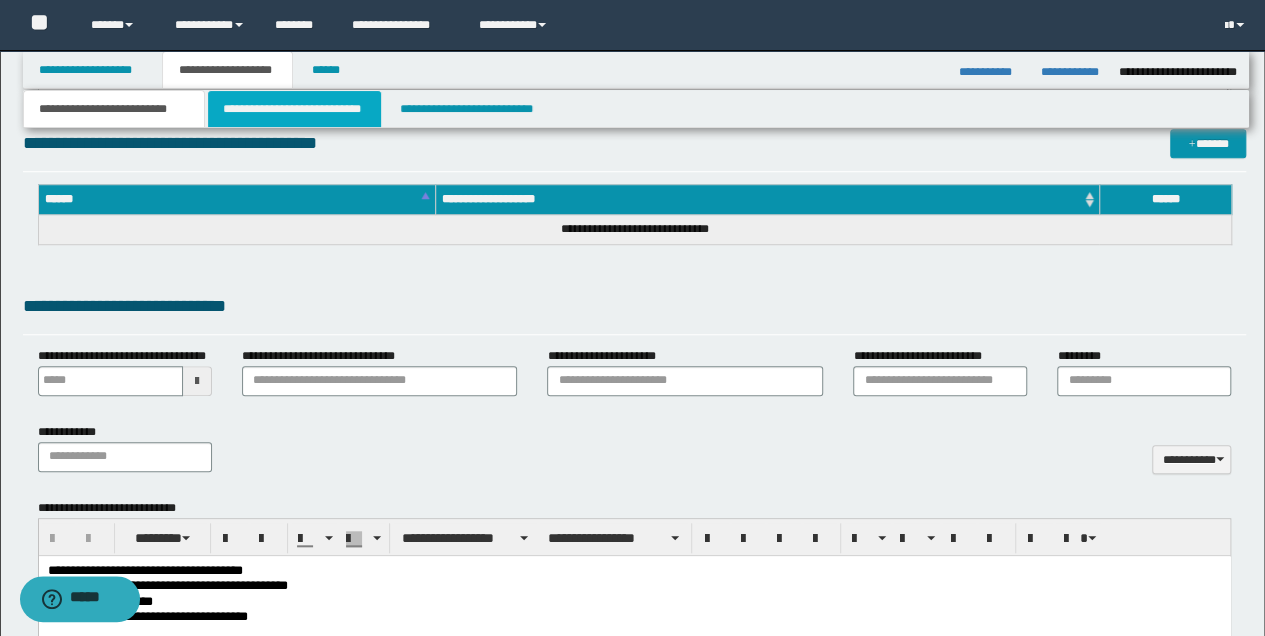 click on "**********" at bounding box center [294, 109] 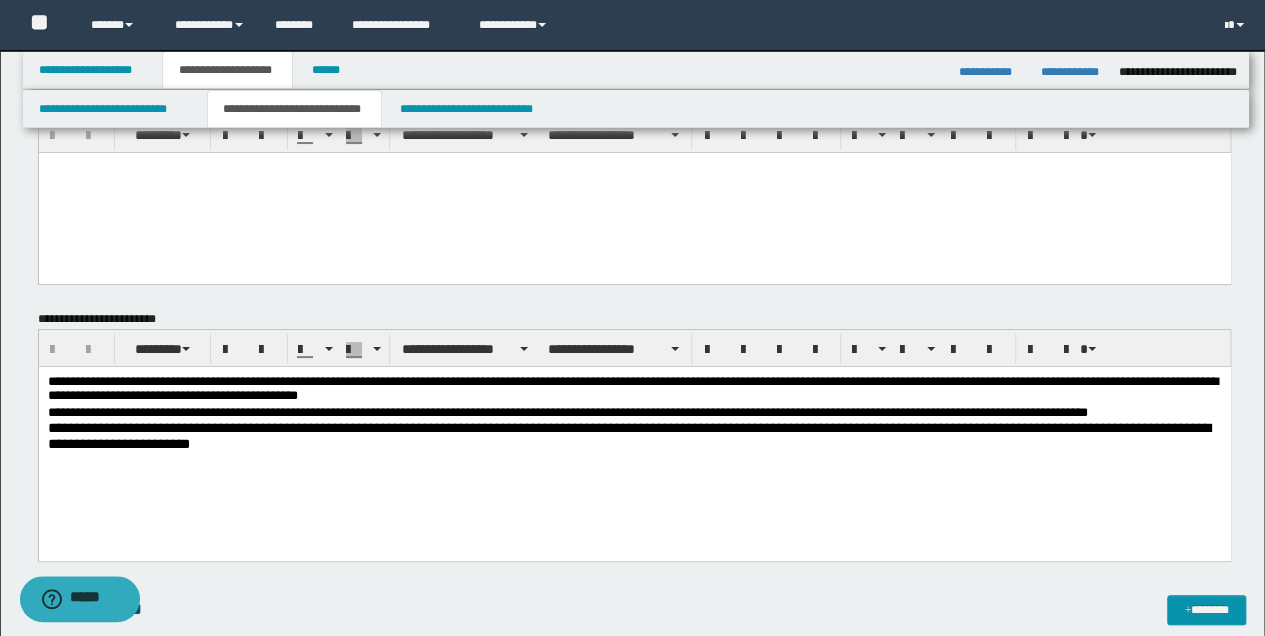 scroll, scrollTop: 133, scrollLeft: 0, axis: vertical 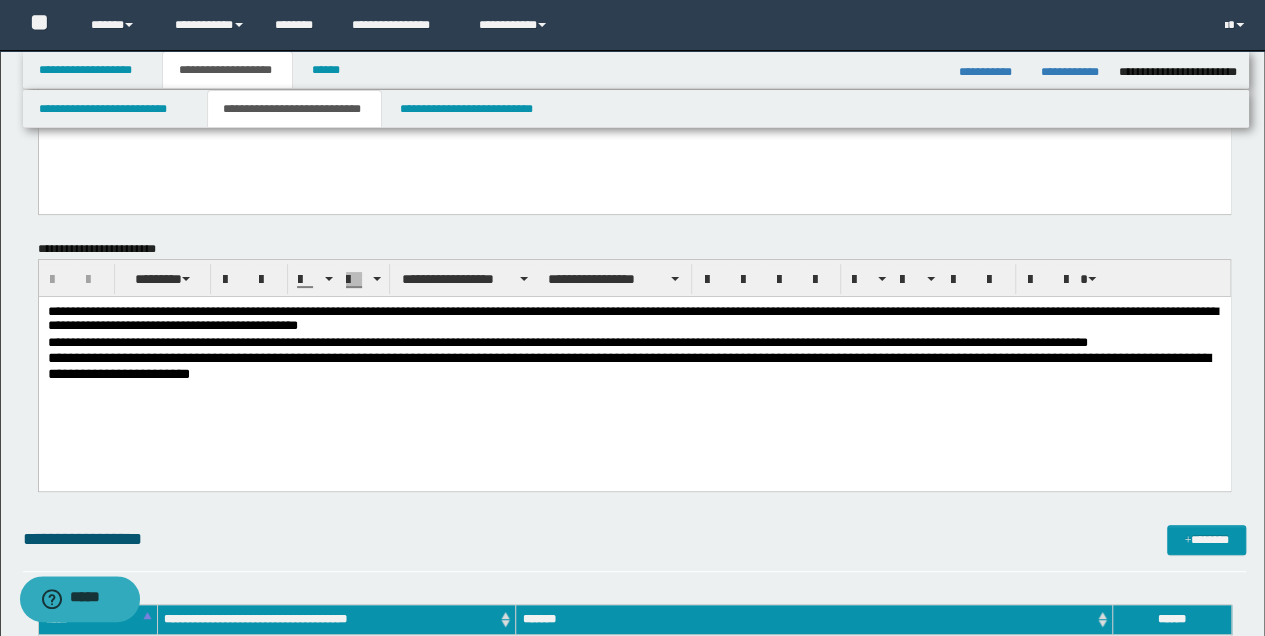 click on "**********" at bounding box center (634, 320) 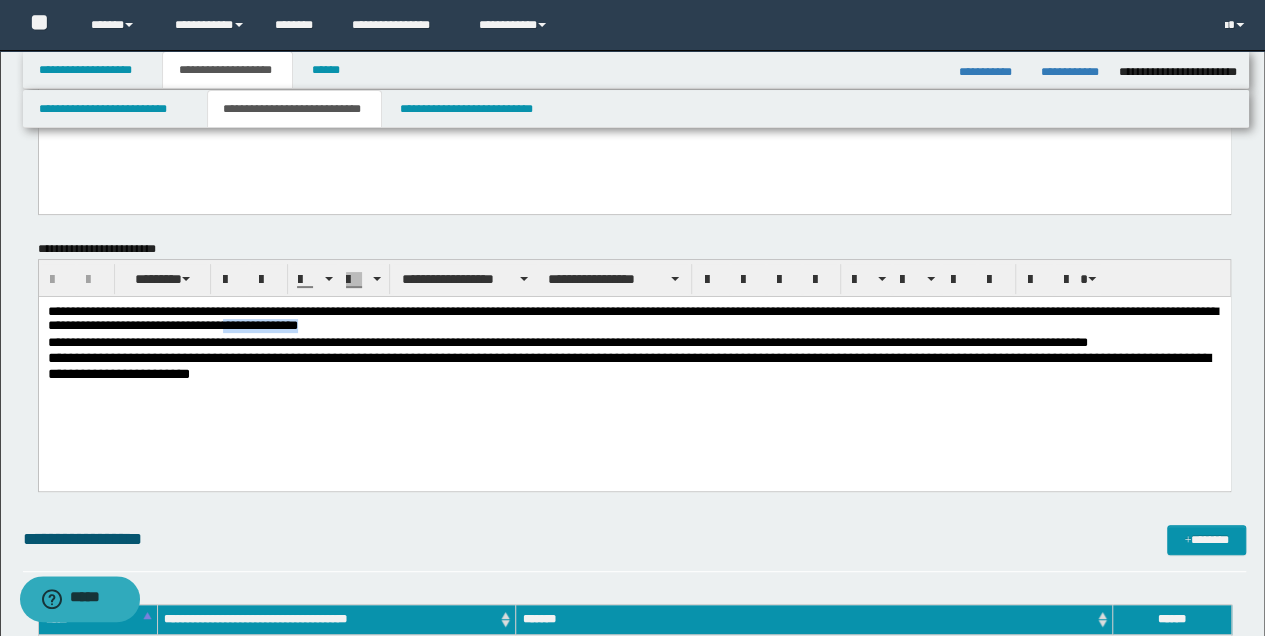 drag, startPoint x: 407, startPoint y: 325, endPoint x: 482, endPoint y: 333, distance: 75.42546 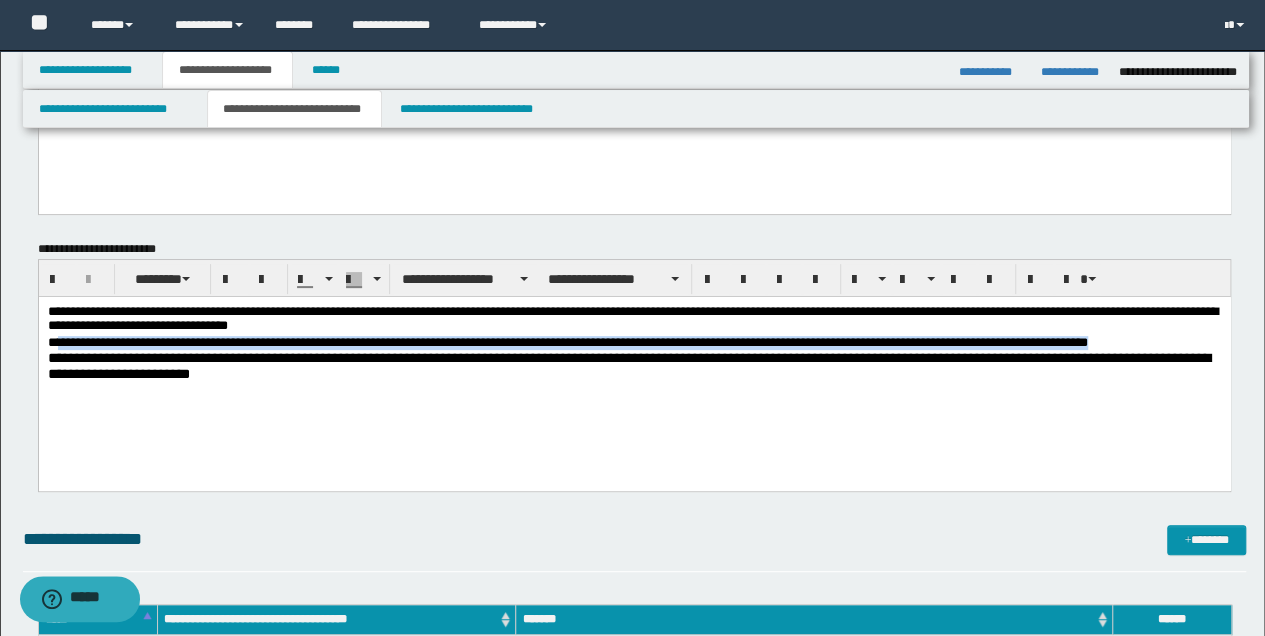drag, startPoint x: 59, startPoint y: 342, endPoint x: 1222, endPoint y: 337, distance: 1163.0107 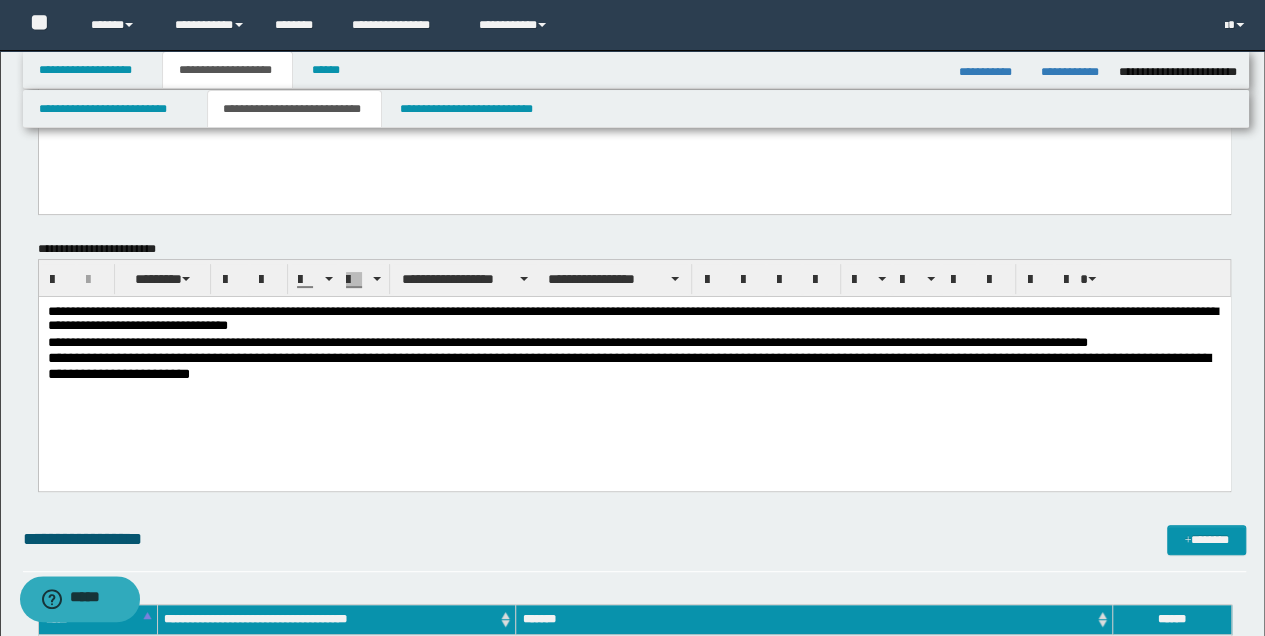 click on "**********" at bounding box center [634, 368] 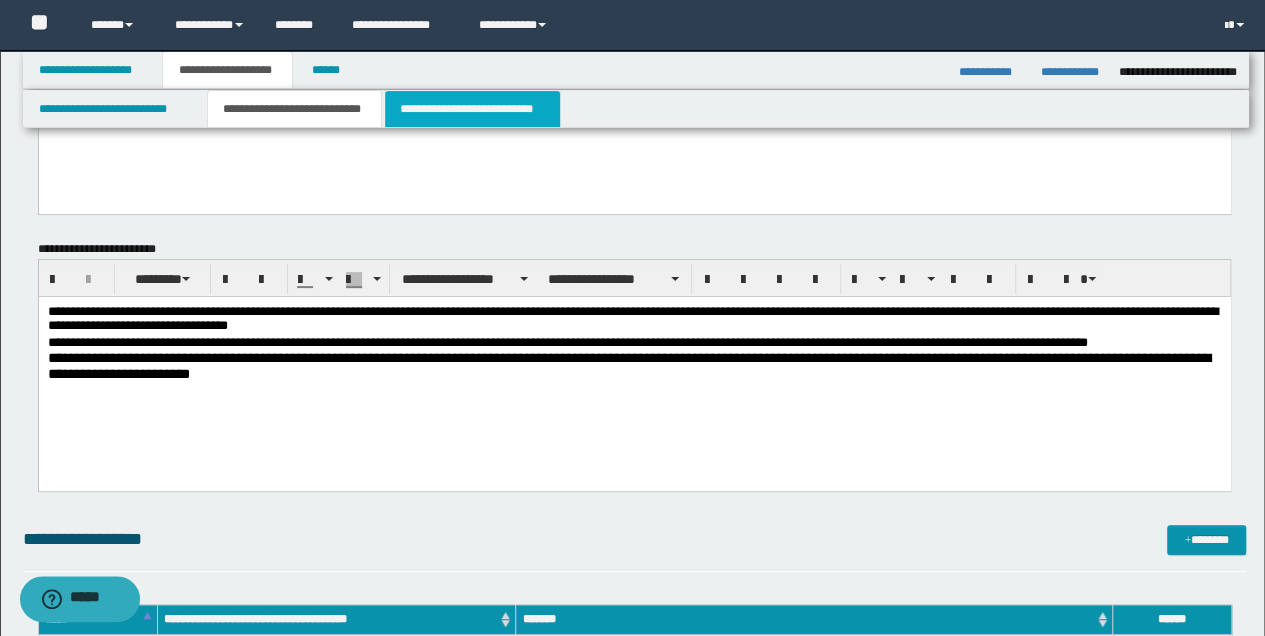 click on "**********" at bounding box center [472, 109] 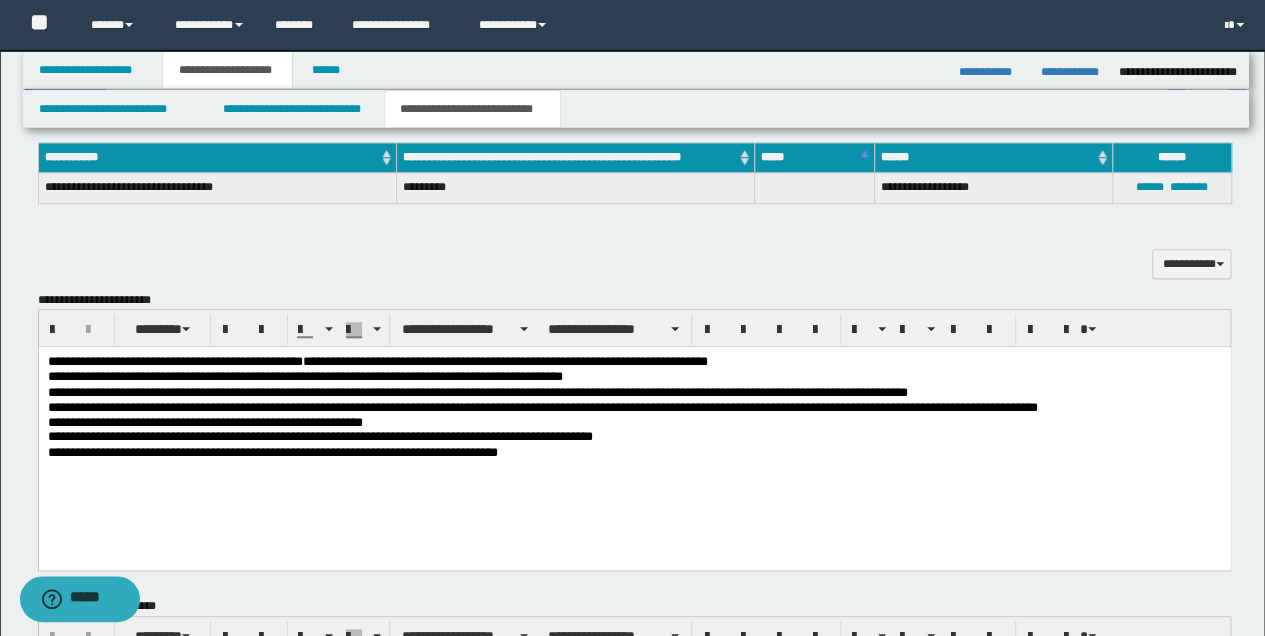 scroll, scrollTop: 733, scrollLeft: 0, axis: vertical 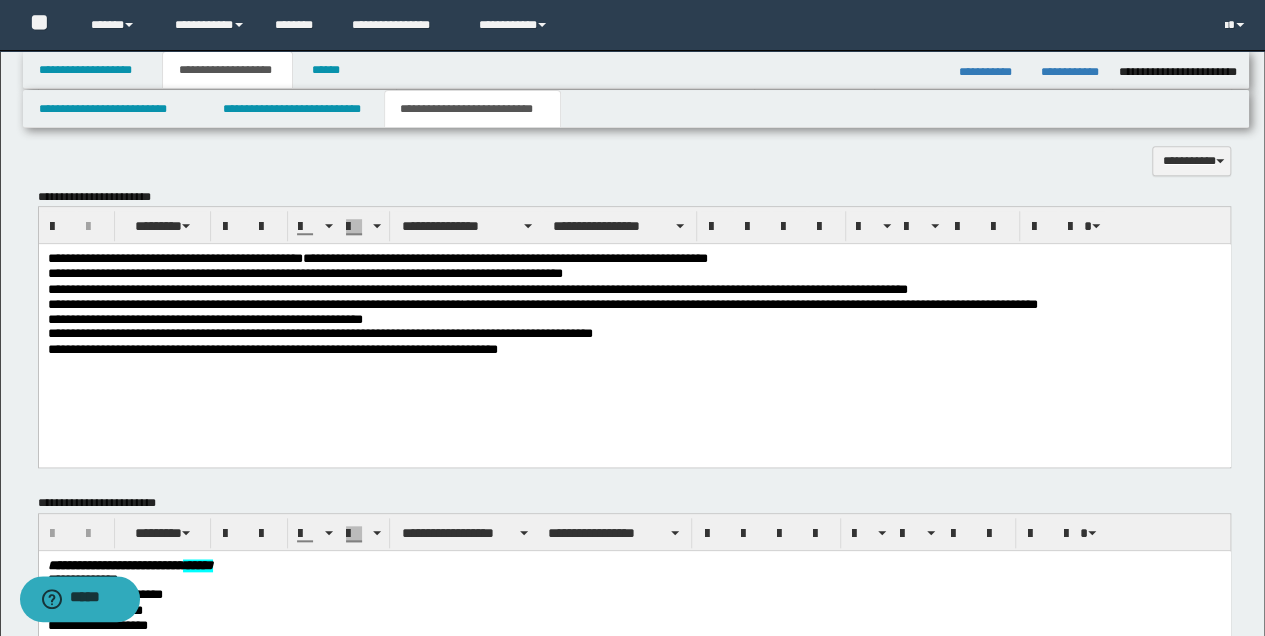 click on "**********" at bounding box center [634, 350] 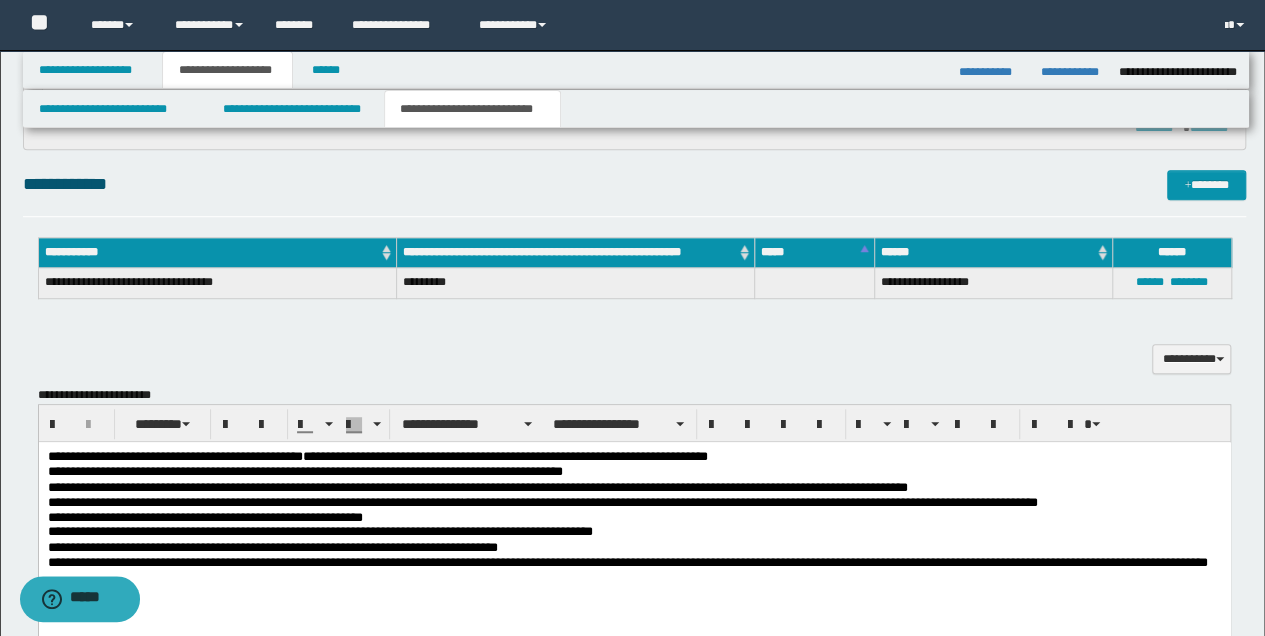 scroll, scrollTop: 533, scrollLeft: 0, axis: vertical 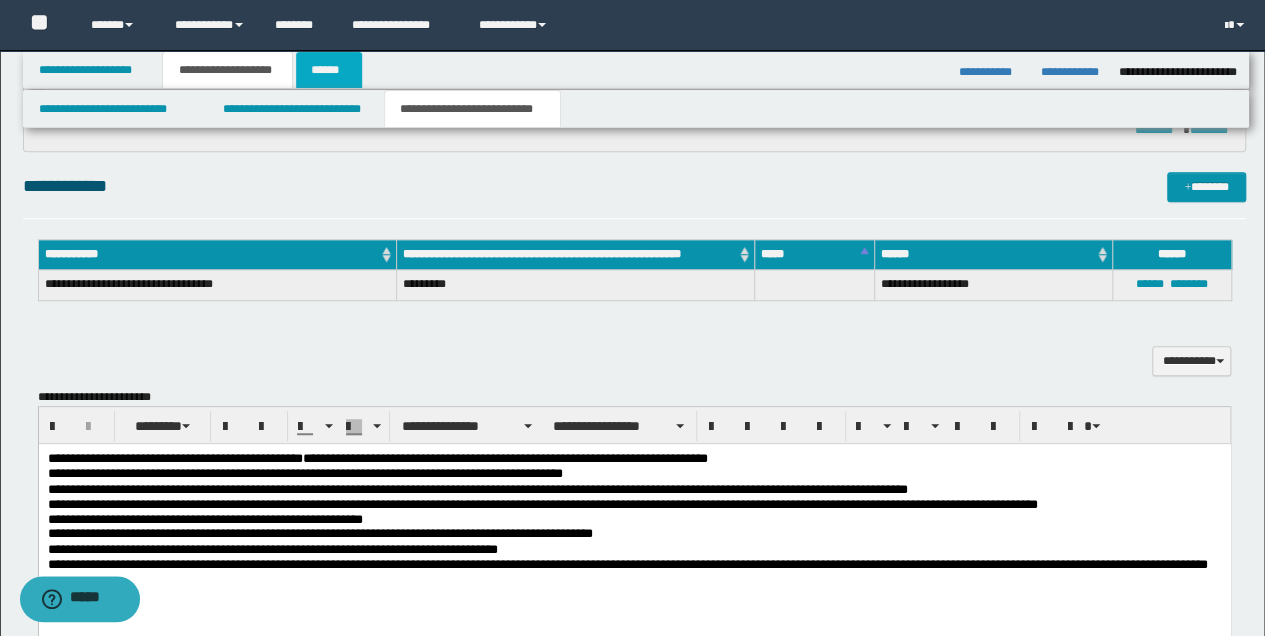 click on "******" at bounding box center [329, 70] 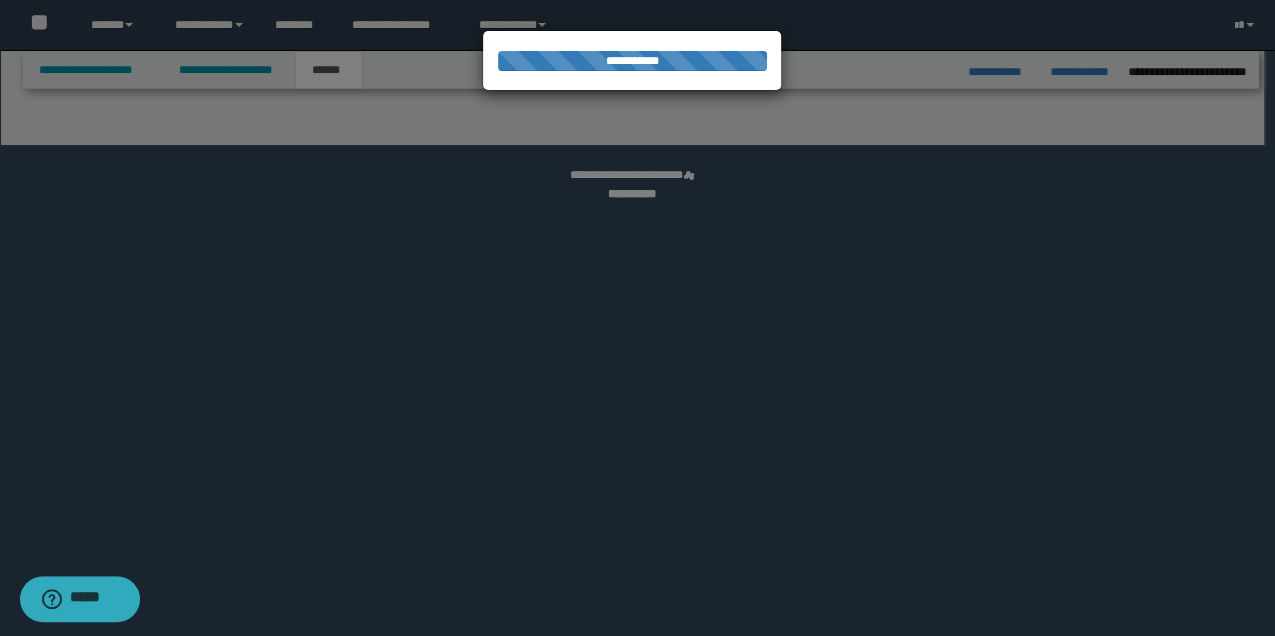 select on "*" 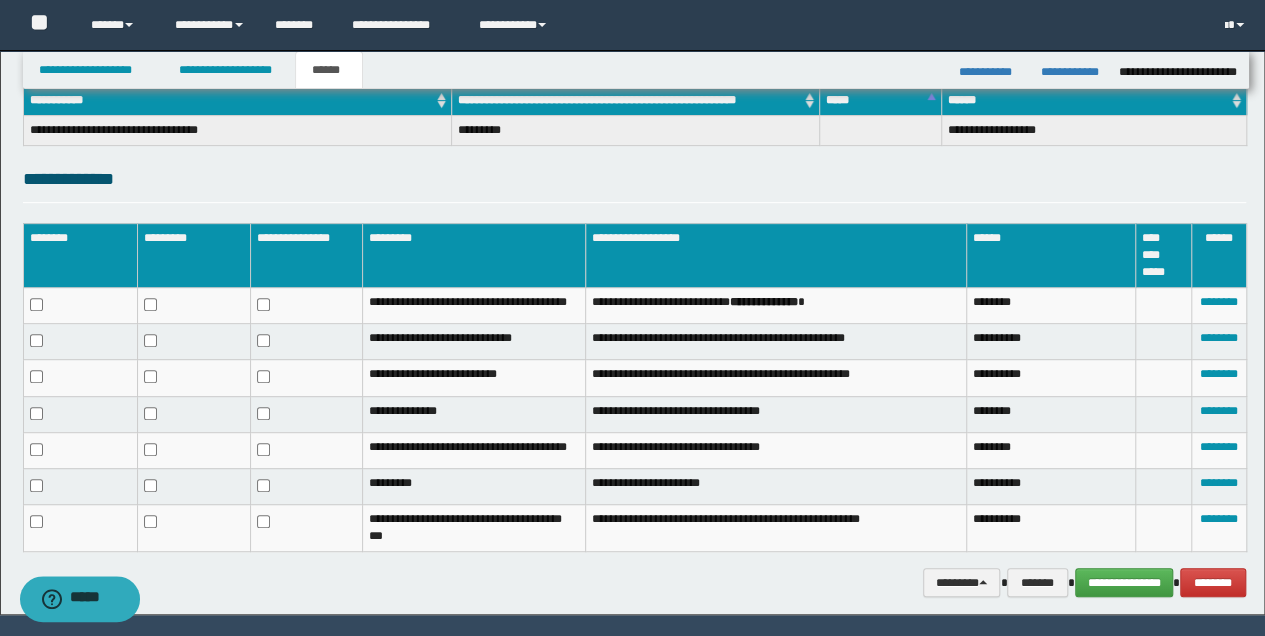 scroll, scrollTop: 382, scrollLeft: 0, axis: vertical 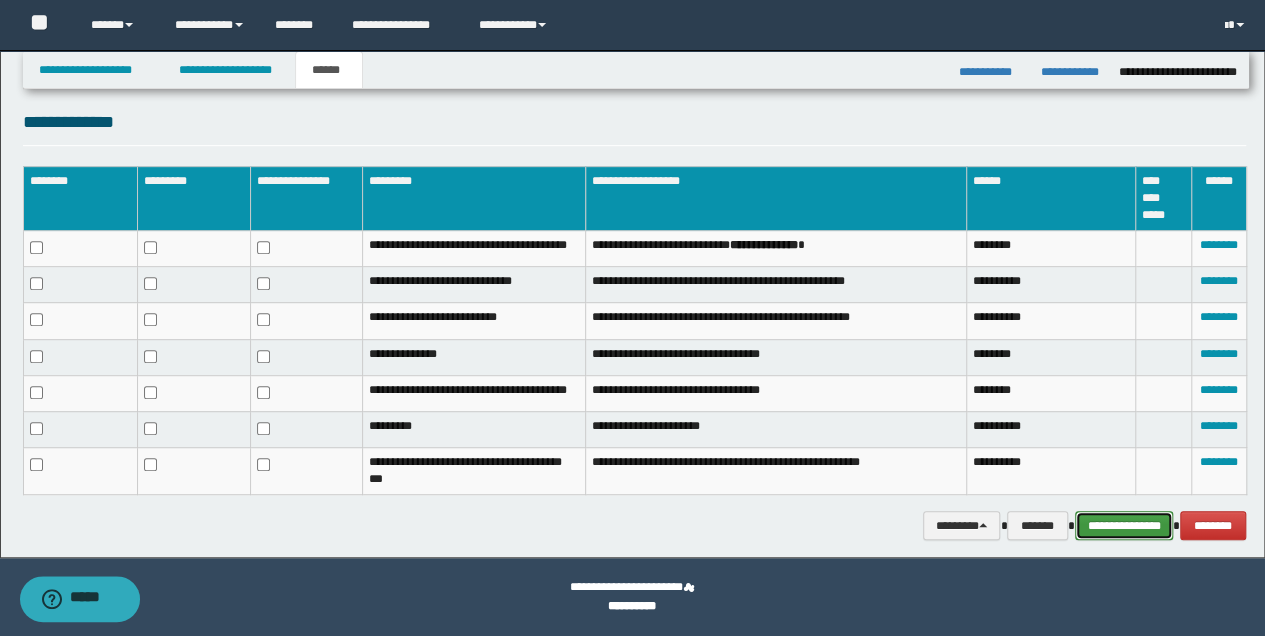 click on "**********" at bounding box center (1124, 525) 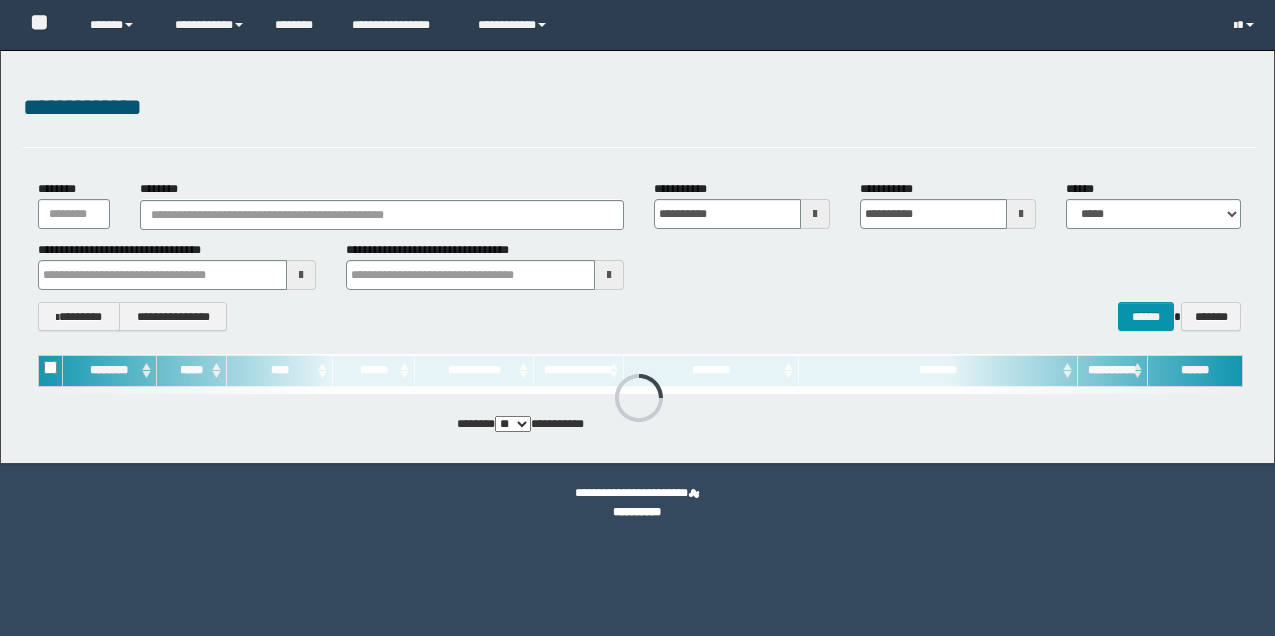 scroll, scrollTop: 0, scrollLeft: 0, axis: both 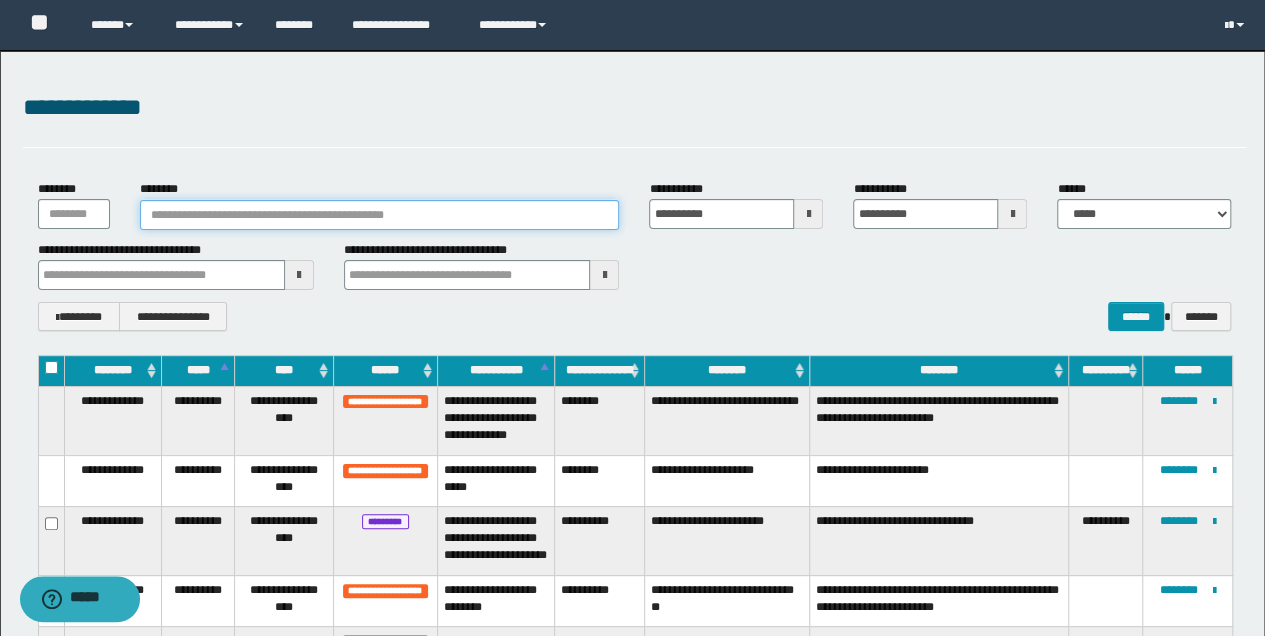 click on "********" at bounding box center [380, 215] 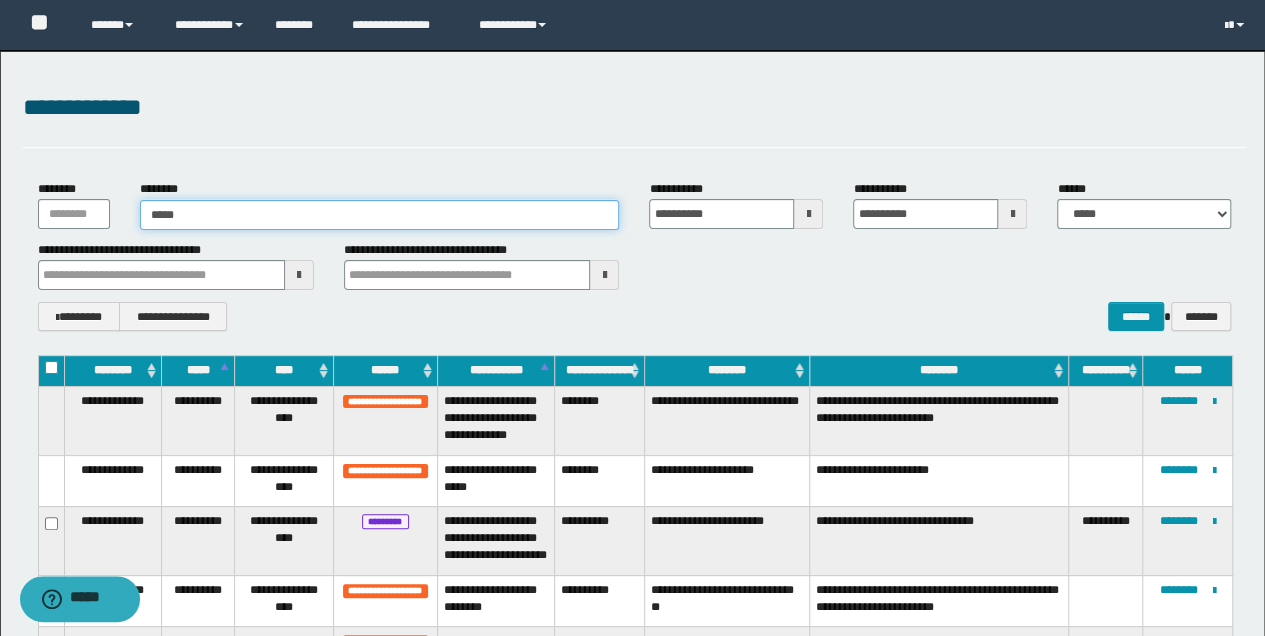 drag, startPoint x: 208, startPoint y: 214, endPoint x: 150, endPoint y: 216, distance: 58.034473 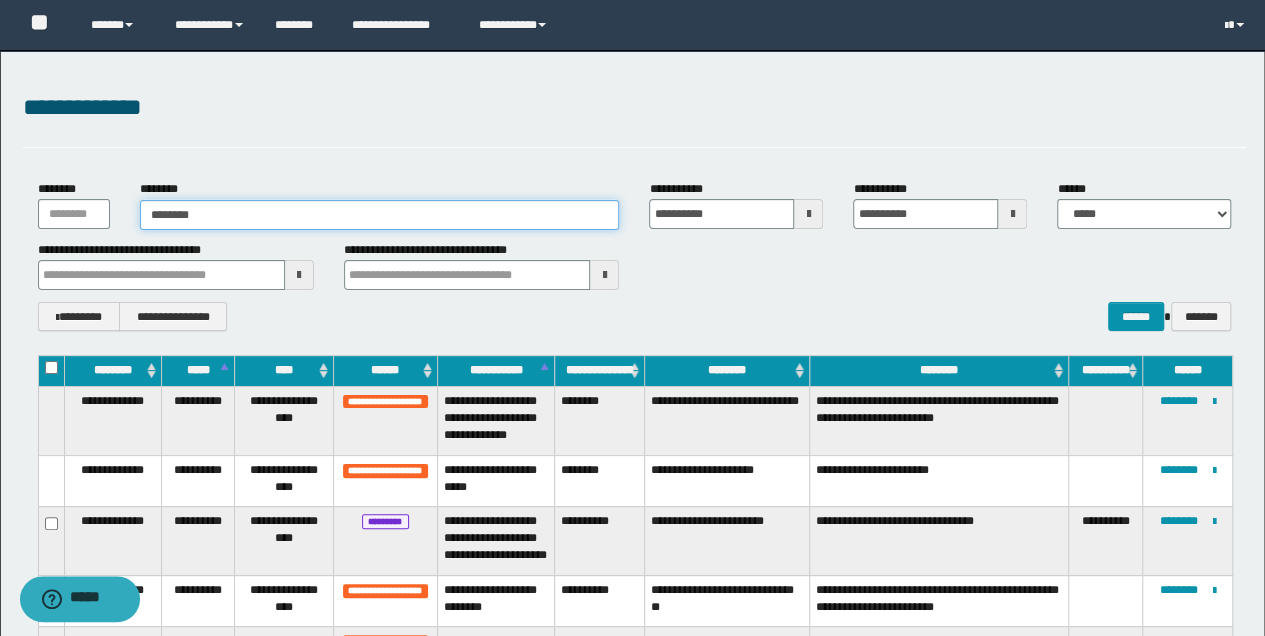 type on "*********" 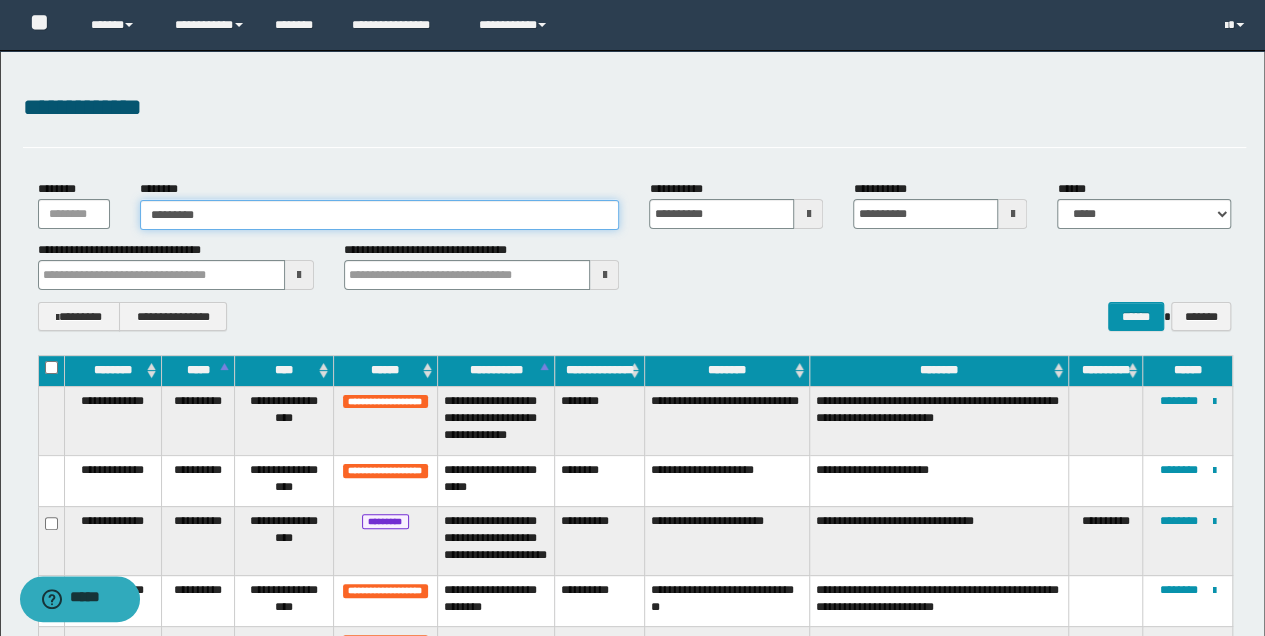 type on "*********" 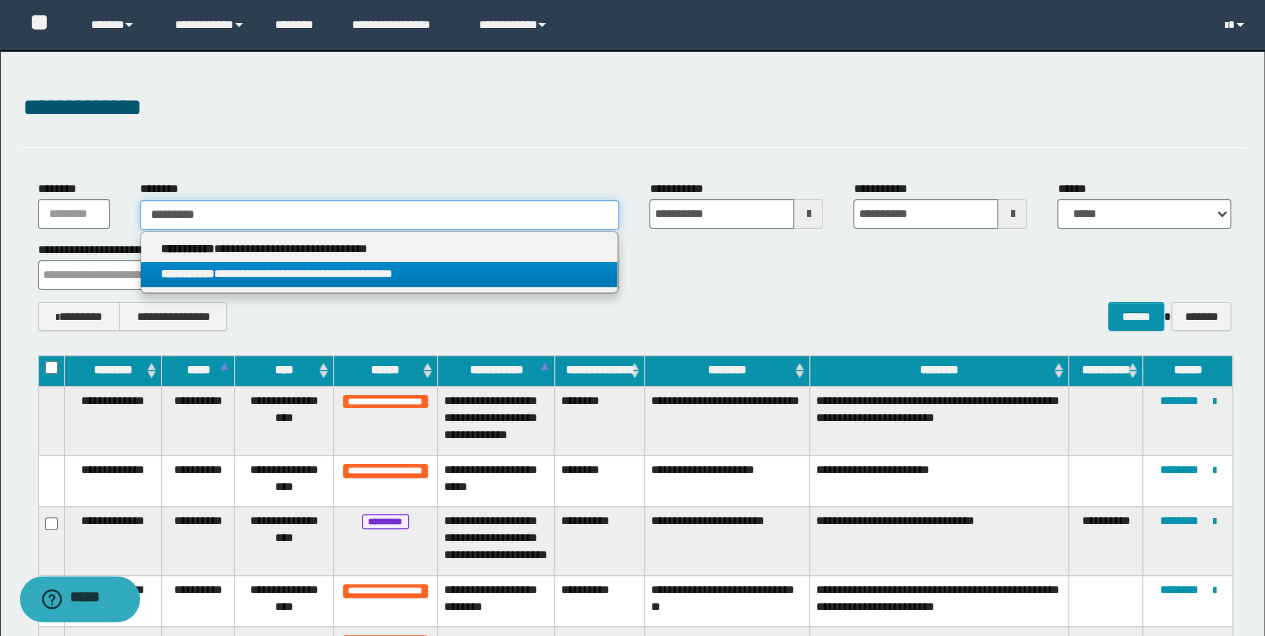 type on "*********" 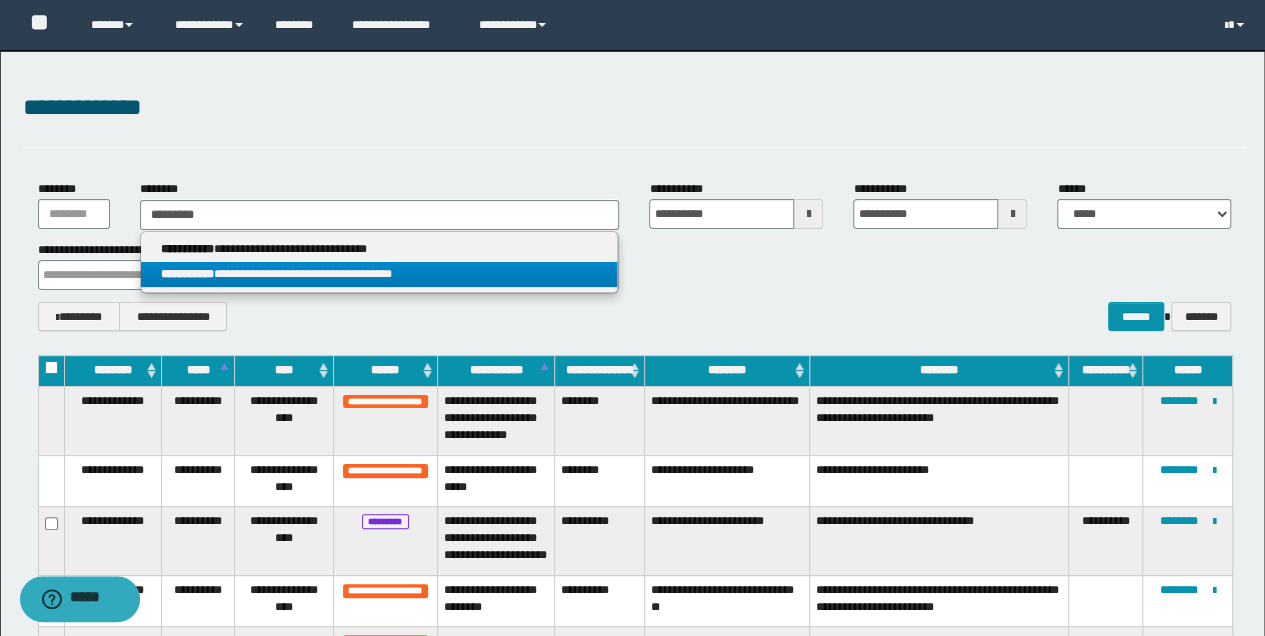 click on "**********" at bounding box center (379, 274) 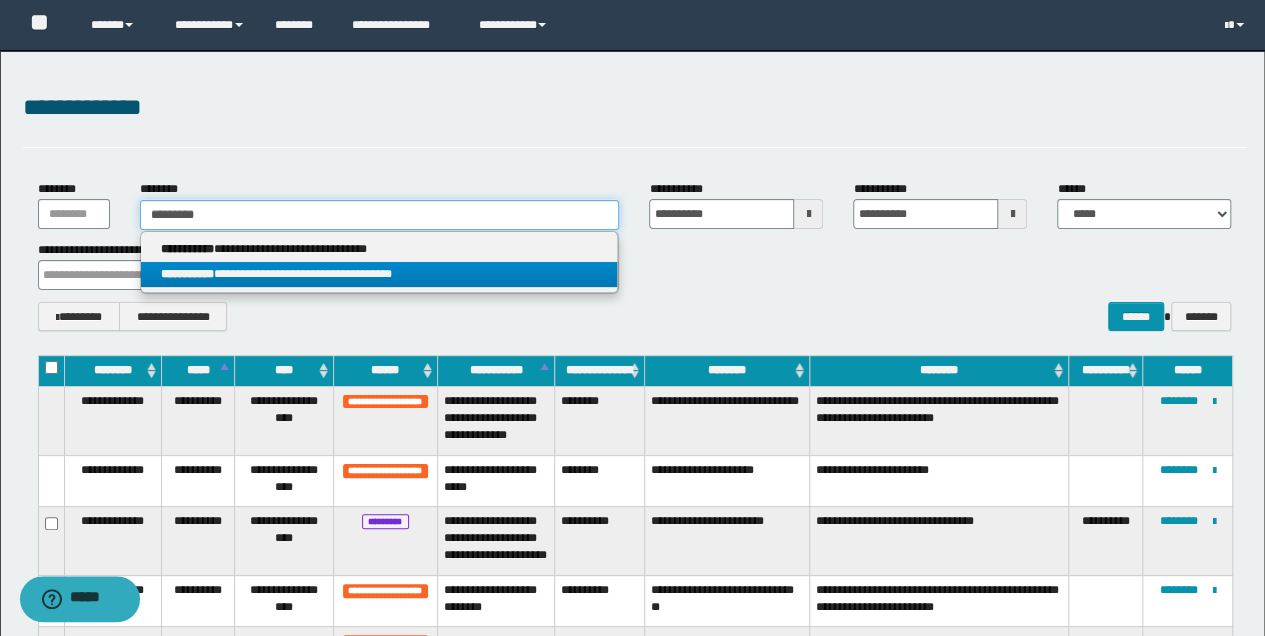 type 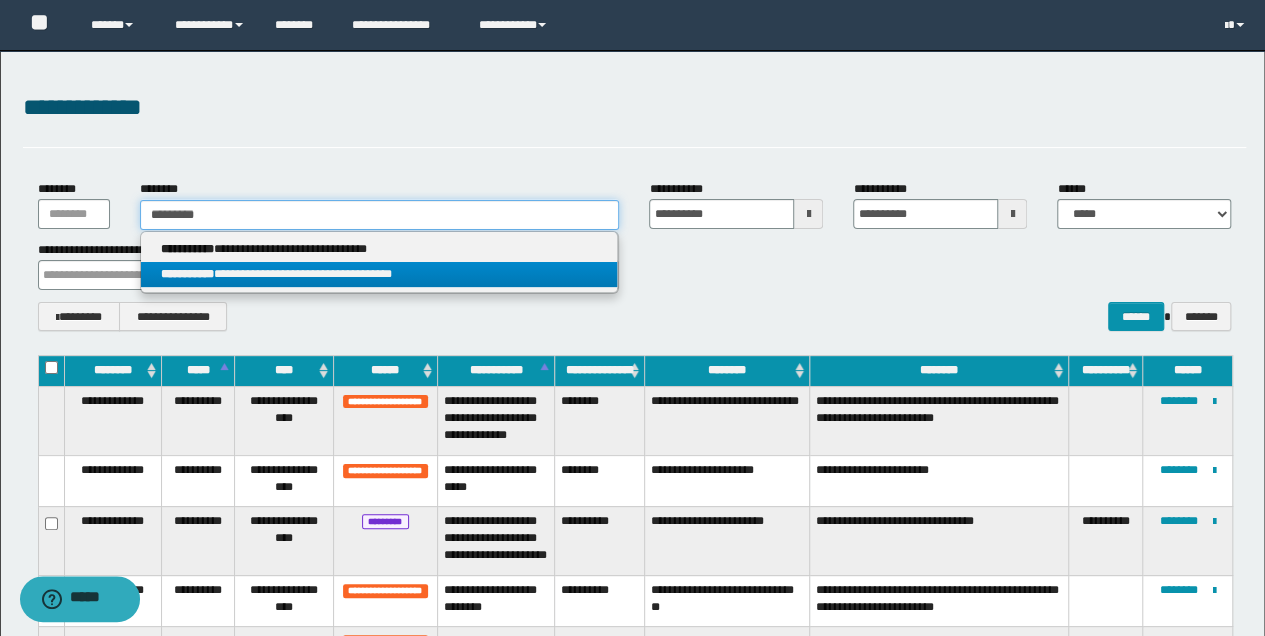 type on "**********" 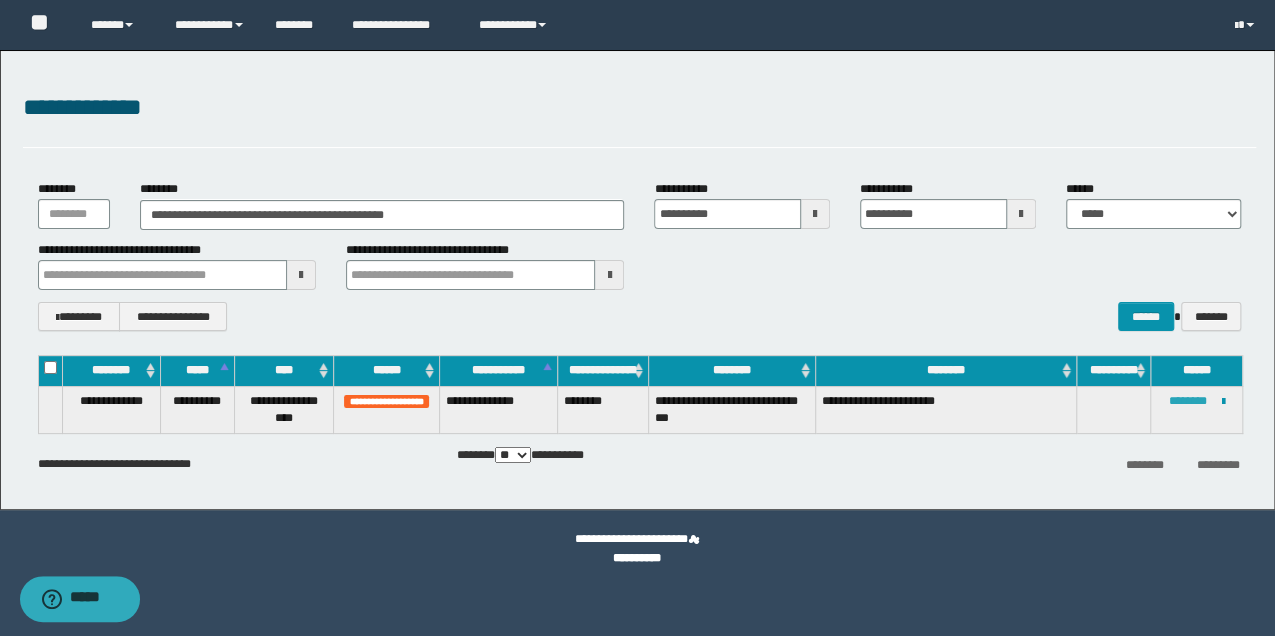 click on "********" at bounding box center (1188, 401) 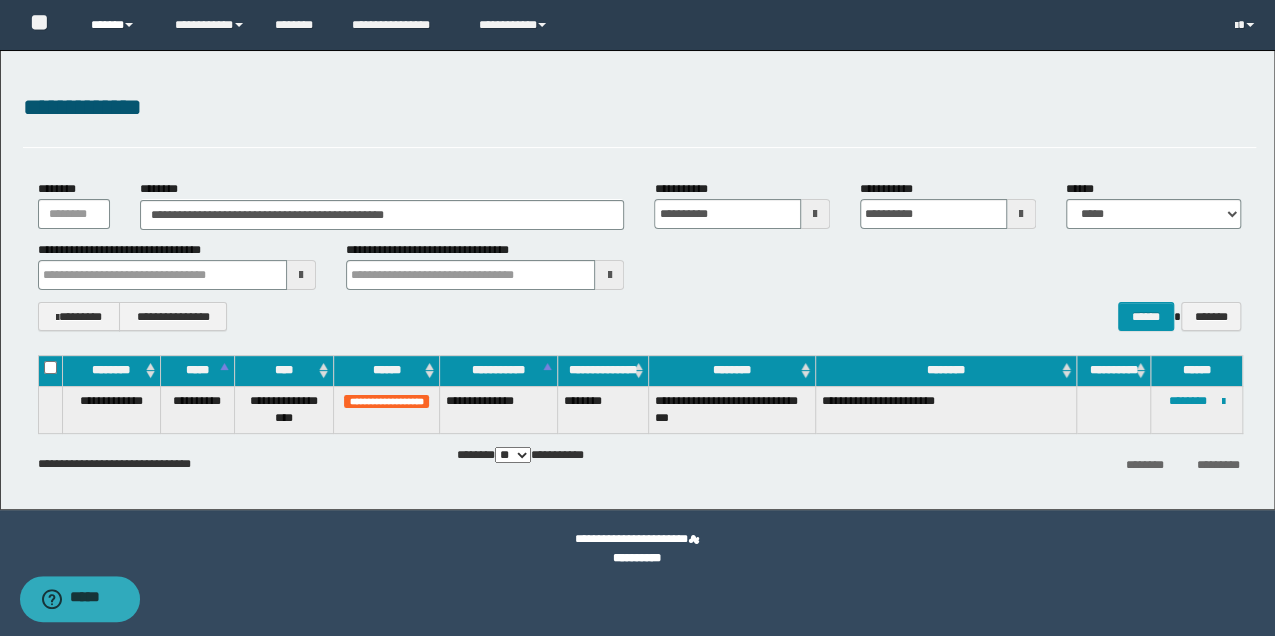 click on "******" at bounding box center (117, 25) 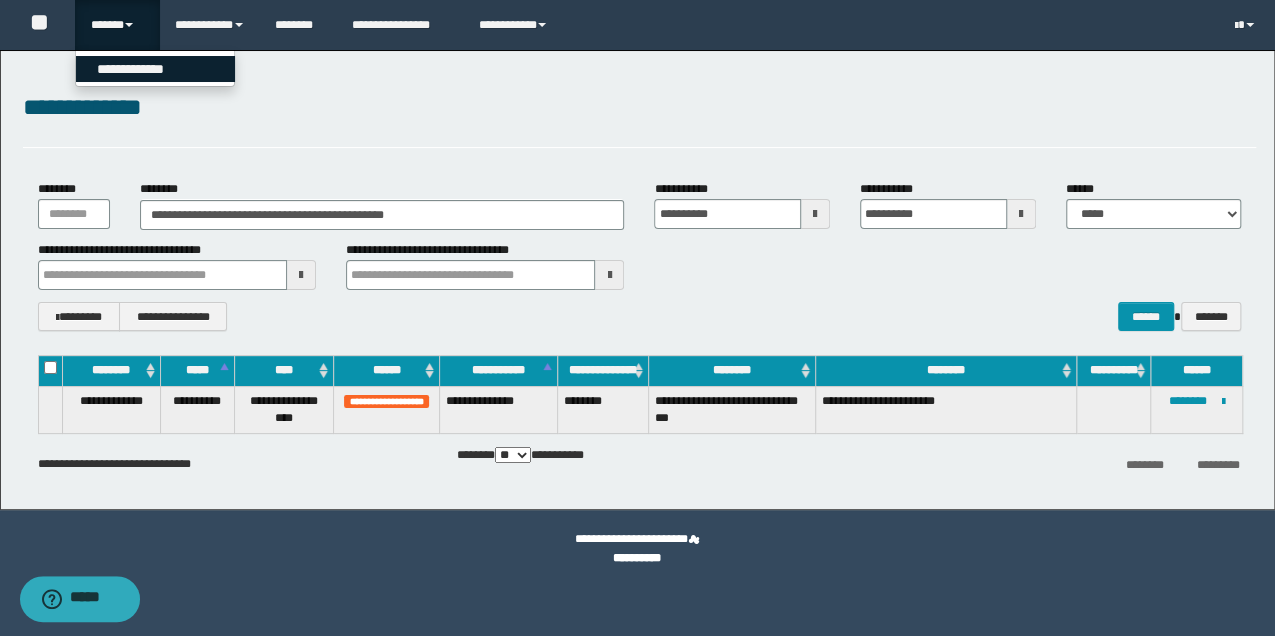 click on "**********" at bounding box center [155, 69] 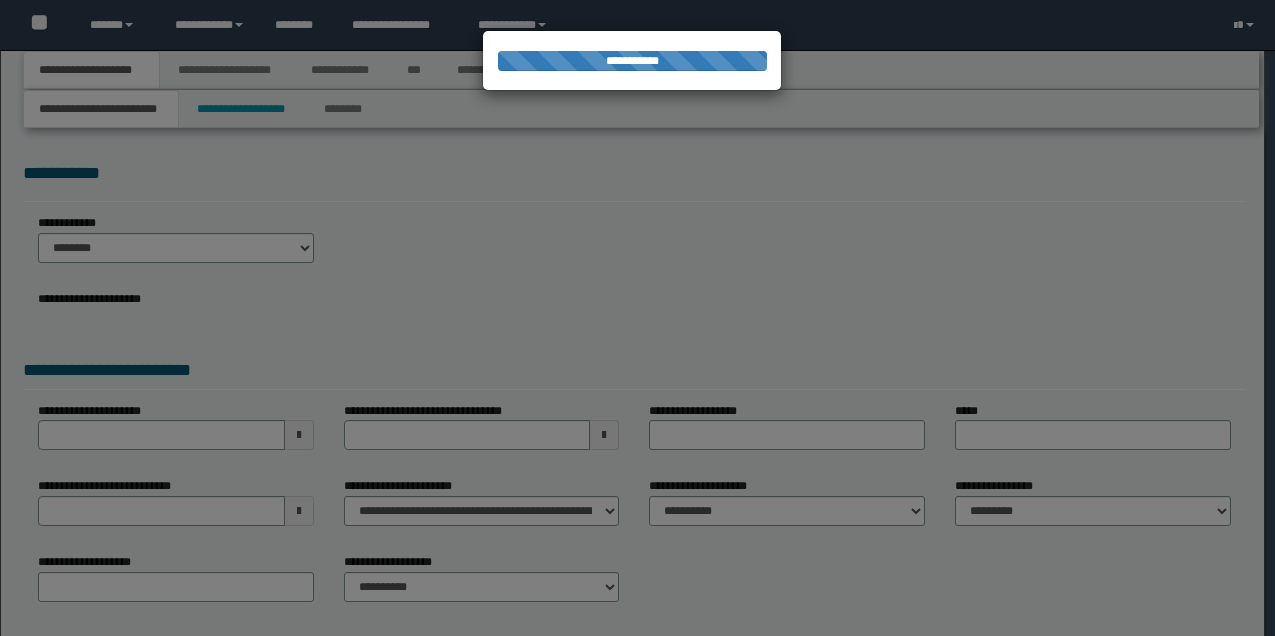 scroll, scrollTop: 0, scrollLeft: 0, axis: both 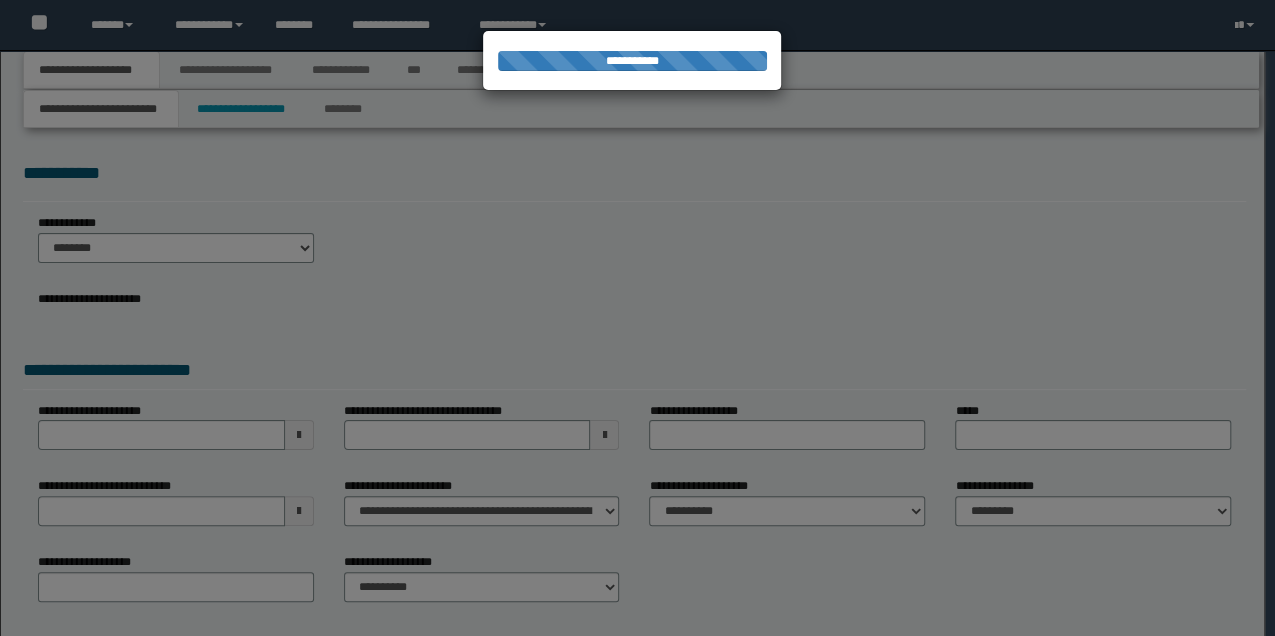 select on "*" 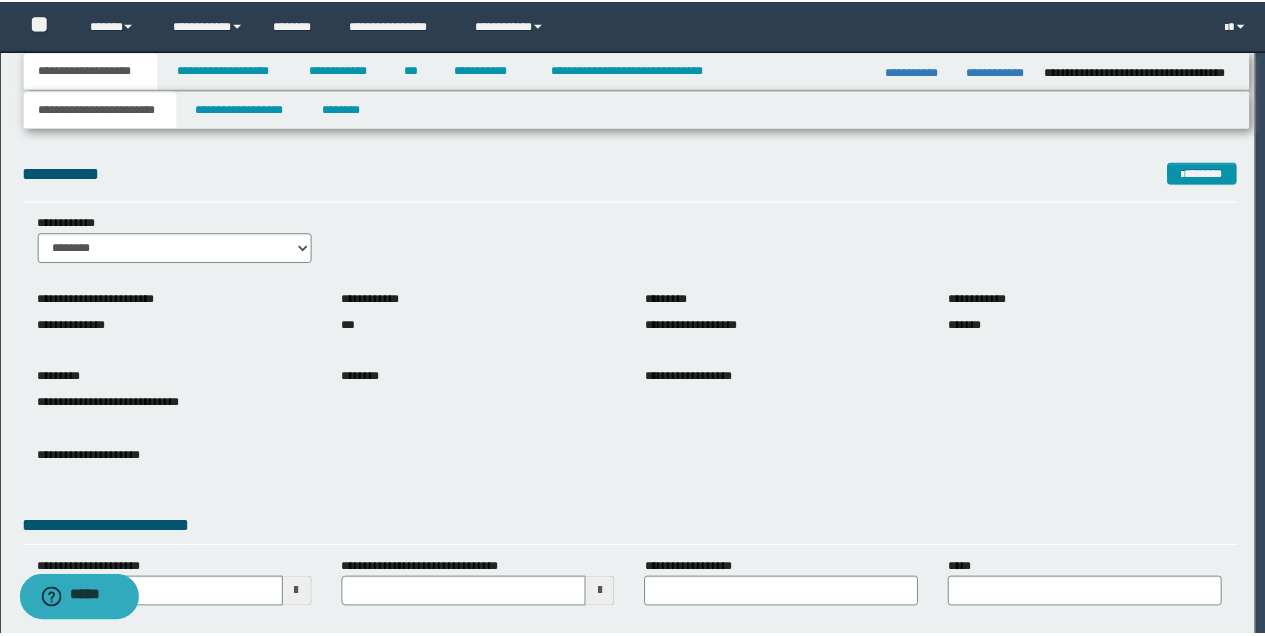scroll, scrollTop: 0, scrollLeft: 0, axis: both 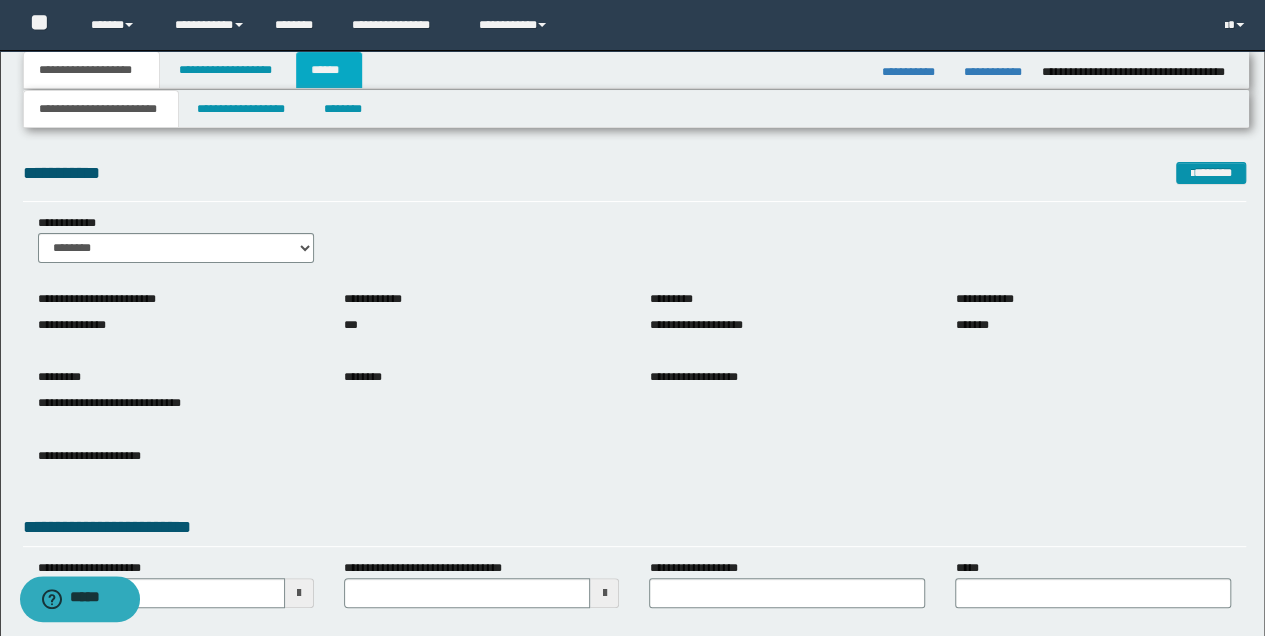 click on "******" at bounding box center (329, 70) 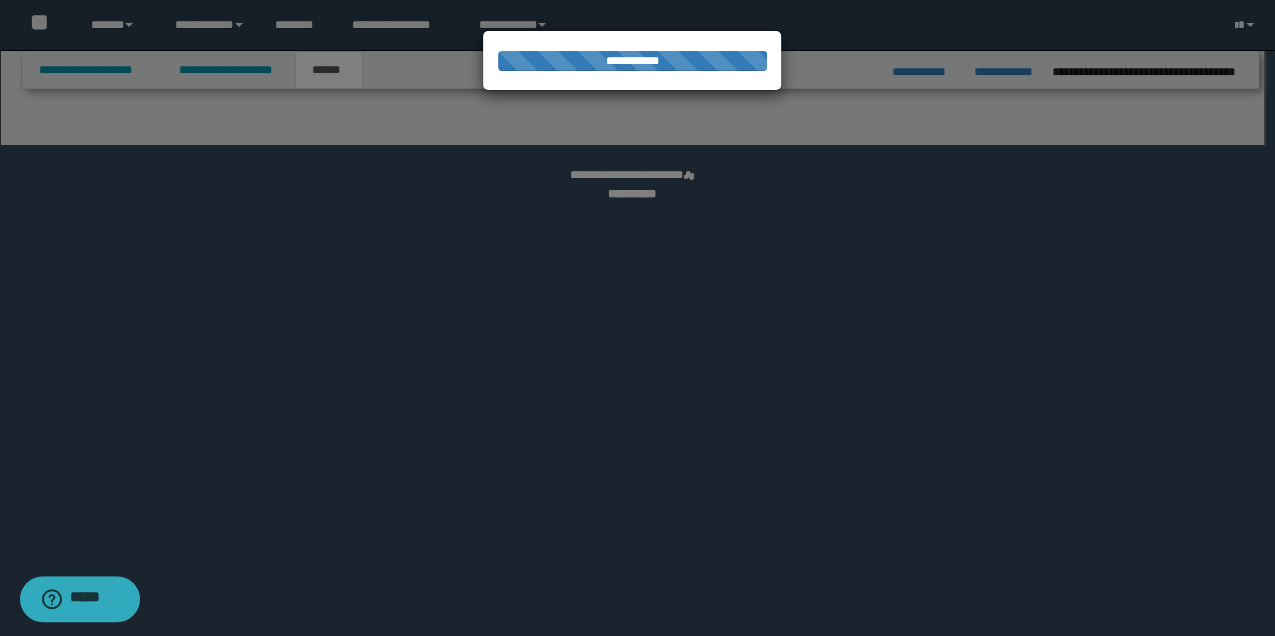 select on "*" 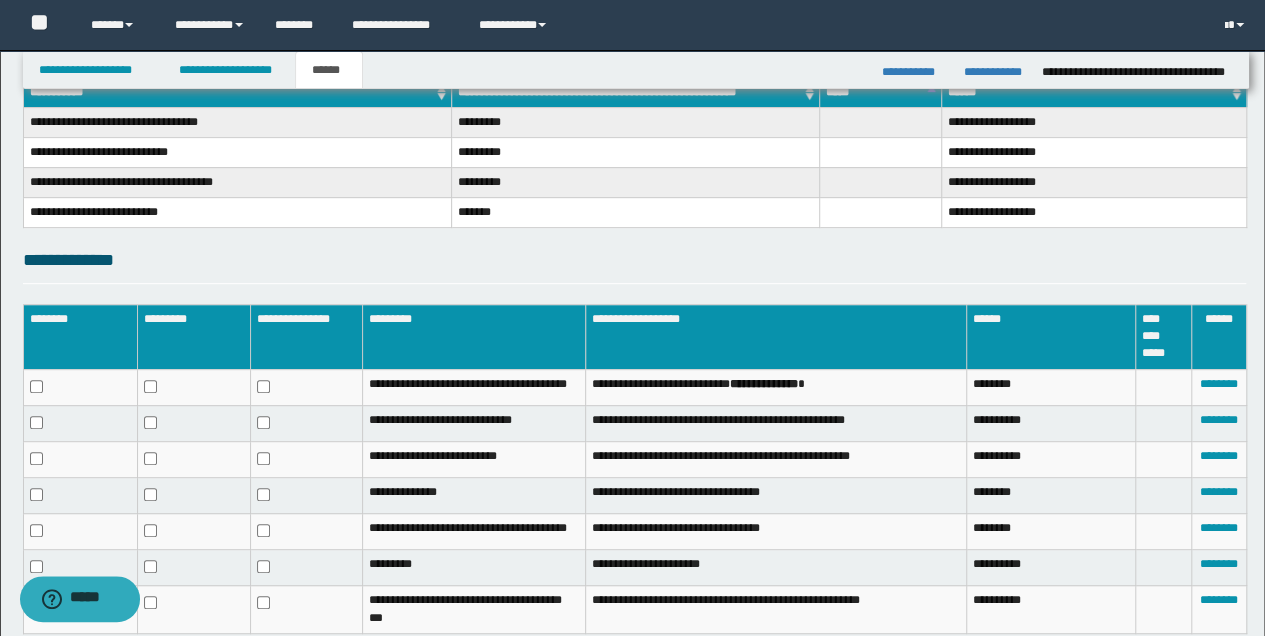 scroll, scrollTop: 471, scrollLeft: 0, axis: vertical 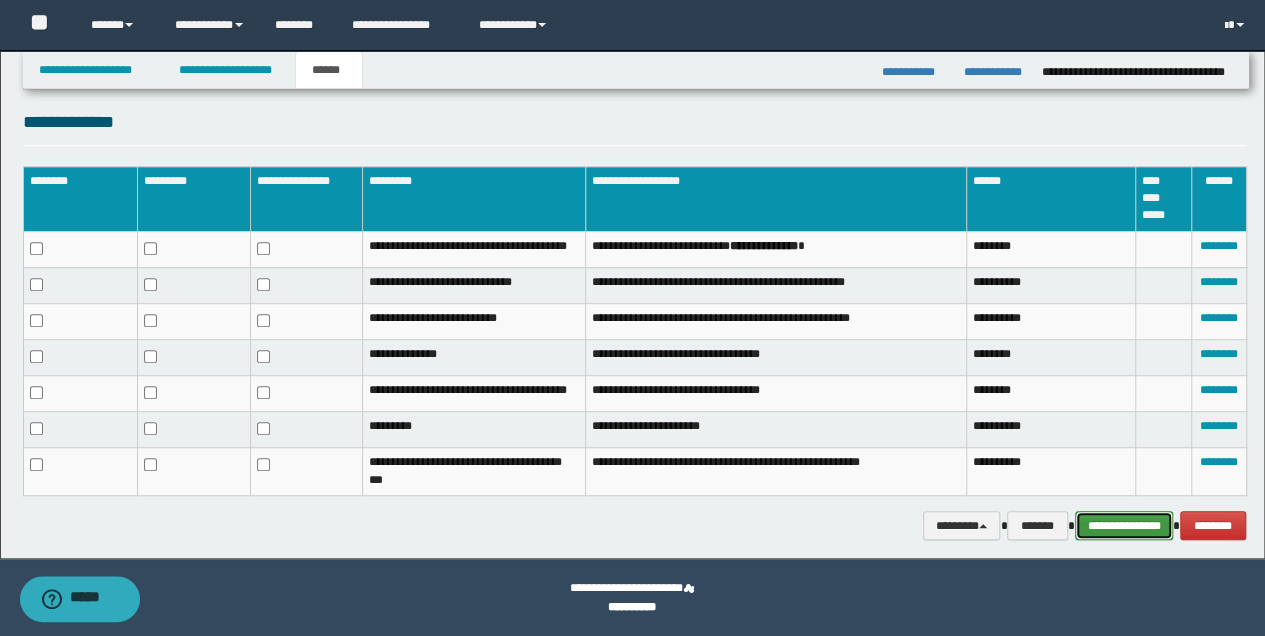 click on "**********" at bounding box center [1124, 525] 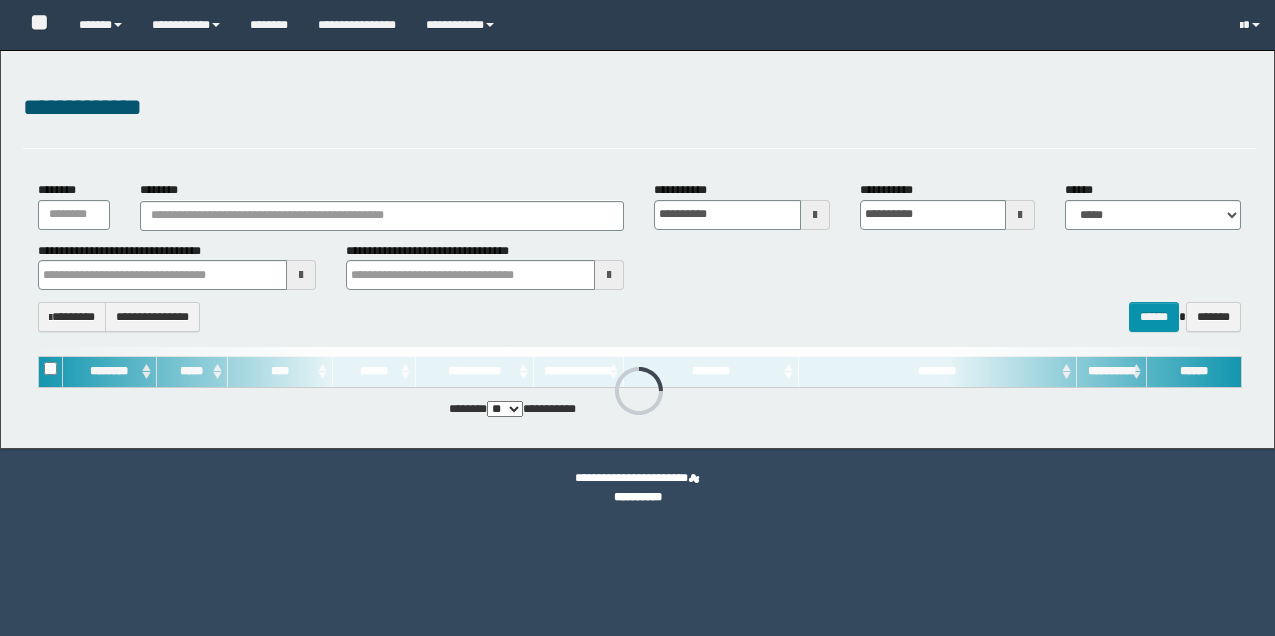 scroll, scrollTop: 0, scrollLeft: 0, axis: both 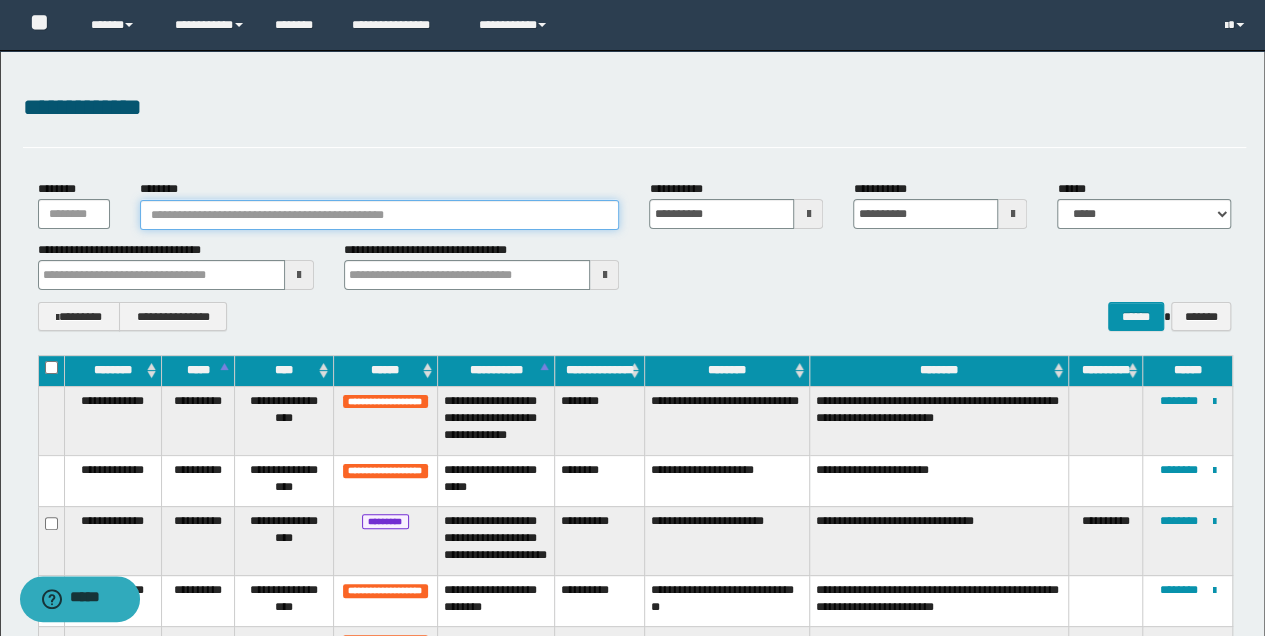 click on "********" at bounding box center [380, 215] 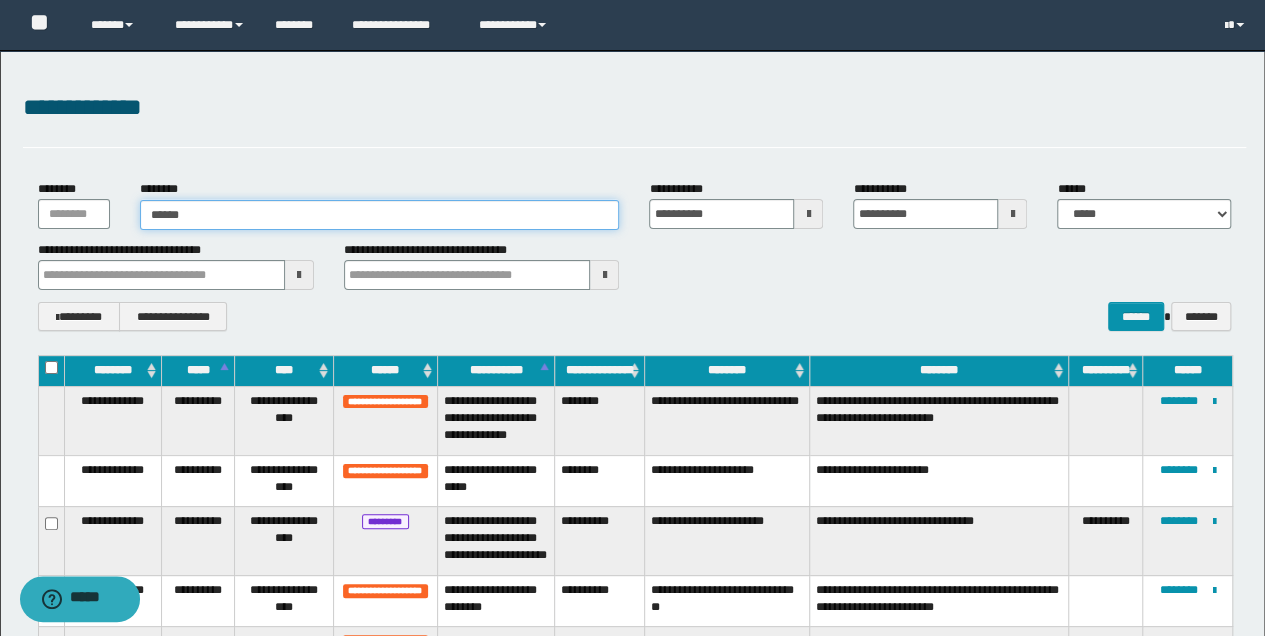 drag, startPoint x: 270, startPoint y: 215, endPoint x: 114, endPoint y: 218, distance: 156.02884 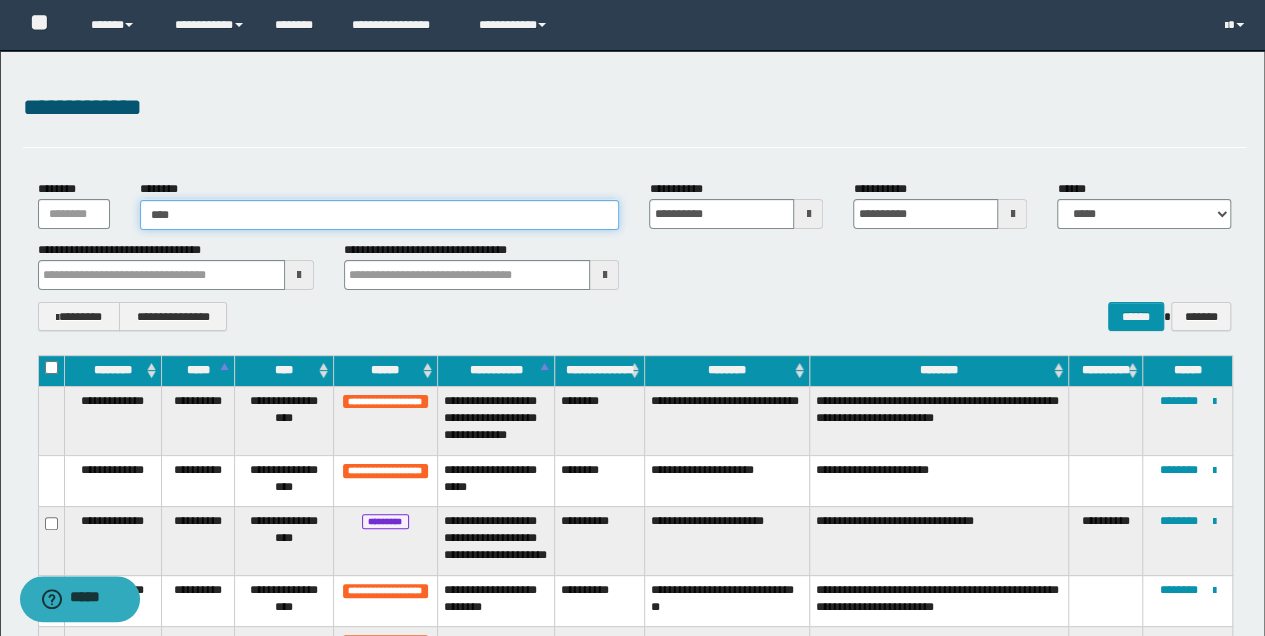 type on "*****" 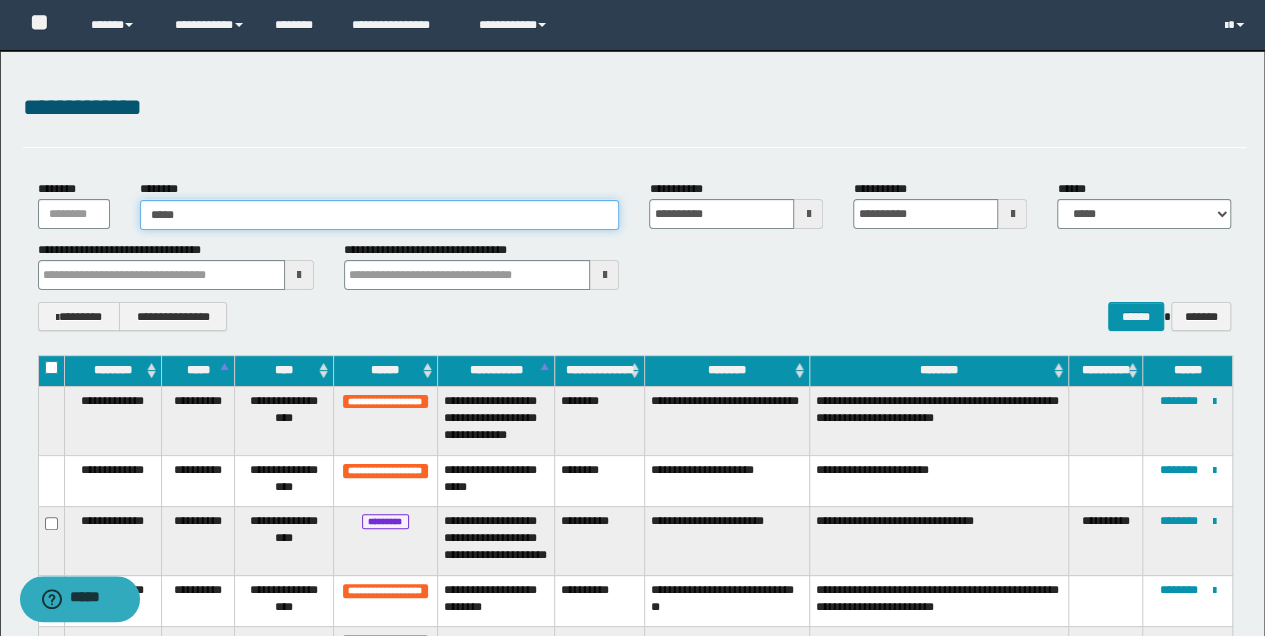 type on "*****" 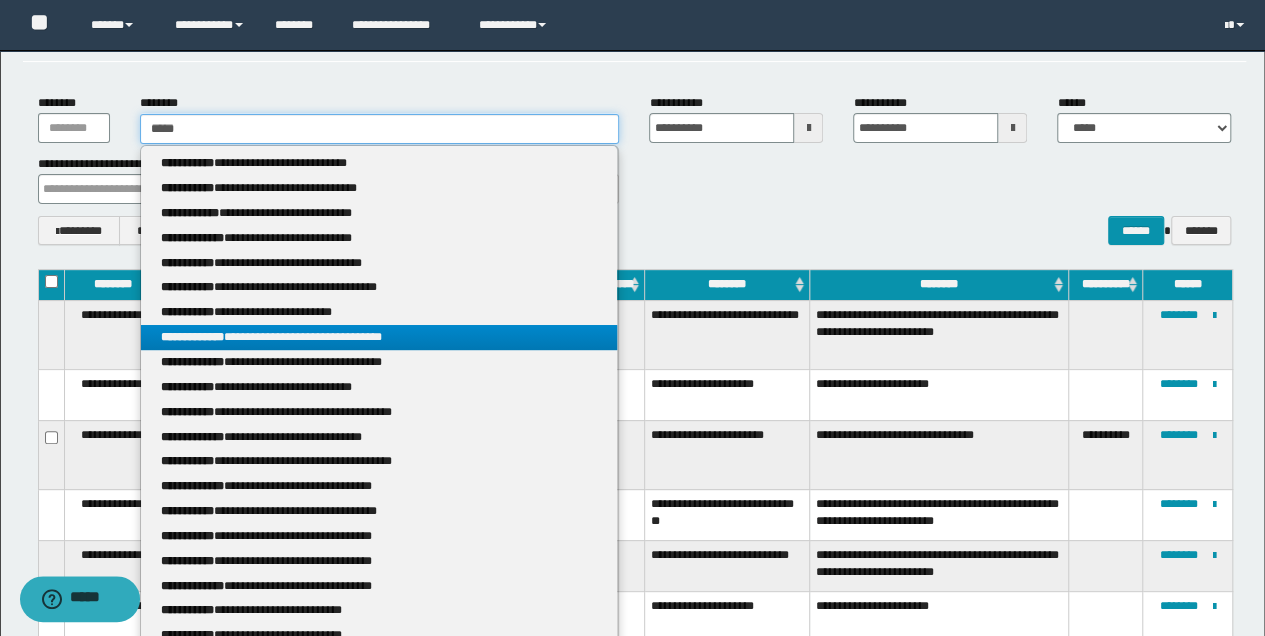 scroll, scrollTop: 266, scrollLeft: 0, axis: vertical 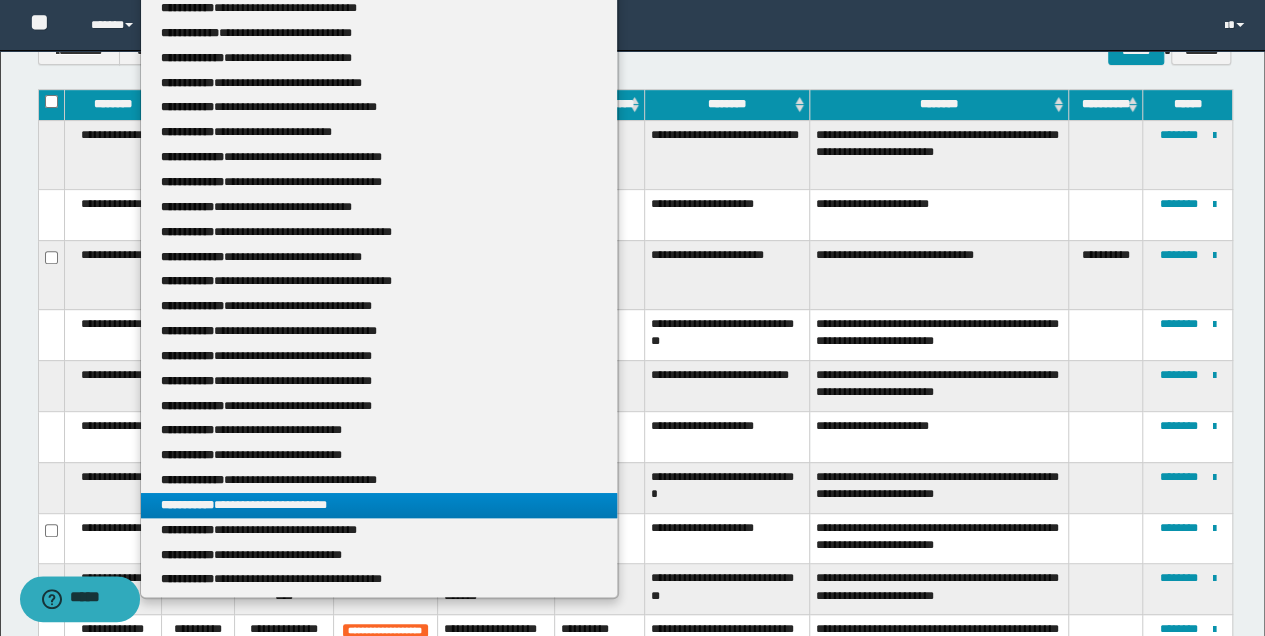 type on "*****" 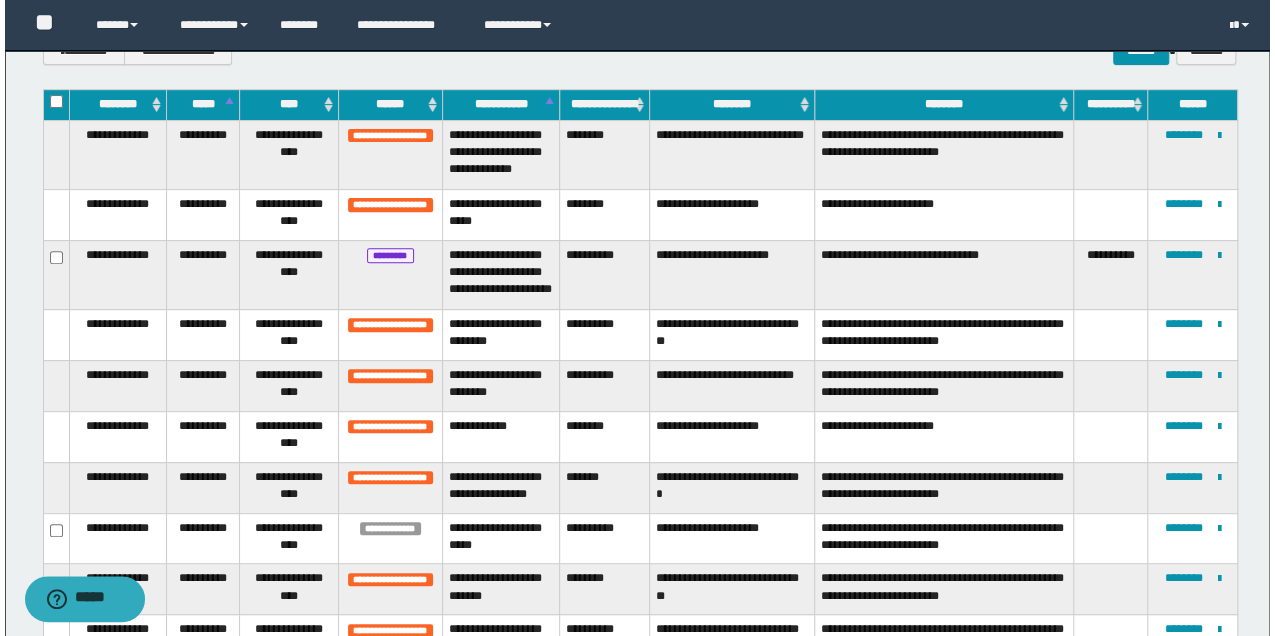 scroll, scrollTop: 0, scrollLeft: 0, axis: both 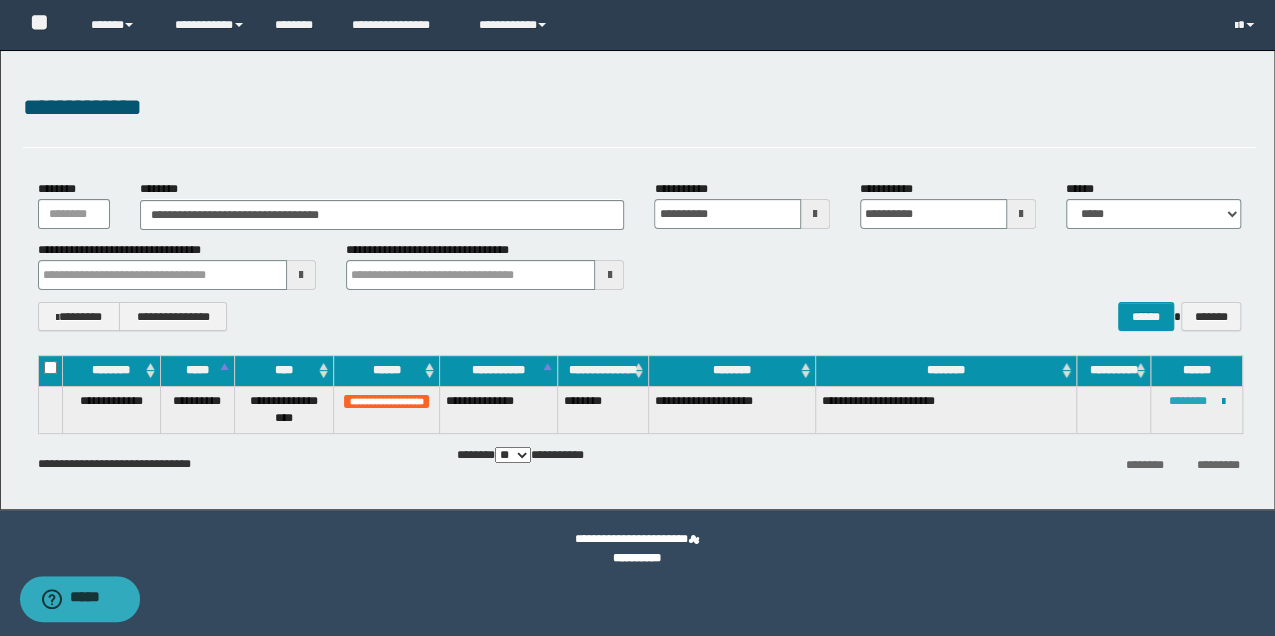 click on "********" at bounding box center (1188, 401) 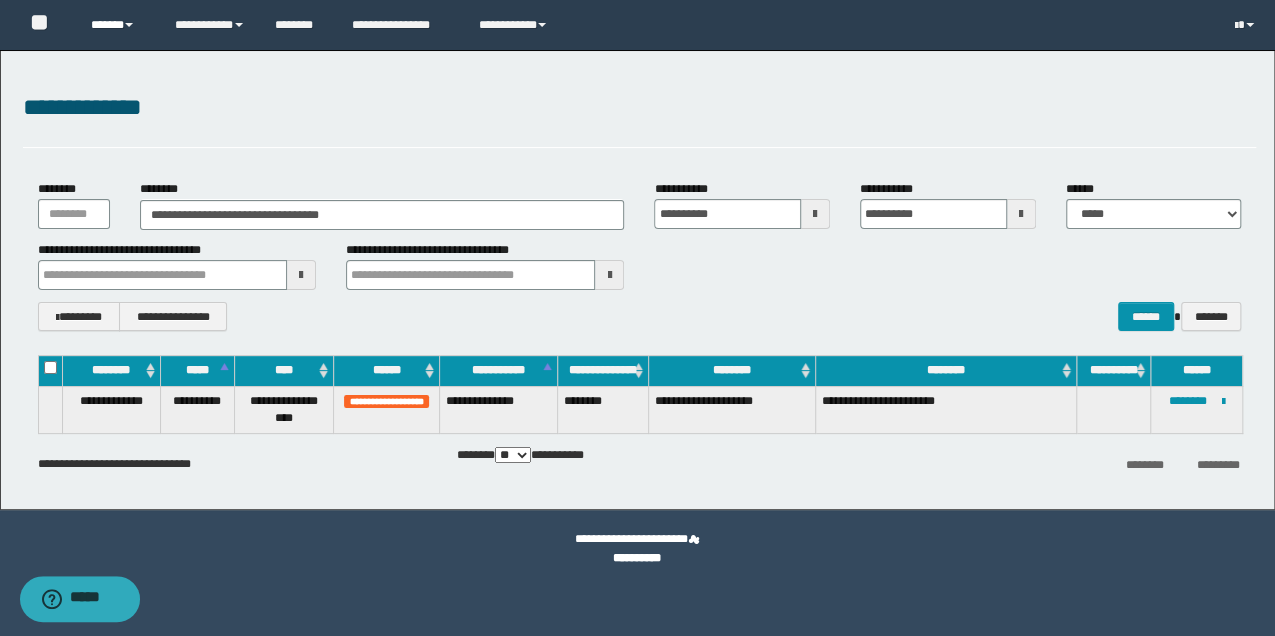 click at bounding box center (129, 25) 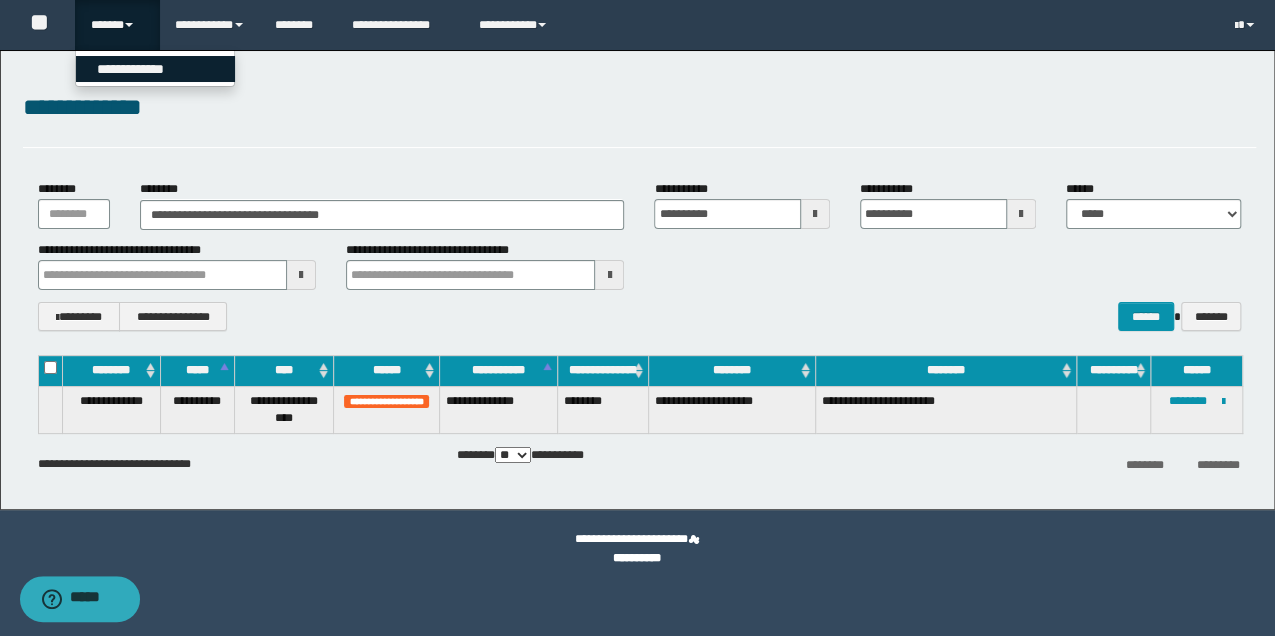 click on "**********" at bounding box center (155, 69) 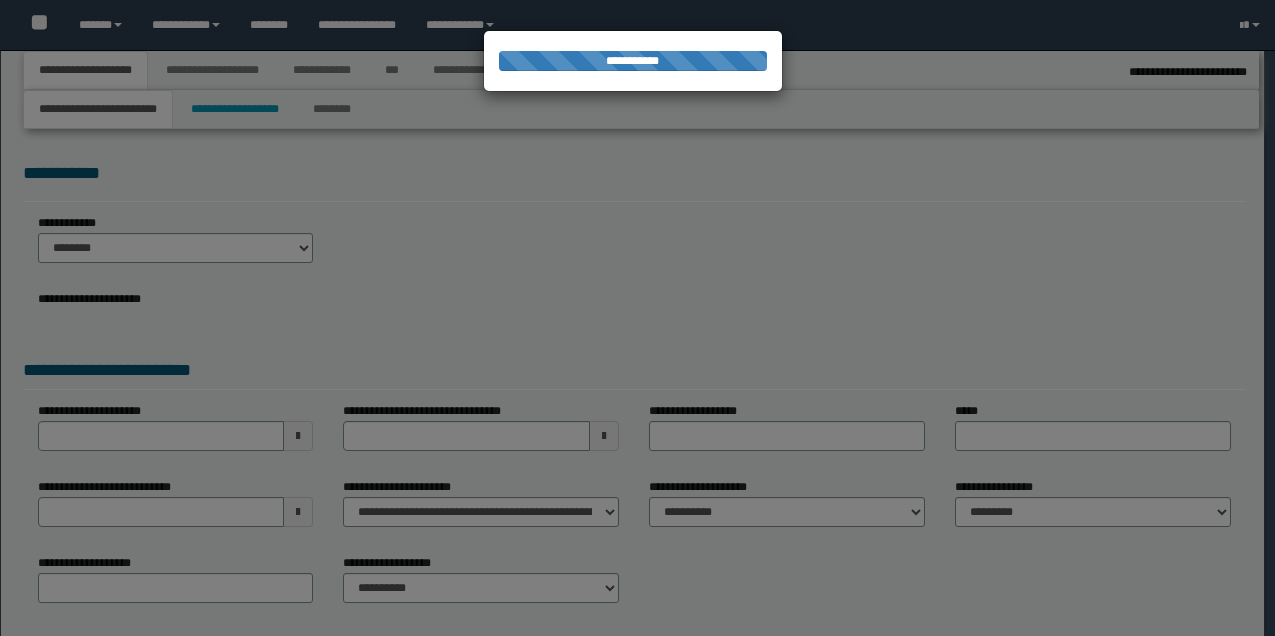 select on "*" 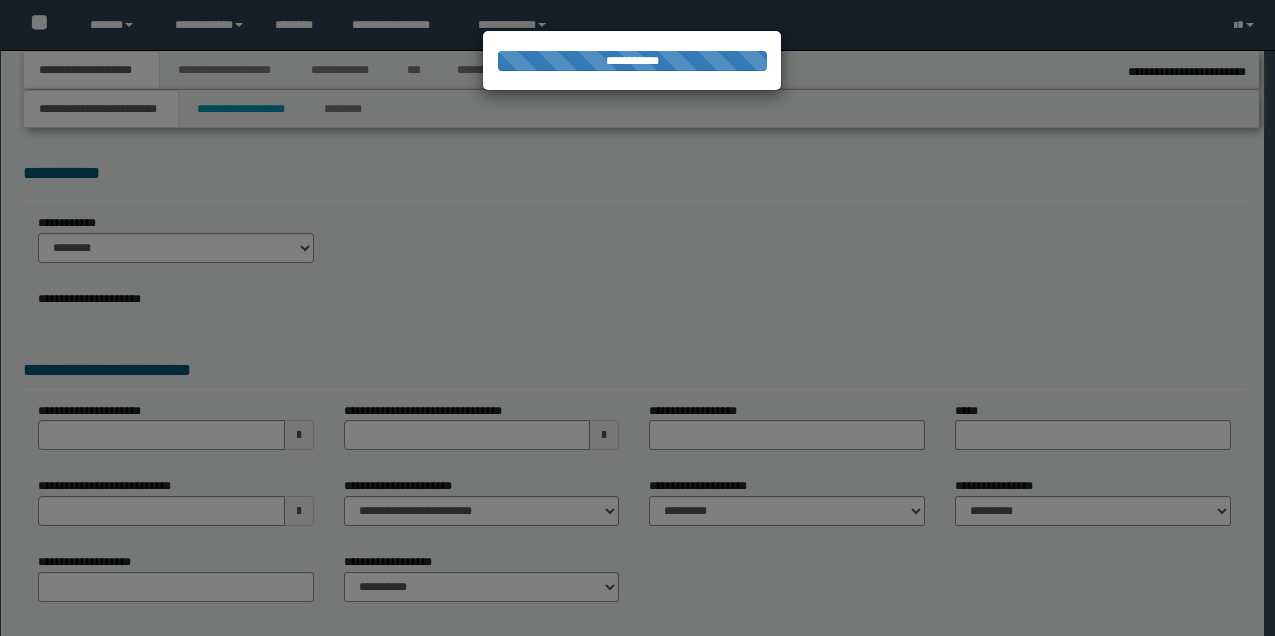 scroll, scrollTop: 0, scrollLeft: 0, axis: both 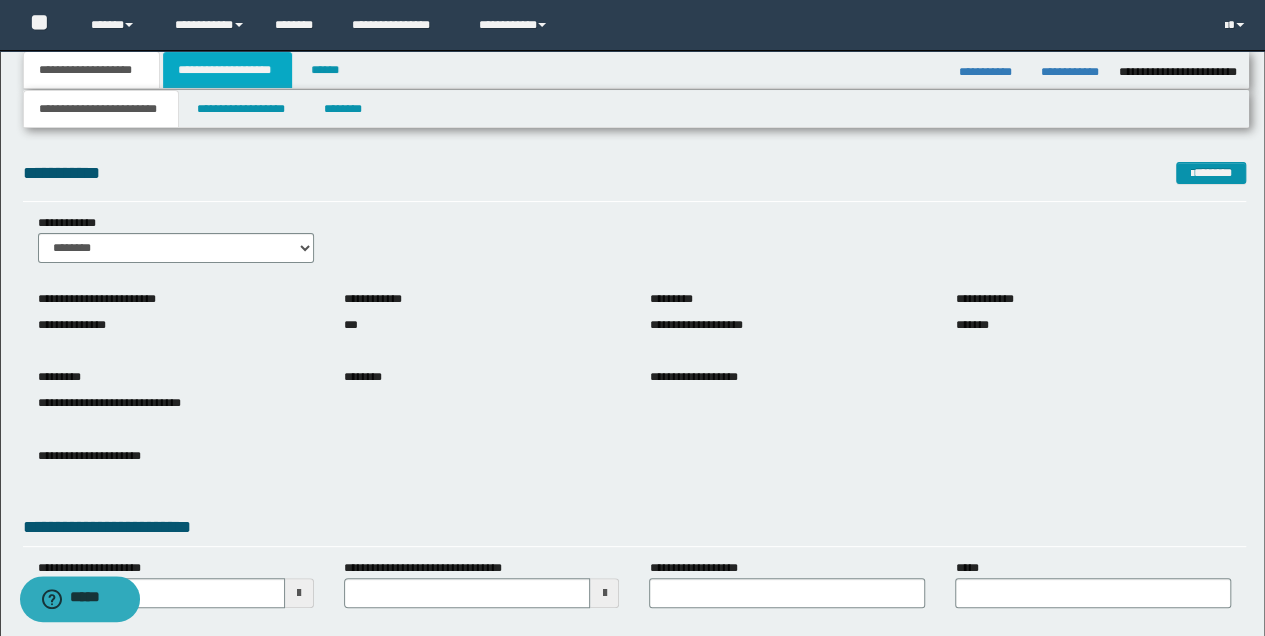 click on "**********" at bounding box center [227, 70] 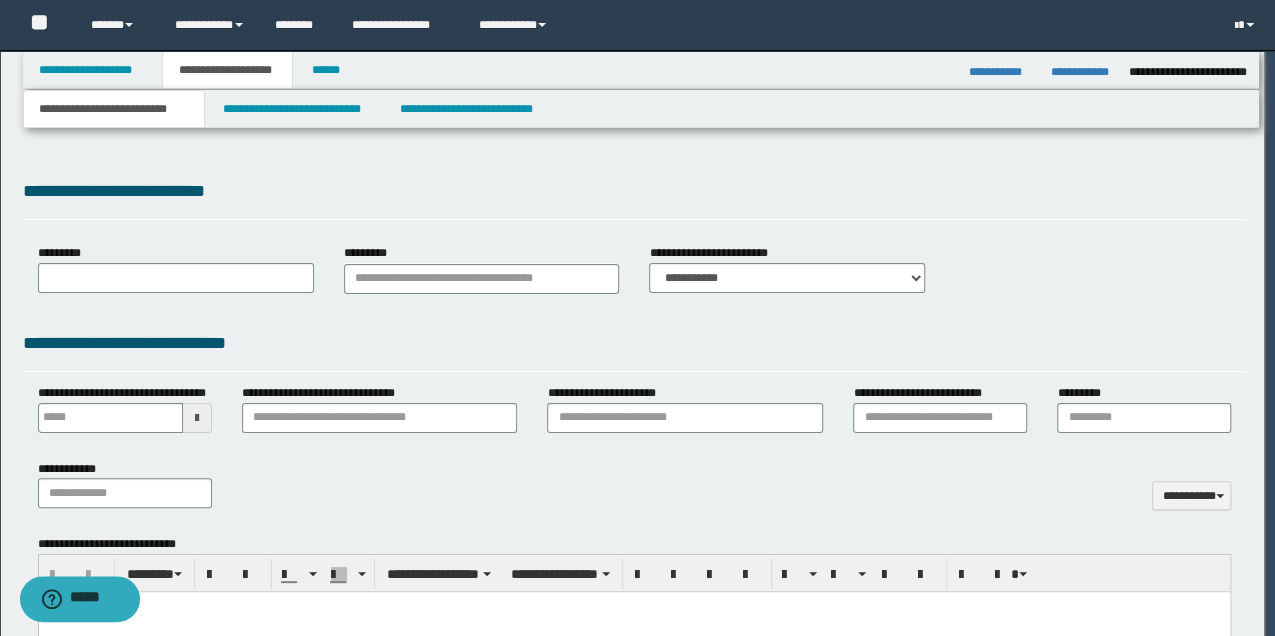type 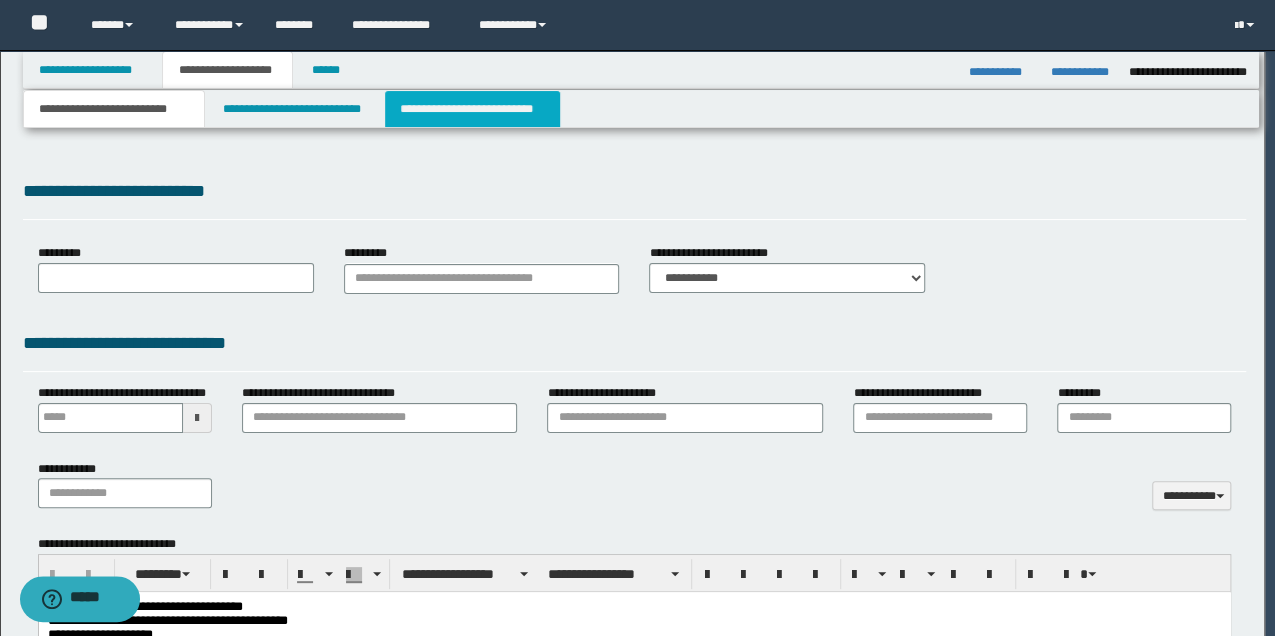 scroll, scrollTop: 0, scrollLeft: 0, axis: both 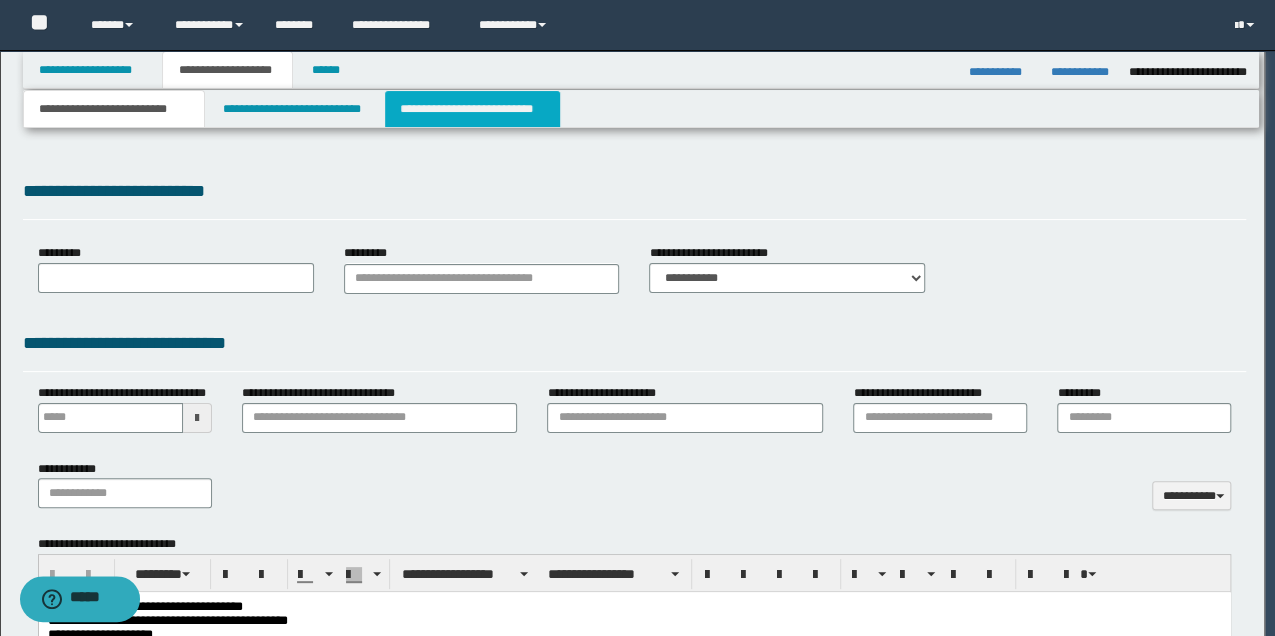 select on "*" 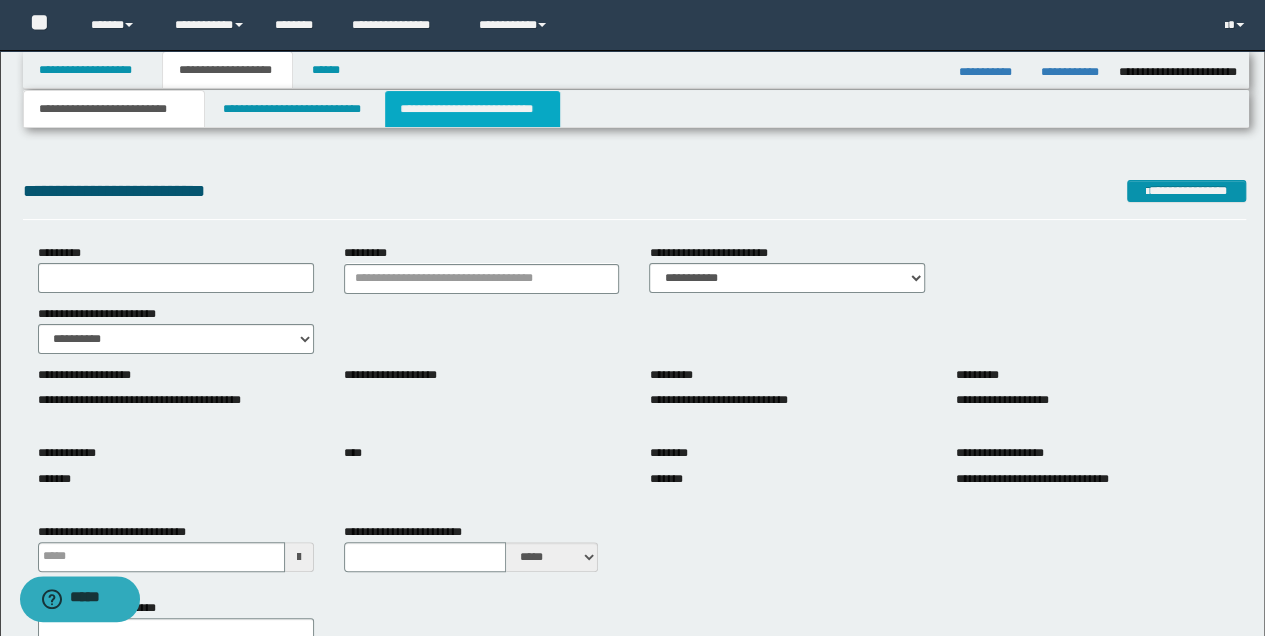 click on "**********" at bounding box center [472, 109] 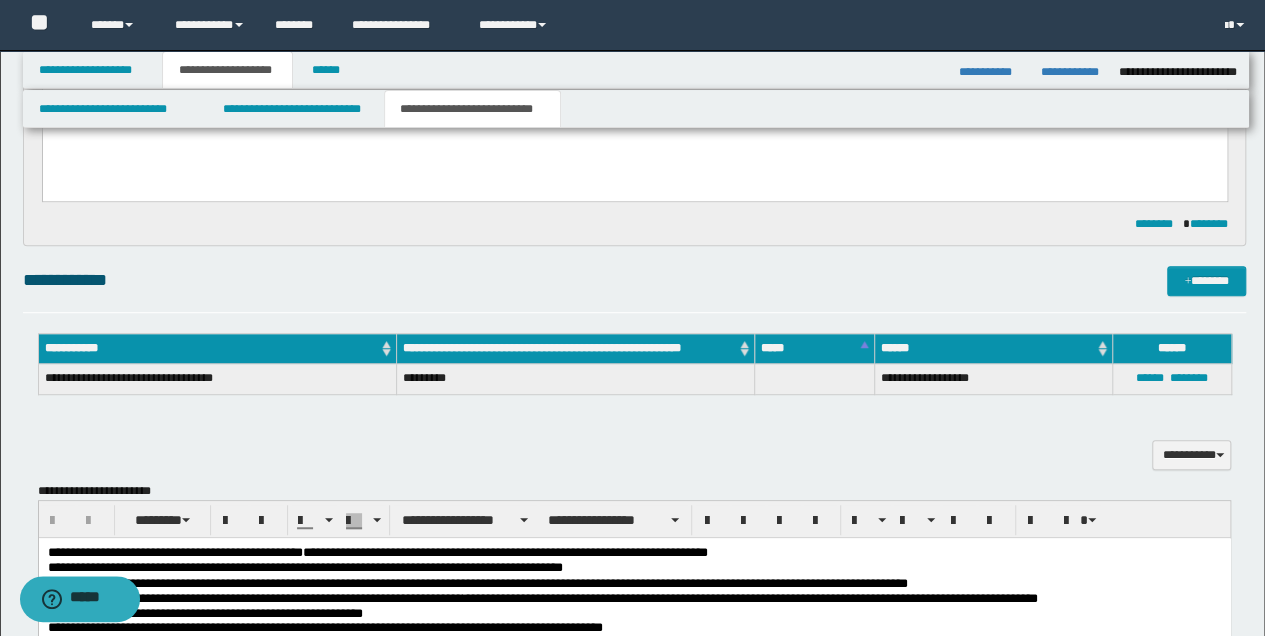 scroll, scrollTop: 533, scrollLeft: 0, axis: vertical 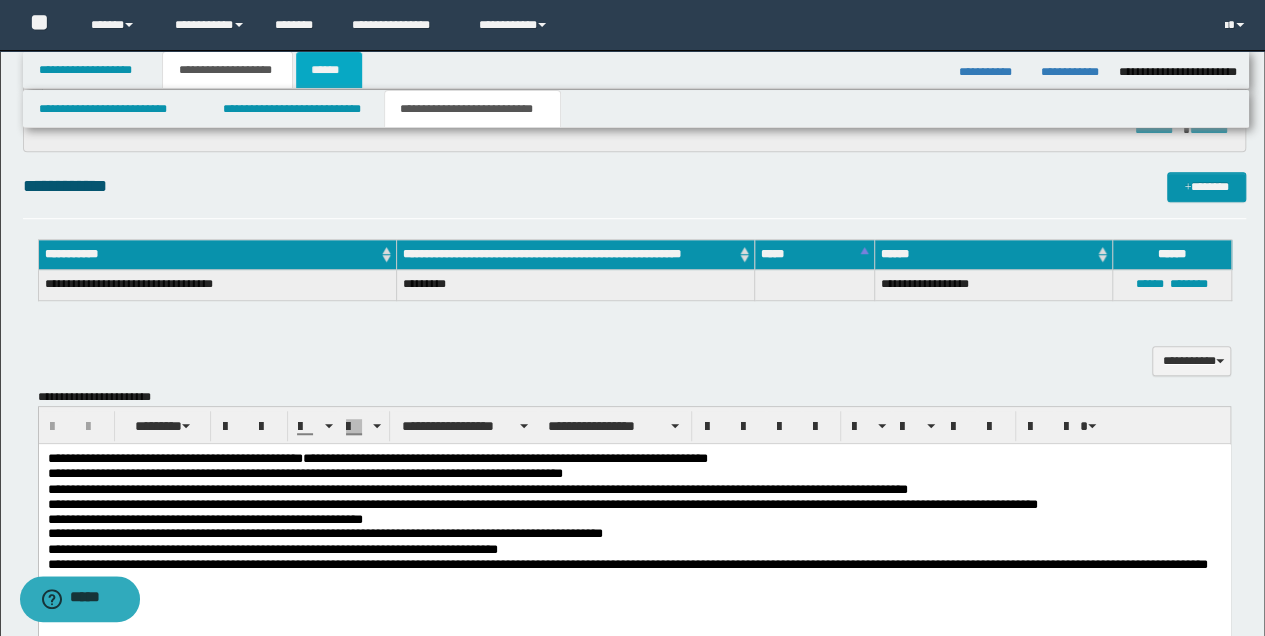click on "******" at bounding box center (329, 70) 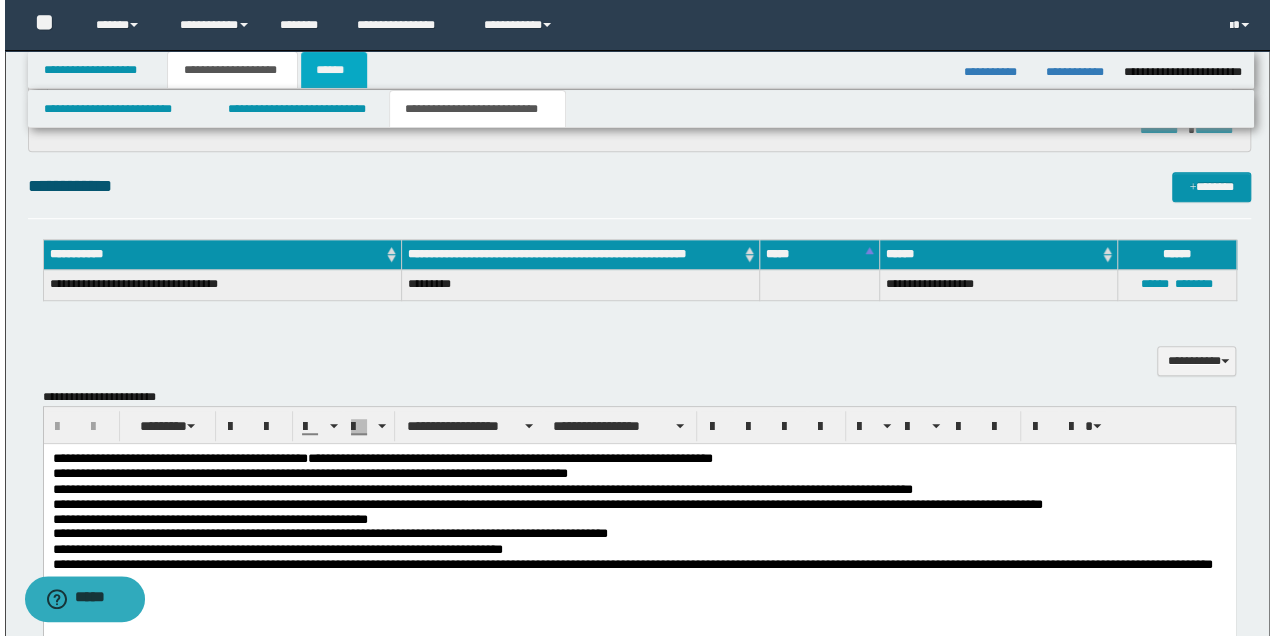 scroll, scrollTop: 0, scrollLeft: 0, axis: both 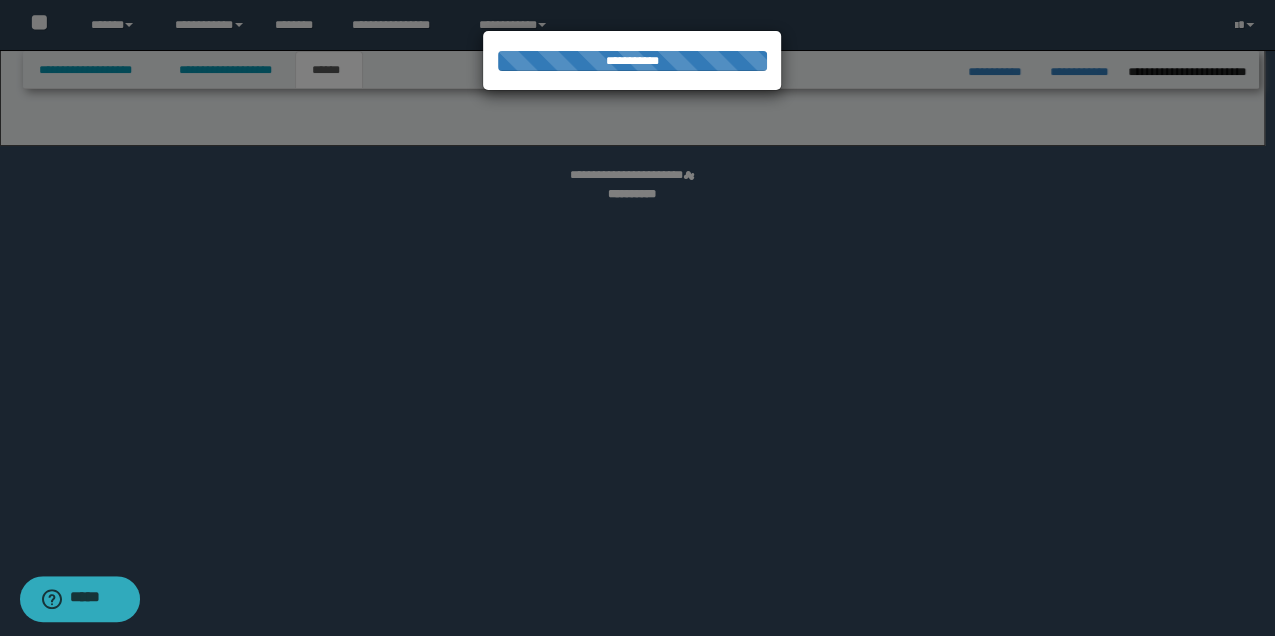 select on "*" 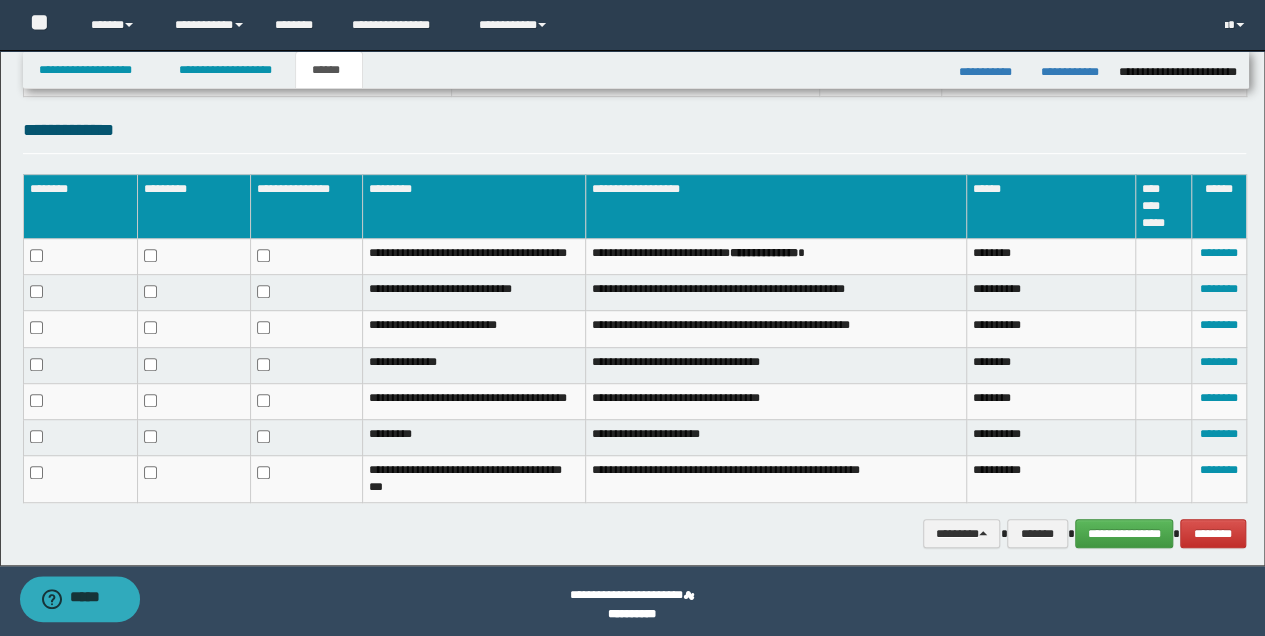 scroll, scrollTop: 382, scrollLeft: 0, axis: vertical 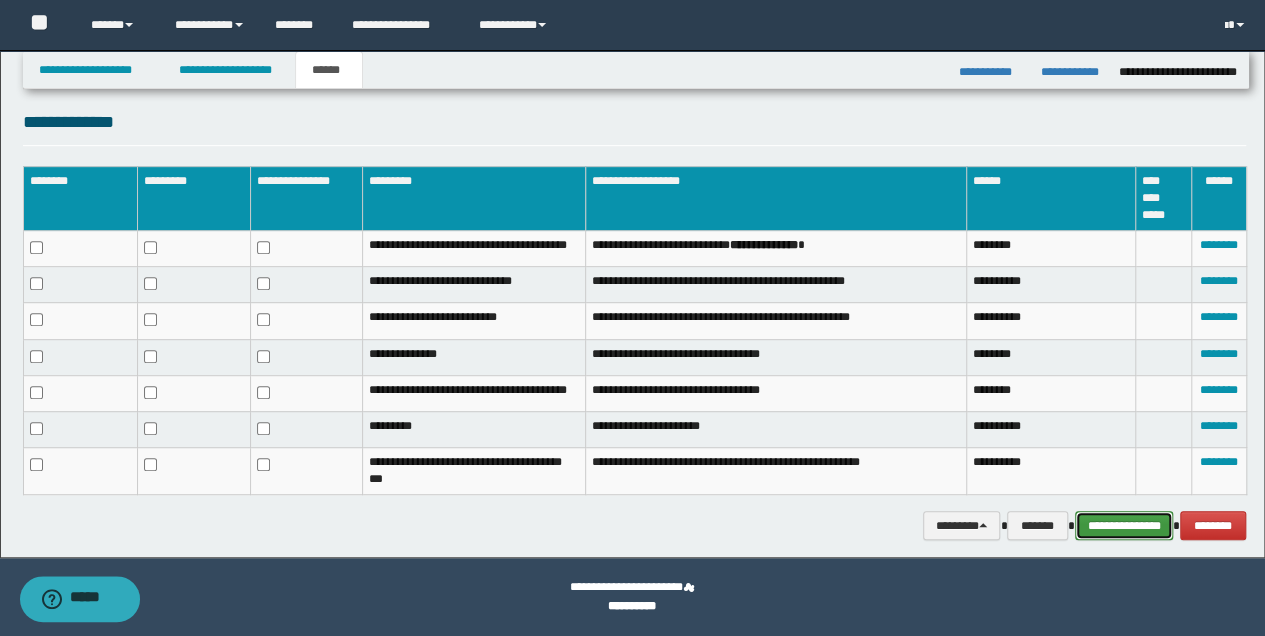click on "**********" at bounding box center [1124, 525] 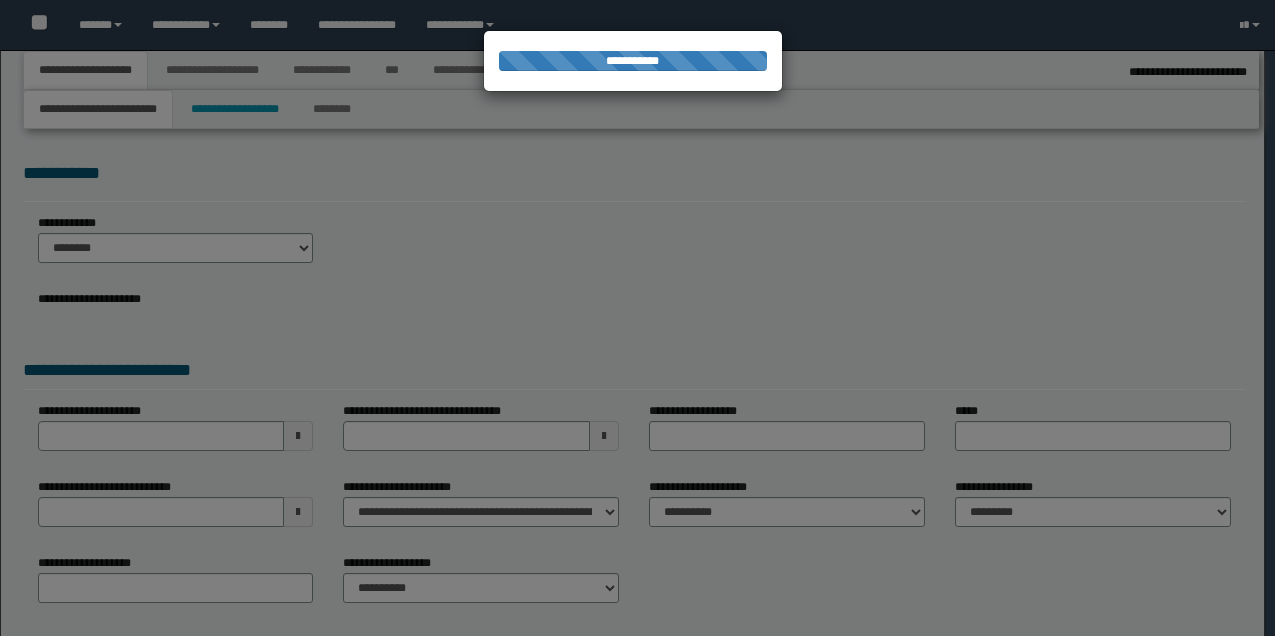 select on "*" 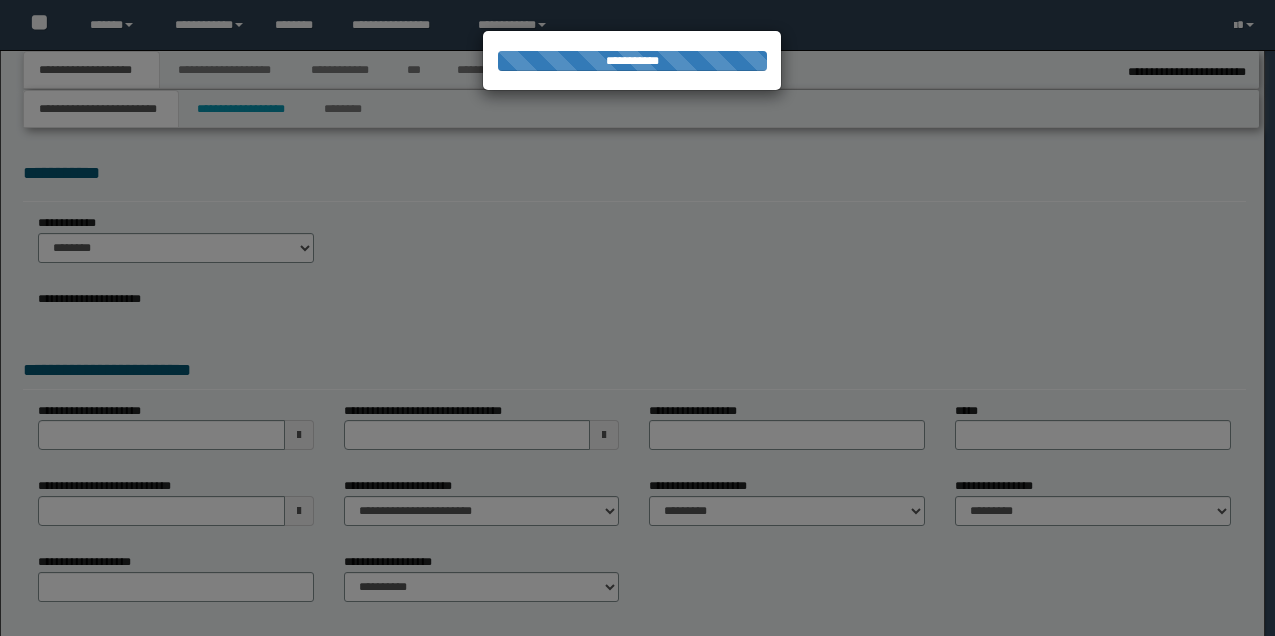 scroll, scrollTop: 0, scrollLeft: 0, axis: both 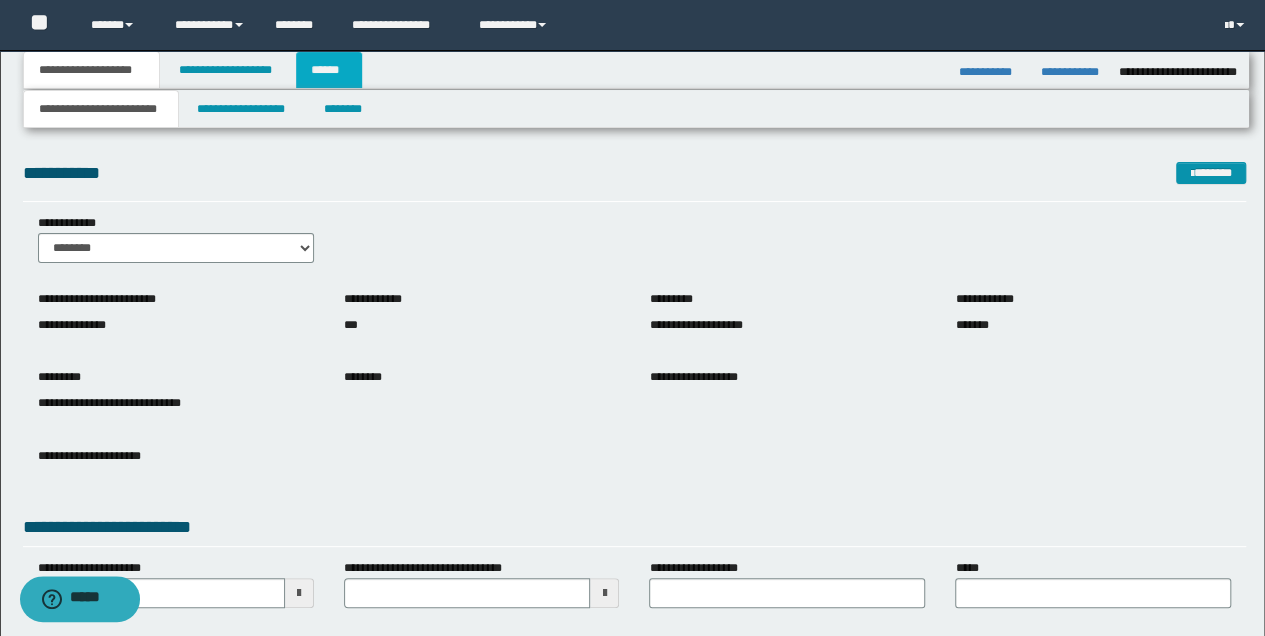click on "******" at bounding box center [329, 70] 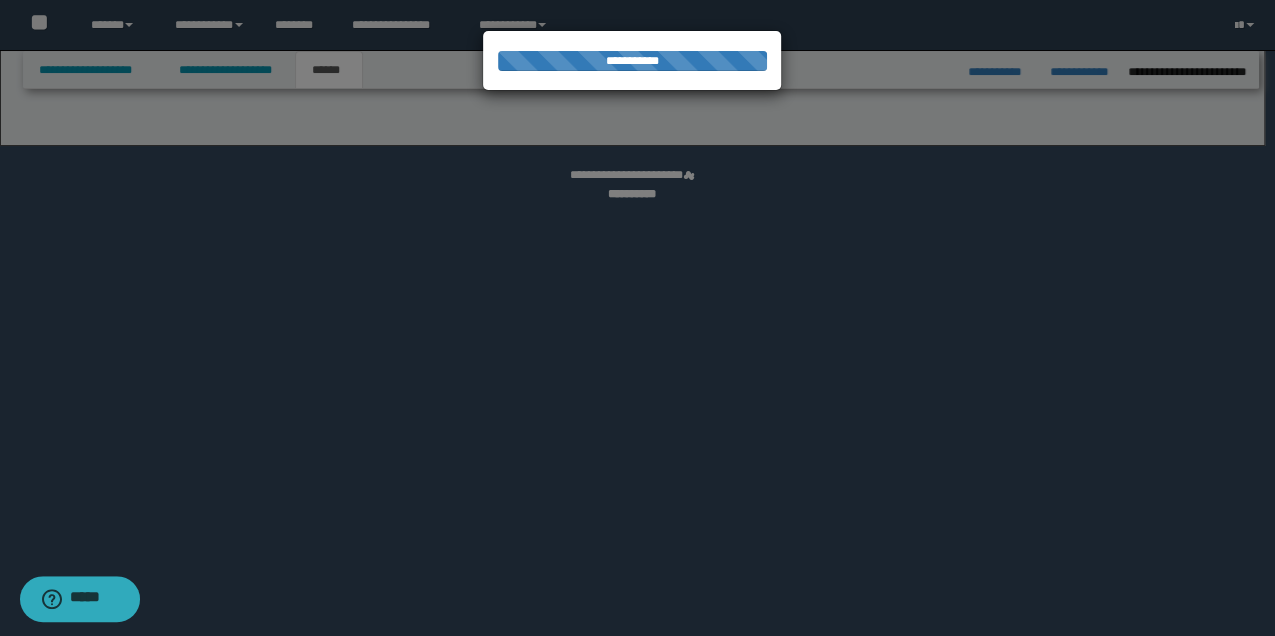select on "*" 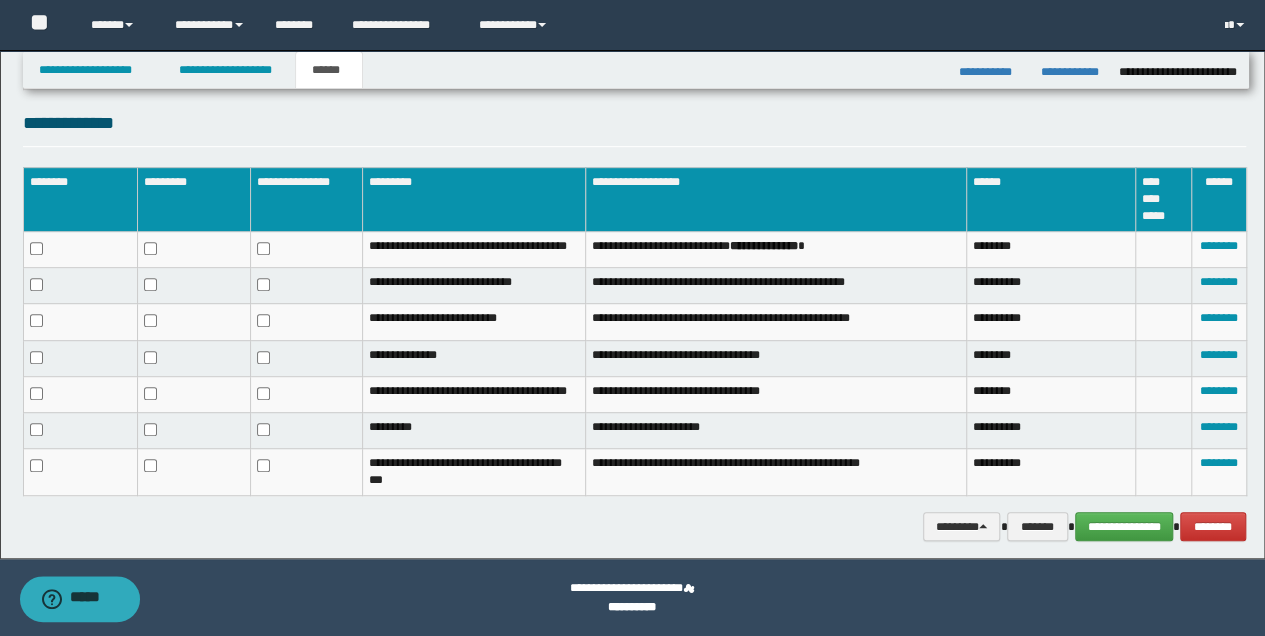 scroll, scrollTop: 382, scrollLeft: 0, axis: vertical 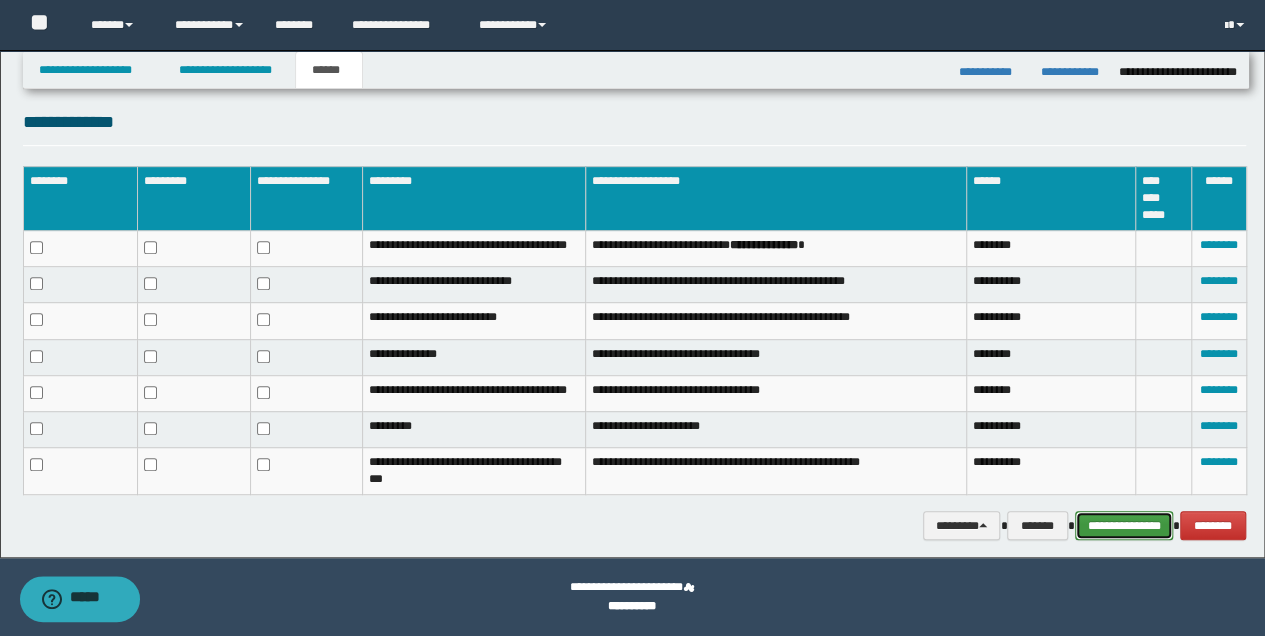 click on "**********" at bounding box center (1124, 525) 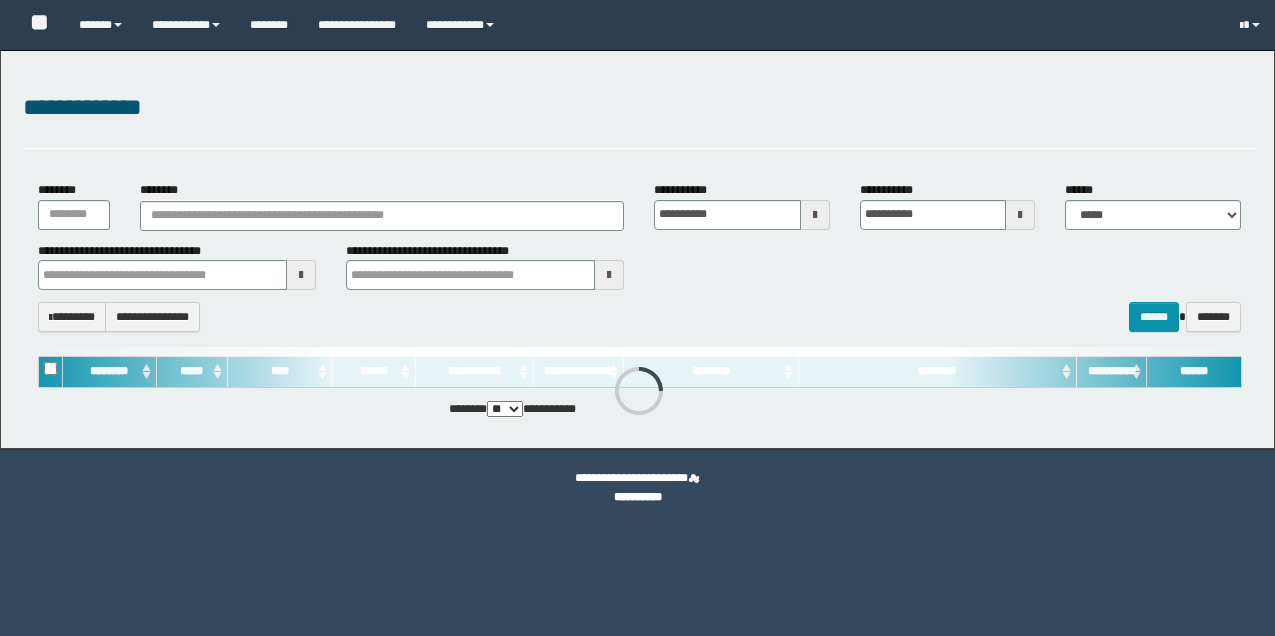 scroll, scrollTop: 0, scrollLeft: 0, axis: both 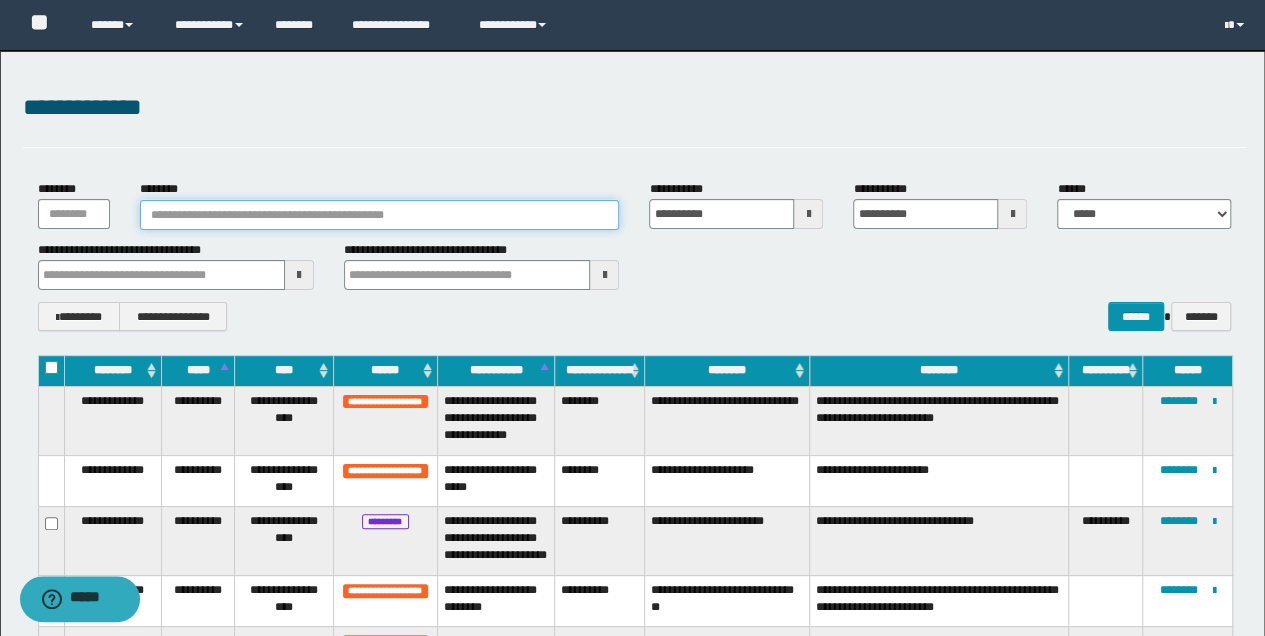 click on "********" at bounding box center (380, 215) 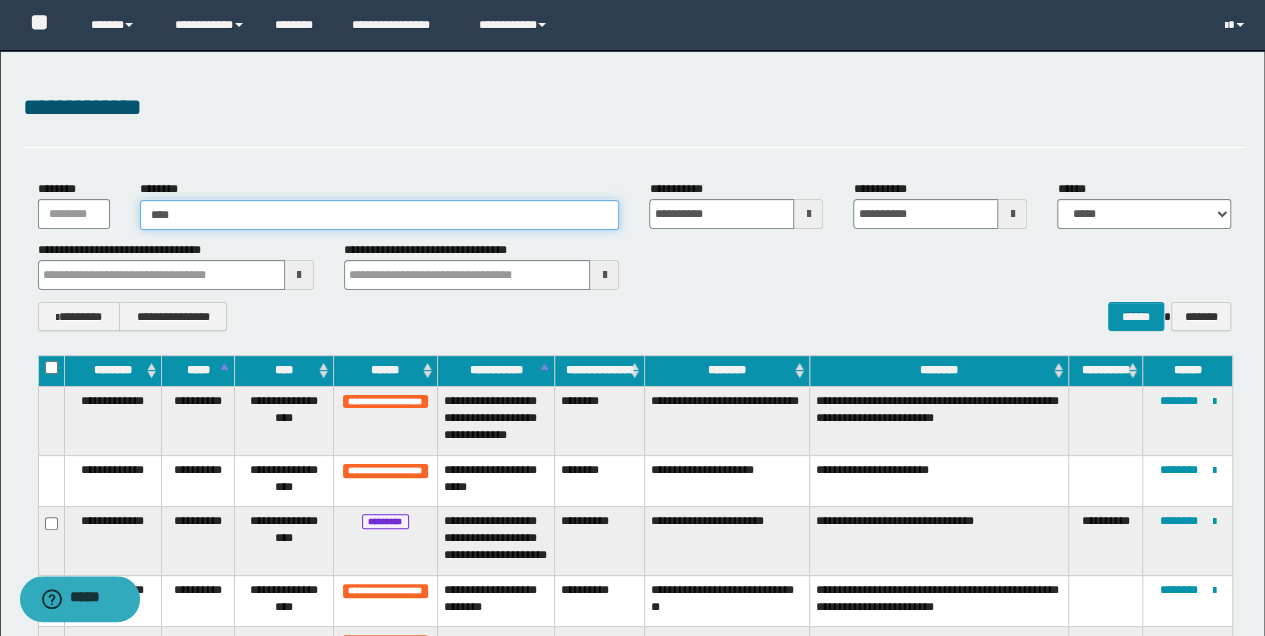 type on "*****" 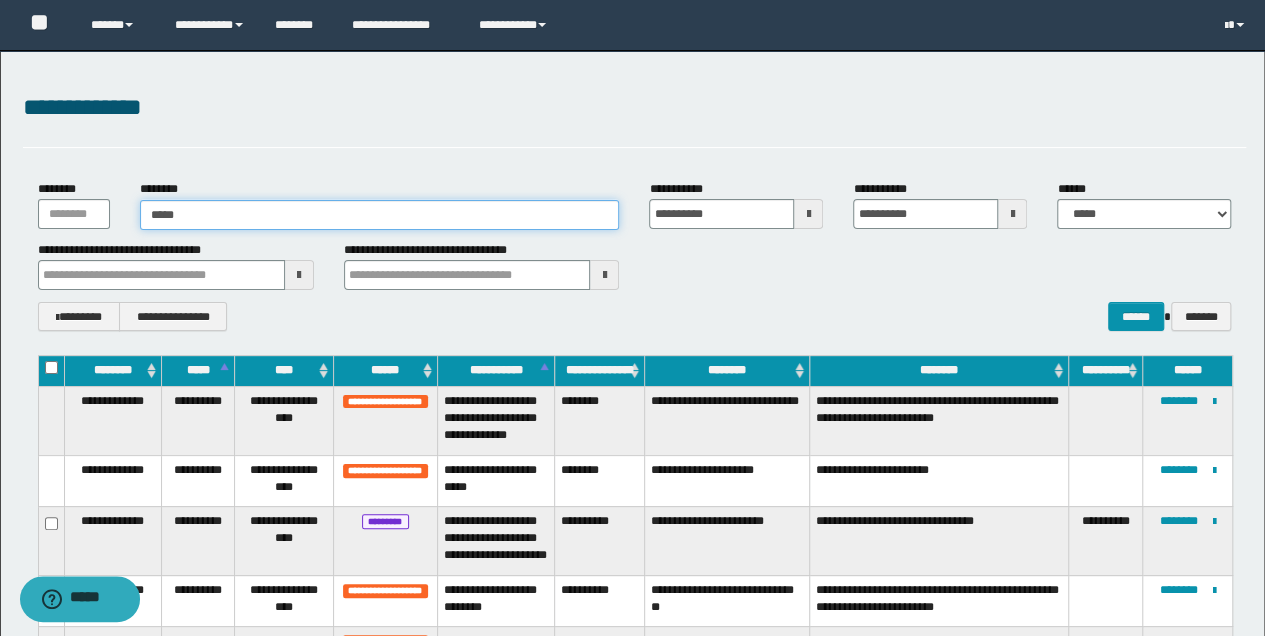type on "*****" 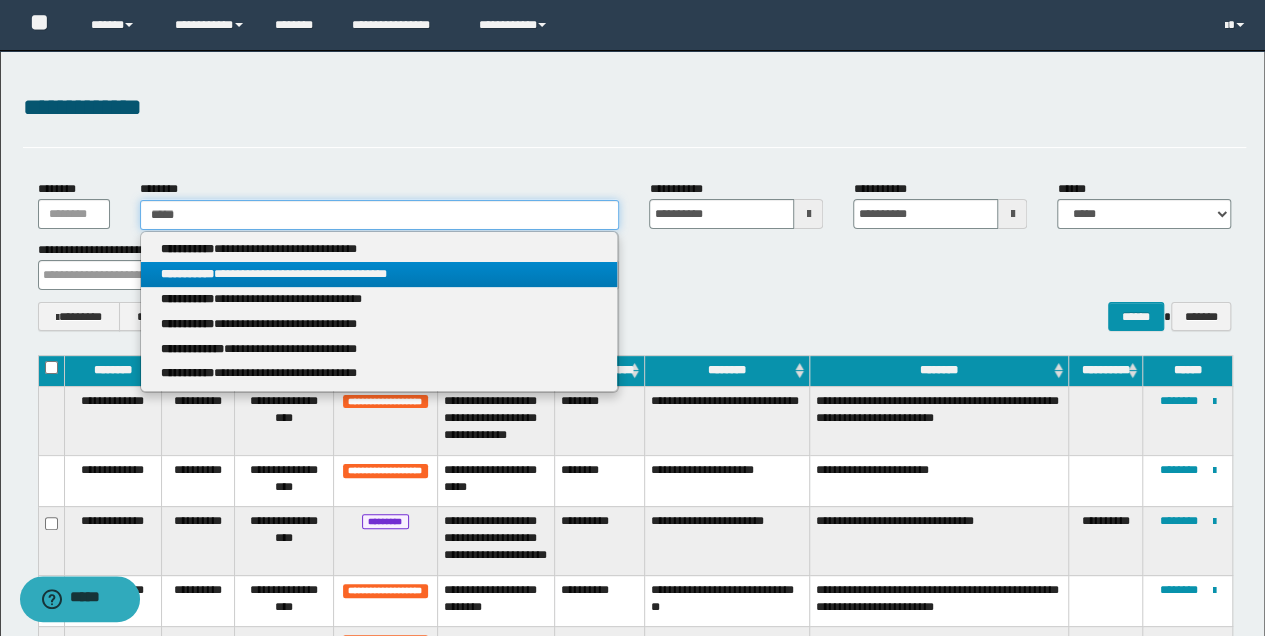 type on "*****" 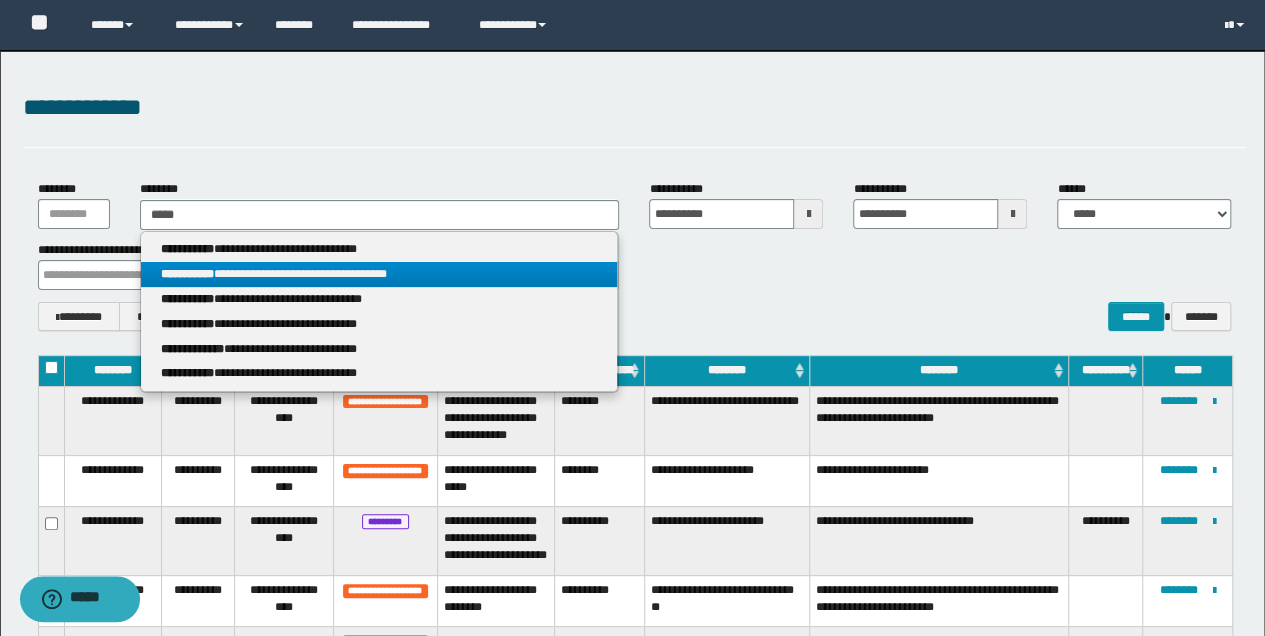 click on "**********" at bounding box center [379, 274] 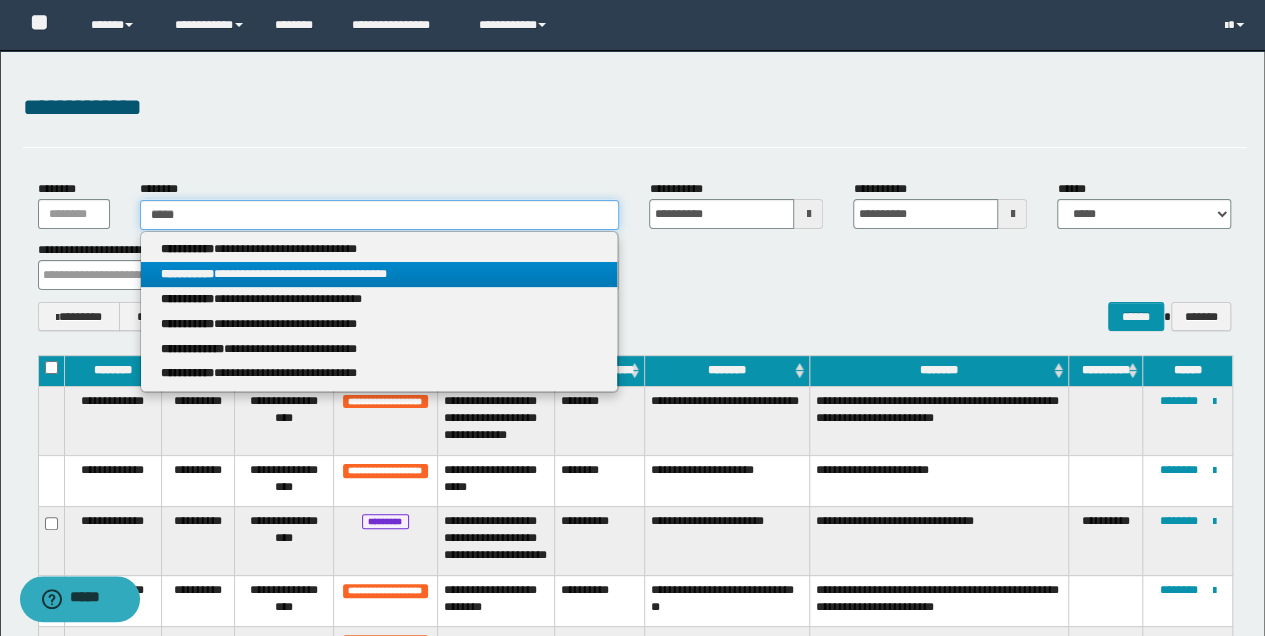 type 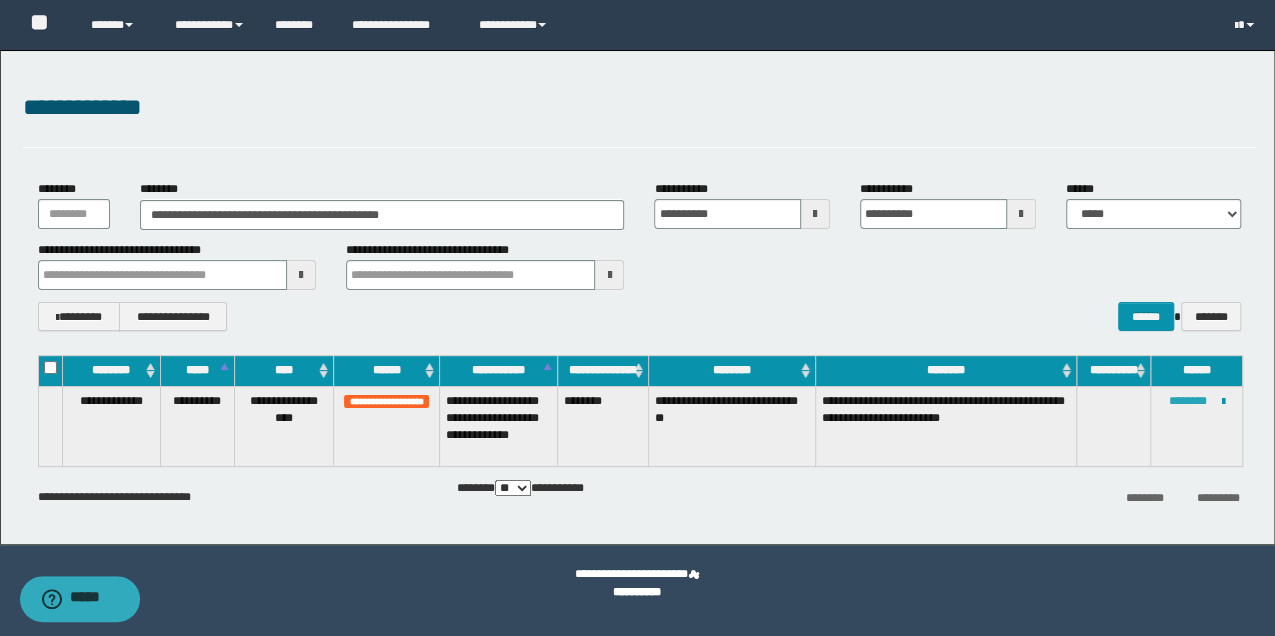 click on "********" at bounding box center [1188, 401] 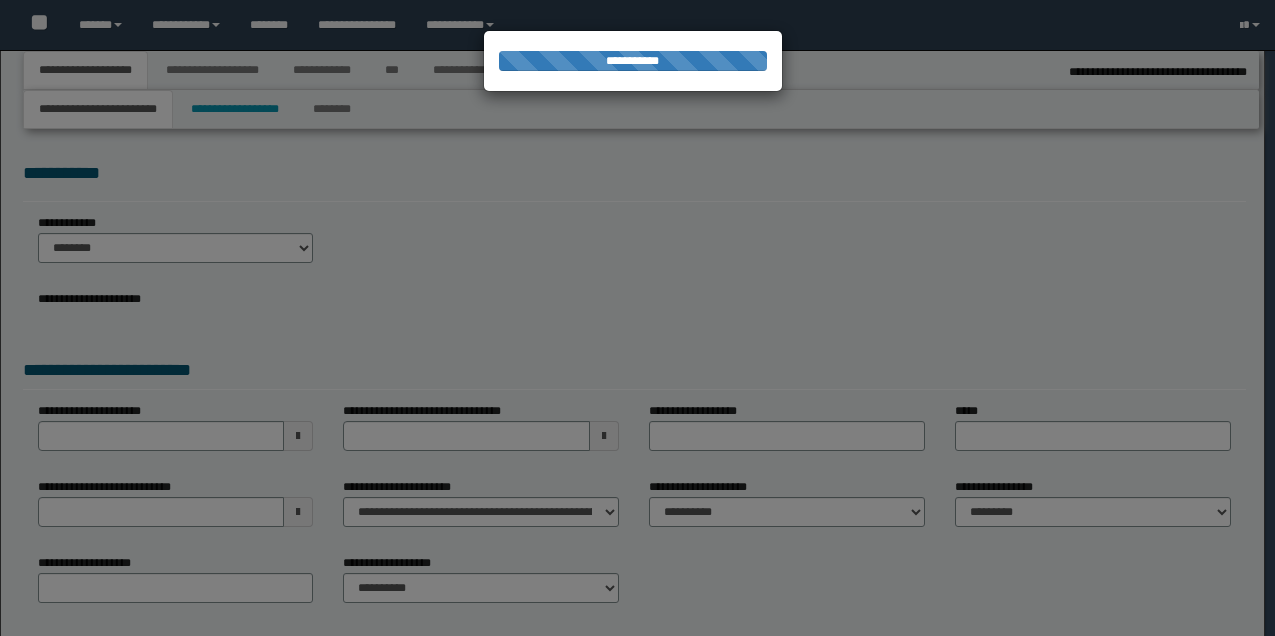 select on "*" 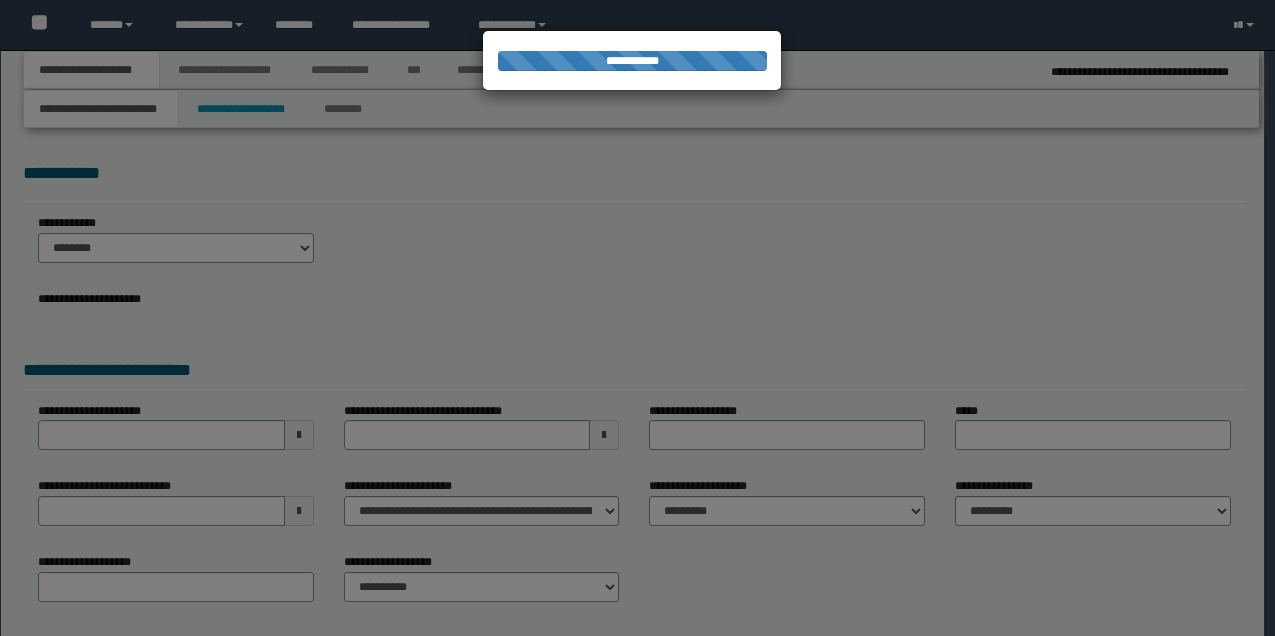 scroll, scrollTop: 0, scrollLeft: 0, axis: both 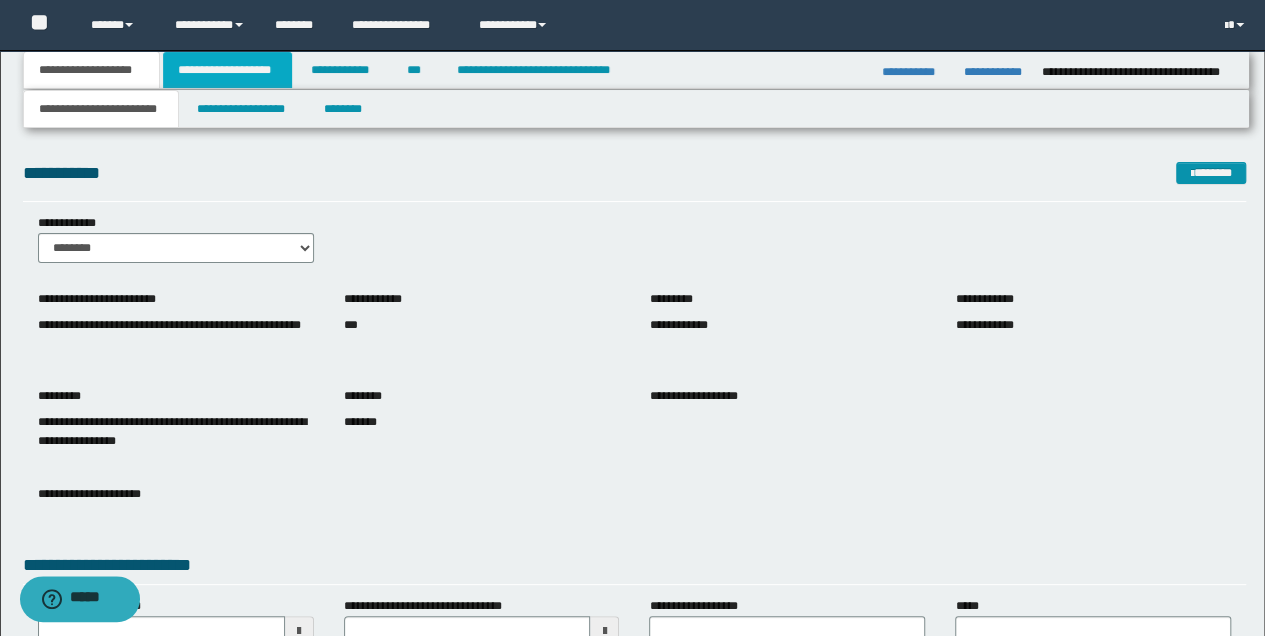 click on "**********" at bounding box center (227, 70) 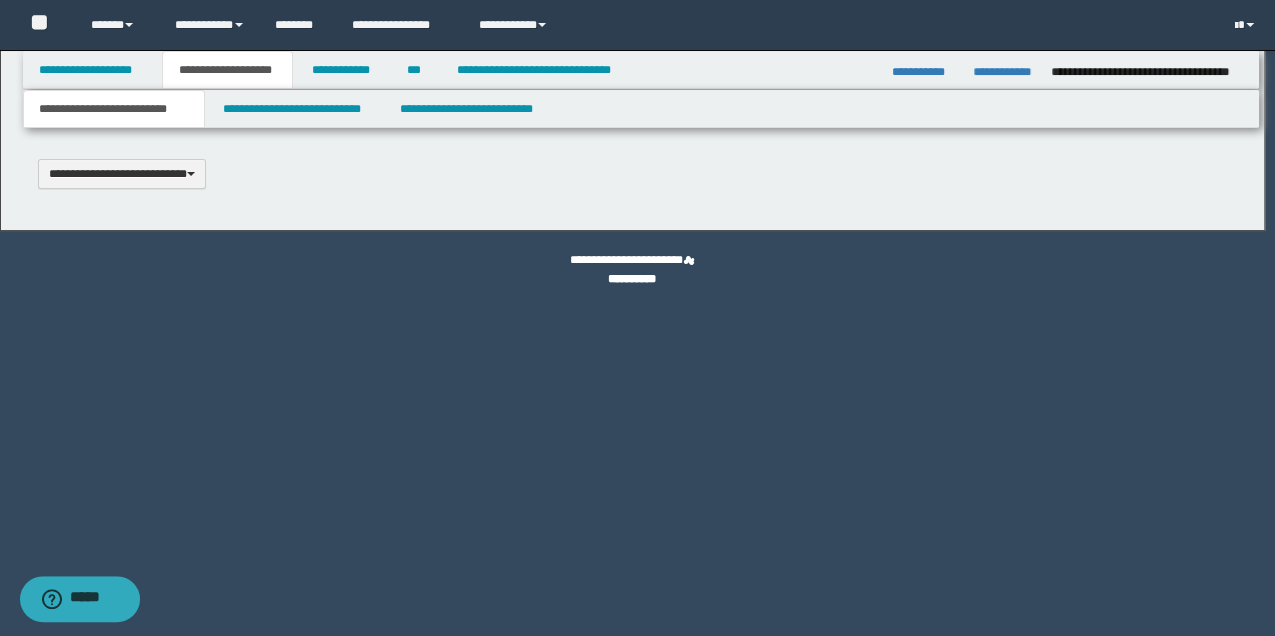 type 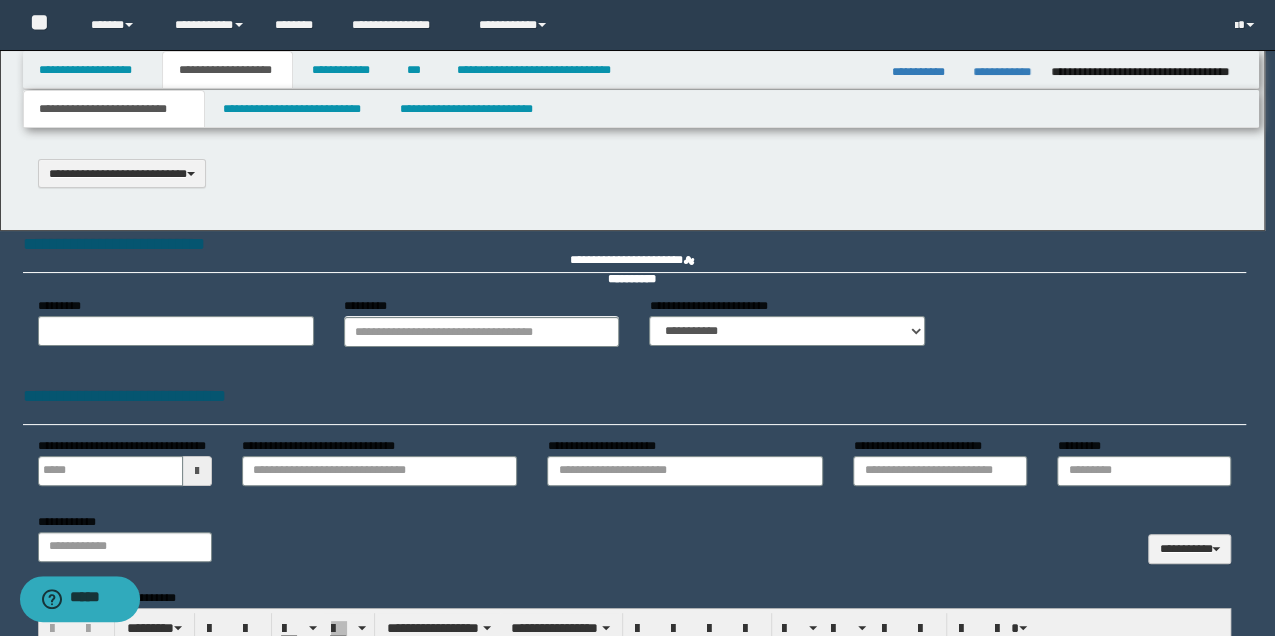 select on "*" 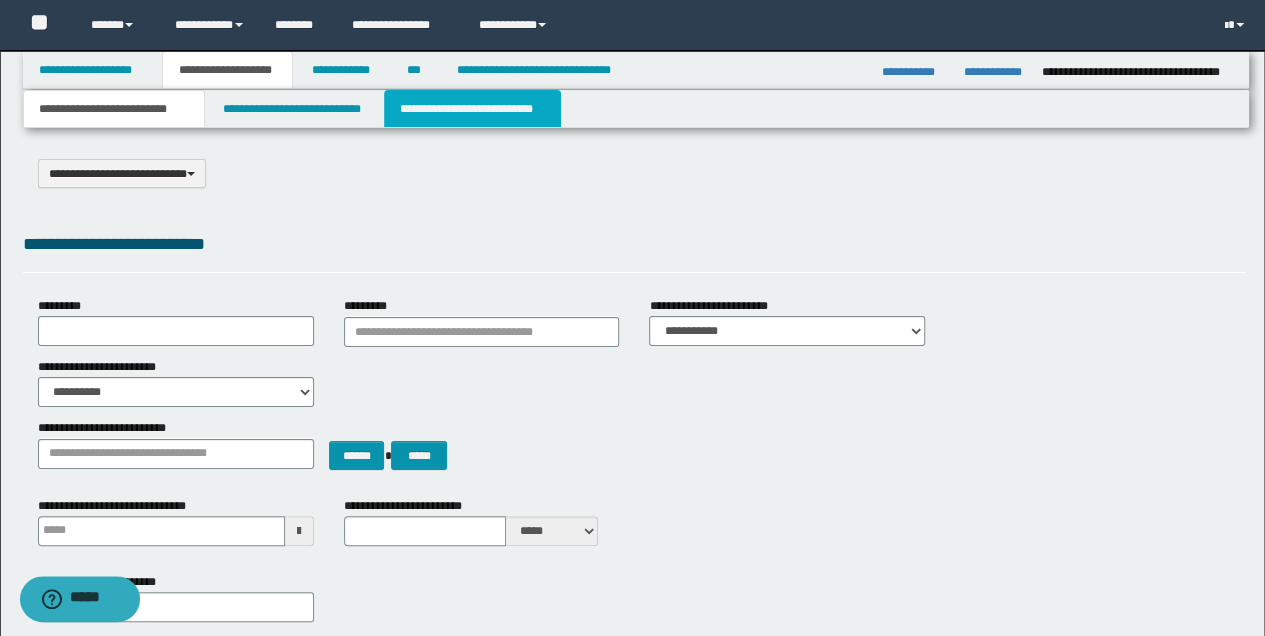 click on "**********" at bounding box center [472, 109] 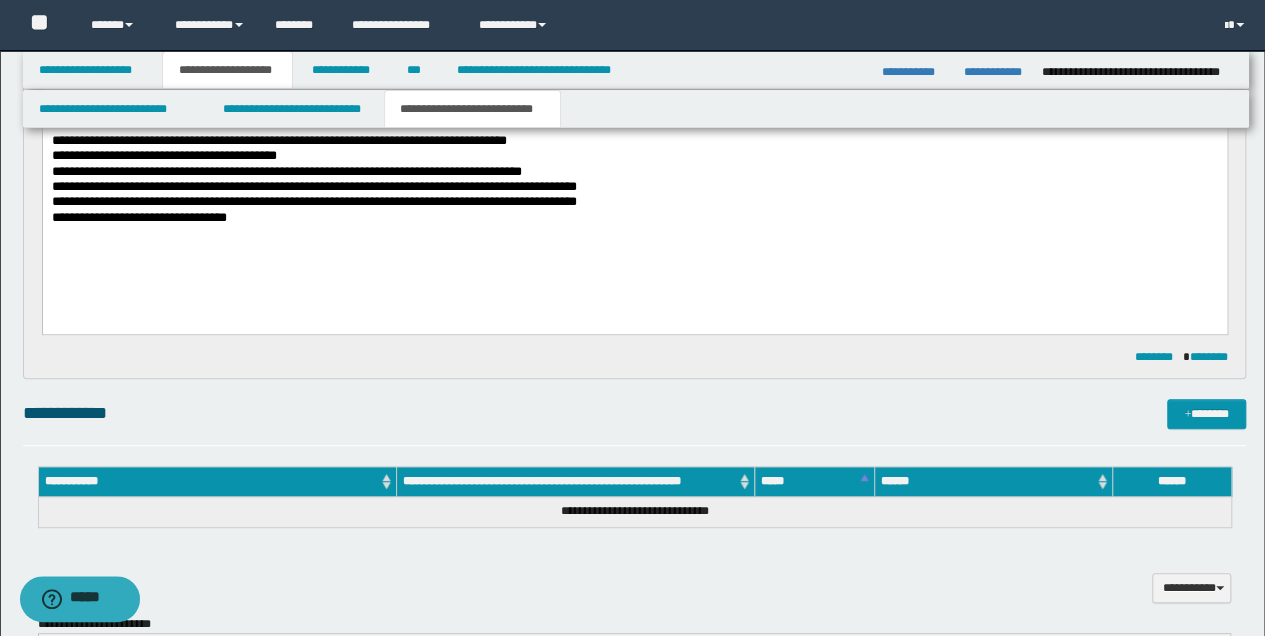 scroll, scrollTop: 333, scrollLeft: 0, axis: vertical 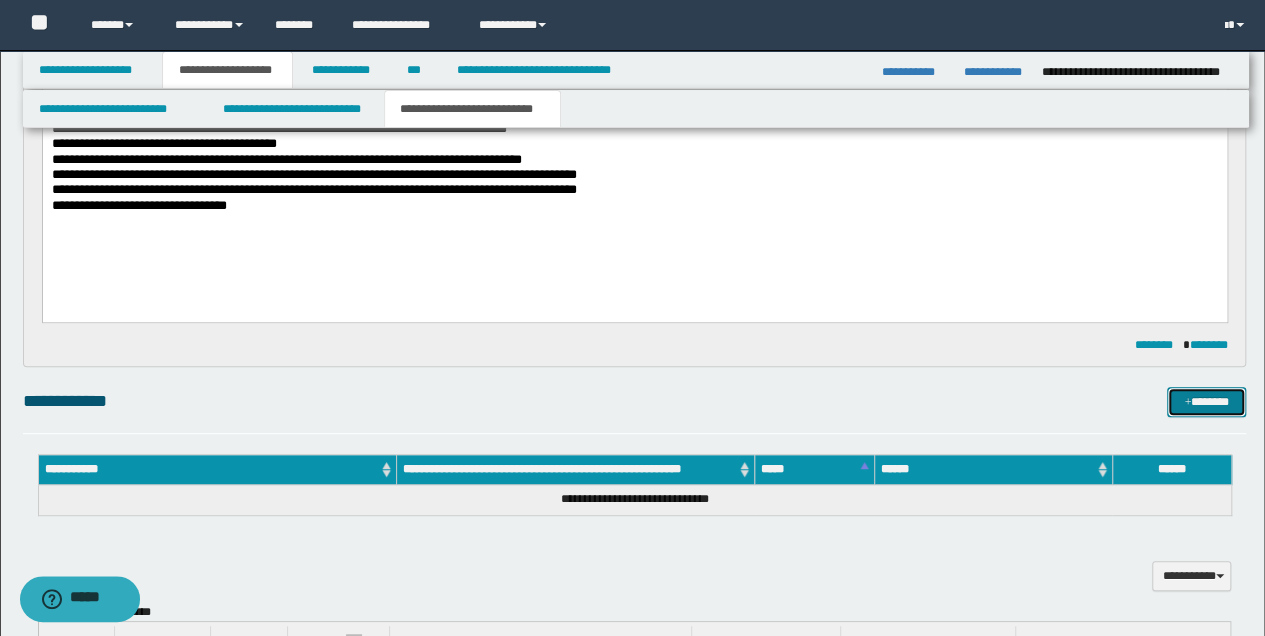 click on "*******" at bounding box center [1206, 401] 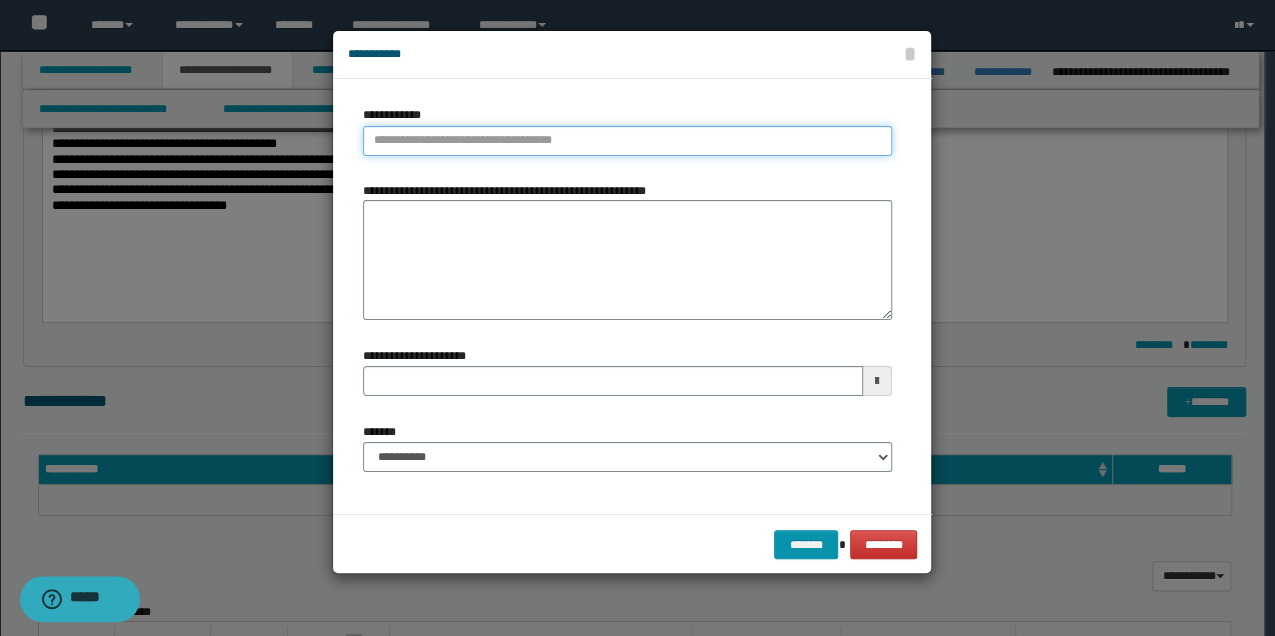 click on "**********" at bounding box center [627, 141] 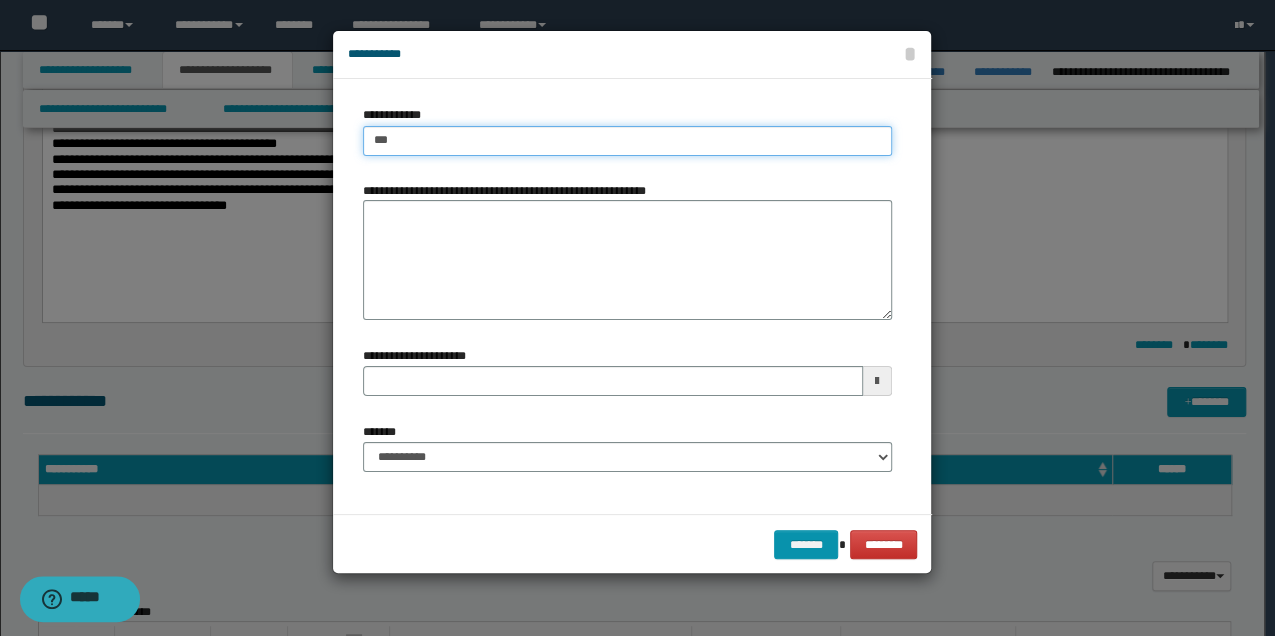 type on "****" 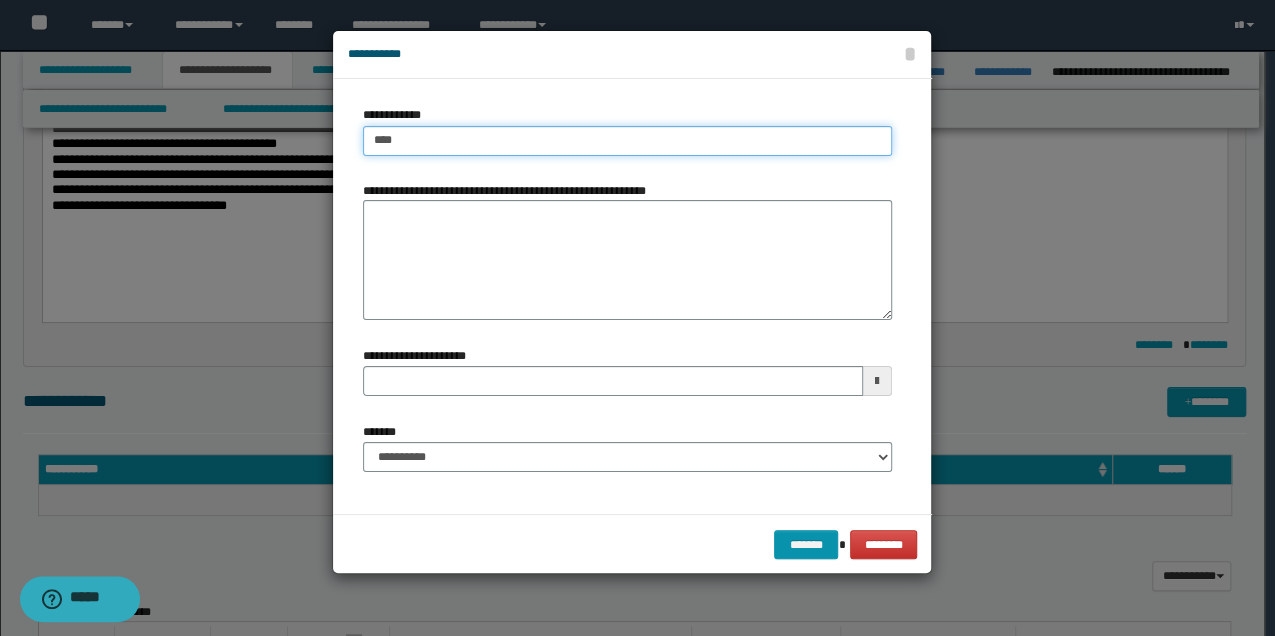 type on "****" 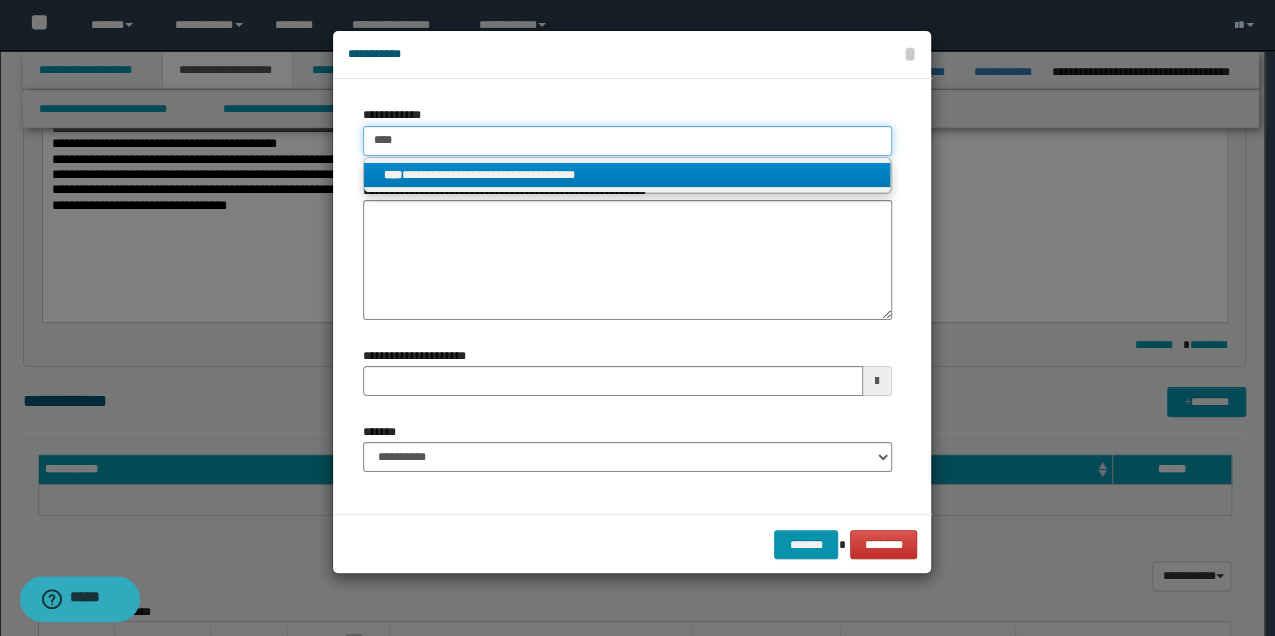 type on "****" 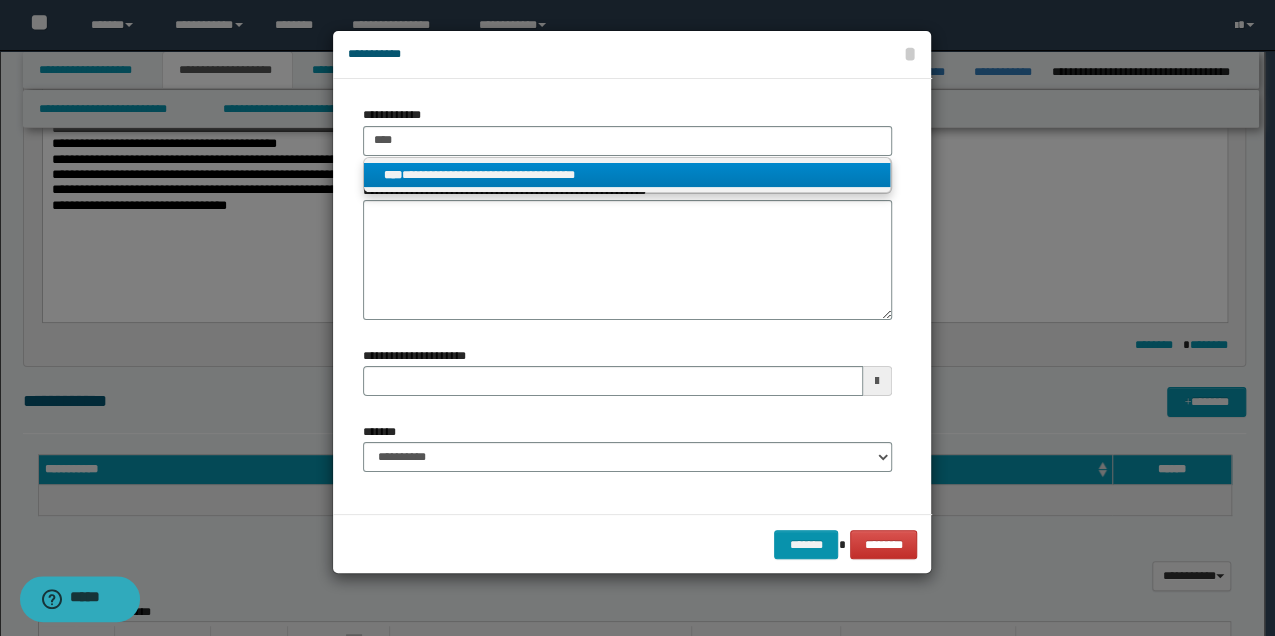 click on "**********" at bounding box center (627, 175) 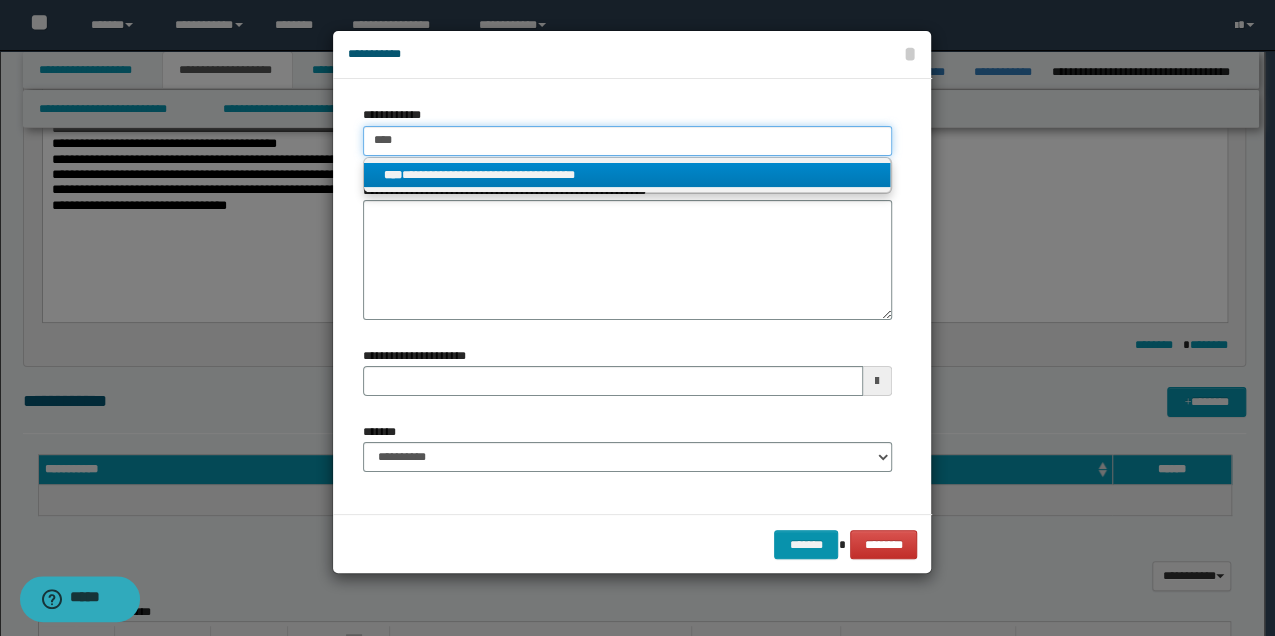 type 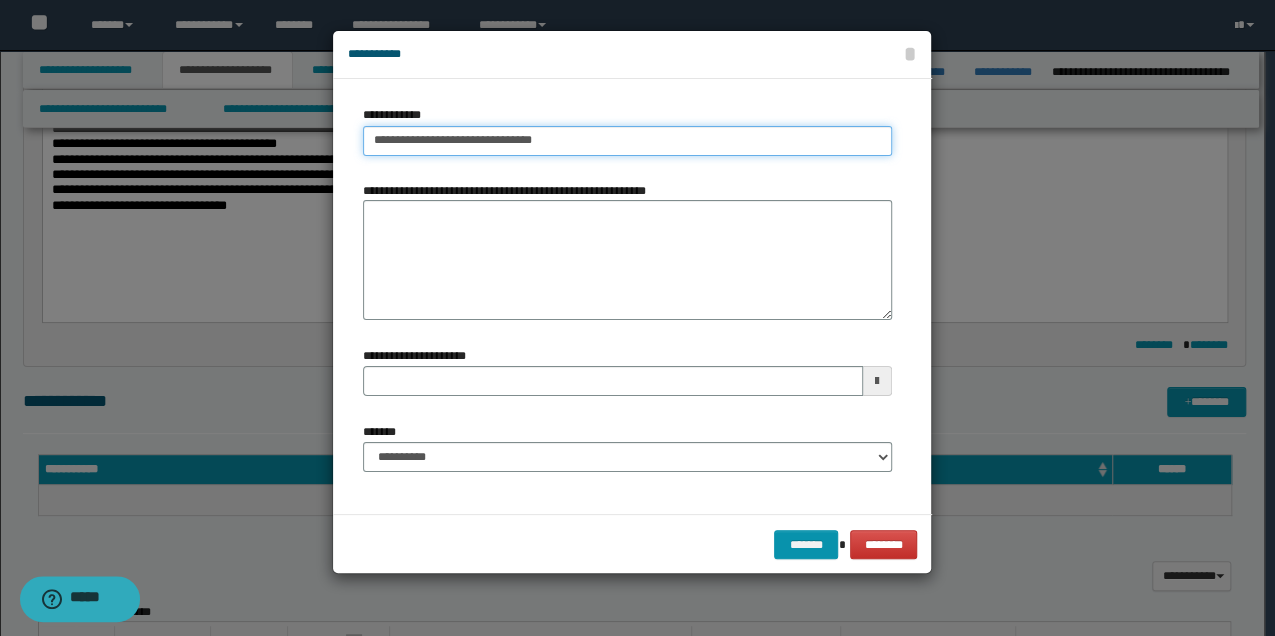 type 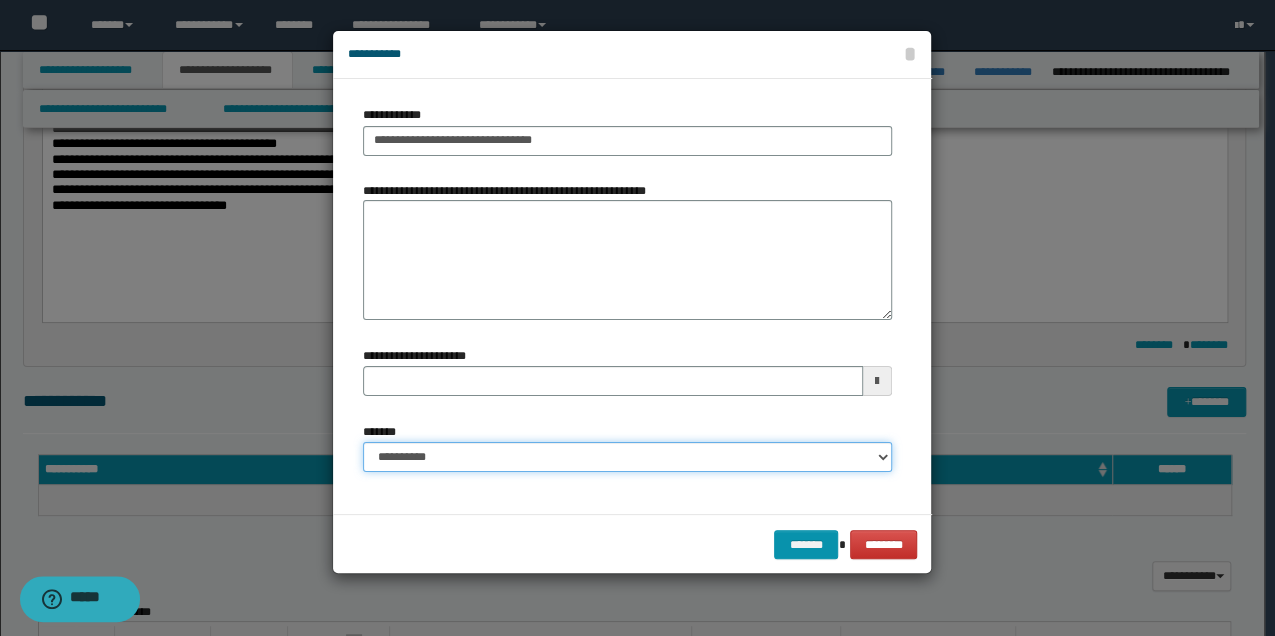 click on "**********" at bounding box center [627, 457] 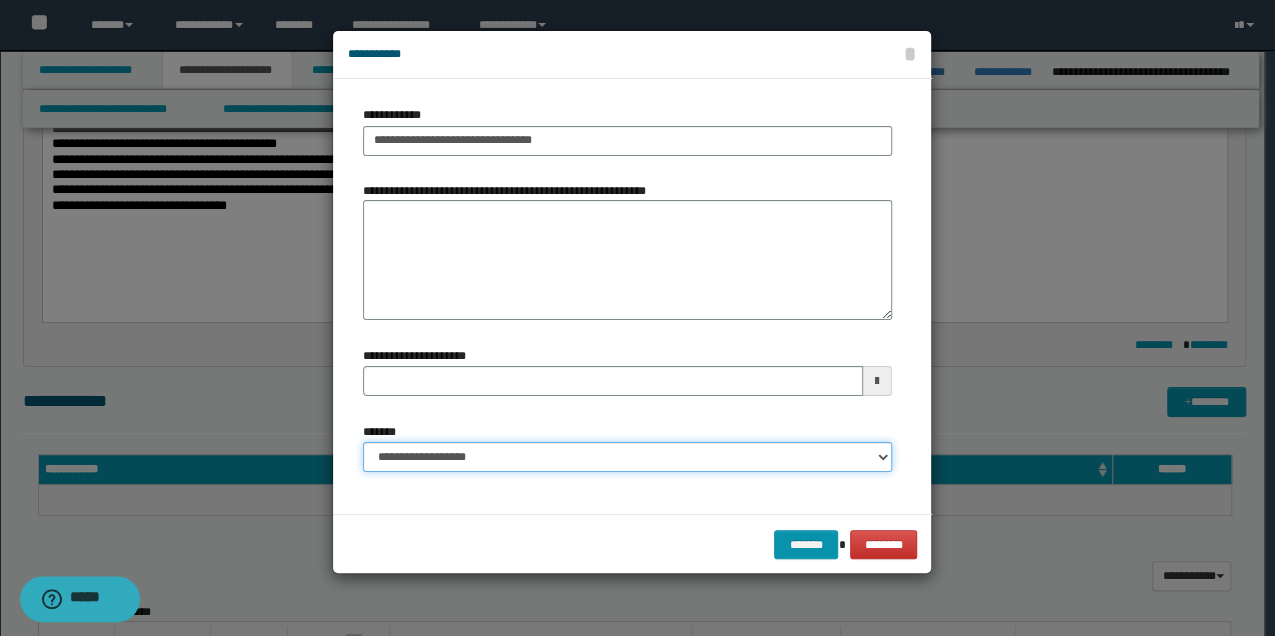 click on "**********" at bounding box center [627, 457] 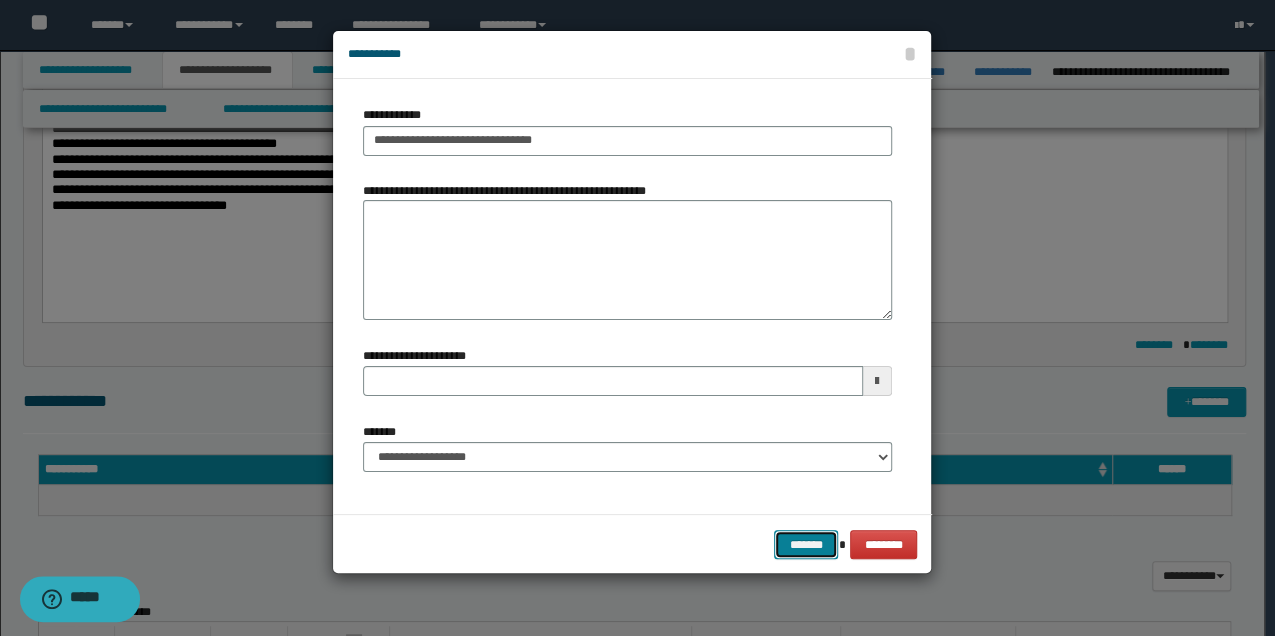 click on "*******" at bounding box center (806, 544) 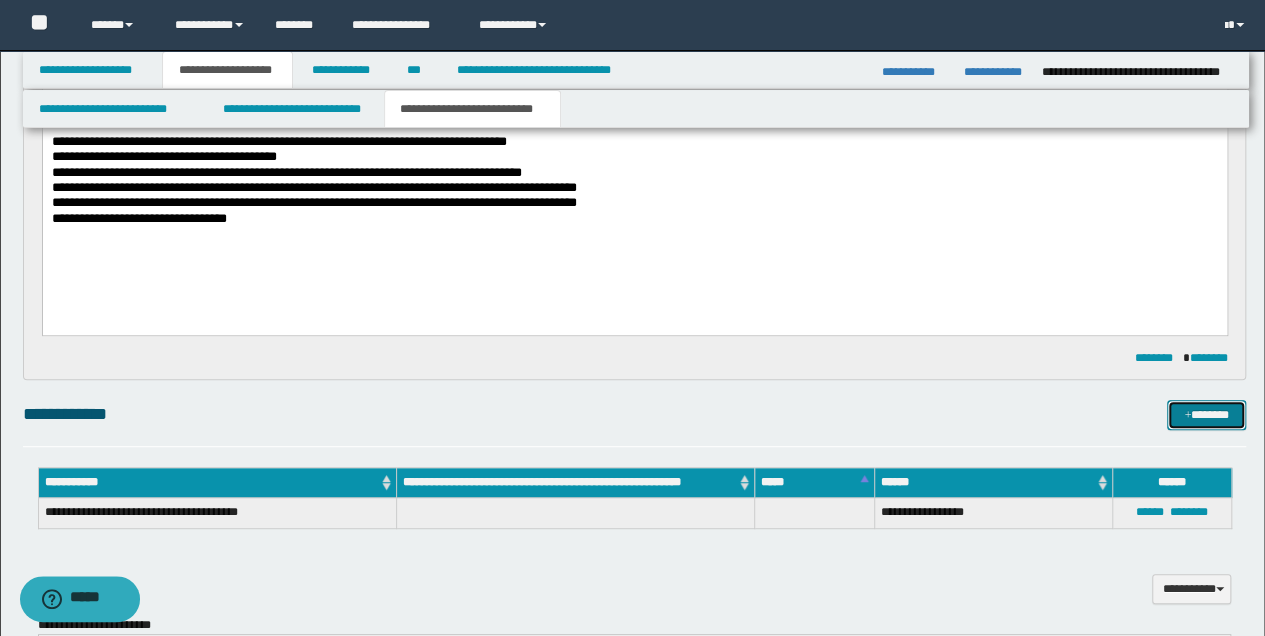 scroll, scrollTop: 333, scrollLeft: 0, axis: vertical 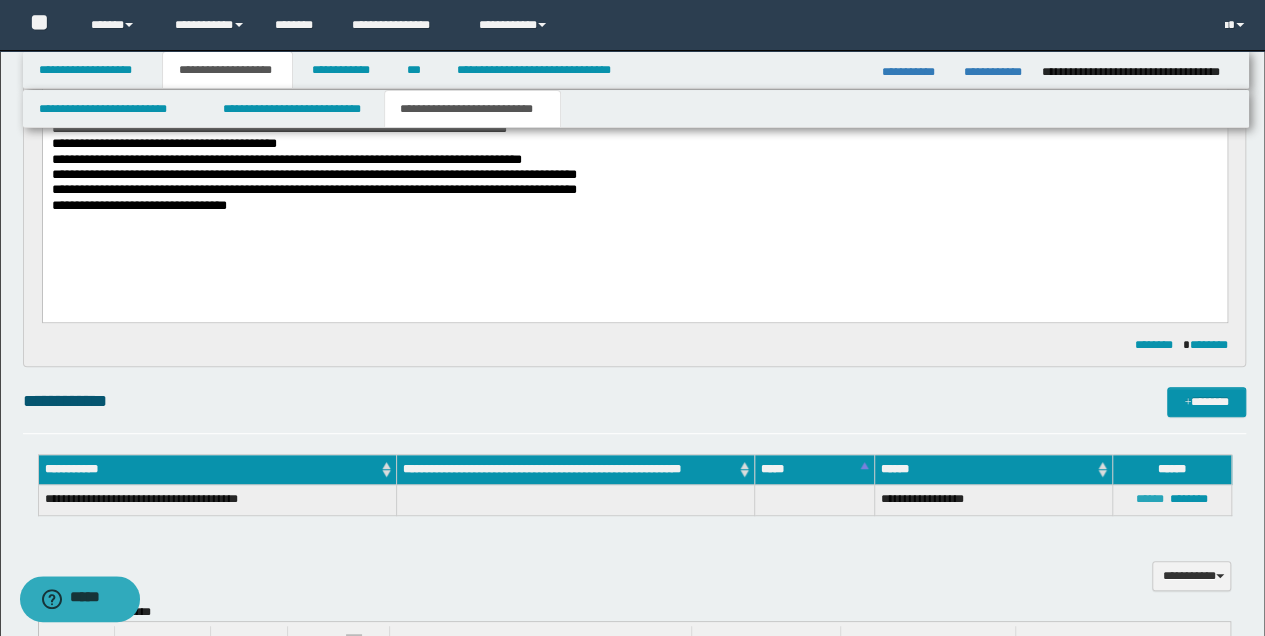 click on "******" at bounding box center [1150, 499] 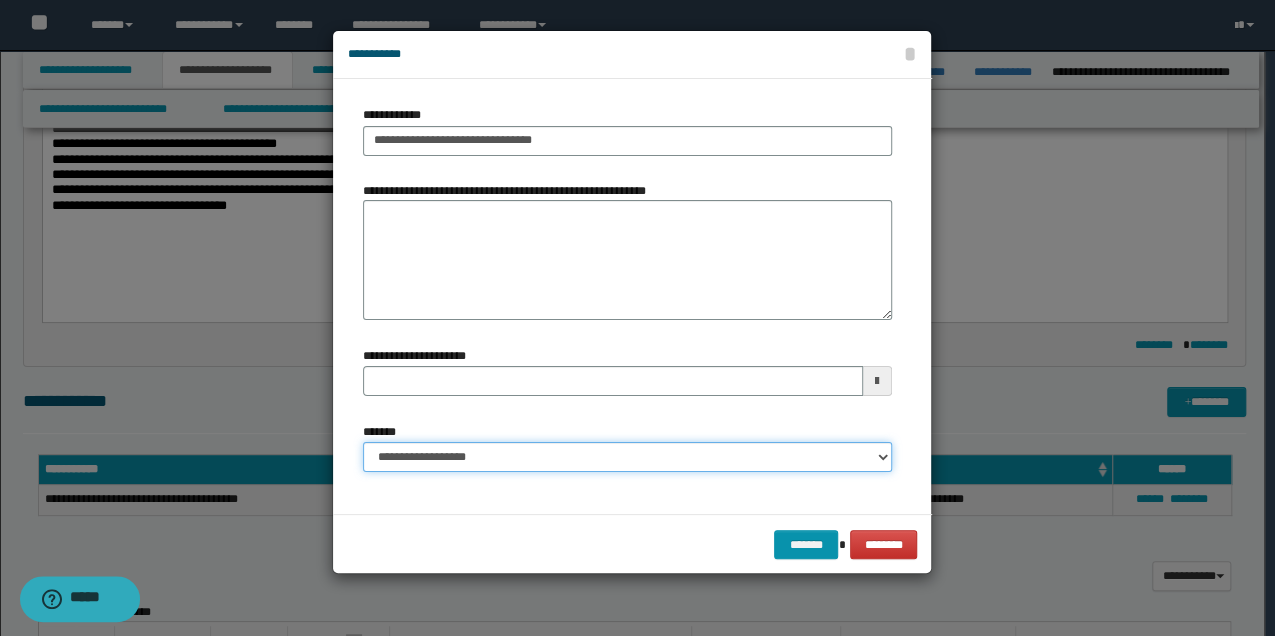 click on "**********" at bounding box center [627, 457] 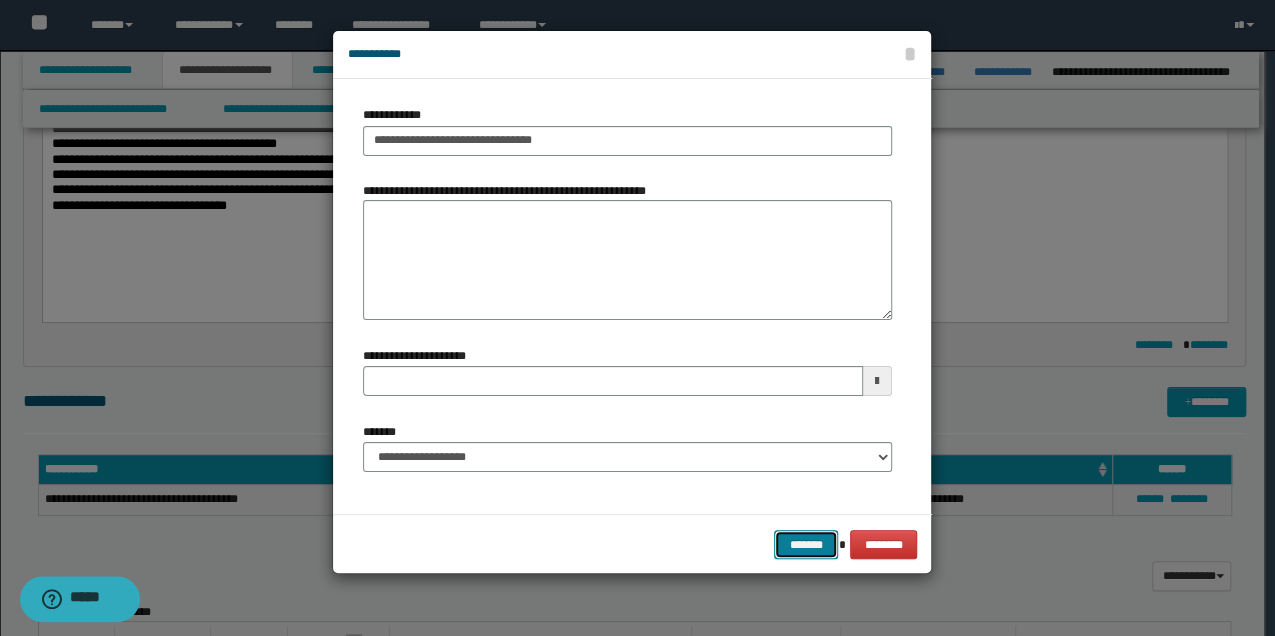 click on "*******" at bounding box center (806, 544) 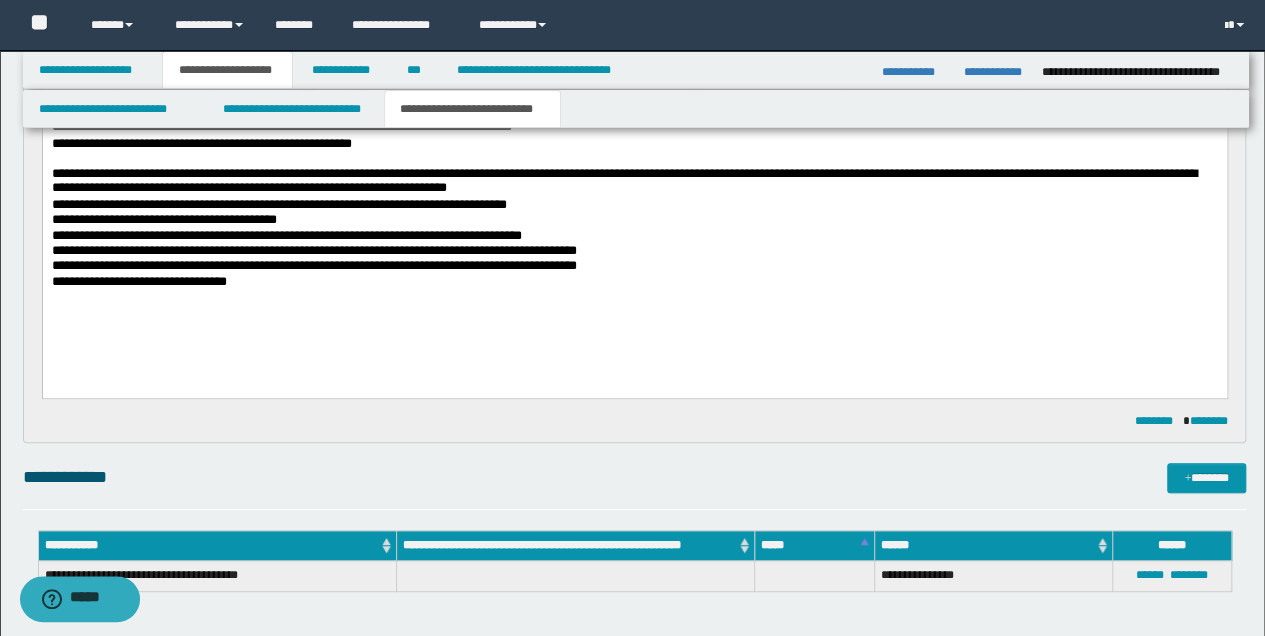 scroll, scrollTop: 333, scrollLeft: 0, axis: vertical 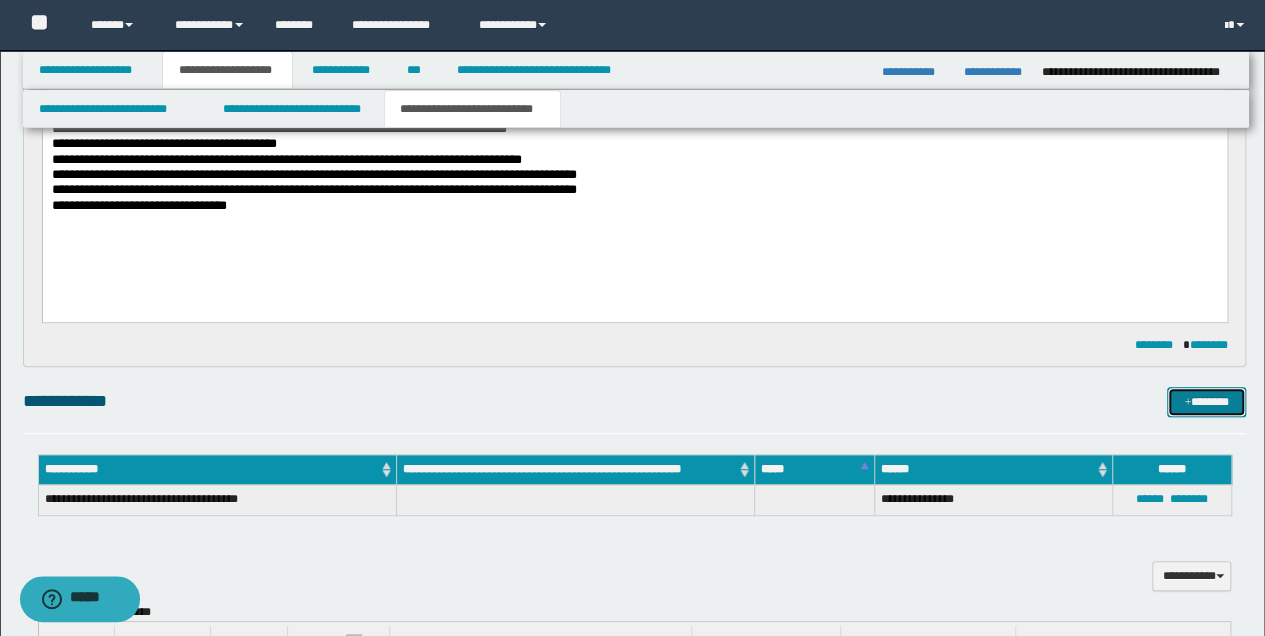 click on "*******" at bounding box center [1206, 401] 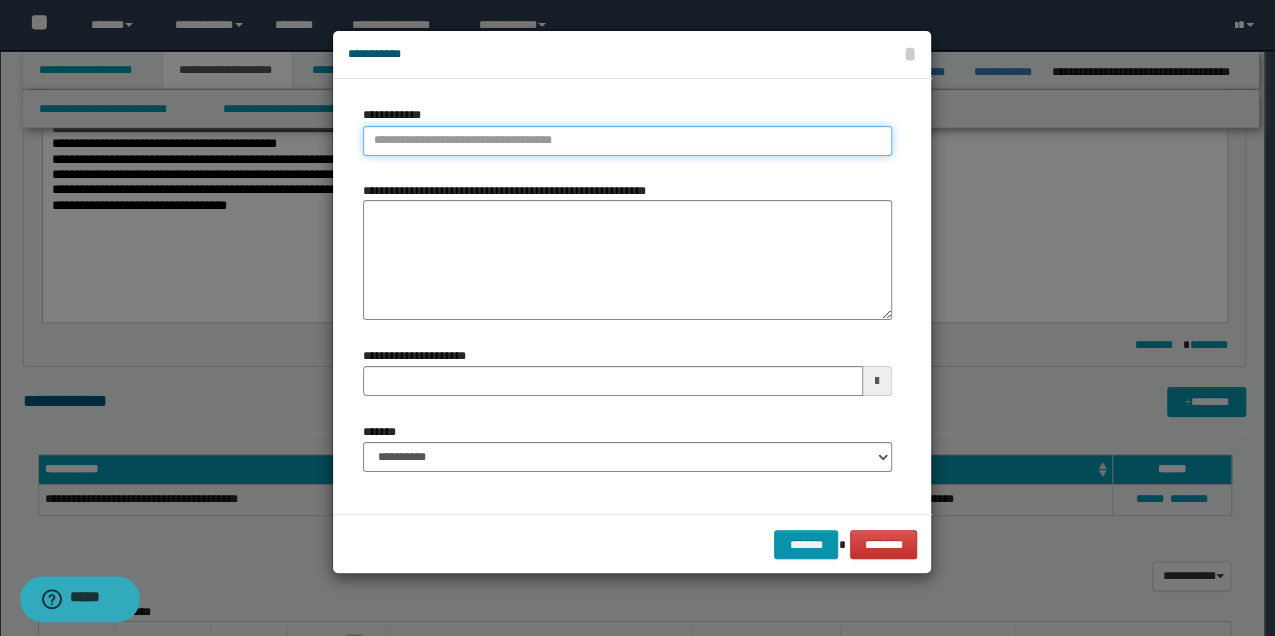 type on "**********" 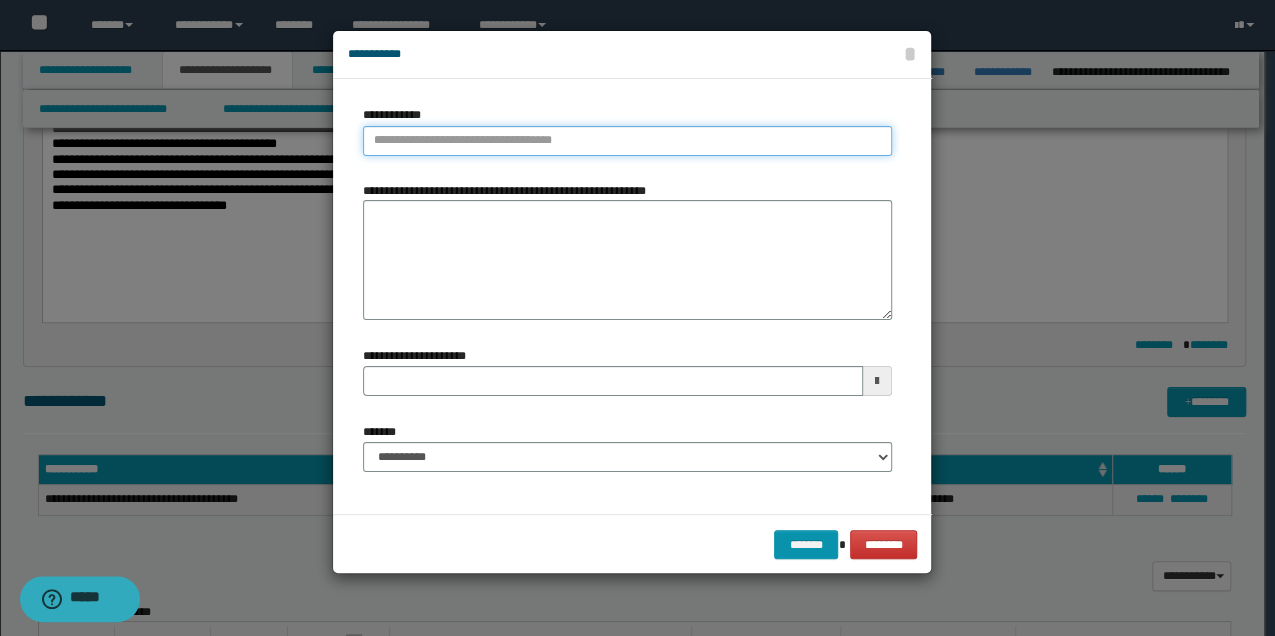 click on "**********" at bounding box center [627, 141] 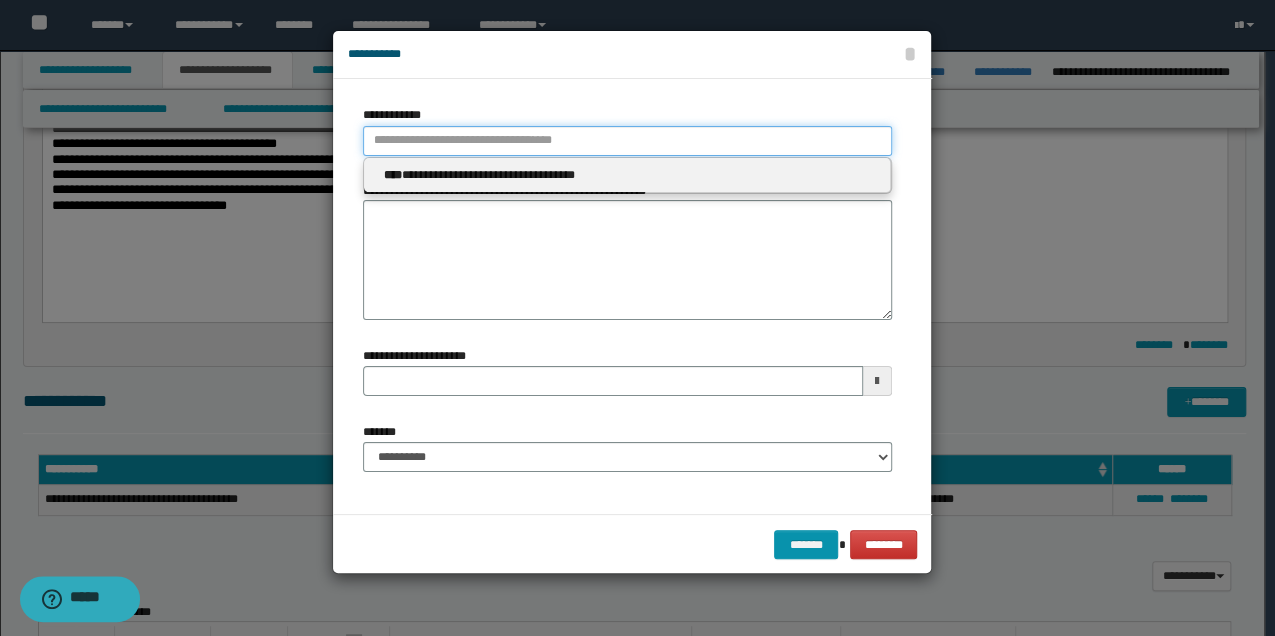 type 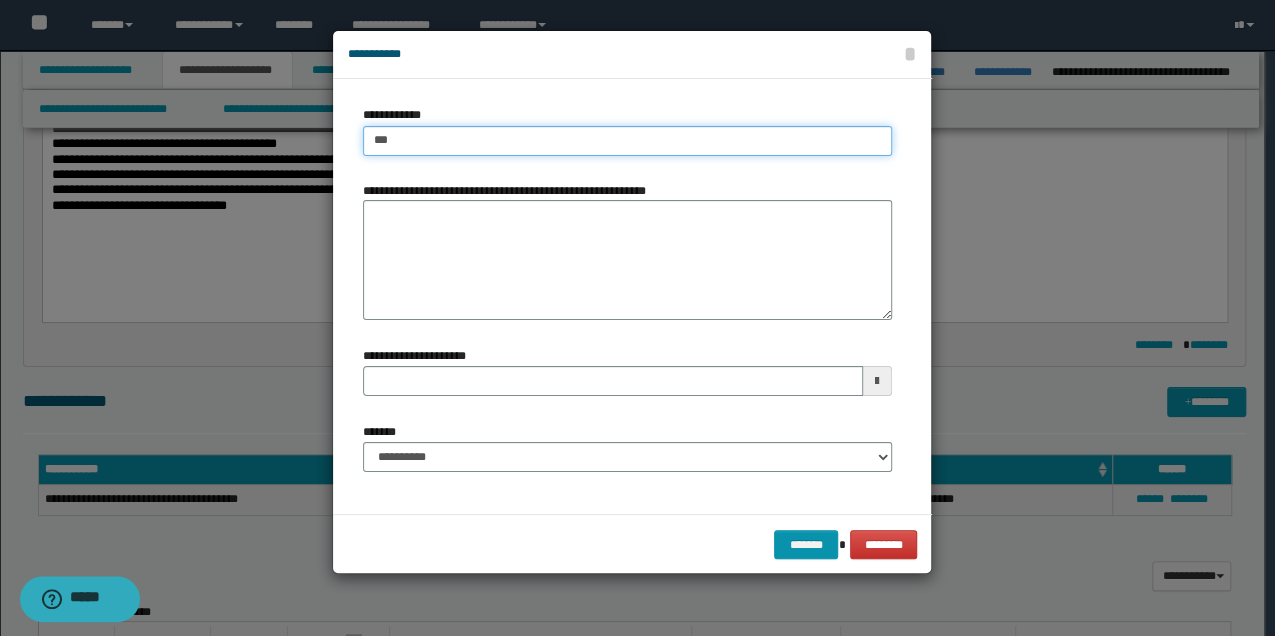 type on "****" 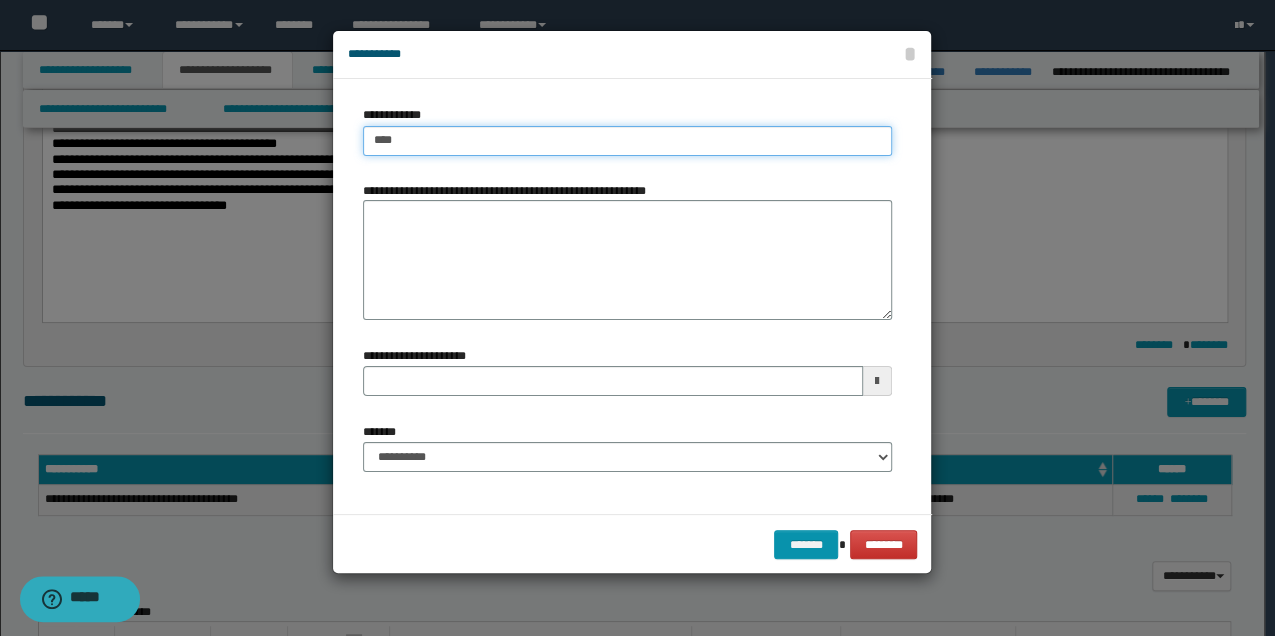 type on "****" 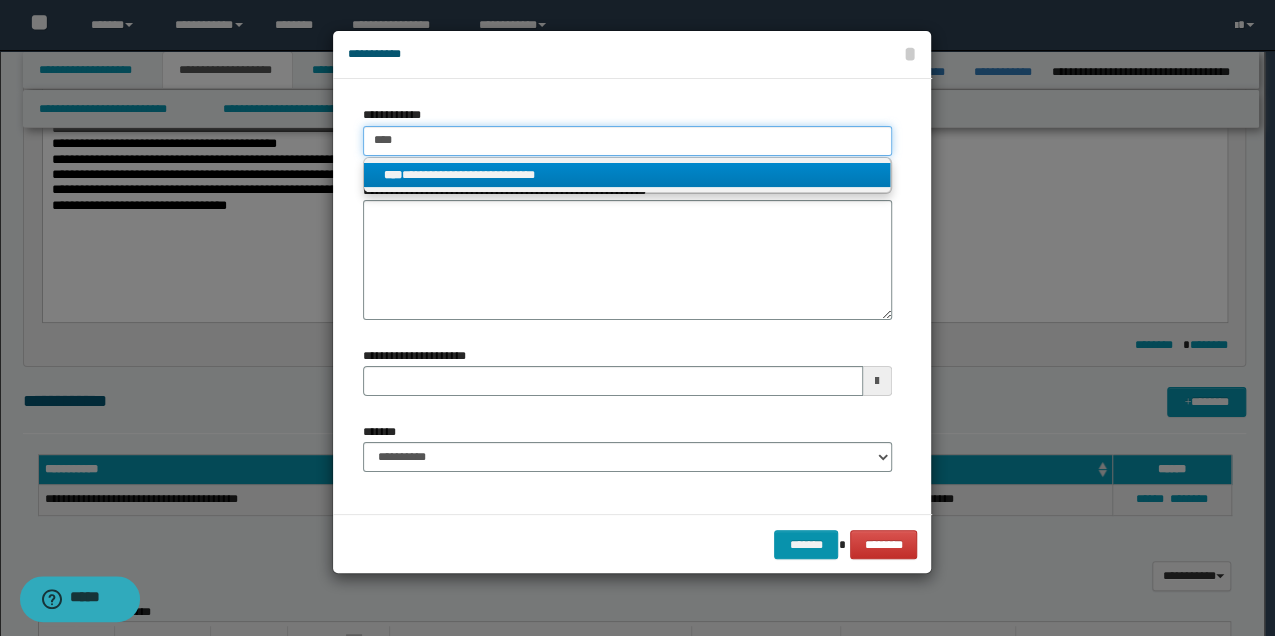 type on "****" 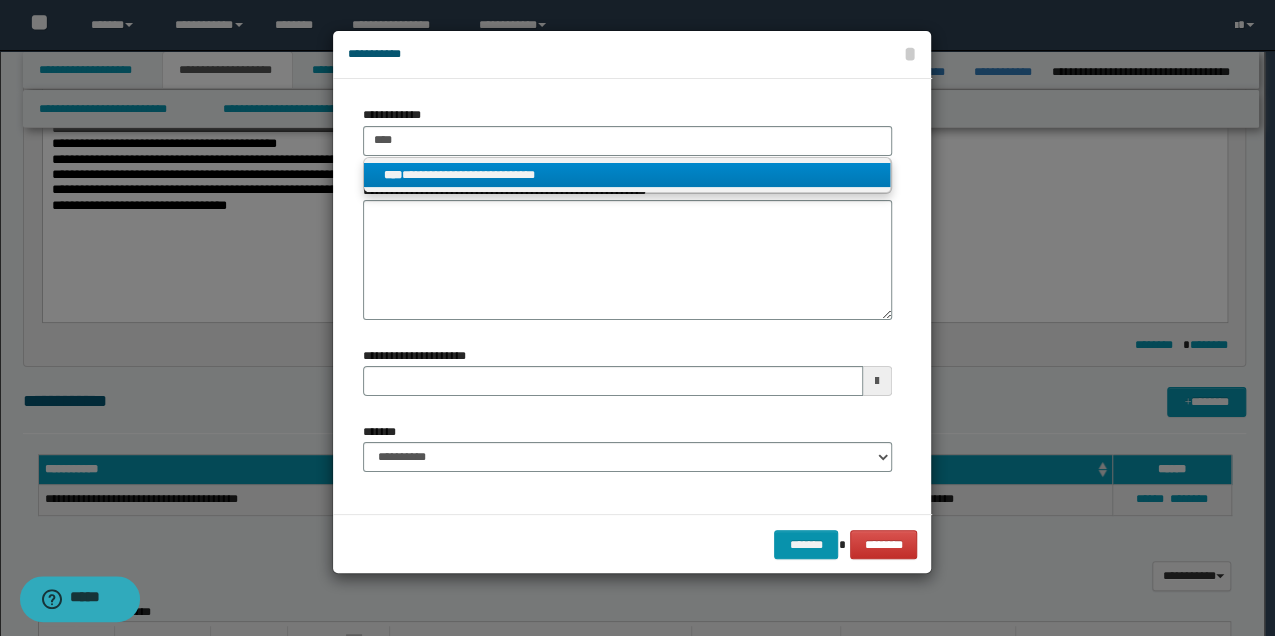 click on "**********" at bounding box center [627, 175] 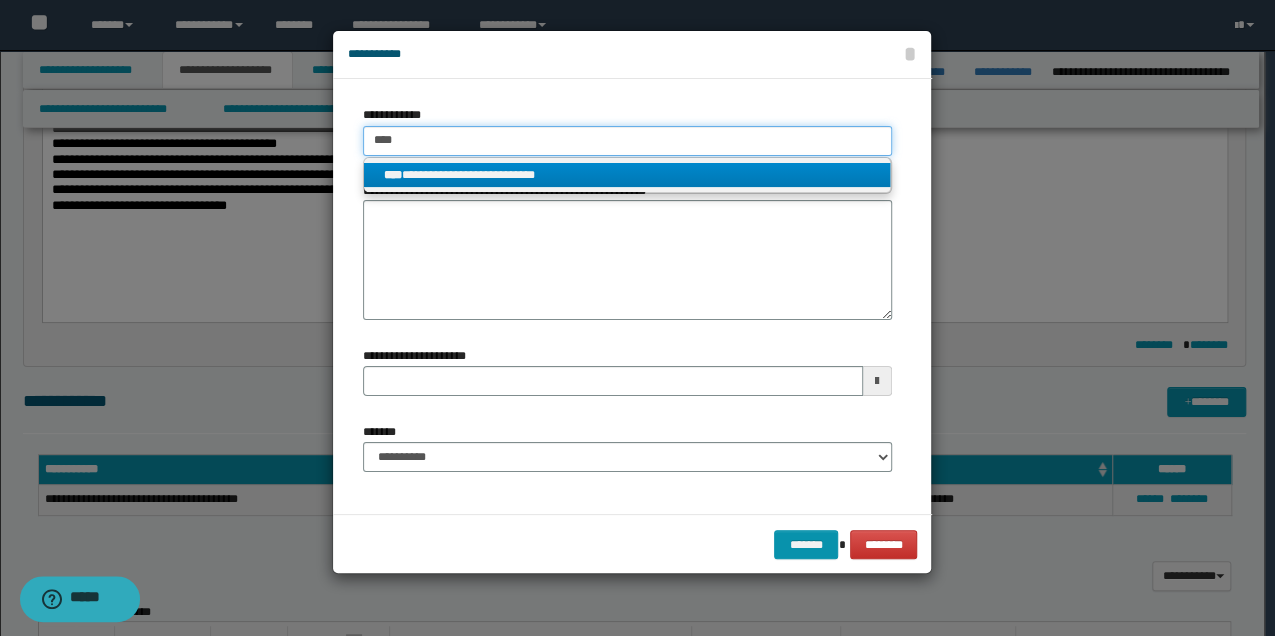 type 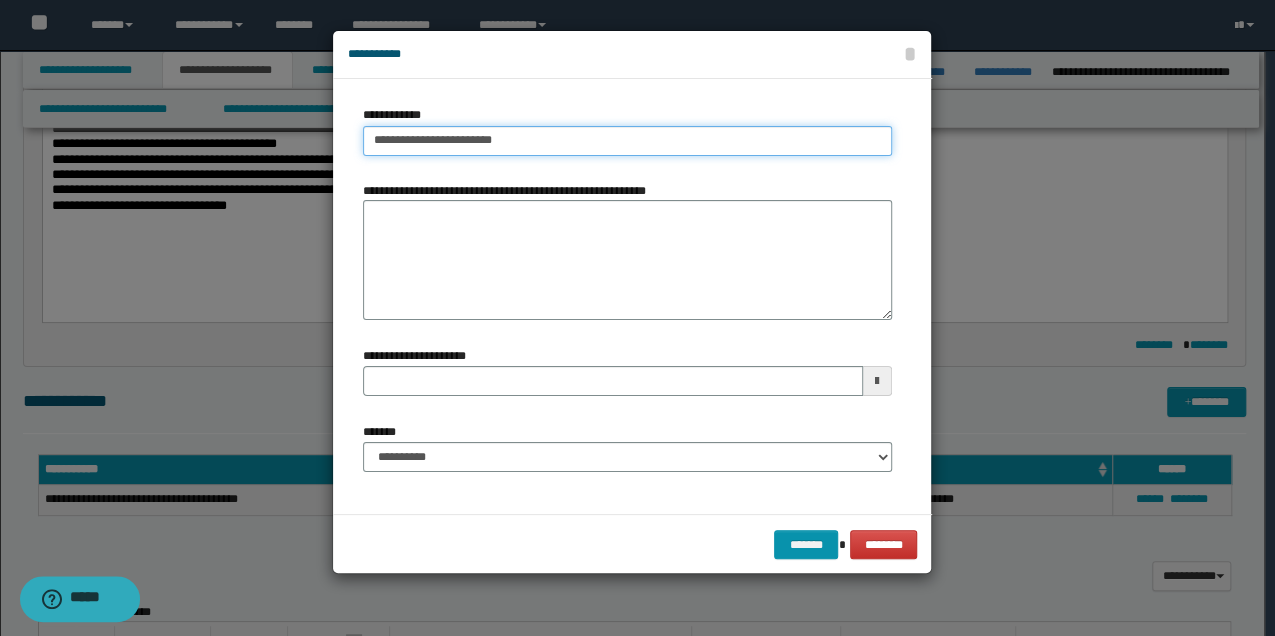 type 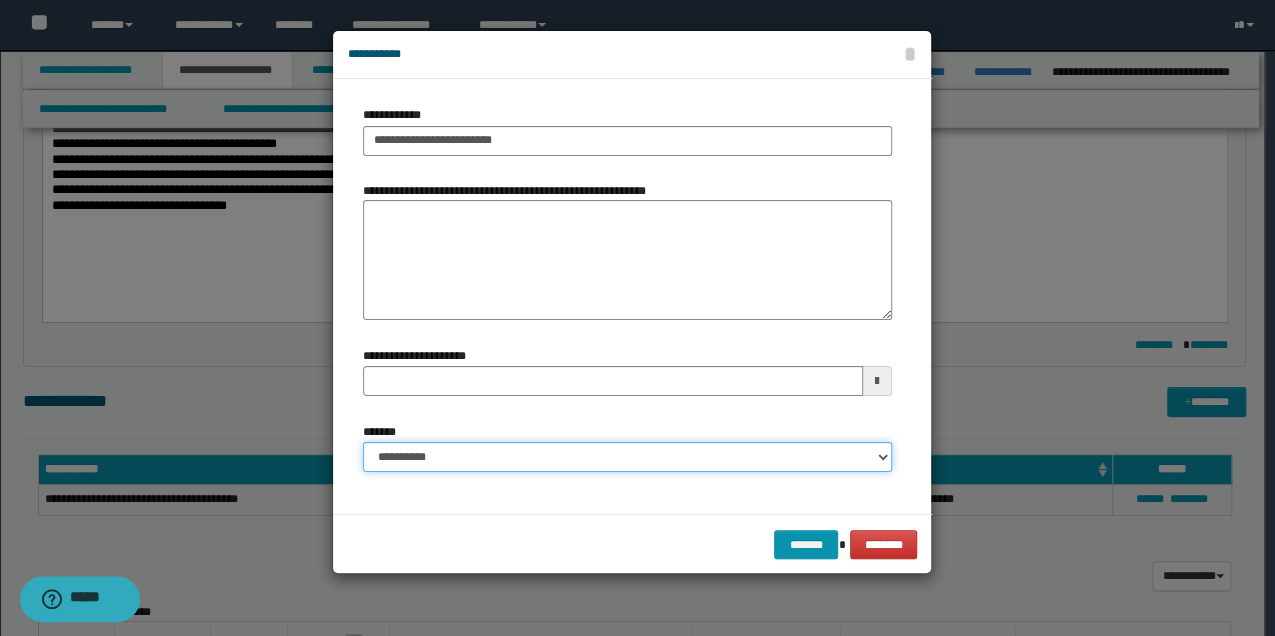 click on "**********" at bounding box center (627, 457) 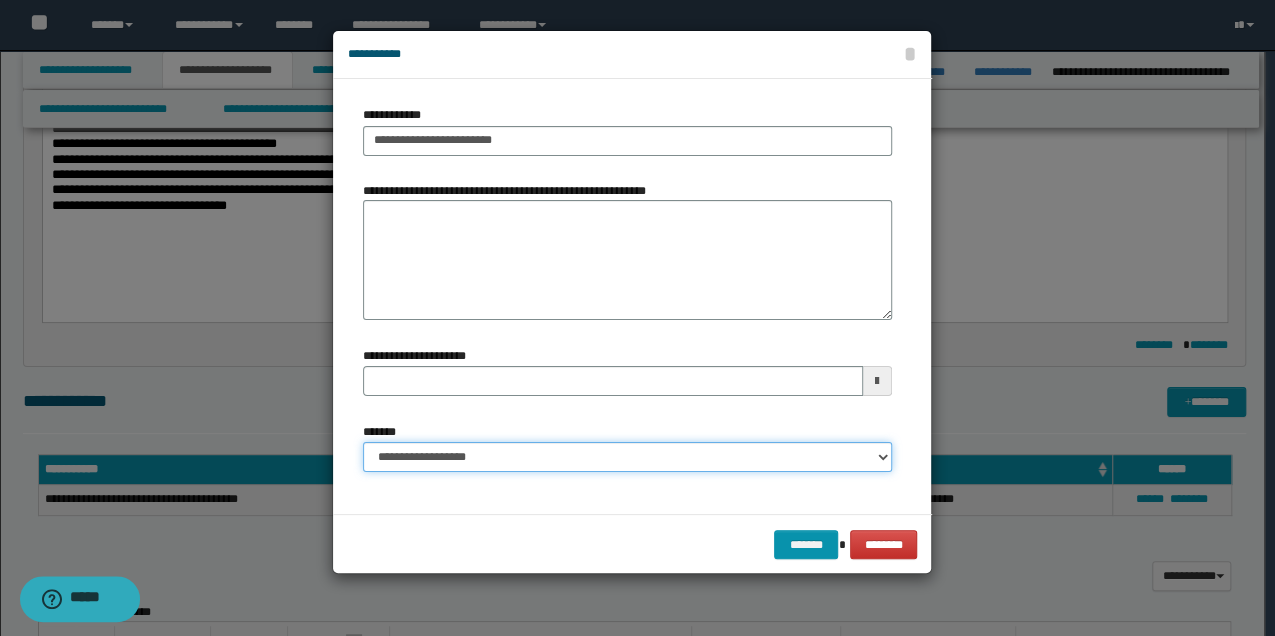 click on "**********" at bounding box center (627, 457) 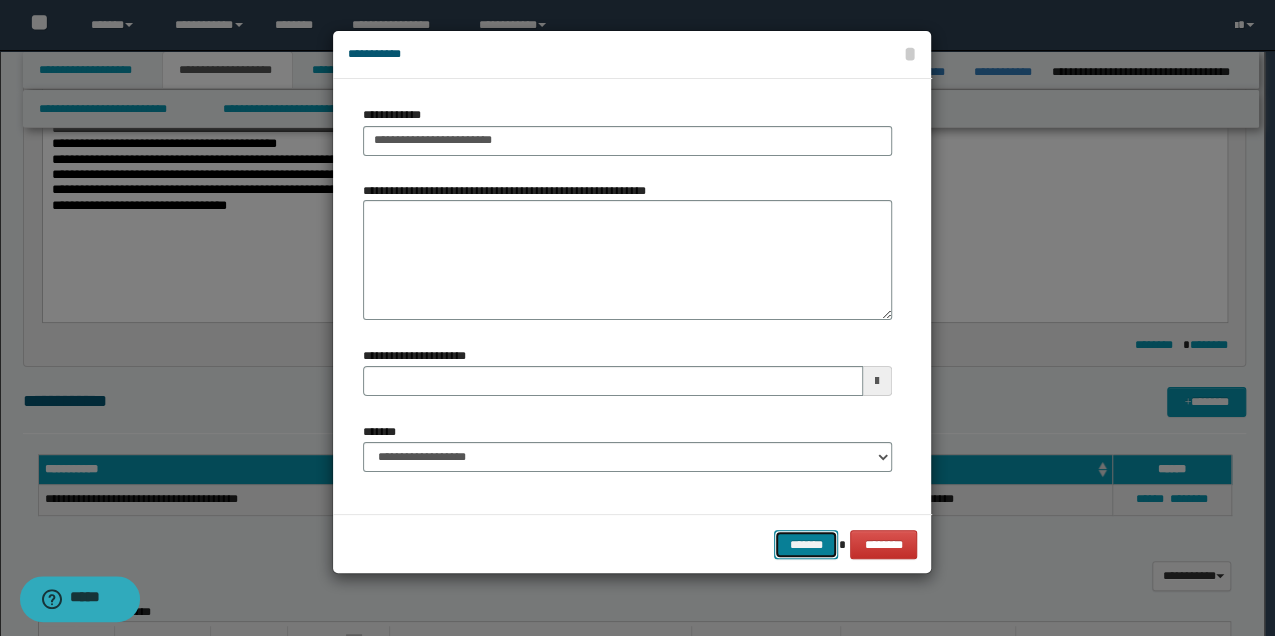 click on "*******" at bounding box center [806, 544] 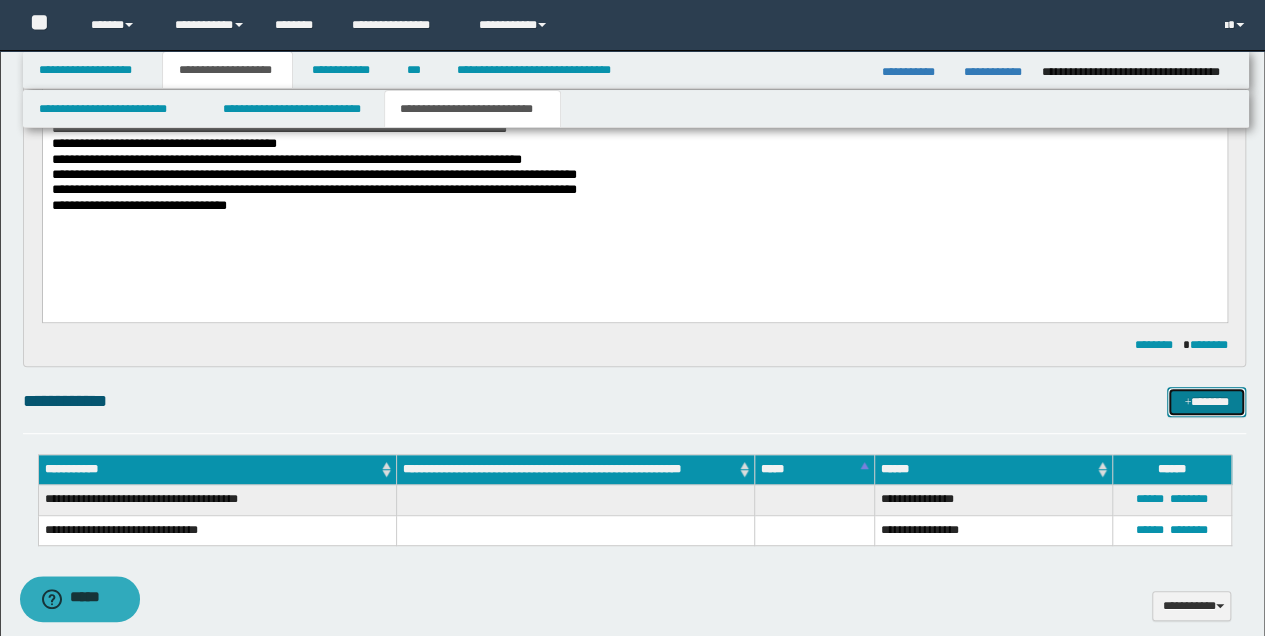scroll, scrollTop: 266, scrollLeft: 0, axis: vertical 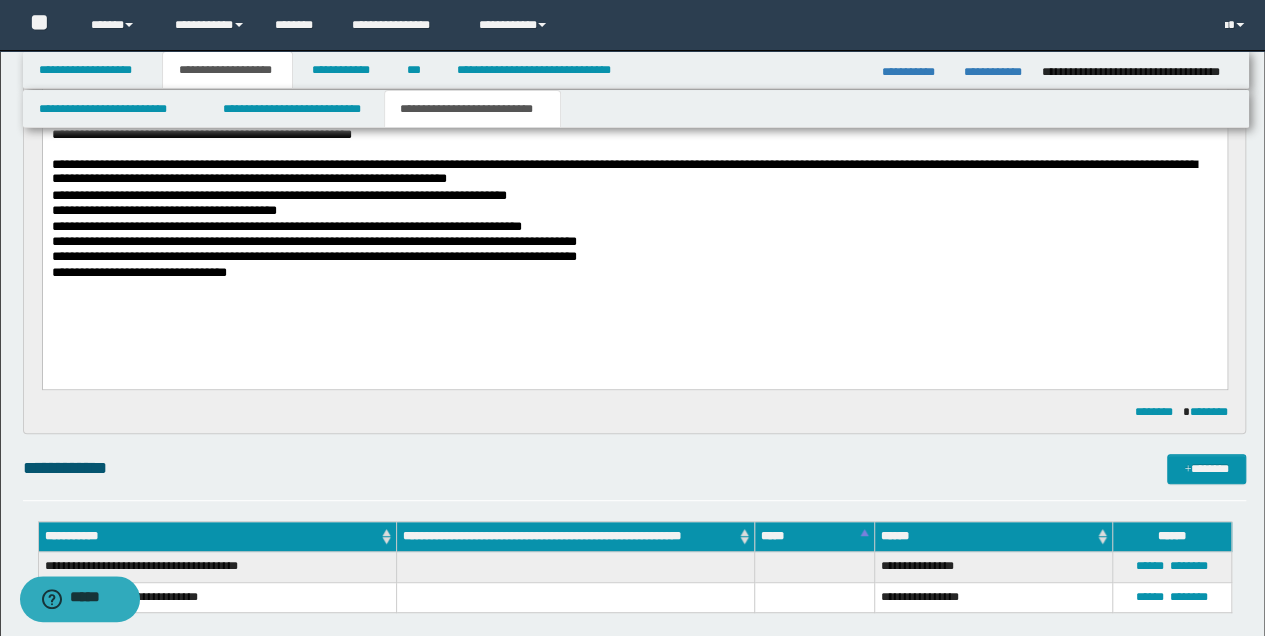 click on "**********" at bounding box center (634, 272) 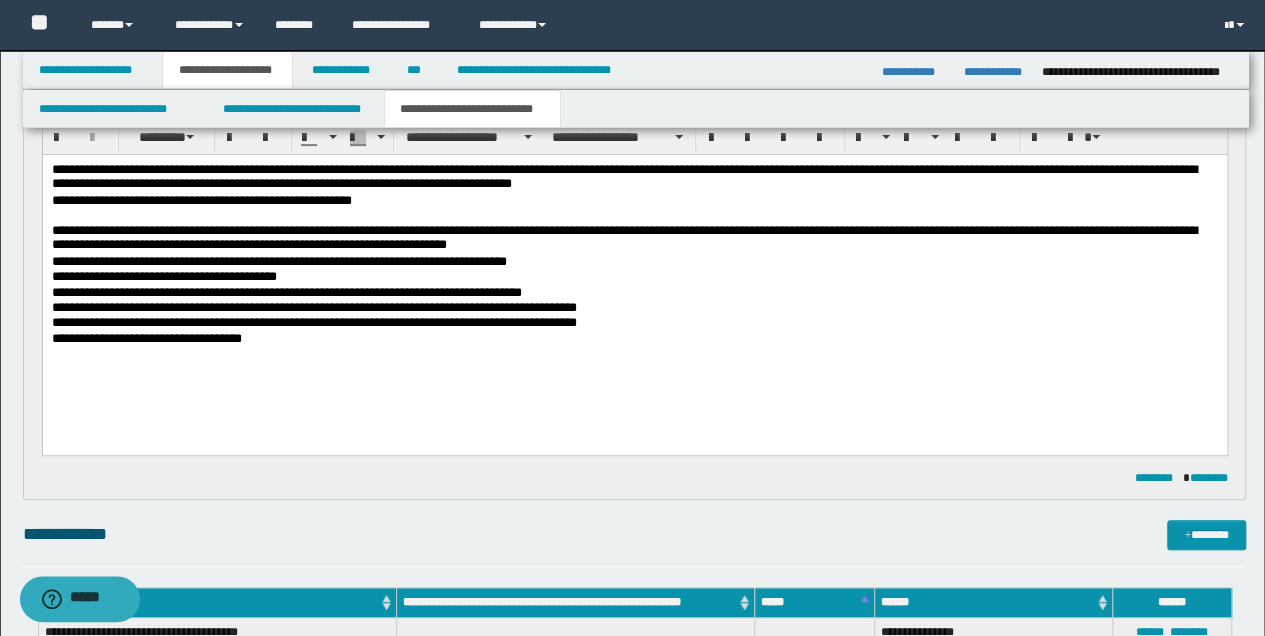 scroll, scrollTop: 333, scrollLeft: 0, axis: vertical 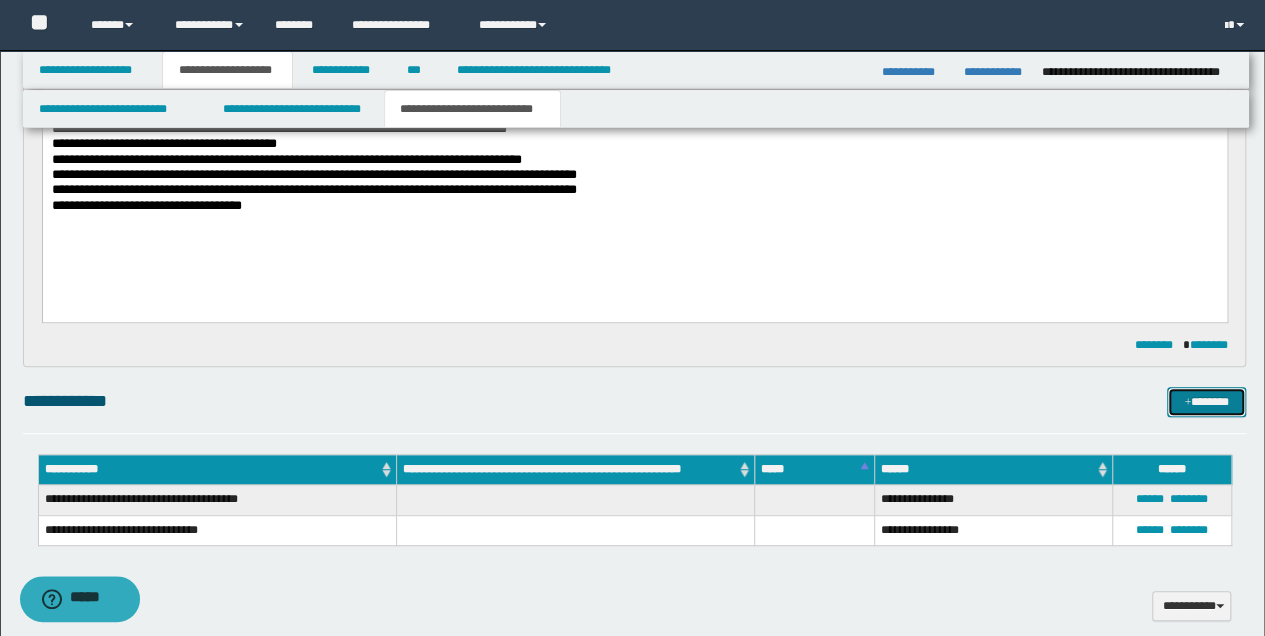 click on "*******" at bounding box center (1206, 401) 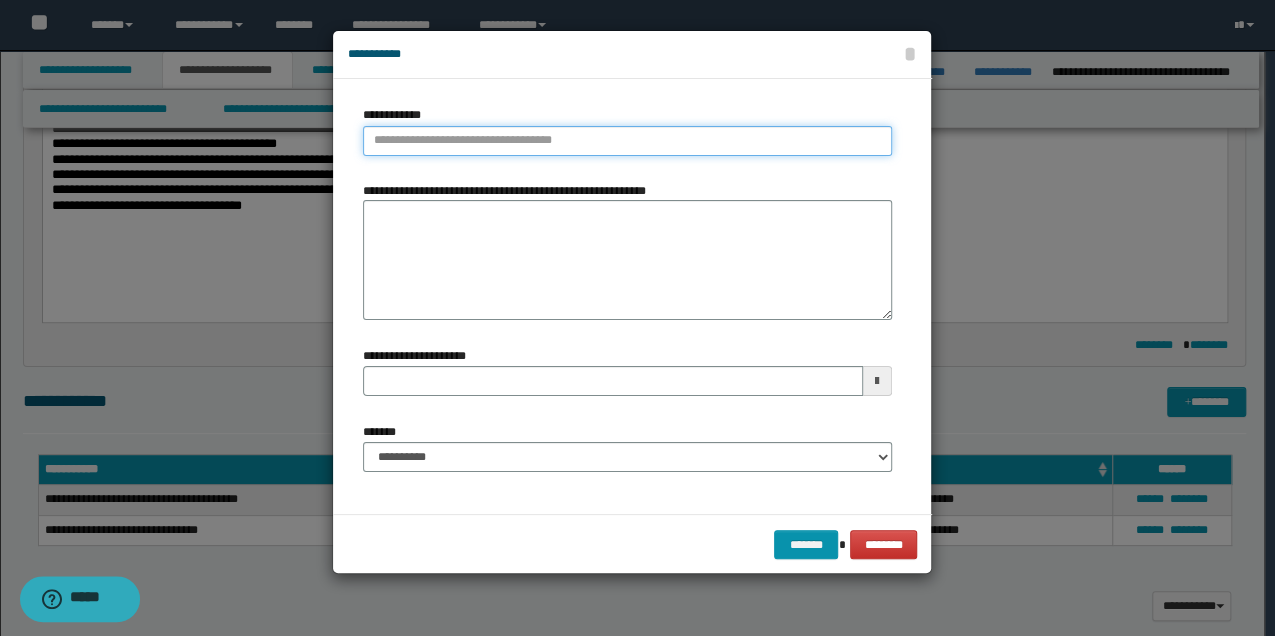 type on "**********" 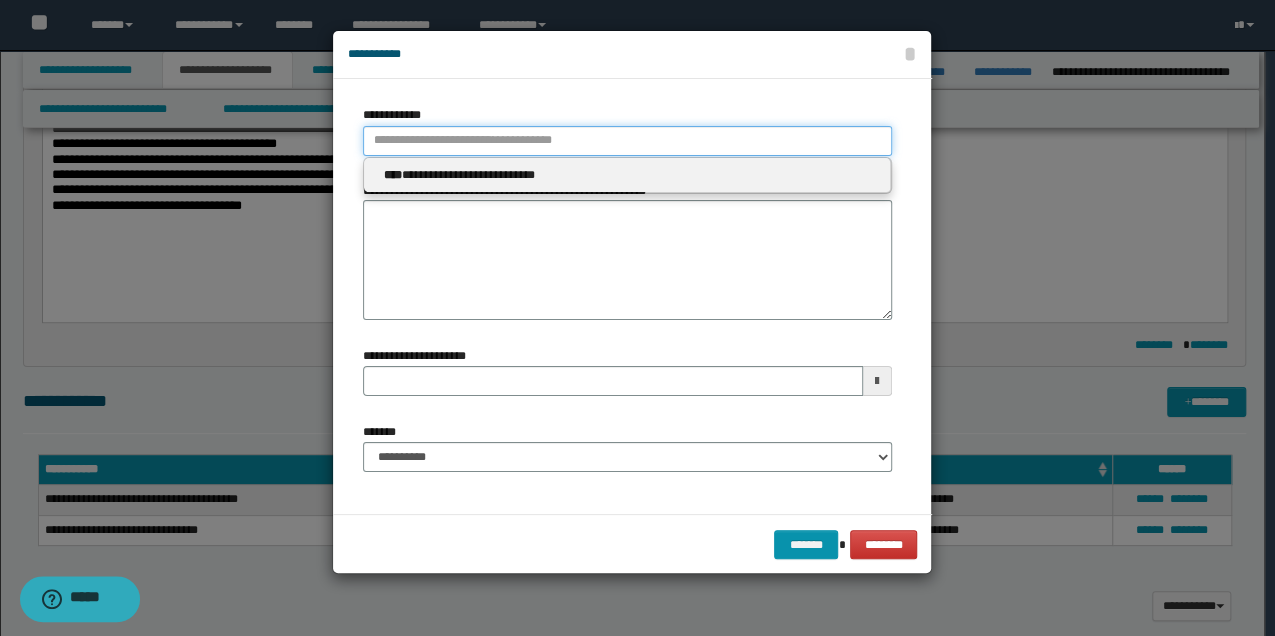click on "**********" at bounding box center (627, 141) 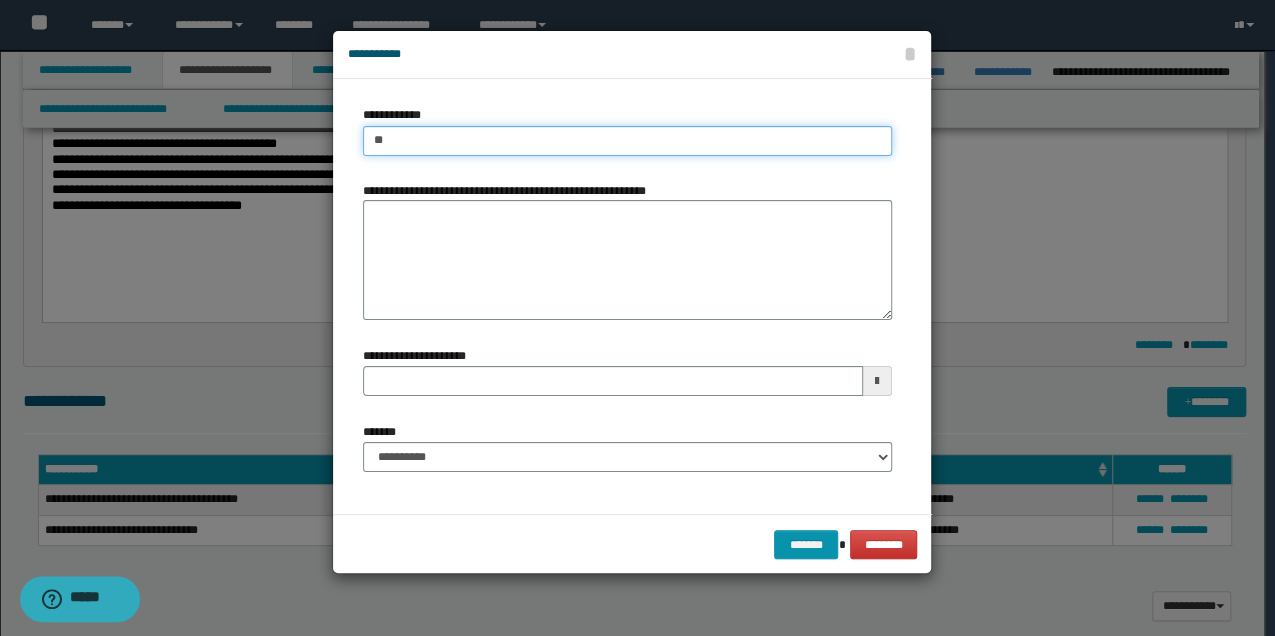 type on "***" 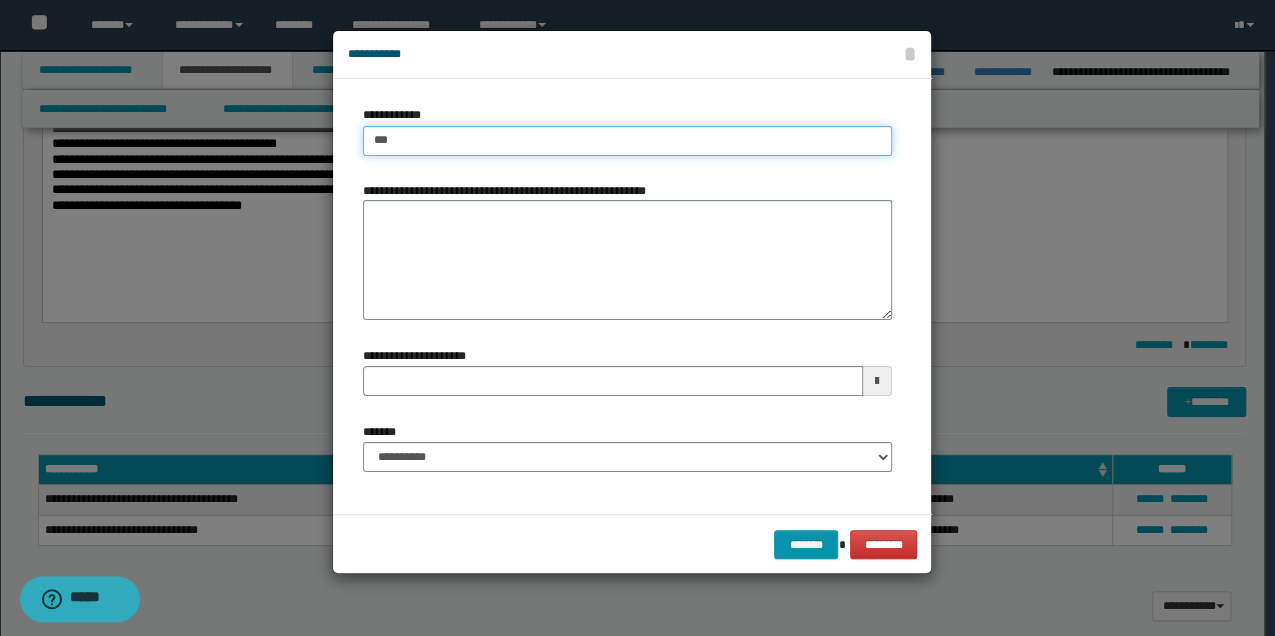 type on "***" 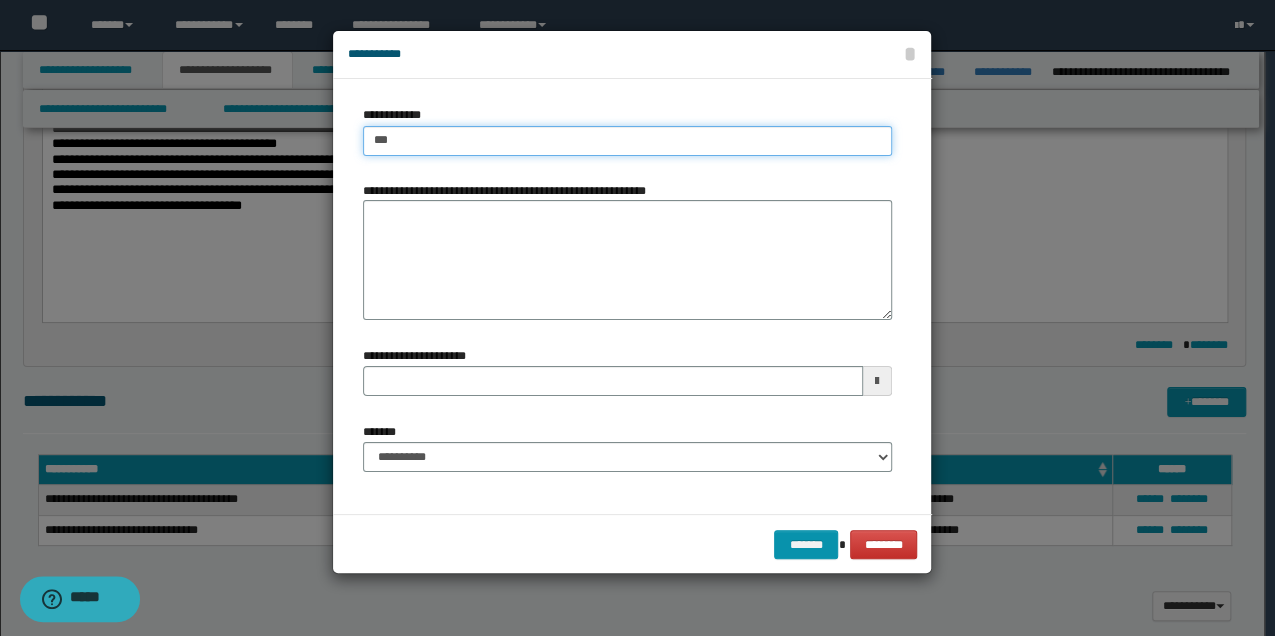 type 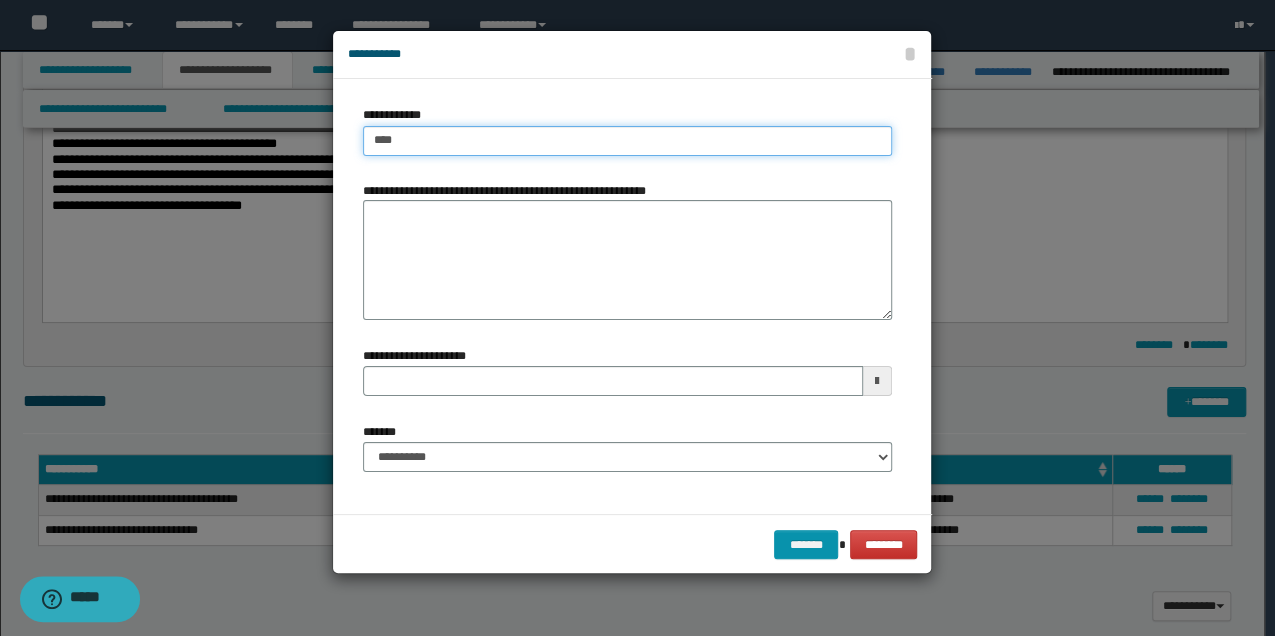 type on "****" 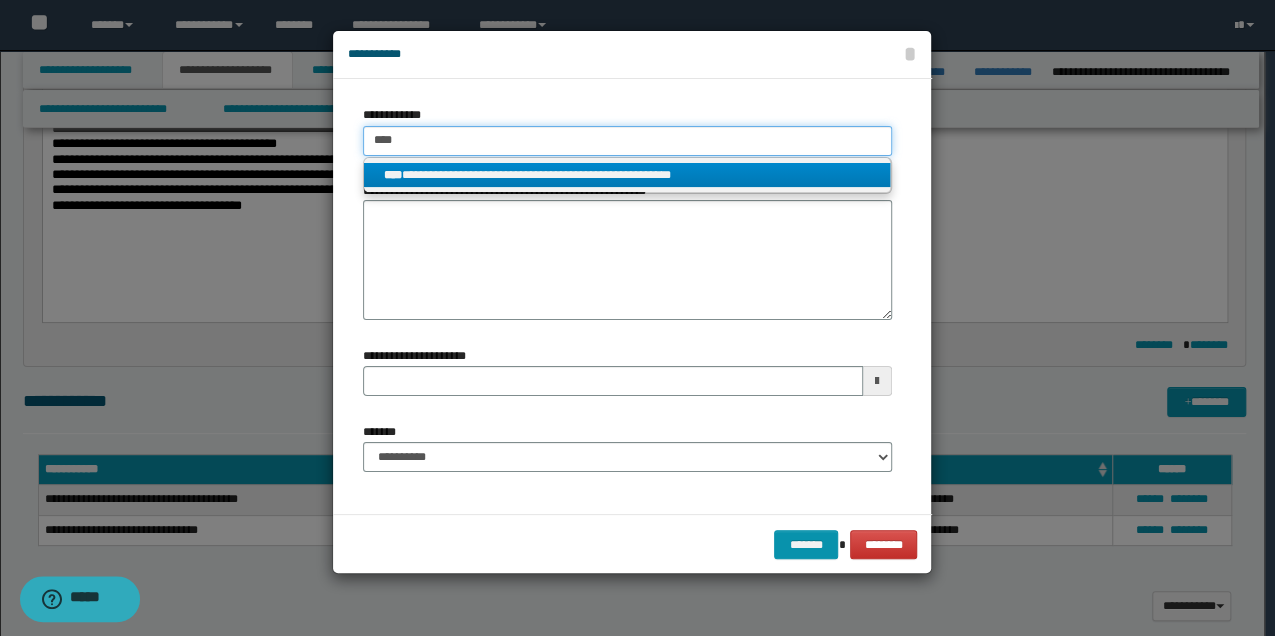 type on "****" 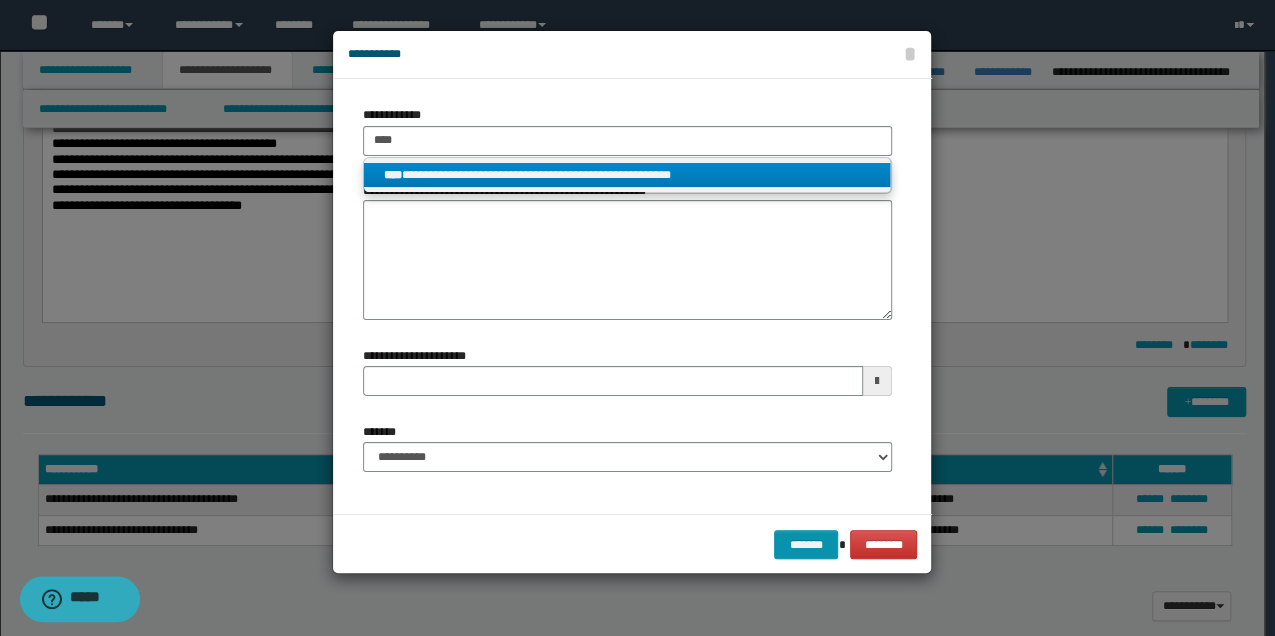 click on "**********" at bounding box center (627, 175) 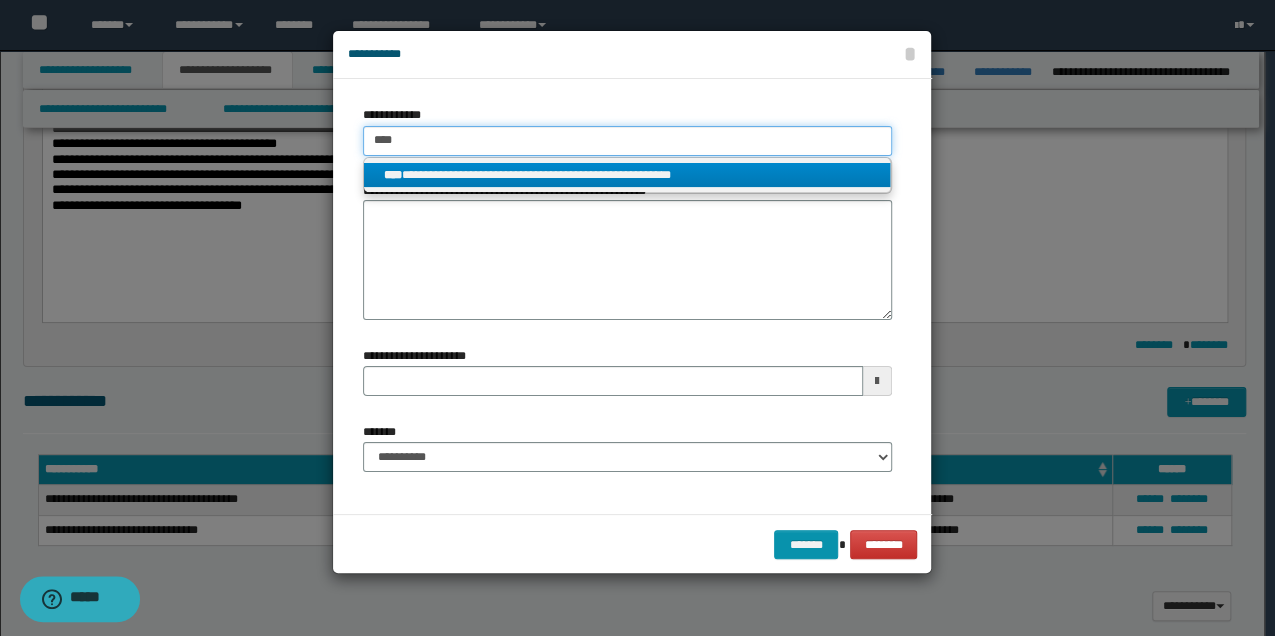 type 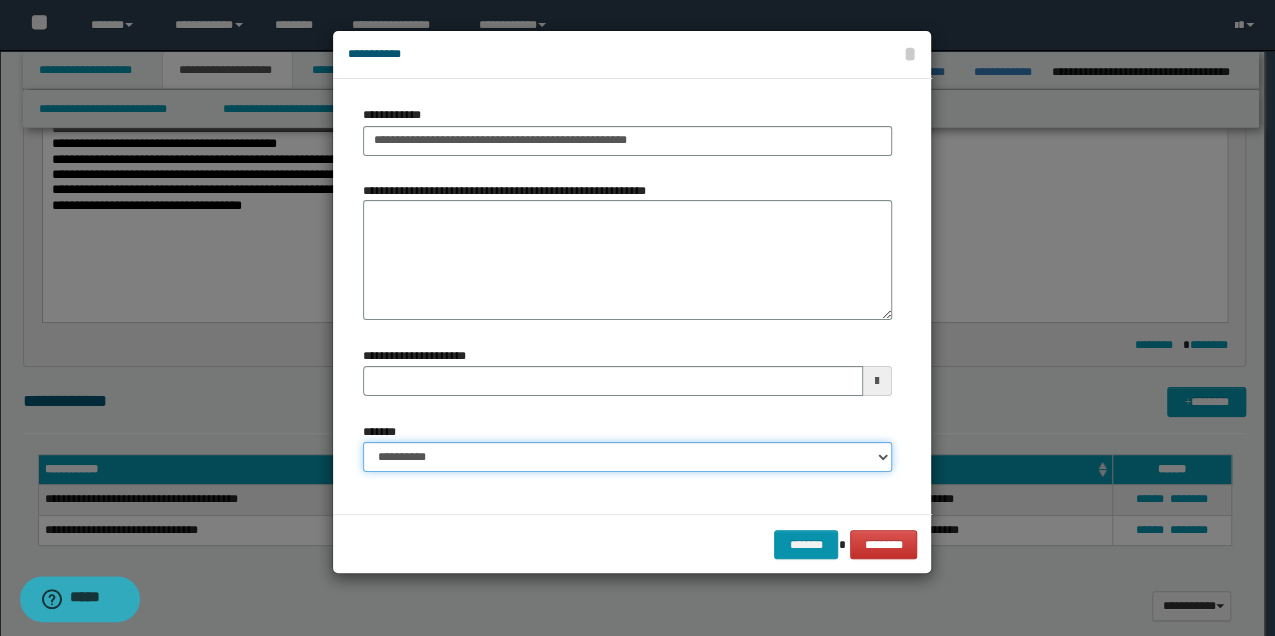 click on "**********" at bounding box center (627, 457) 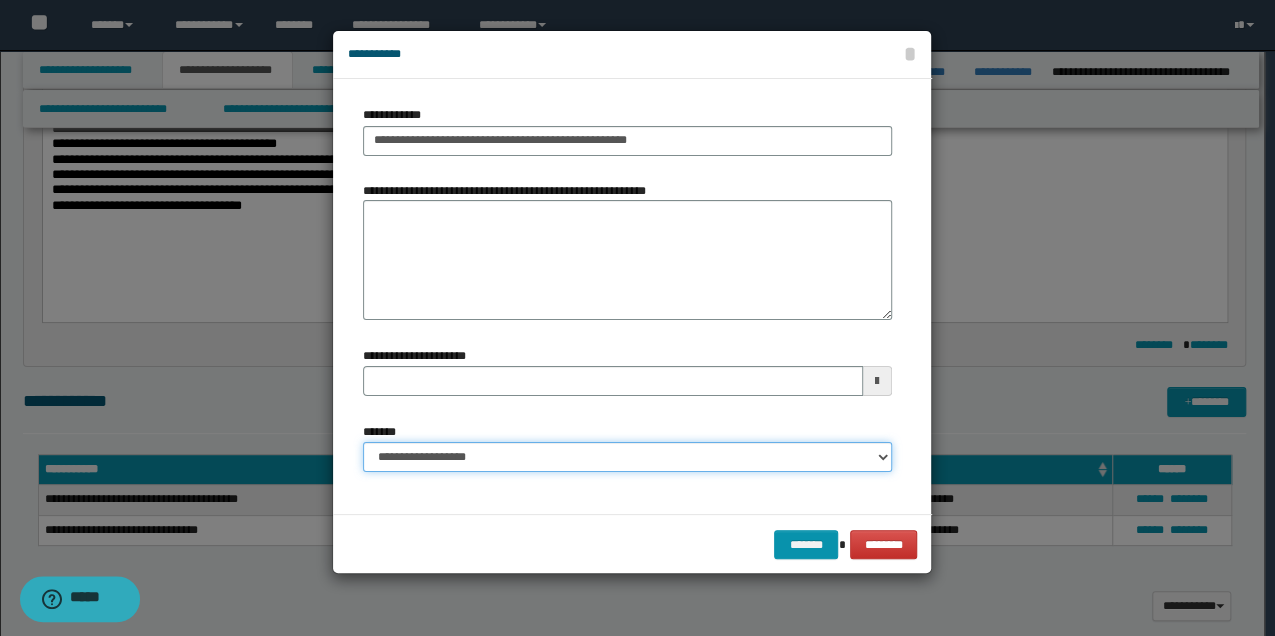 click on "**********" at bounding box center (627, 457) 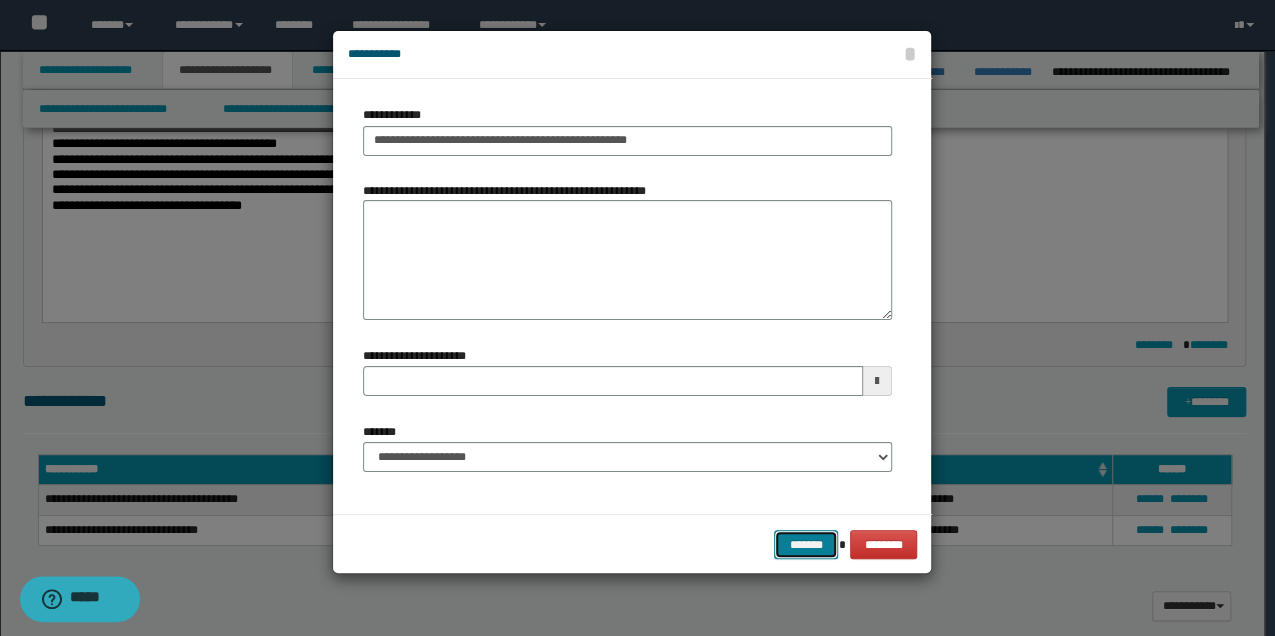 click on "*******" at bounding box center (806, 544) 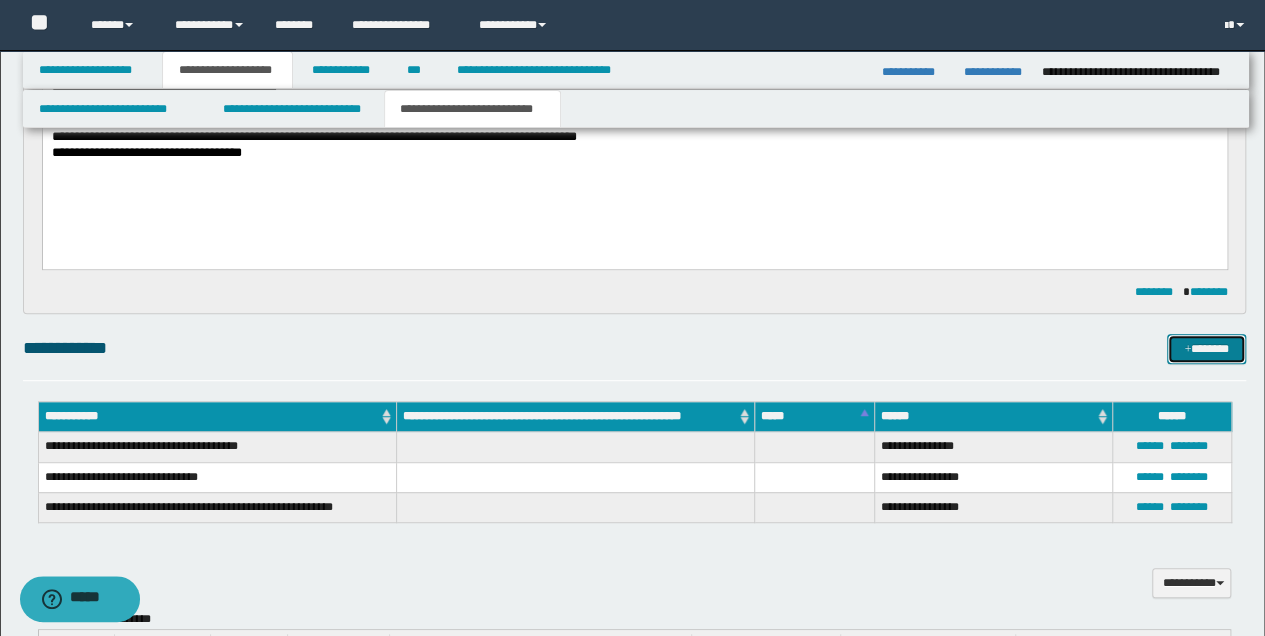 scroll, scrollTop: 400, scrollLeft: 0, axis: vertical 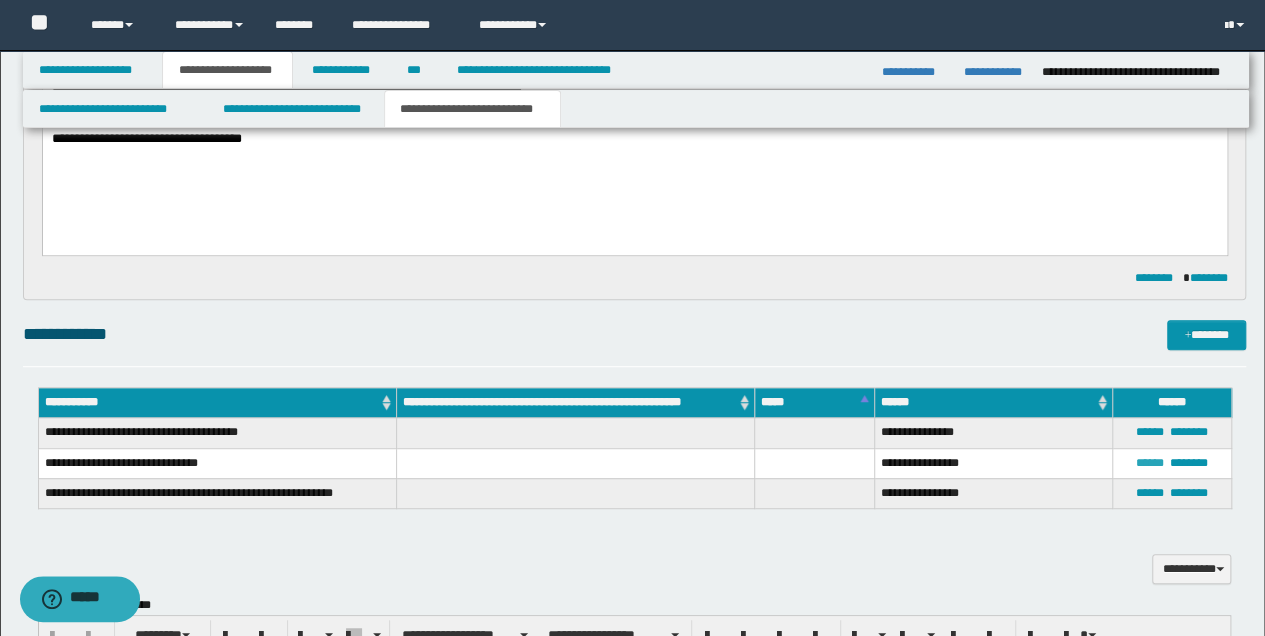 click on "******" at bounding box center [1150, 463] 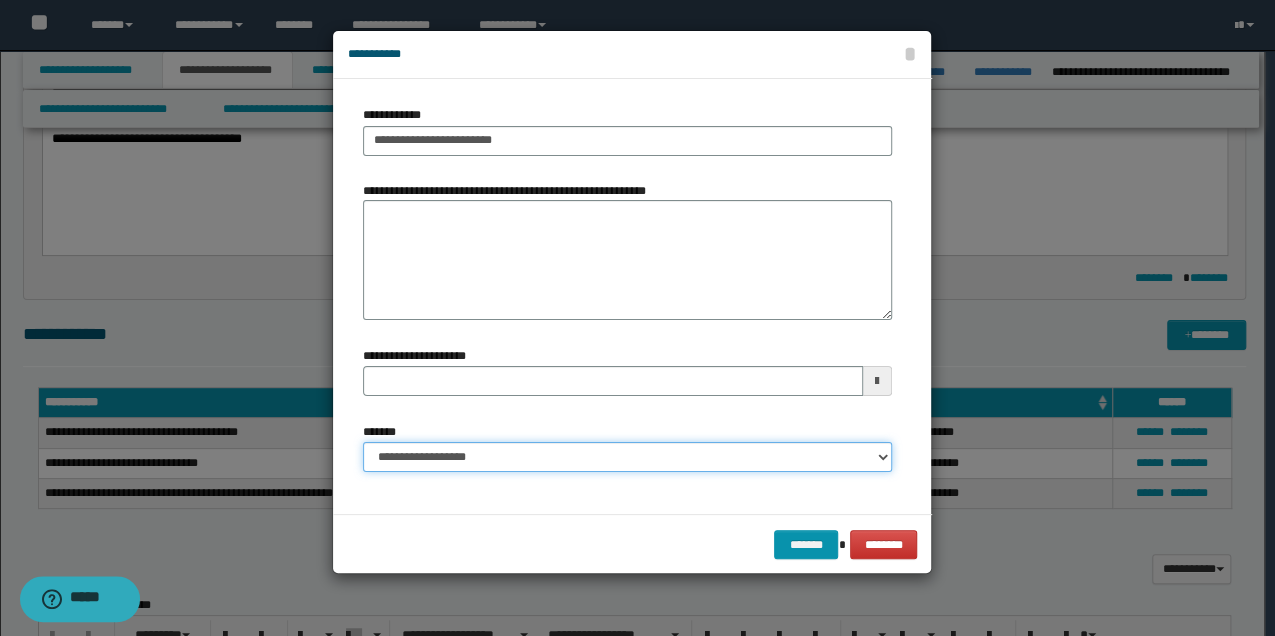 click on "**********" at bounding box center [627, 457] 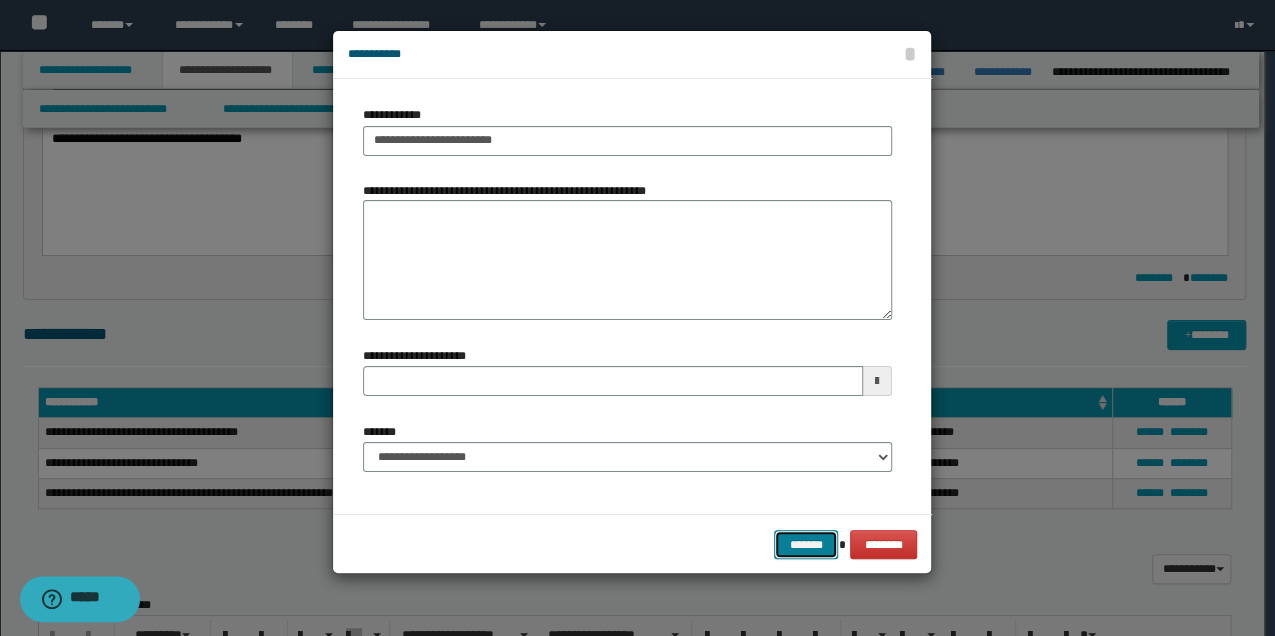 click on "*******" at bounding box center (806, 544) 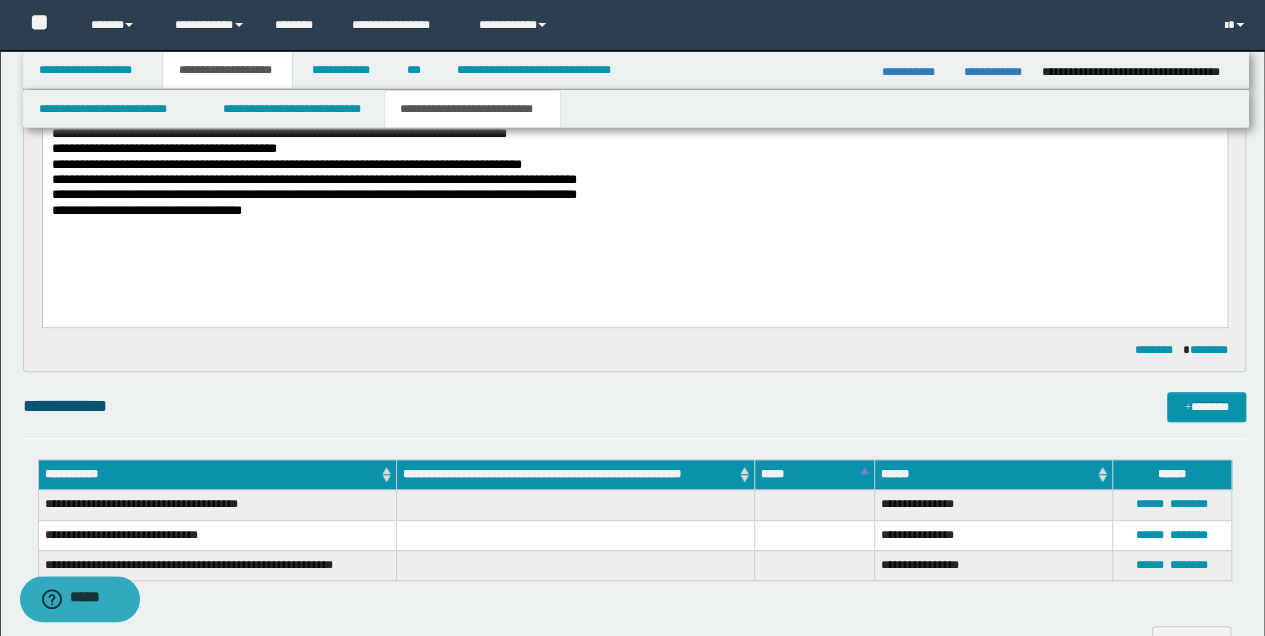 scroll, scrollTop: 333, scrollLeft: 0, axis: vertical 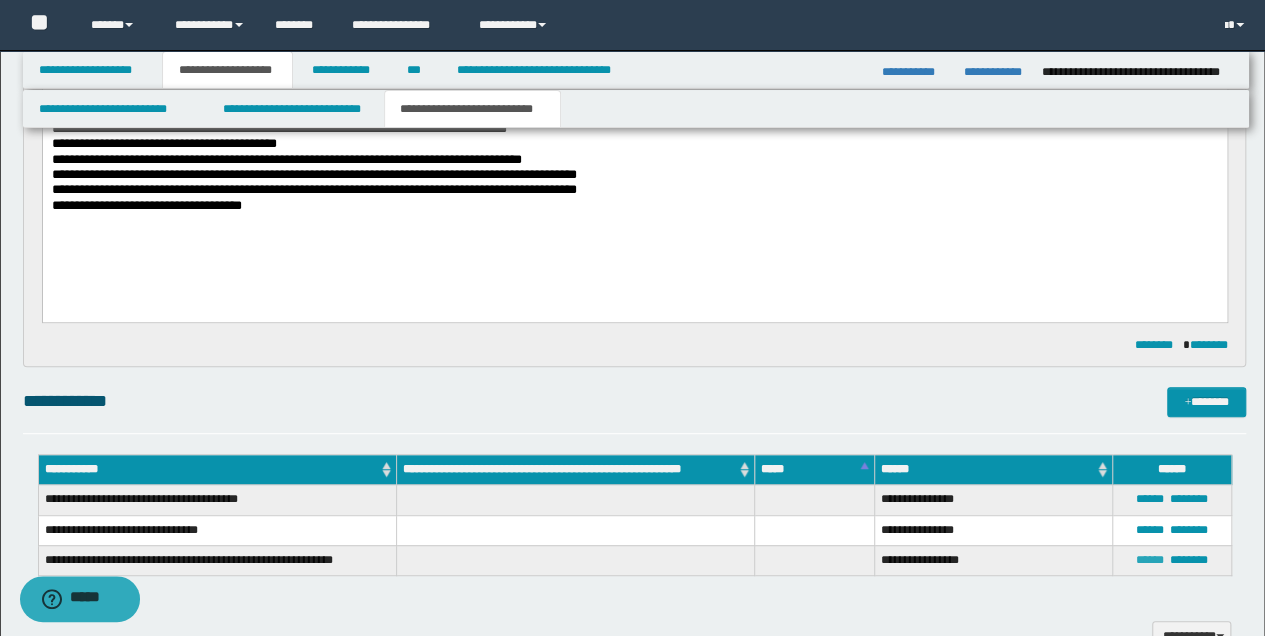 click on "******" at bounding box center [1150, 560] 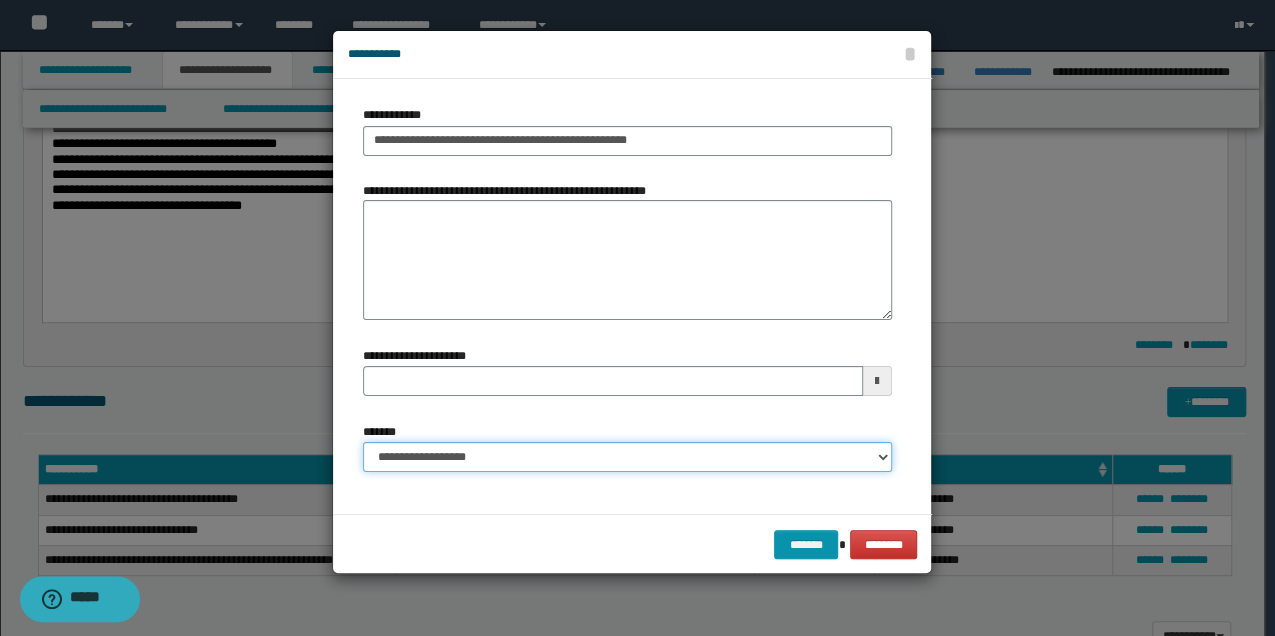 click on "**********" at bounding box center (627, 457) 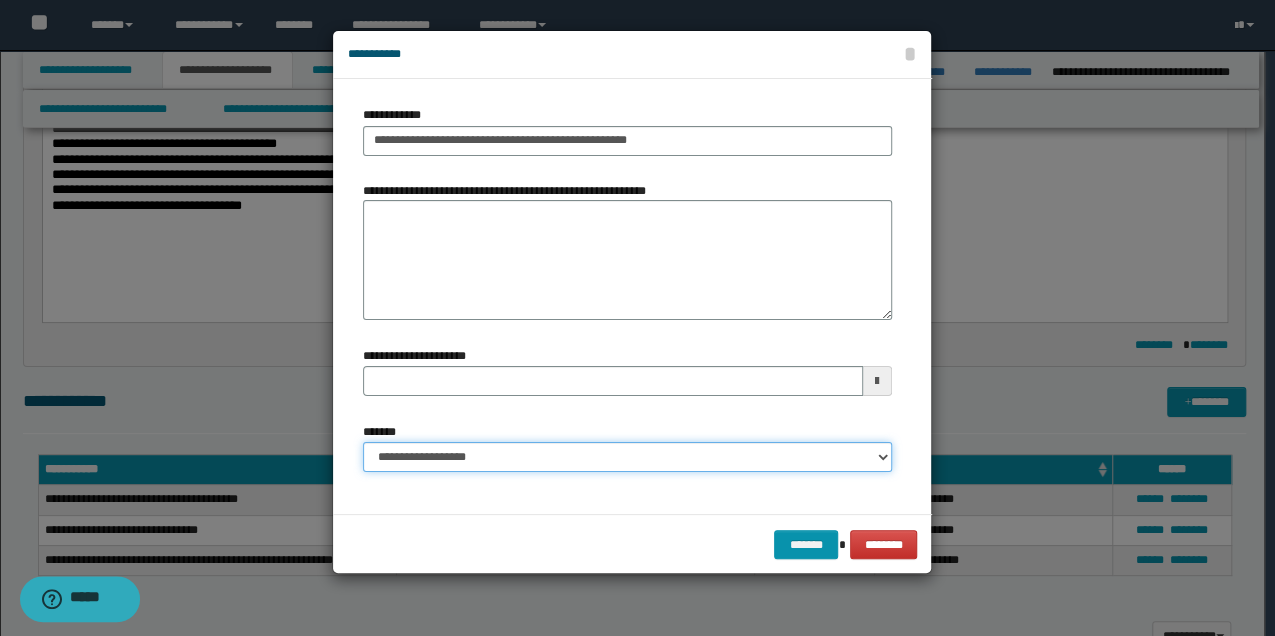 select on "*" 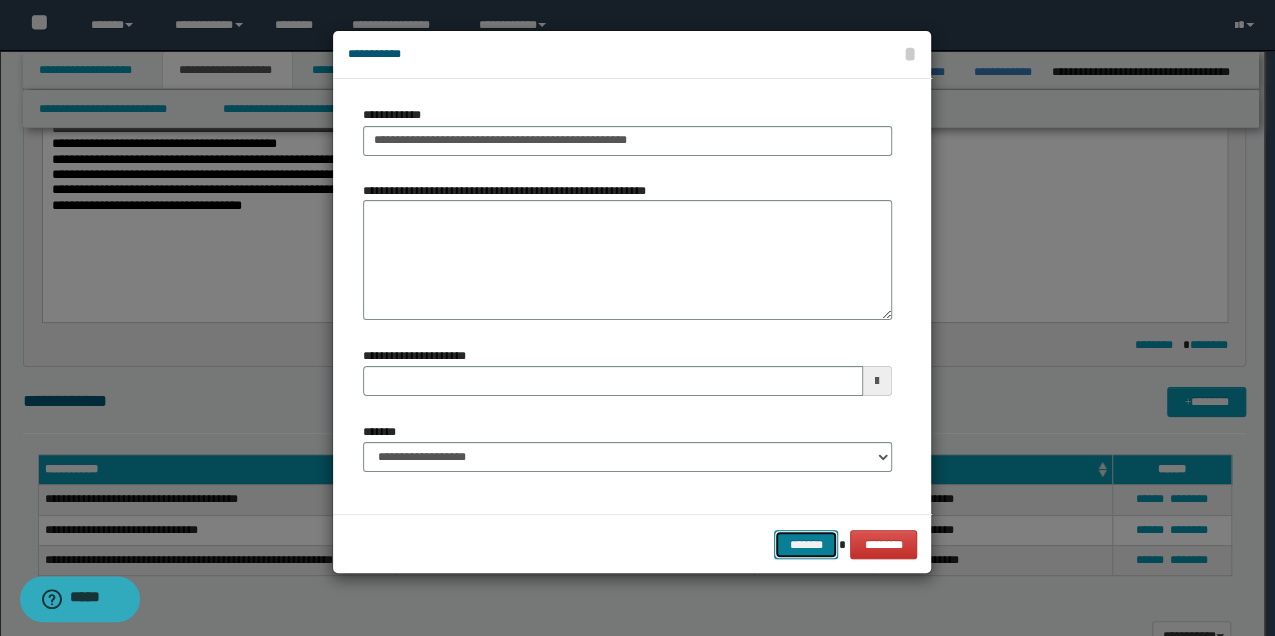 click on "*******" at bounding box center (806, 544) 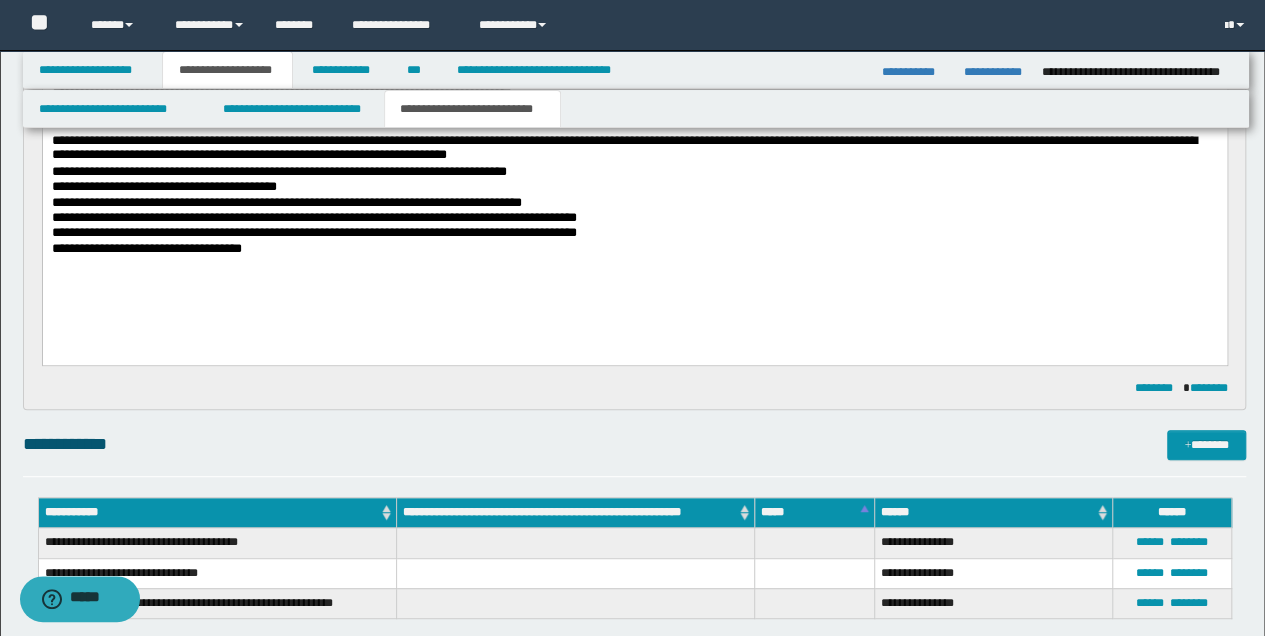 scroll, scrollTop: 200, scrollLeft: 0, axis: vertical 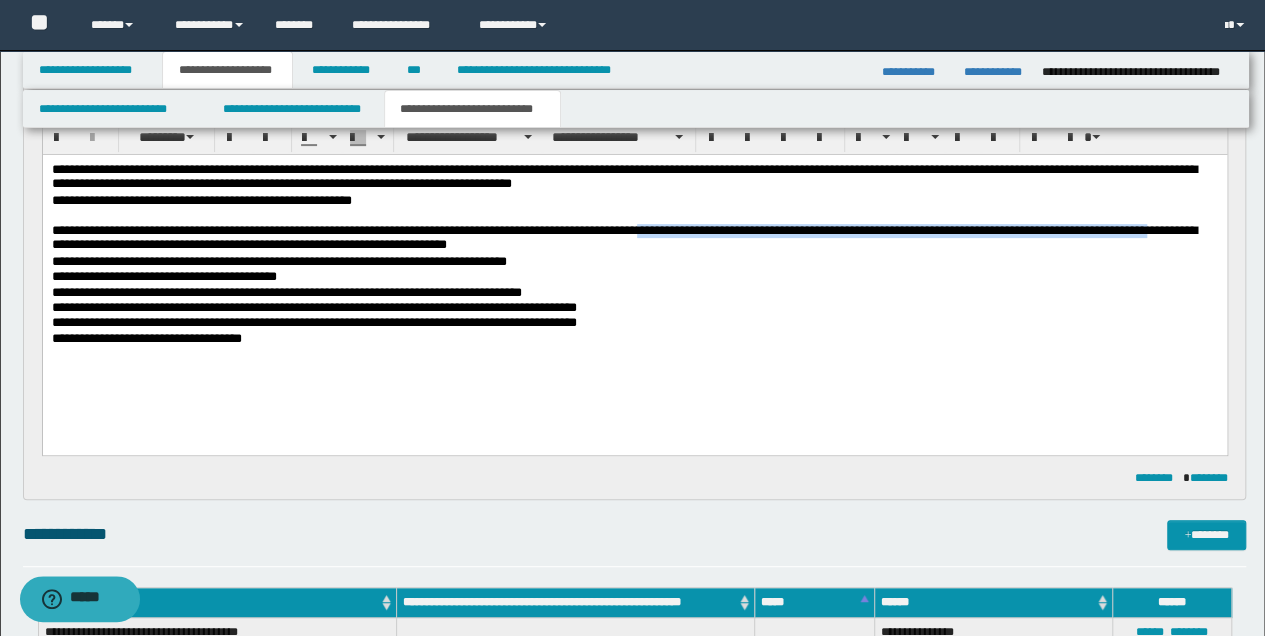 drag, startPoint x: 667, startPoint y: 230, endPoint x: 105, endPoint y: 249, distance: 562.3211 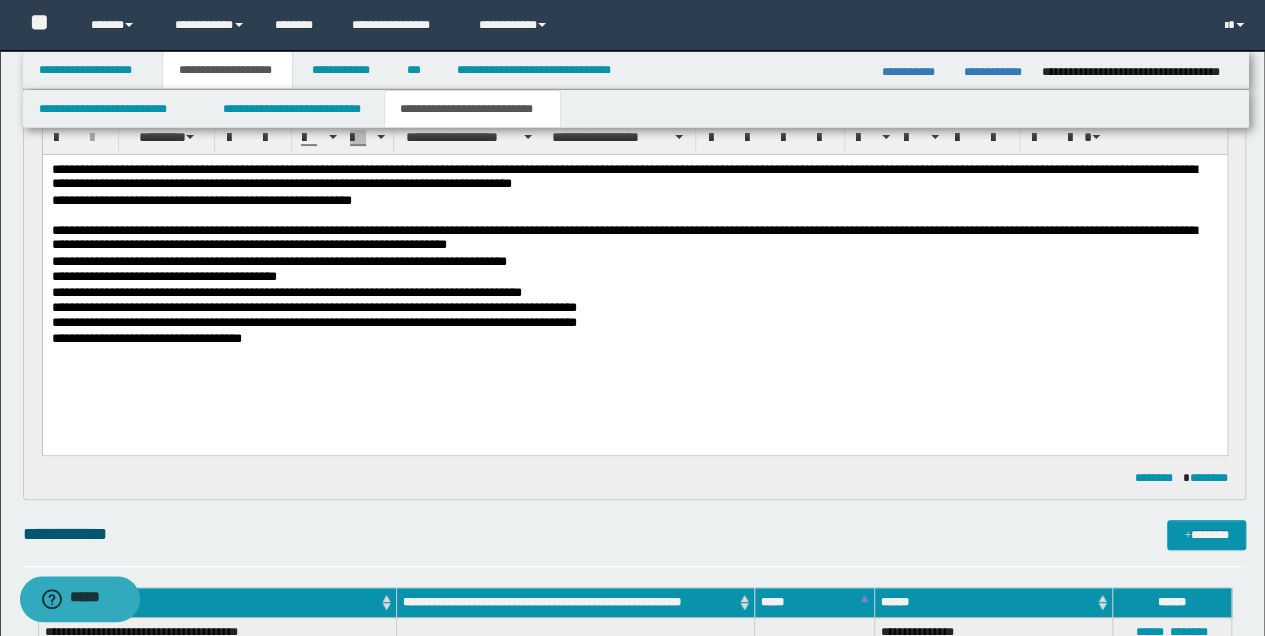 click on "**********" at bounding box center (634, 279) 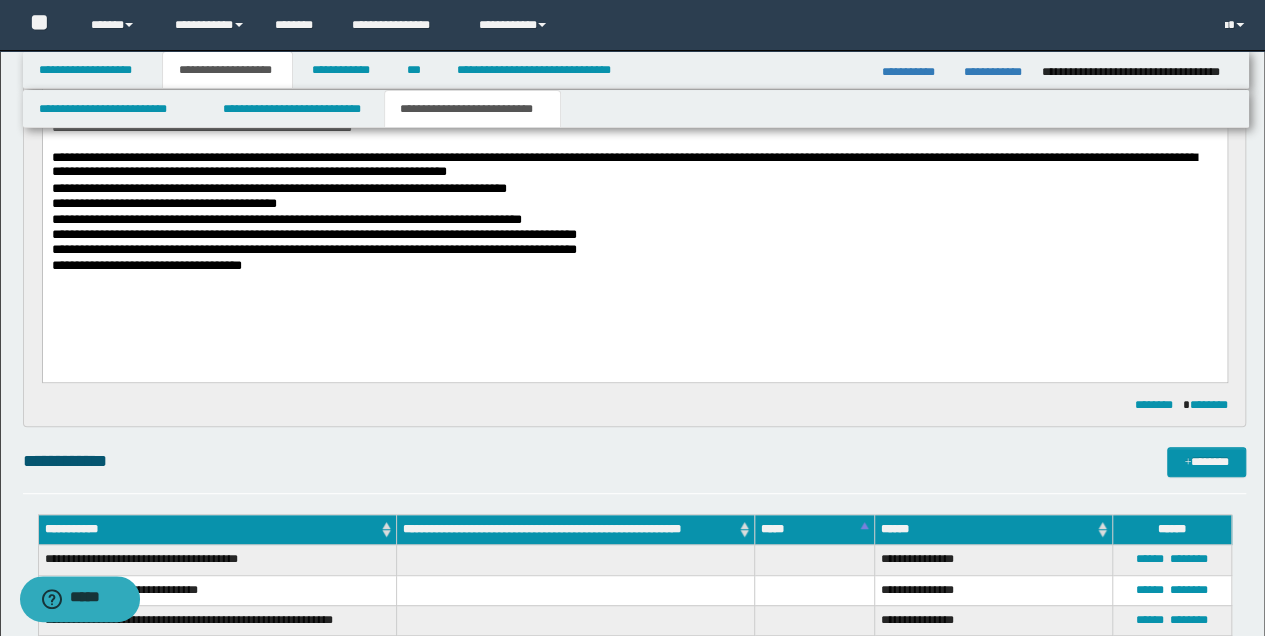 scroll, scrollTop: 400, scrollLeft: 0, axis: vertical 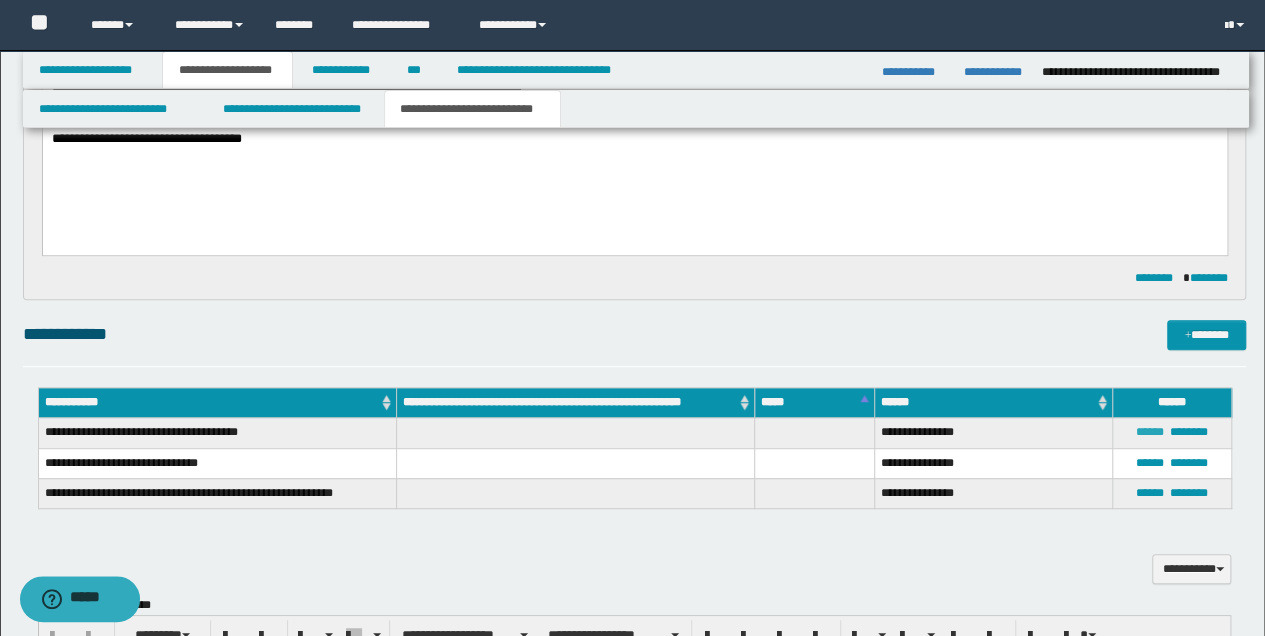 click on "******" at bounding box center [1150, 432] 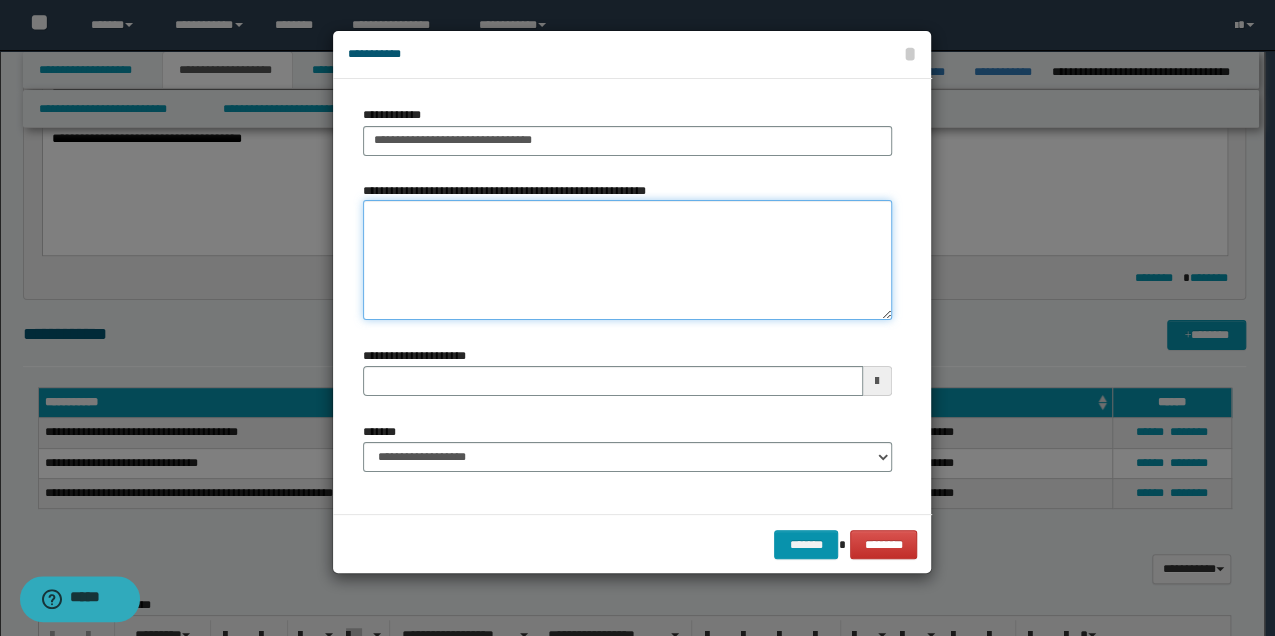 click on "**********" at bounding box center [627, 260] 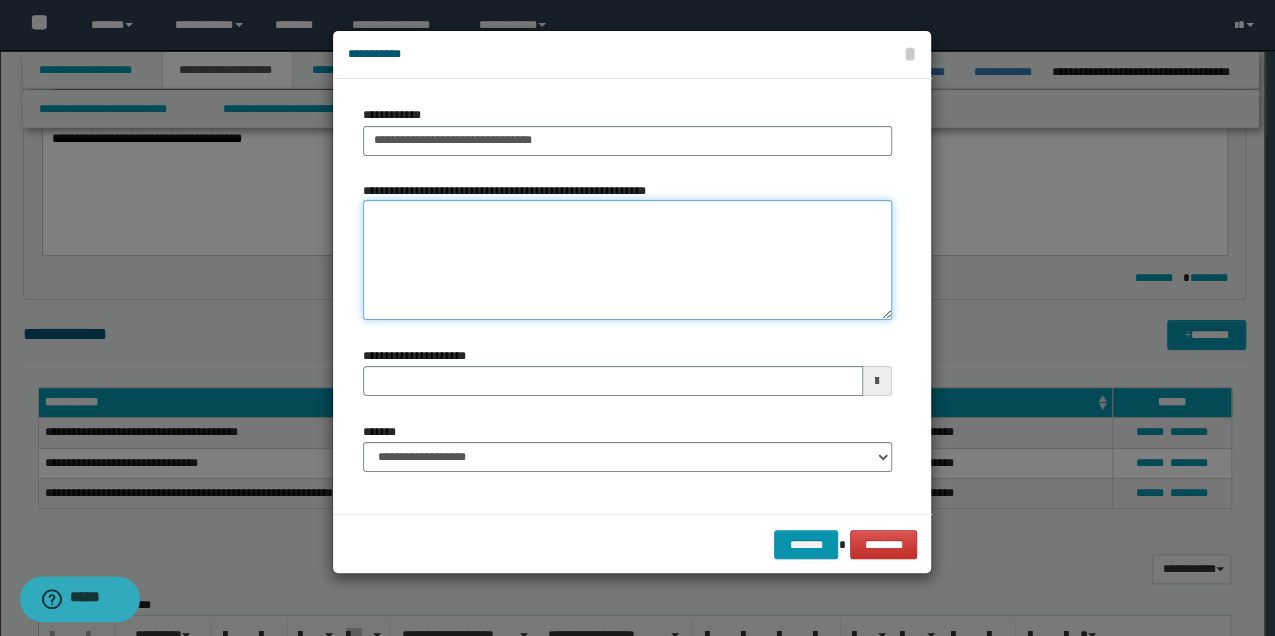 paste on "**********" 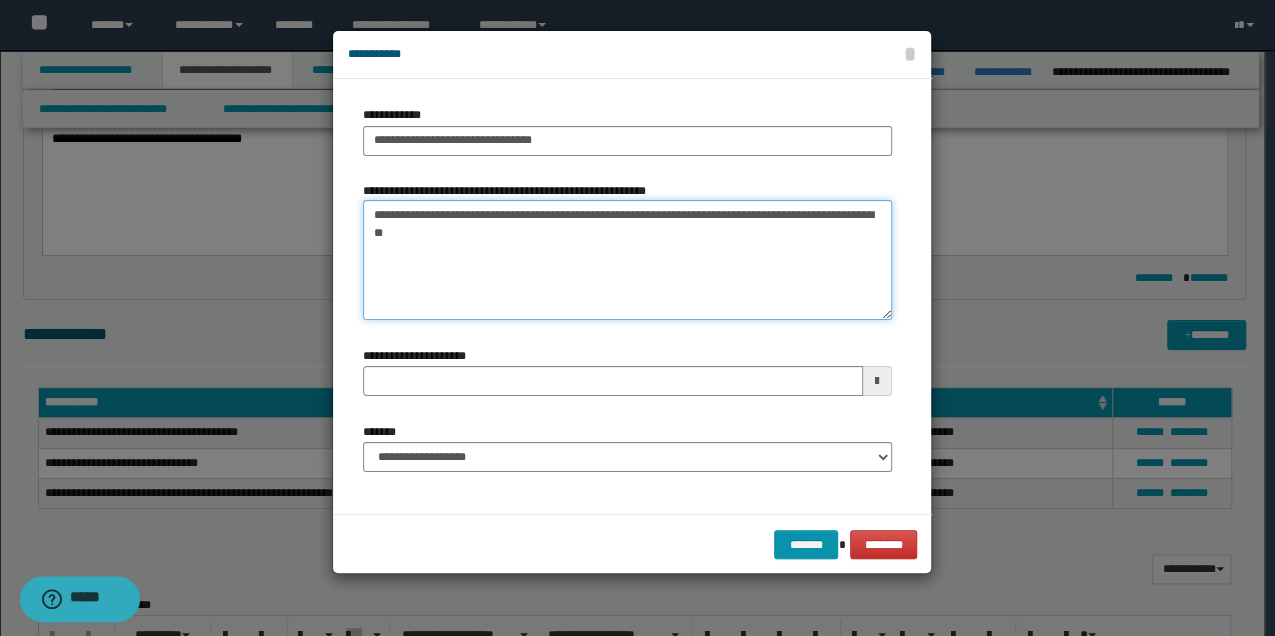 type 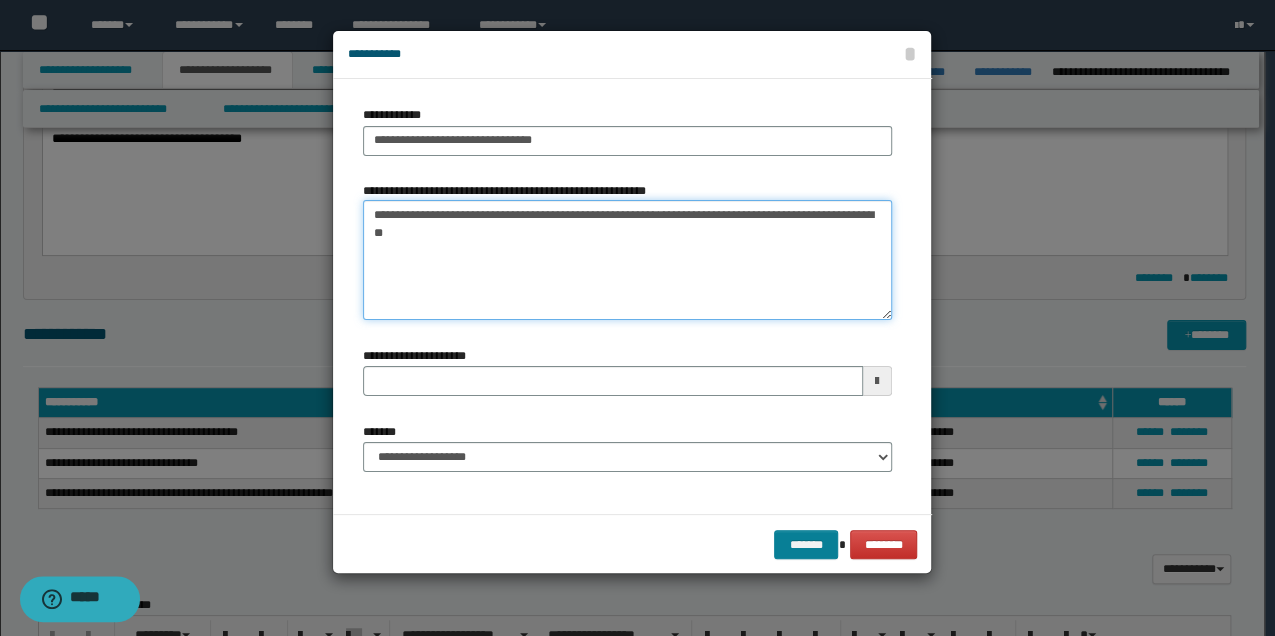 type on "**********" 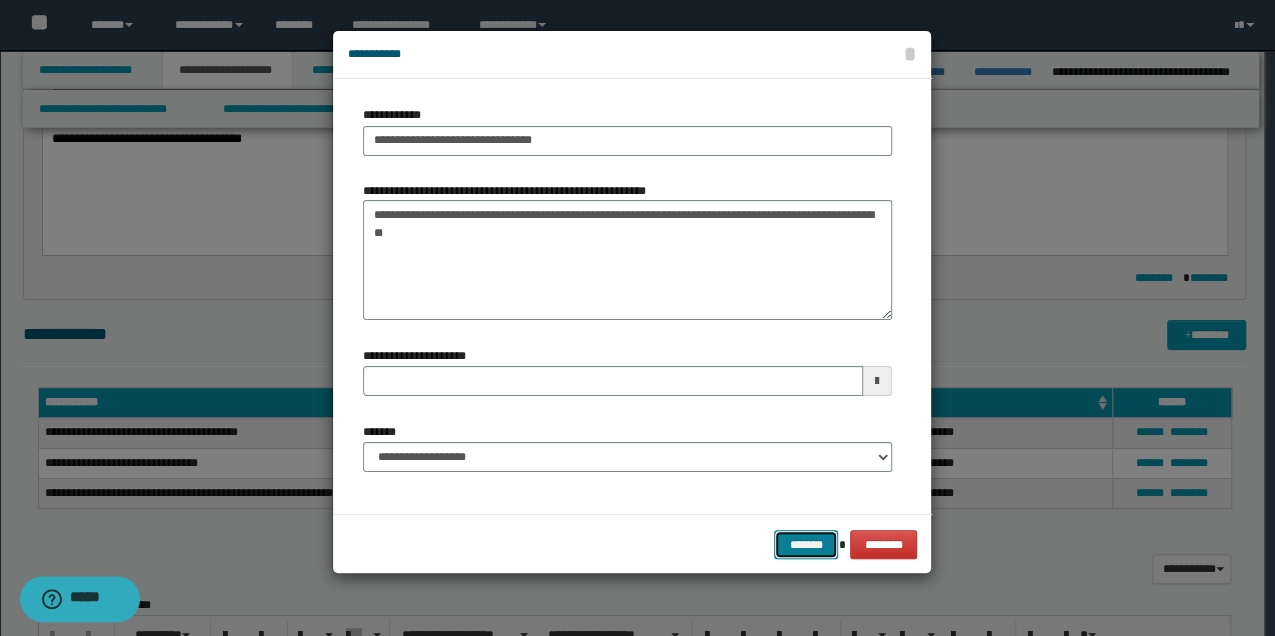 click on "*******" at bounding box center (806, 544) 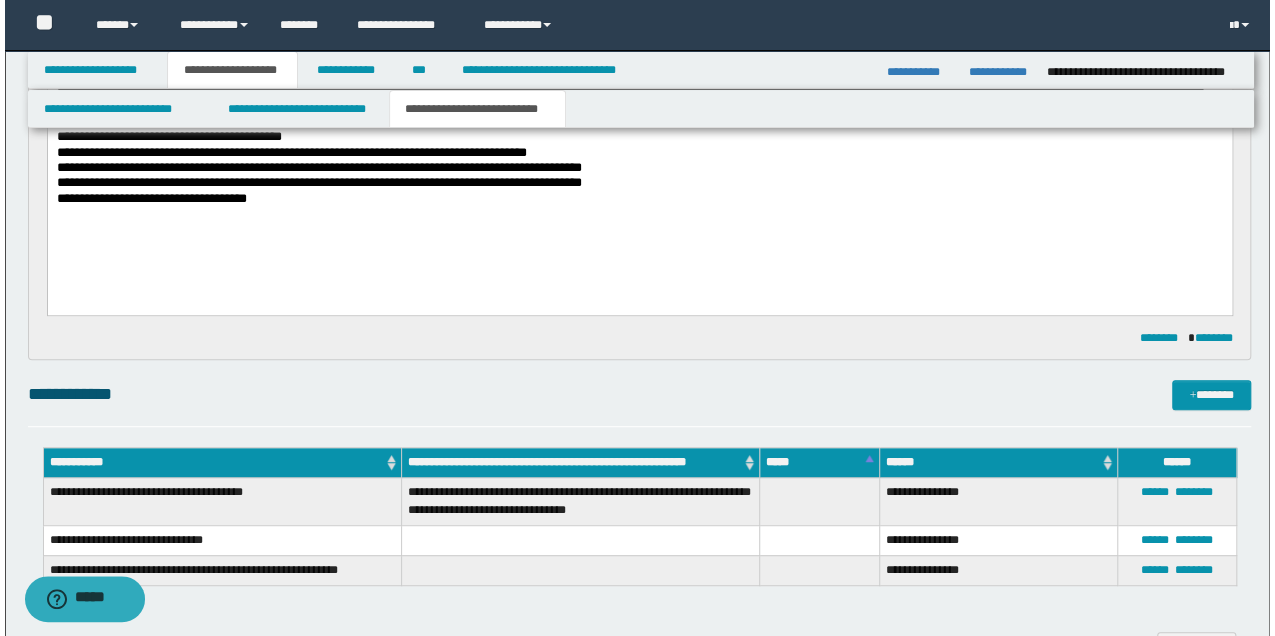 scroll, scrollTop: 400, scrollLeft: 0, axis: vertical 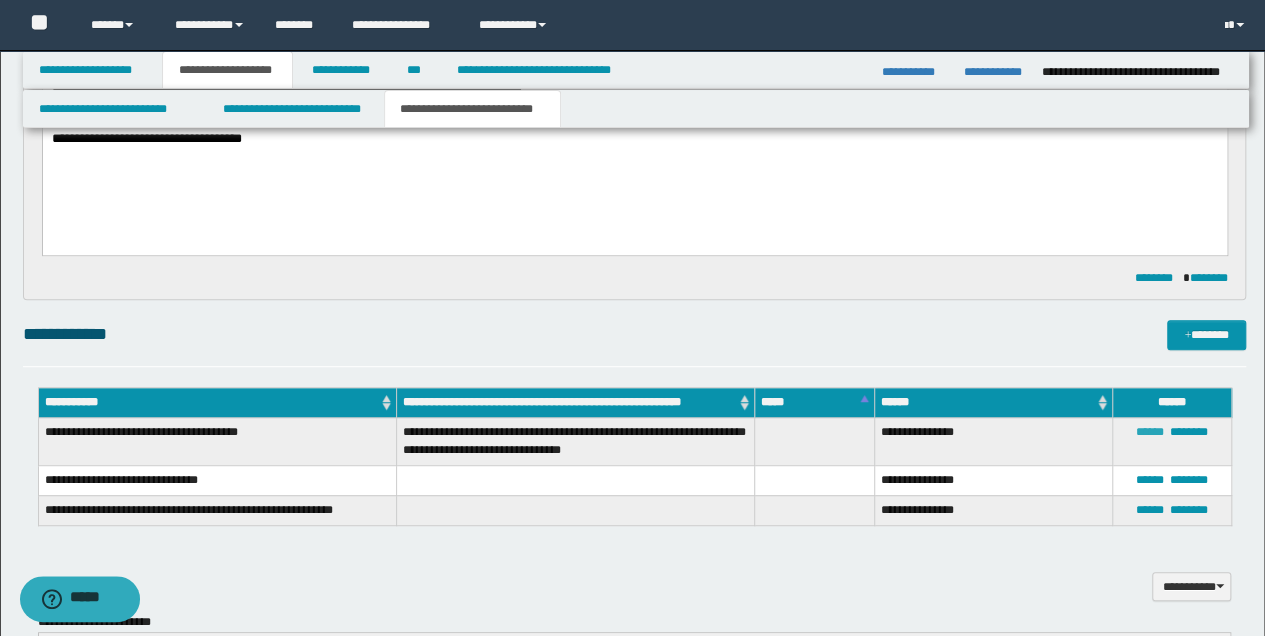 click on "******" at bounding box center (1150, 432) 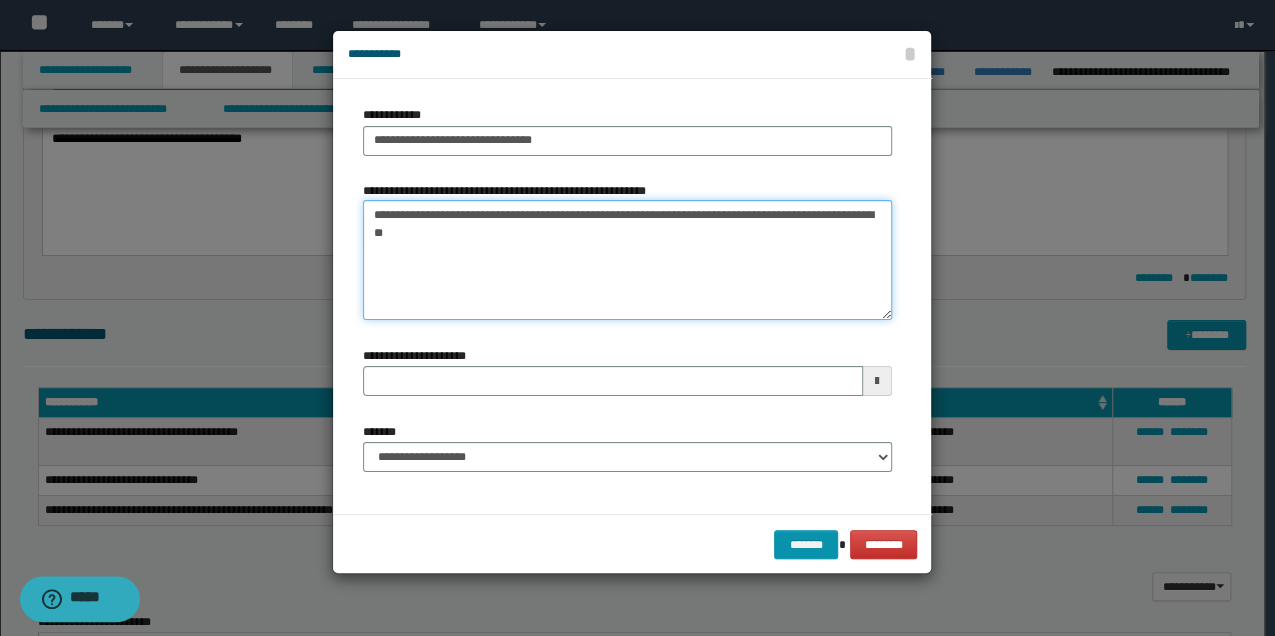 click on "**********" at bounding box center [627, 260] 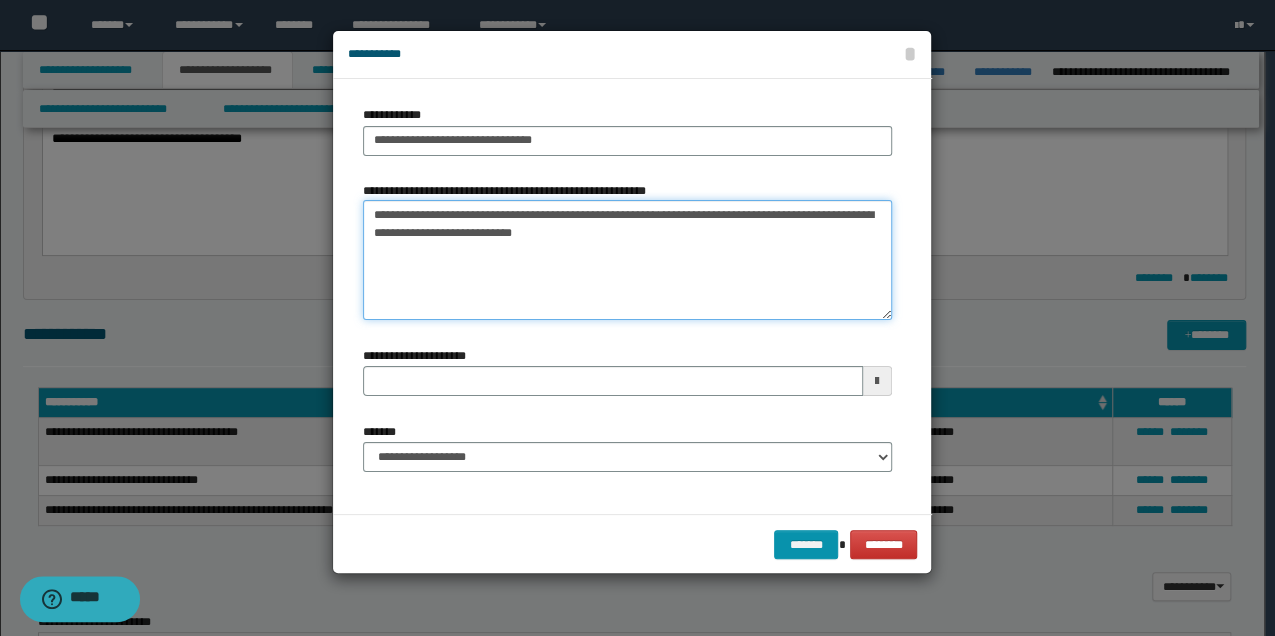 type on "**********" 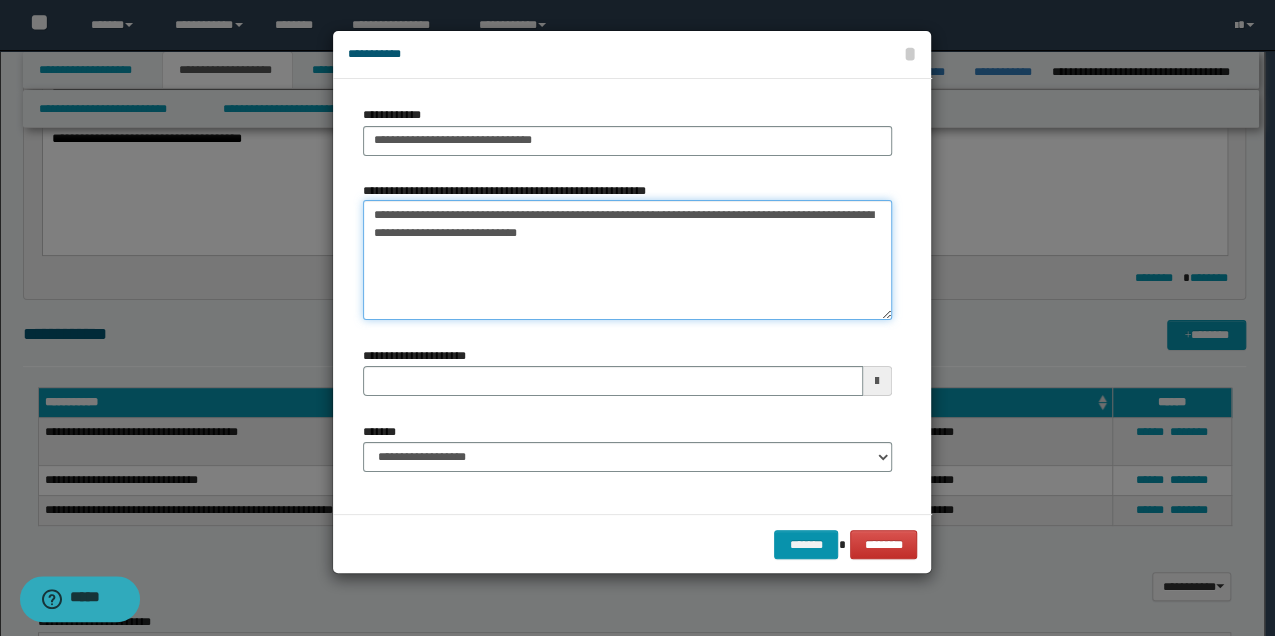 type 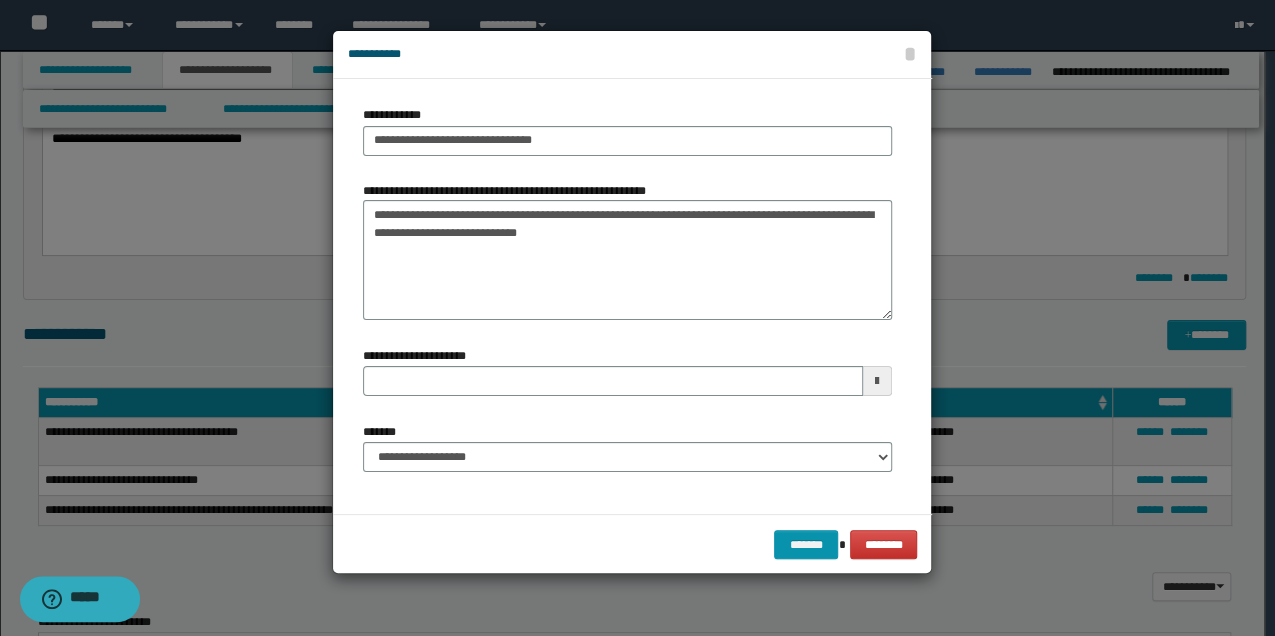 click on "*******
********" at bounding box center (632, 544) 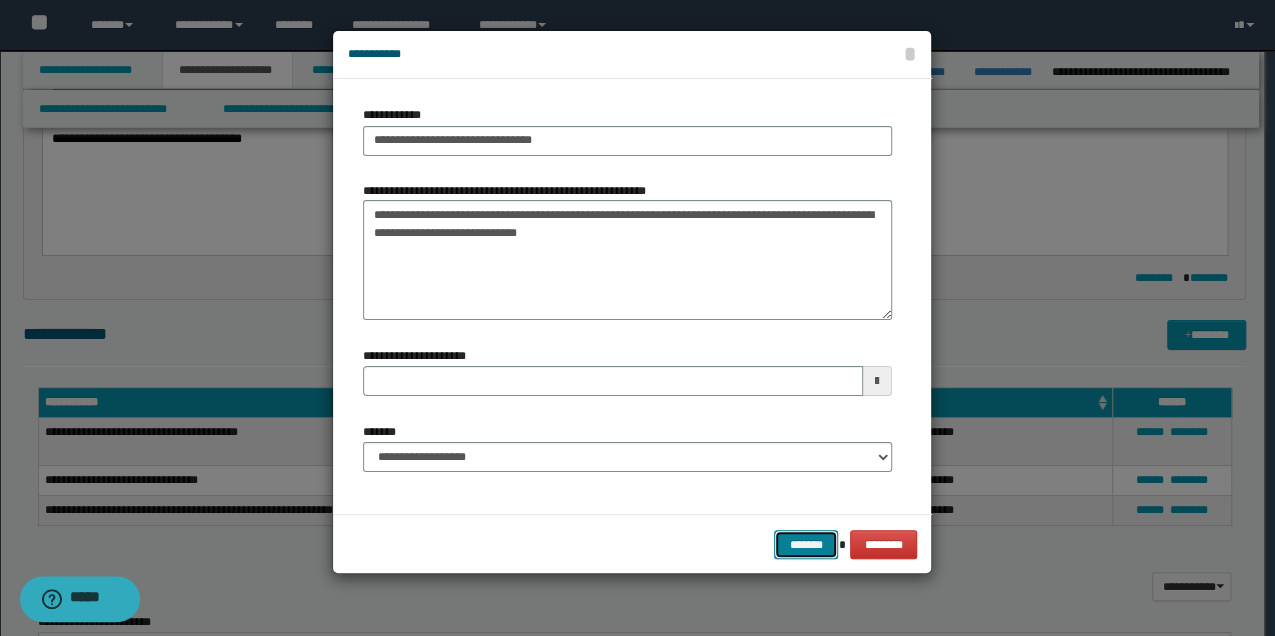 click on "*******" at bounding box center (806, 544) 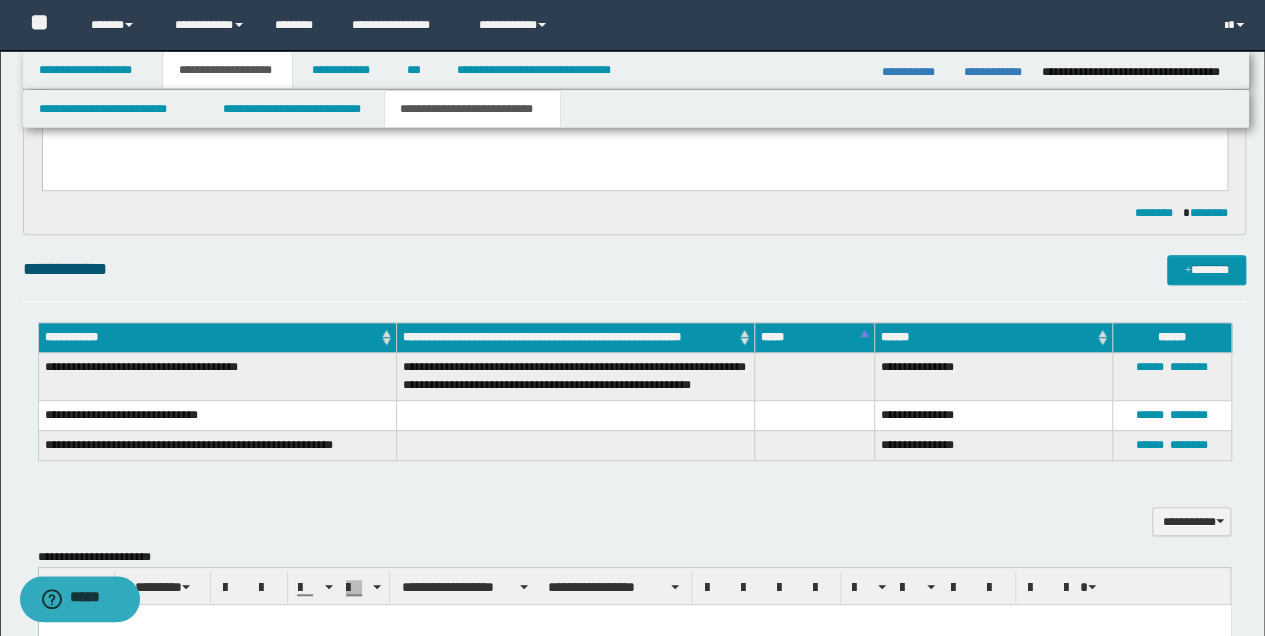 scroll, scrollTop: 466, scrollLeft: 0, axis: vertical 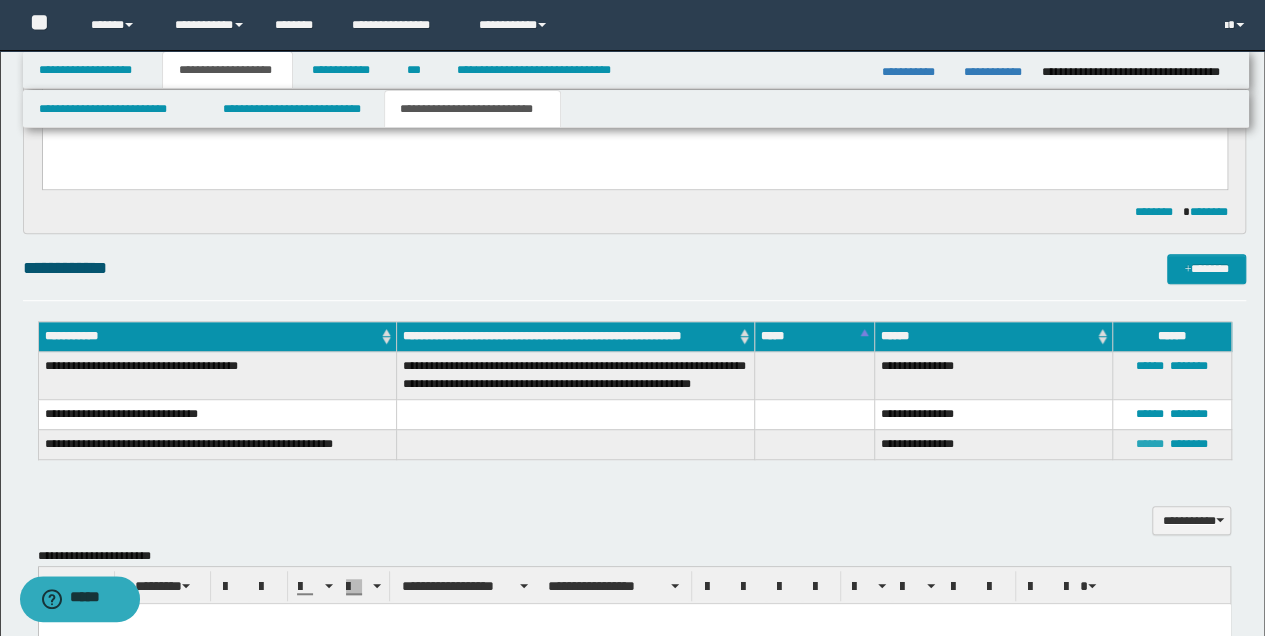 click on "******" at bounding box center [1150, 444] 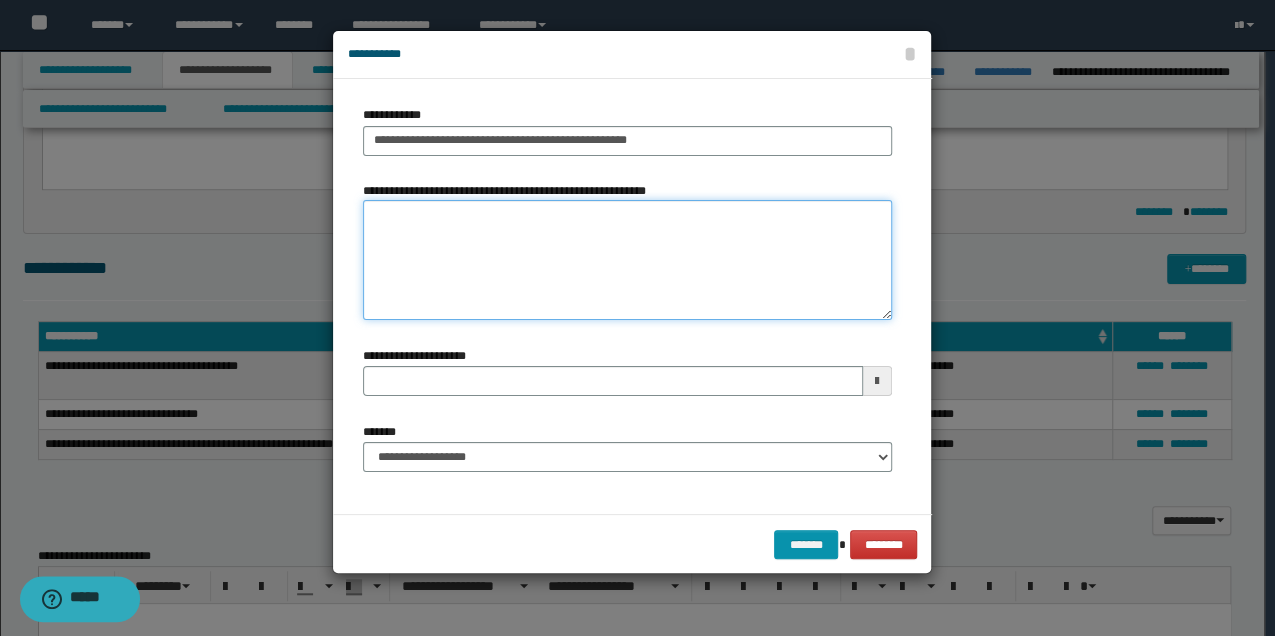 click on "**********" at bounding box center (627, 260) 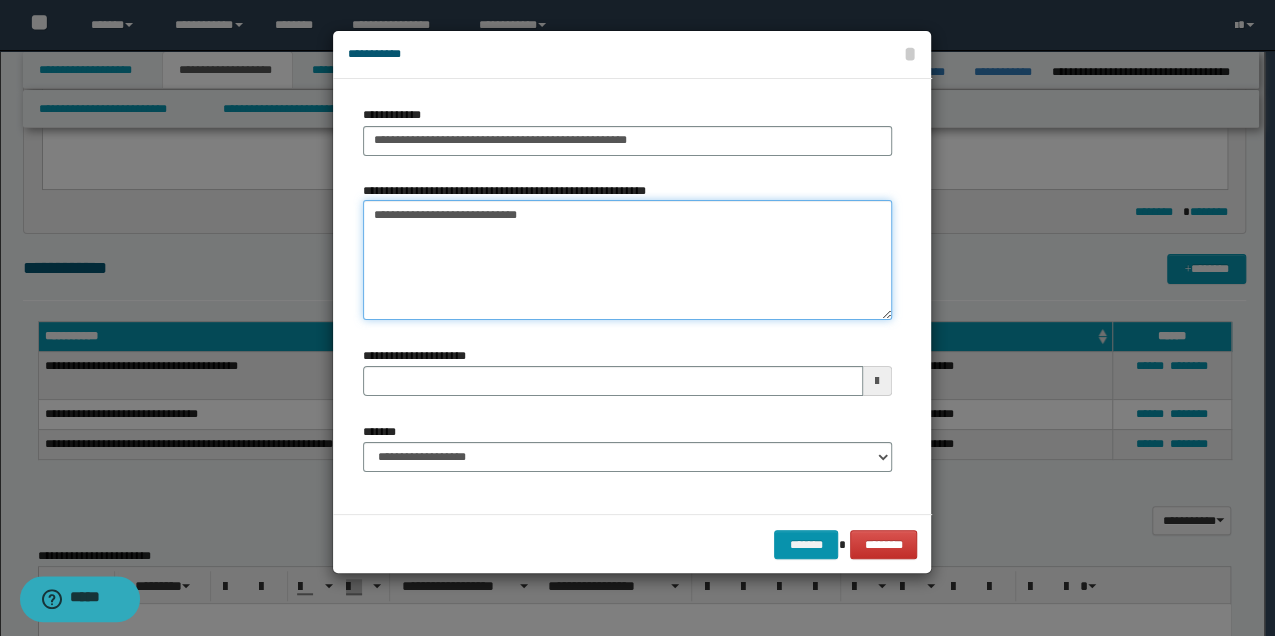type on "**********" 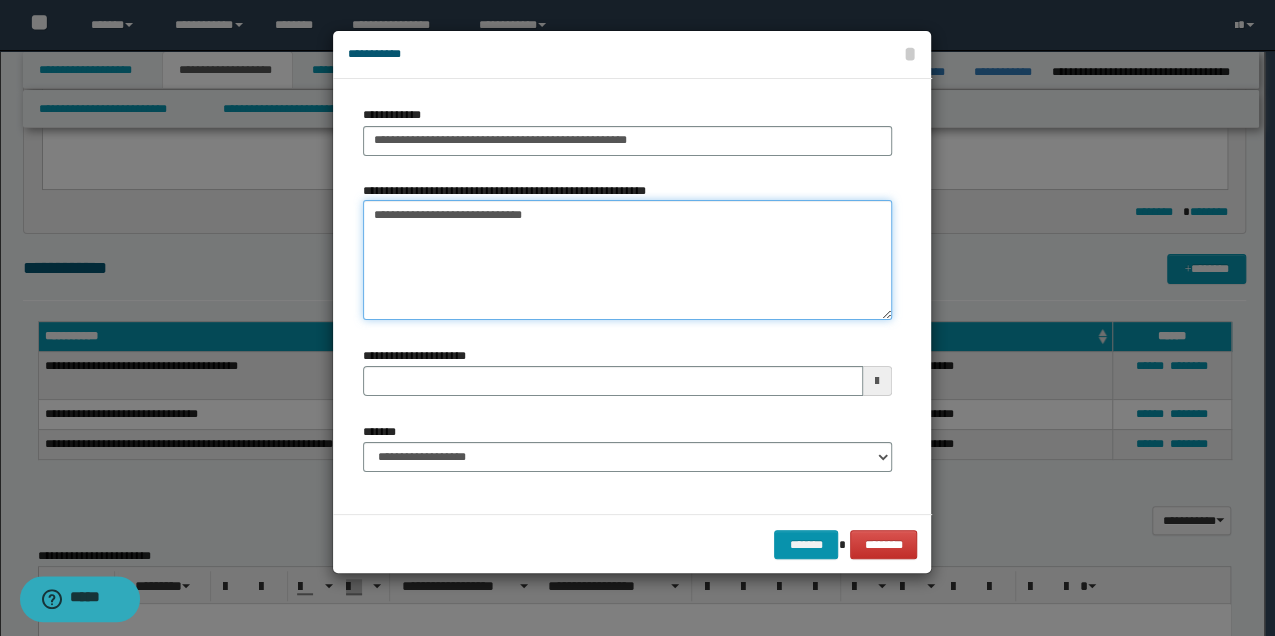 type 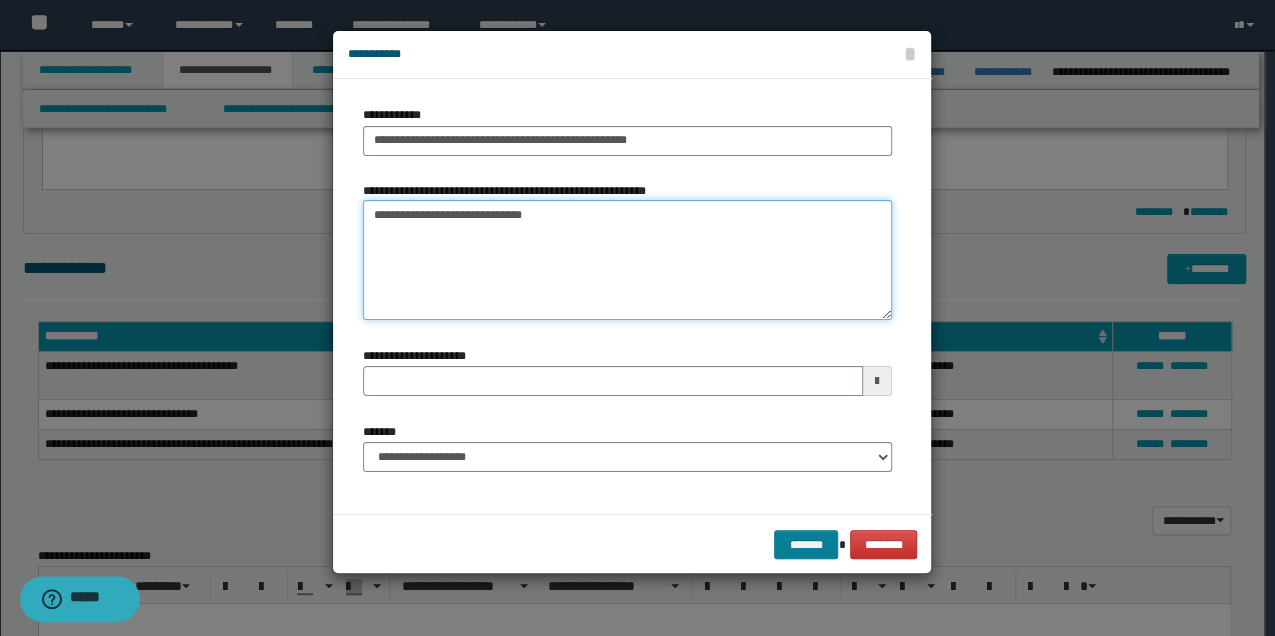 type on "**********" 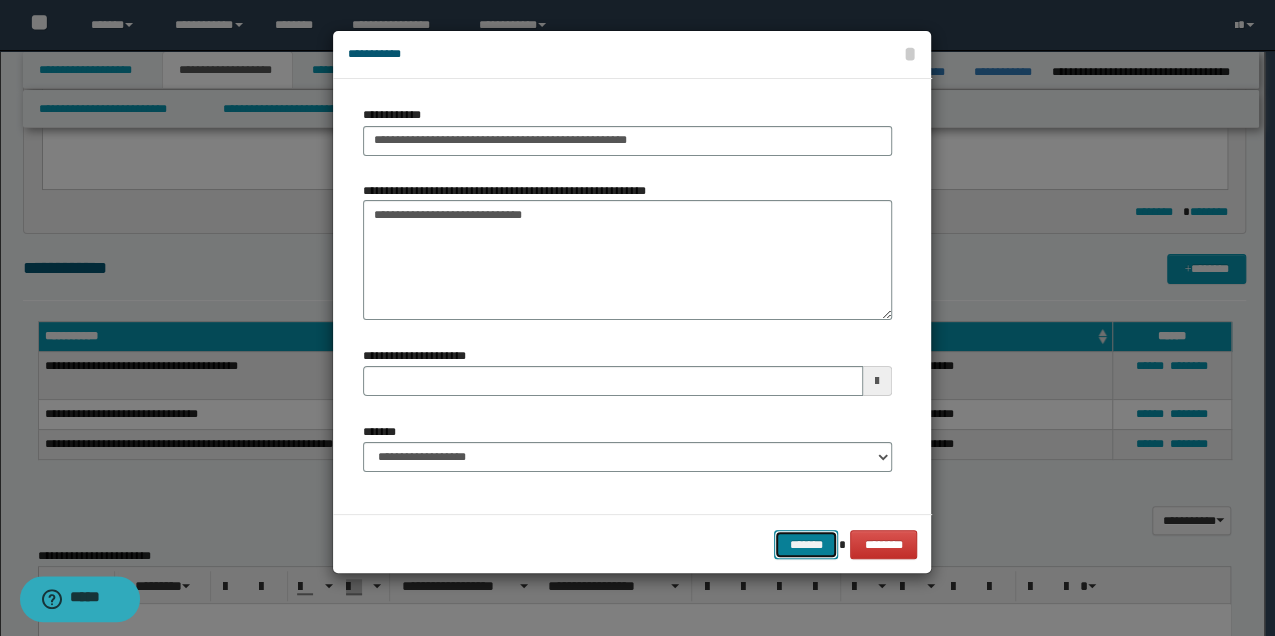click on "*******" at bounding box center (806, 544) 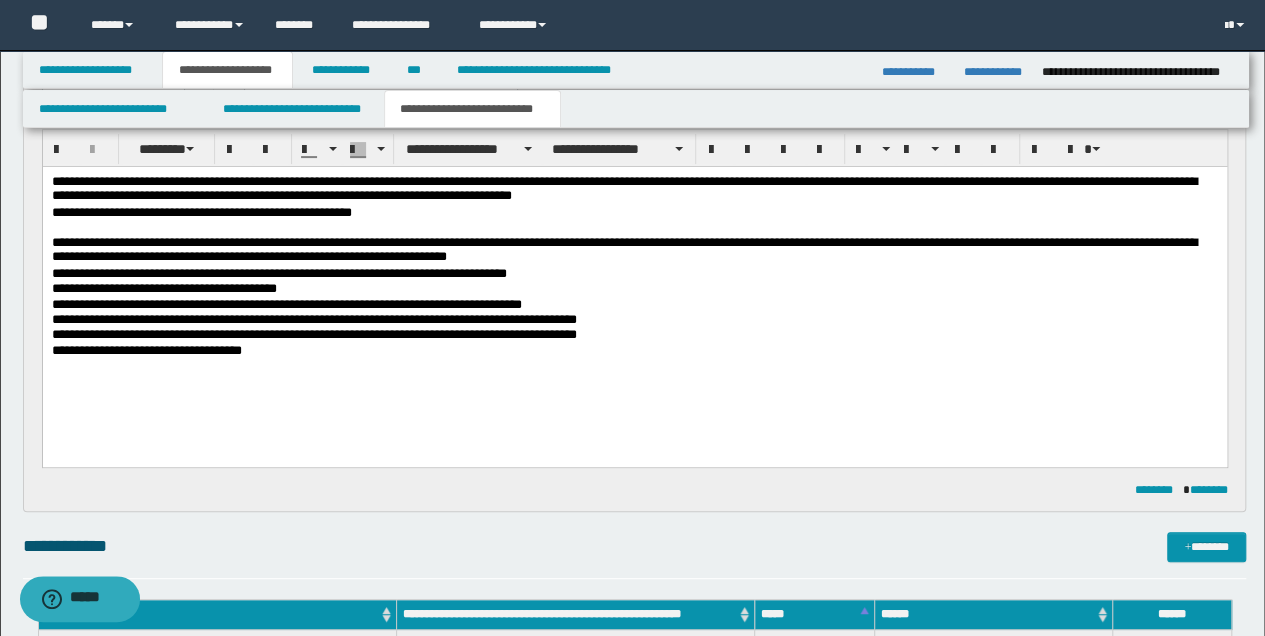 scroll, scrollTop: 133, scrollLeft: 0, axis: vertical 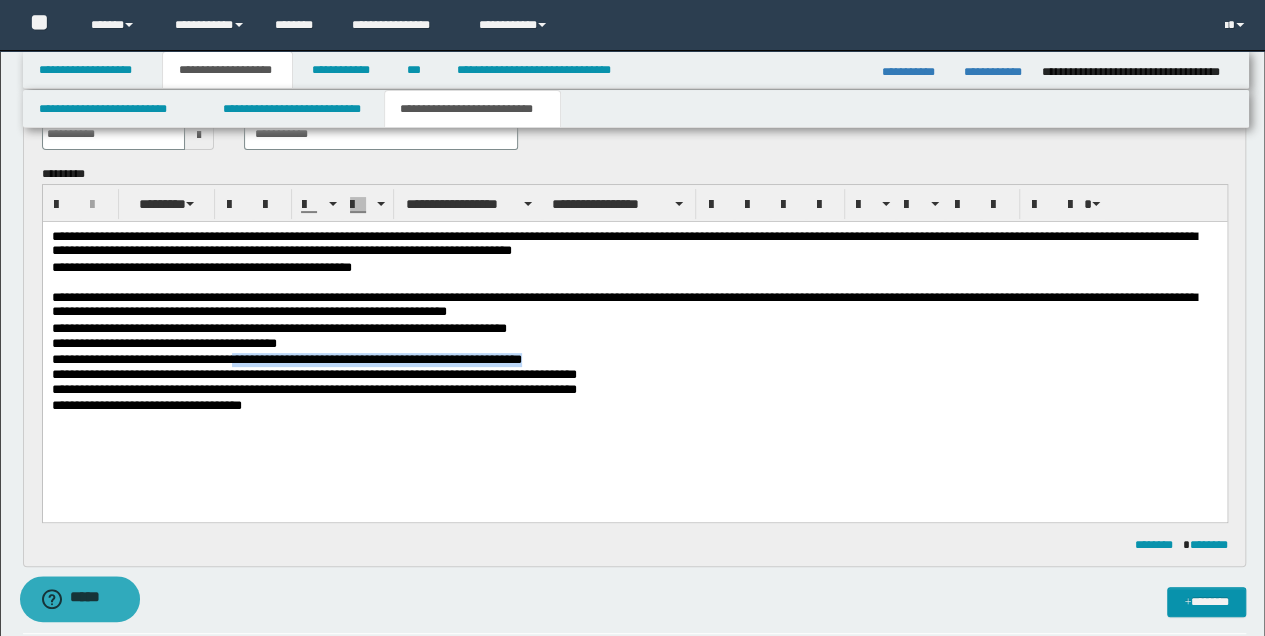 drag, startPoint x: 237, startPoint y: 358, endPoint x: 549, endPoint y: 359, distance: 312.00162 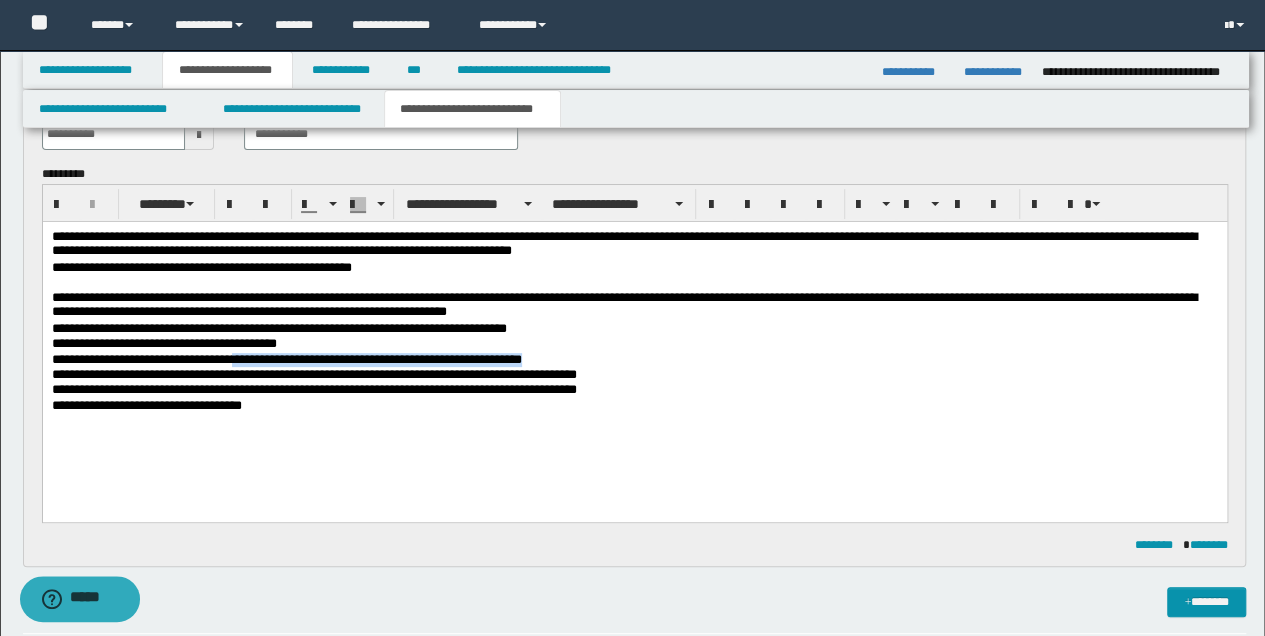 click on "**********" at bounding box center (634, 359) 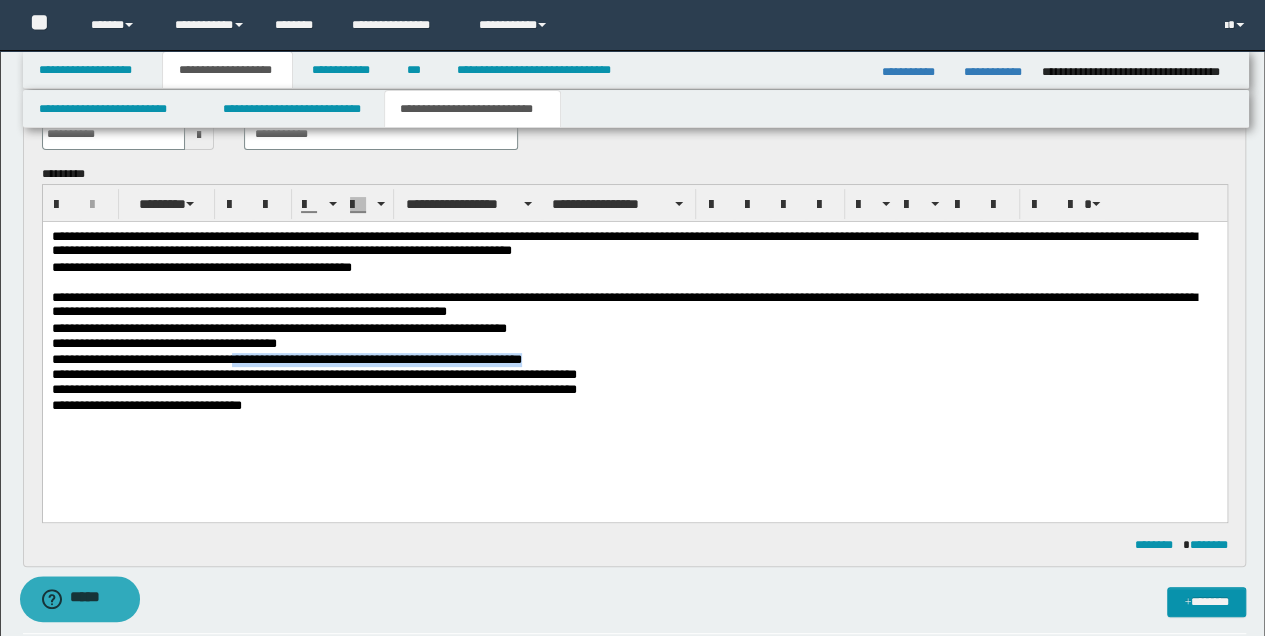 copy on "**********" 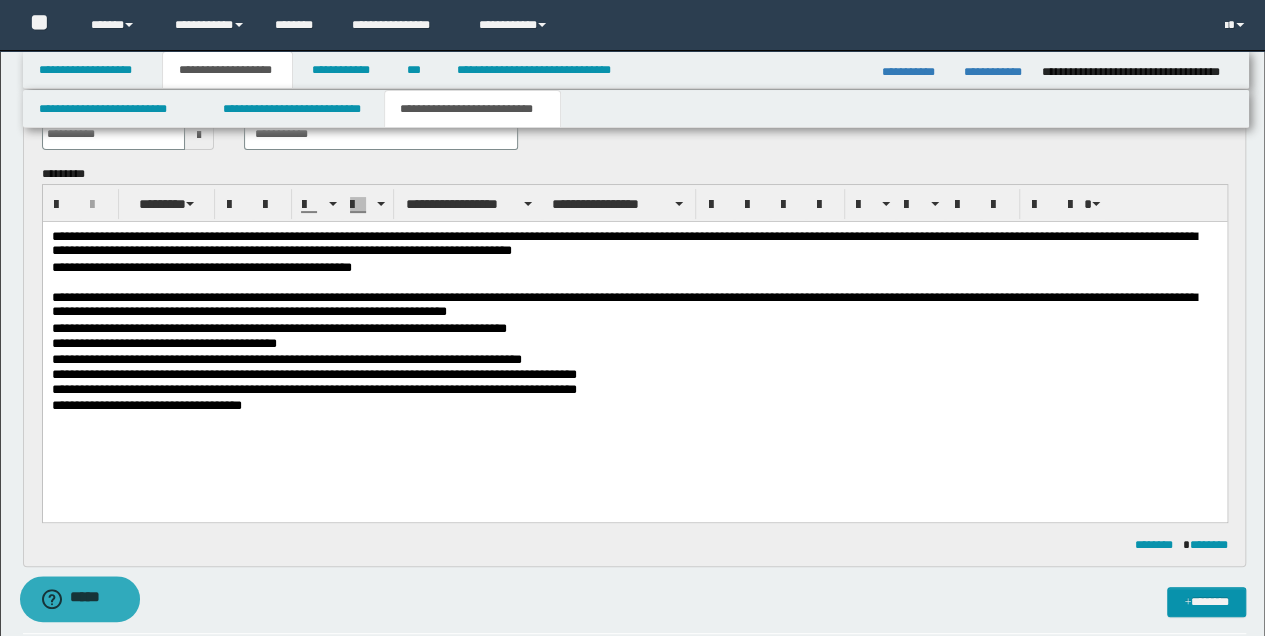 click on "**********" at bounding box center [634, 346] 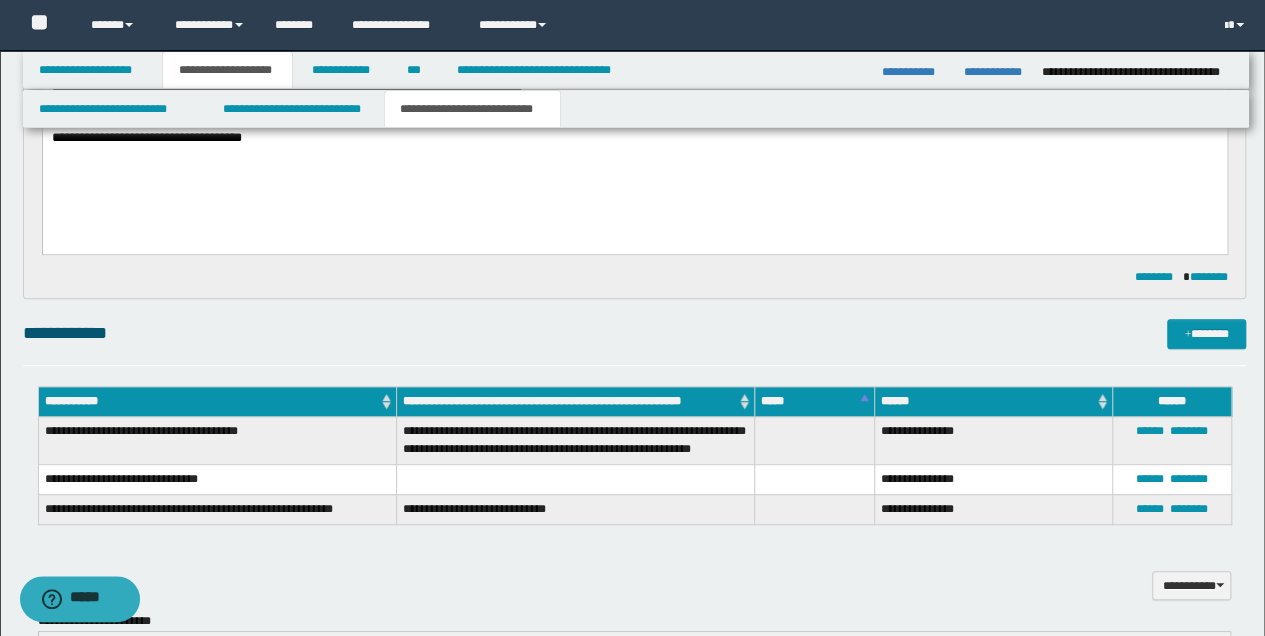 scroll, scrollTop: 466, scrollLeft: 0, axis: vertical 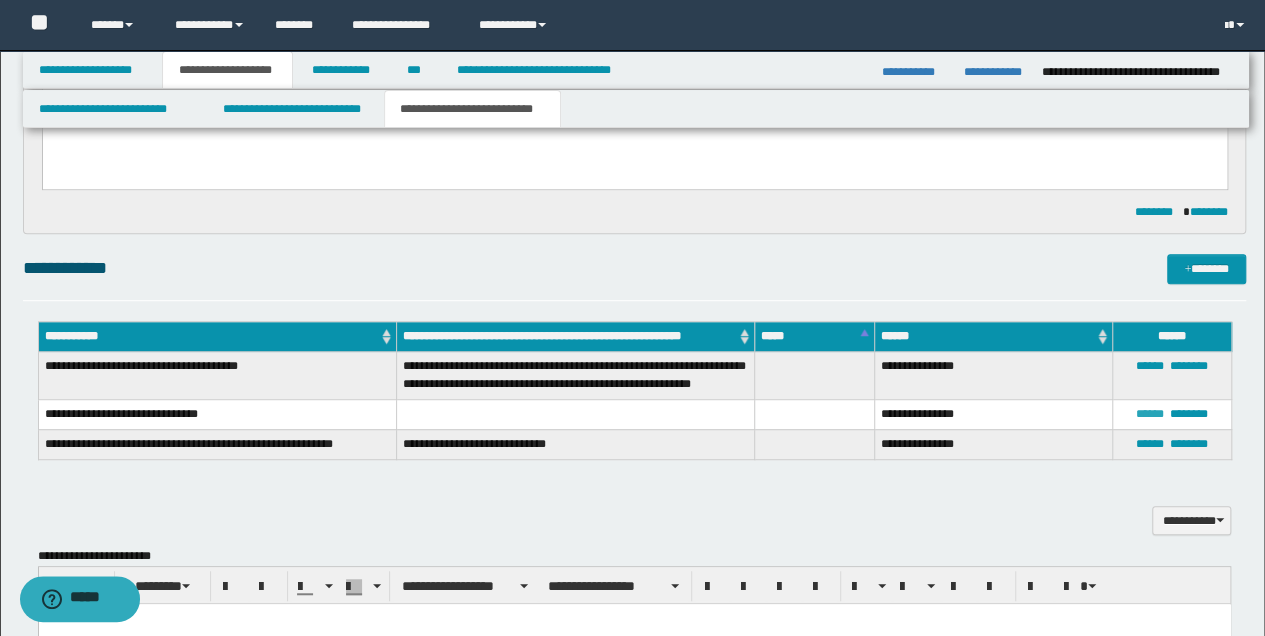 click on "******" at bounding box center (1150, 414) 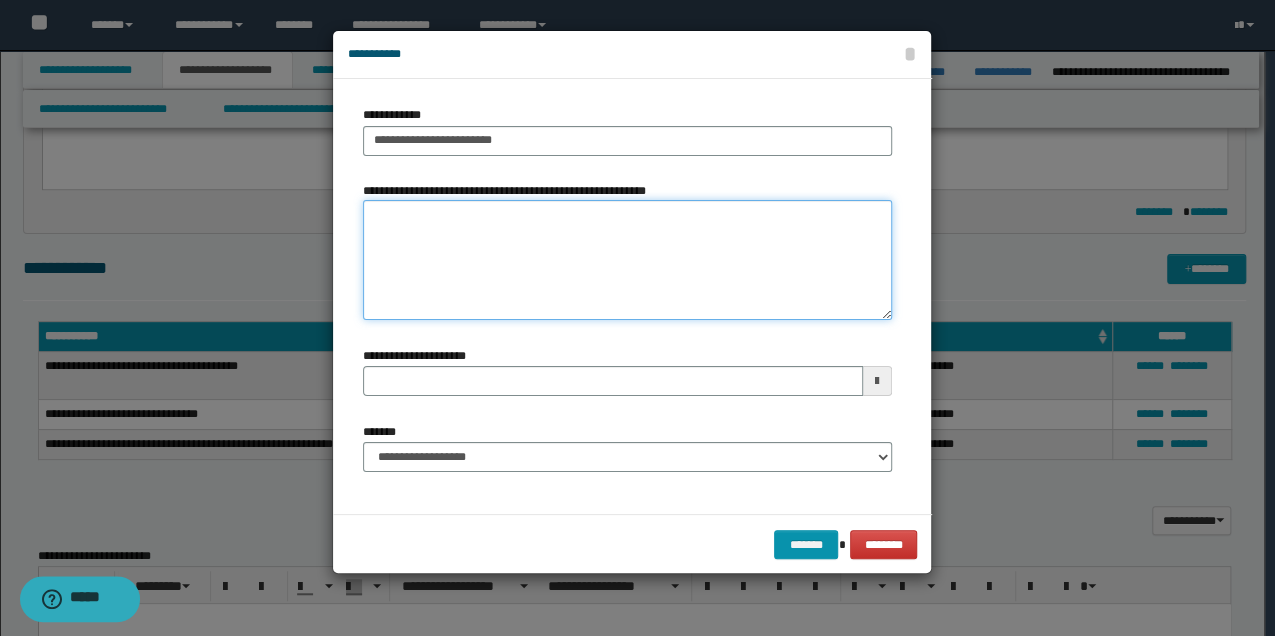click on "**********" at bounding box center (627, 260) 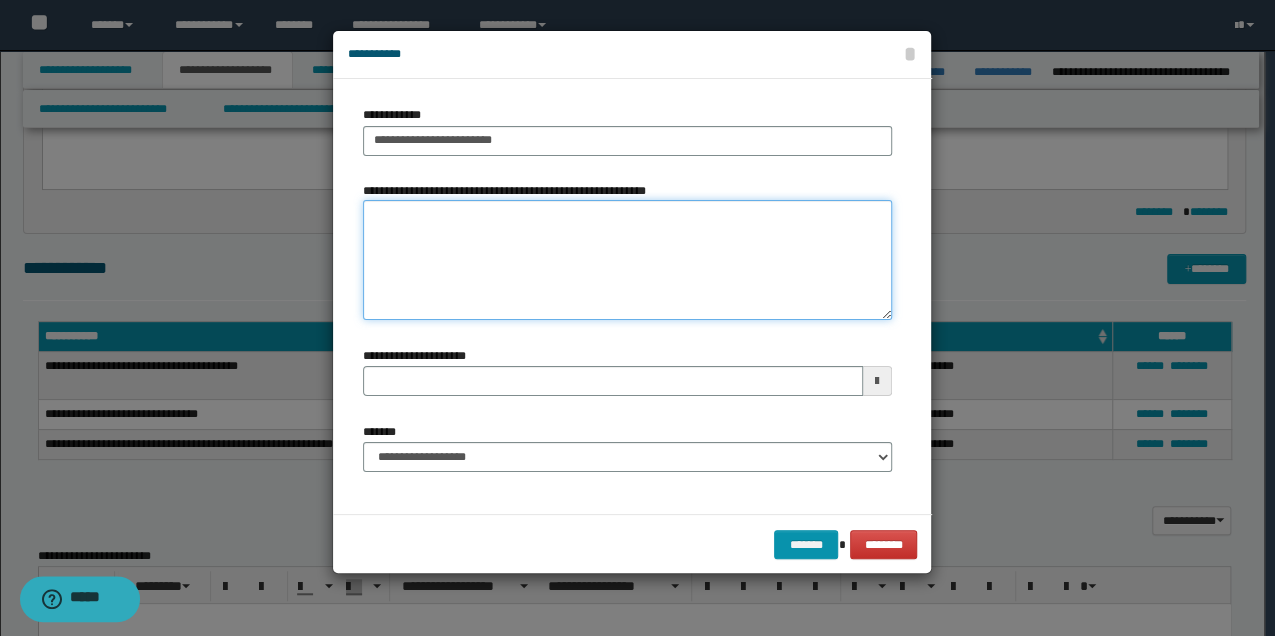 paste on "**********" 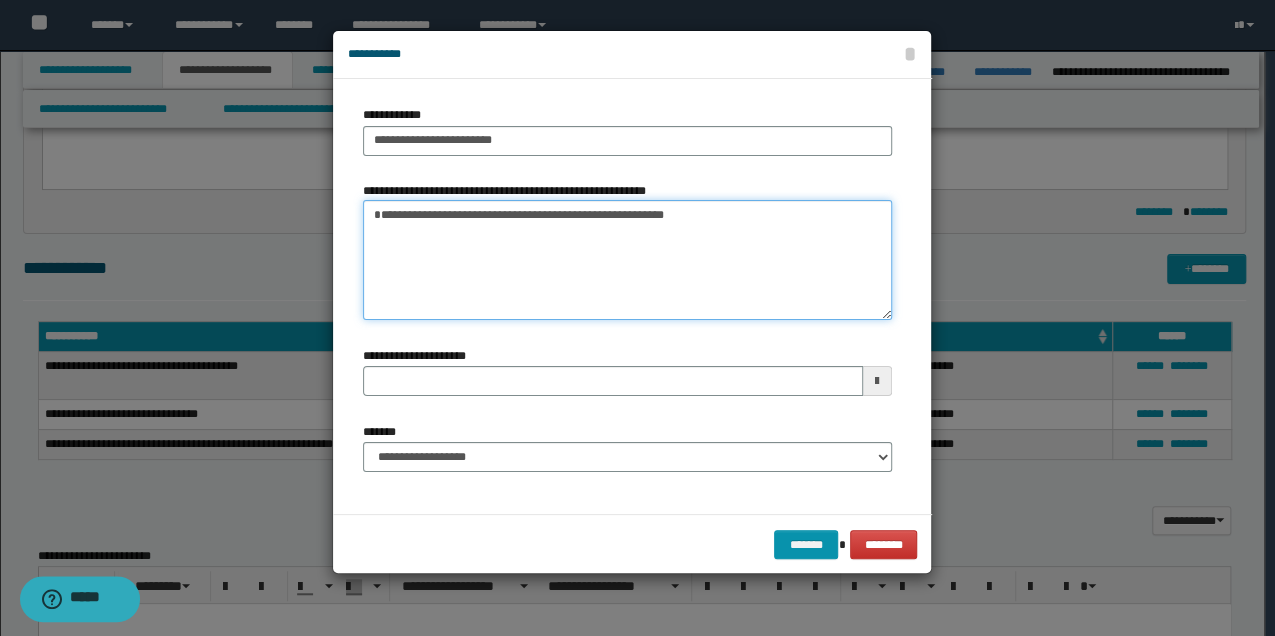 click on "**********" at bounding box center (627, 260) 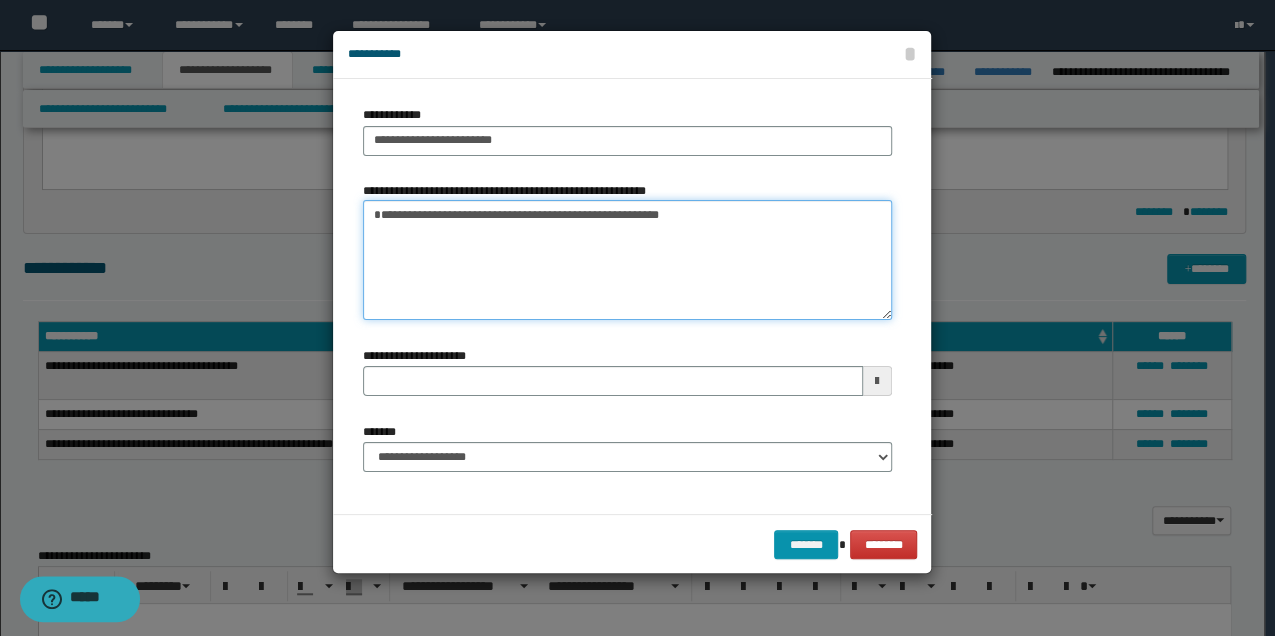 type on "**********" 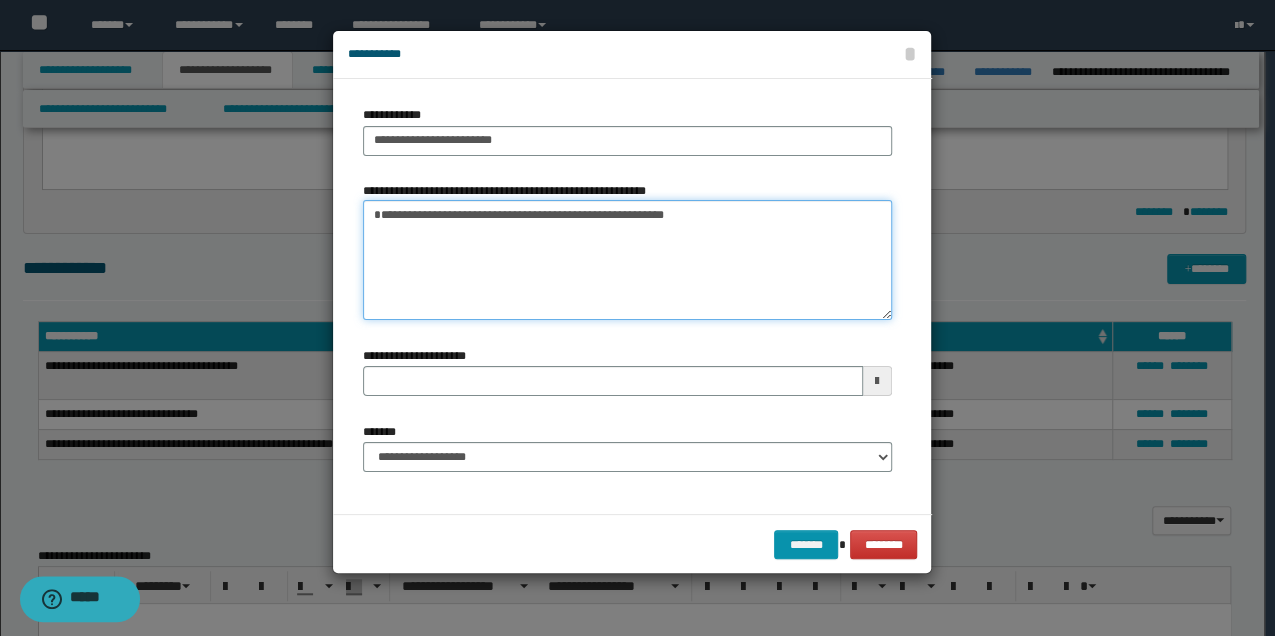 type 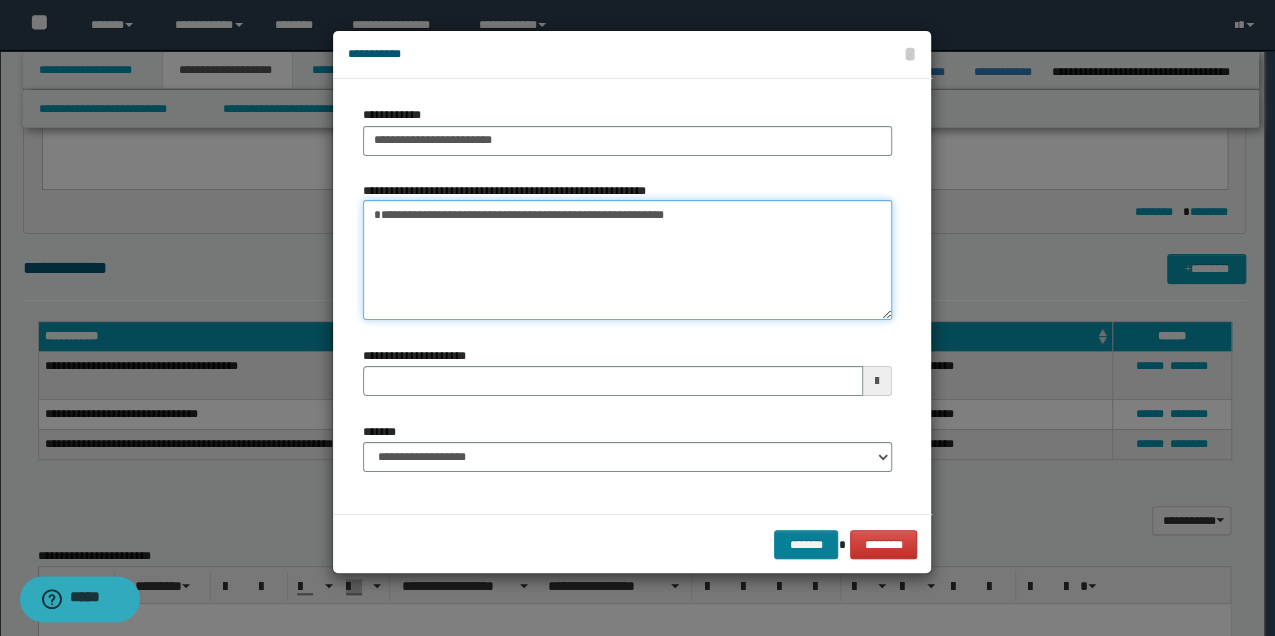 type on "**********" 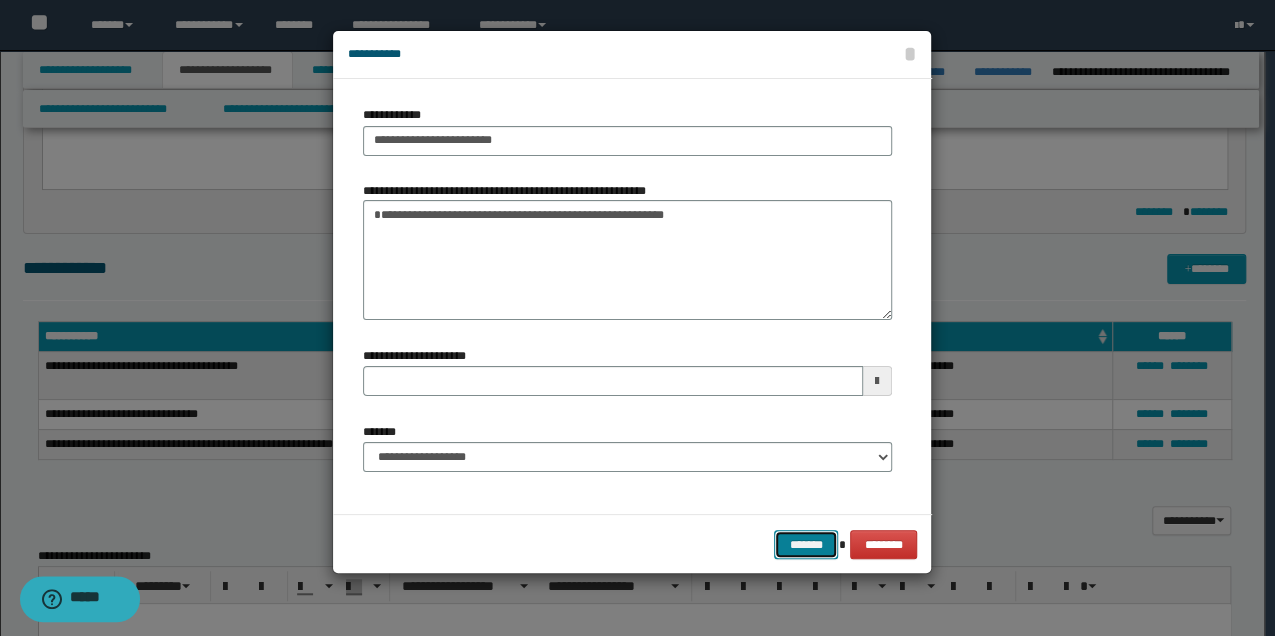 click on "*******" at bounding box center [806, 544] 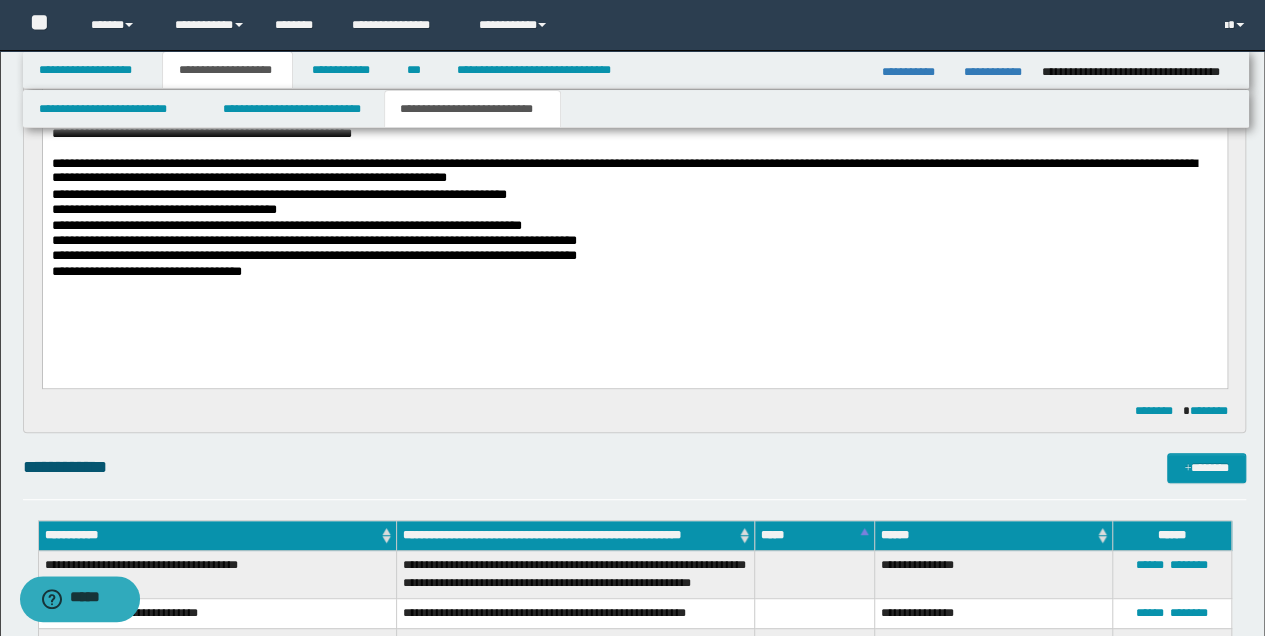 scroll, scrollTop: 266, scrollLeft: 0, axis: vertical 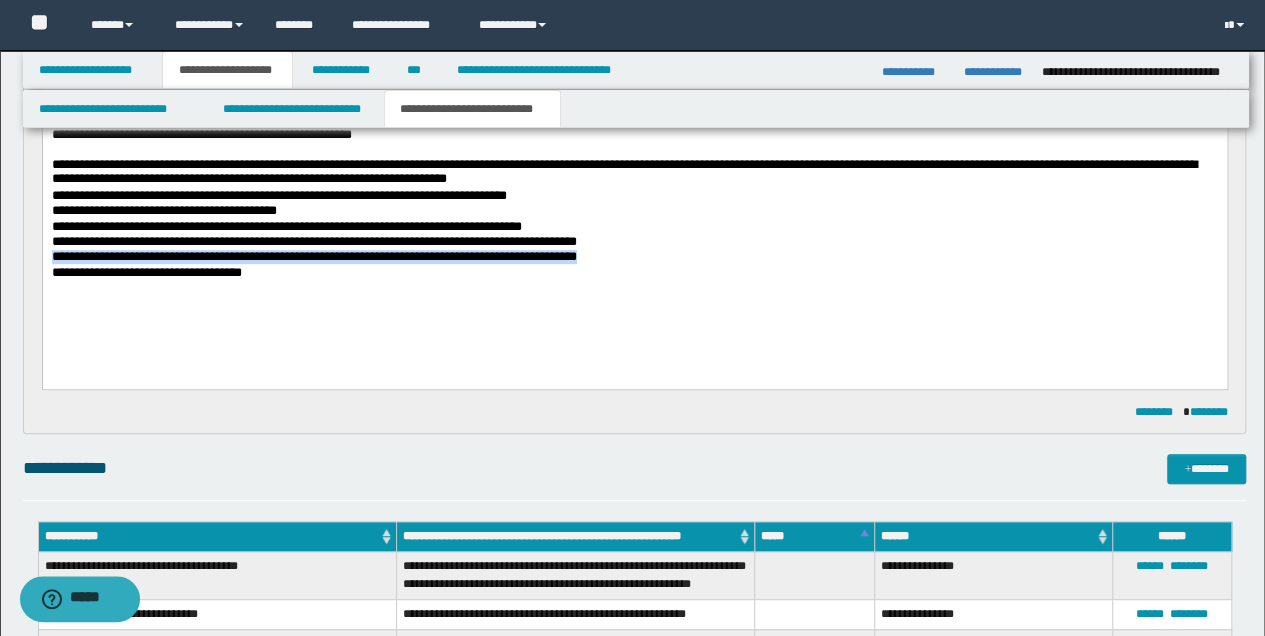 drag, startPoint x: 50, startPoint y: 255, endPoint x: 645, endPoint y: 255, distance: 595 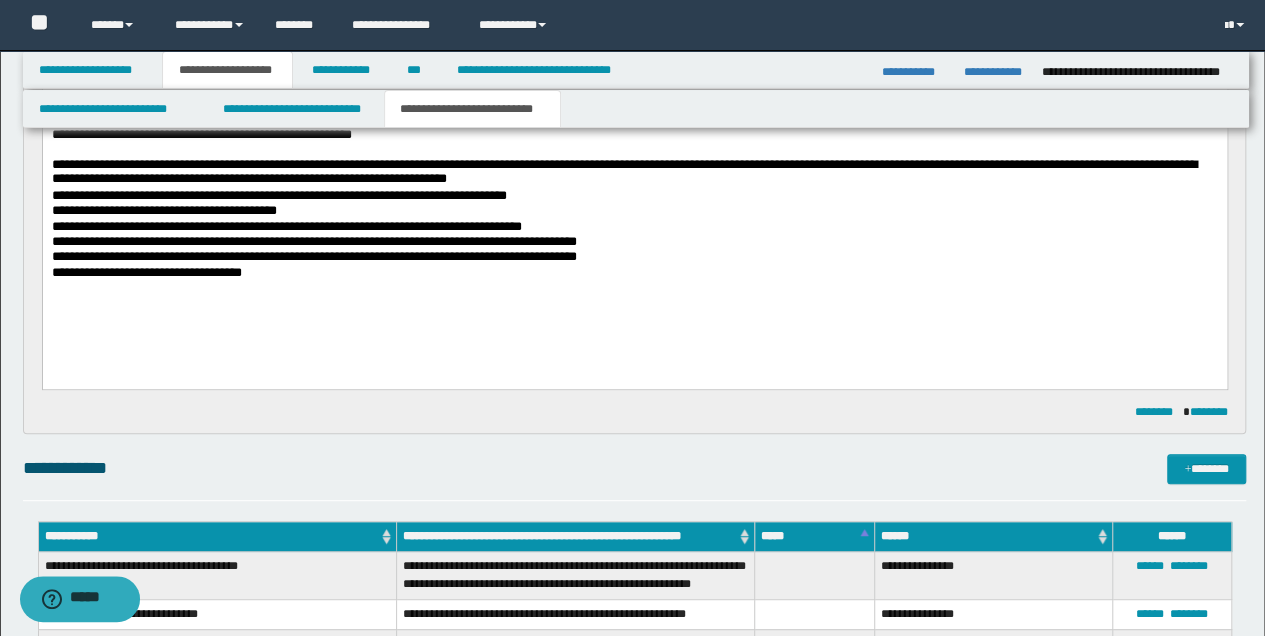 click on "**********" at bounding box center (634, 213) 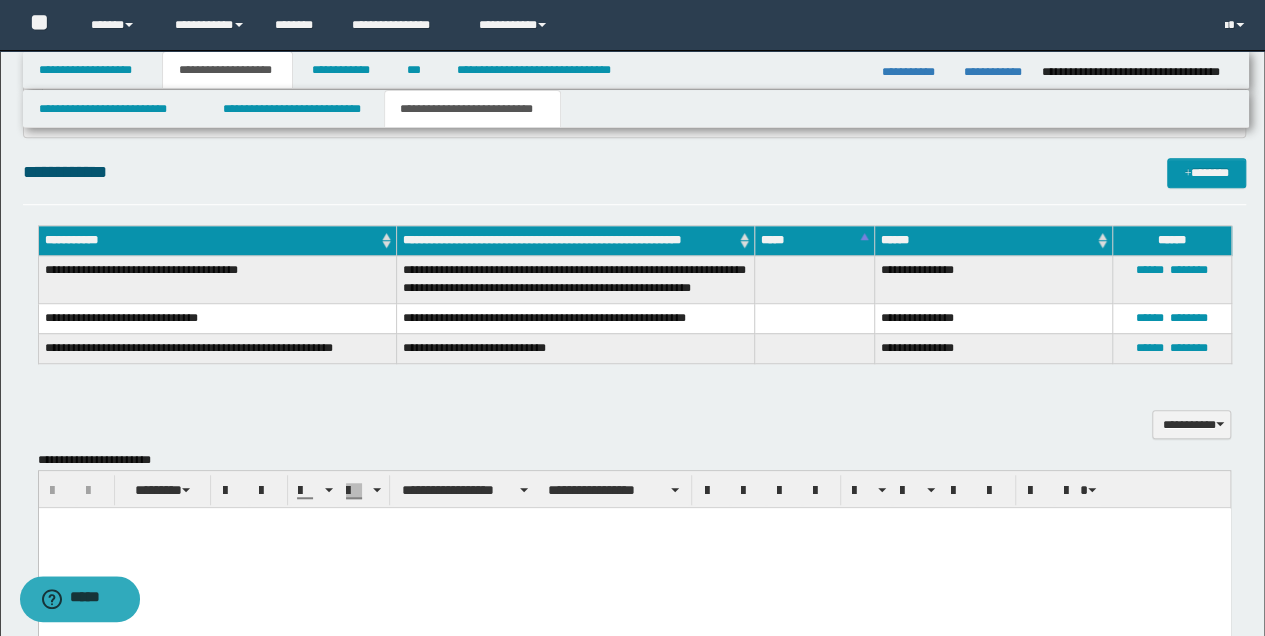 scroll, scrollTop: 600, scrollLeft: 0, axis: vertical 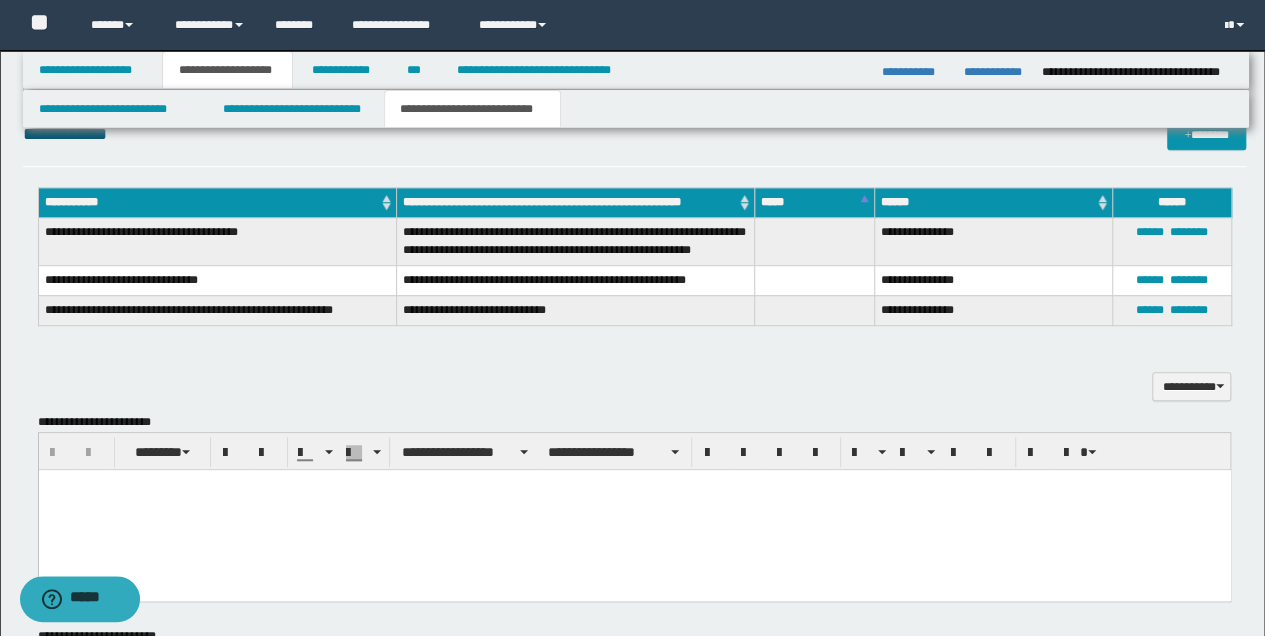 click at bounding box center (634, 484) 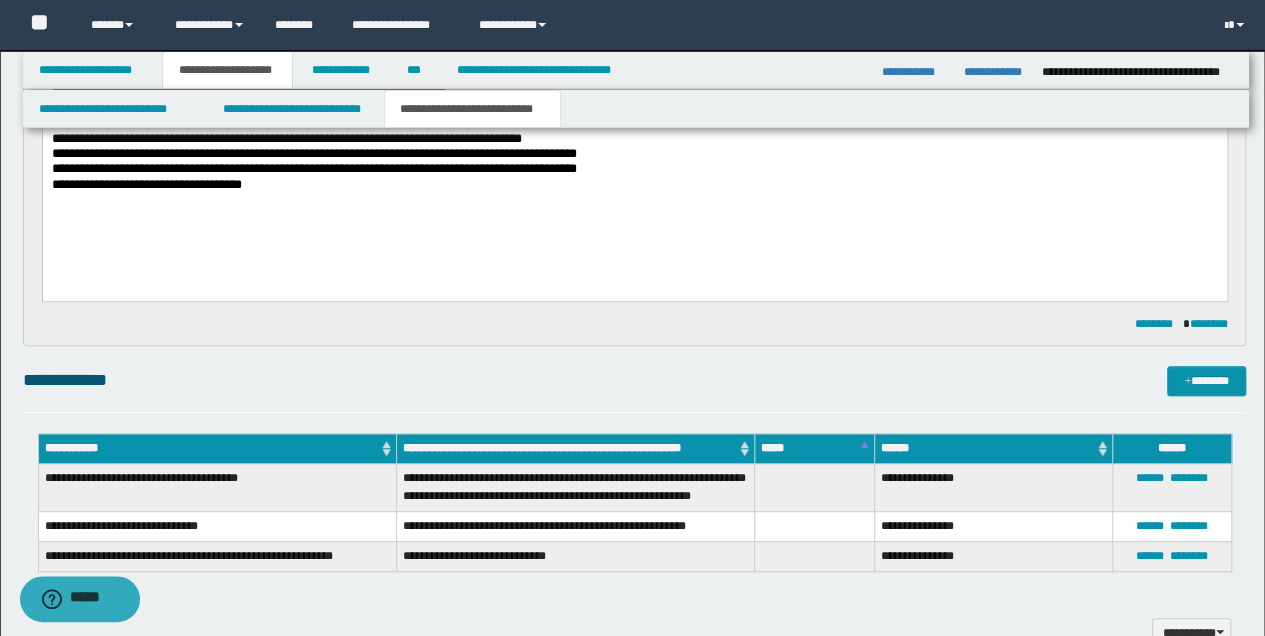 scroll, scrollTop: 400, scrollLeft: 0, axis: vertical 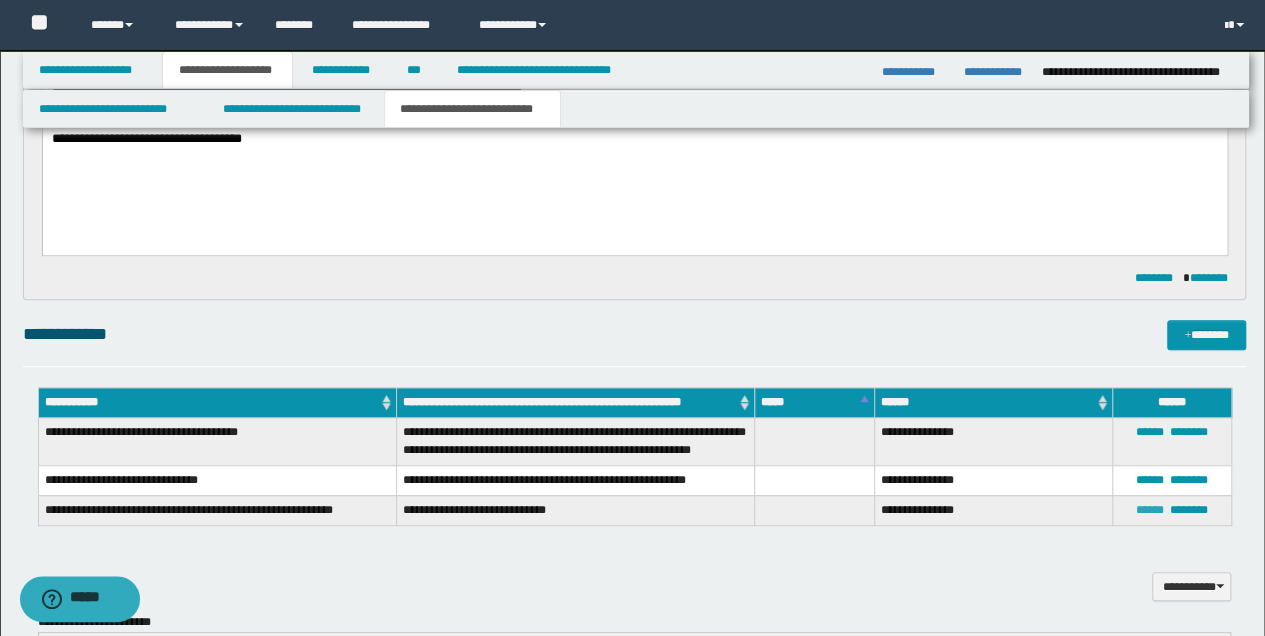 click on "******" at bounding box center (1150, 510) 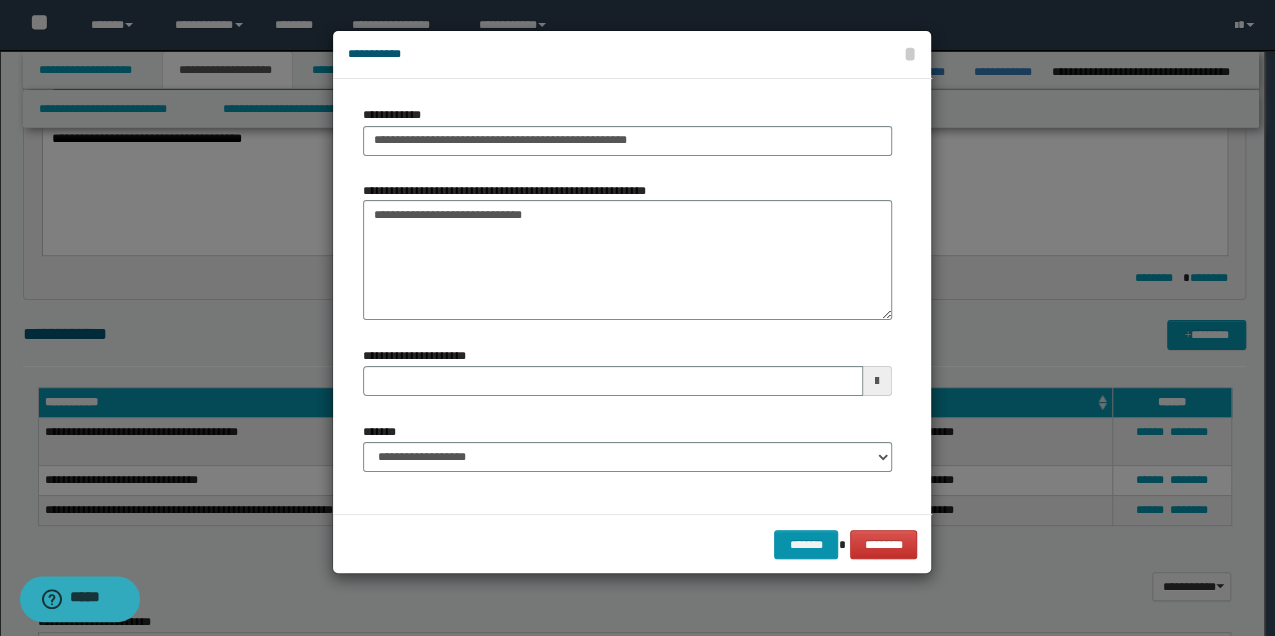 type 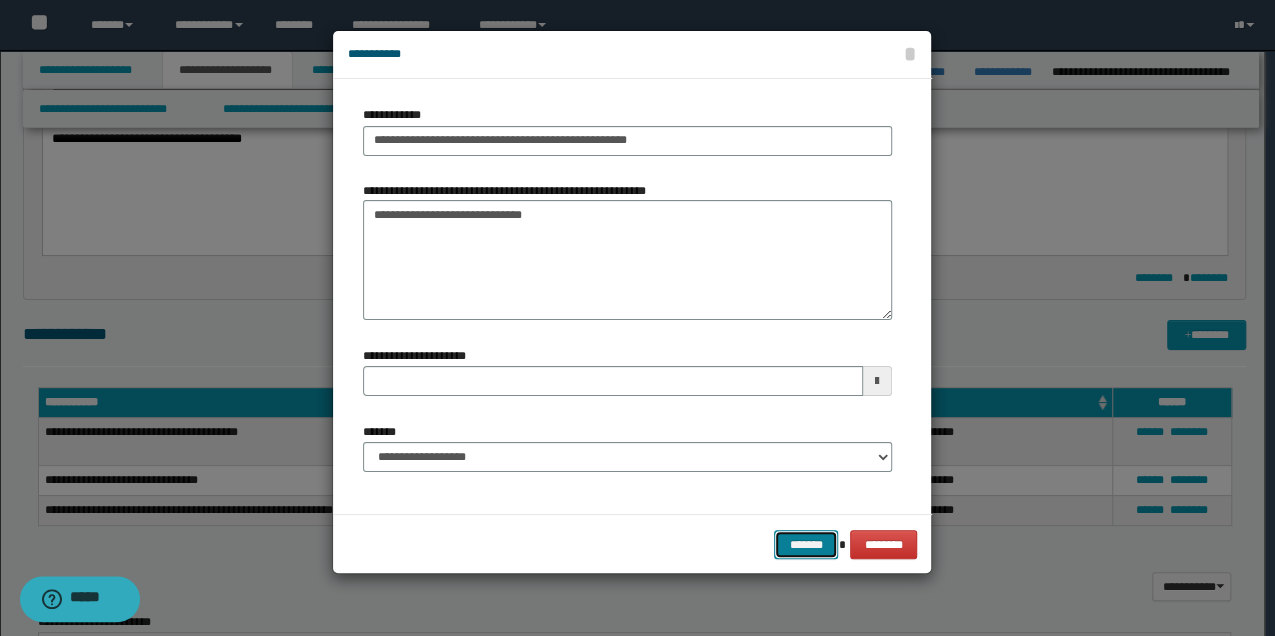click on "*******" at bounding box center [806, 544] 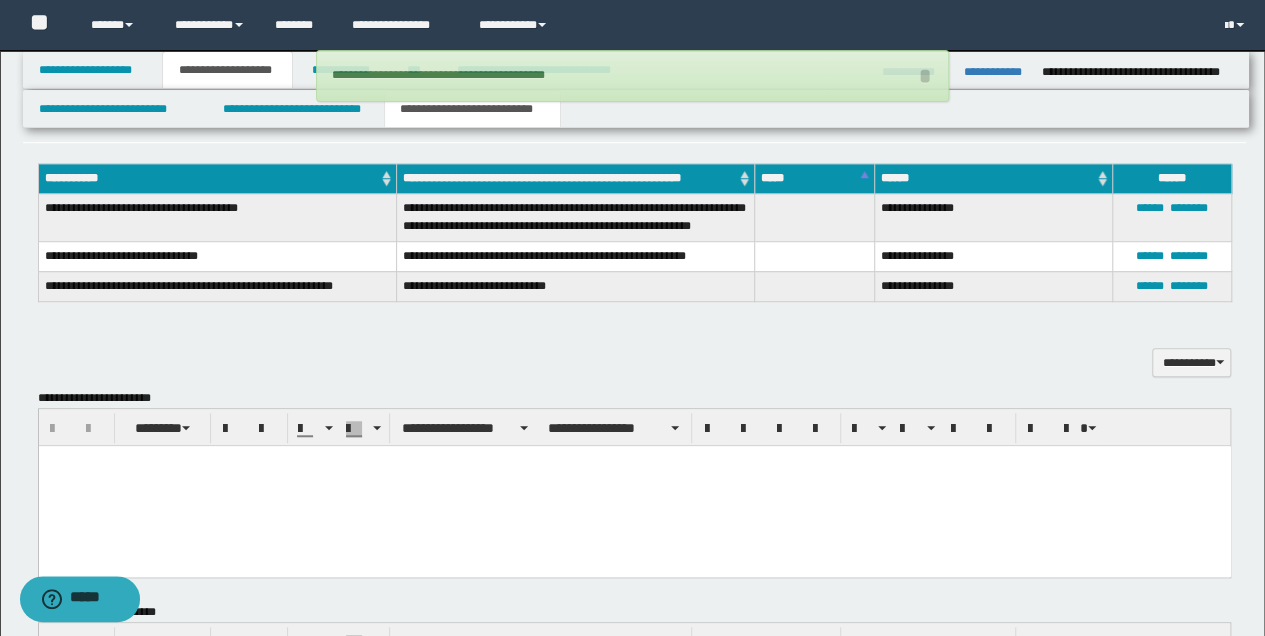 scroll, scrollTop: 666, scrollLeft: 0, axis: vertical 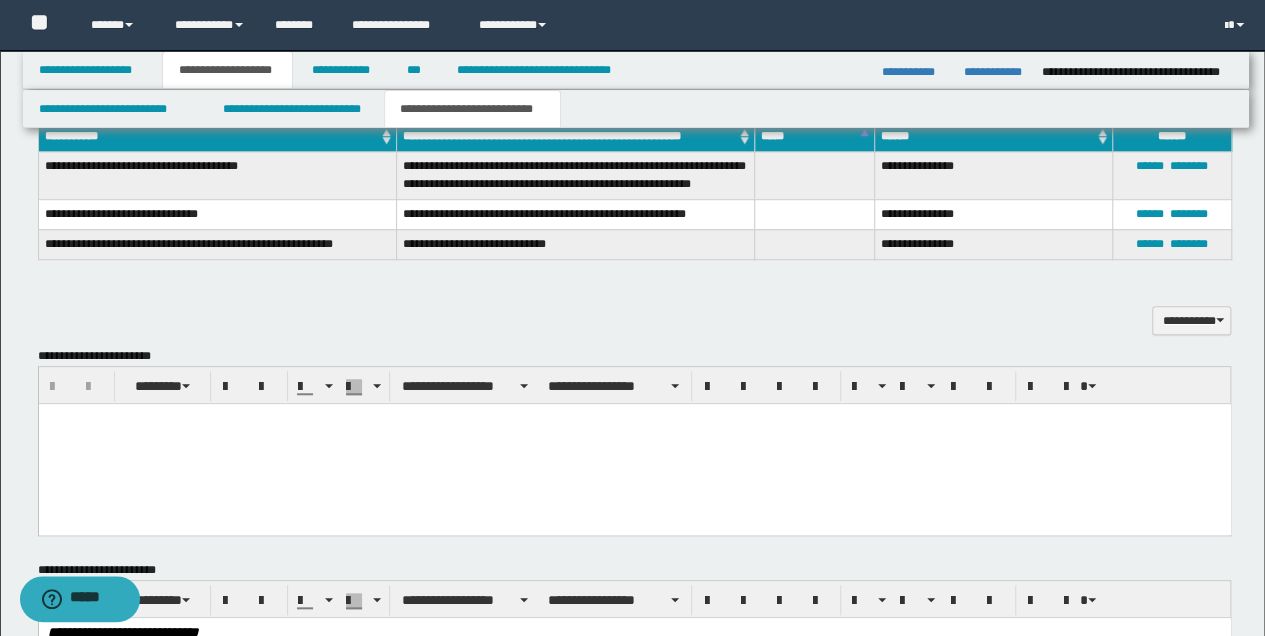 click at bounding box center [634, 443] 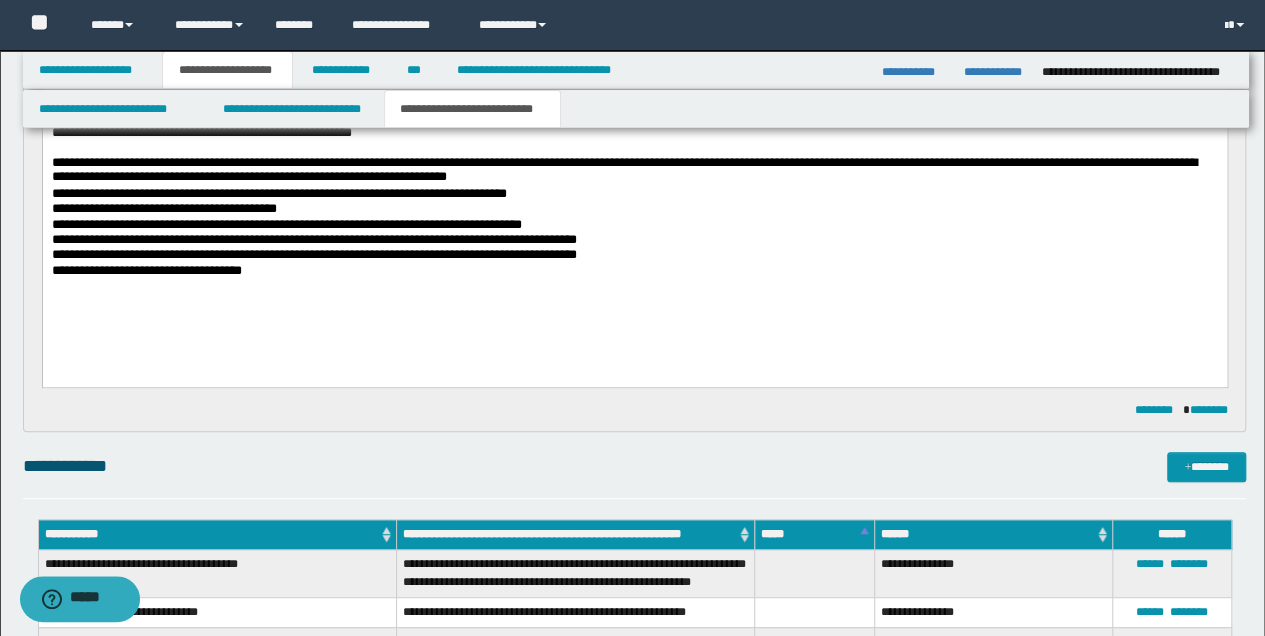scroll, scrollTop: 266, scrollLeft: 0, axis: vertical 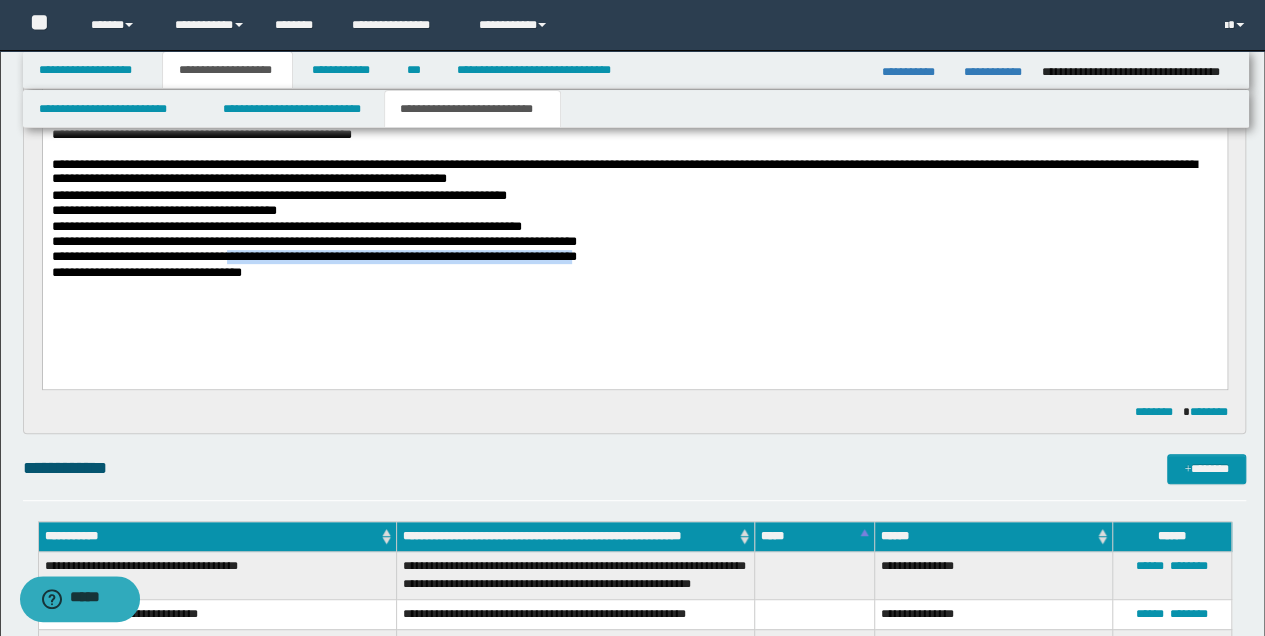 drag, startPoint x: 235, startPoint y: 254, endPoint x: 615, endPoint y: 255, distance: 380.0013 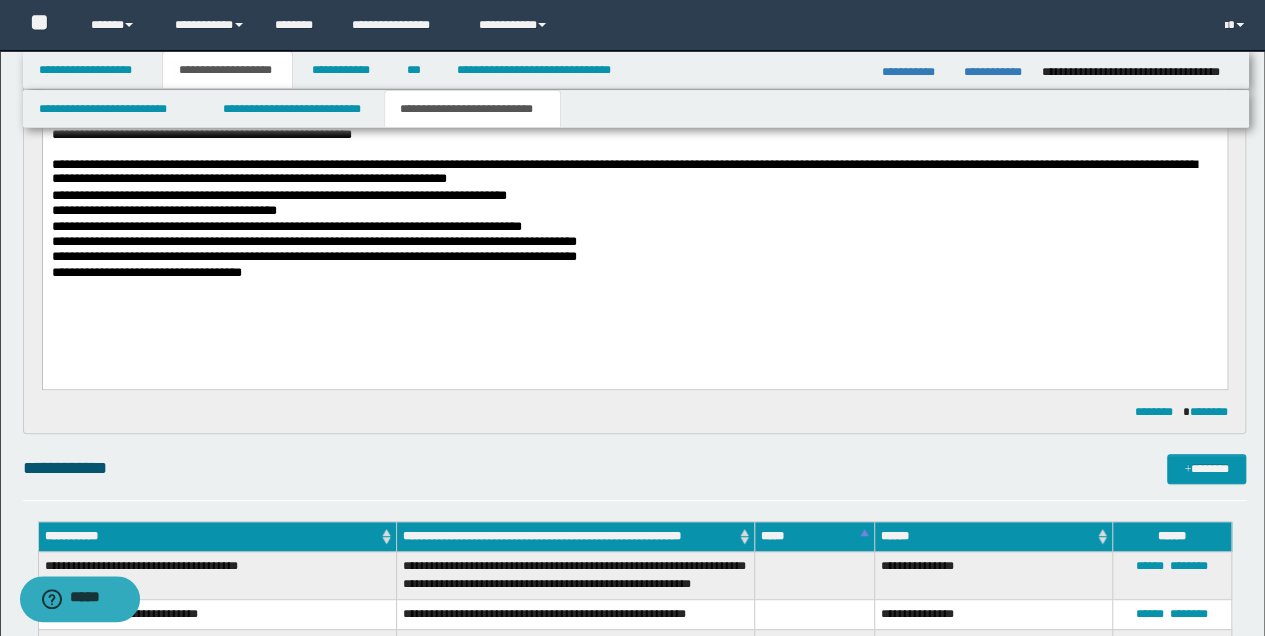 drag, startPoint x: 600, startPoint y: 251, endPoint x: 494, endPoint y: 302, distance: 117.630775 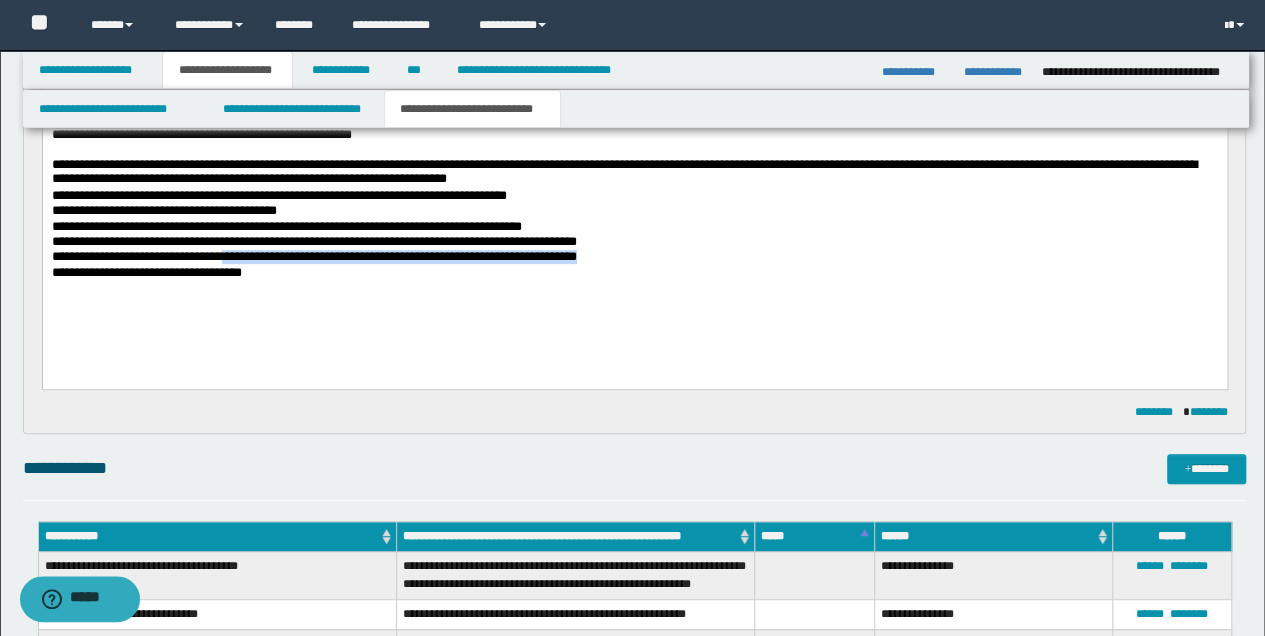 drag, startPoint x: 234, startPoint y: 258, endPoint x: 629, endPoint y: 260, distance: 395.00507 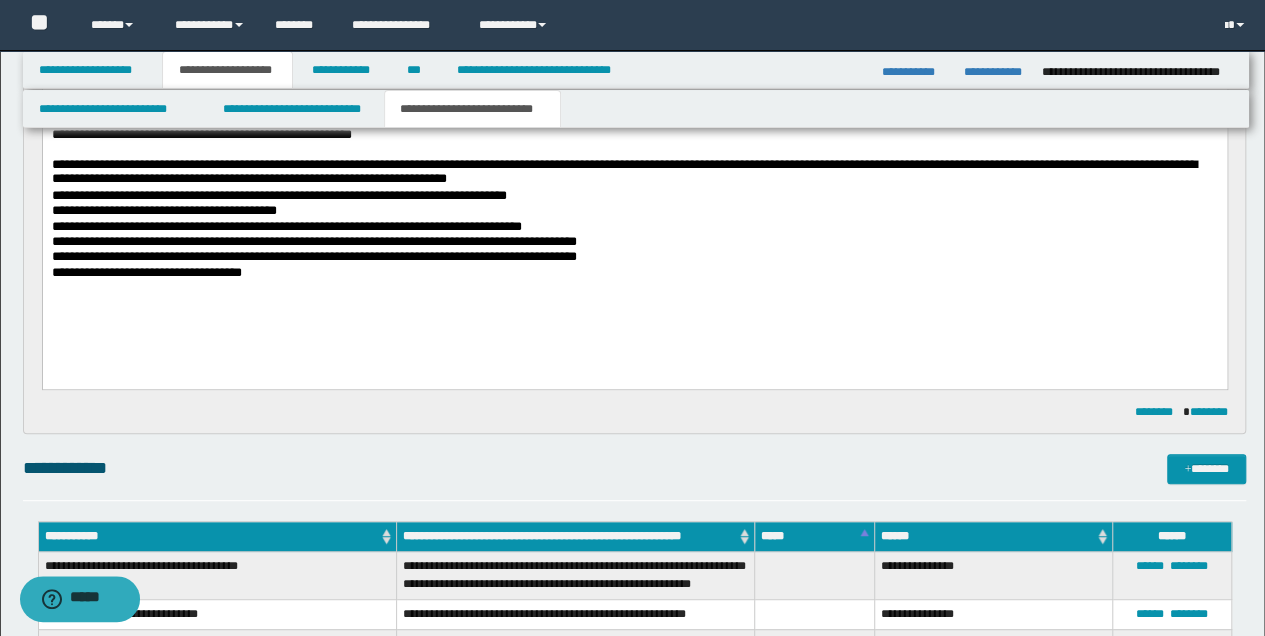 click on "**********" at bounding box center (634, 213) 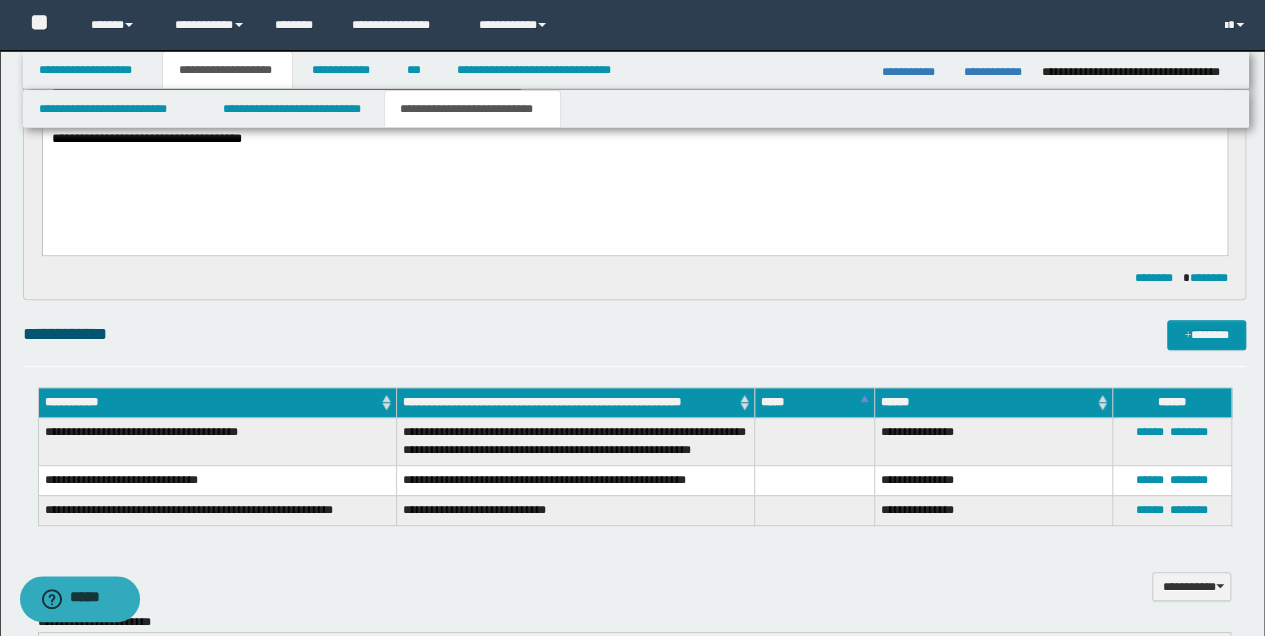 scroll, scrollTop: 533, scrollLeft: 0, axis: vertical 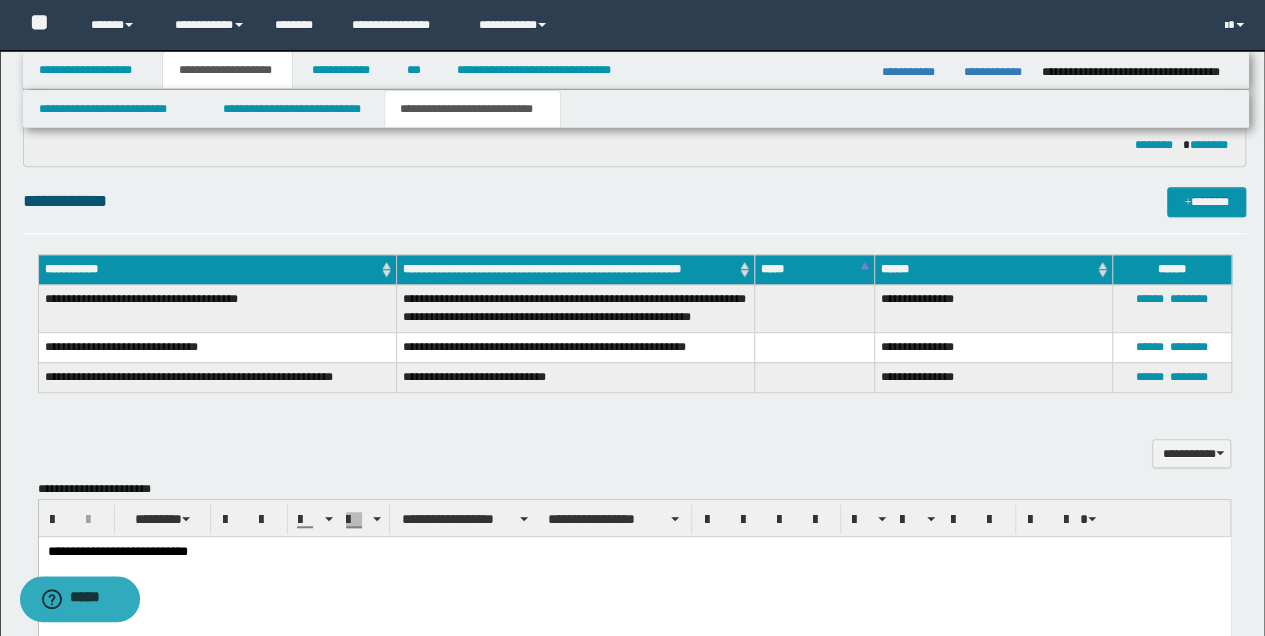 click on "**********" at bounding box center (634, 576) 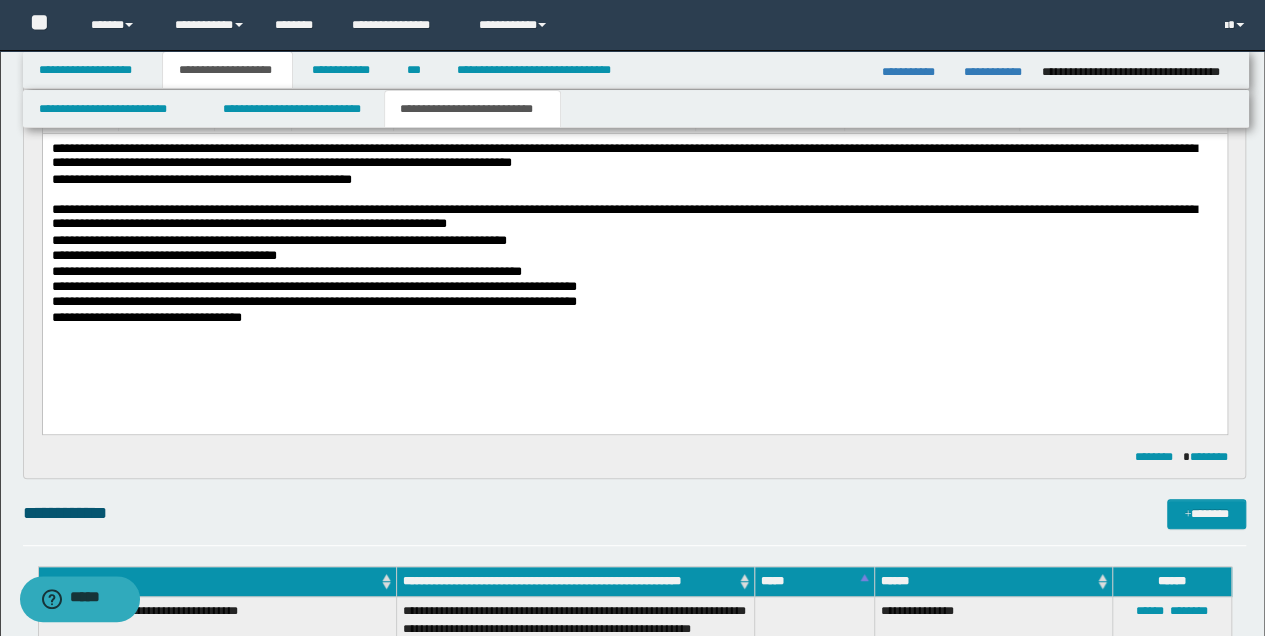 scroll, scrollTop: 133, scrollLeft: 0, axis: vertical 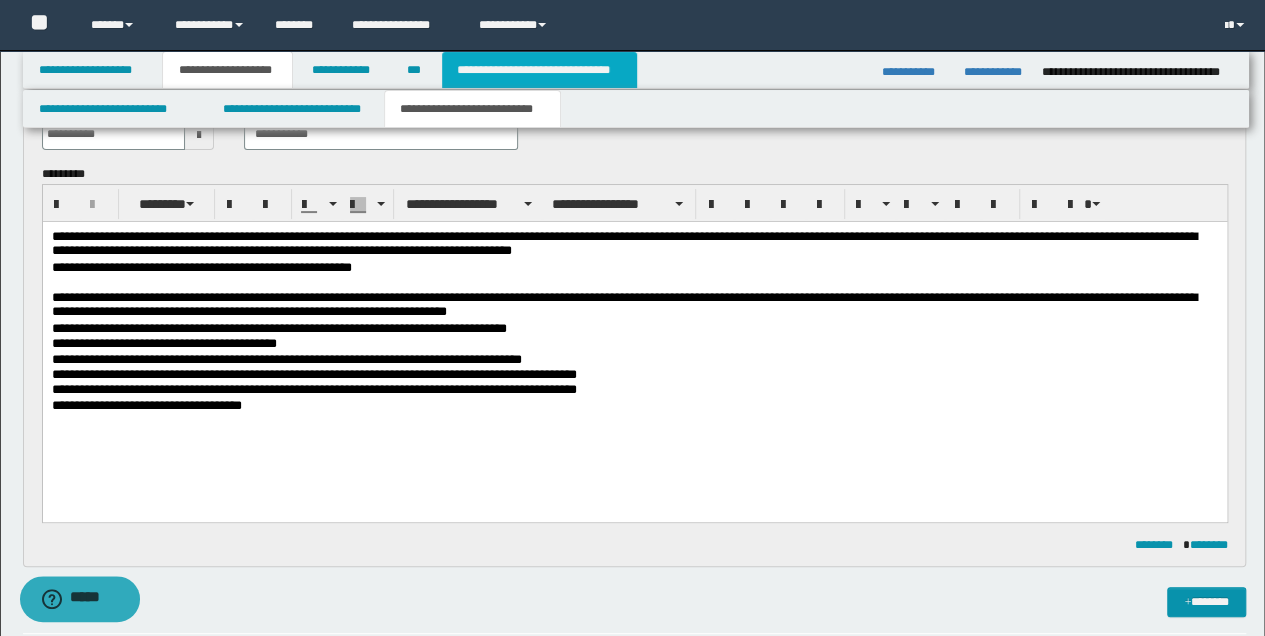 click on "**********" at bounding box center [539, 70] 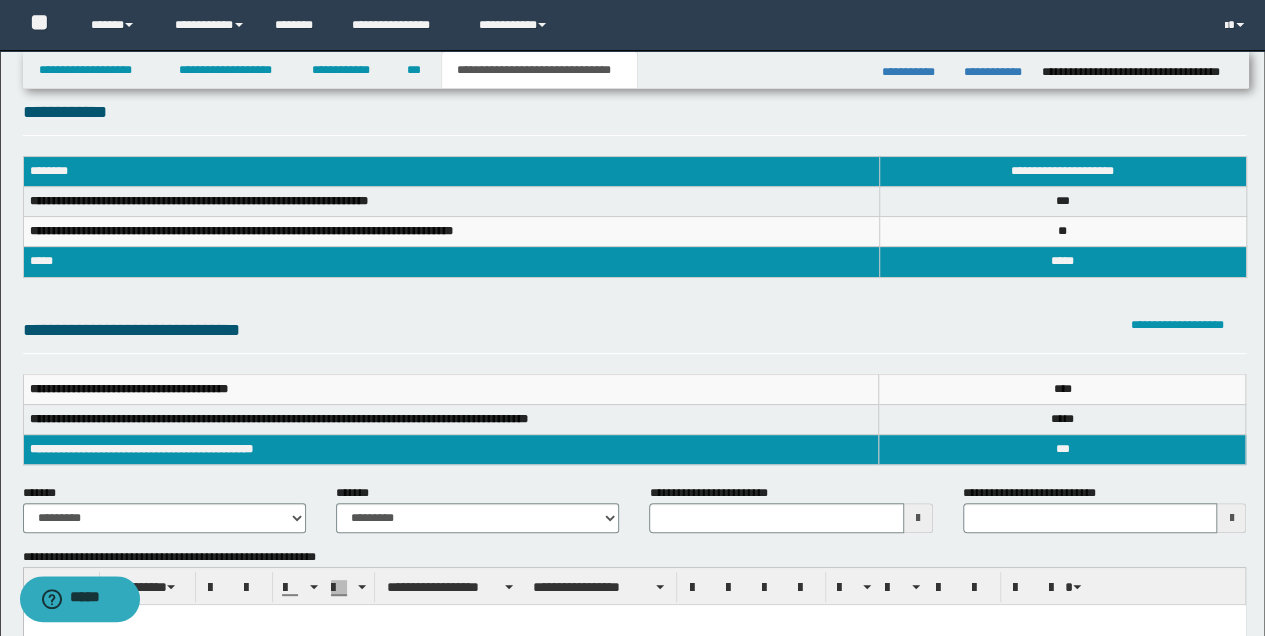 scroll, scrollTop: 0, scrollLeft: 0, axis: both 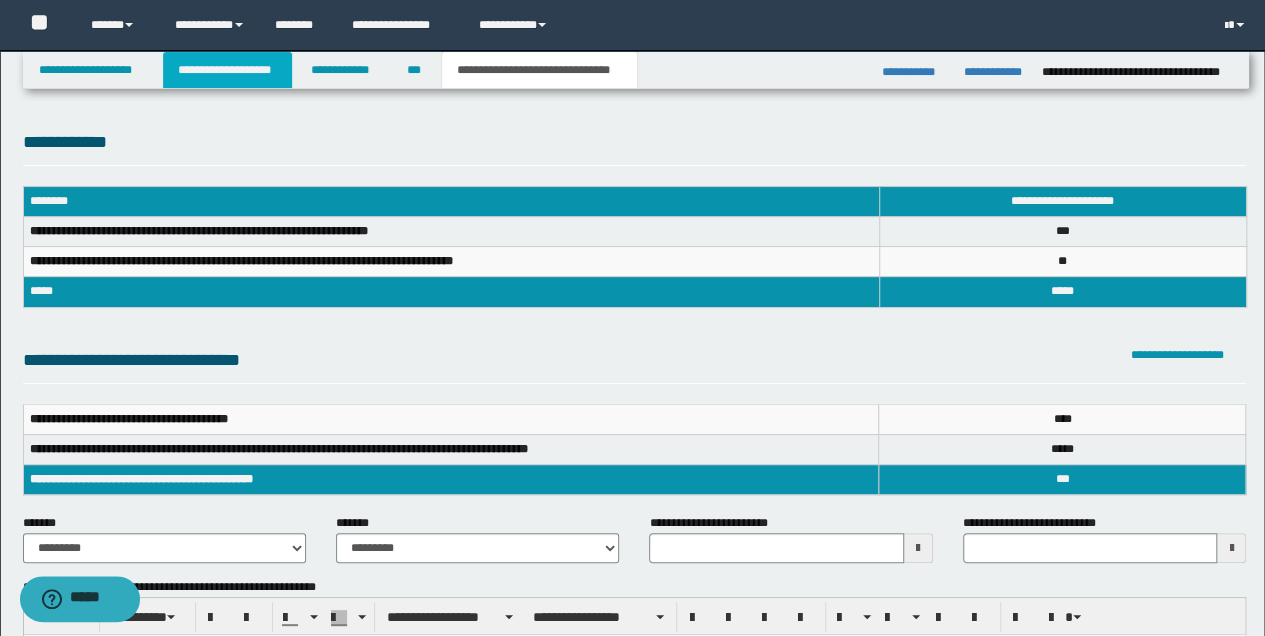 click on "**********" at bounding box center (227, 70) 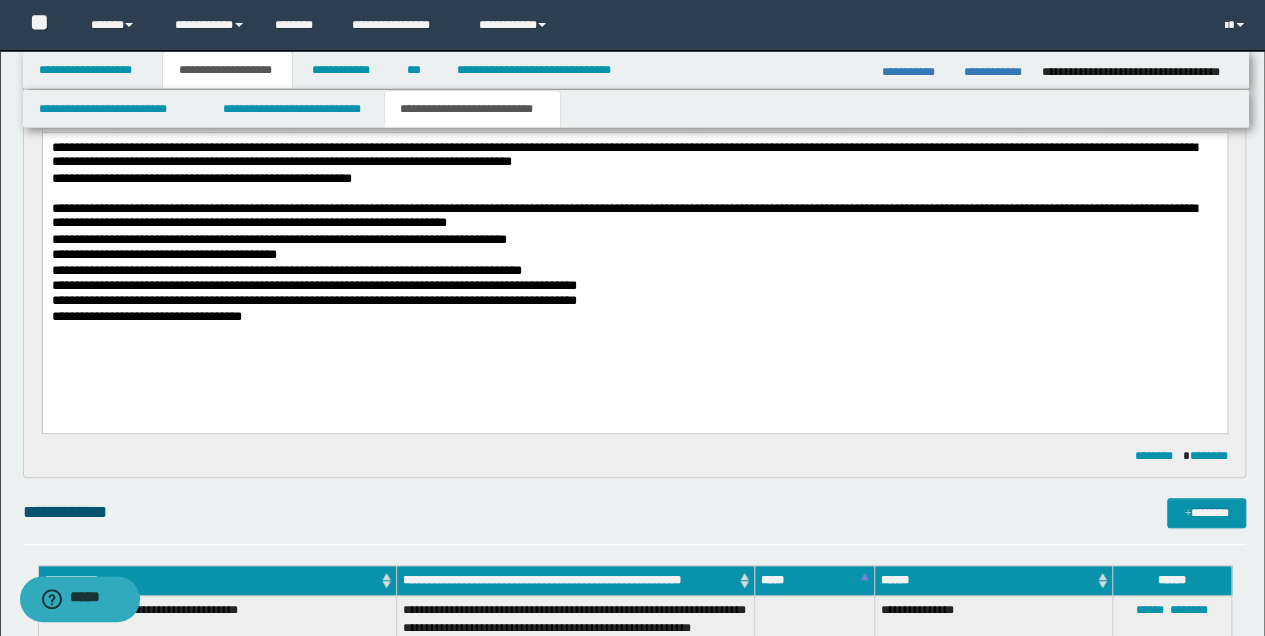 scroll, scrollTop: 266, scrollLeft: 0, axis: vertical 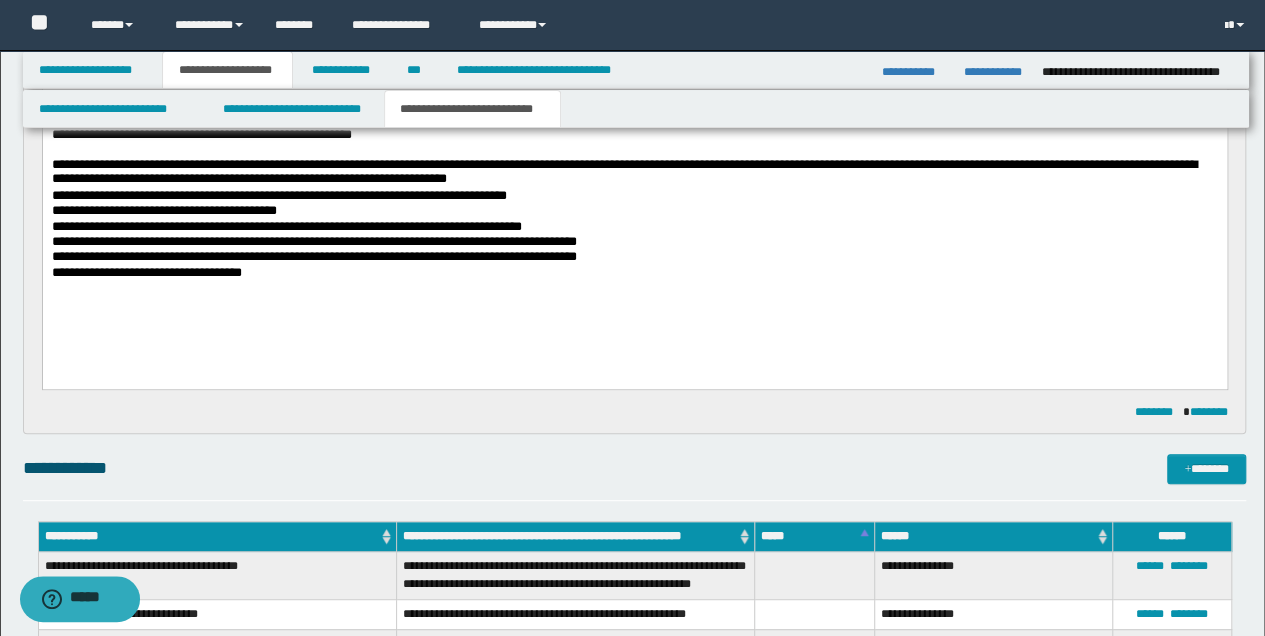 click on "**********" at bounding box center [634, 272] 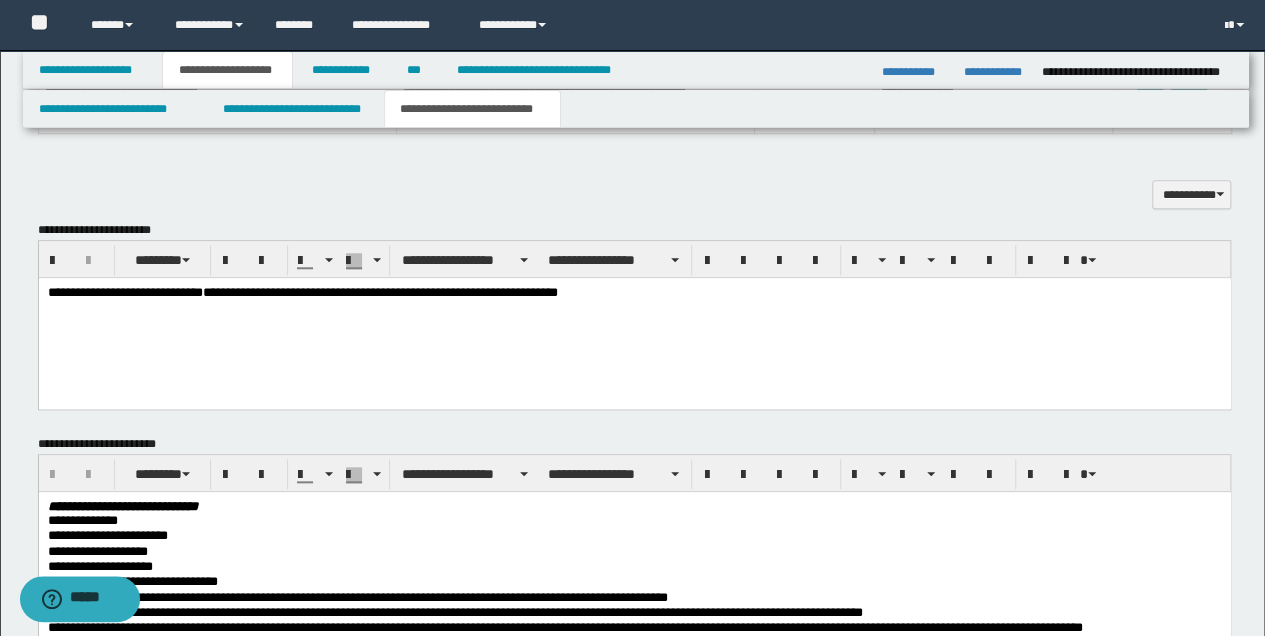 scroll, scrollTop: 800, scrollLeft: 0, axis: vertical 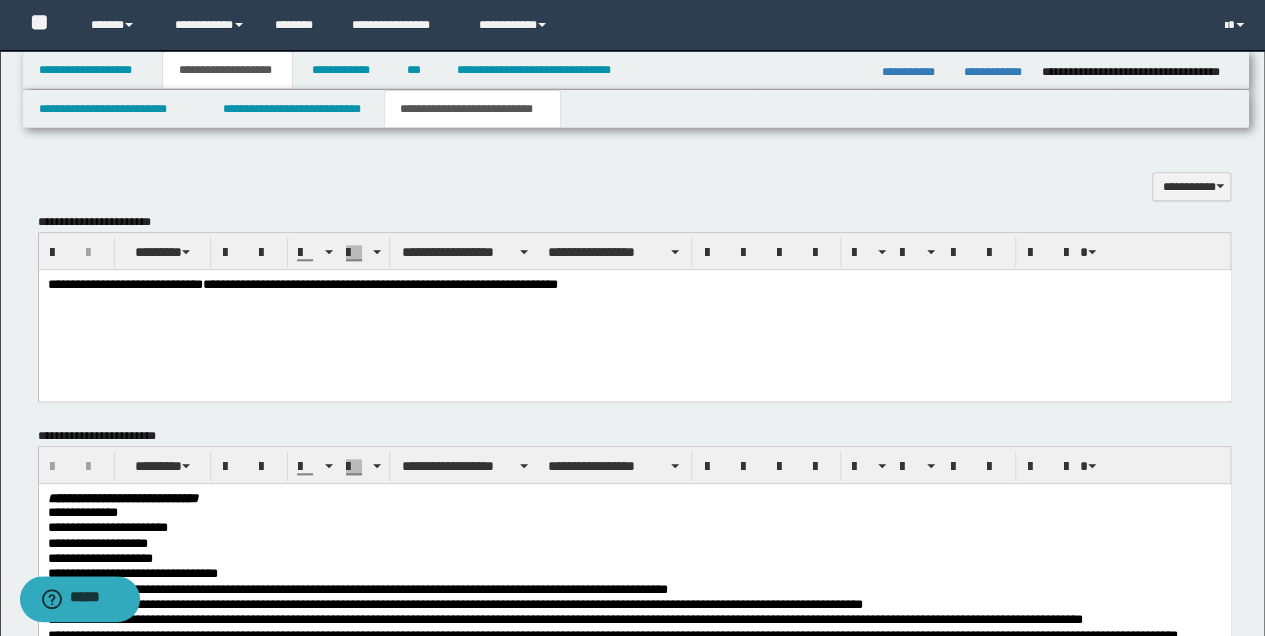 click on "**********" at bounding box center (634, 284) 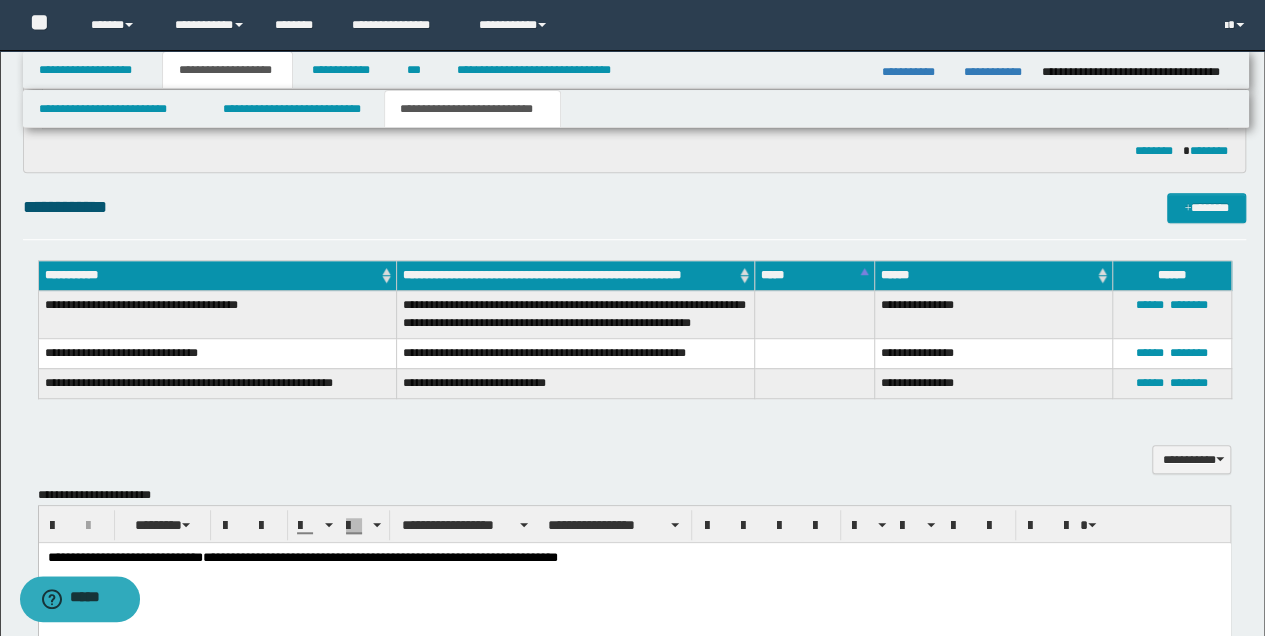 scroll, scrollTop: 533, scrollLeft: 0, axis: vertical 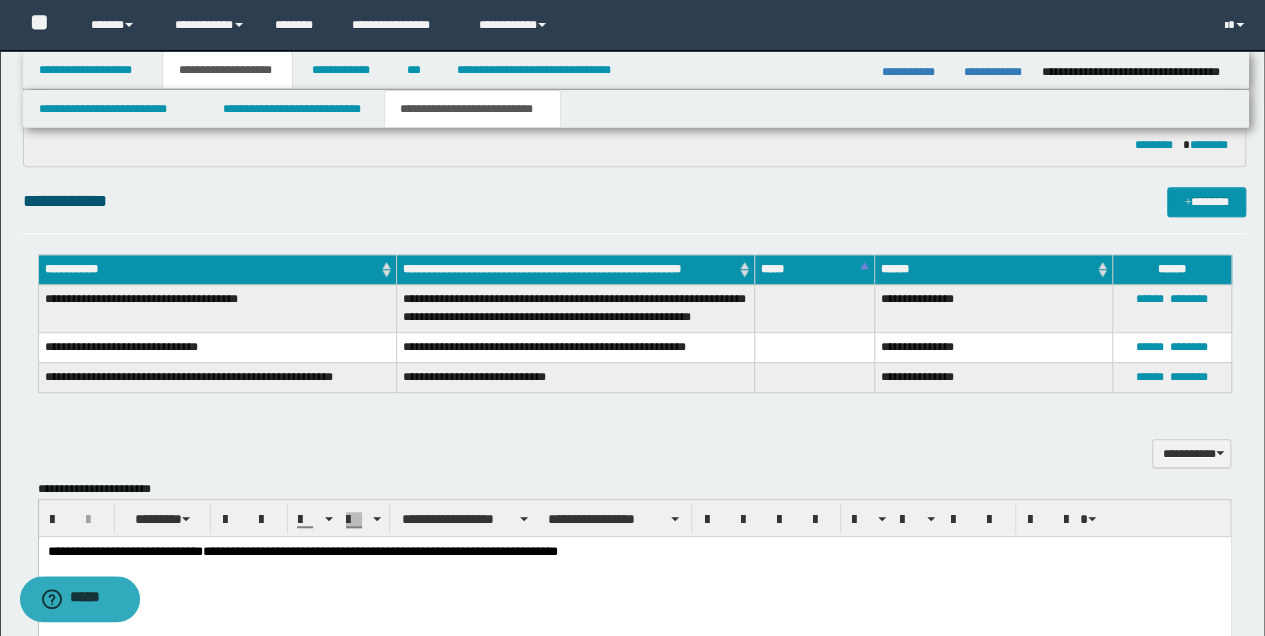 click on "**********" at bounding box center (634, 551) 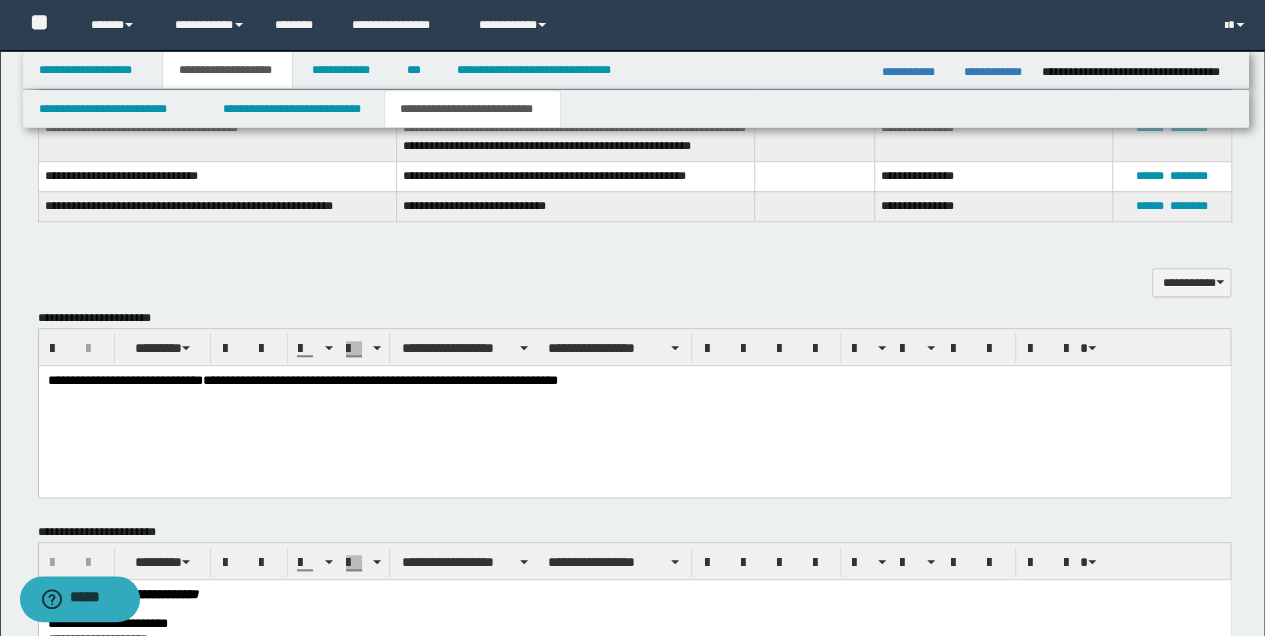 scroll, scrollTop: 533, scrollLeft: 0, axis: vertical 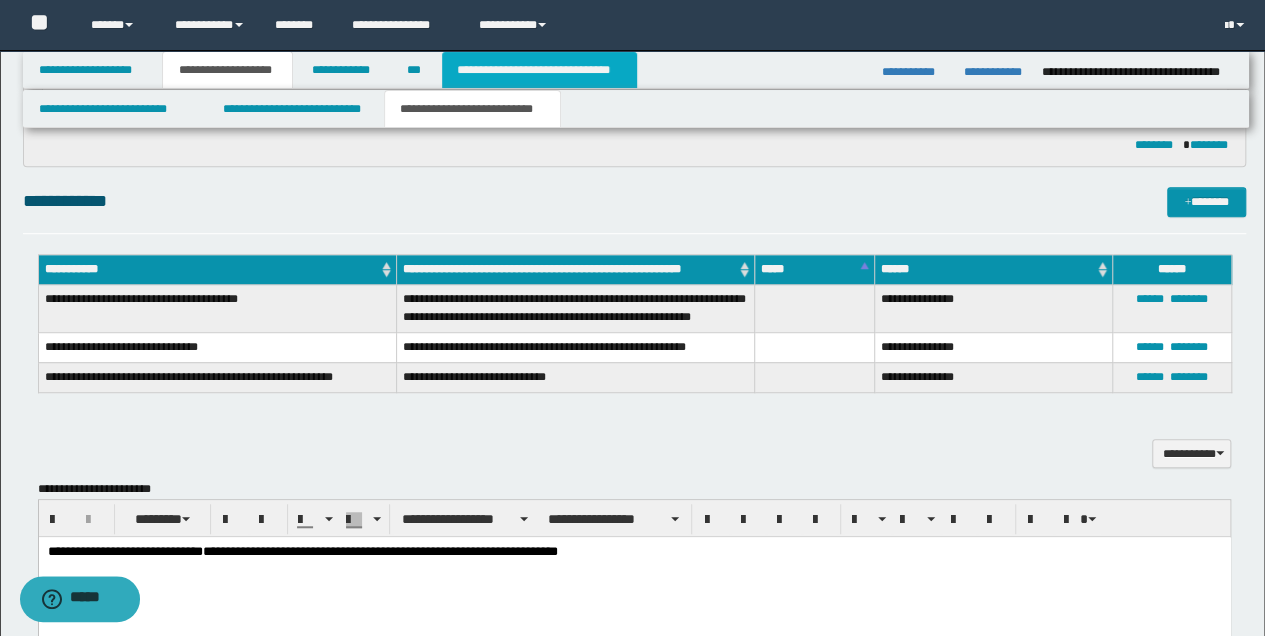 click on "**********" at bounding box center [539, 70] 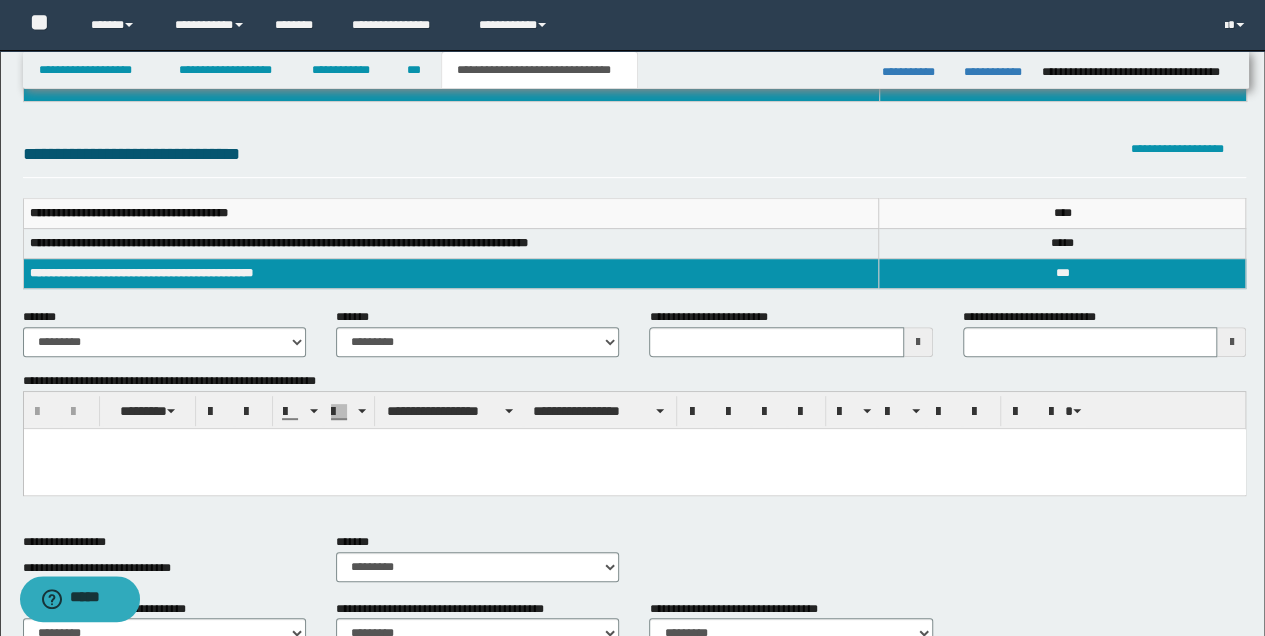 scroll, scrollTop: 36, scrollLeft: 0, axis: vertical 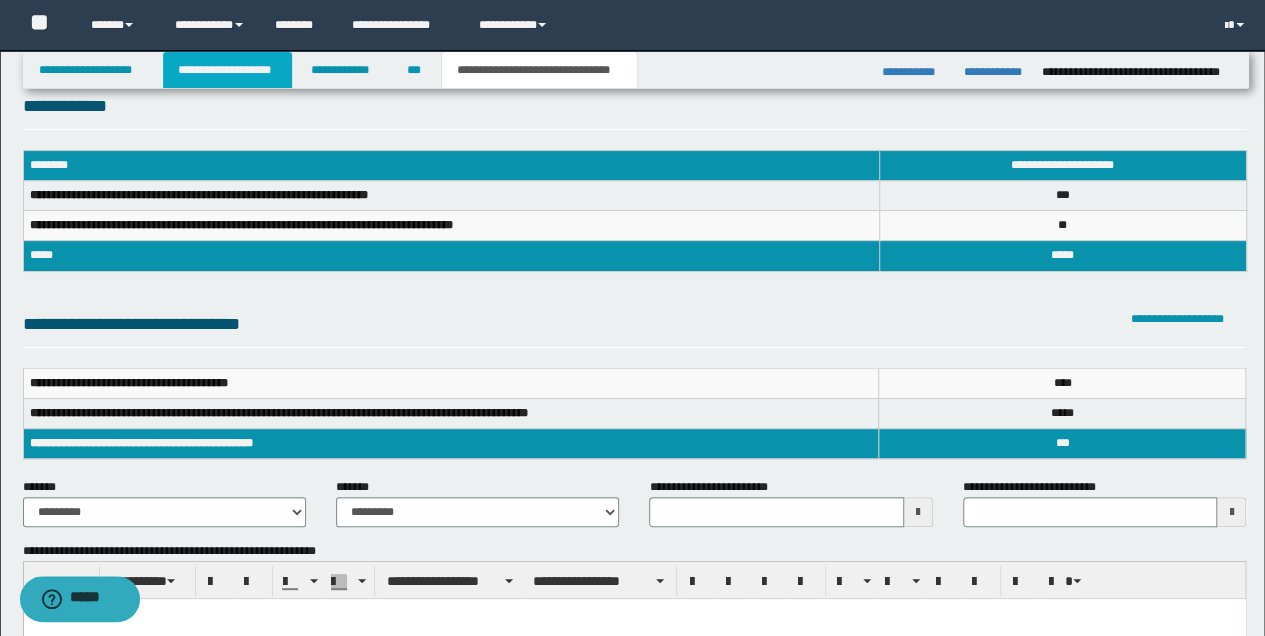 click on "**********" at bounding box center (227, 70) 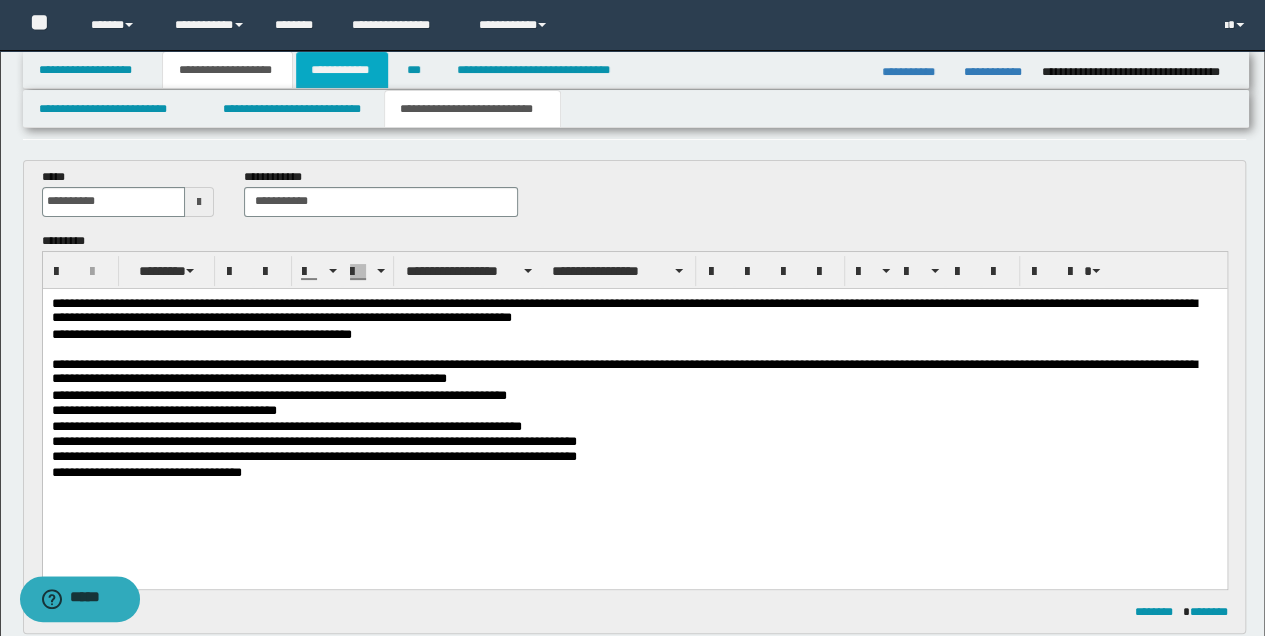 click on "**********" at bounding box center [342, 70] 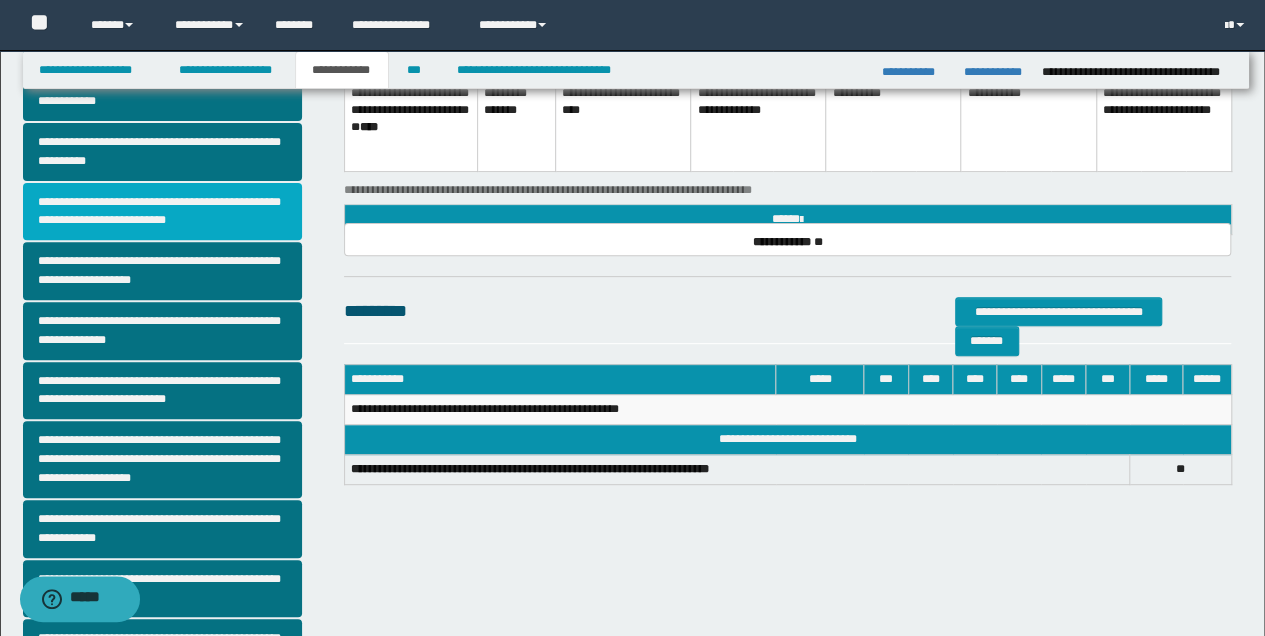 scroll, scrollTop: 436, scrollLeft: 0, axis: vertical 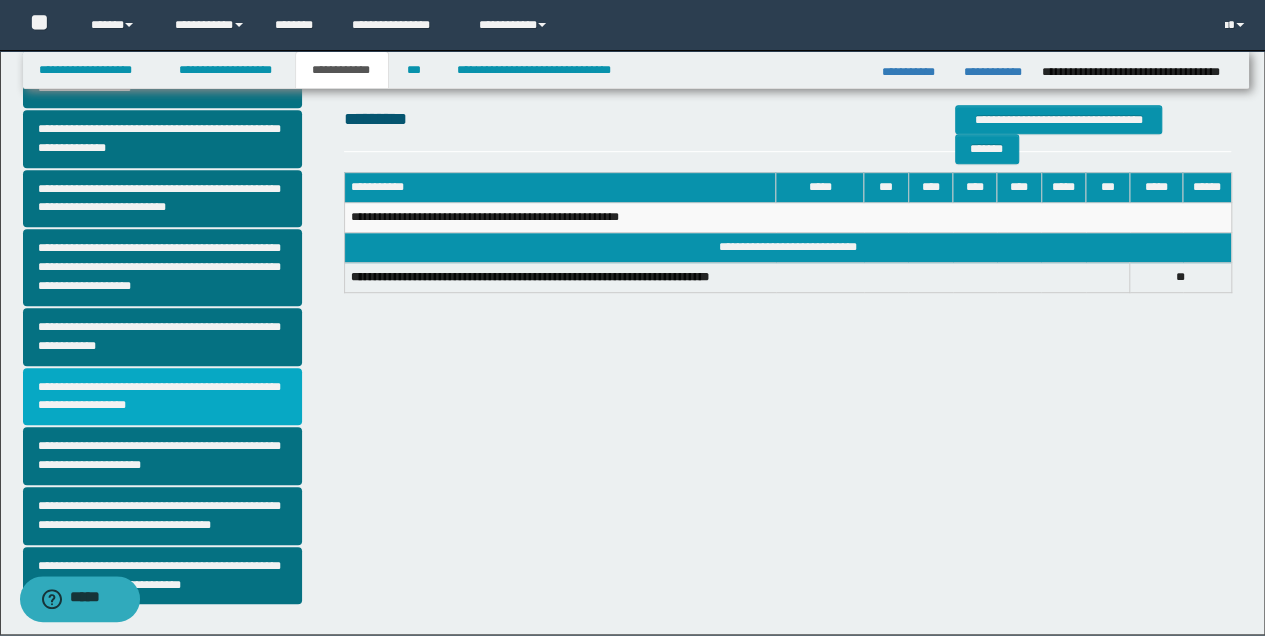 click on "**********" at bounding box center [162, 397] 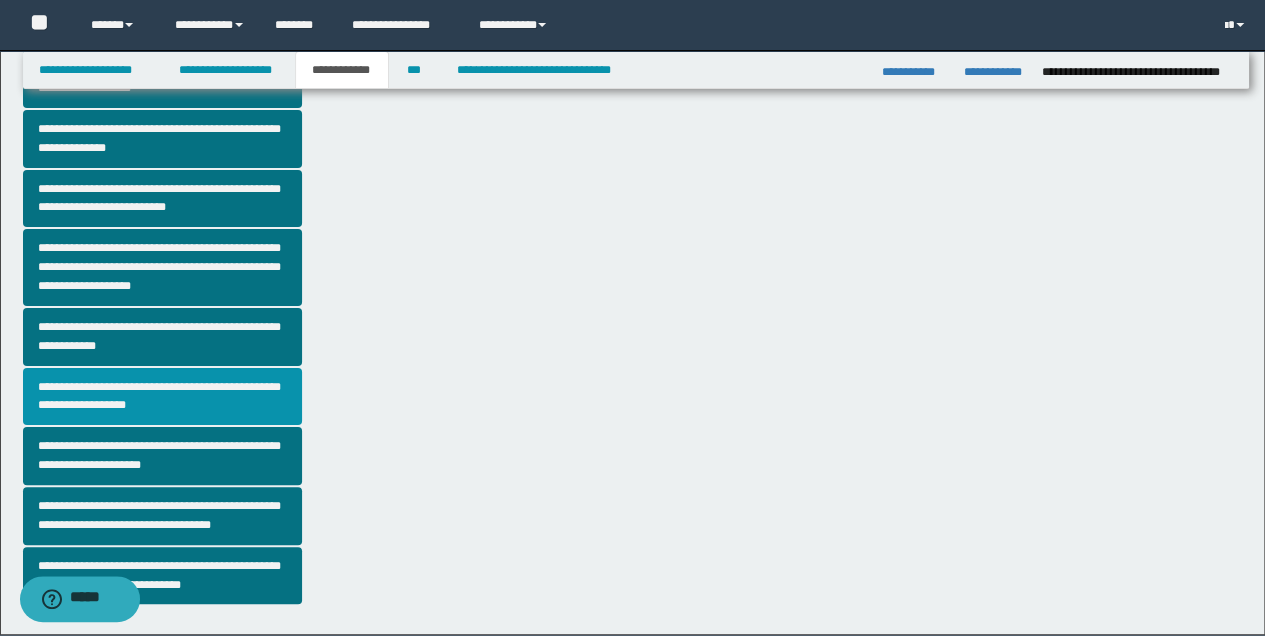scroll, scrollTop: 0, scrollLeft: 0, axis: both 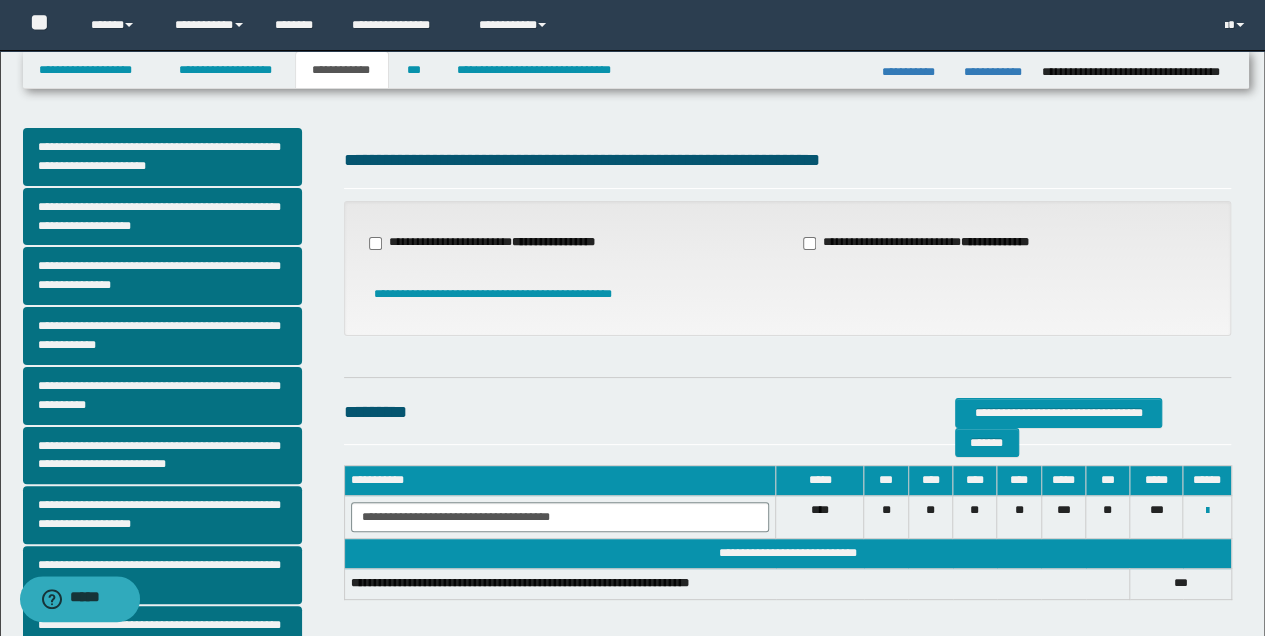 click on "**********" at bounding box center (553, 242) 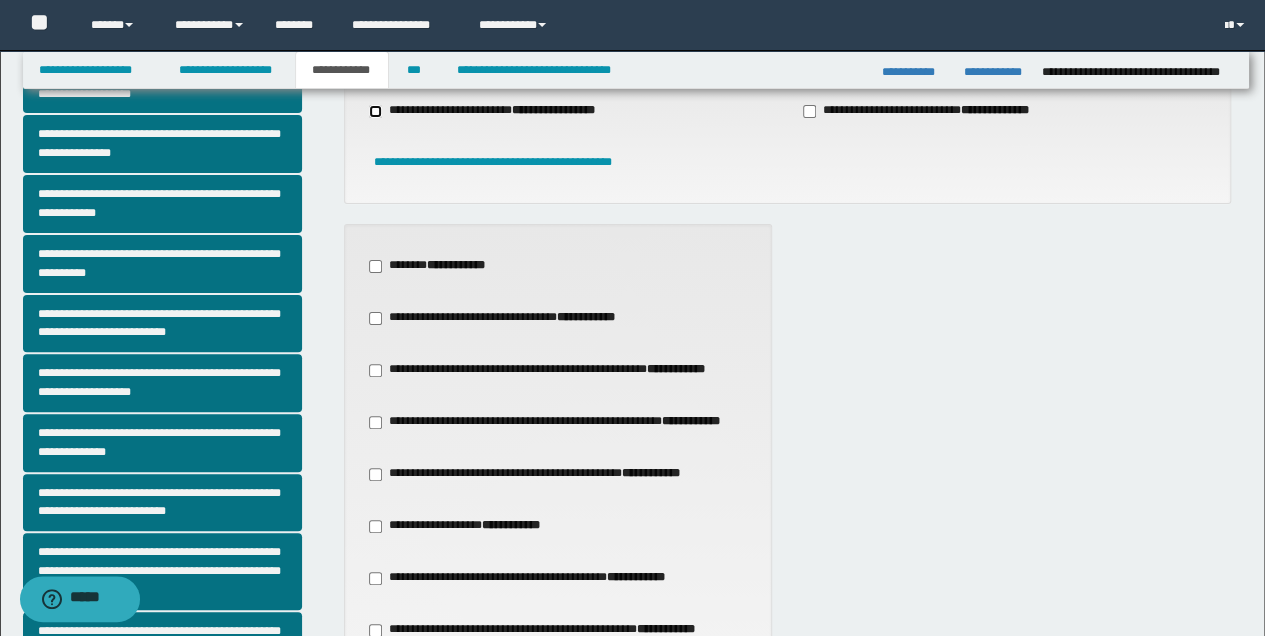 scroll, scrollTop: 133, scrollLeft: 0, axis: vertical 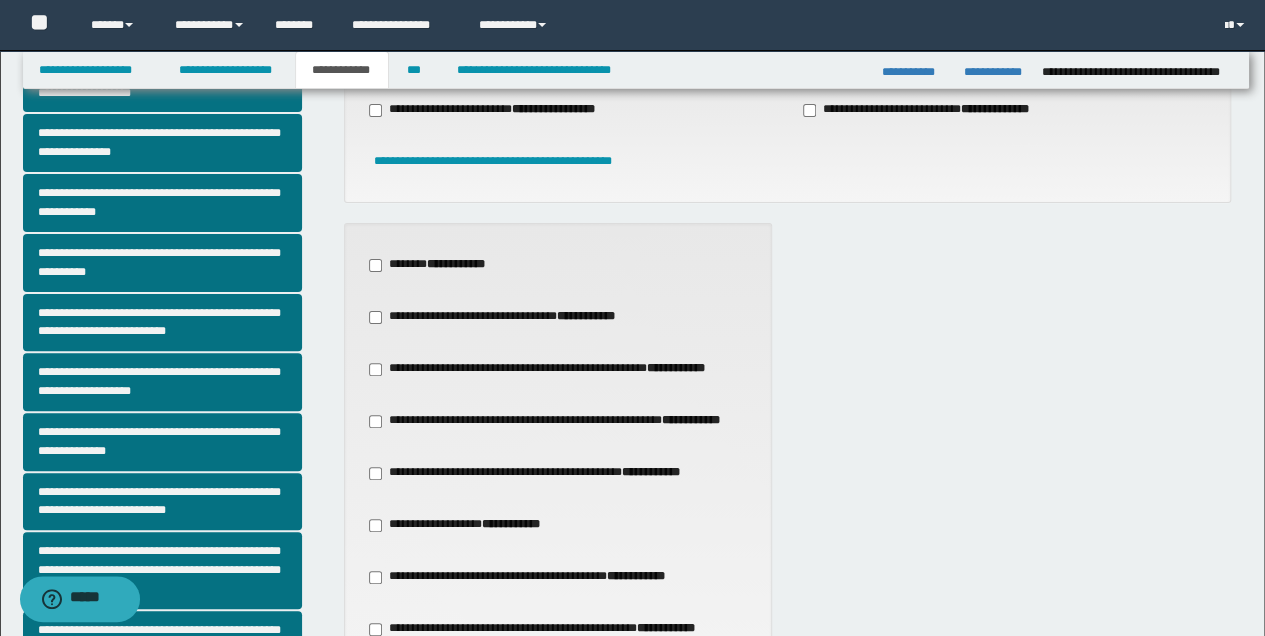 click on "**********" at bounding box center [537, 473] 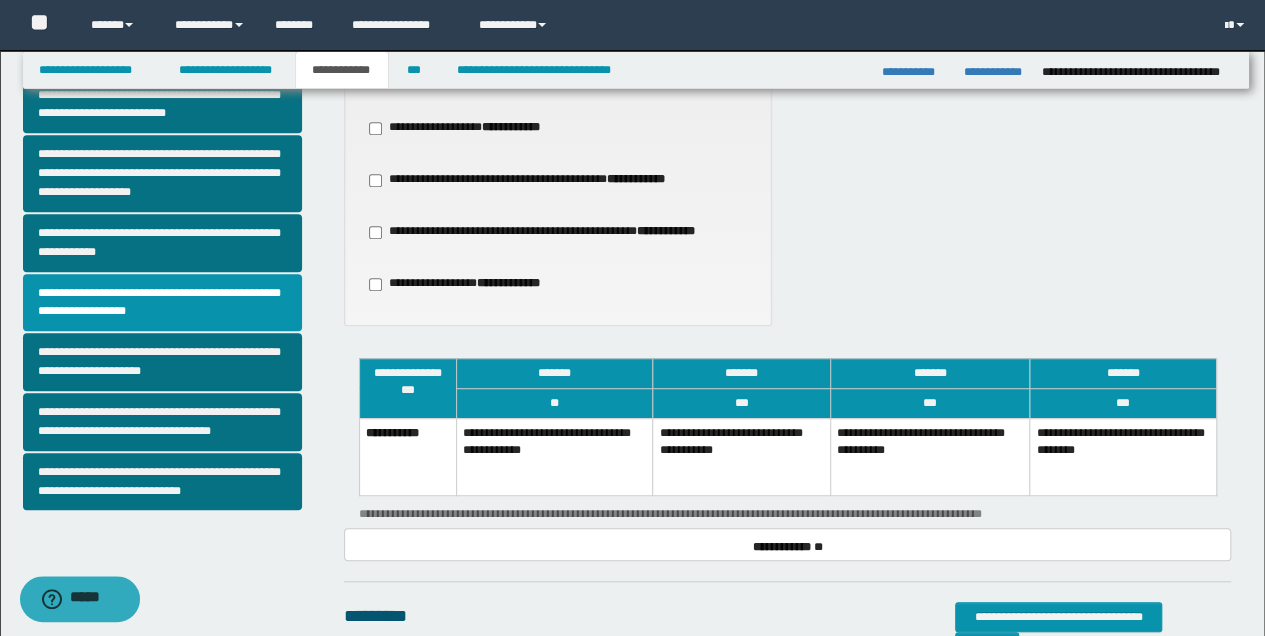 scroll, scrollTop: 533, scrollLeft: 0, axis: vertical 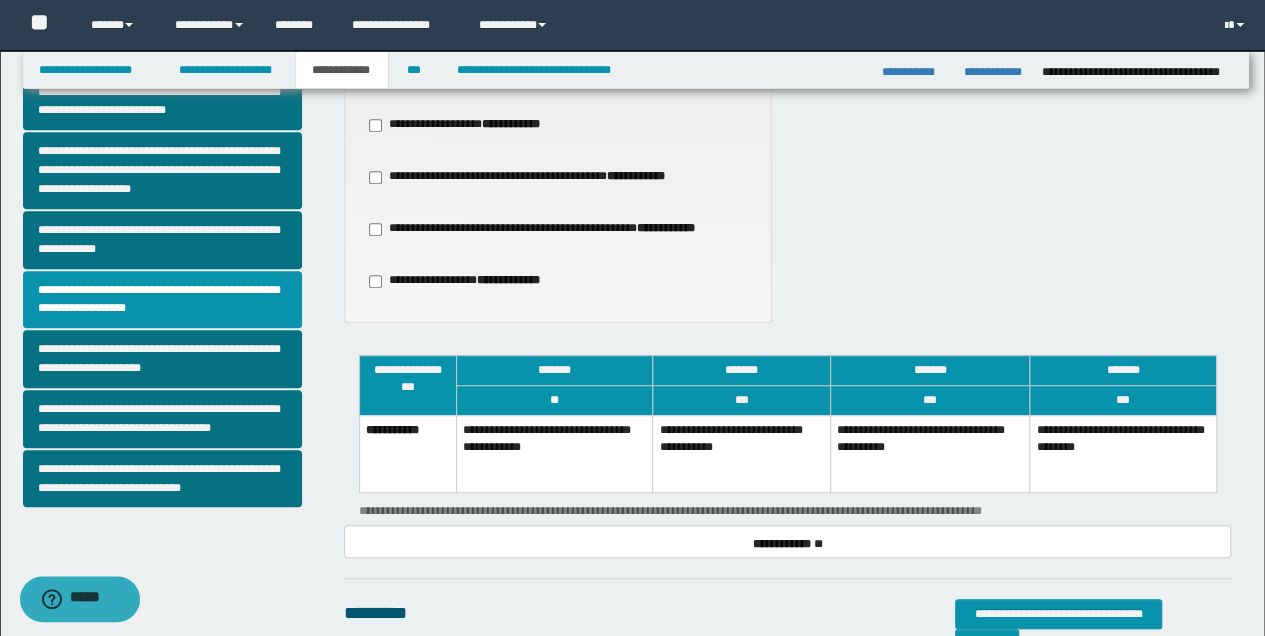 click on "**********" at bounding box center [1123, 453] 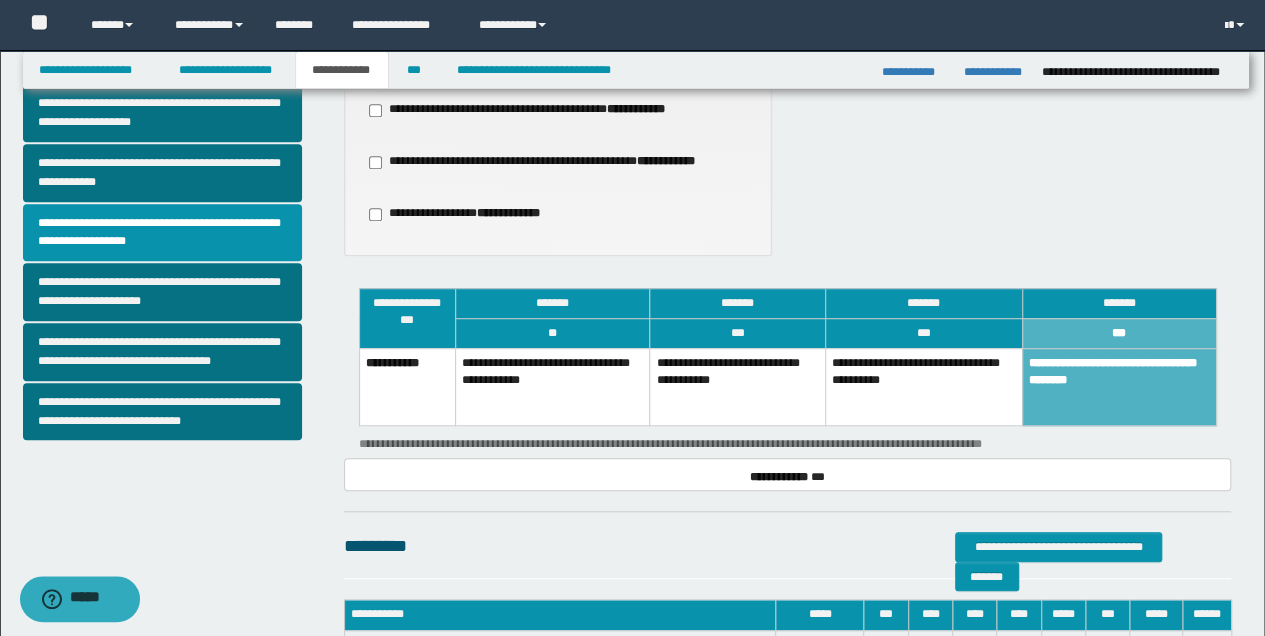 scroll, scrollTop: 733, scrollLeft: 0, axis: vertical 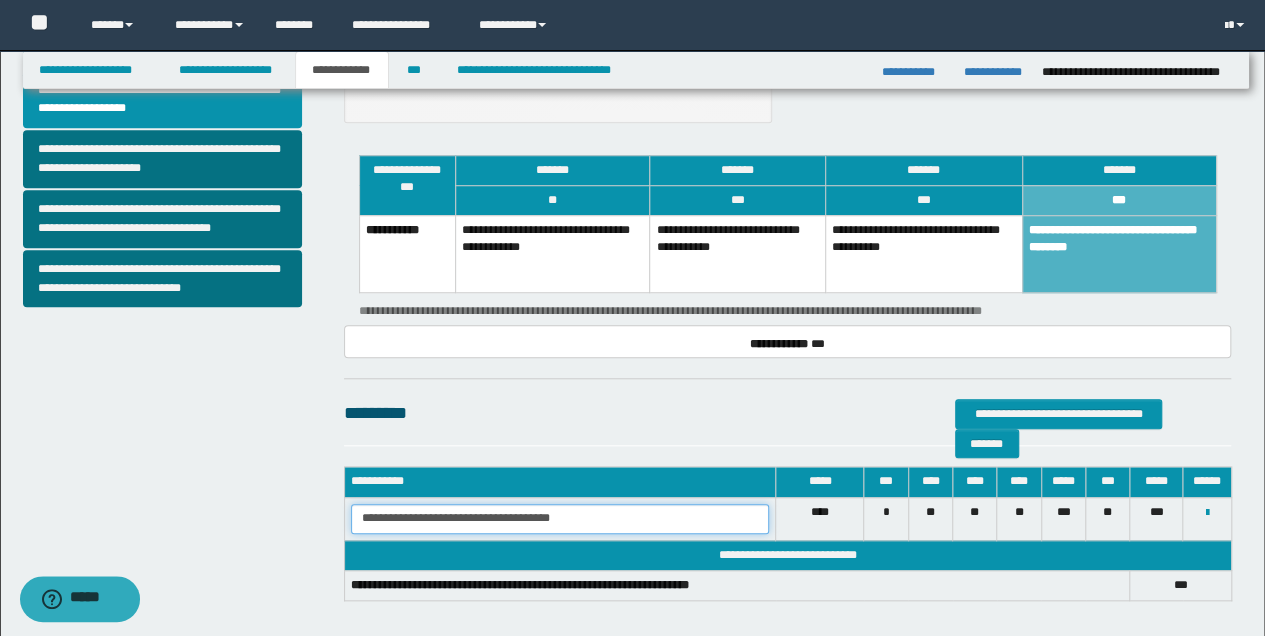 drag, startPoint x: 357, startPoint y: 516, endPoint x: 650, endPoint y: 522, distance: 293.06143 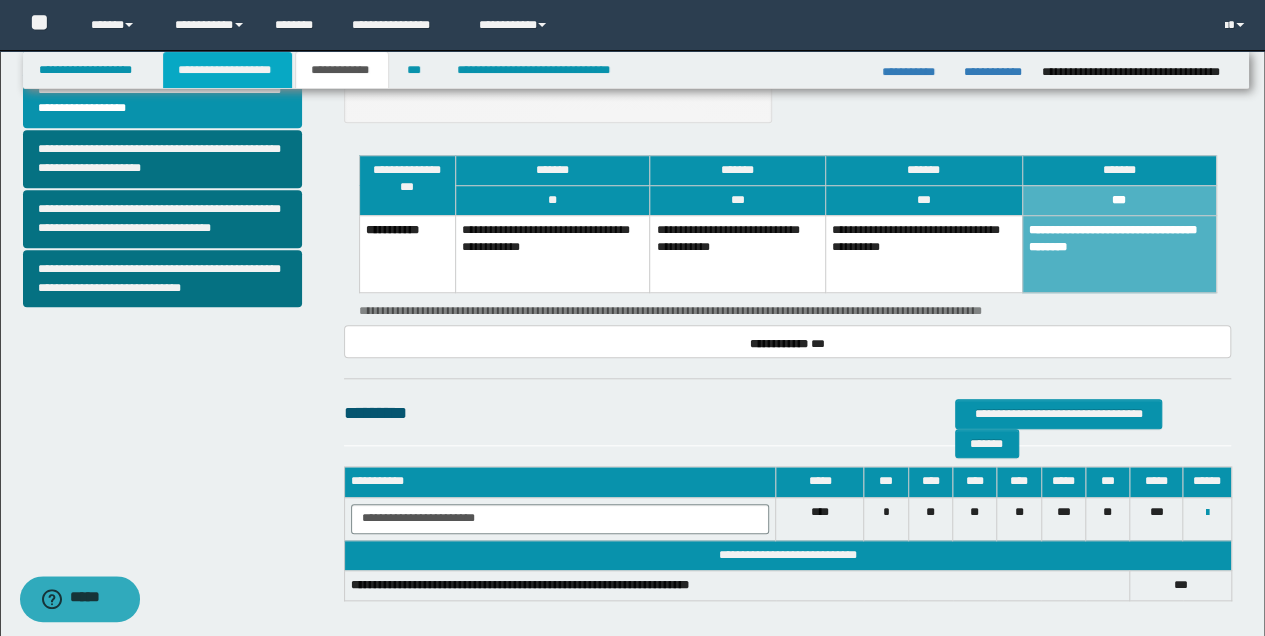 click on "**********" at bounding box center (227, 70) 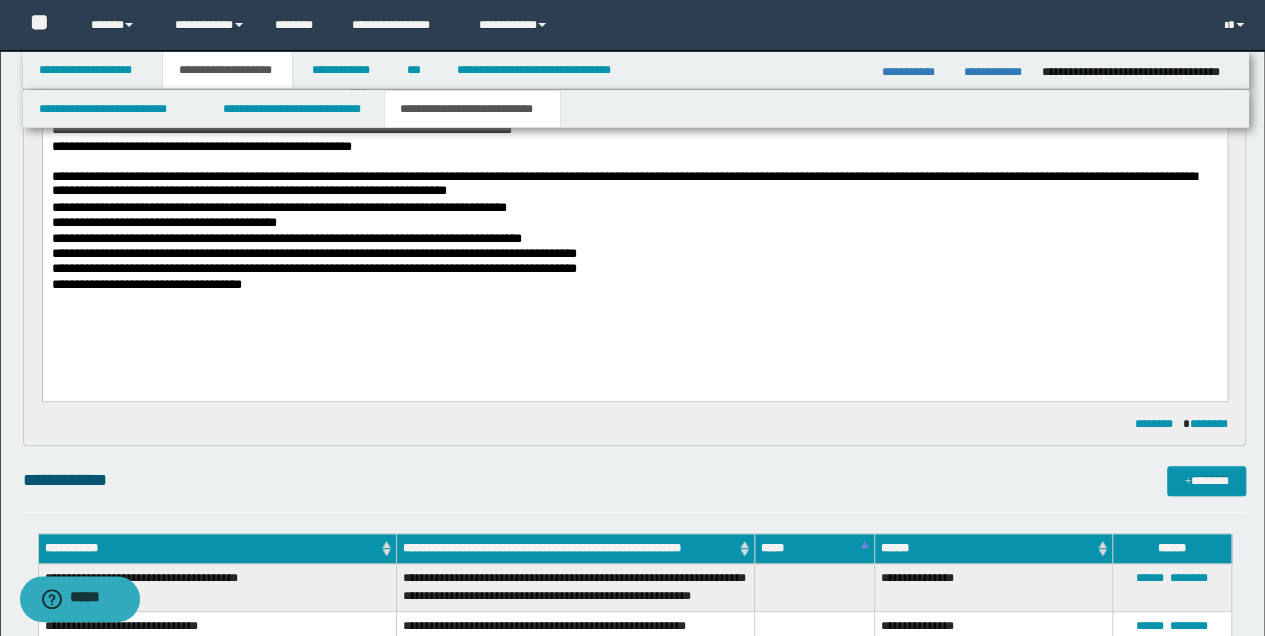 scroll, scrollTop: 230, scrollLeft: 0, axis: vertical 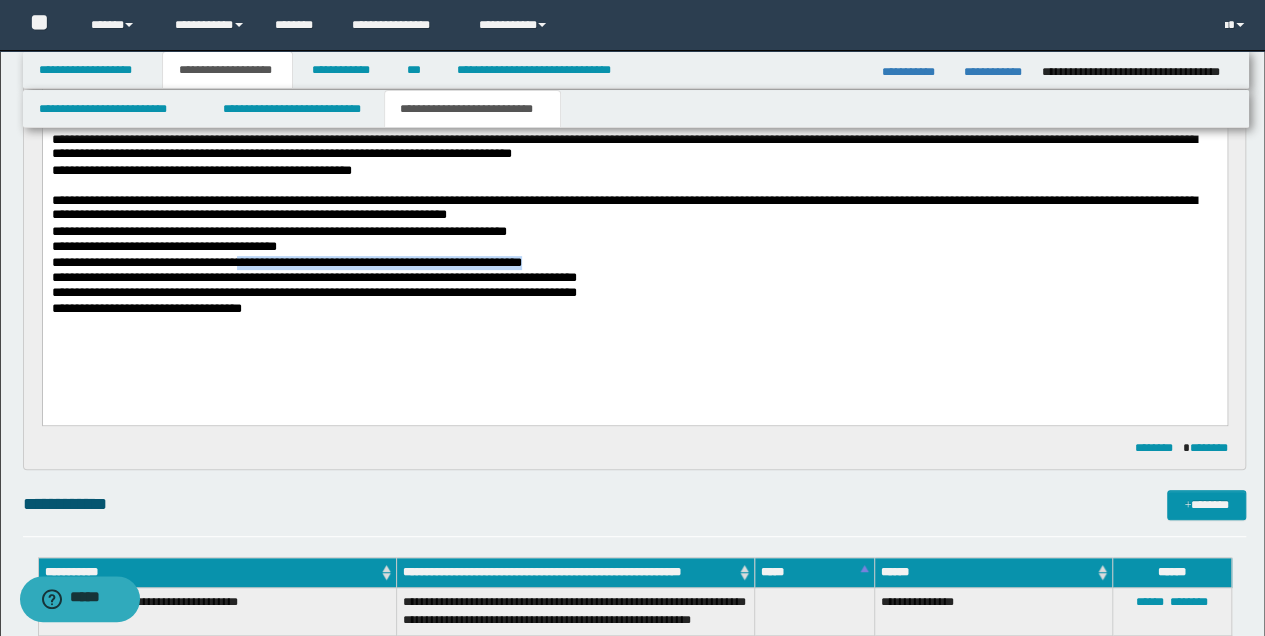 drag, startPoint x: 241, startPoint y: 261, endPoint x: 551, endPoint y: 260, distance: 310.00162 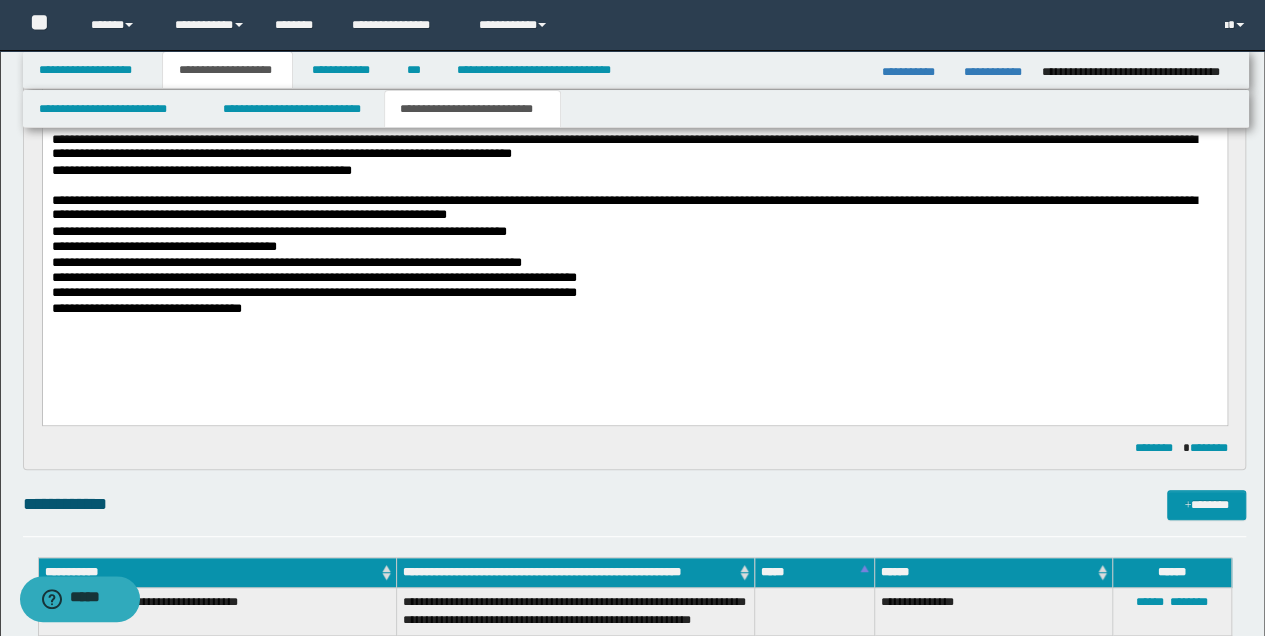 click on "**********" at bounding box center [634, 249] 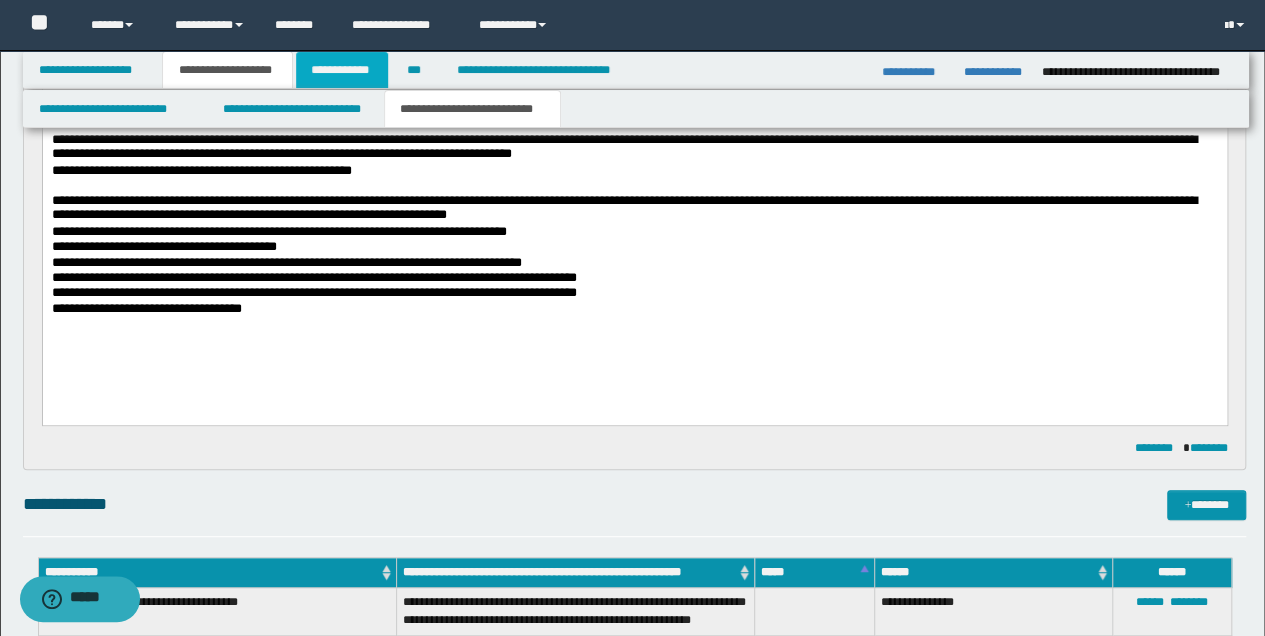 click on "**********" at bounding box center [342, 70] 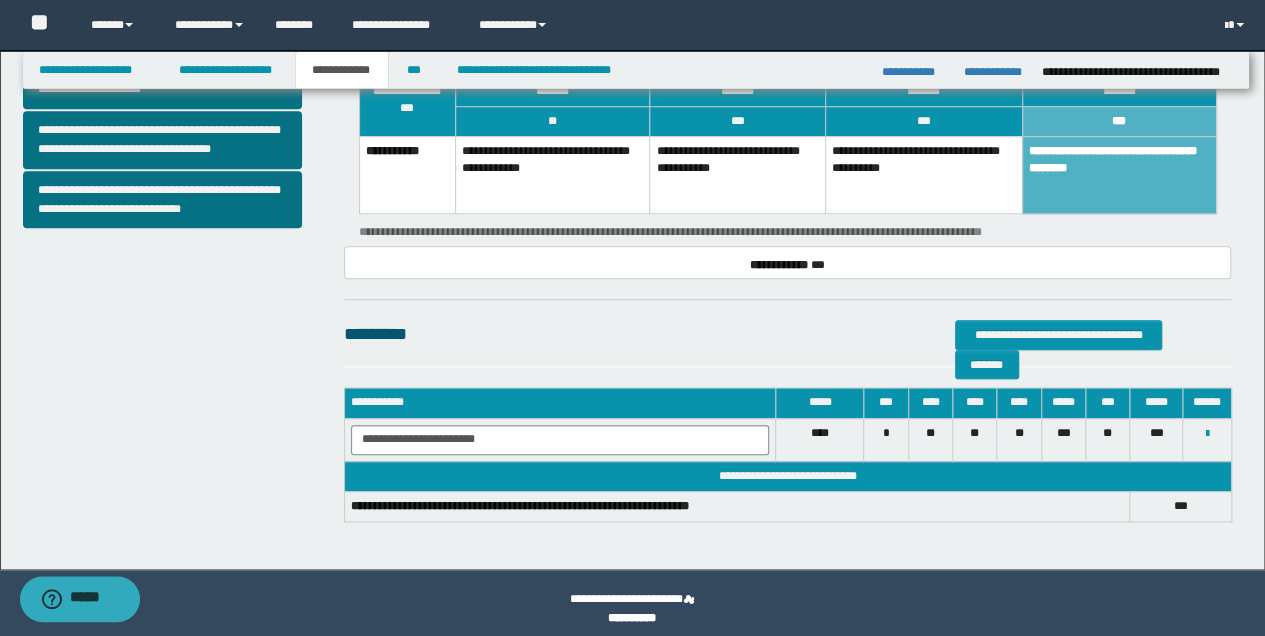 scroll, scrollTop: 824, scrollLeft: 0, axis: vertical 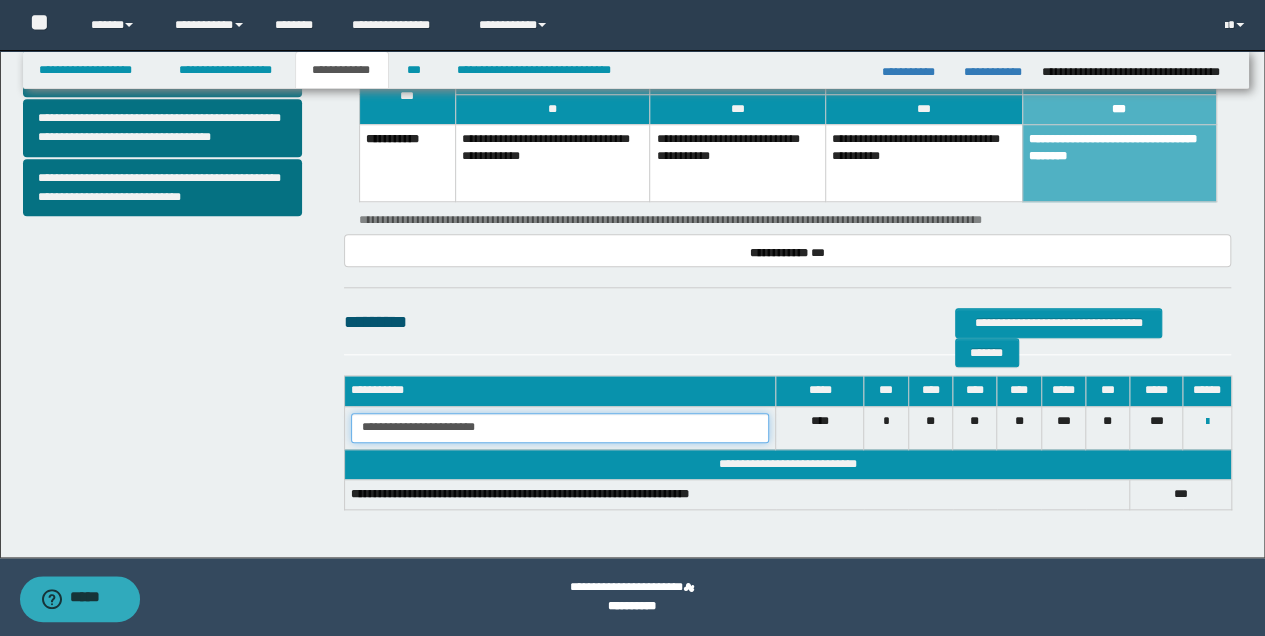 click on "**********" at bounding box center [560, 428] 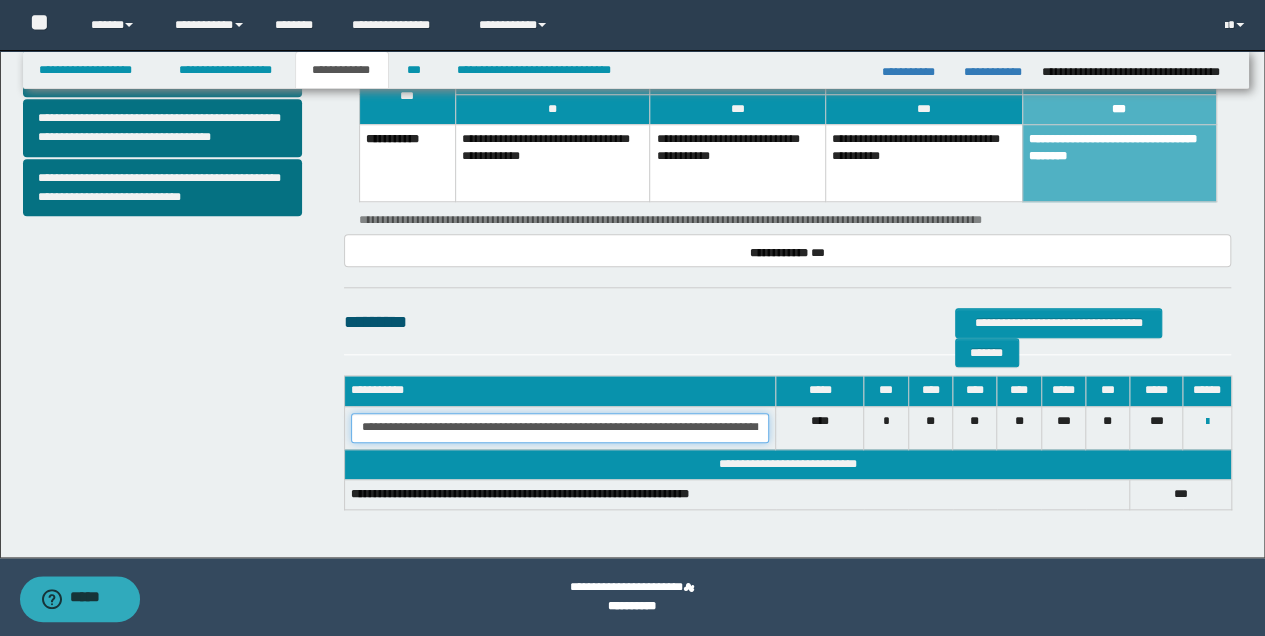 scroll, scrollTop: 0, scrollLeft: 34, axis: horizontal 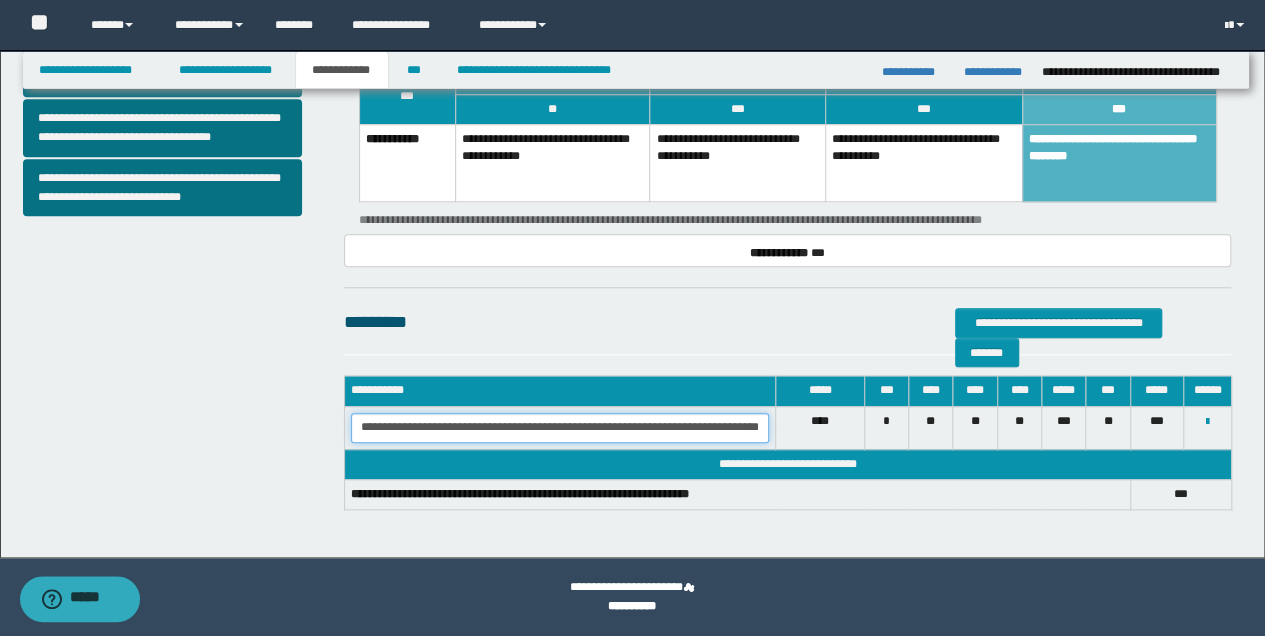 click on "**********" at bounding box center [560, 428] 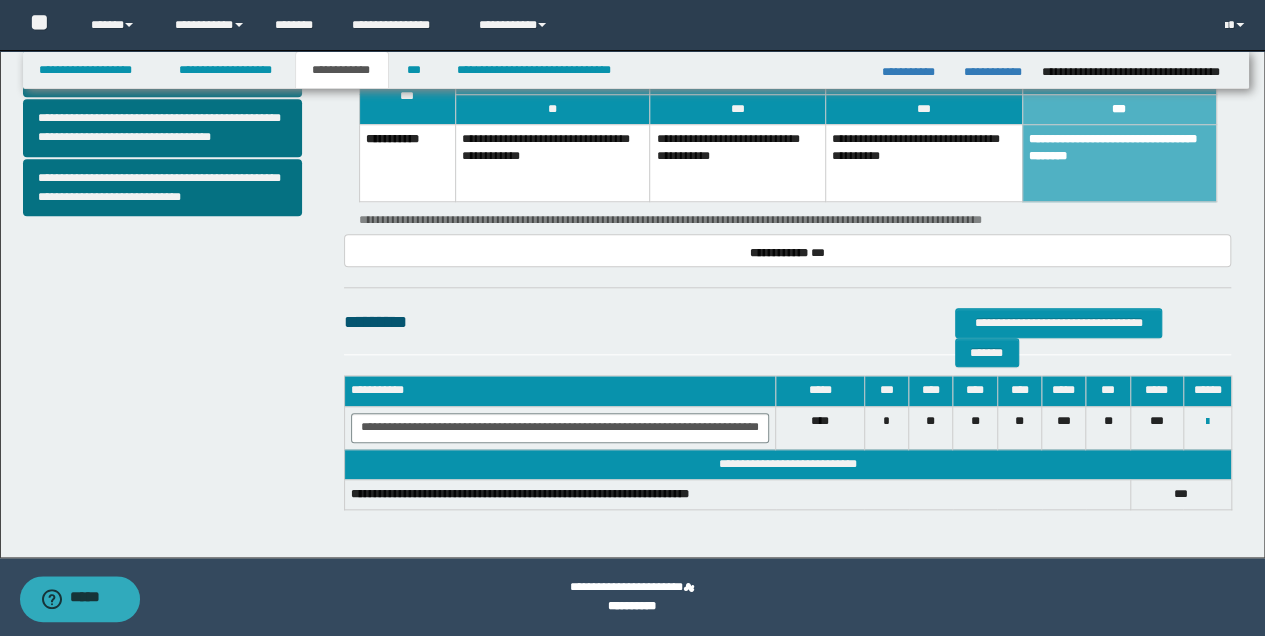 click on "**********" at bounding box center (632, -108) 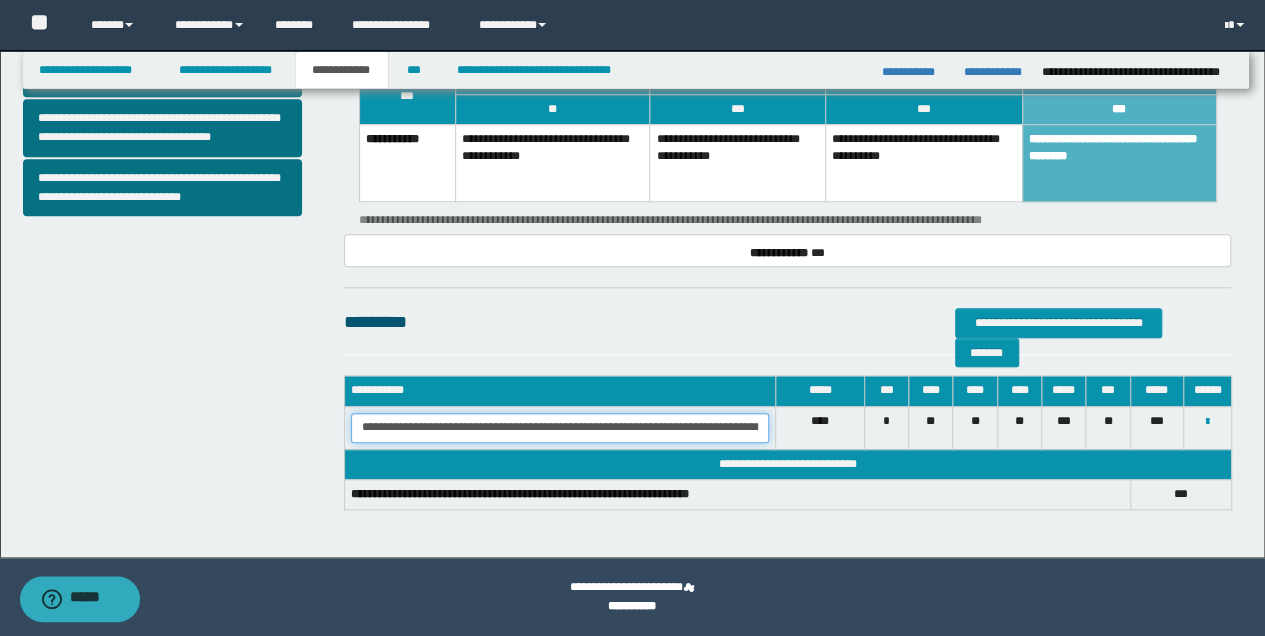 drag, startPoint x: 489, startPoint y: 427, endPoint x: 691, endPoint y: 428, distance: 202.00247 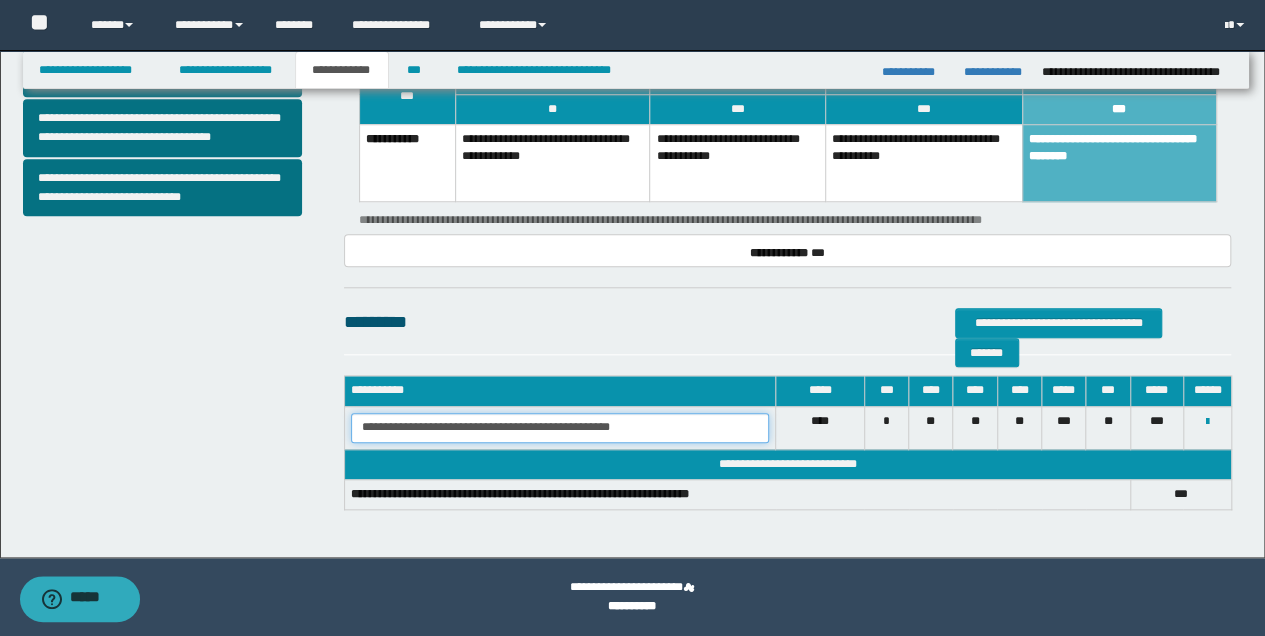 click on "**********" at bounding box center [560, 428] 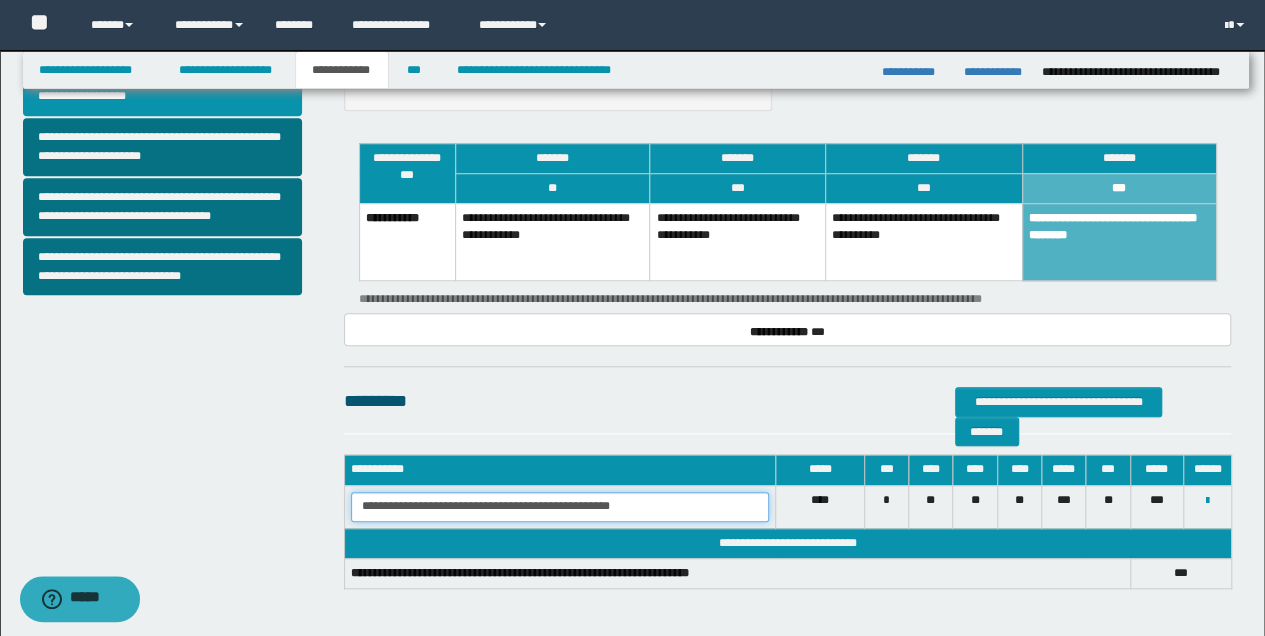scroll, scrollTop: 824, scrollLeft: 0, axis: vertical 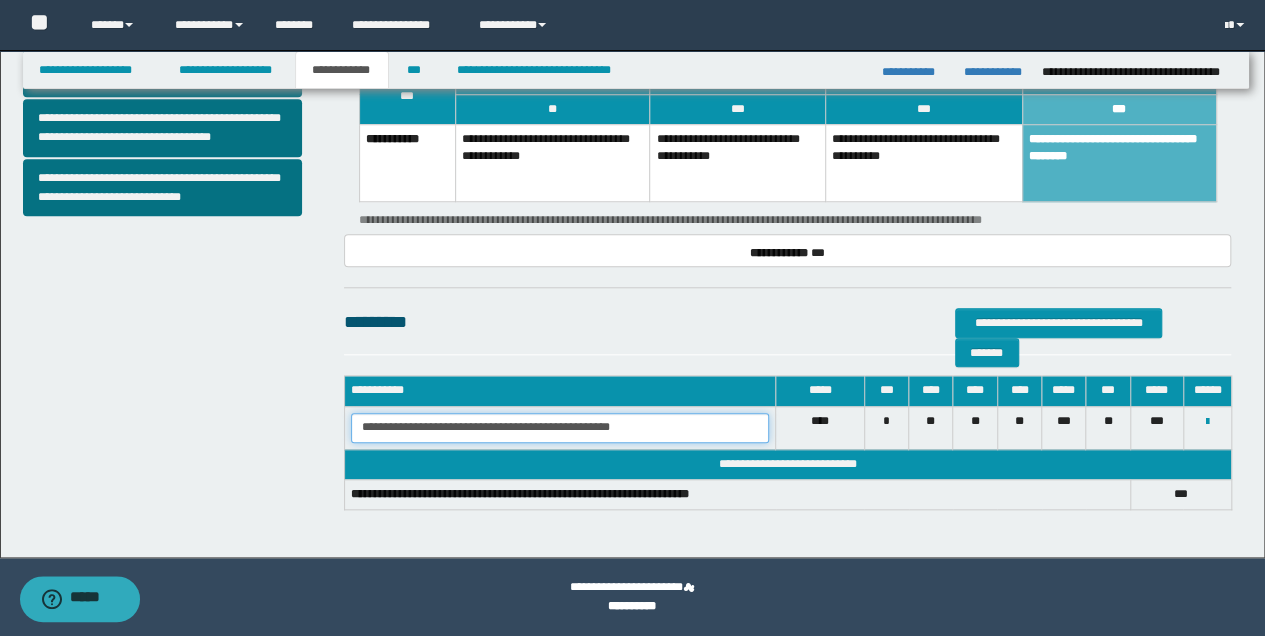type on "**********" 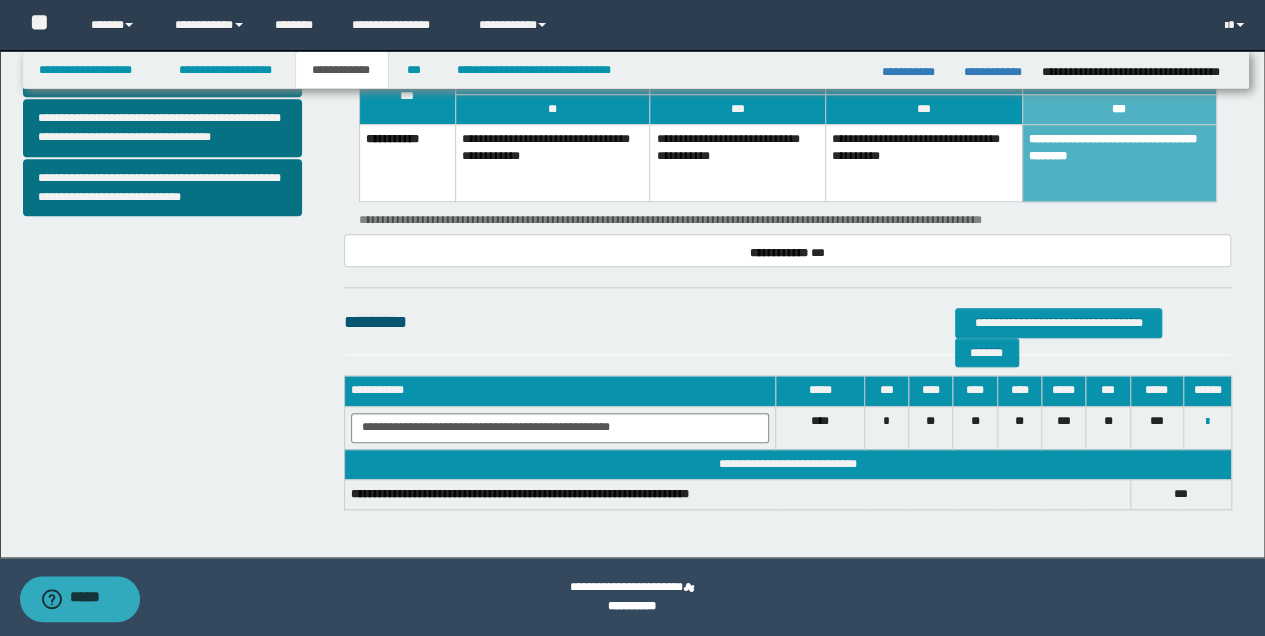 click on "**********" at bounding box center (923, 162) 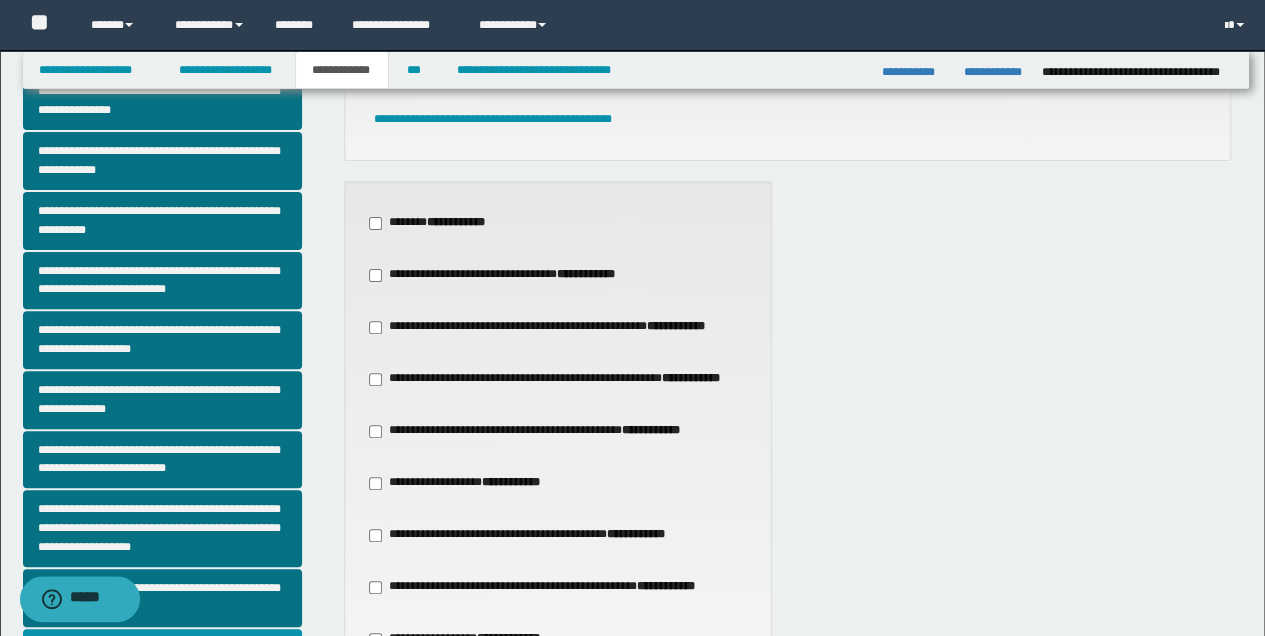 scroll, scrollTop: 157, scrollLeft: 0, axis: vertical 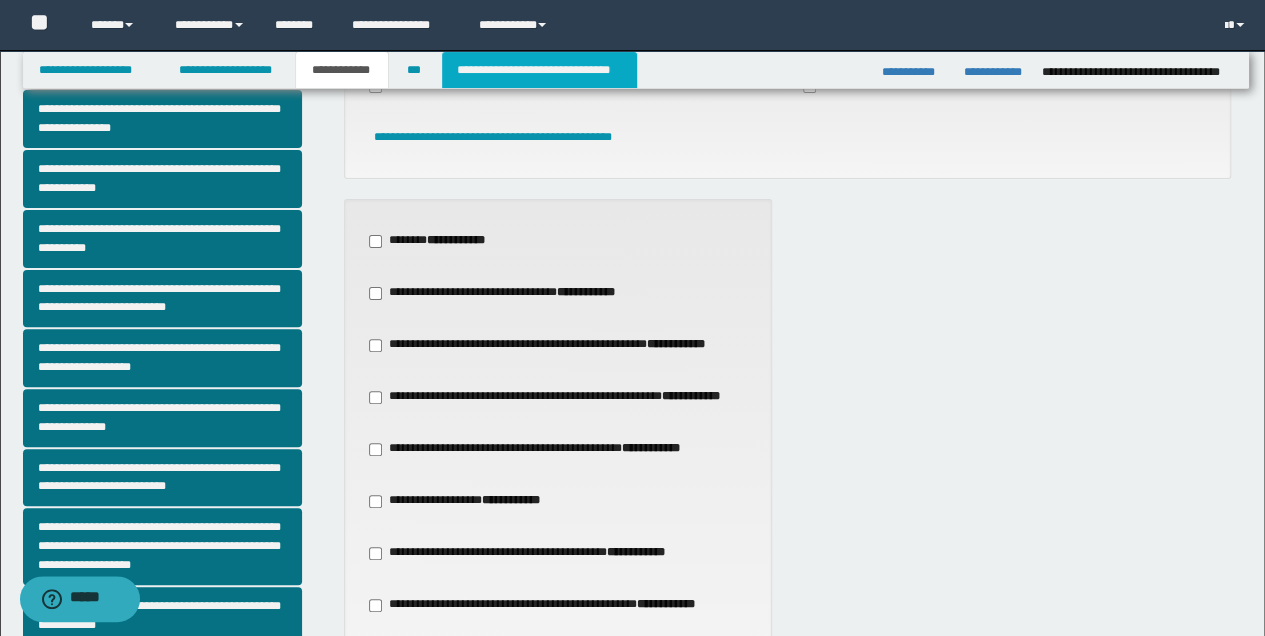 click on "**********" at bounding box center (539, 70) 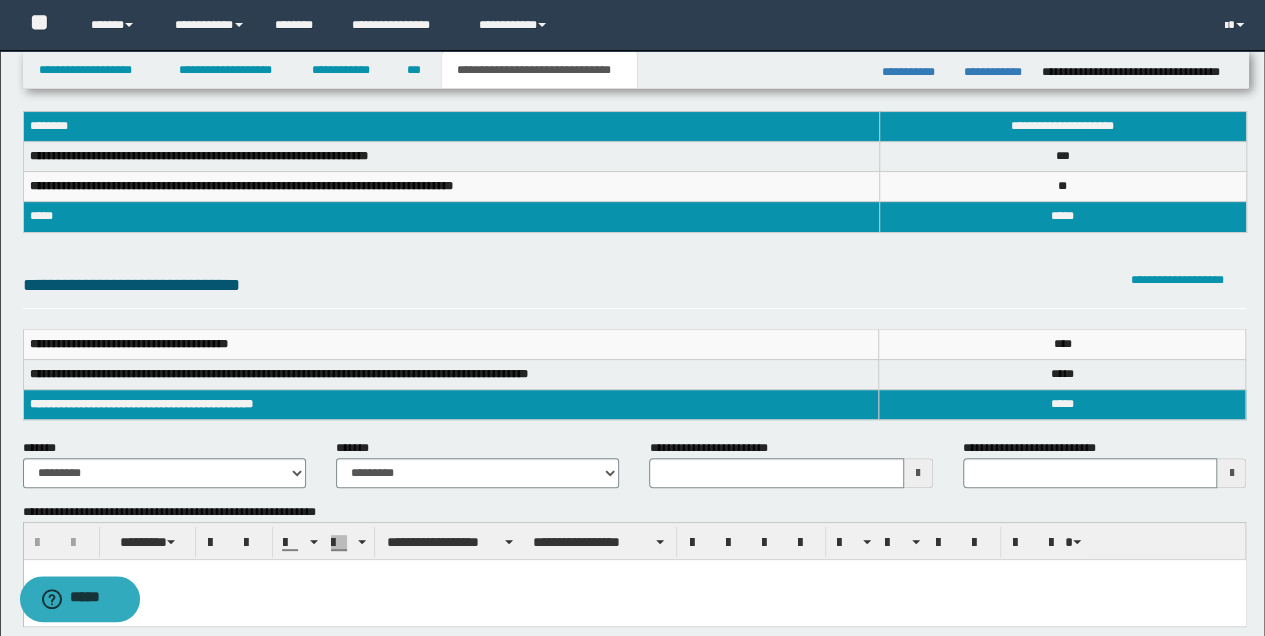 scroll, scrollTop: 24, scrollLeft: 0, axis: vertical 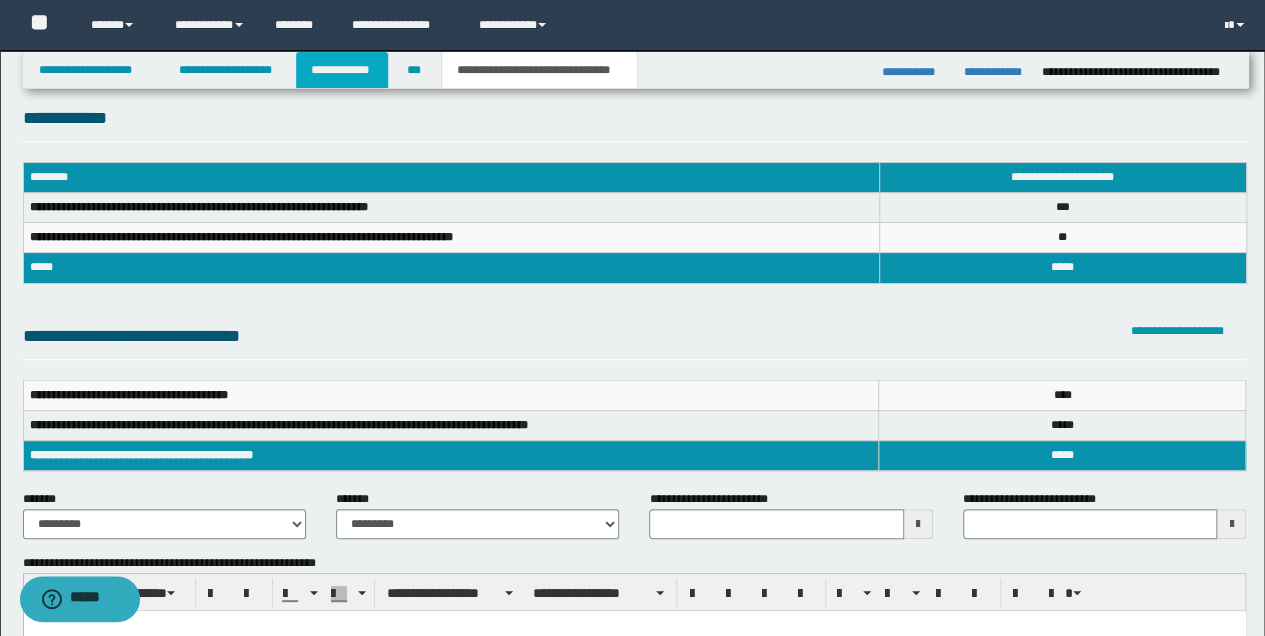 click on "**********" at bounding box center [342, 70] 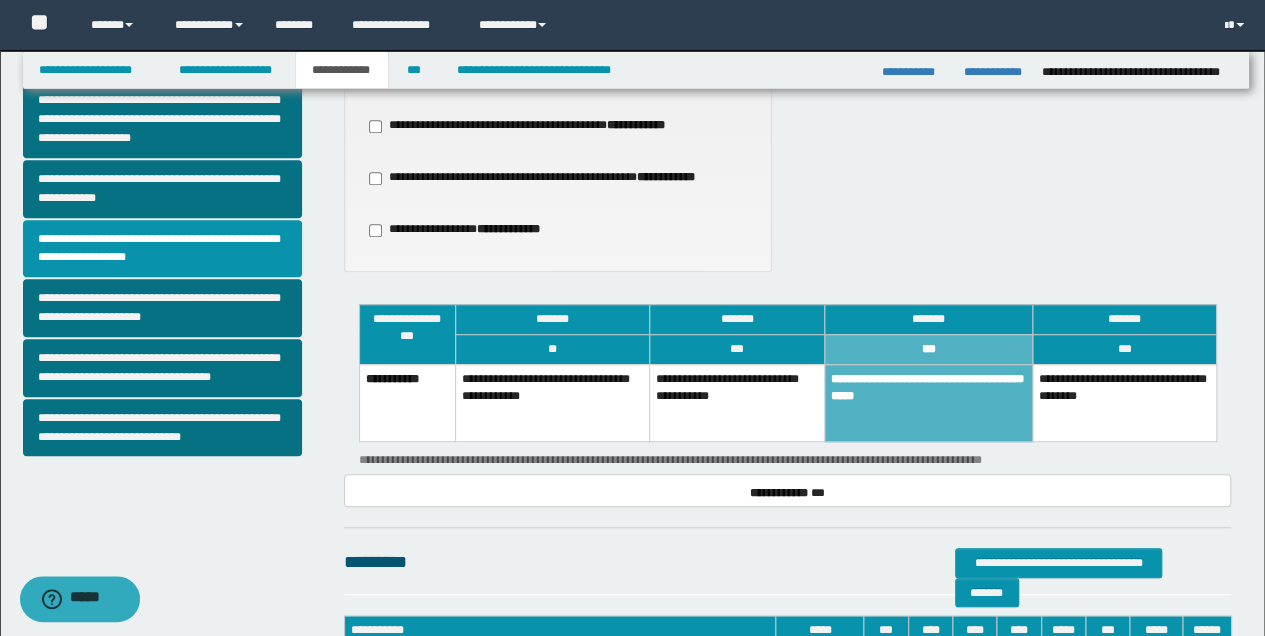 scroll, scrollTop: 757, scrollLeft: 0, axis: vertical 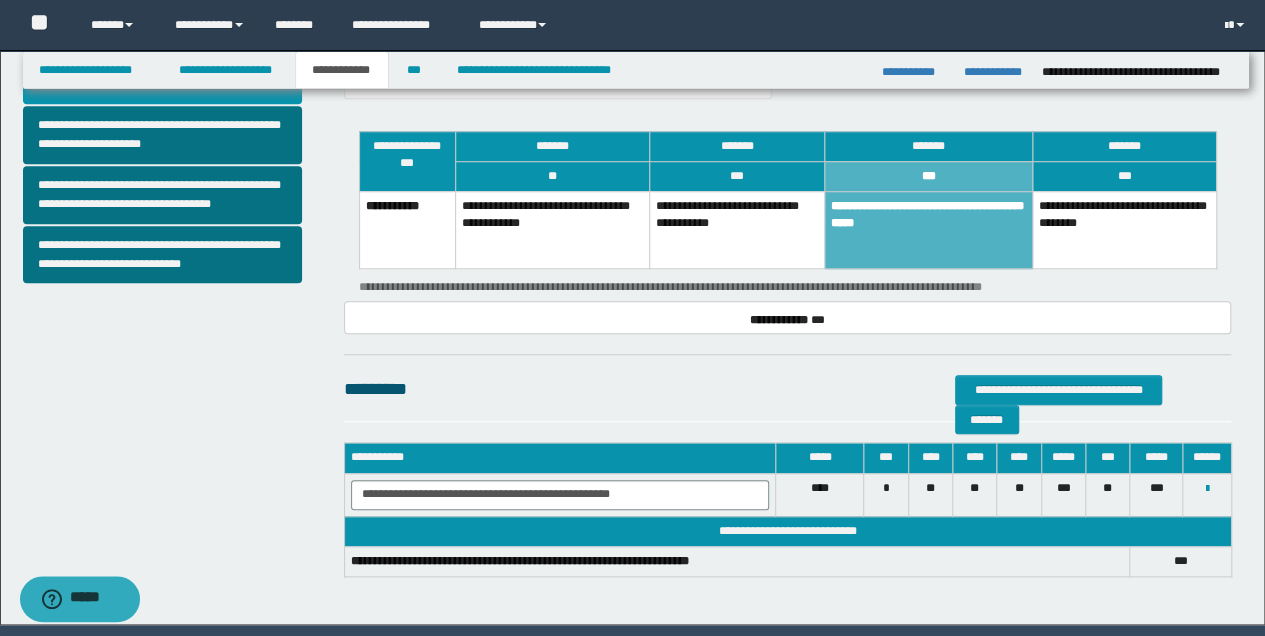 click on "**********" at bounding box center (1125, 229) 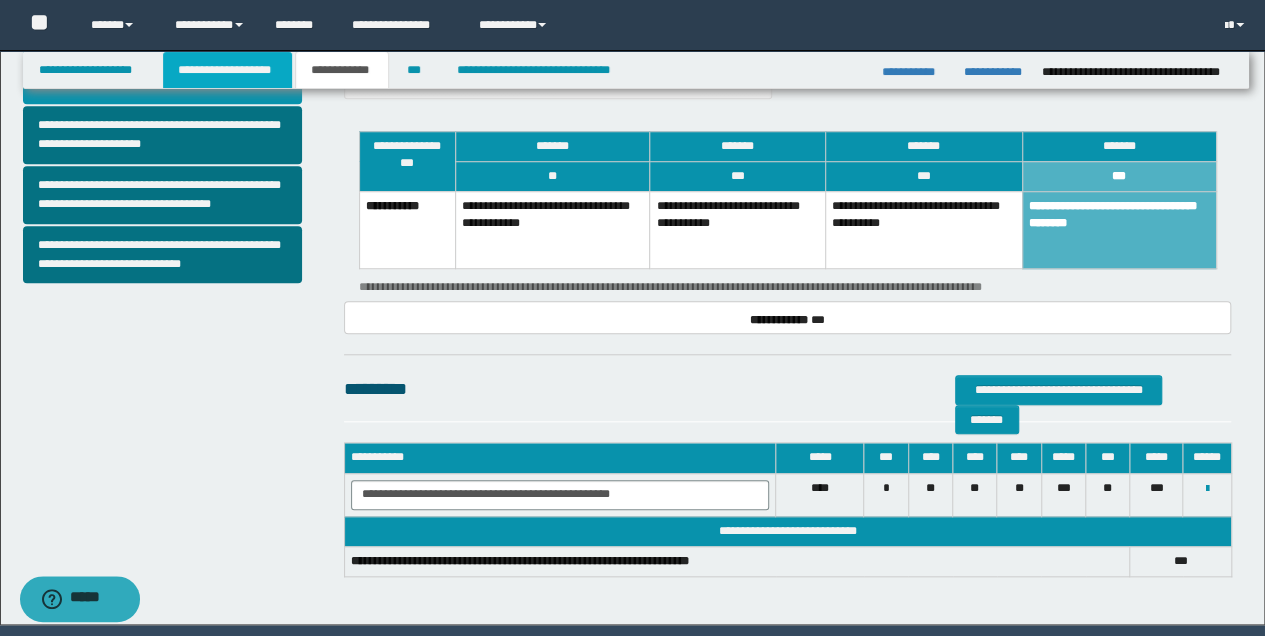 click on "**********" at bounding box center (227, 70) 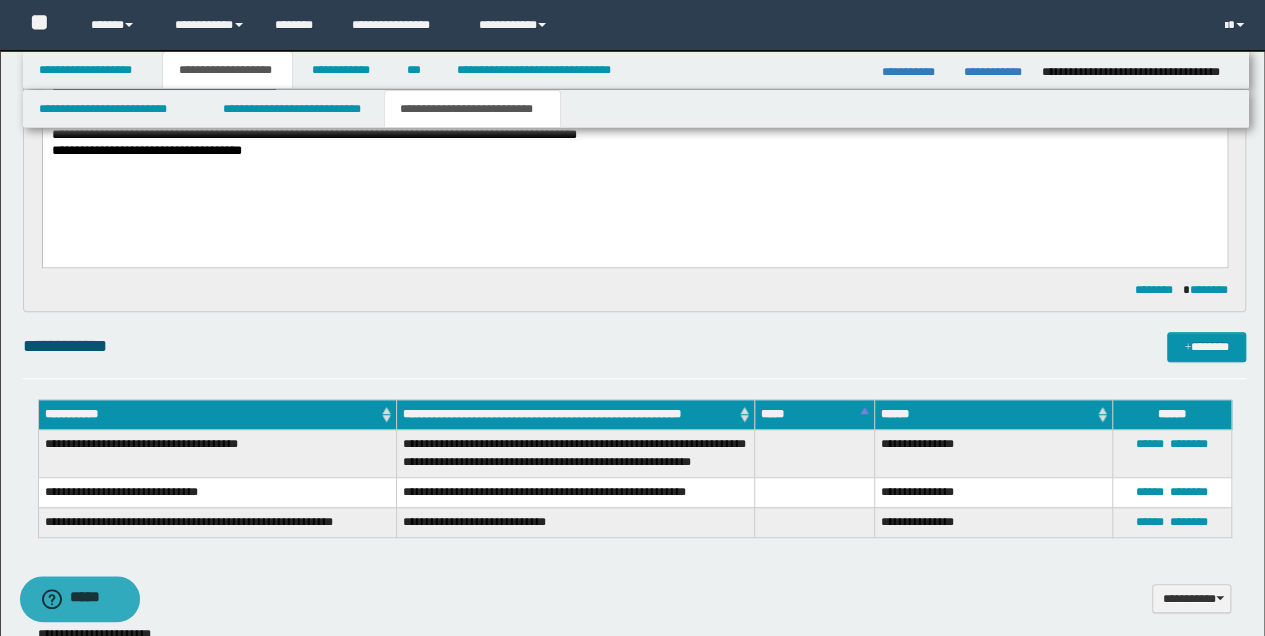scroll, scrollTop: 388, scrollLeft: 0, axis: vertical 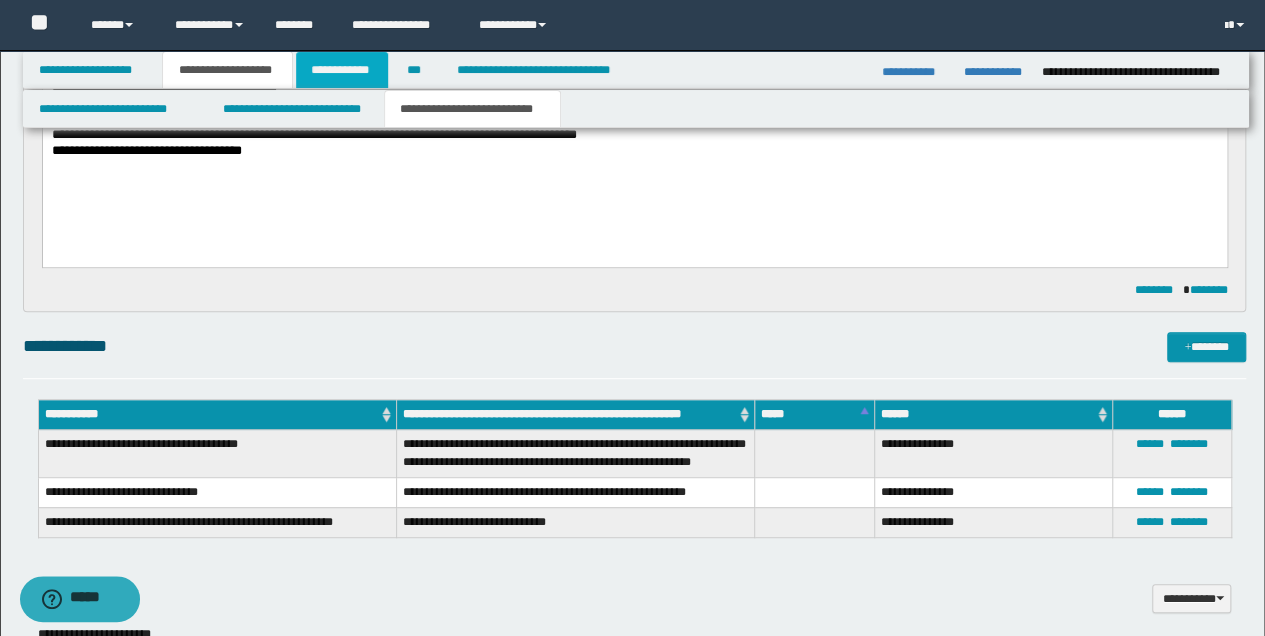 click on "**********" at bounding box center [342, 70] 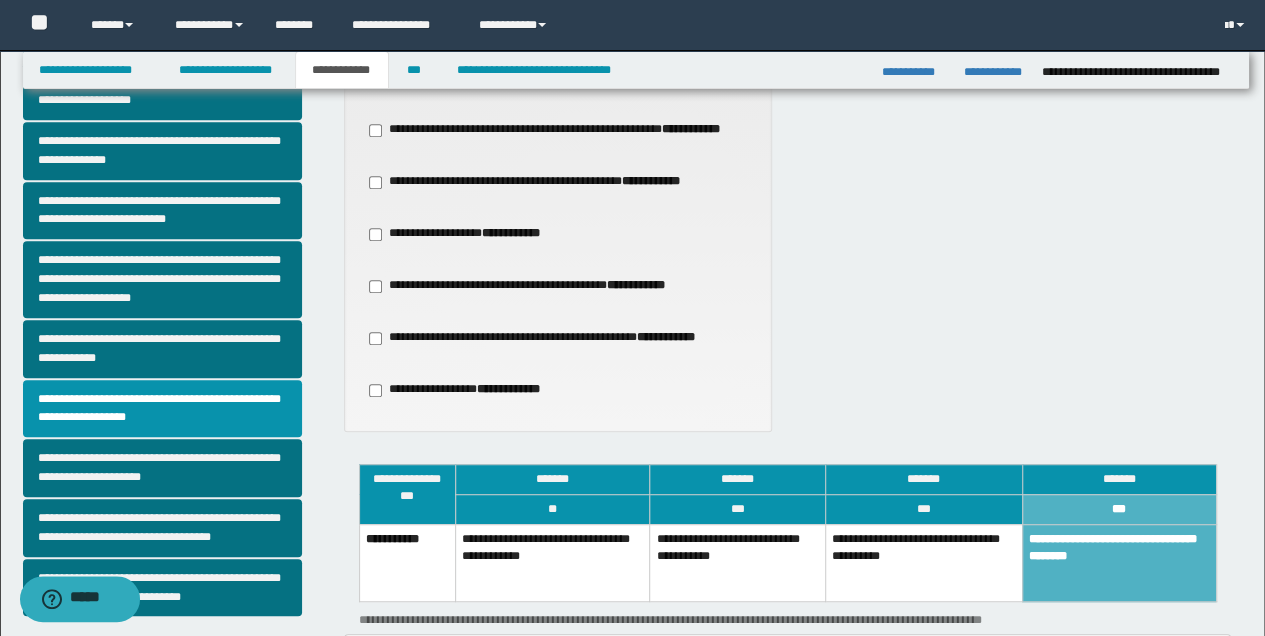 scroll, scrollTop: 624, scrollLeft: 0, axis: vertical 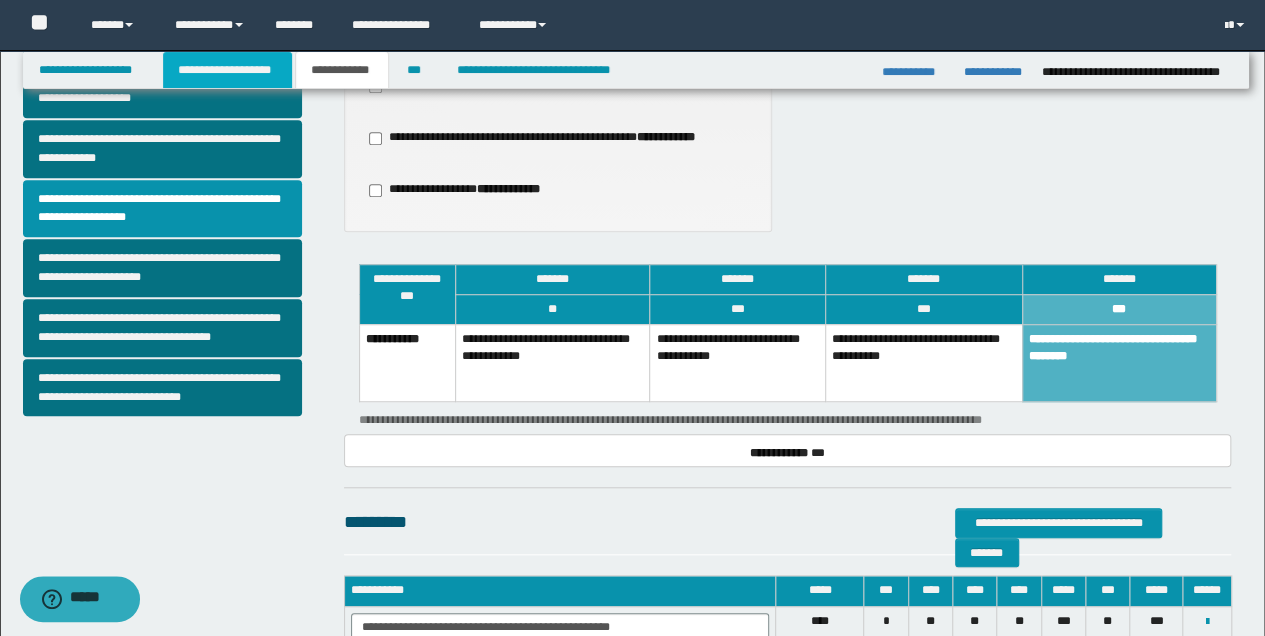 click on "**********" at bounding box center [227, 70] 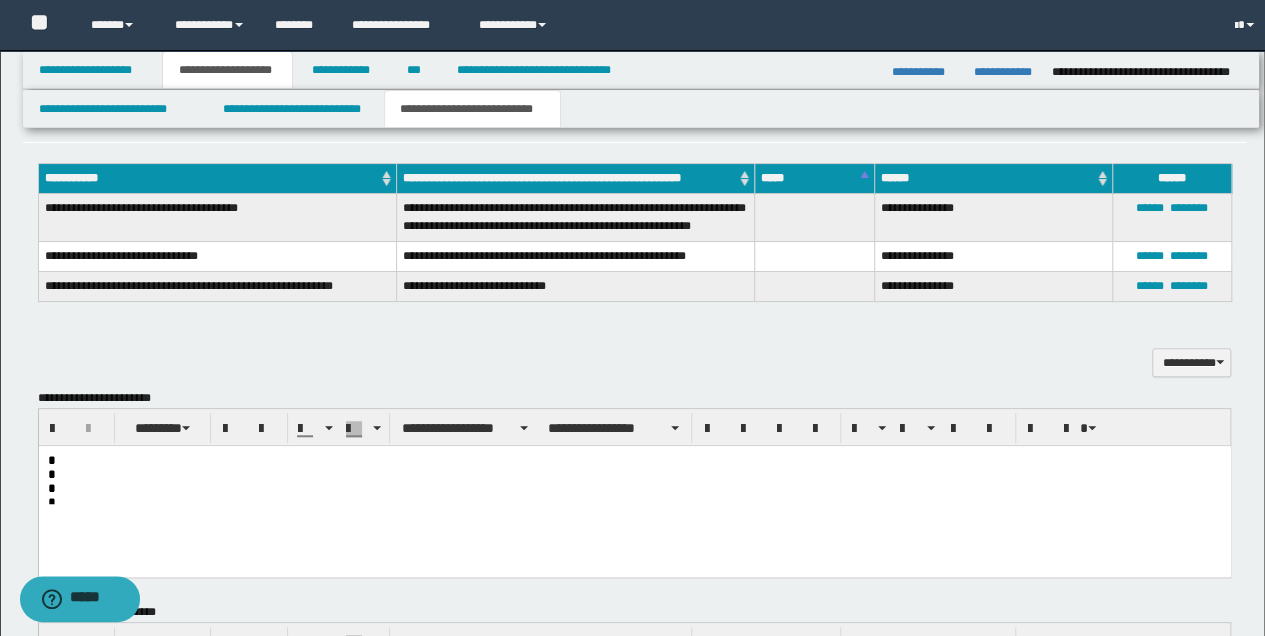 scroll, scrollTop: 654, scrollLeft: 0, axis: vertical 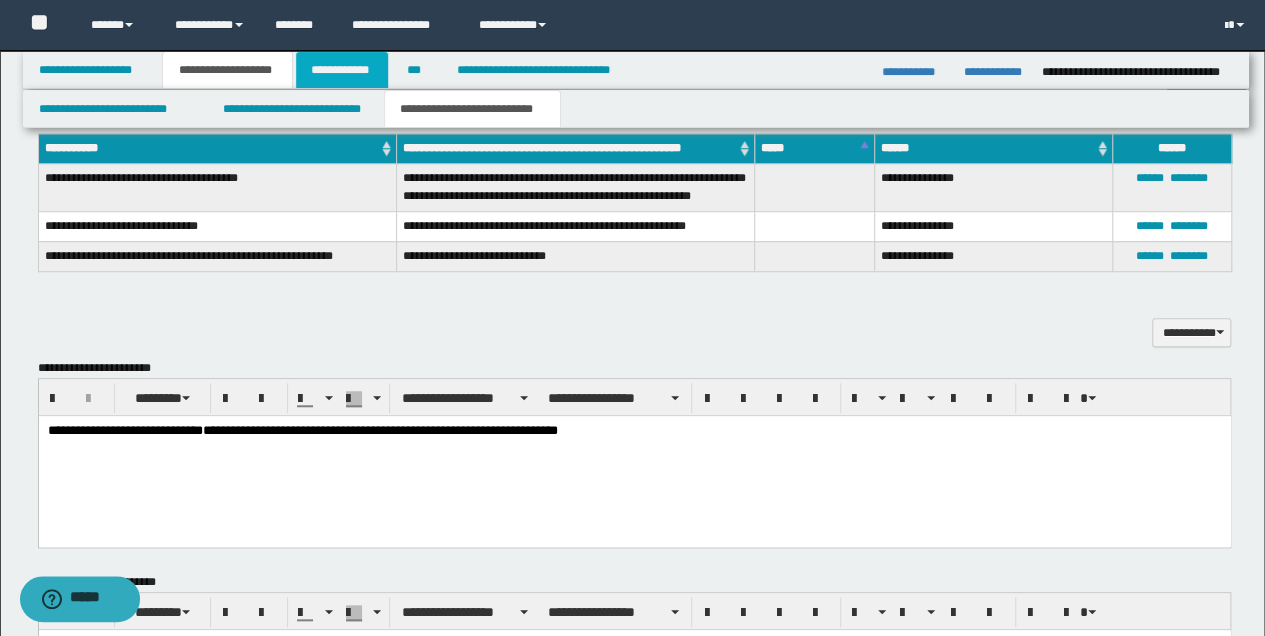 click on "**********" at bounding box center [342, 70] 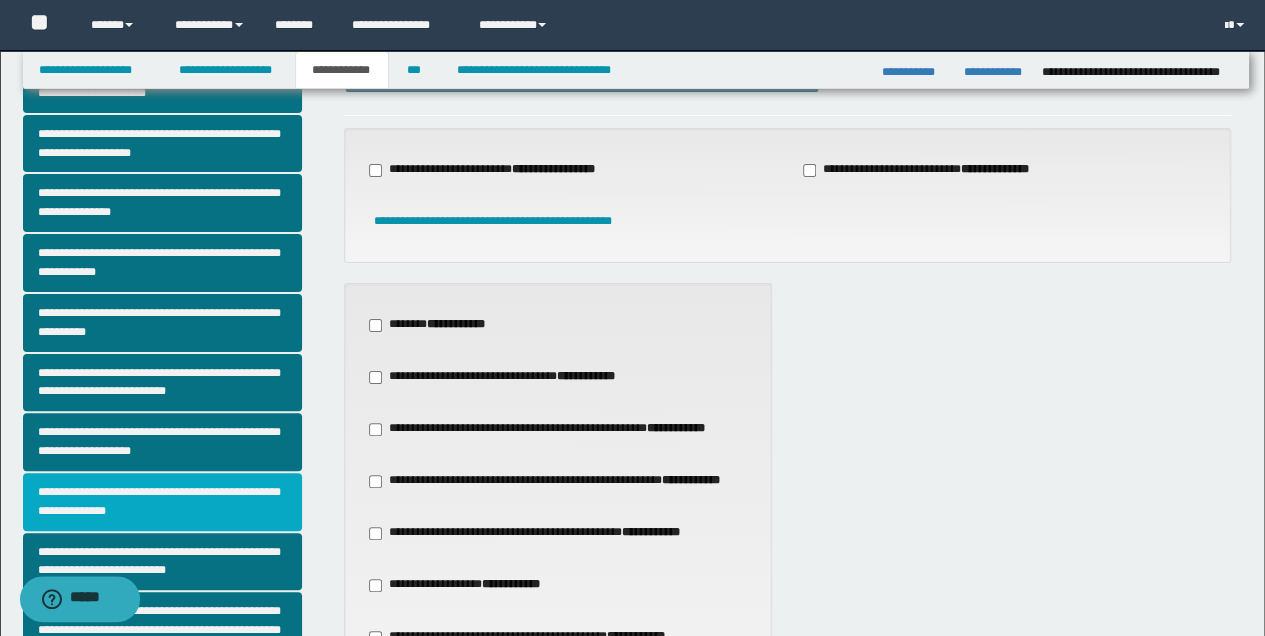 scroll, scrollTop: 24, scrollLeft: 0, axis: vertical 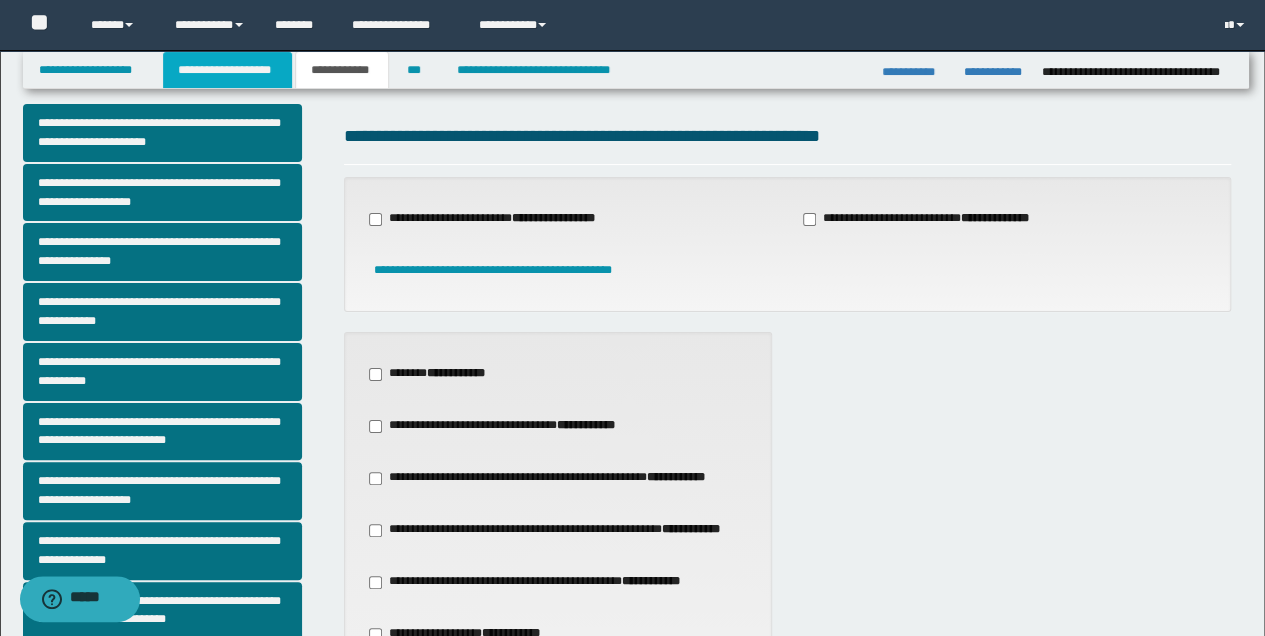 click on "**********" at bounding box center [227, 70] 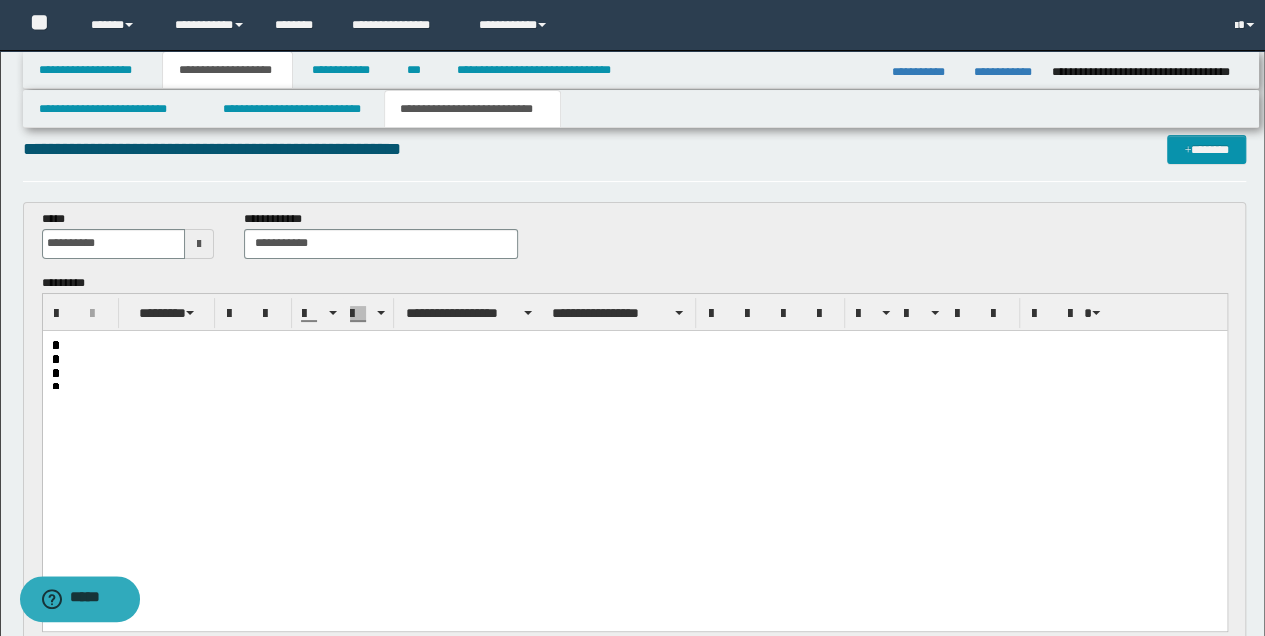 scroll, scrollTop: 54, scrollLeft: 0, axis: vertical 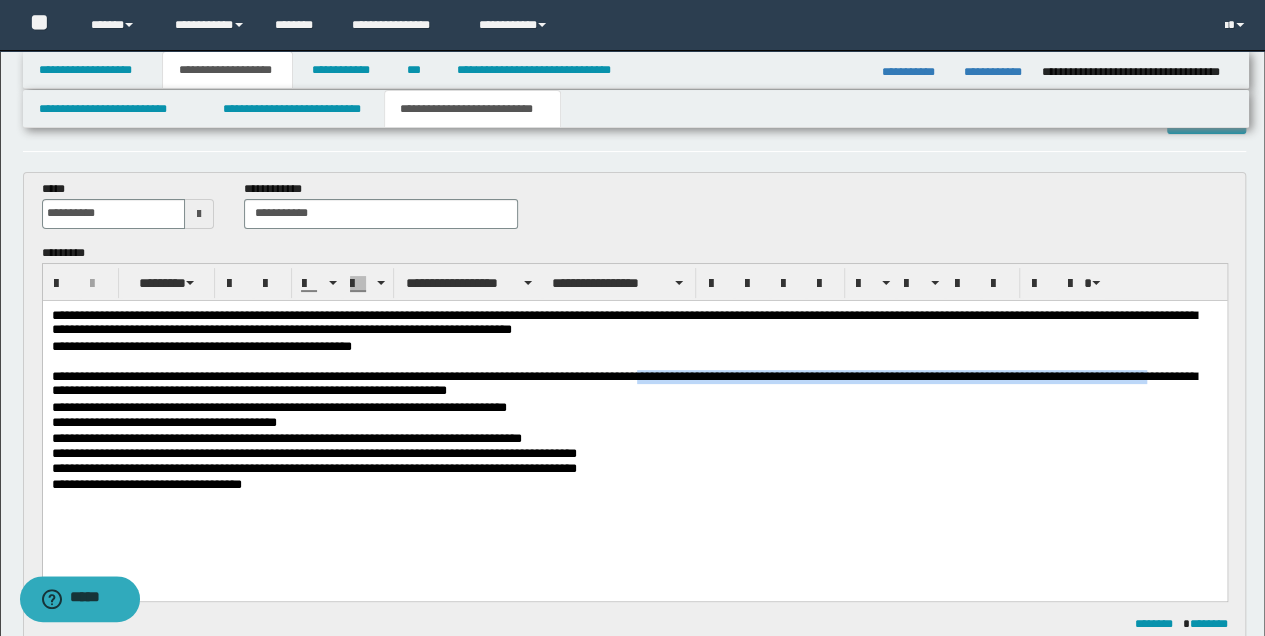 drag, startPoint x: 665, startPoint y: 381, endPoint x: 107, endPoint y: 393, distance: 558.129 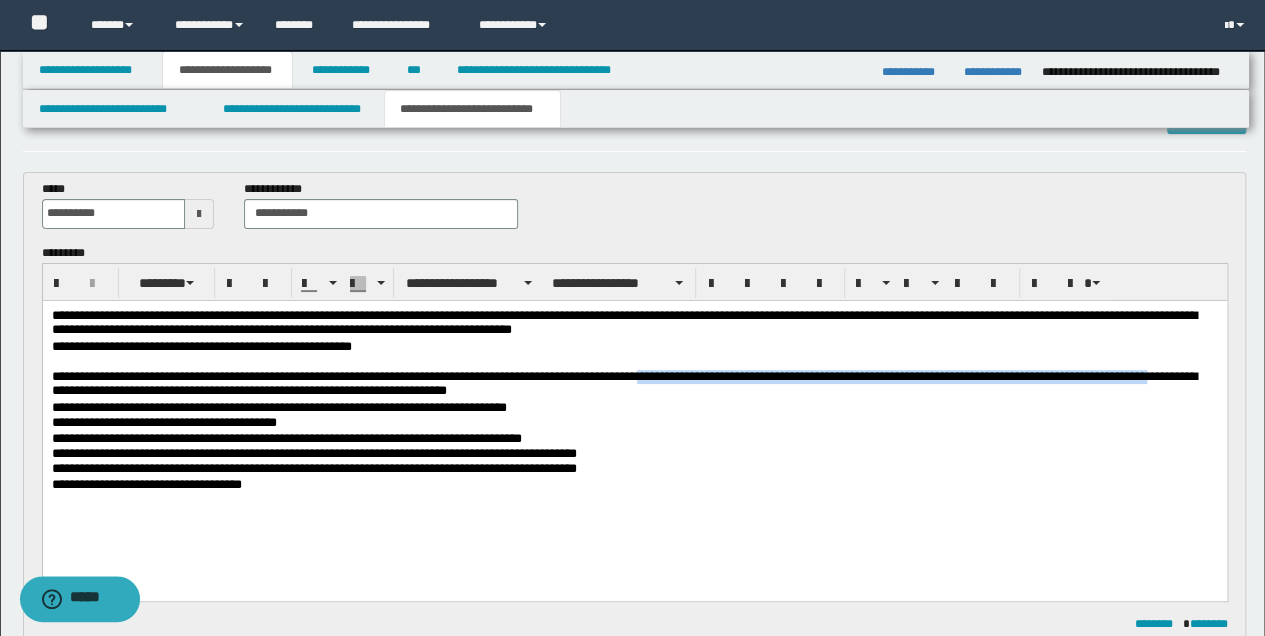 click on "**********" at bounding box center (634, 384) 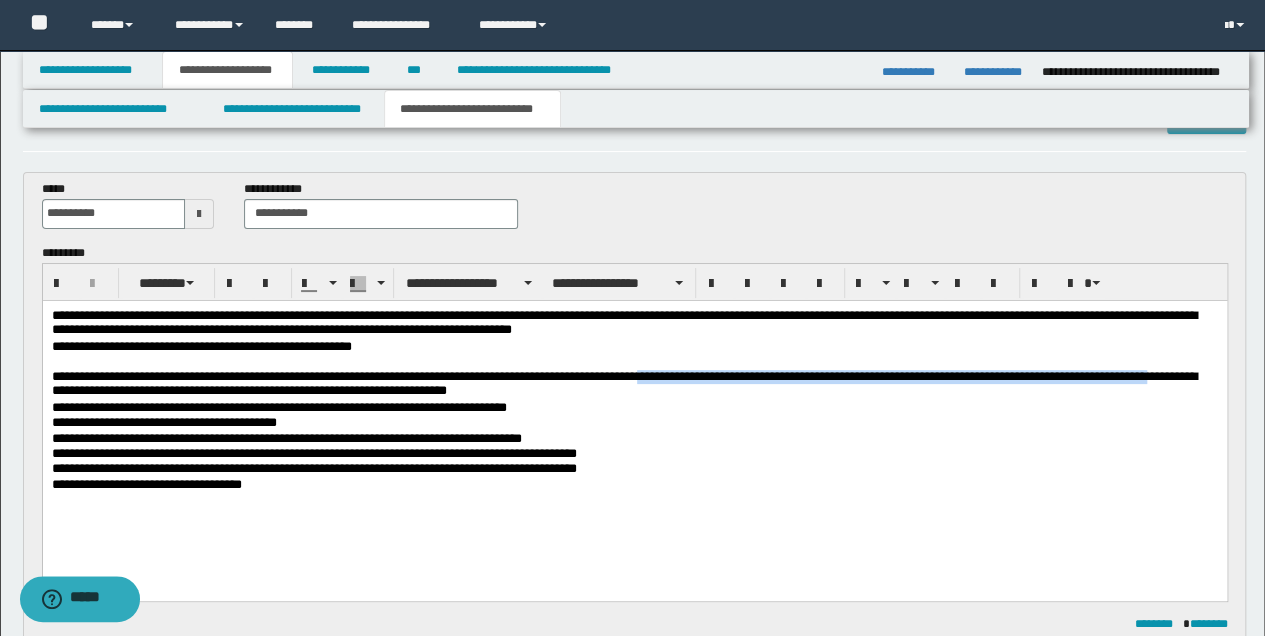 copy on "**********" 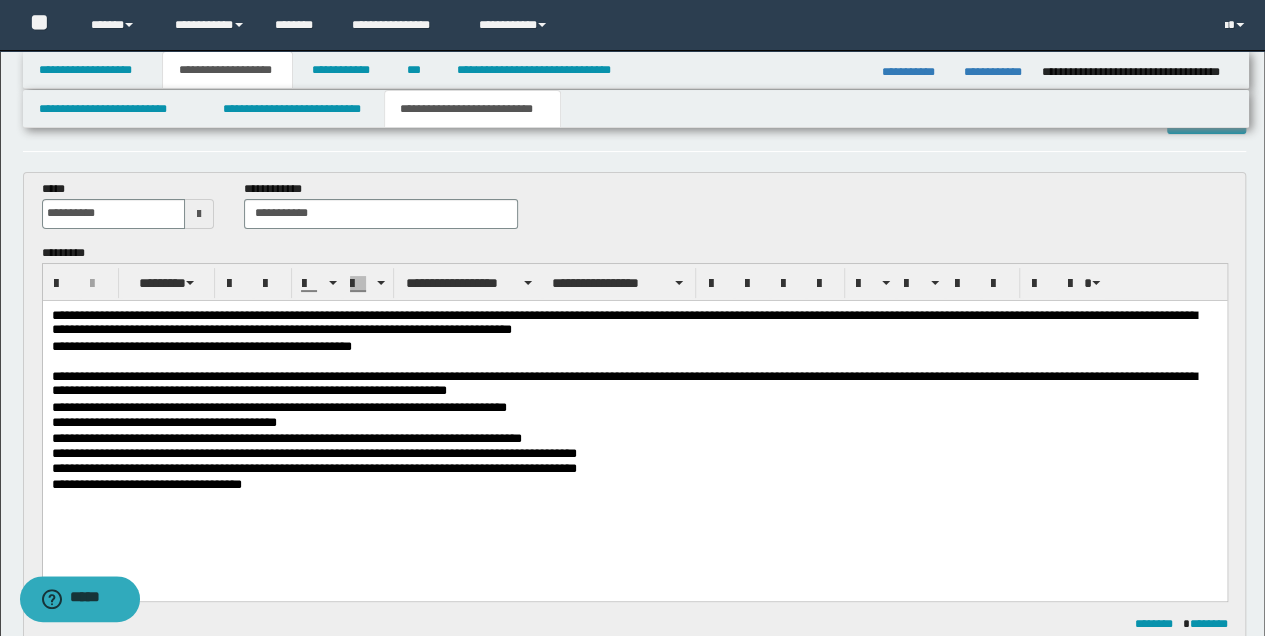 click on "**********" at bounding box center (634, 453) 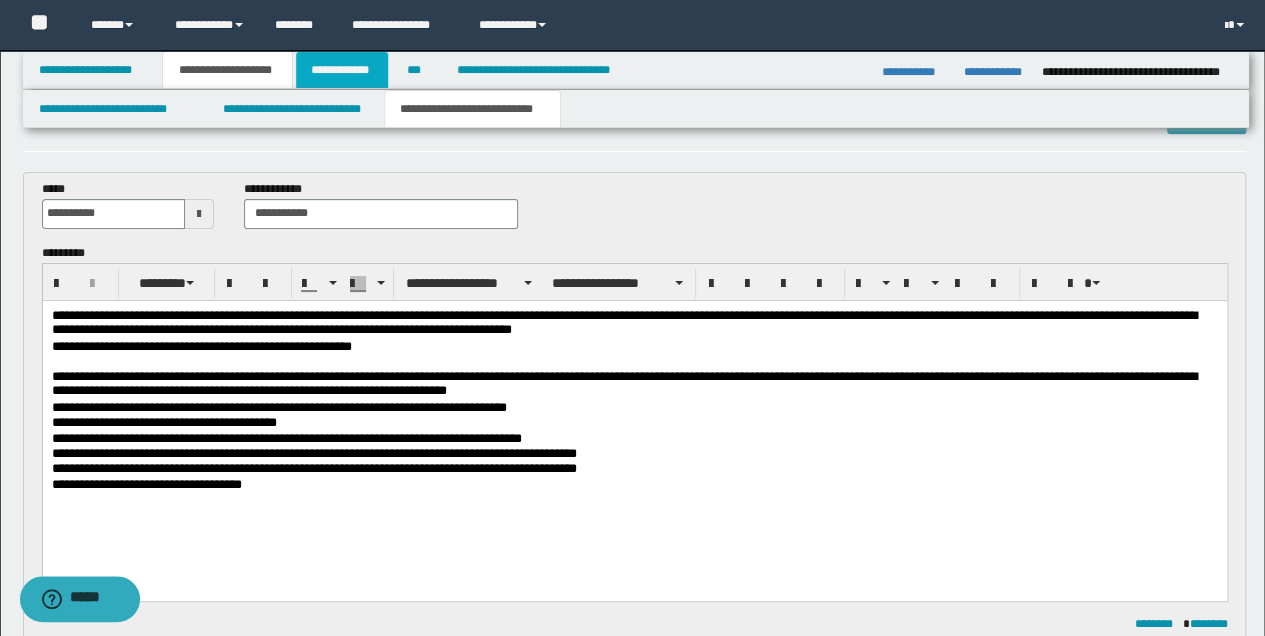click on "**********" at bounding box center [342, 70] 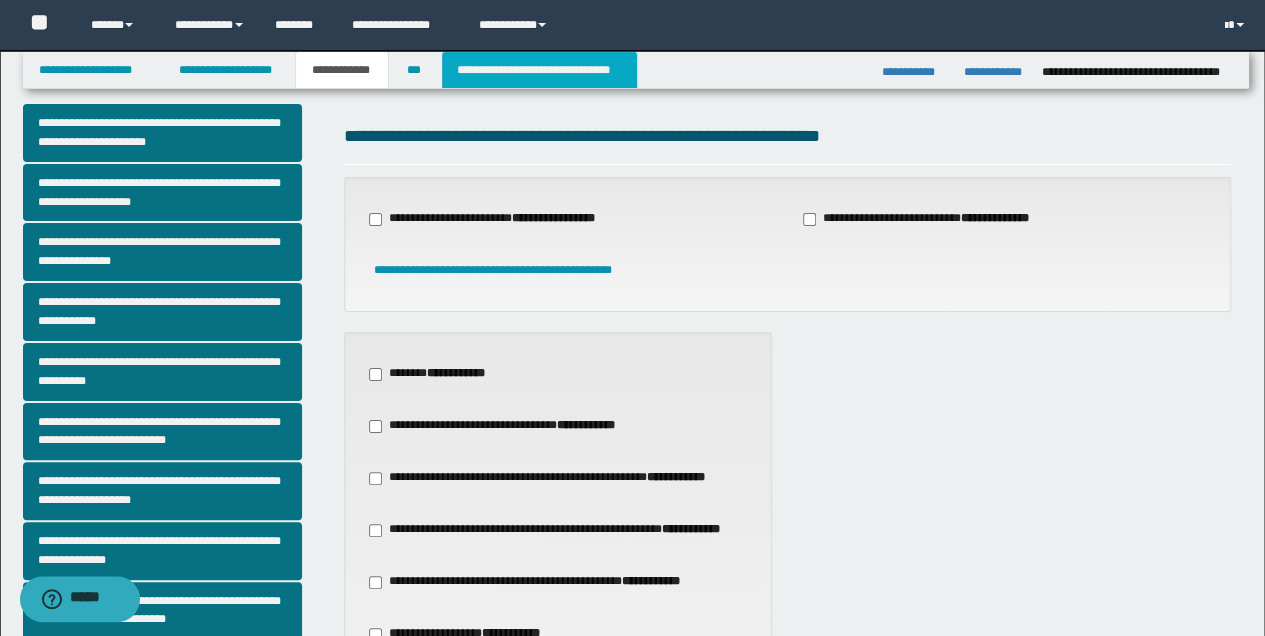 click on "**********" at bounding box center (539, 70) 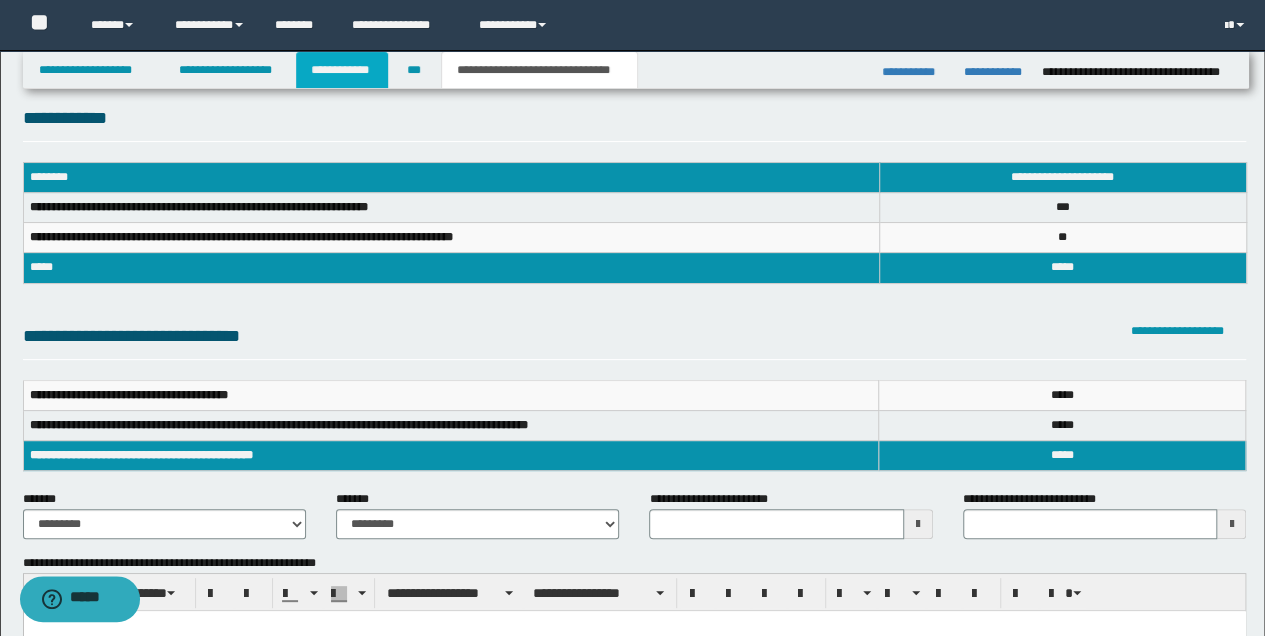 click on "**********" at bounding box center (342, 70) 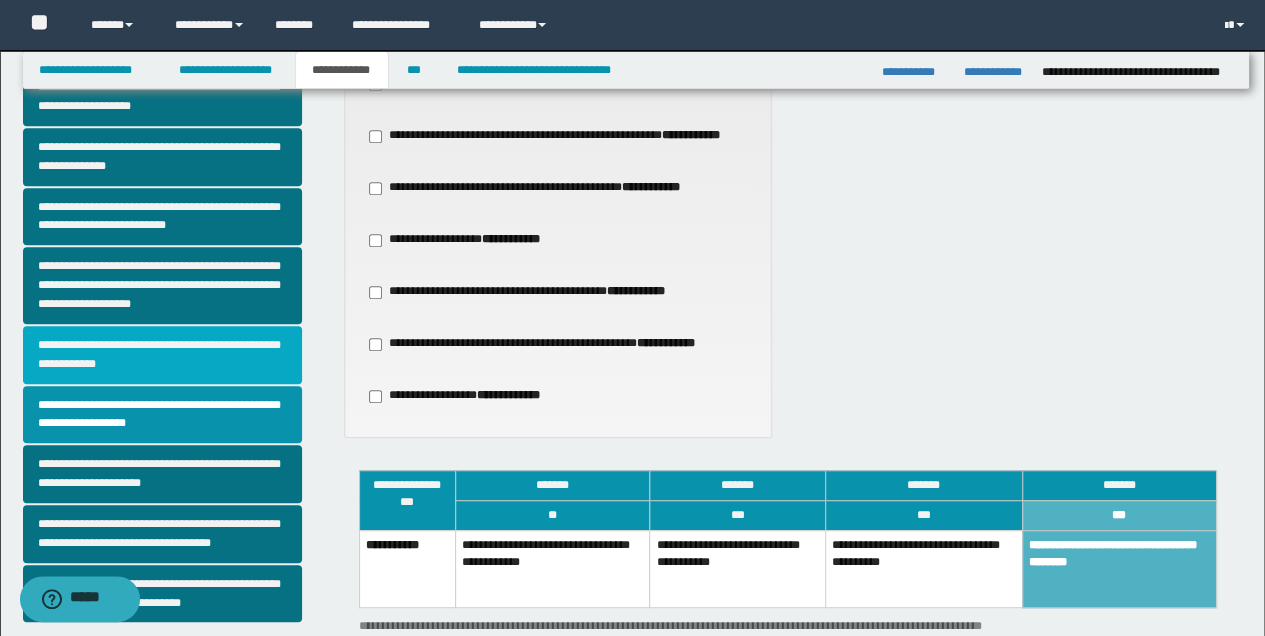 scroll, scrollTop: 424, scrollLeft: 0, axis: vertical 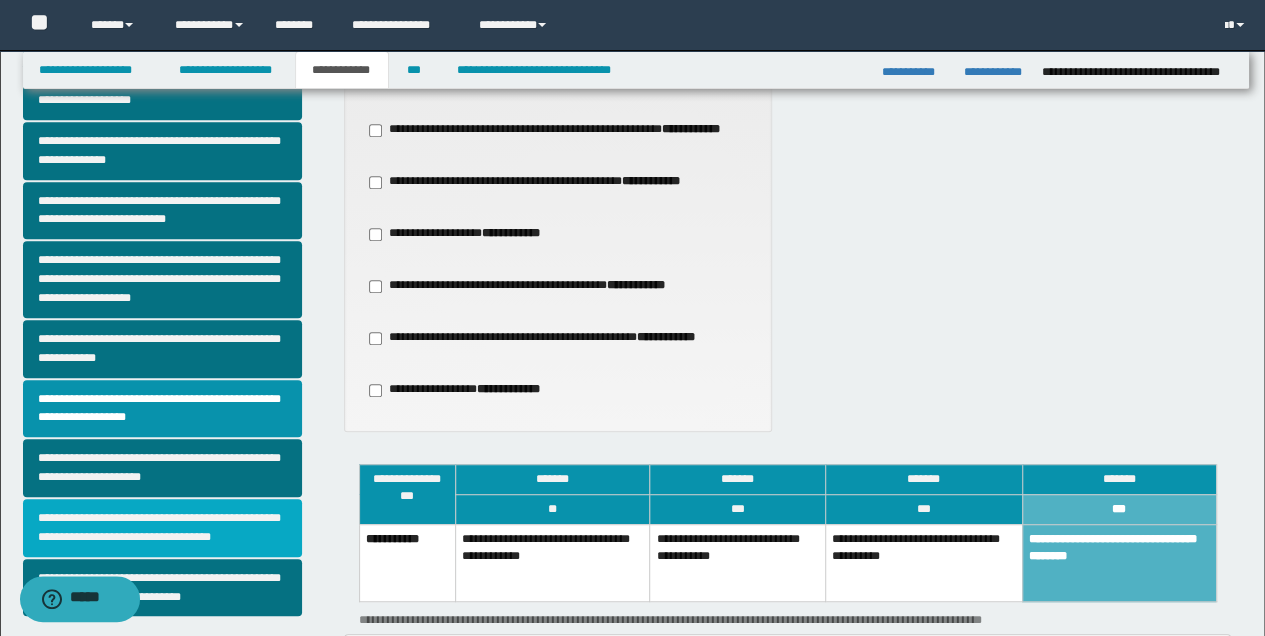 click on "**********" at bounding box center (162, 528) 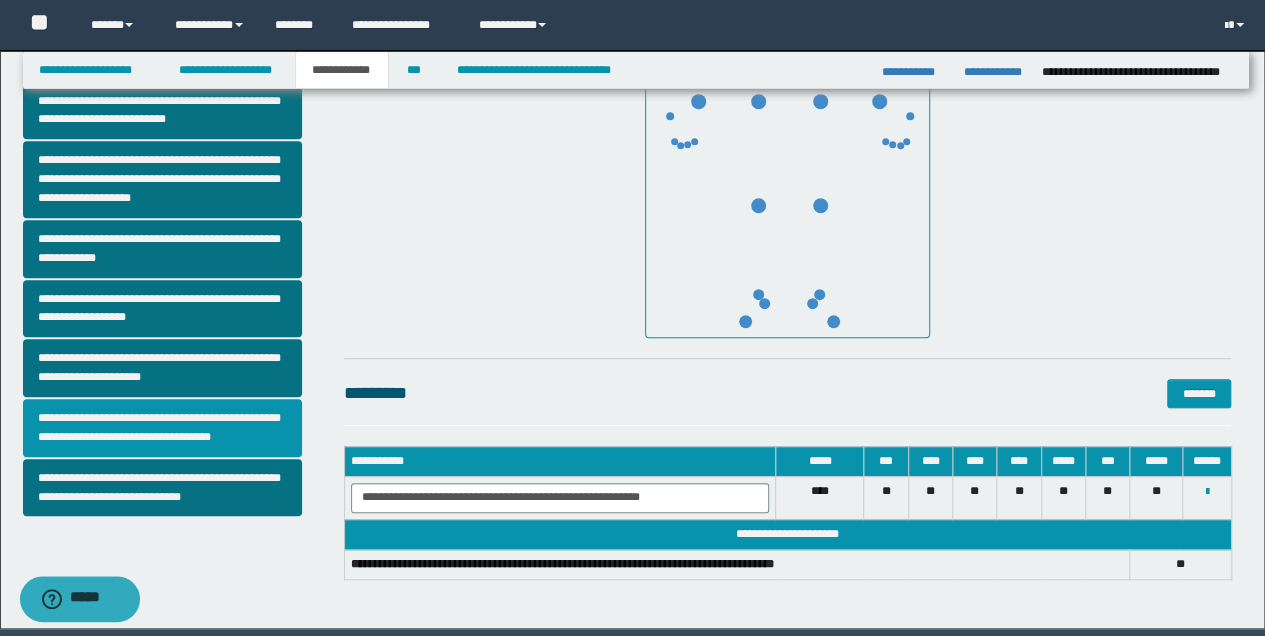 scroll, scrollTop: 594, scrollLeft: 0, axis: vertical 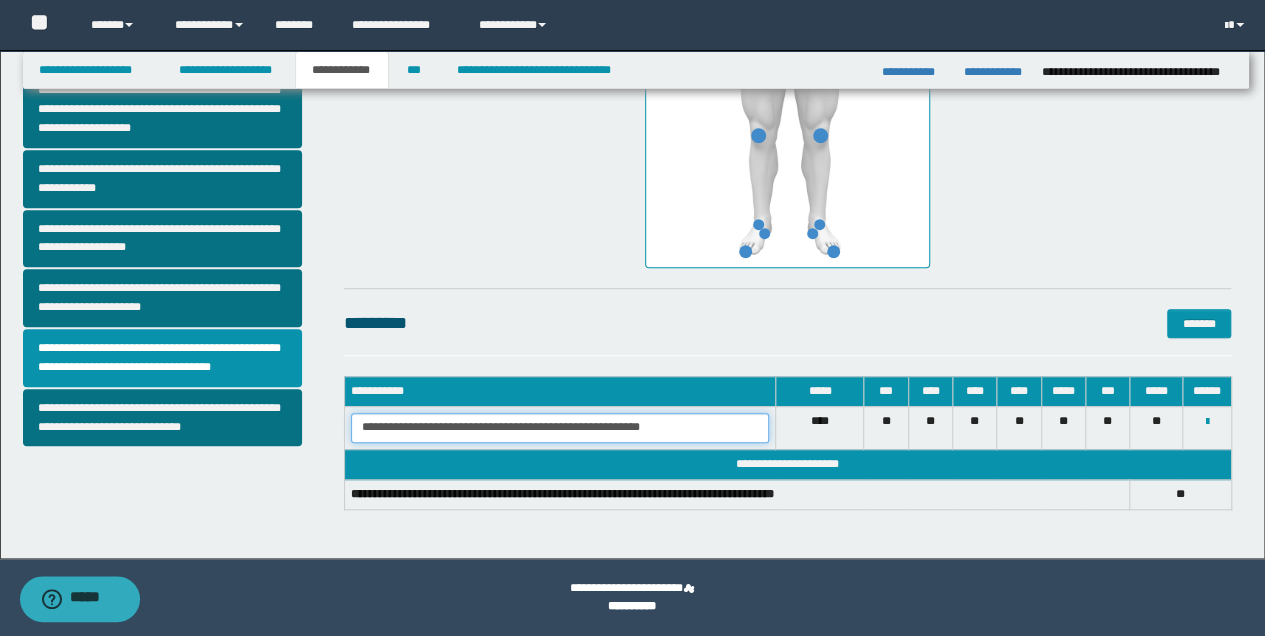 click on "**********" at bounding box center (560, 428) 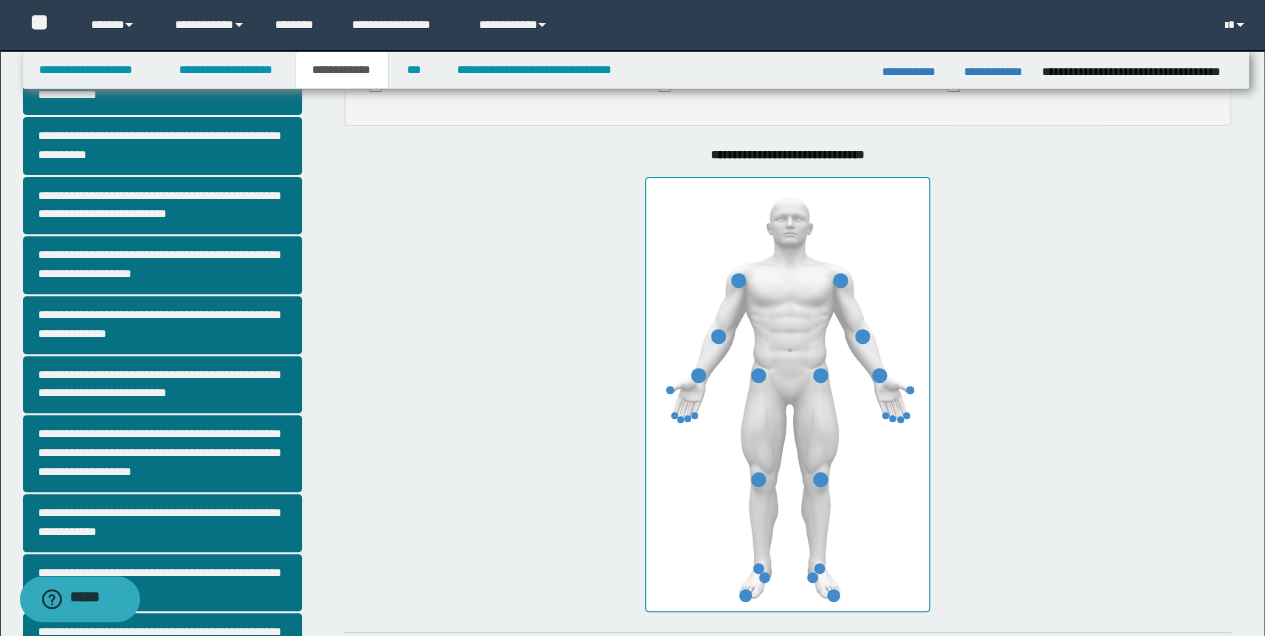 scroll, scrollTop: 127, scrollLeft: 0, axis: vertical 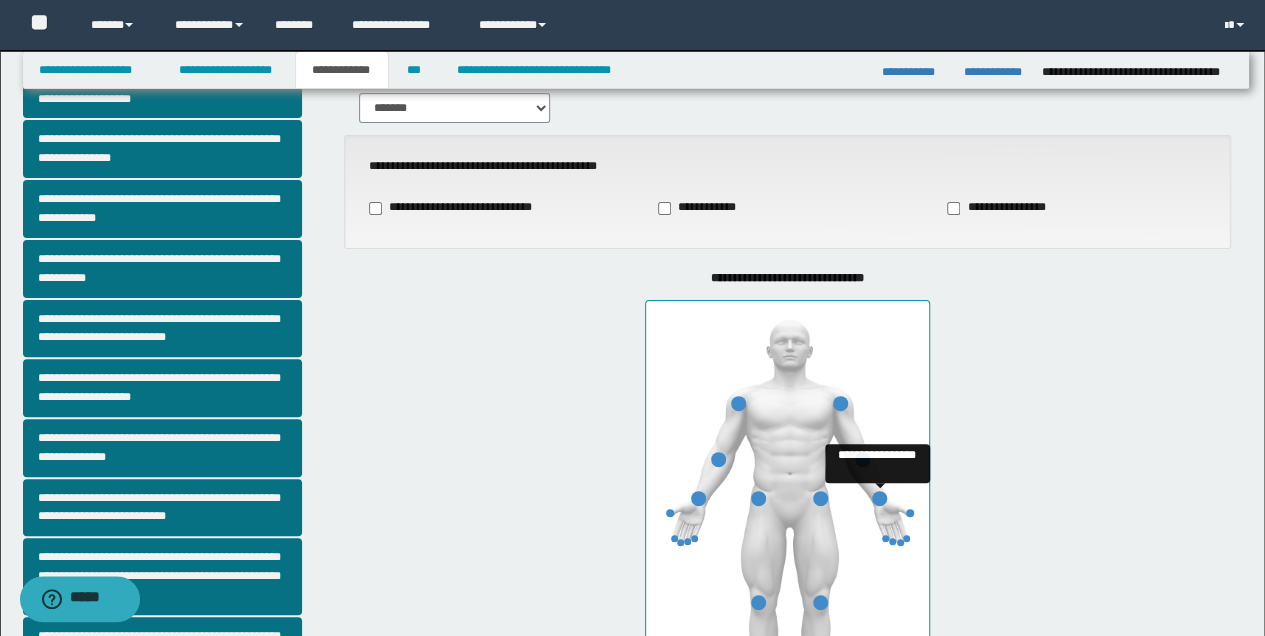 click at bounding box center [879, 498] 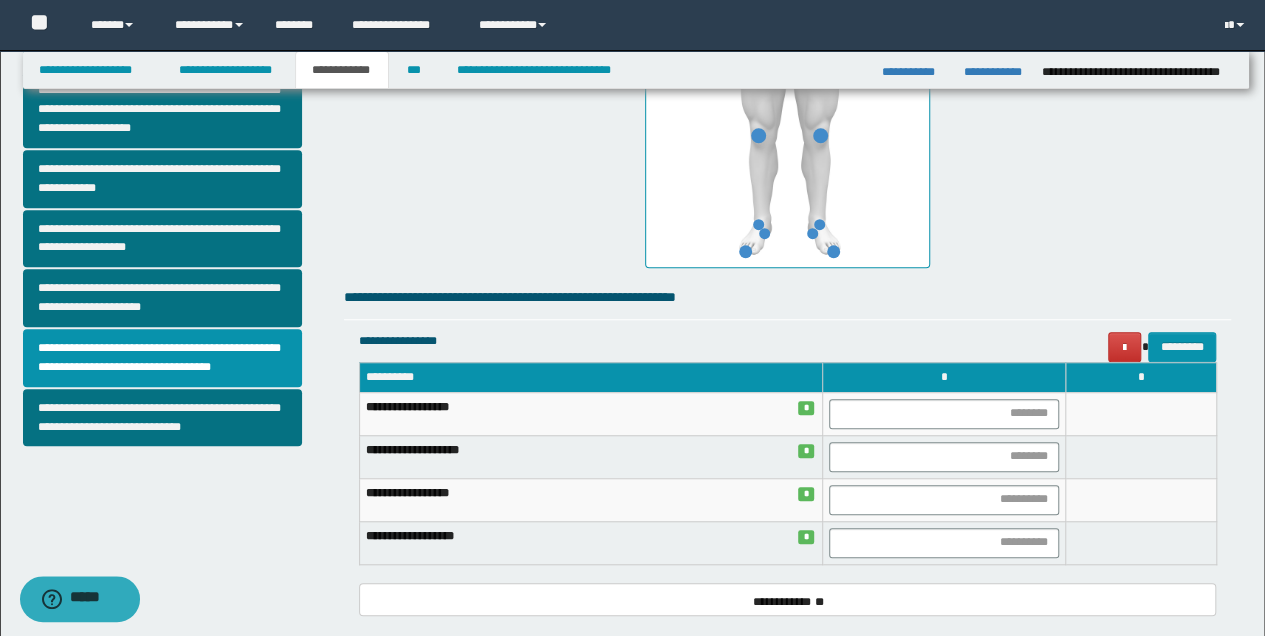 scroll, scrollTop: 860, scrollLeft: 0, axis: vertical 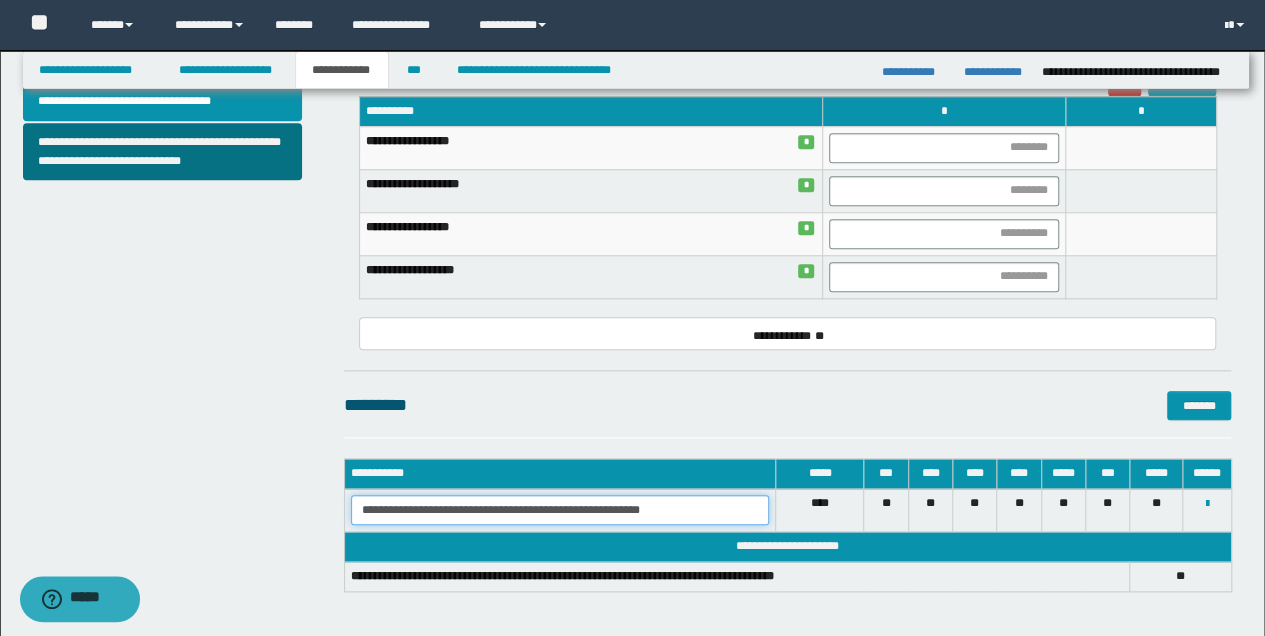 click on "**********" at bounding box center [560, 510] 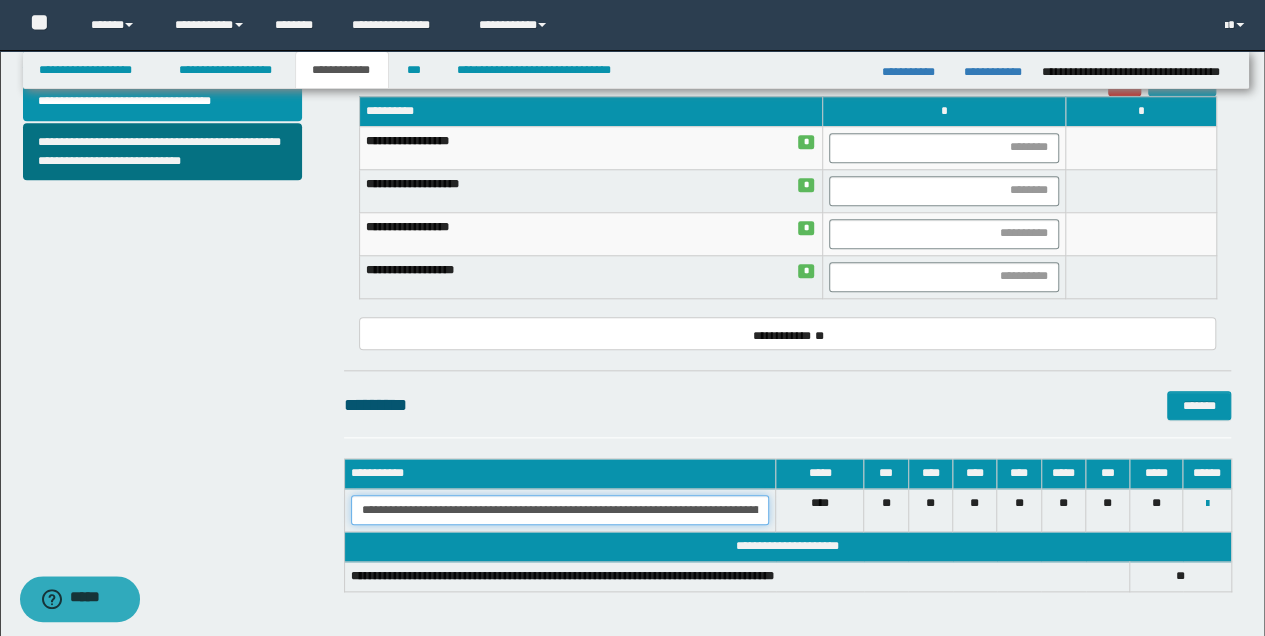 click on "**********" at bounding box center (560, 510) 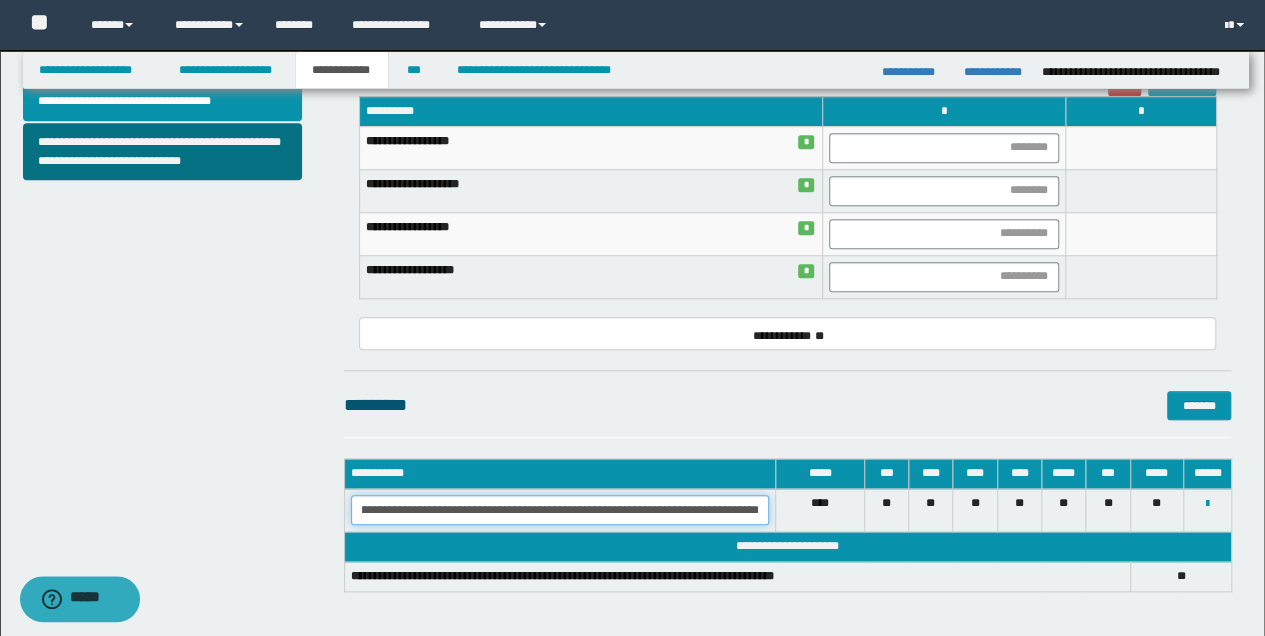 scroll, scrollTop: 0, scrollLeft: 152, axis: horizontal 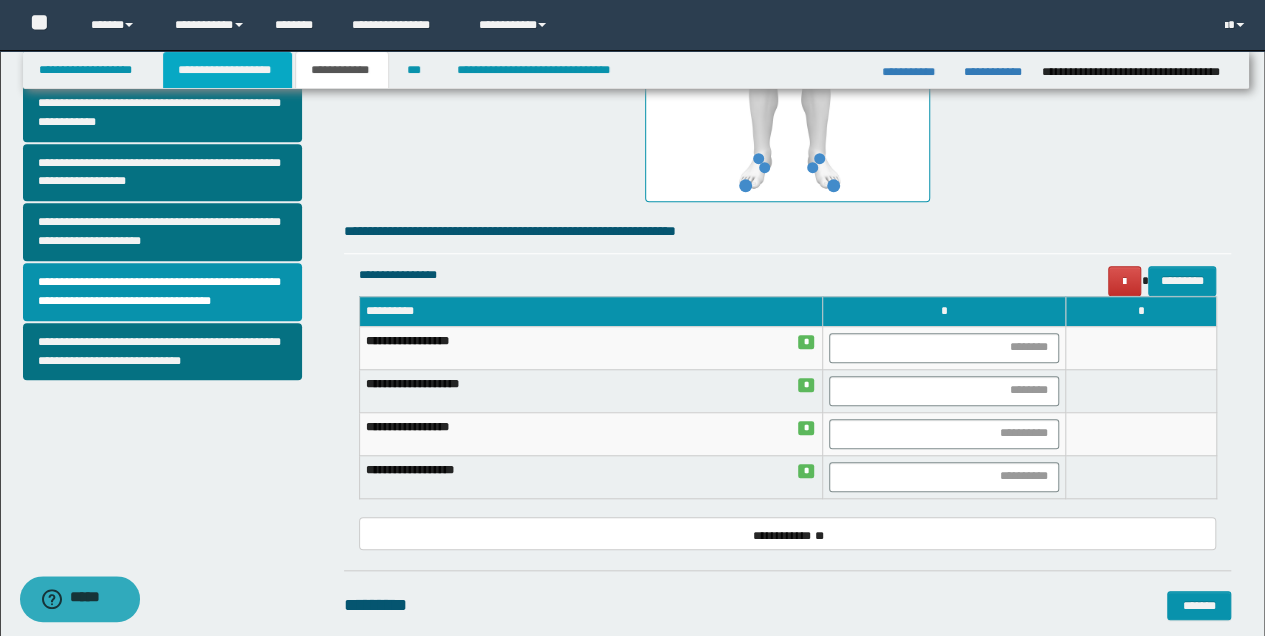 type on "**********" 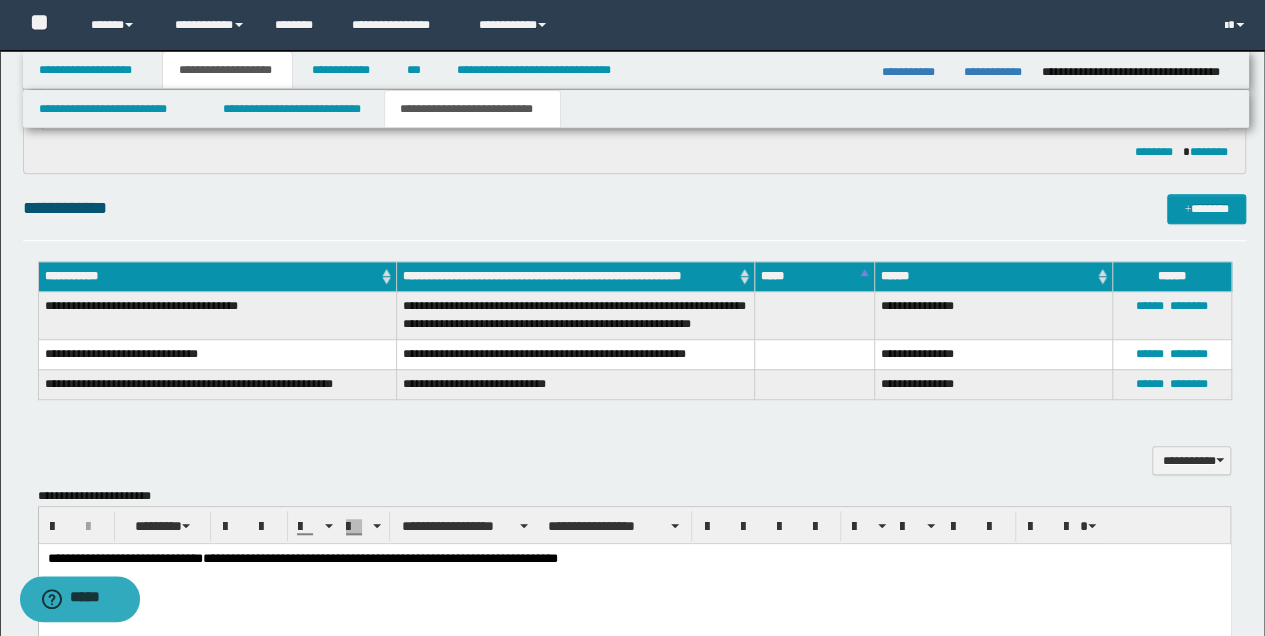 scroll, scrollTop: 491, scrollLeft: 0, axis: vertical 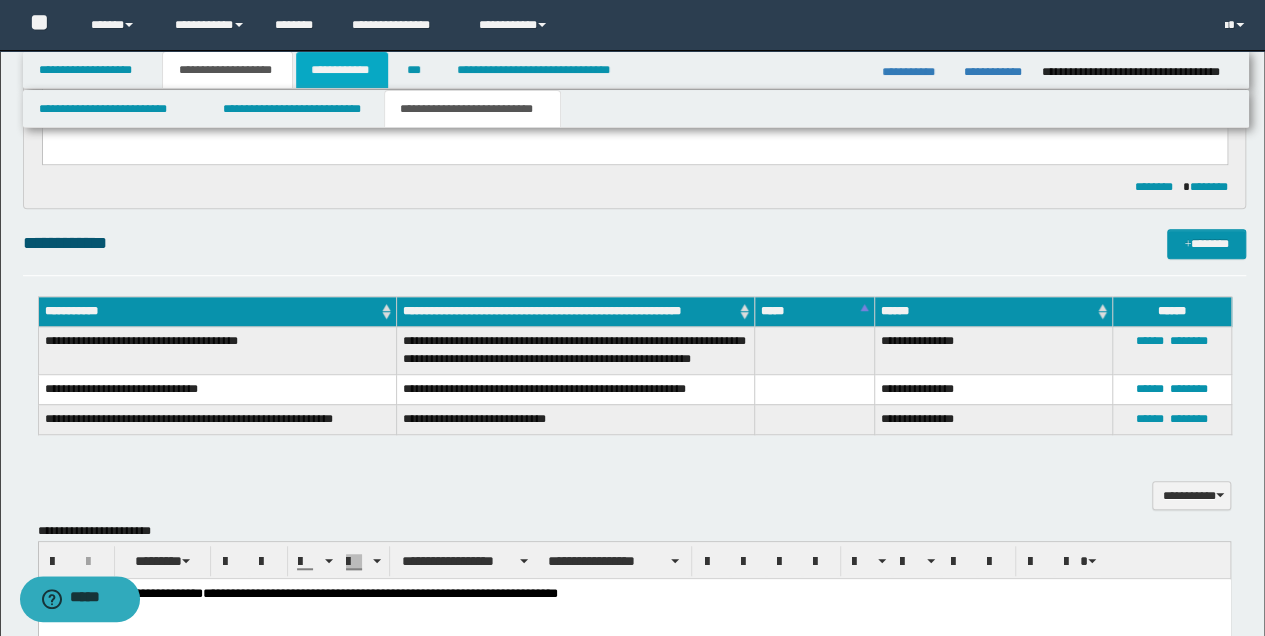 click on "**********" at bounding box center [342, 70] 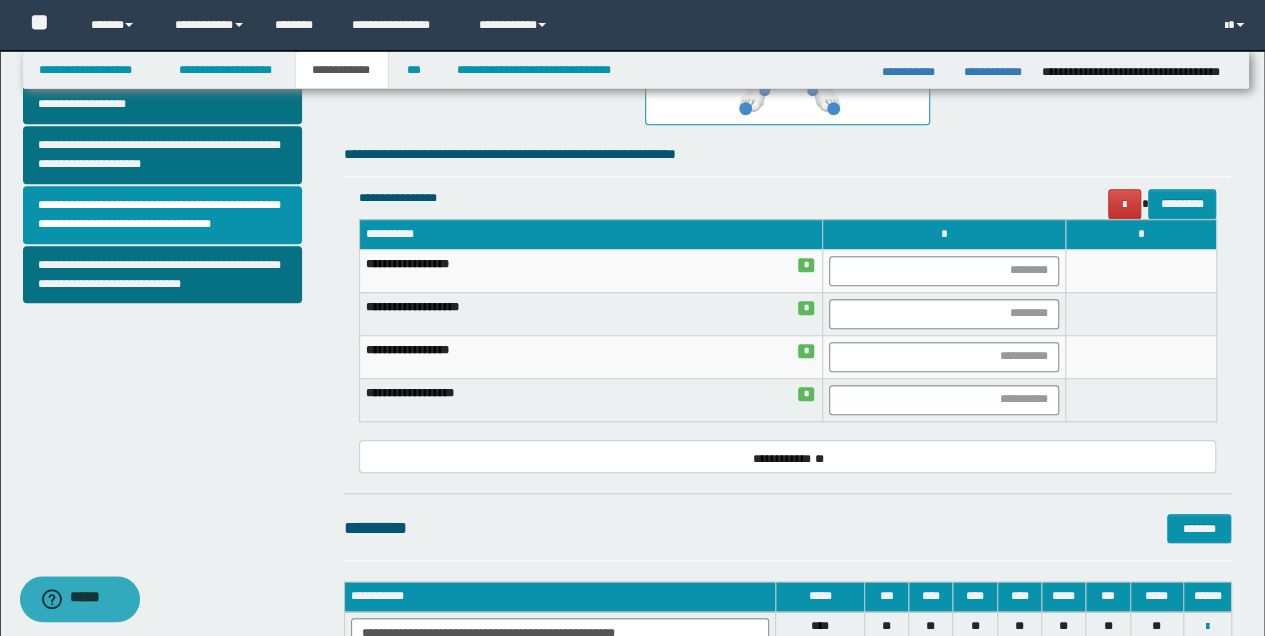 scroll, scrollTop: 727, scrollLeft: 0, axis: vertical 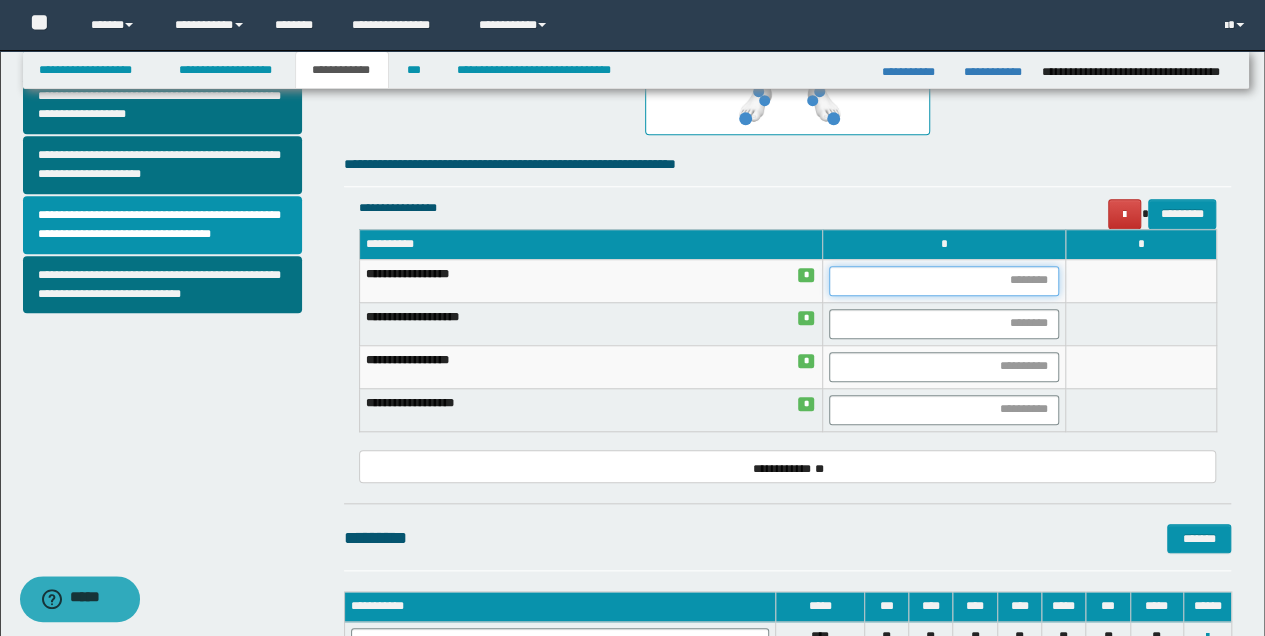 click at bounding box center [944, 281] 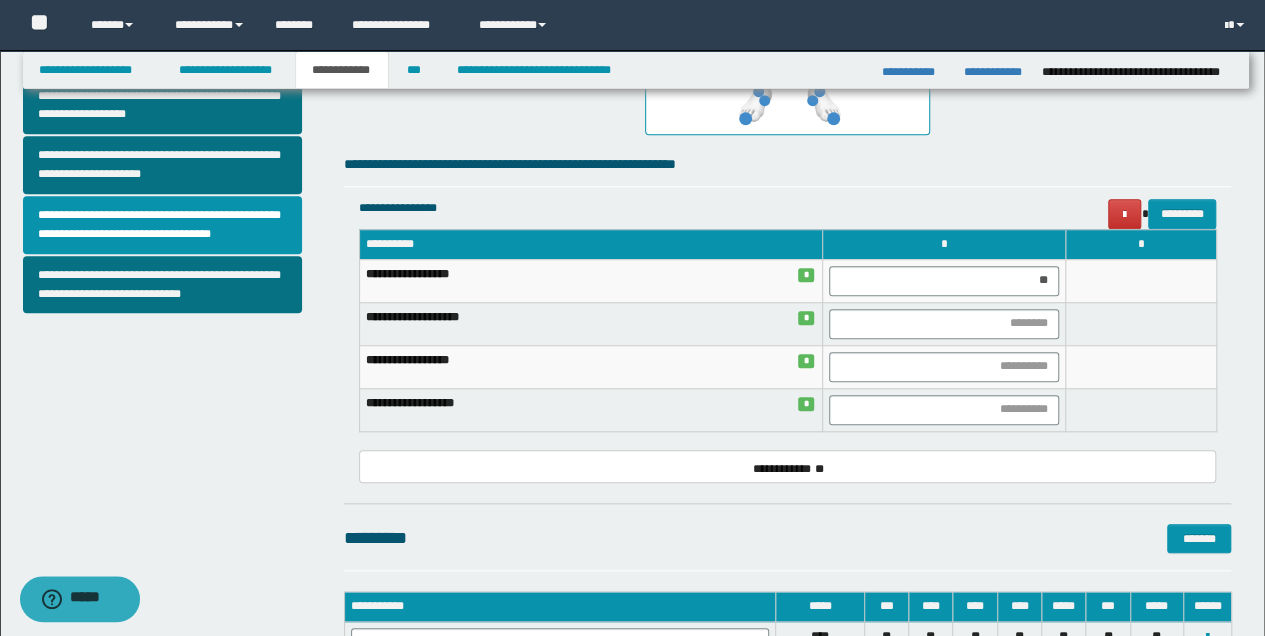 click at bounding box center [1141, 323] 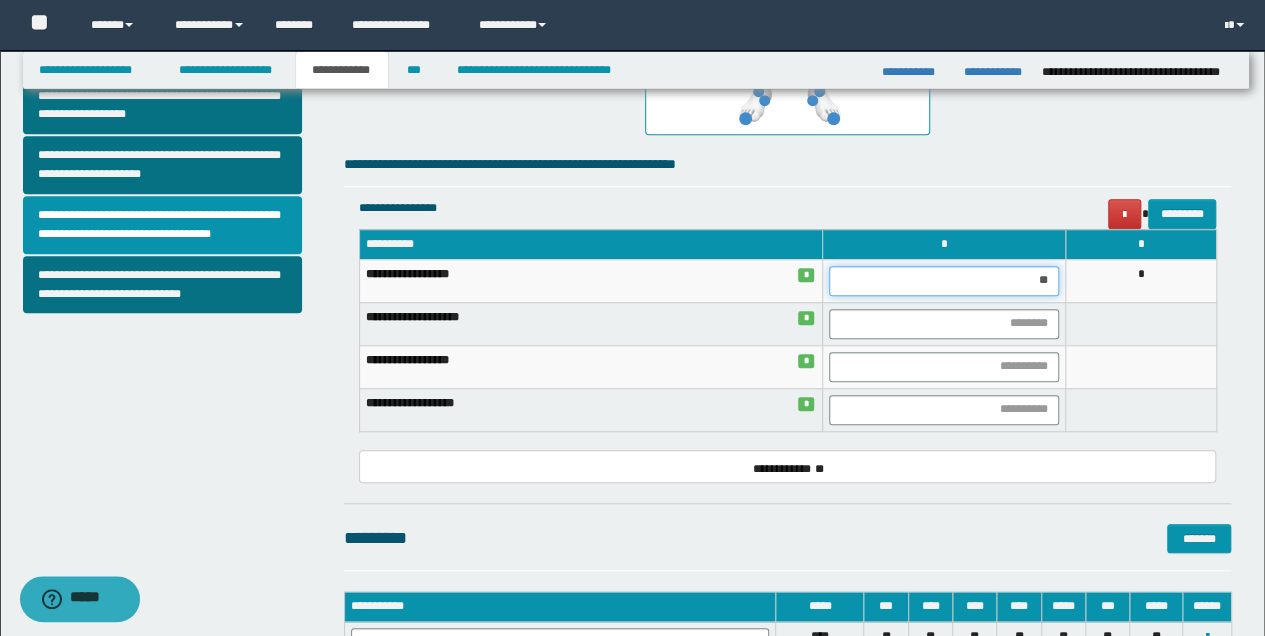 drag, startPoint x: 1036, startPoint y: 282, endPoint x: 1066, endPoint y: 285, distance: 30.149628 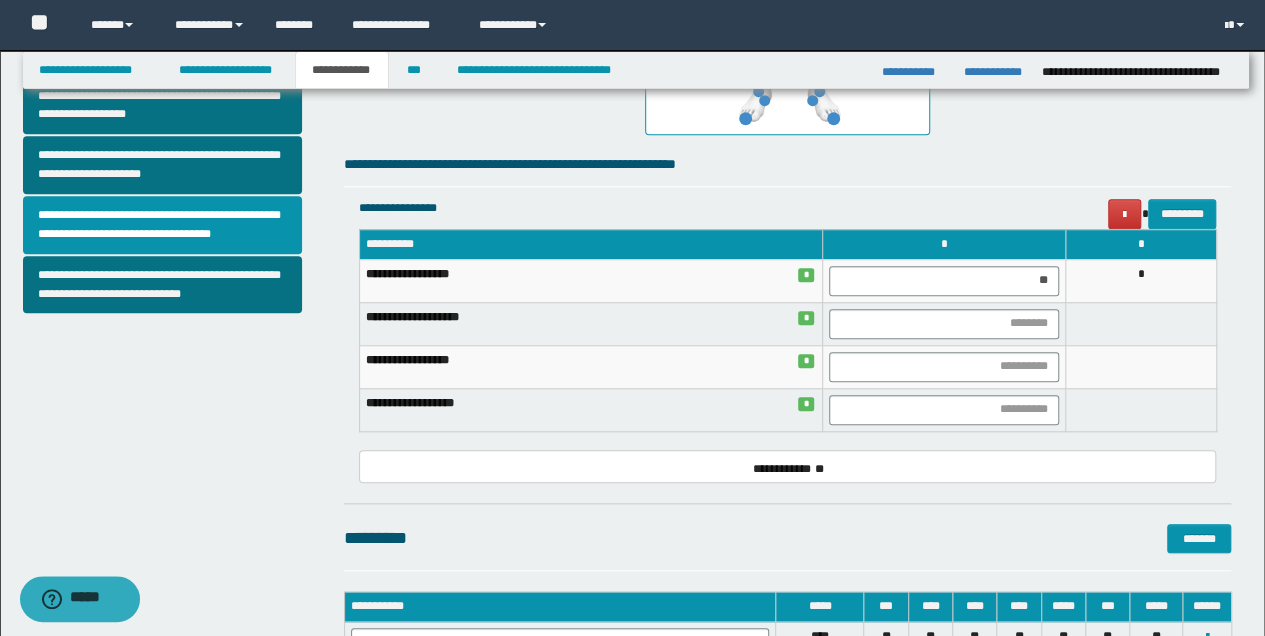 click at bounding box center (1141, 323) 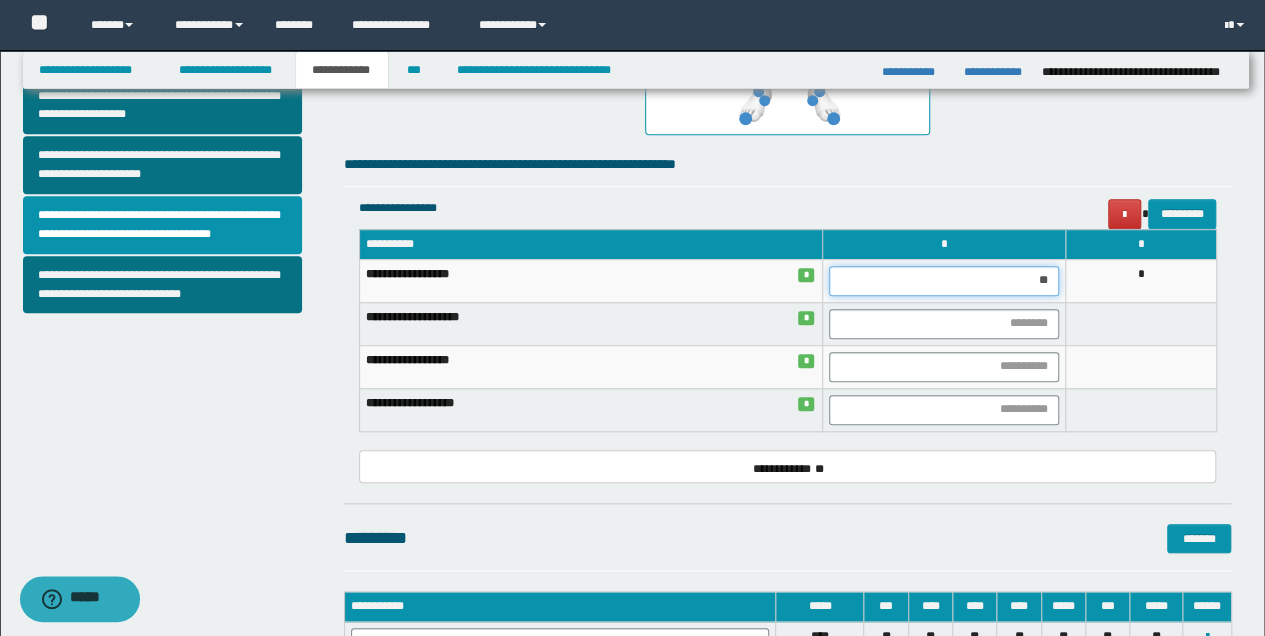 drag, startPoint x: 1030, startPoint y: 278, endPoint x: 1080, endPoint y: 291, distance: 51.662365 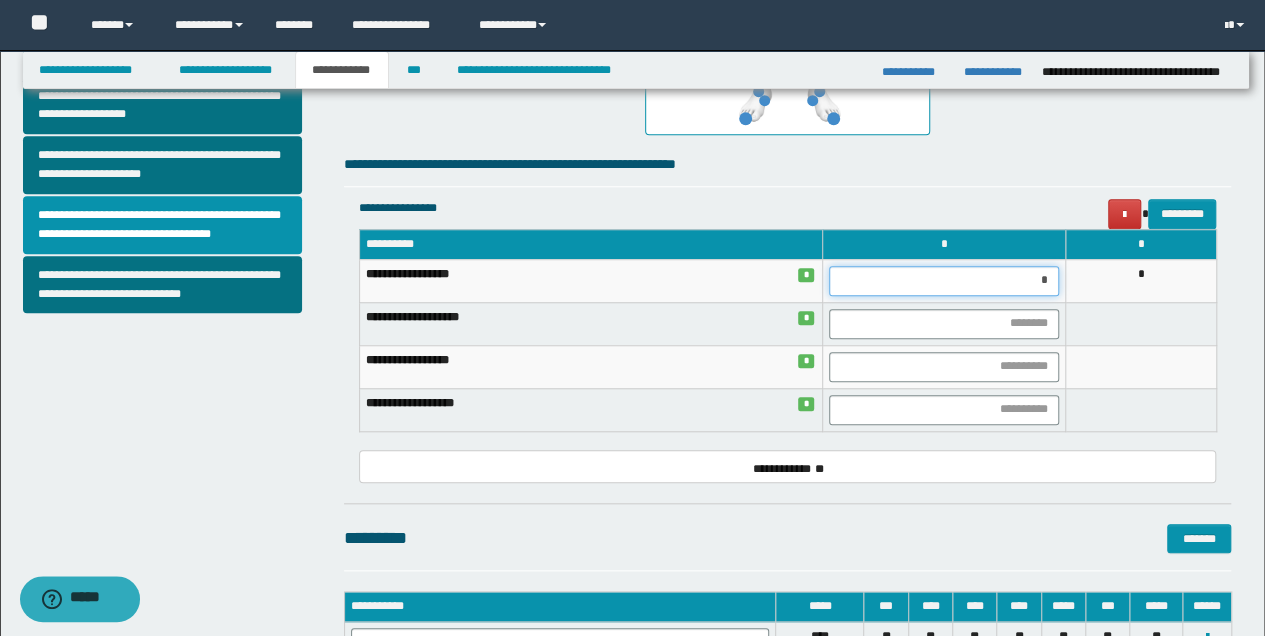 type on "**" 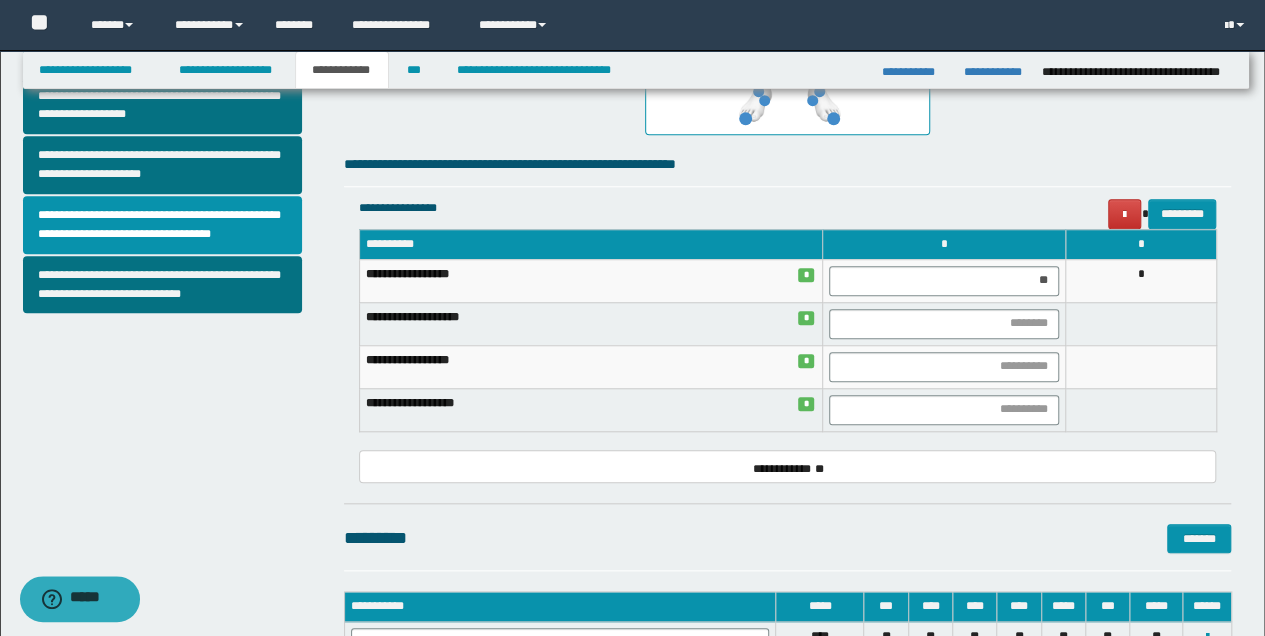 click at bounding box center [1141, 323] 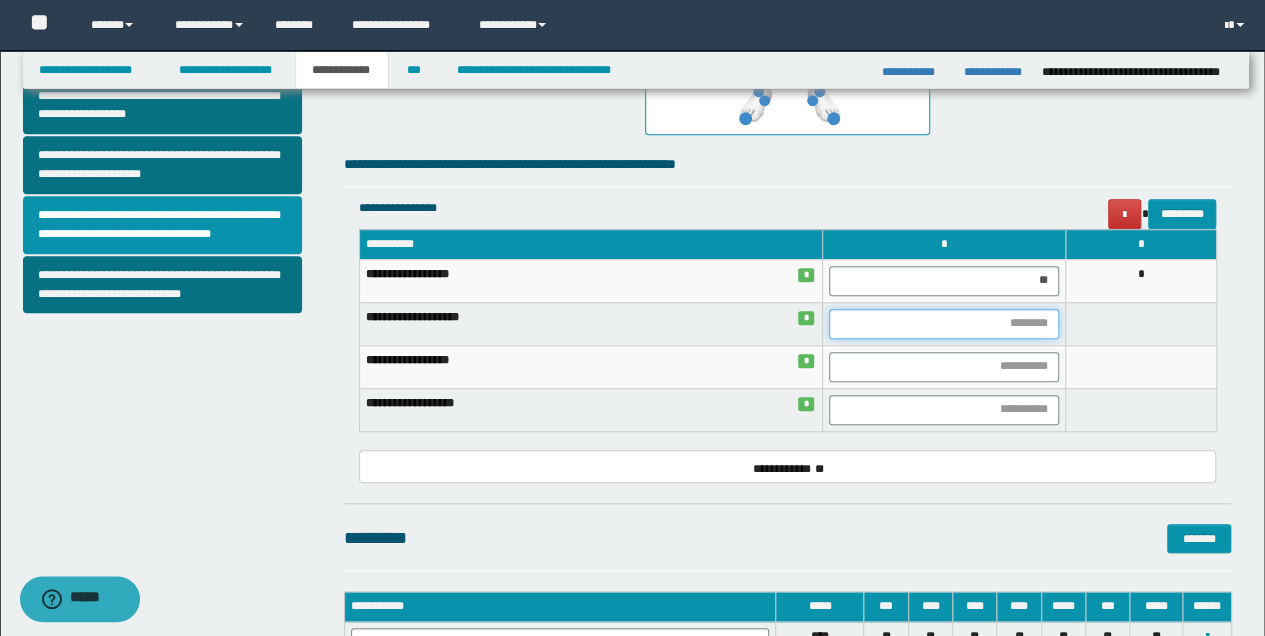 click at bounding box center (944, 324) 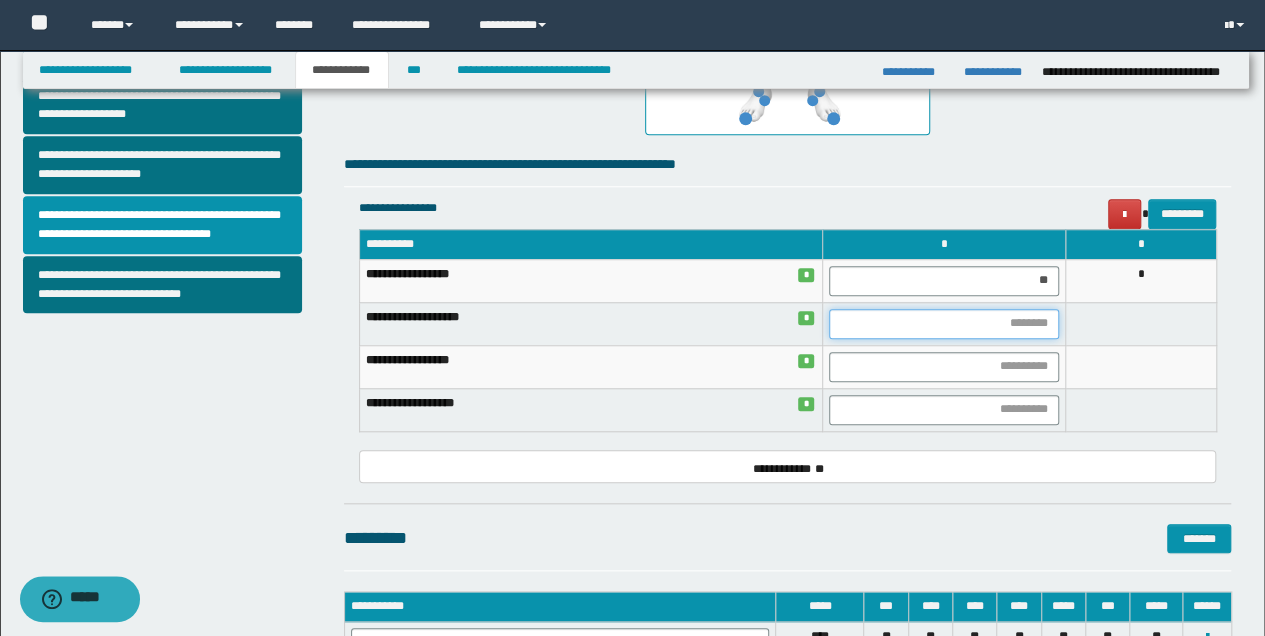 click at bounding box center (944, 324) 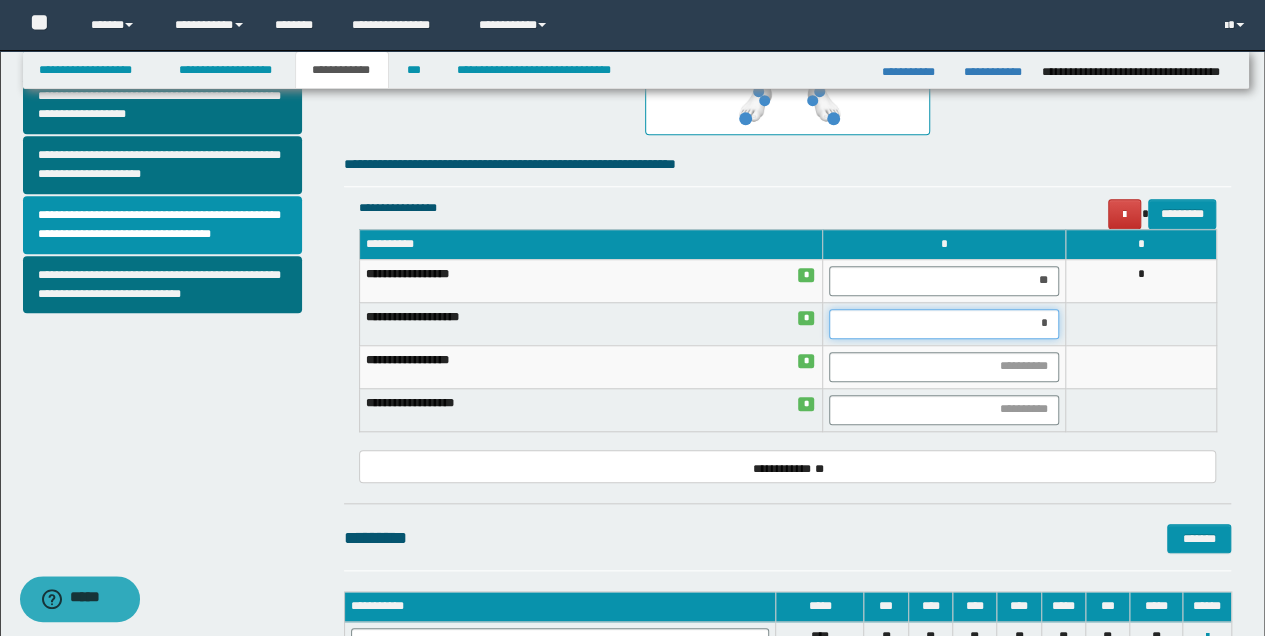 type on "**" 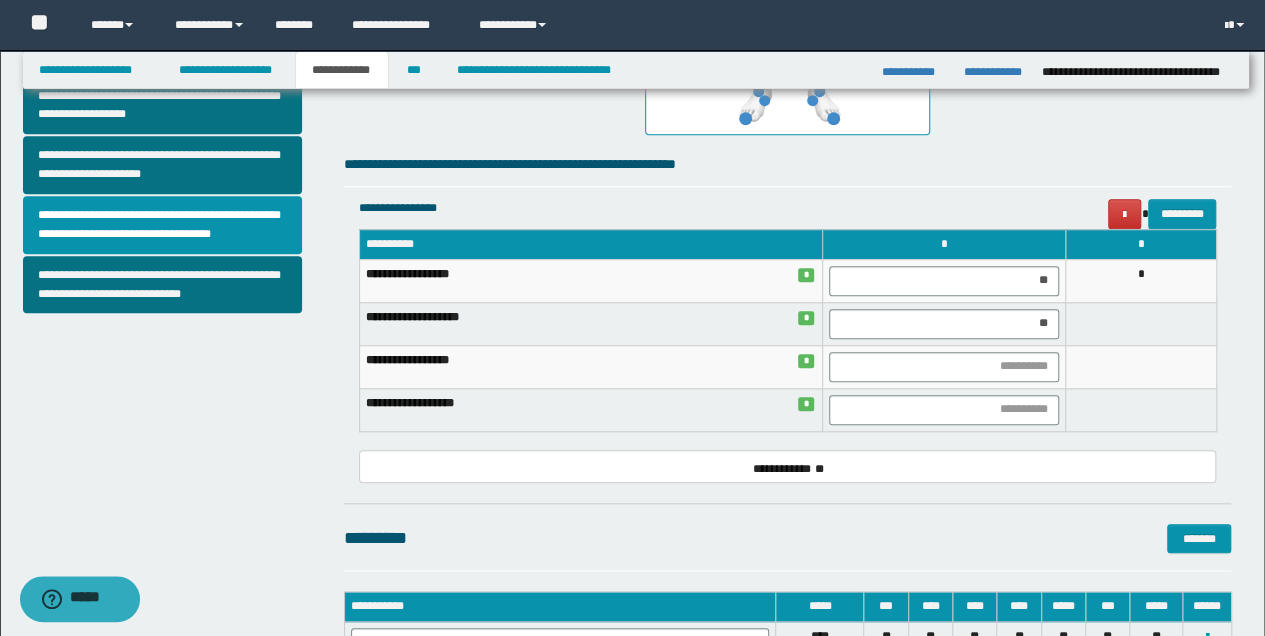 click at bounding box center [1141, 323] 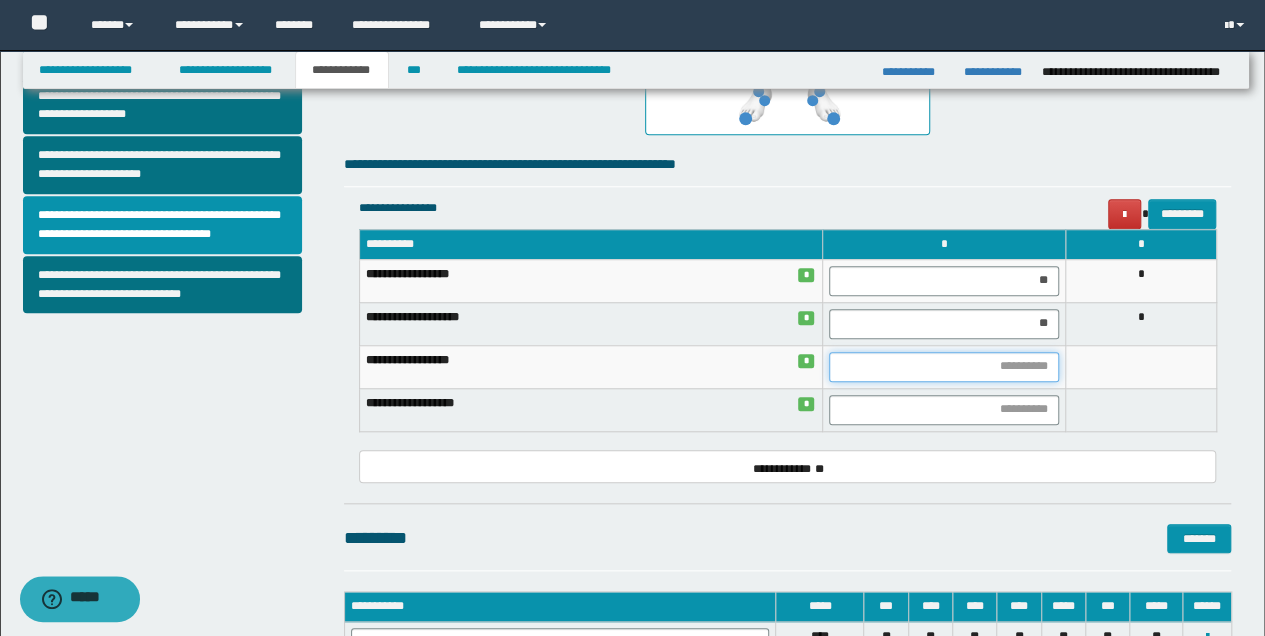 click at bounding box center (944, 367) 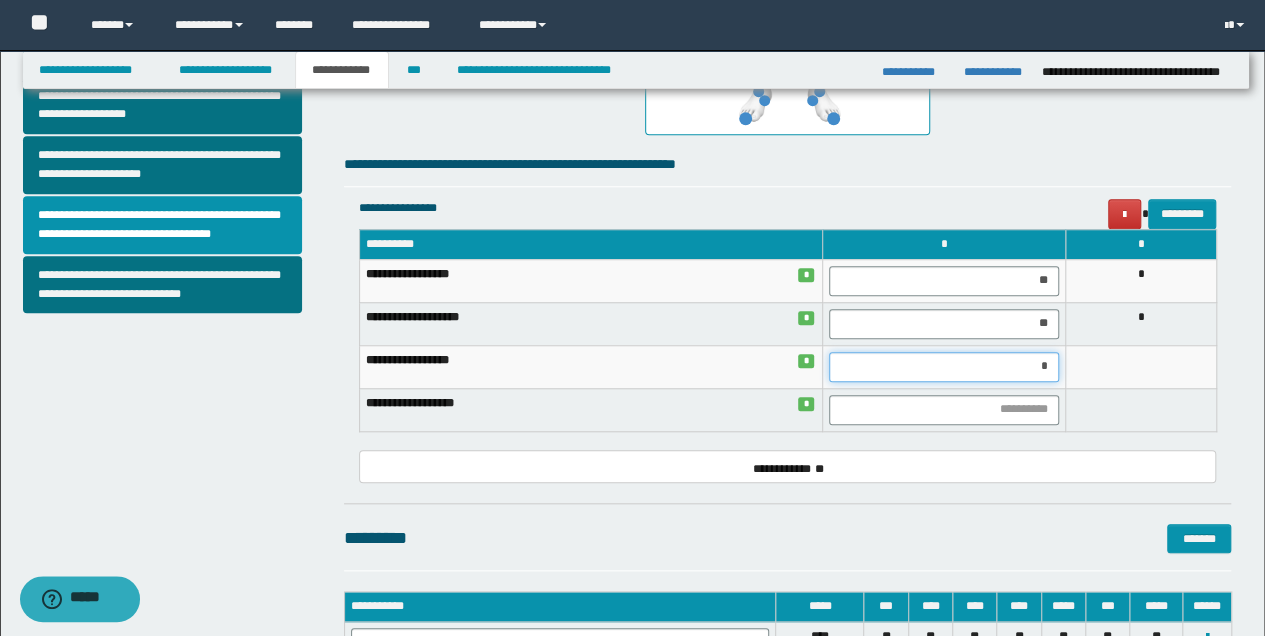 type on "**" 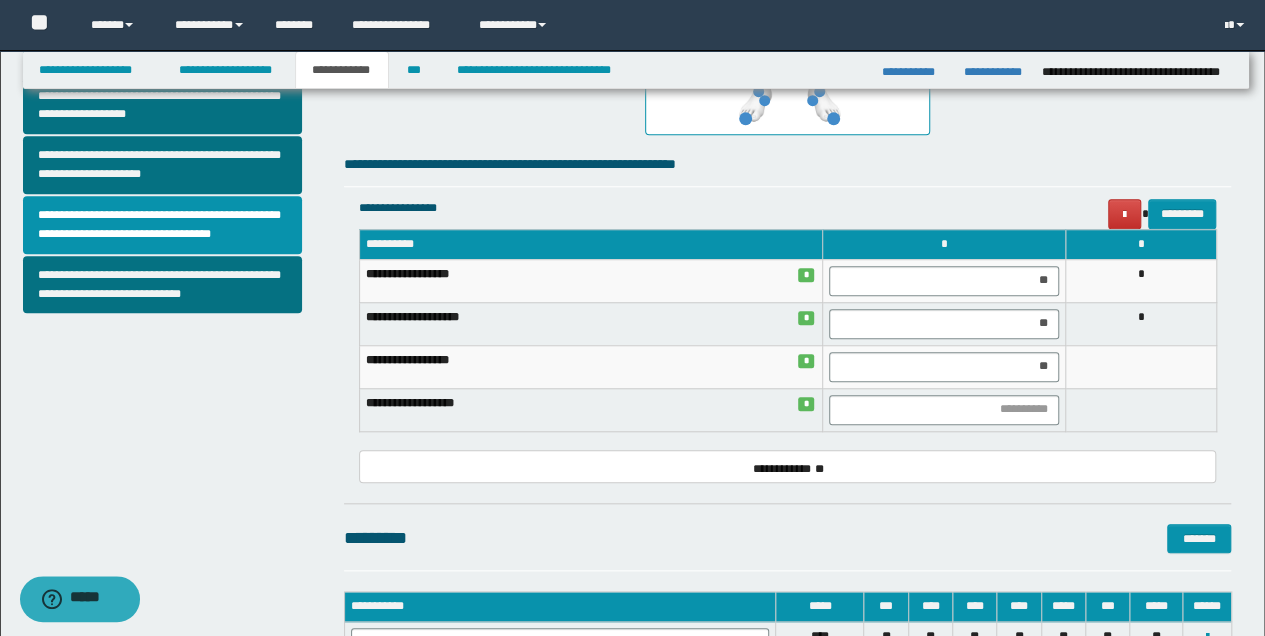 click at bounding box center [1141, 366] 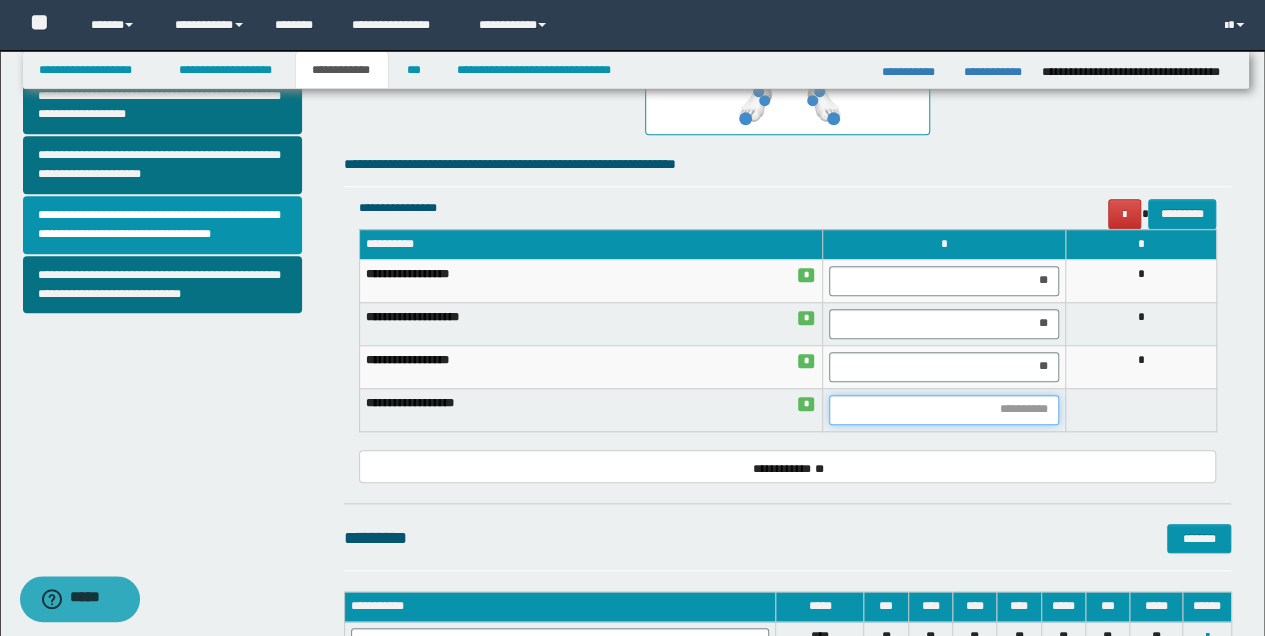 click at bounding box center [944, 410] 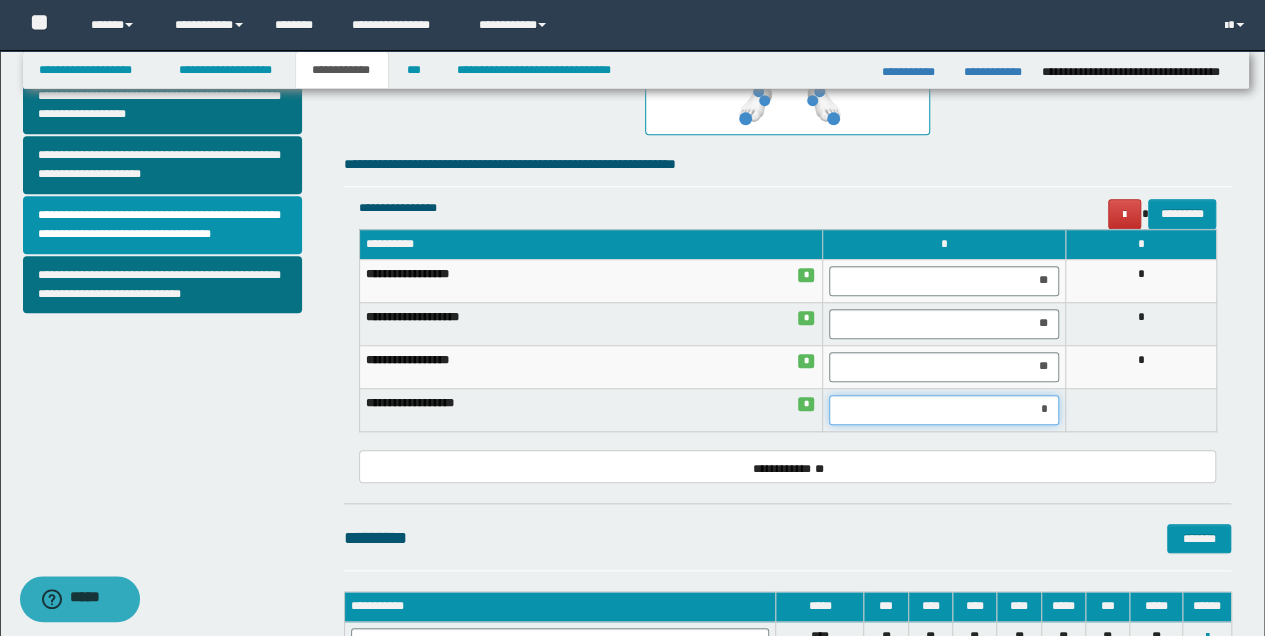 type on "**" 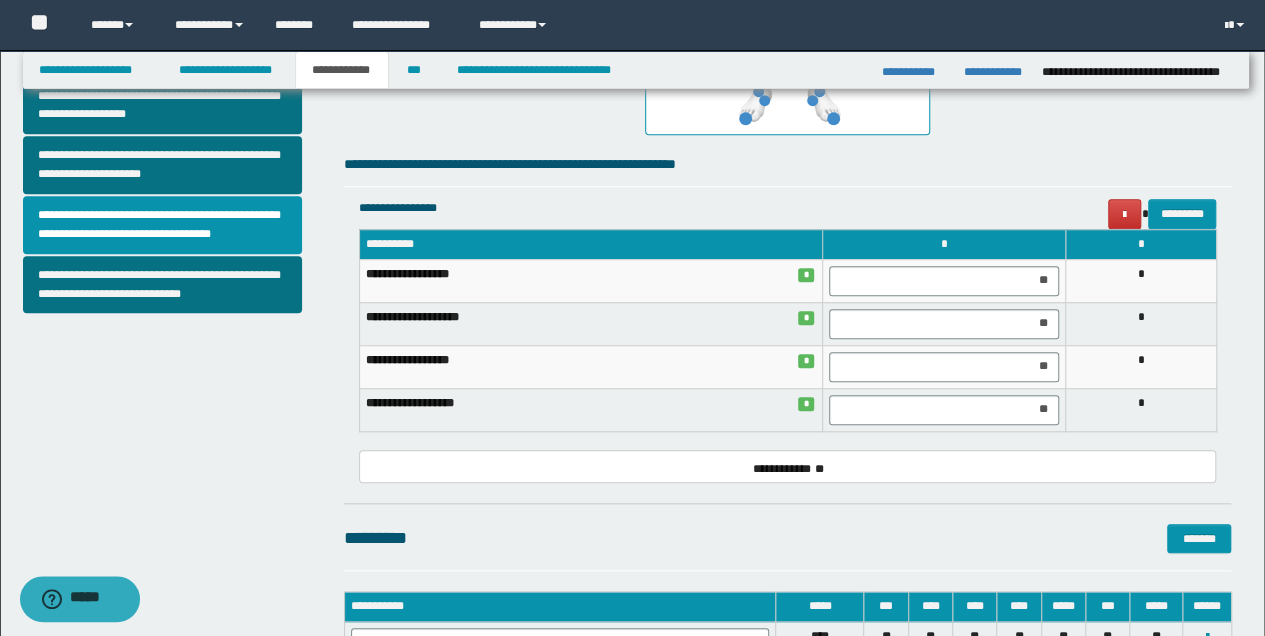 click on "*" at bounding box center [1141, 409] 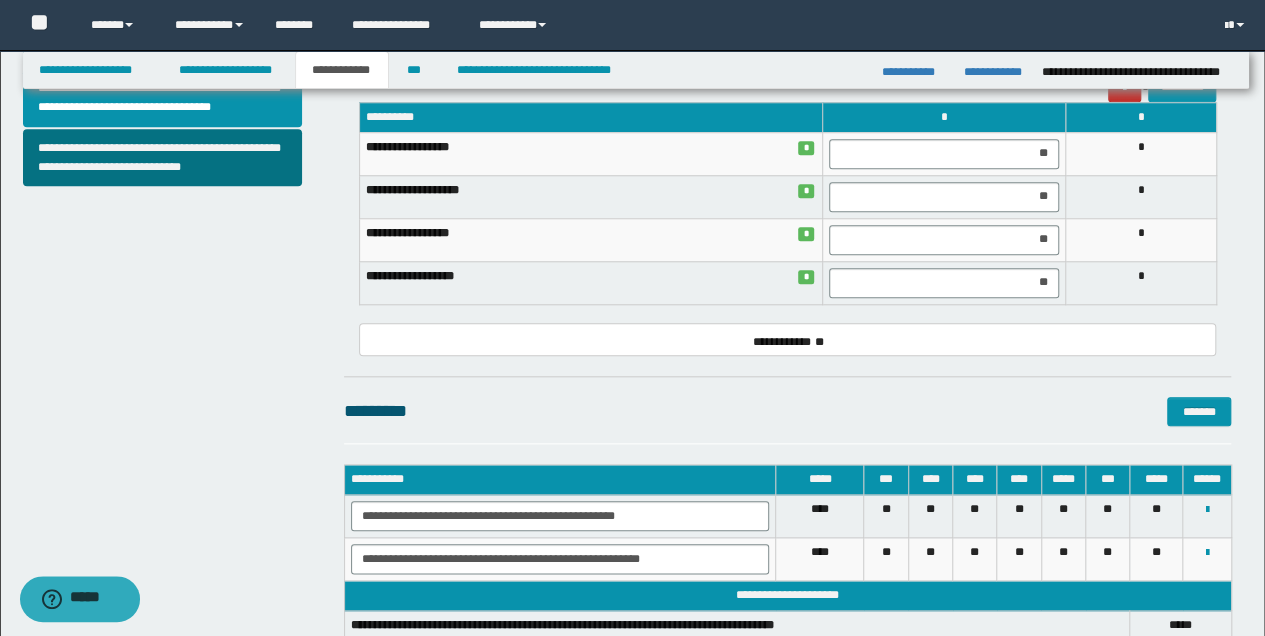 scroll, scrollTop: 927, scrollLeft: 0, axis: vertical 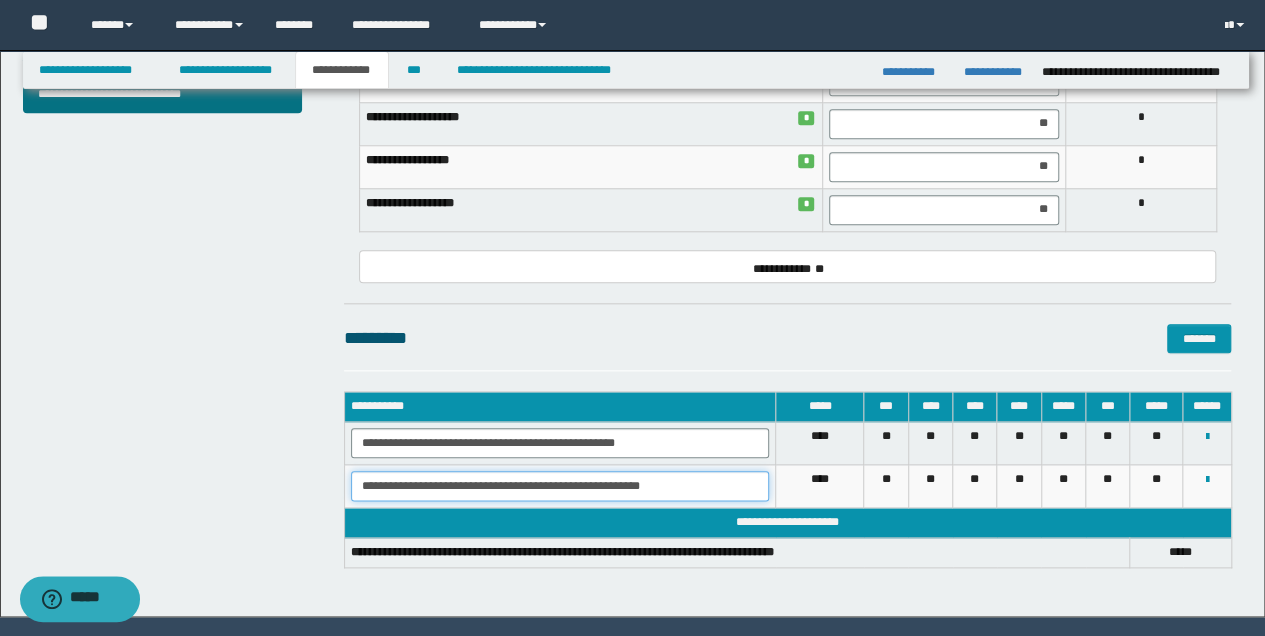 click on "**********" at bounding box center [560, 486] 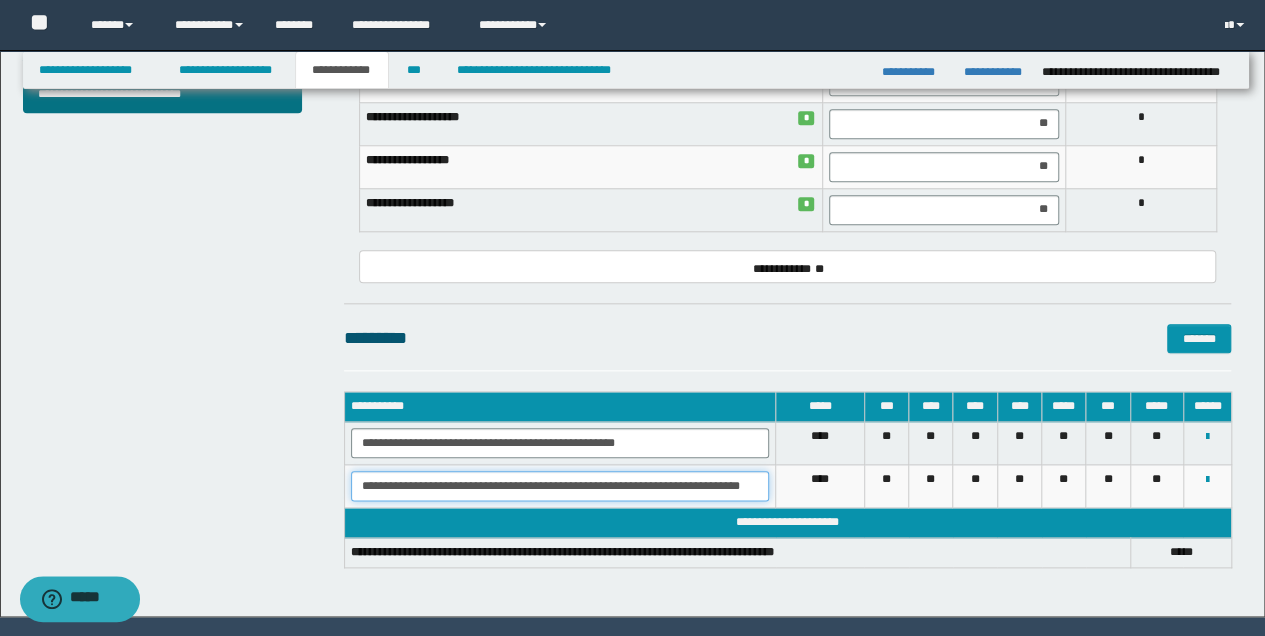scroll, scrollTop: 0, scrollLeft: 12, axis: horizontal 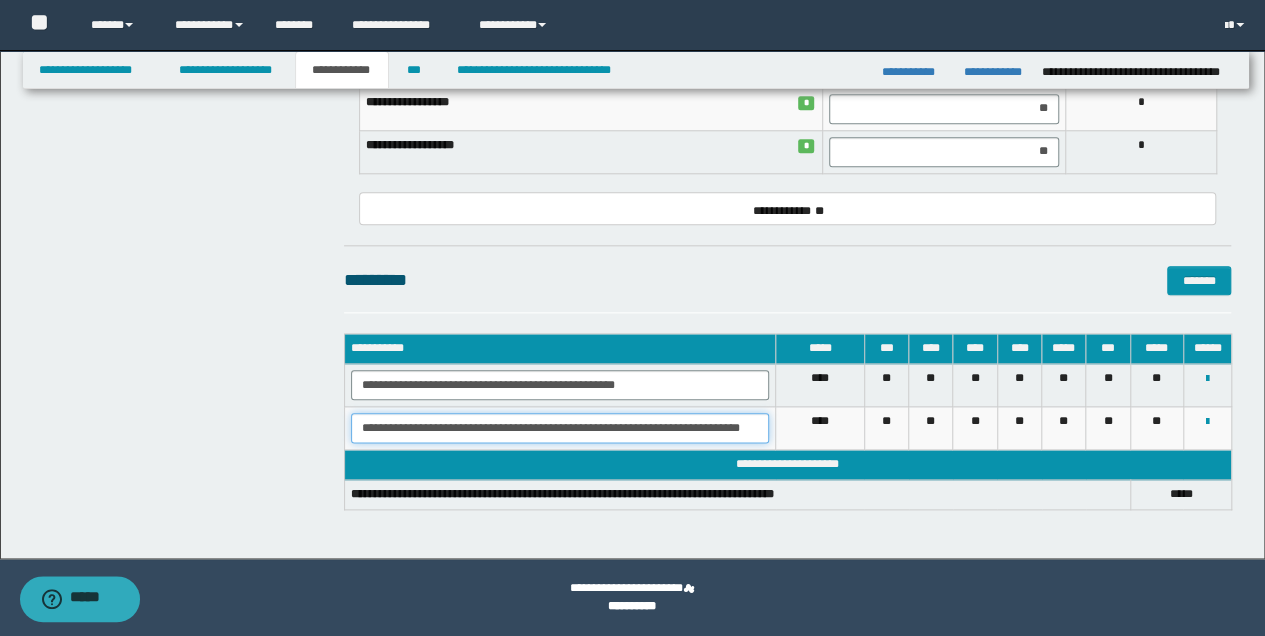 drag, startPoint x: 712, startPoint y: 429, endPoint x: 790, endPoint y: 429, distance: 78 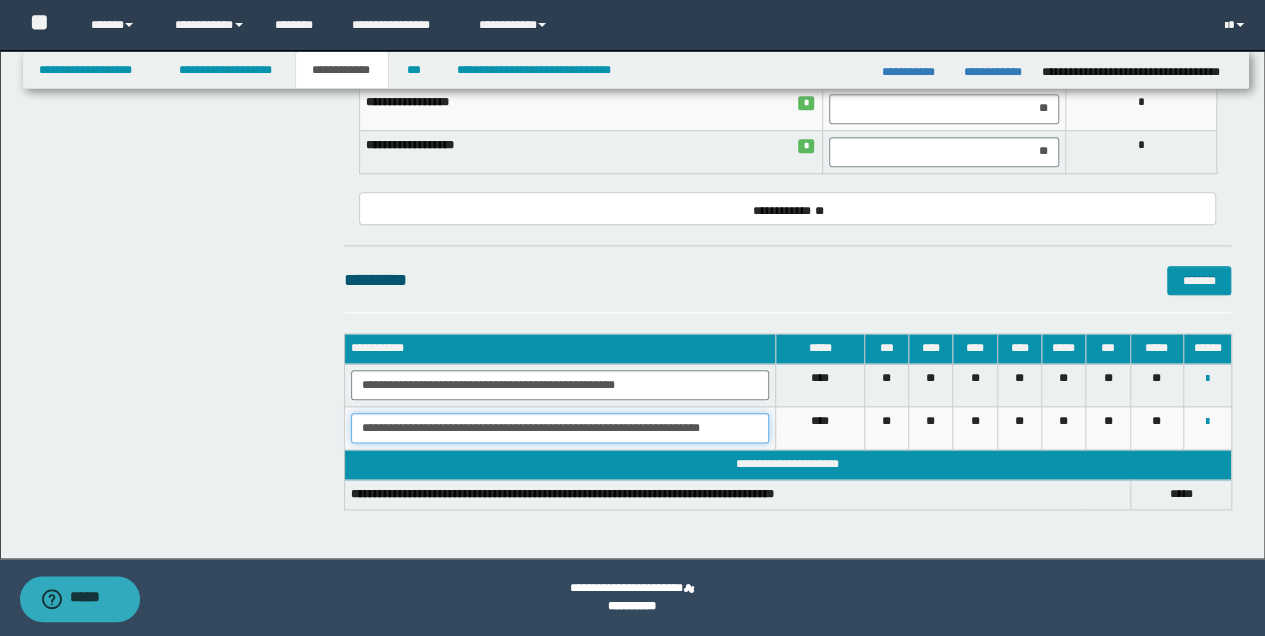 scroll, scrollTop: 0, scrollLeft: 0, axis: both 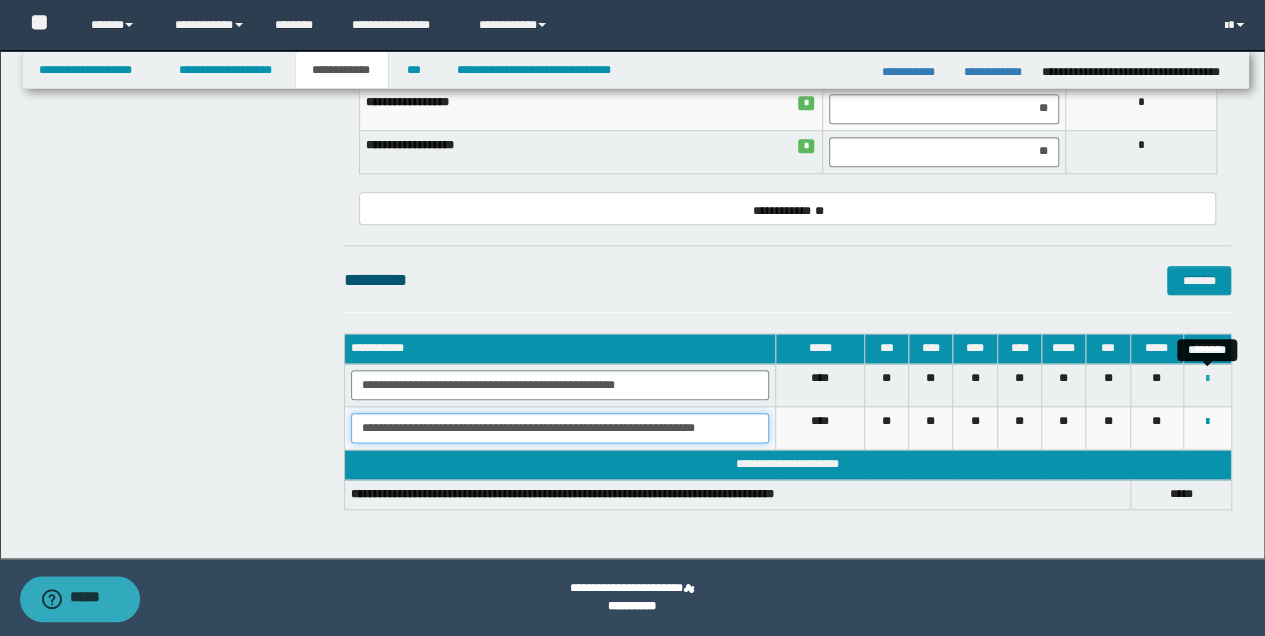 type on "**********" 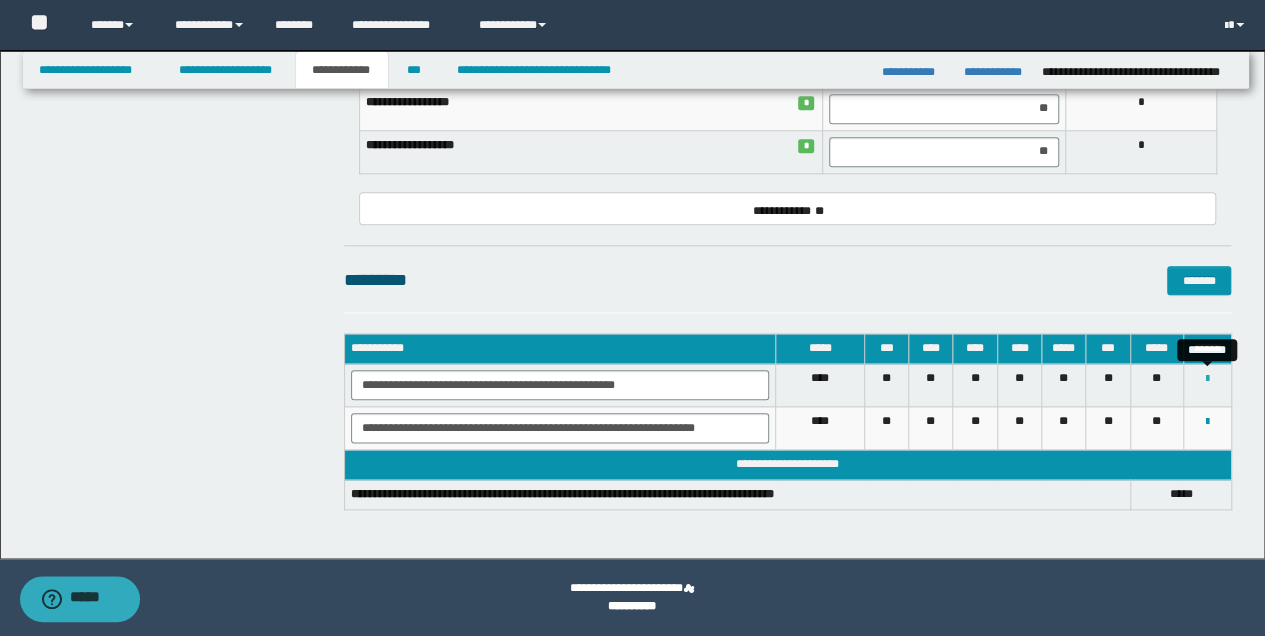 click at bounding box center (1207, 379) 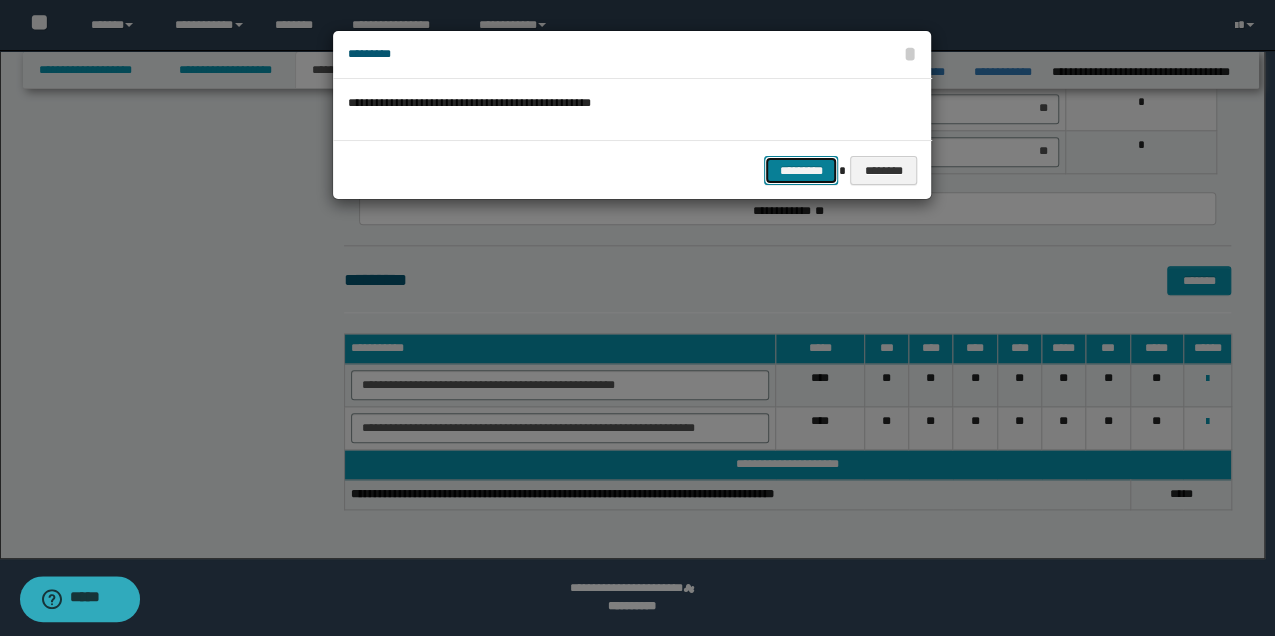 click on "*********" at bounding box center [801, 170] 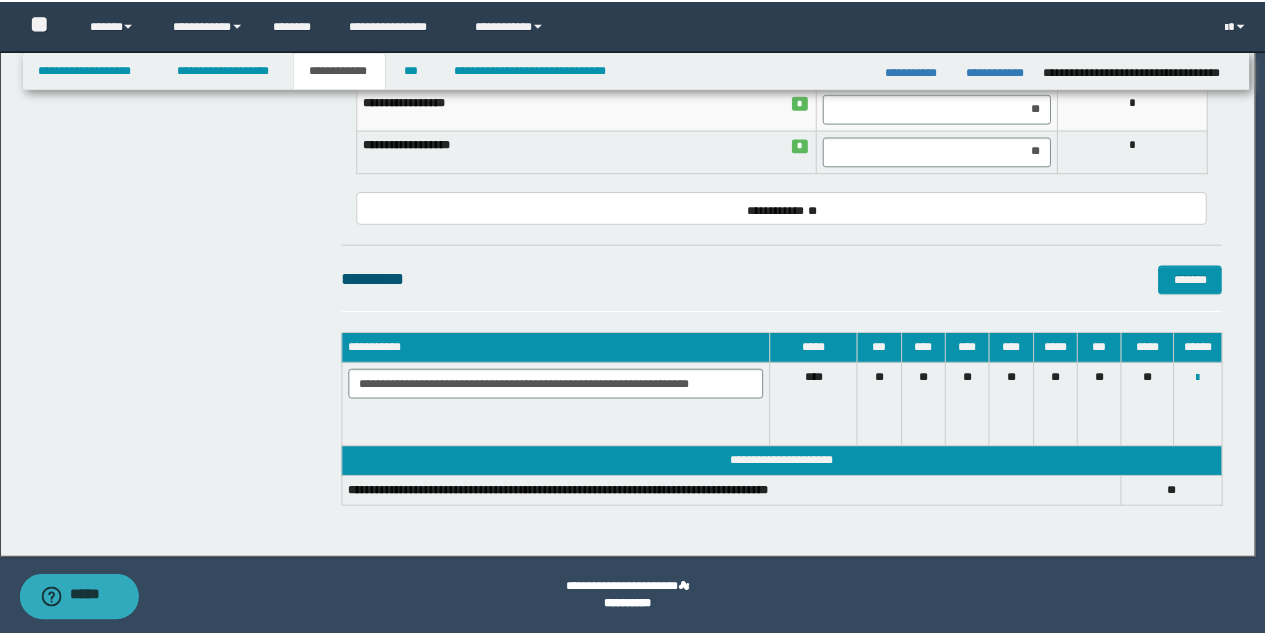 scroll, scrollTop: 942, scrollLeft: 0, axis: vertical 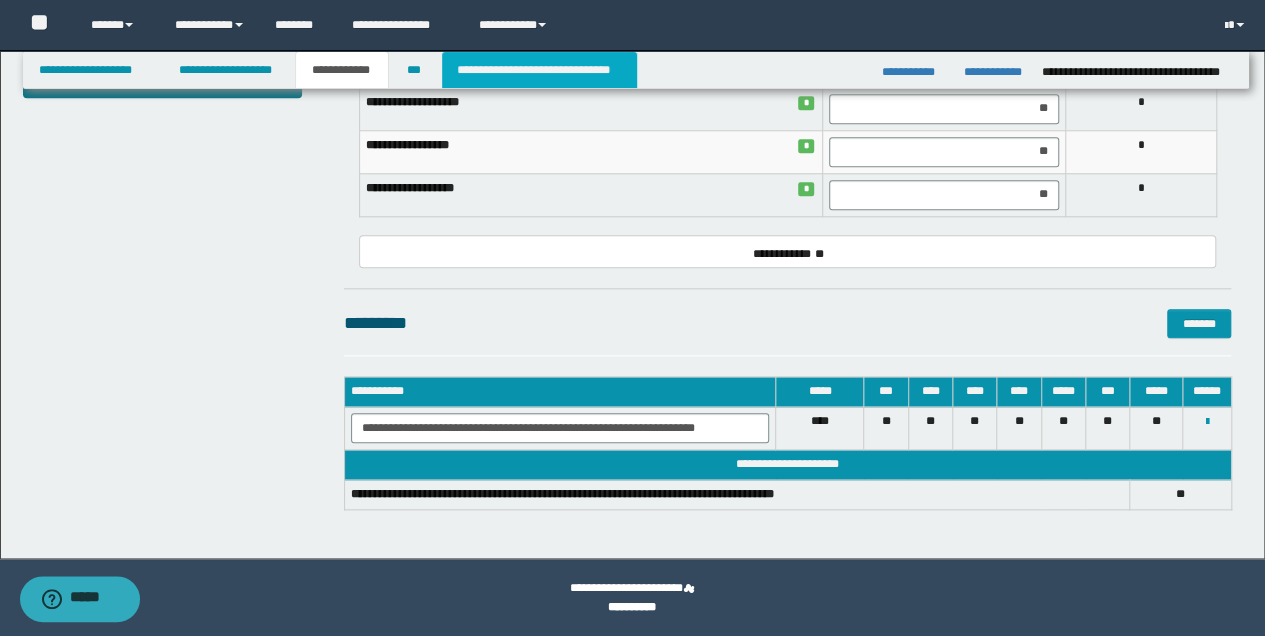 click on "**********" at bounding box center (539, 70) 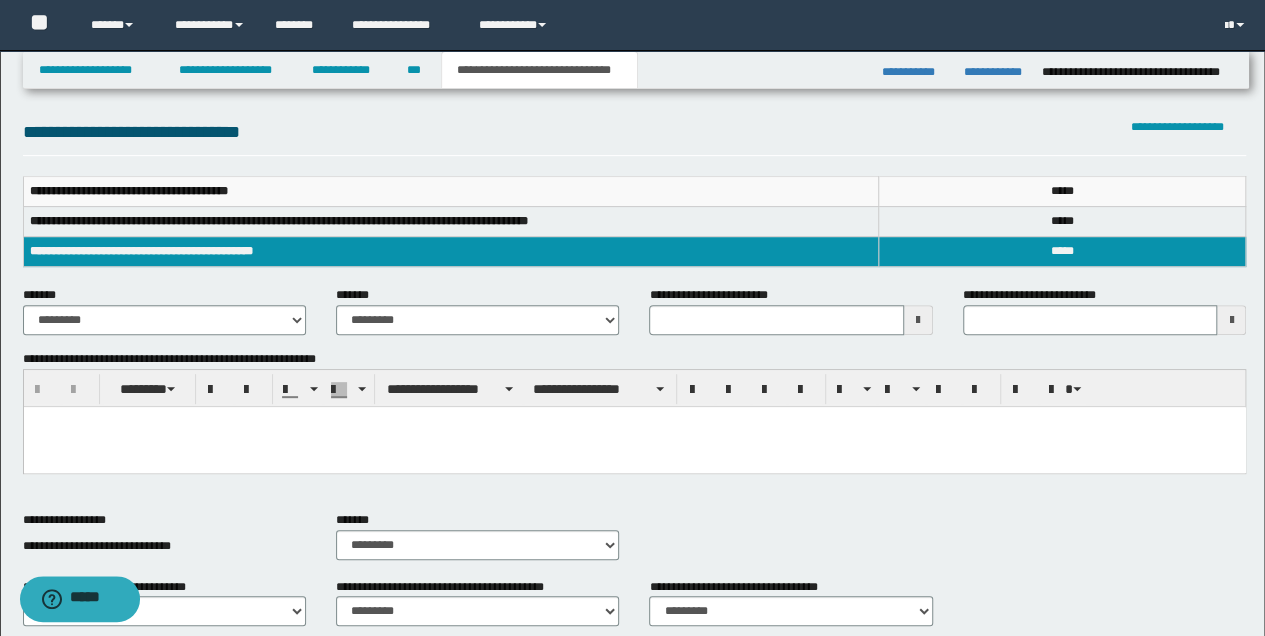 scroll, scrollTop: 230, scrollLeft: 0, axis: vertical 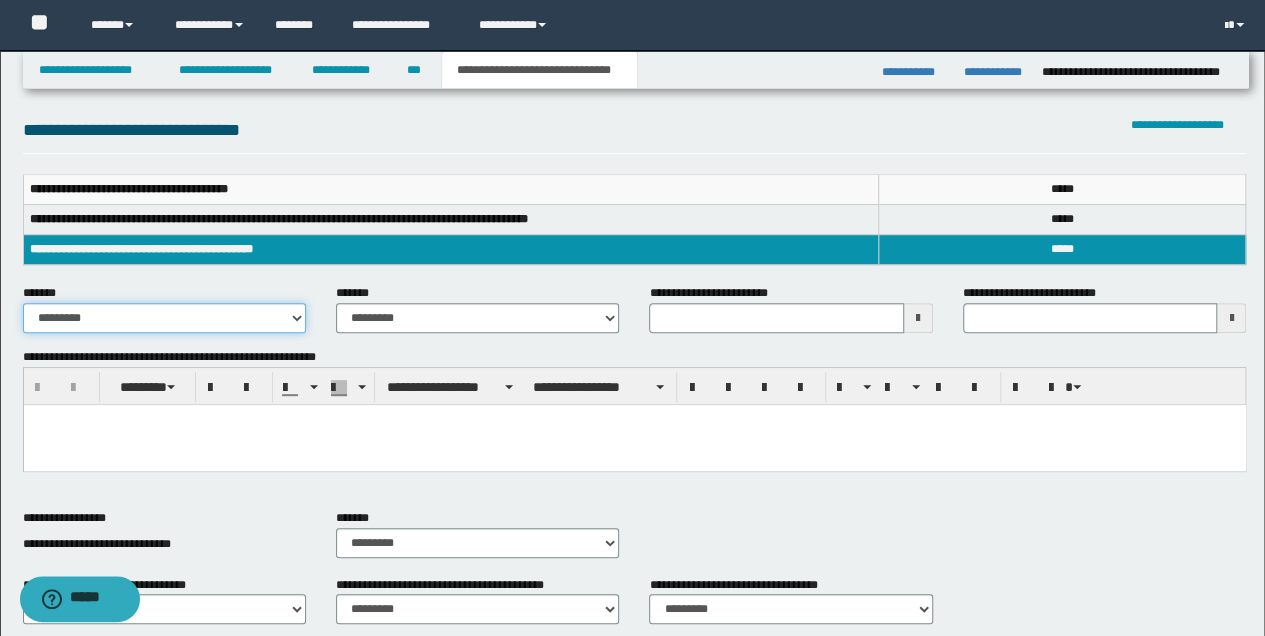 click on "**********" at bounding box center (164, 318) 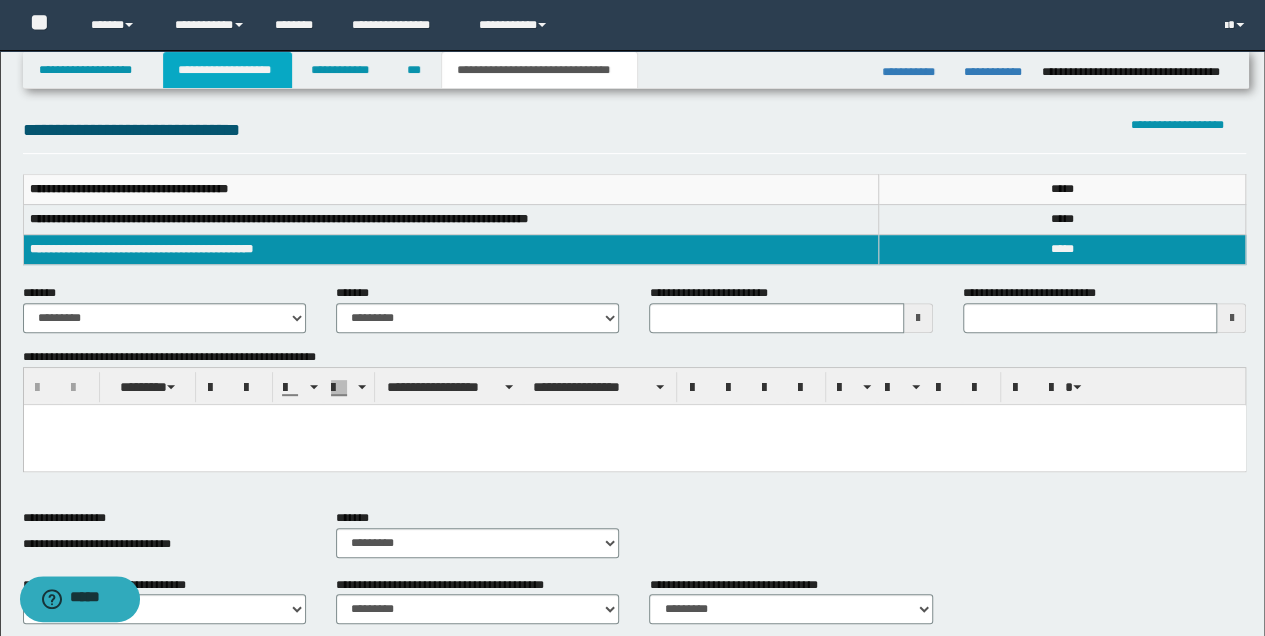 click on "**********" at bounding box center (227, 70) 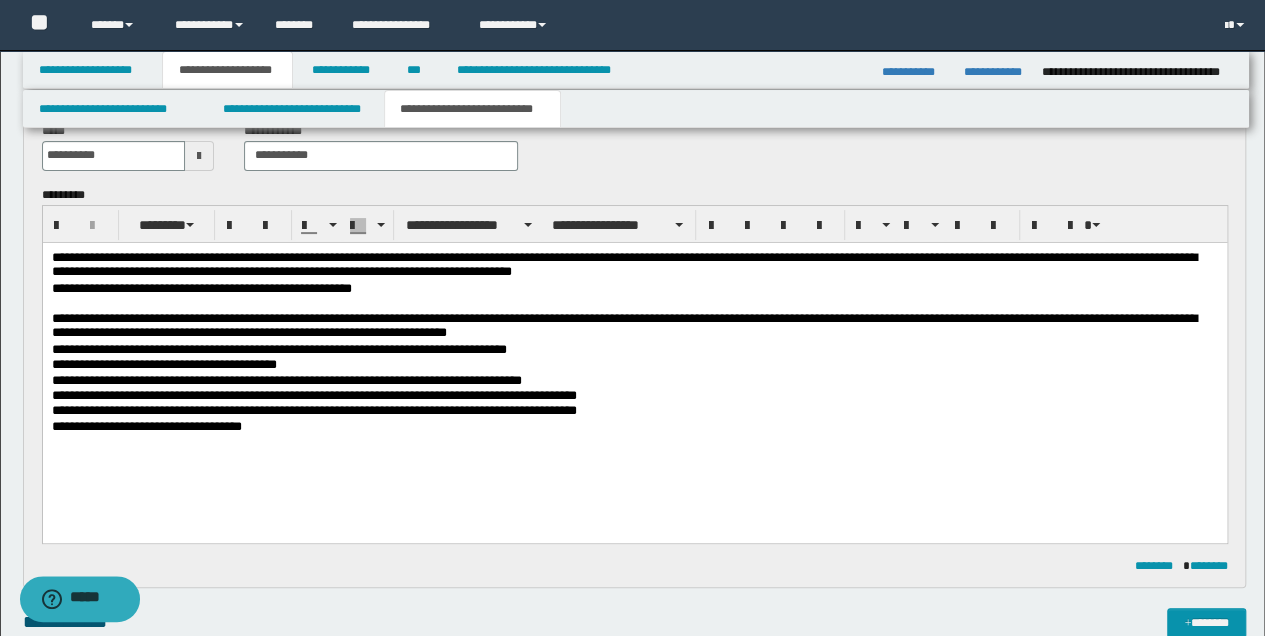 scroll, scrollTop: 60, scrollLeft: 0, axis: vertical 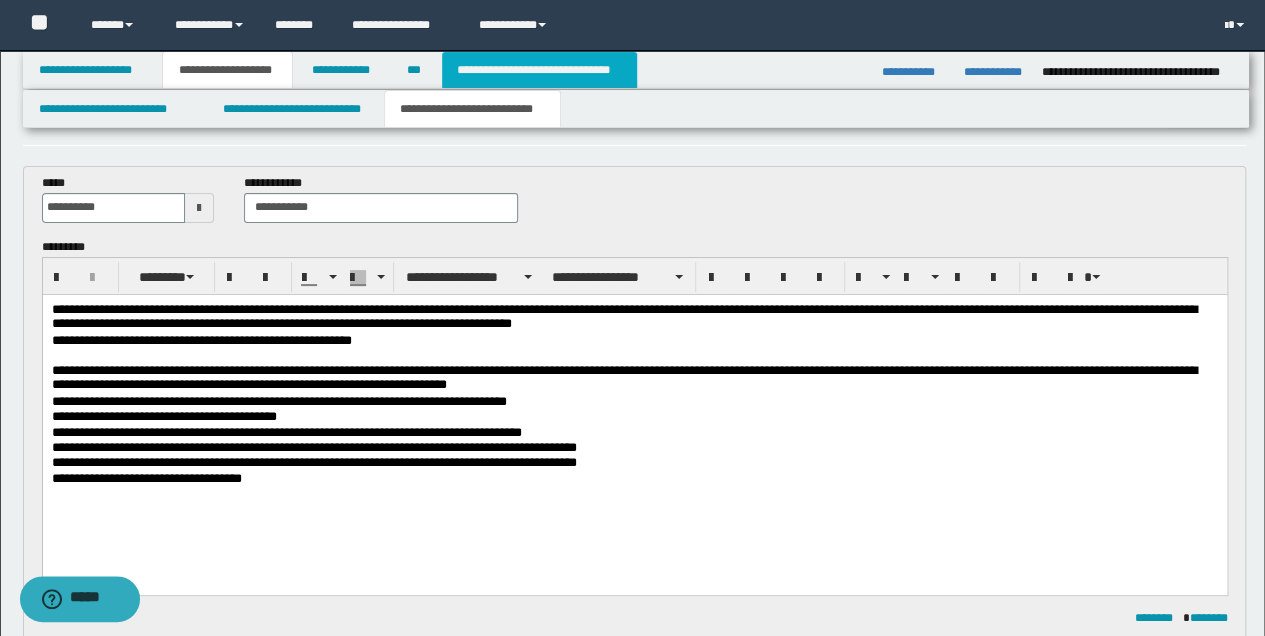 click on "**********" at bounding box center (539, 70) 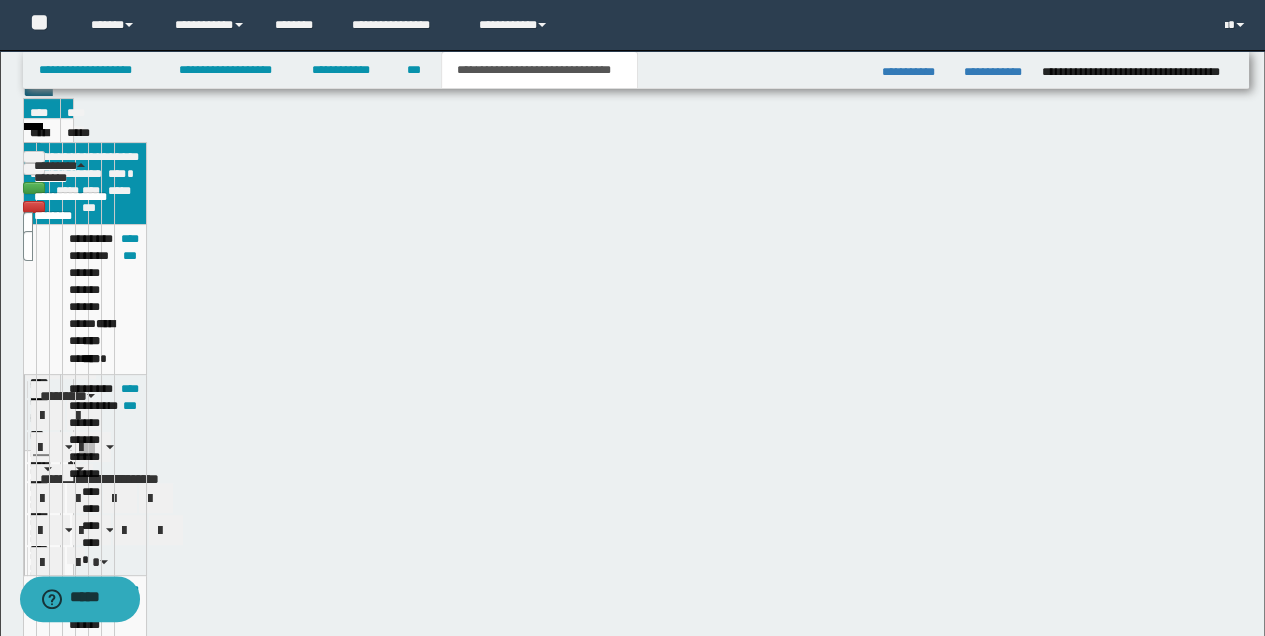scroll, scrollTop: 30, scrollLeft: 0, axis: vertical 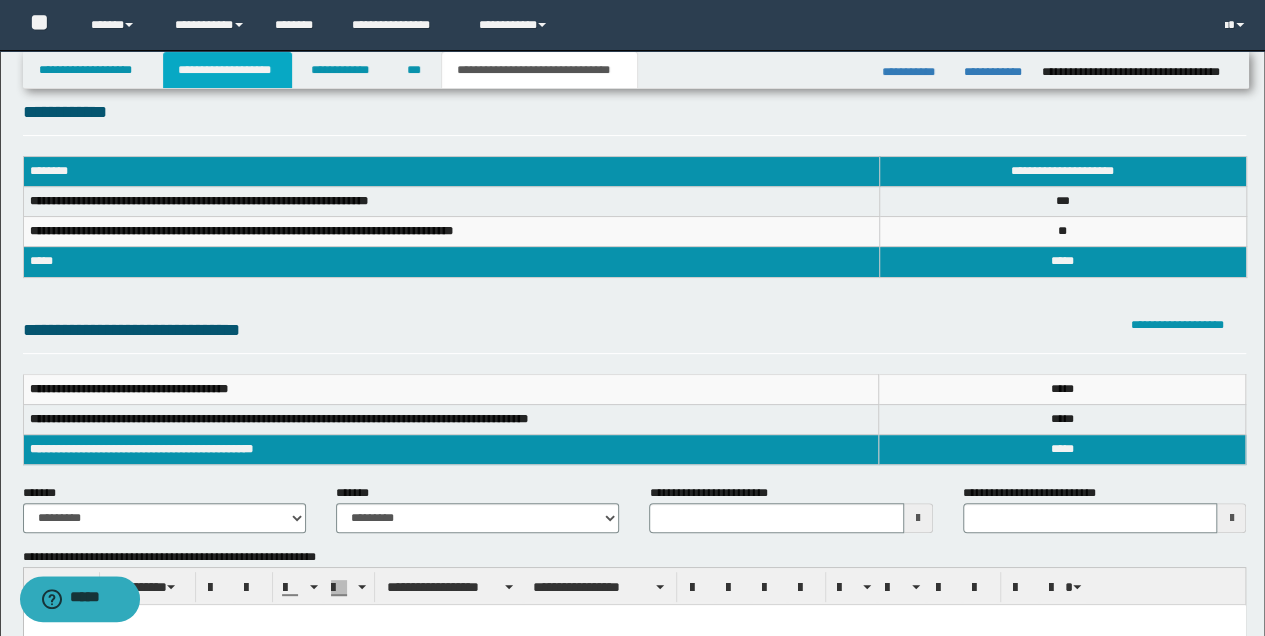 click on "**********" at bounding box center (227, 70) 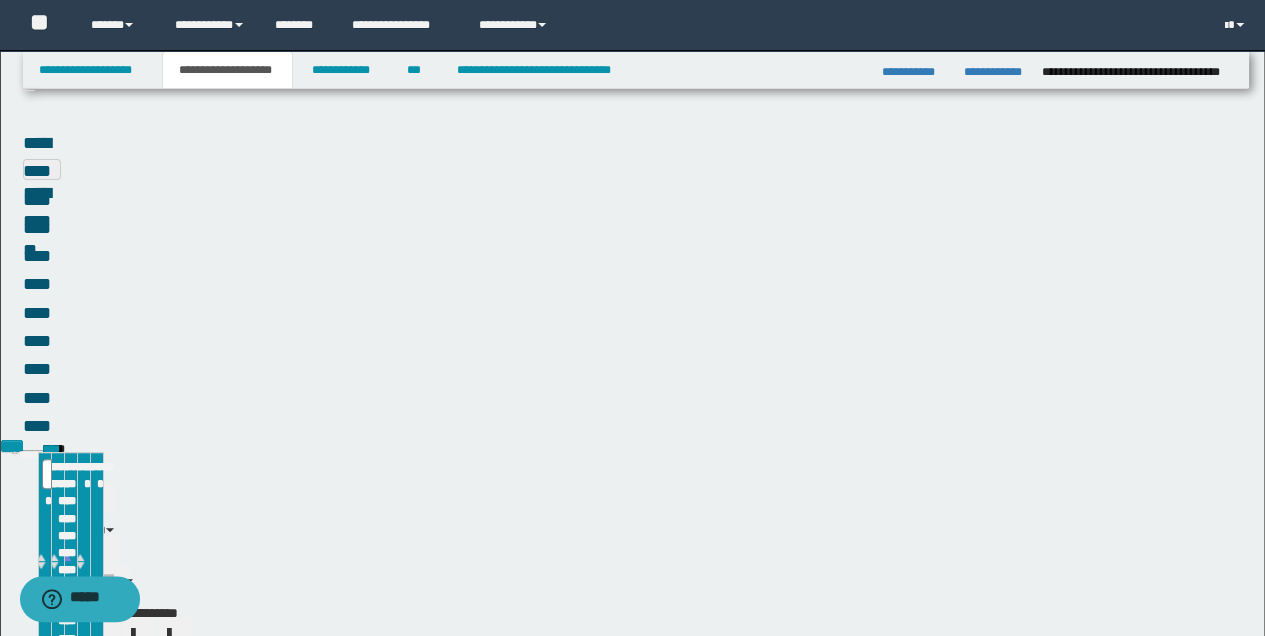 scroll, scrollTop: 60, scrollLeft: 0, axis: vertical 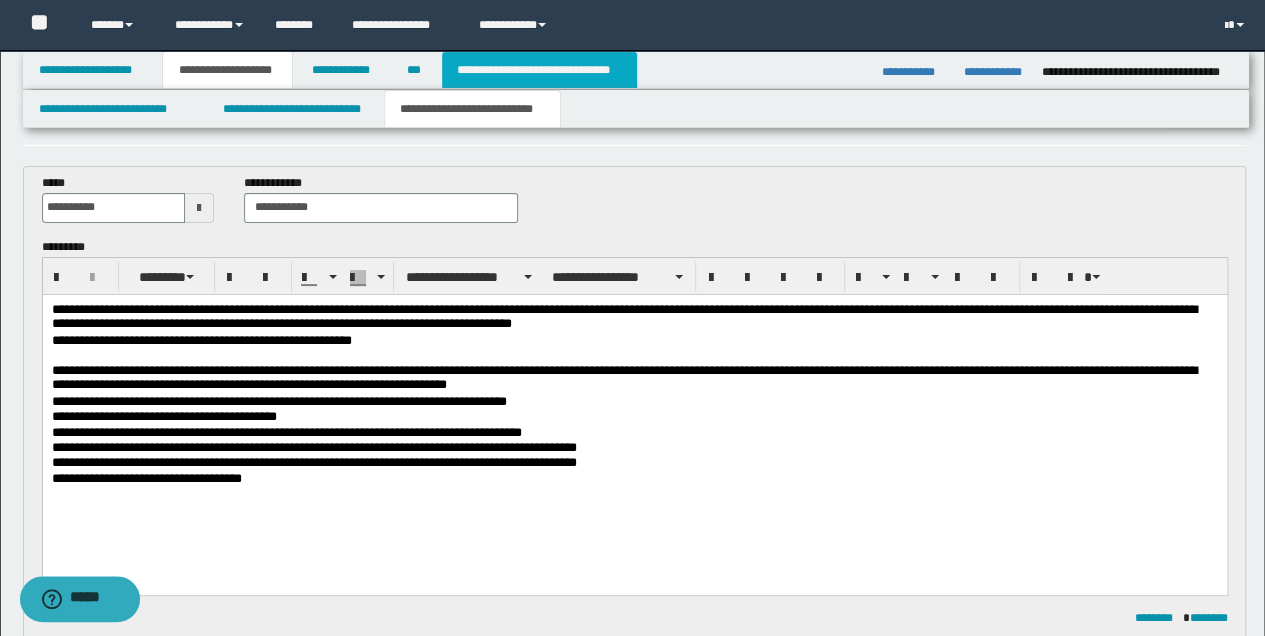 click on "**********" at bounding box center (539, 70) 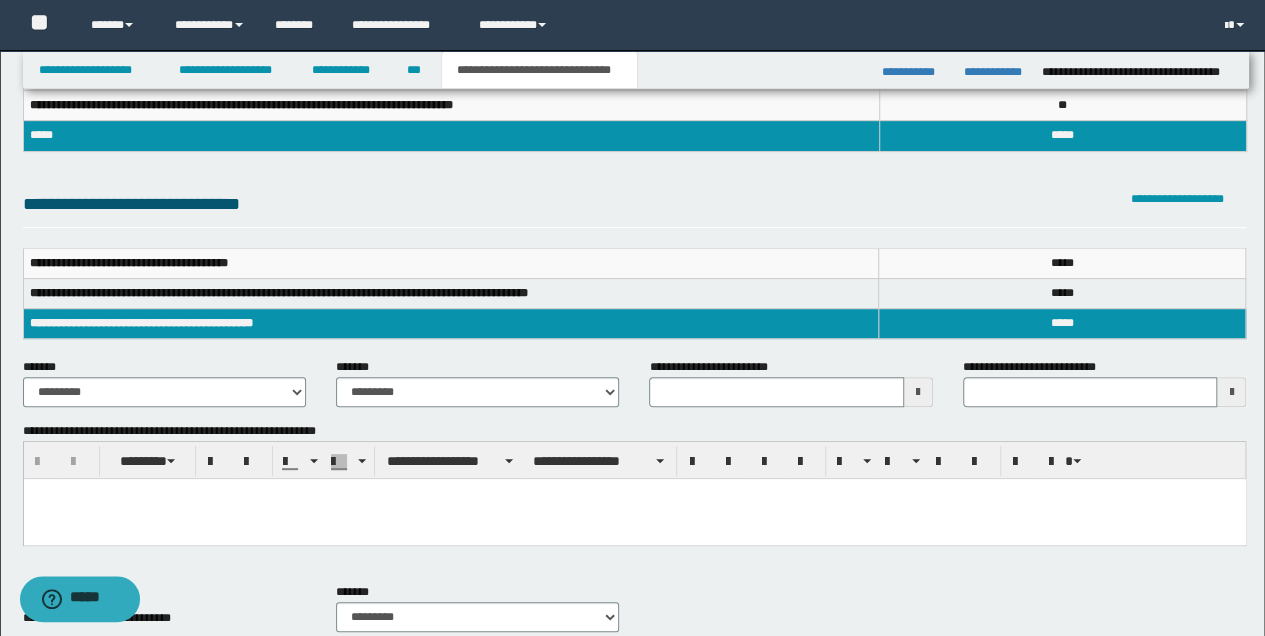 scroll, scrollTop: 230, scrollLeft: 0, axis: vertical 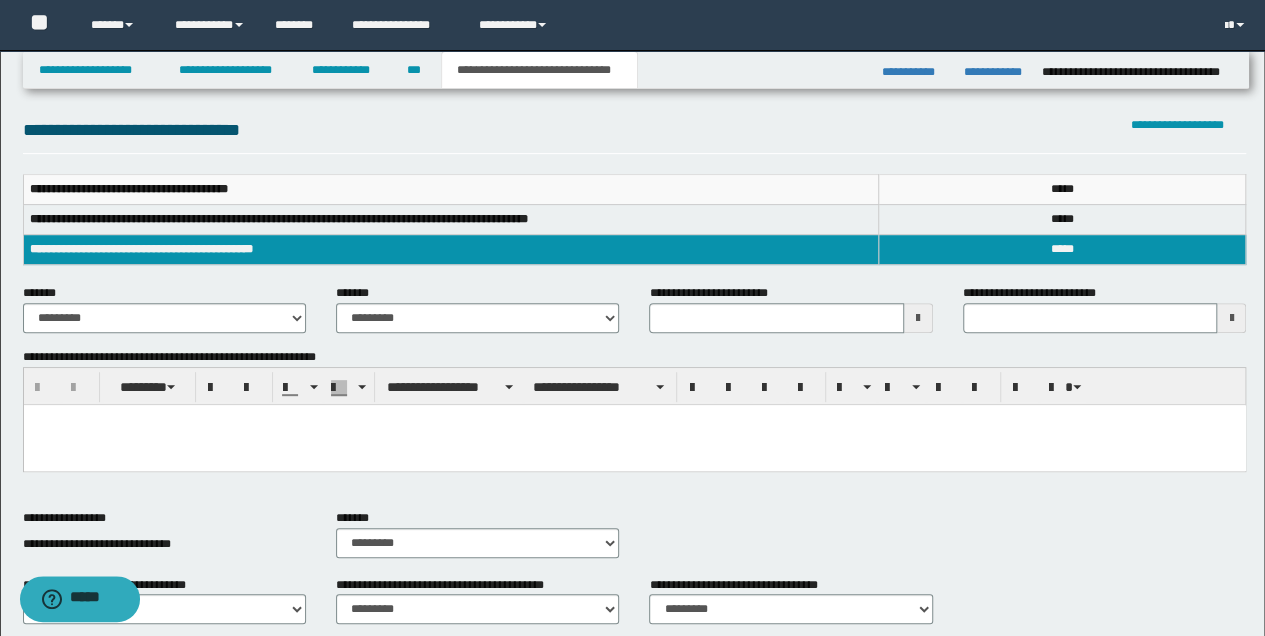 type 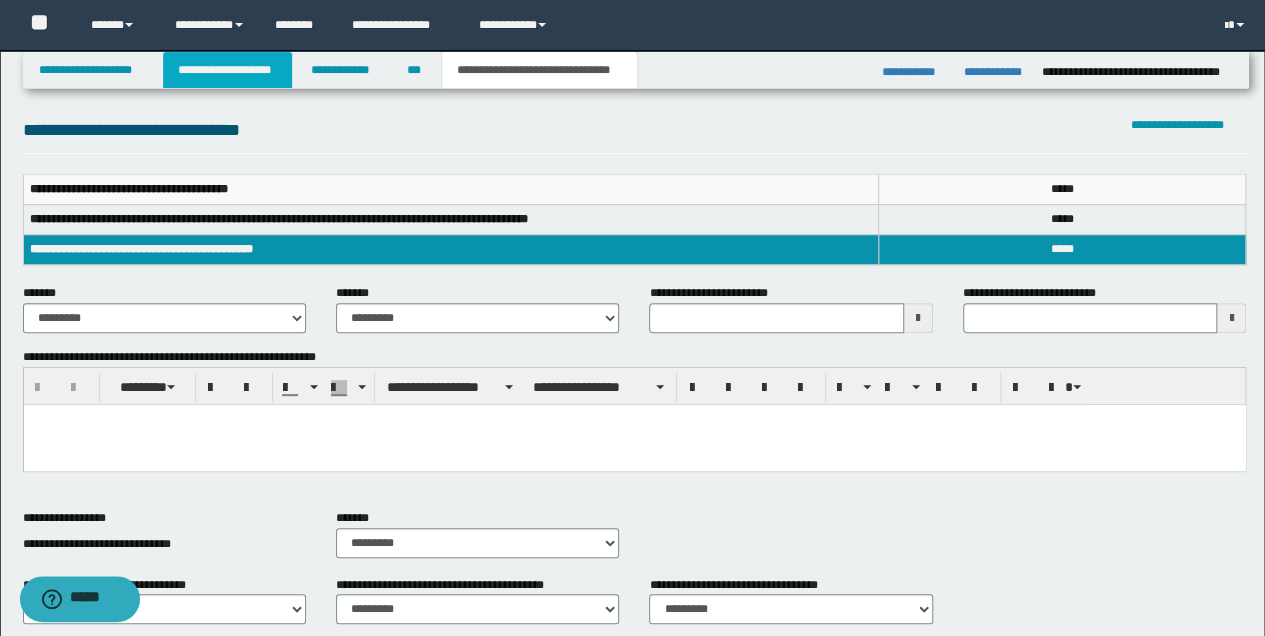 click on "**********" at bounding box center (227, 70) 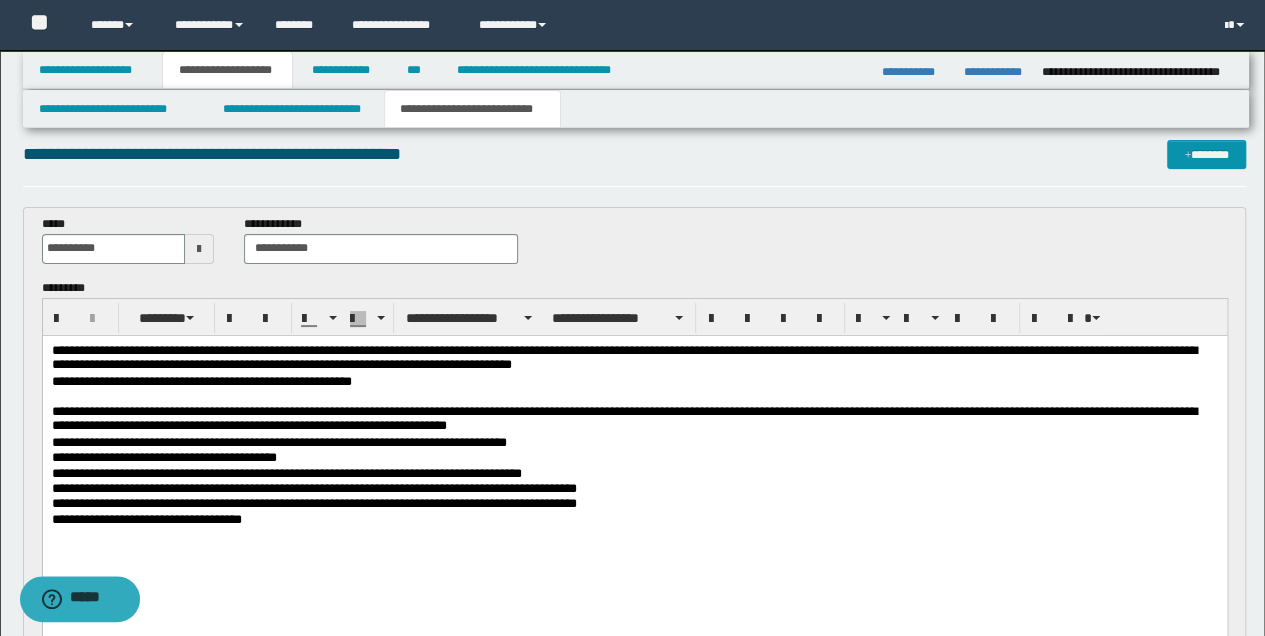 scroll, scrollTop: 0, scrollLeft: 0, axis: both 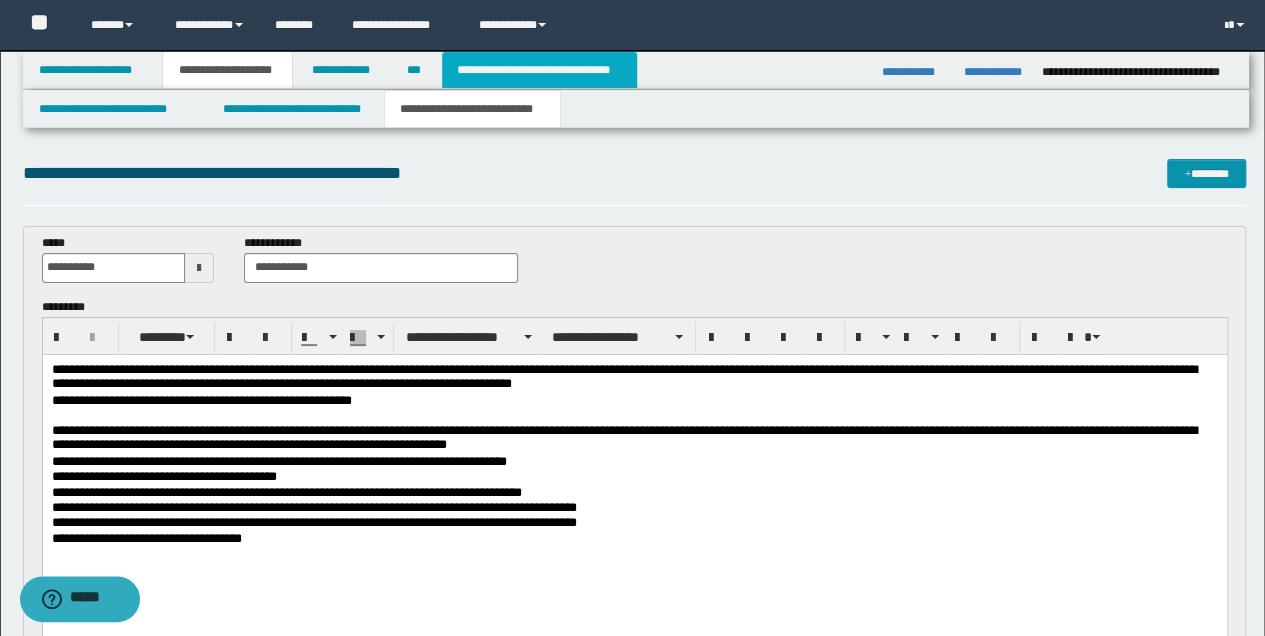 click on "**********" at bounding box center [539, 70] 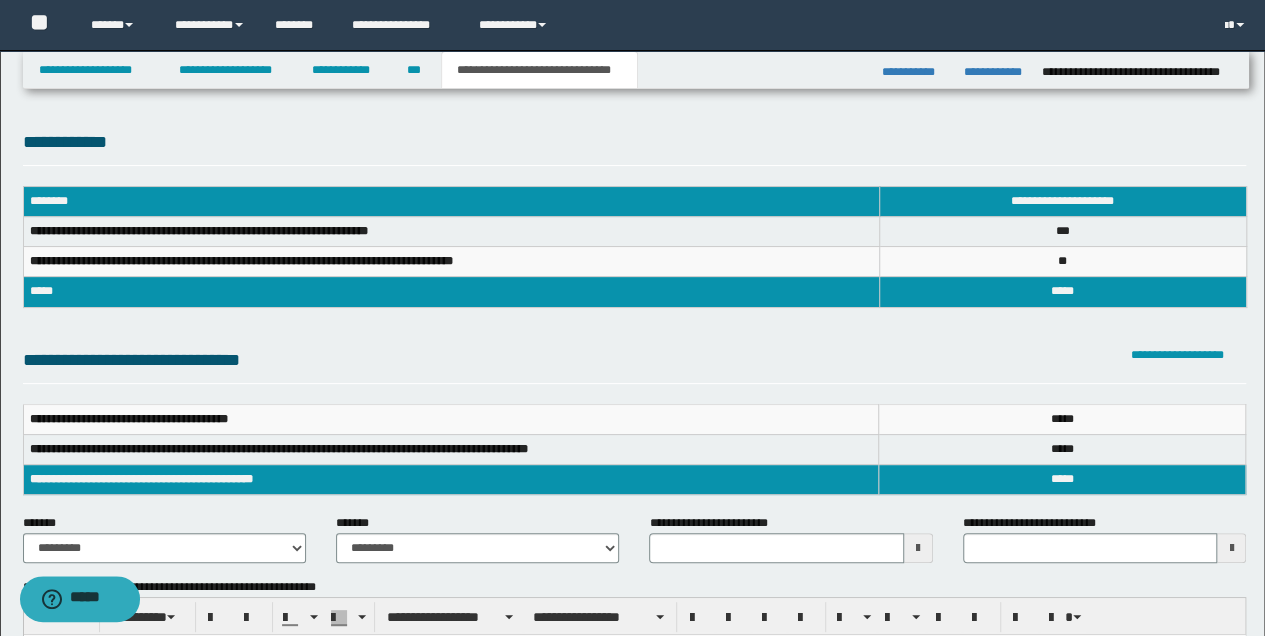 scroll, scrollTop: 133, scrollLeft: 0, axis: vertical 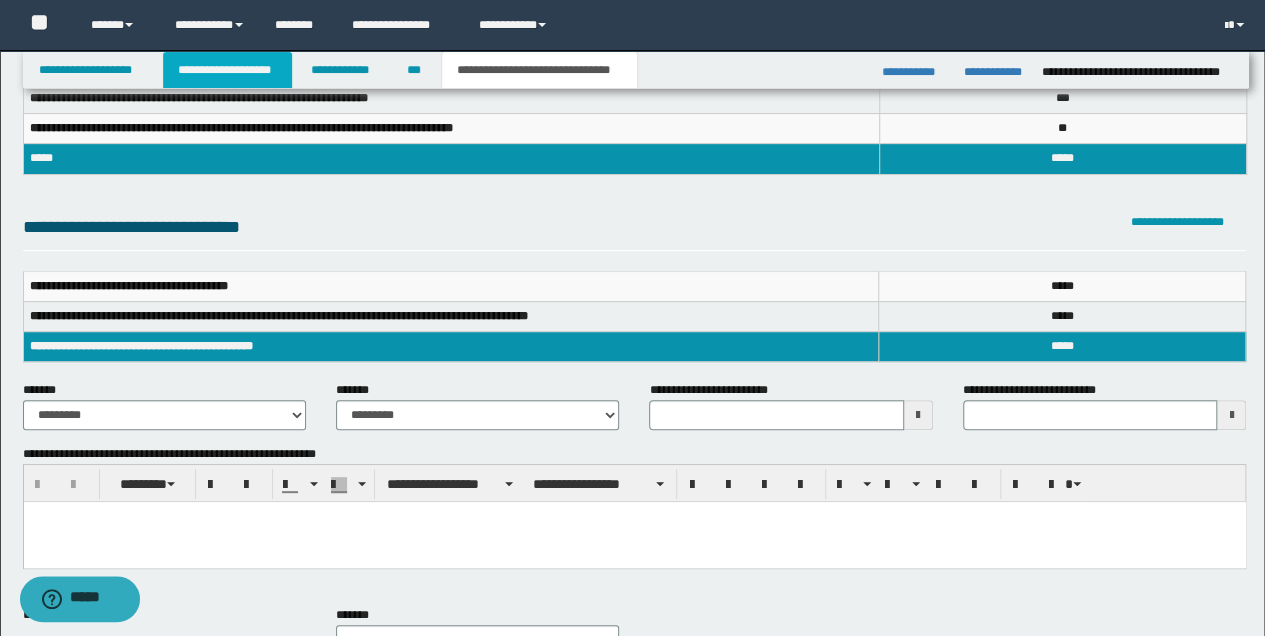 click on "**********" at bounding box center (227, 70) 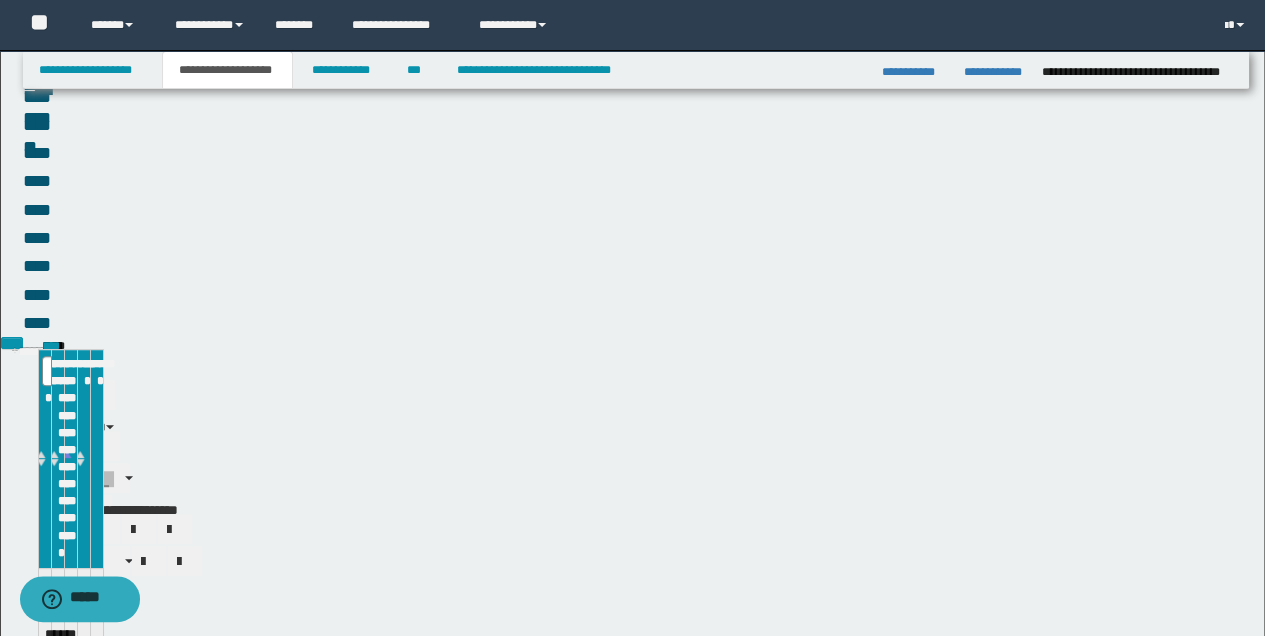 scroll, scrollTop: 164, scrollLeft: 0, axis: vertical 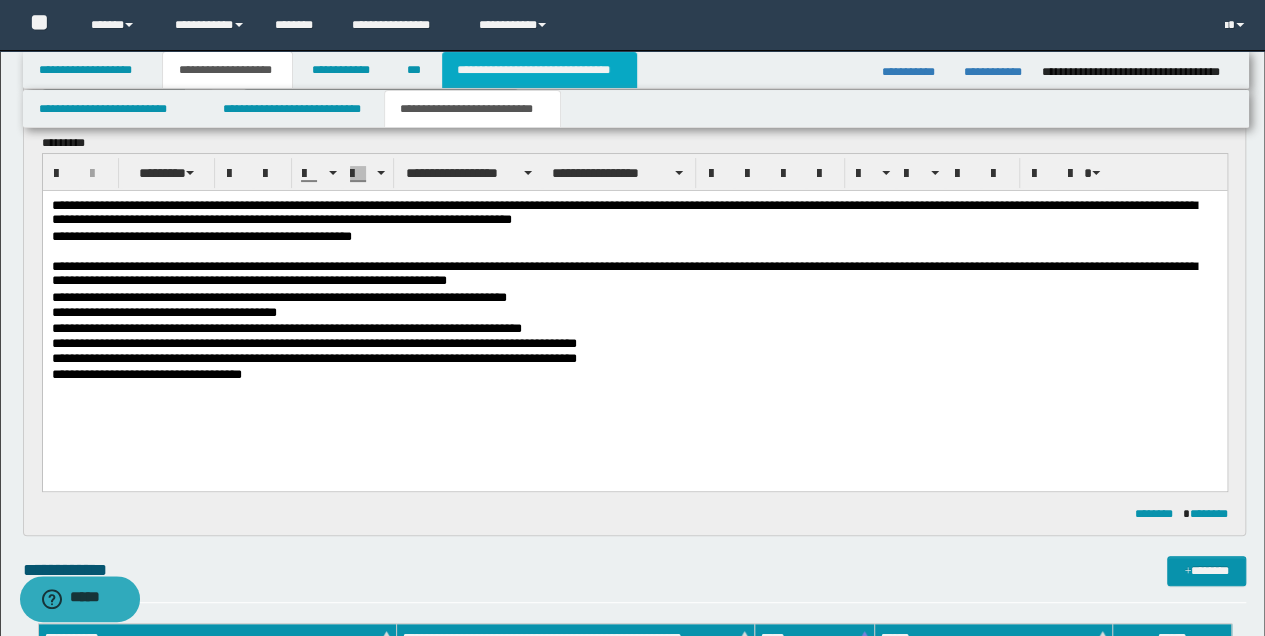 click on "**********" at bounding box center (539, 70) 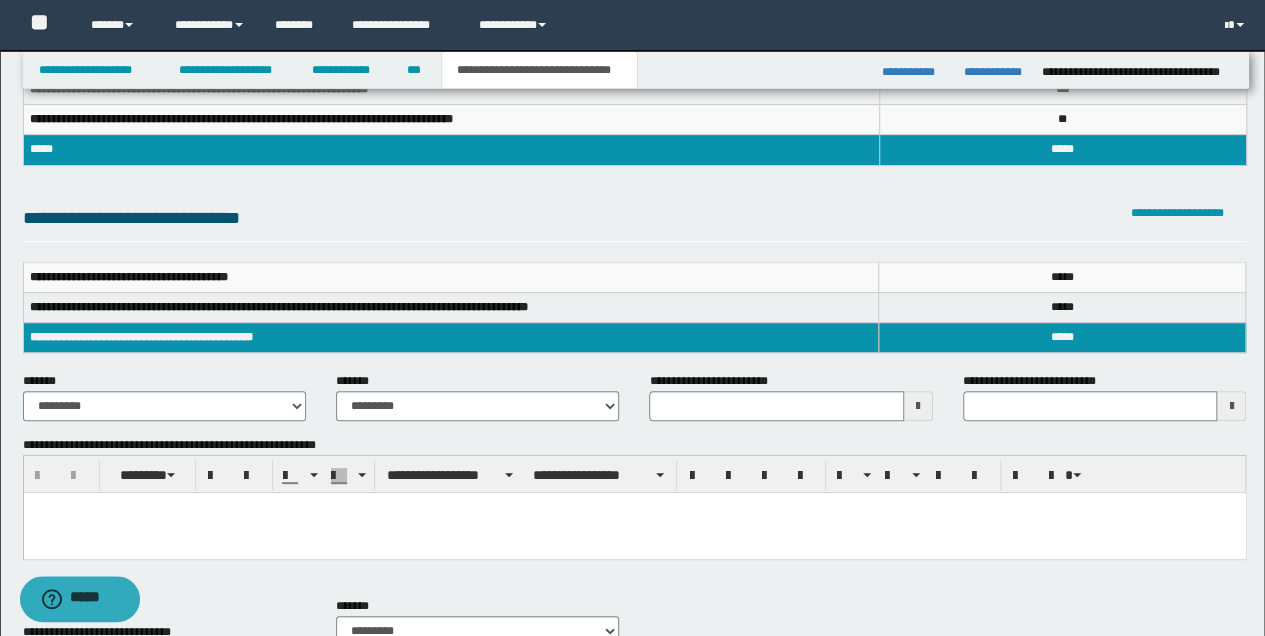 scroll, scrollTop: 200, scrollLeft: 0, axis: vertical 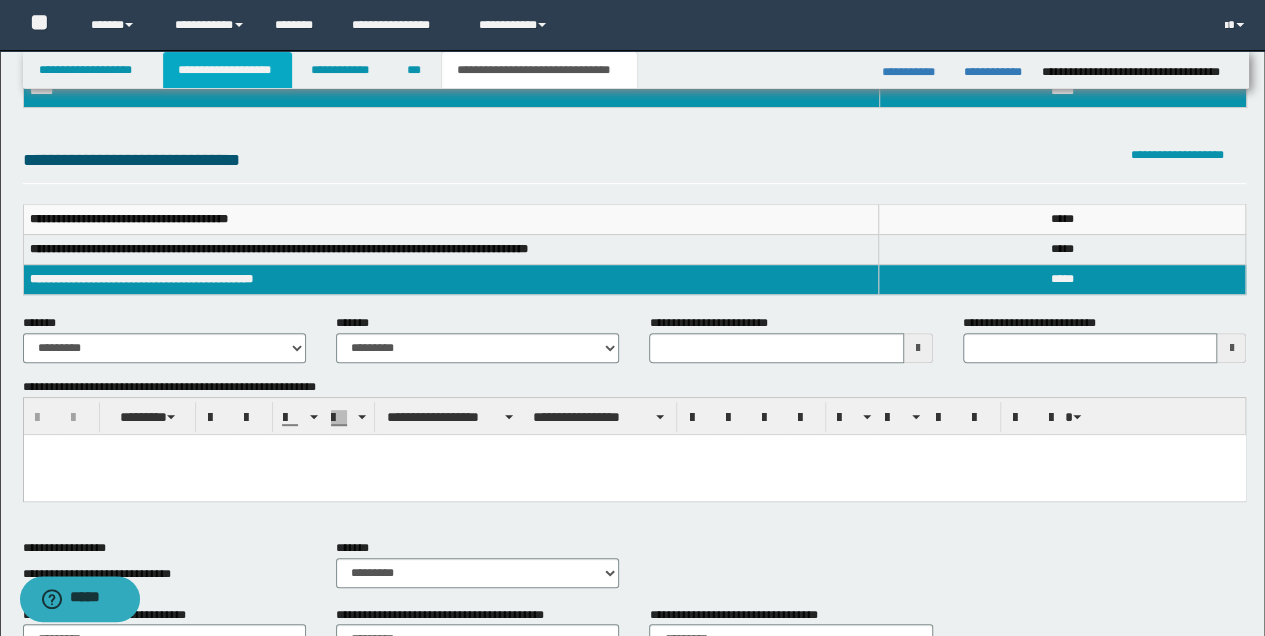 click on "**********" at bounding box center (227, 70) 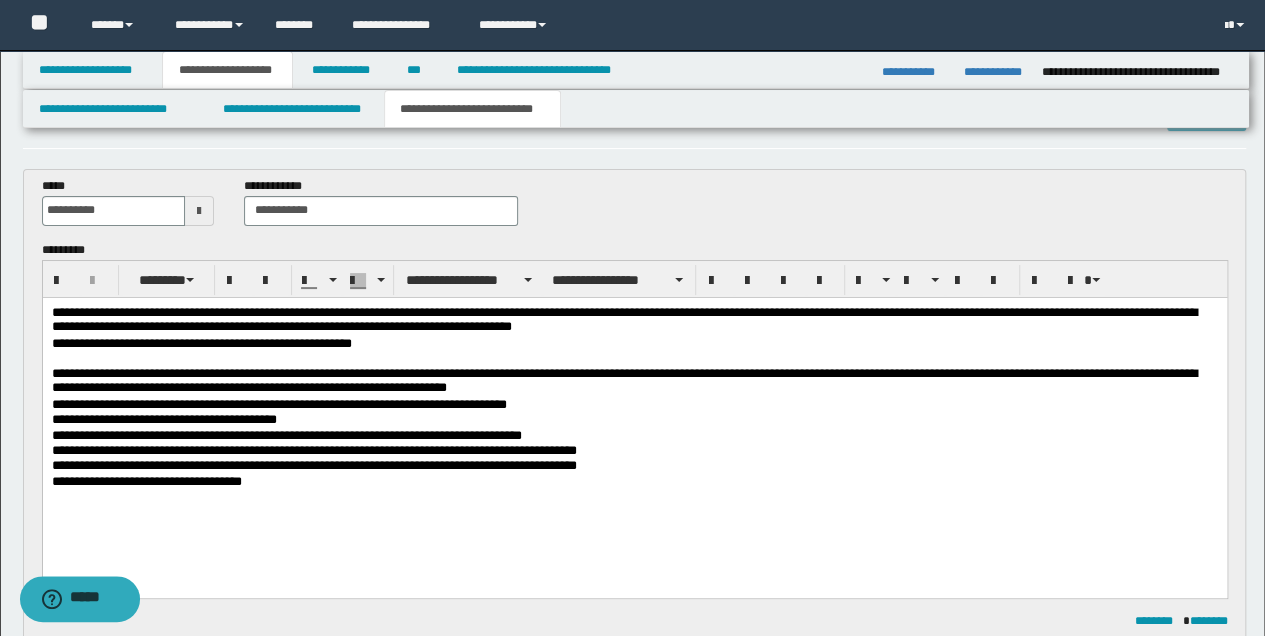 scroll, scrollTop: 0, scrollLeft: 0, axis: both 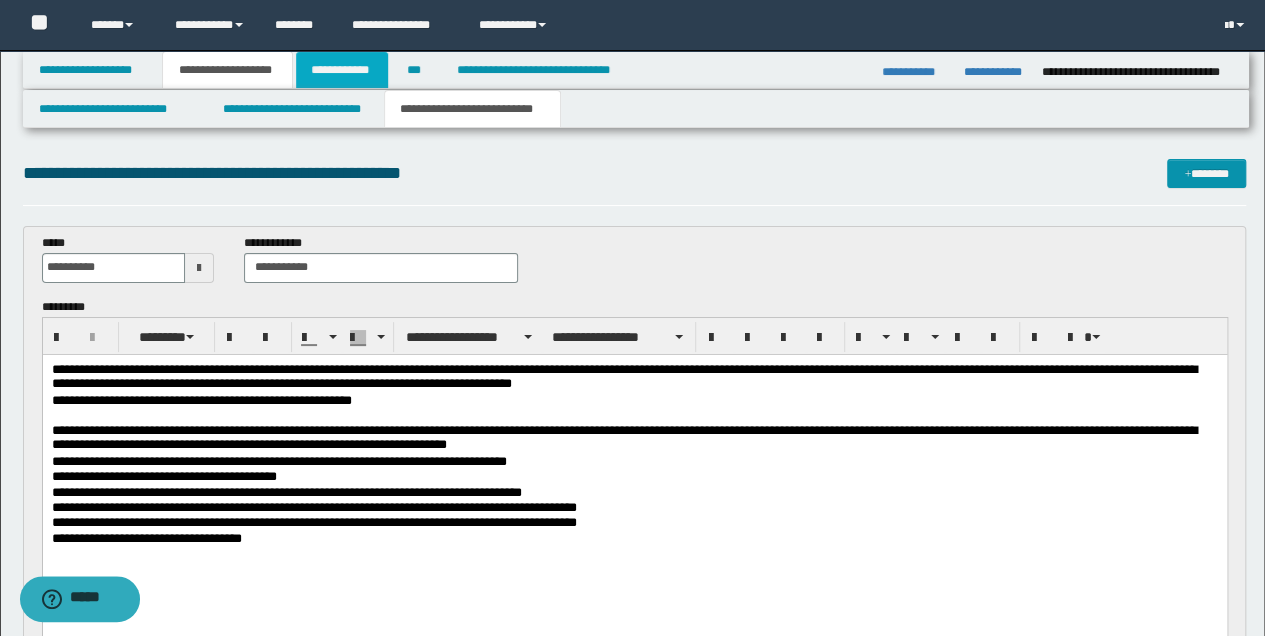 click on "**********" at bounding box center (342, 70) 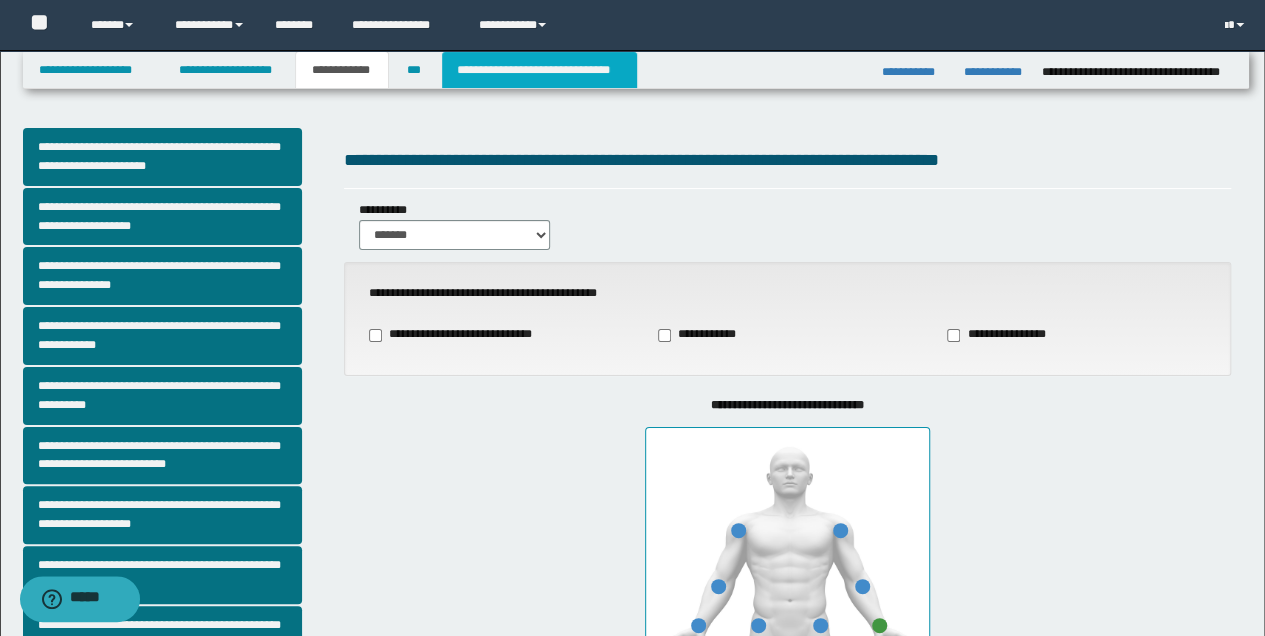 click on "**********" at bounding box center (539, 70) 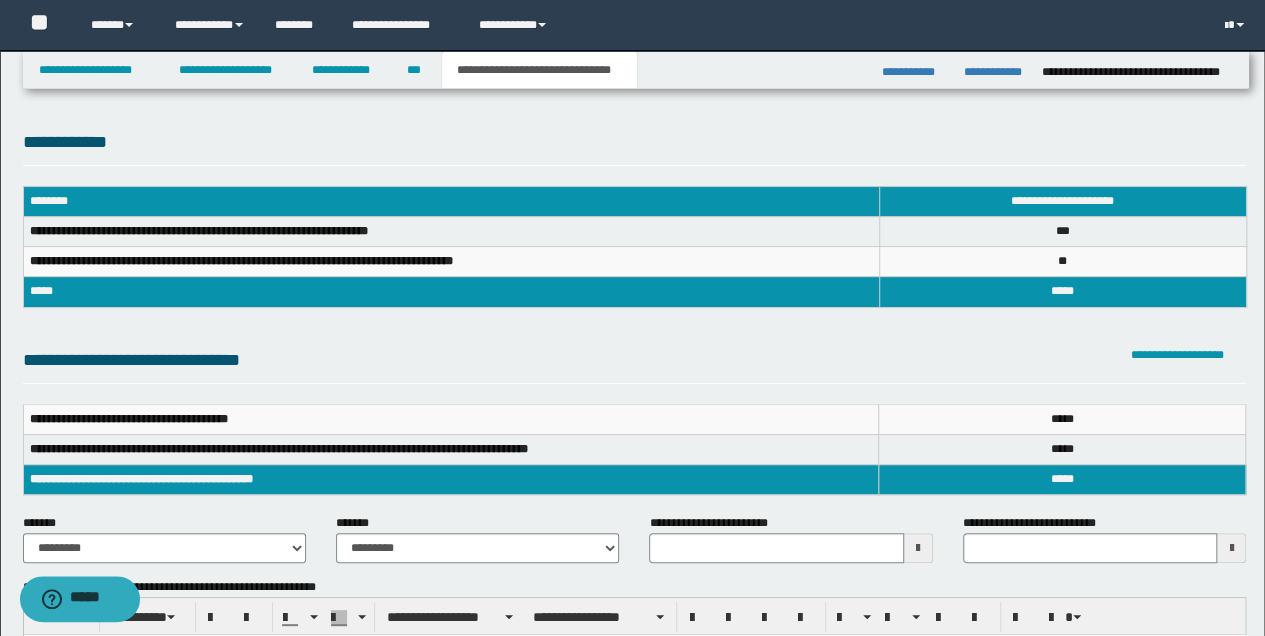 scroll, scrollTop: 133, scrollLeft: 0, axis: vertical 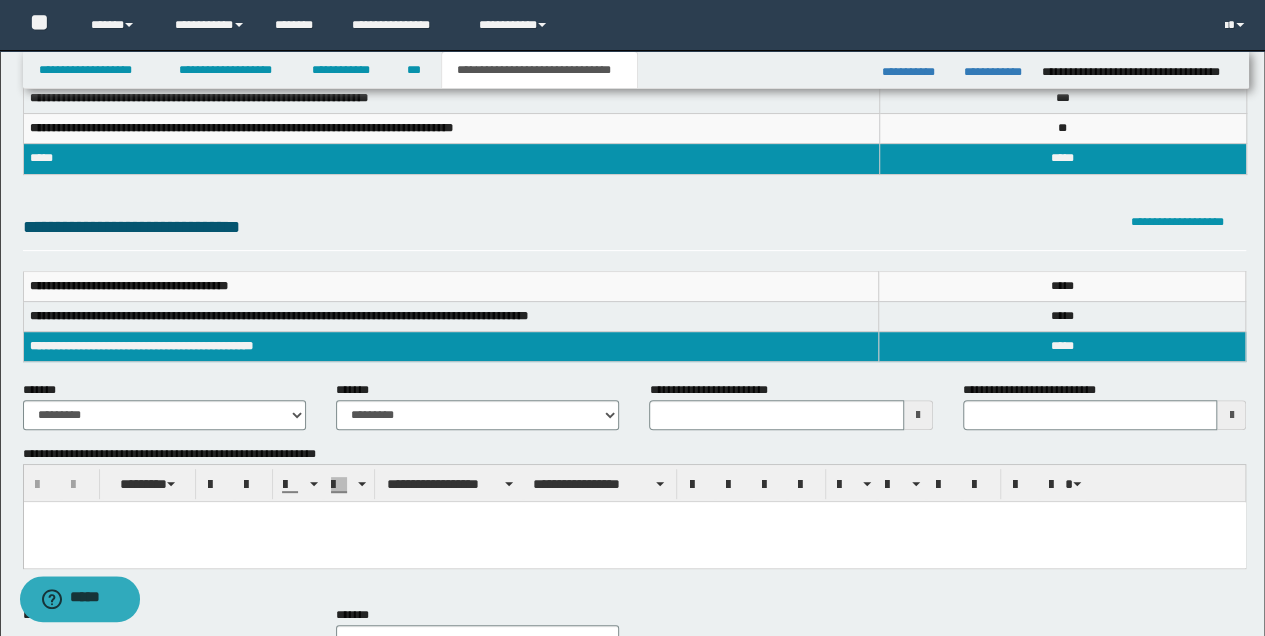type 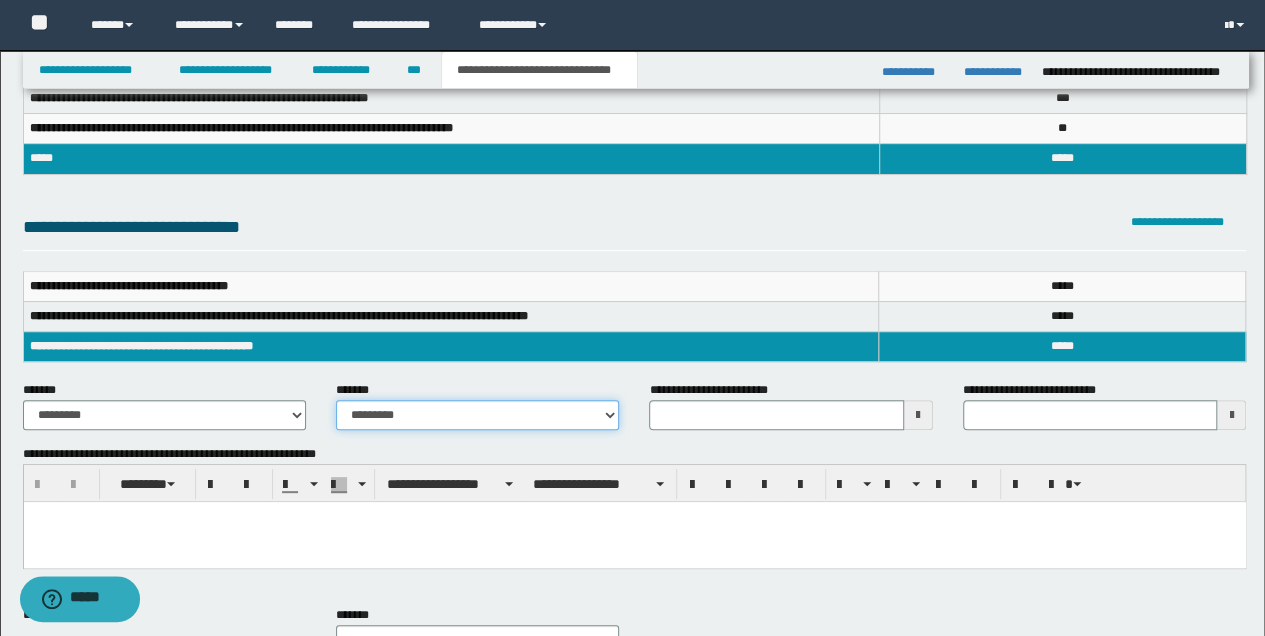 click on "**********" at bounding box center [477, 415] 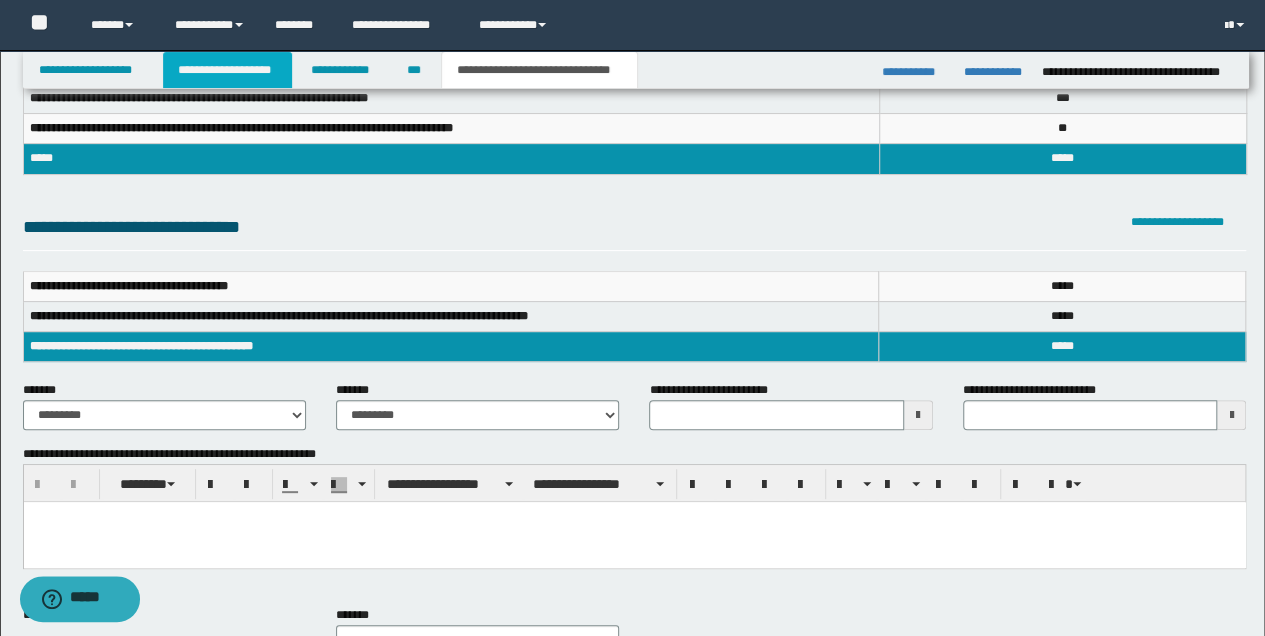 click on "**********" at bounding box center [227, 70] 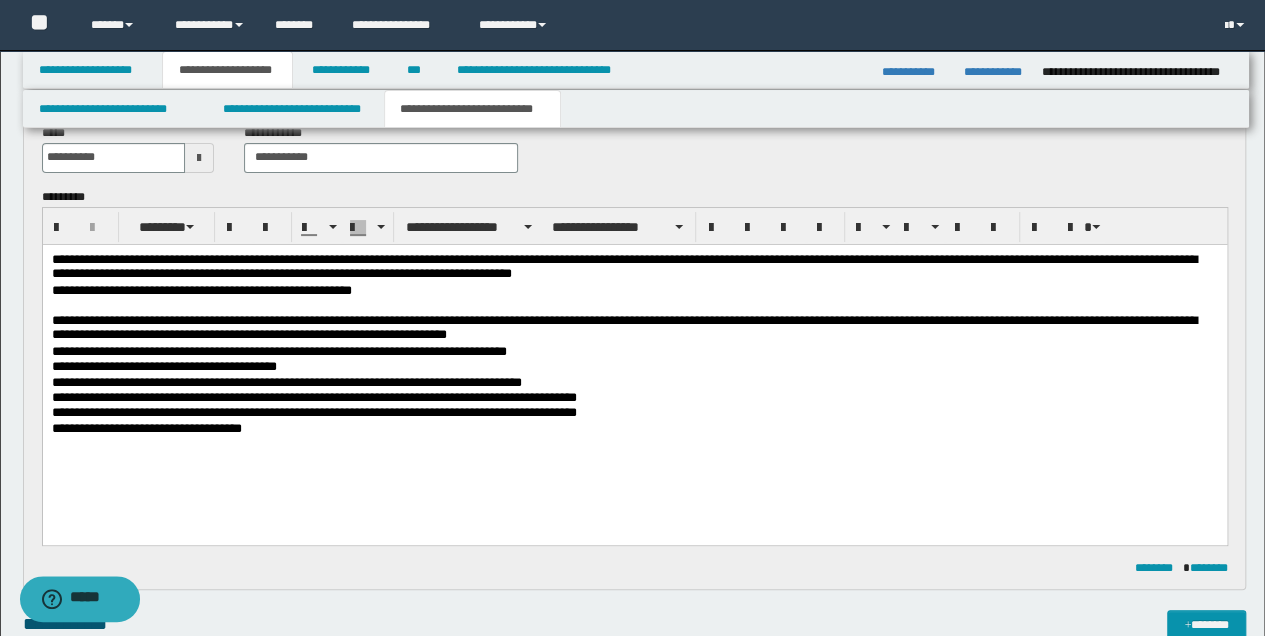 scroll, scrollTop: 97, scrollLeft: 0, axis: vertical 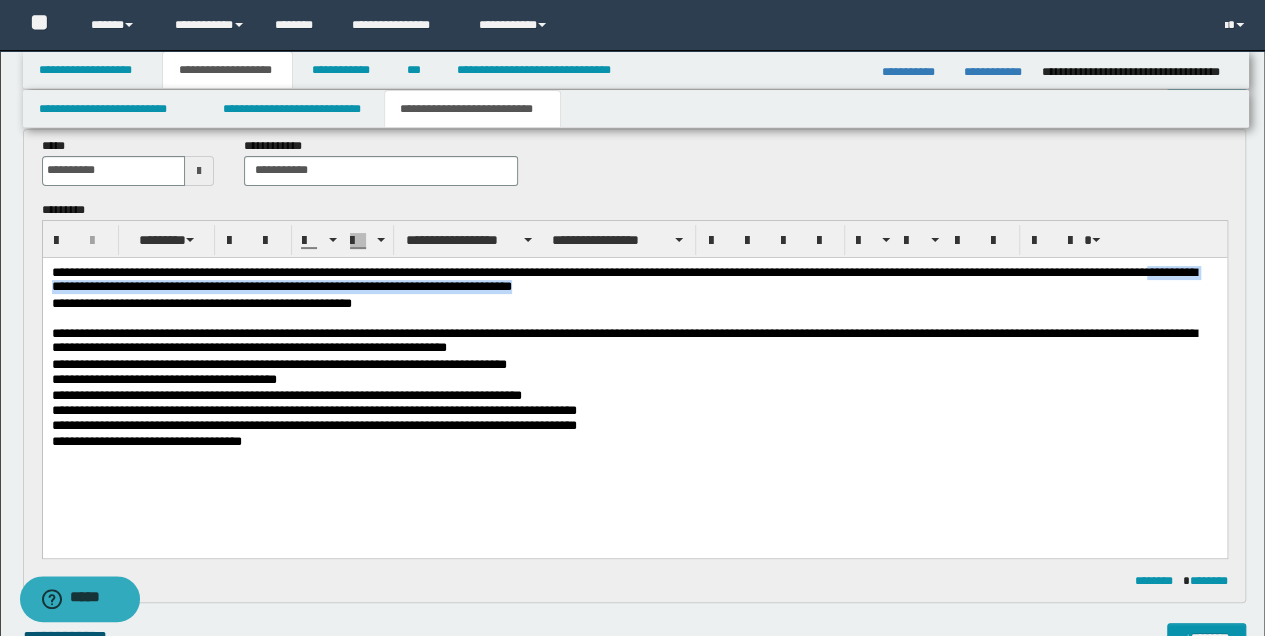 drag, startPoint x: 209, startPoint y: 286, endPoint x: 773, endPoint y: 290, distance: 564.01416 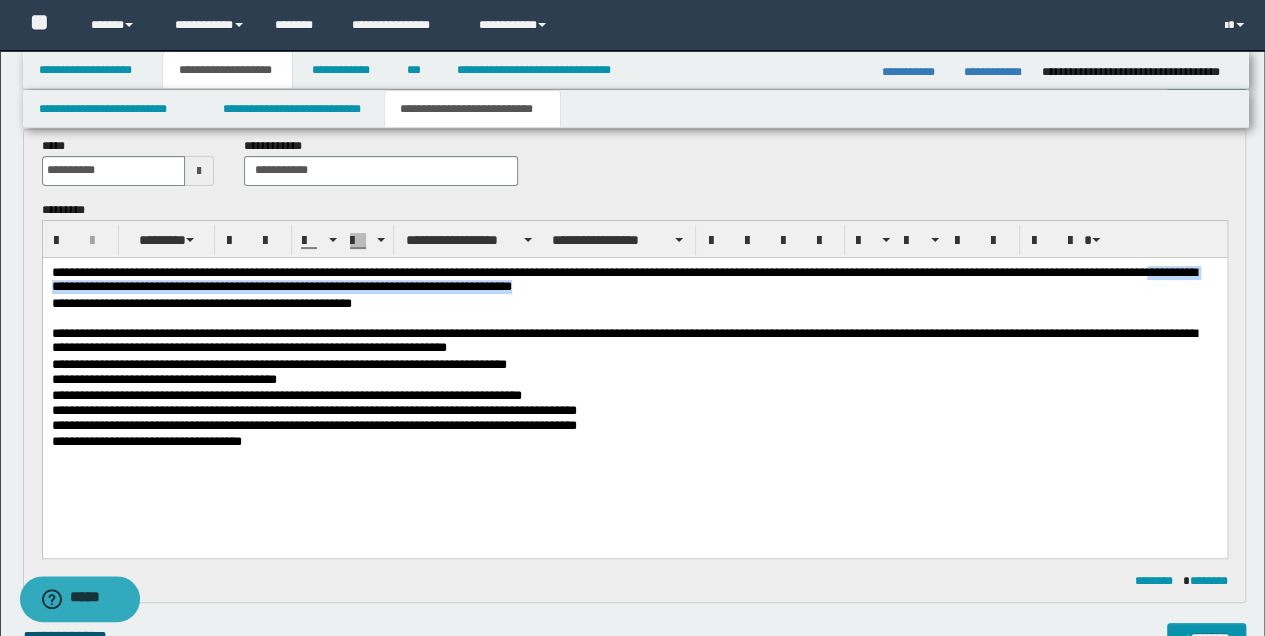 click on "**********" at bounding box center [634, 280] 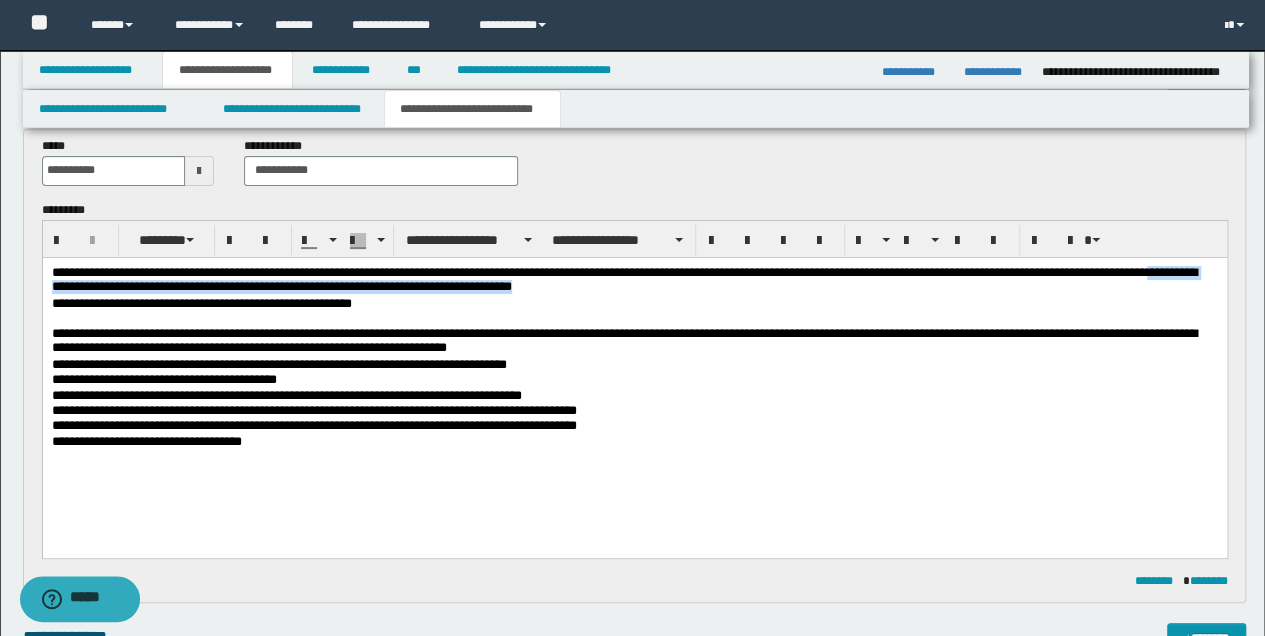 copy on "**********" 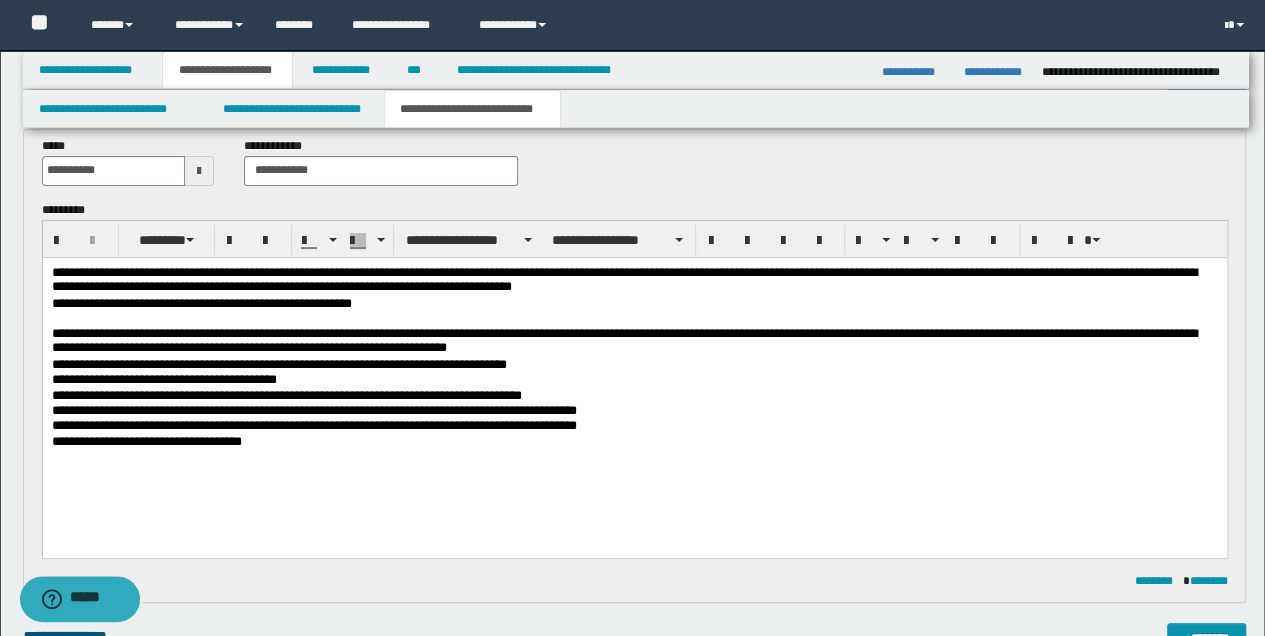 click on "**********" at bounding box center (634, 425) 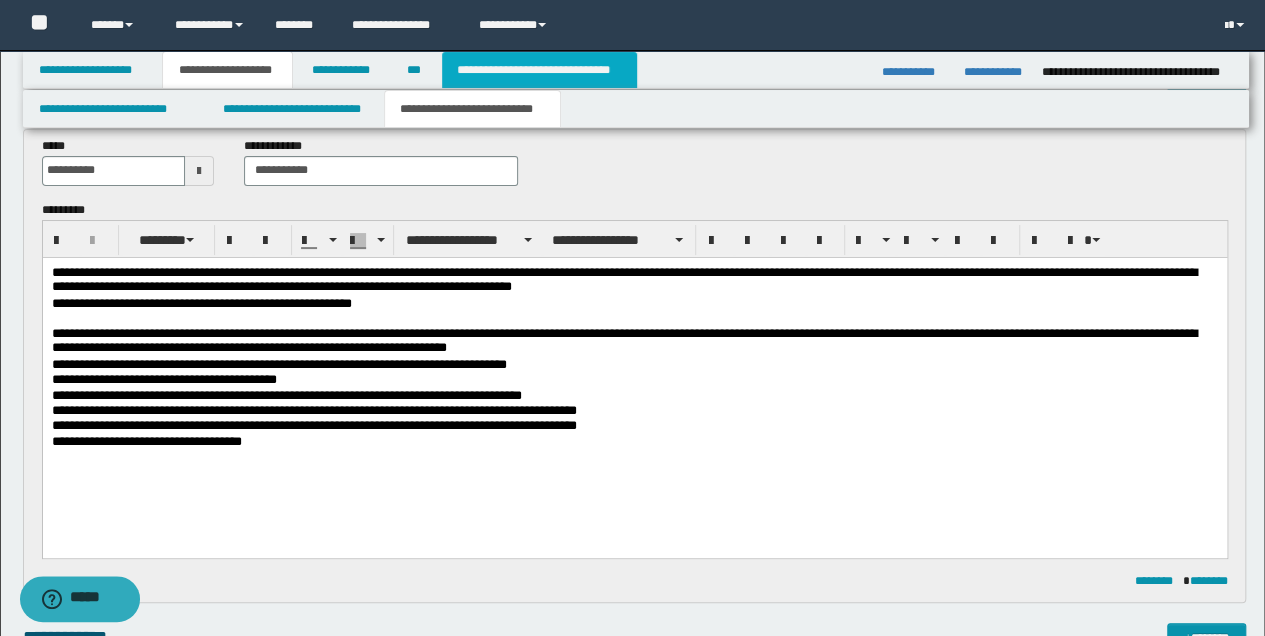 click on "**********" at bounding box center (539, 70) 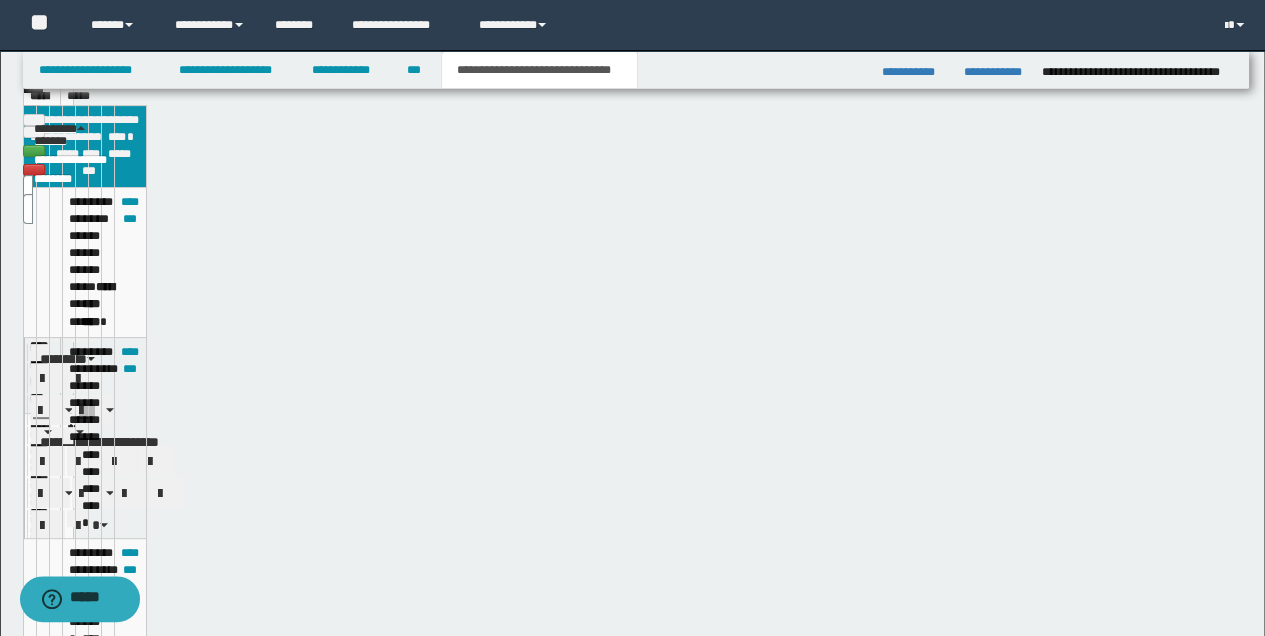 scroll, scrollTop: 66, scrollLeft: 0, axis: vertical 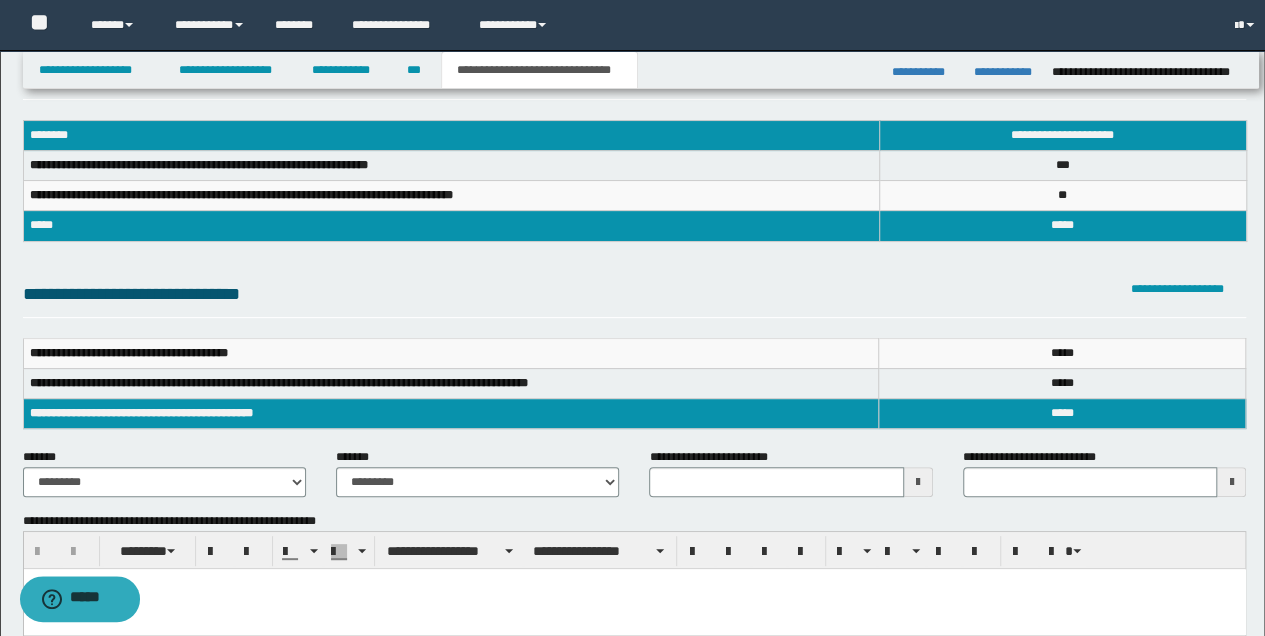 type 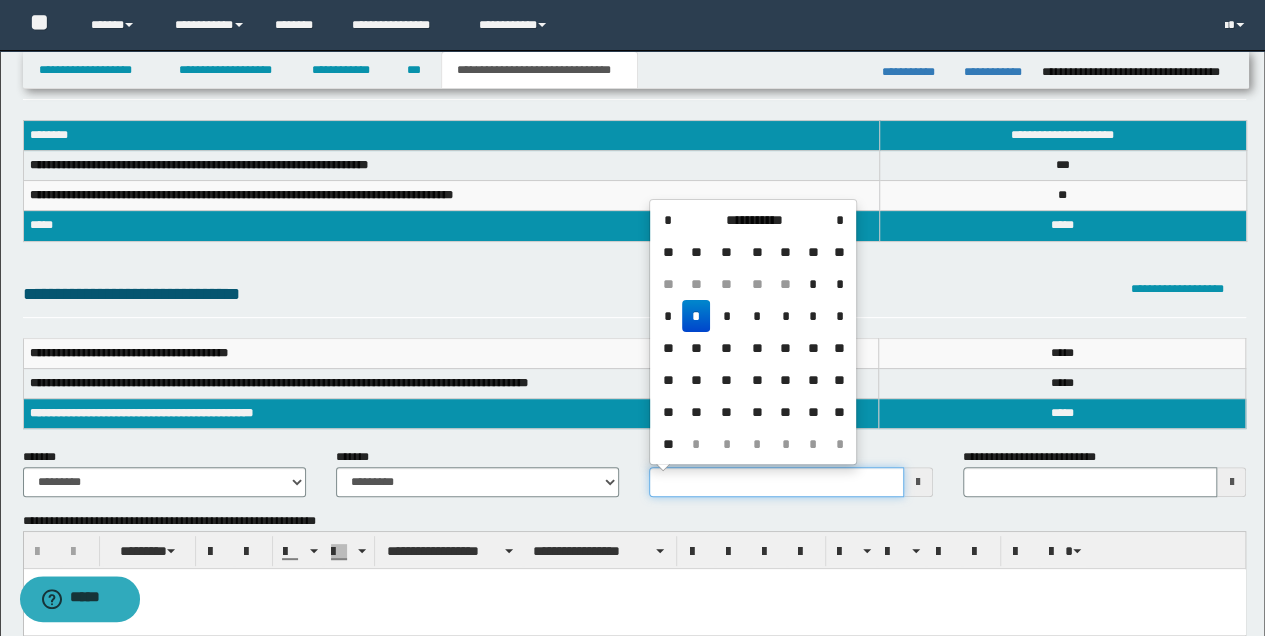 drag, startPoint x: 654, startPoint y: 483, endPoint x: 767, endPoint y: 490, distance: 113.216606 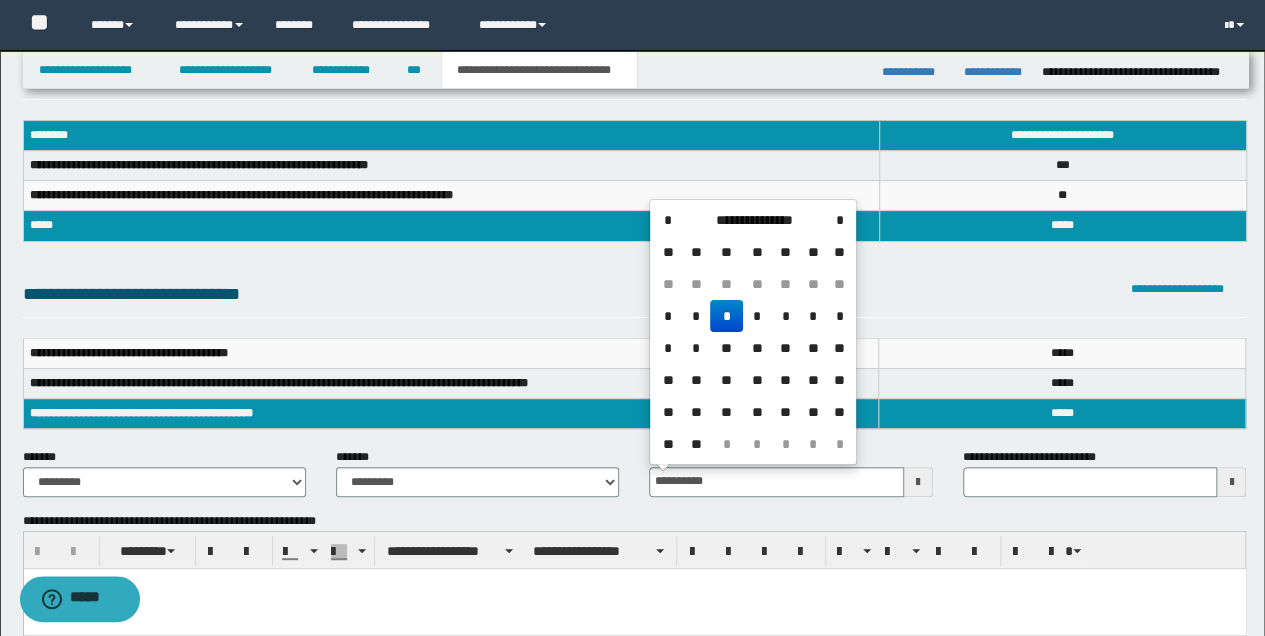 click on "*" at bounding box center (726, 316) 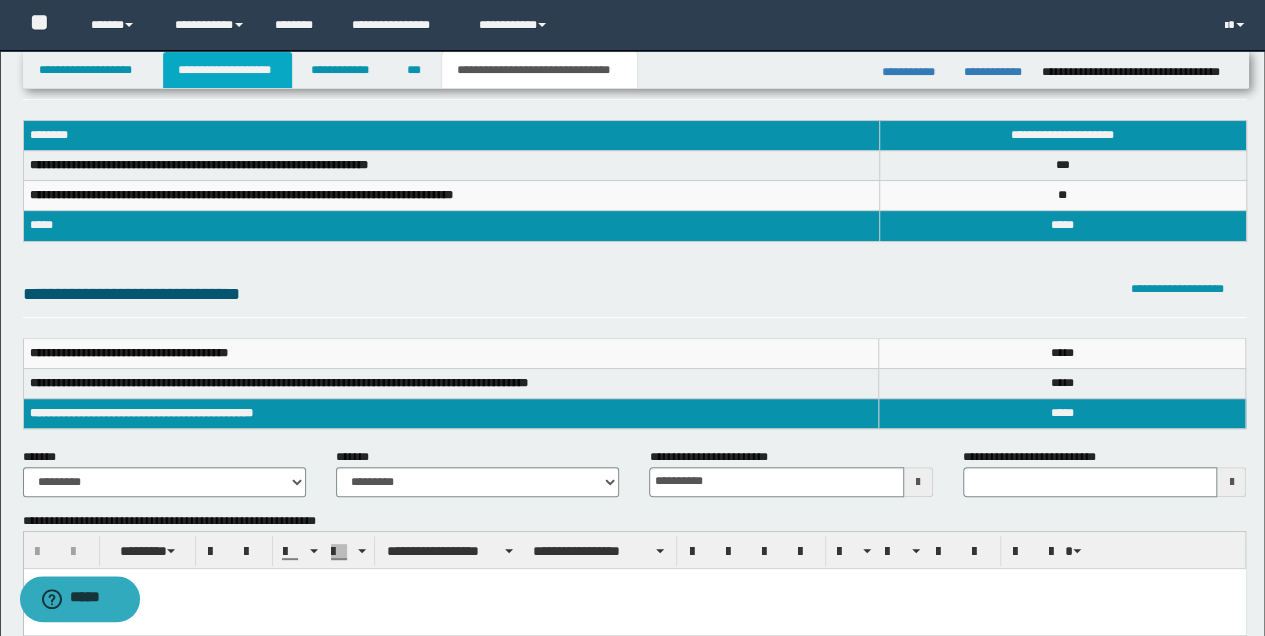 click on "**********" at bounding box center [227, 70] 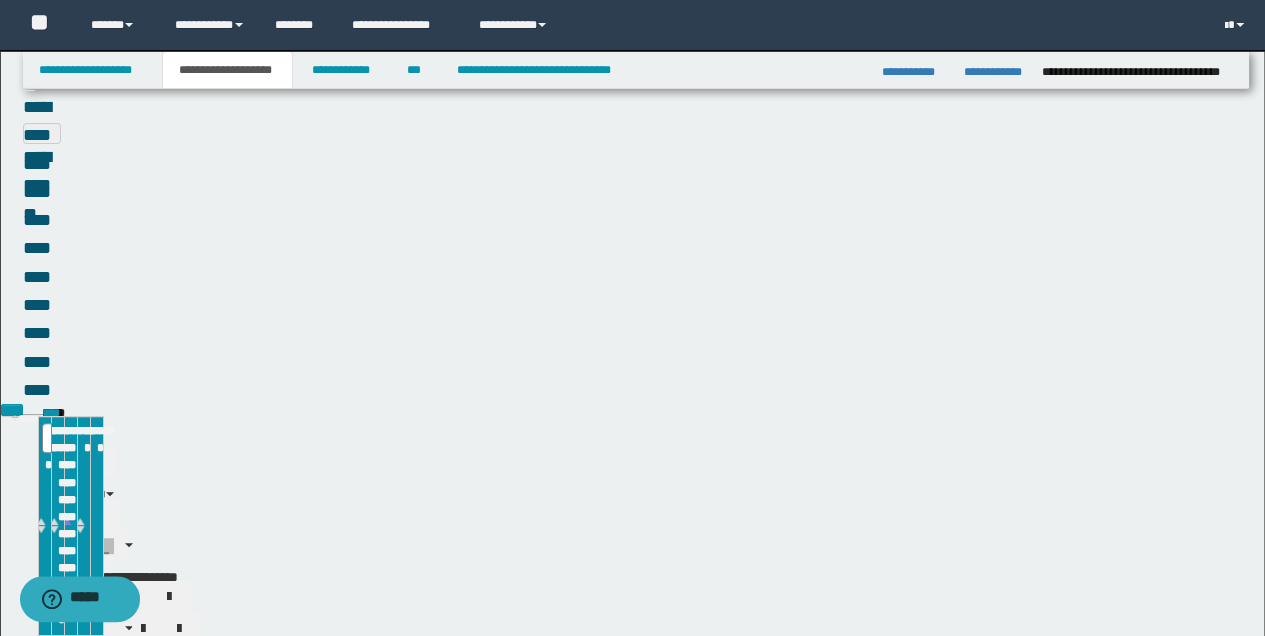 scroll, scrollTop: 97, scrollLeft: 0, axis: vertical 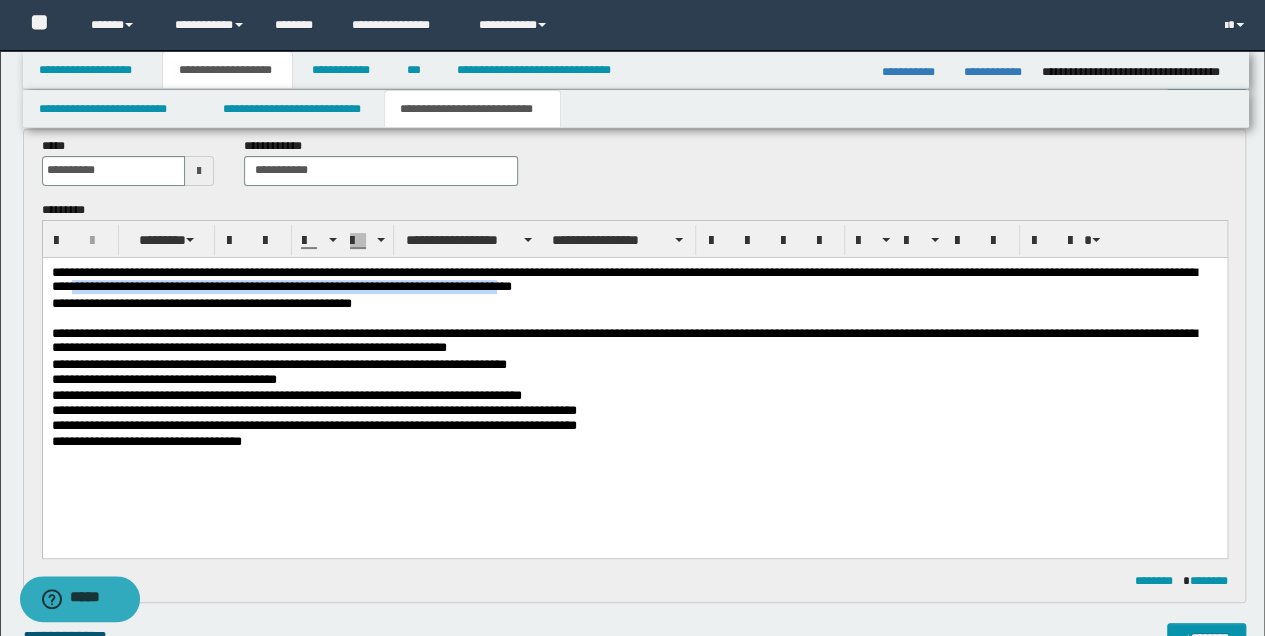 drag, startPoint x: 299, startPoint y: 289, endPoint x: 760, endPoint y: 290, distance: 461.0011 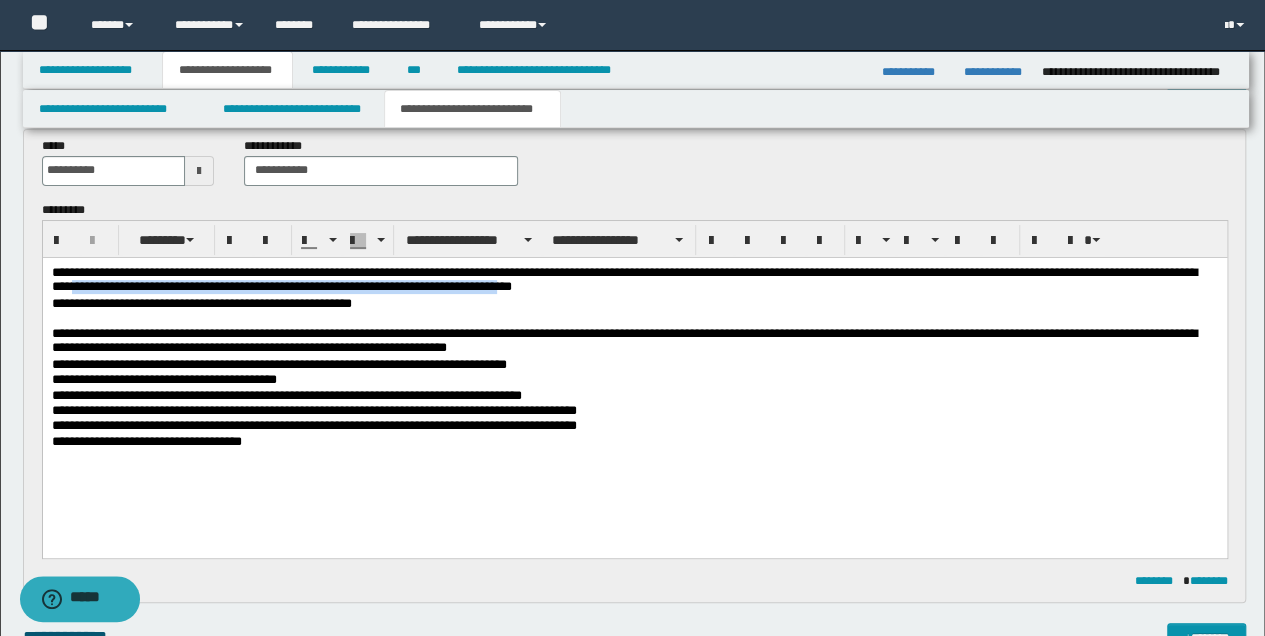 click on "**********" at bounding box center (634, 280) 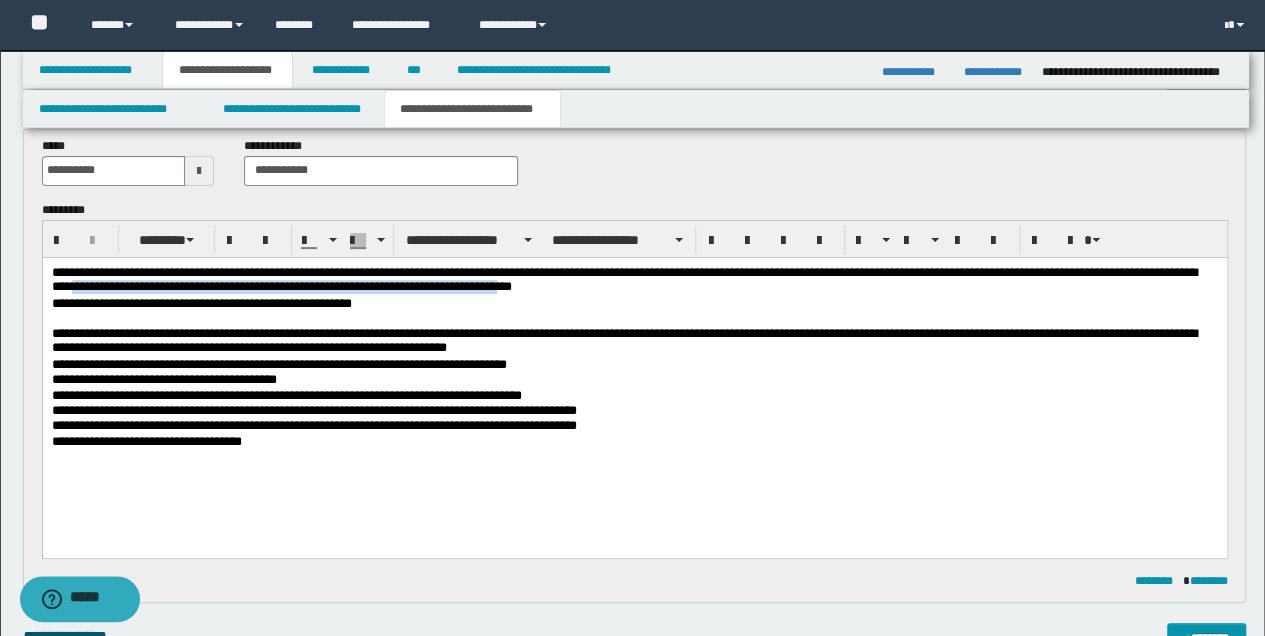 copy on "**********" 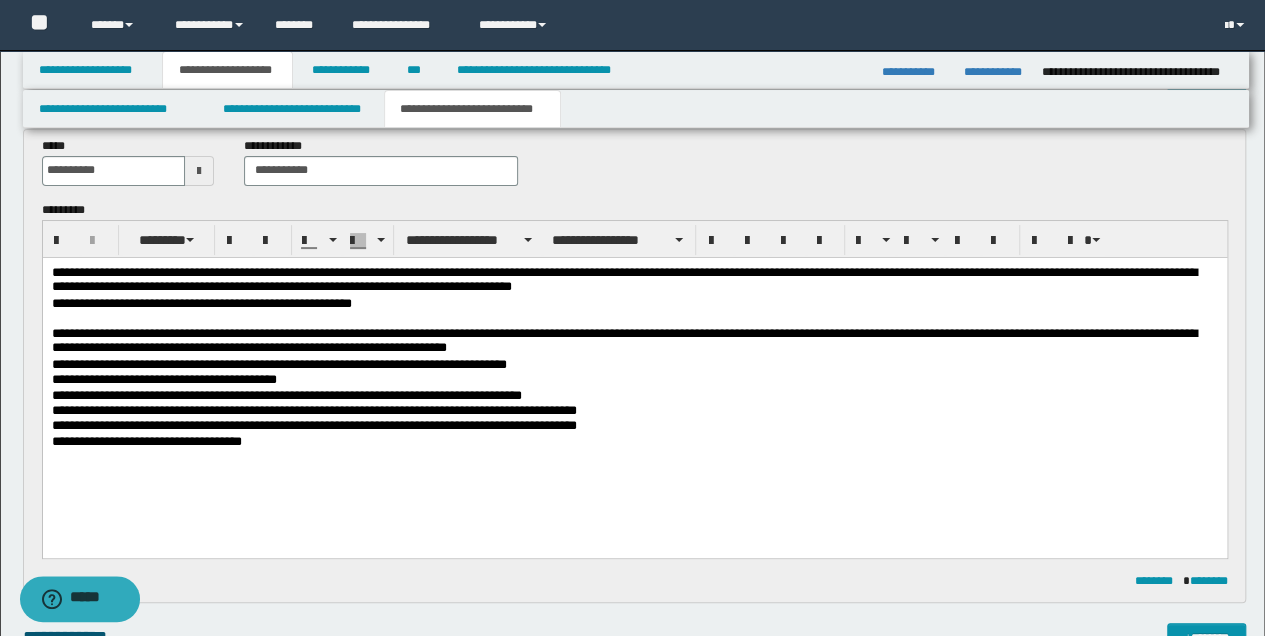 click on "**********" at bounding box center (634, 410) 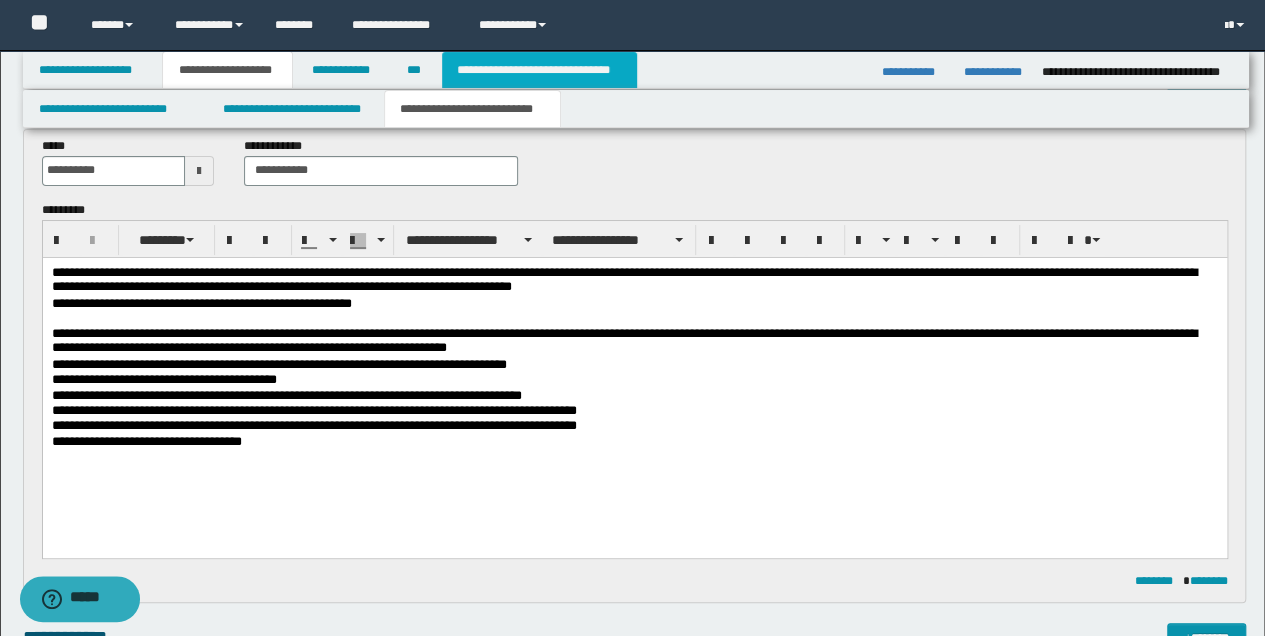 click on "**********" at bounding box center (539, 70) 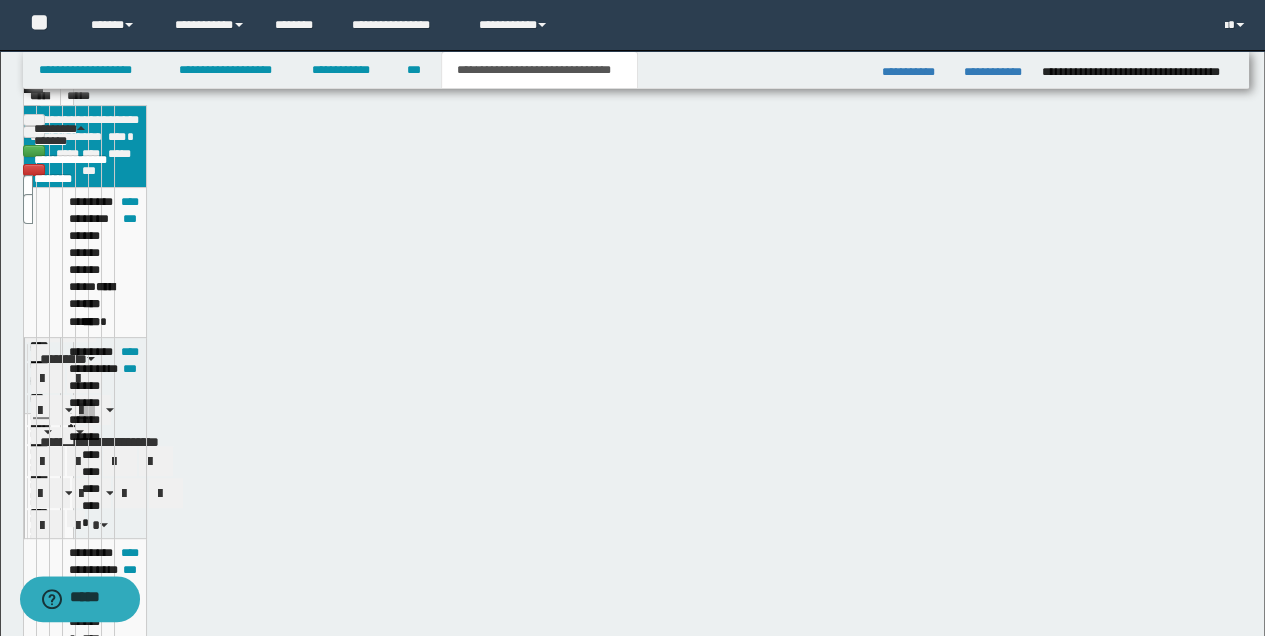 scroll, scrollTop: 66, scrollLeft: 0, axis: vertical 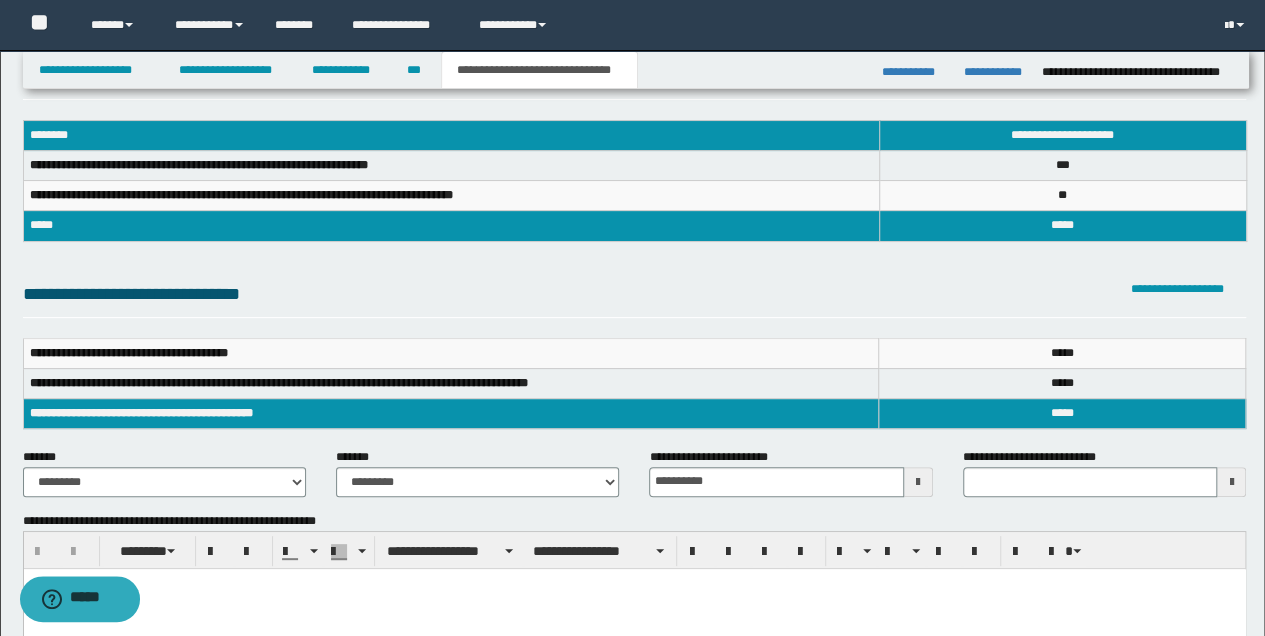 click at bounding box center [634, 583] 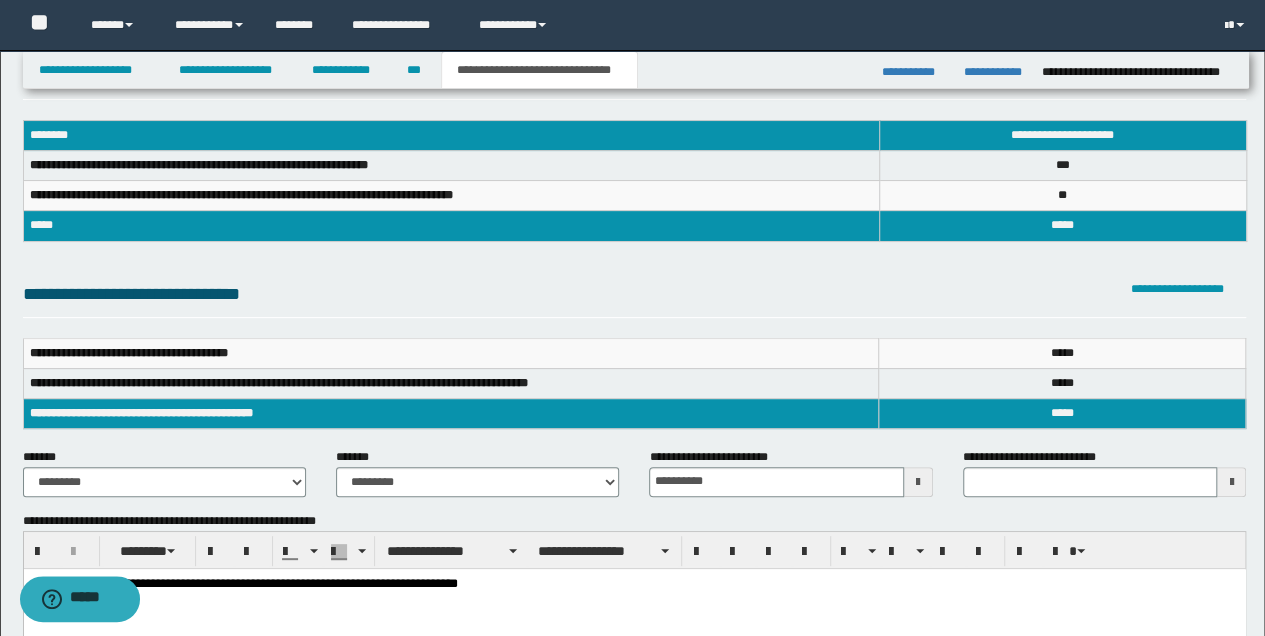 scroll, scrollTop: 266, scrollLeft: 0, axis: vertical 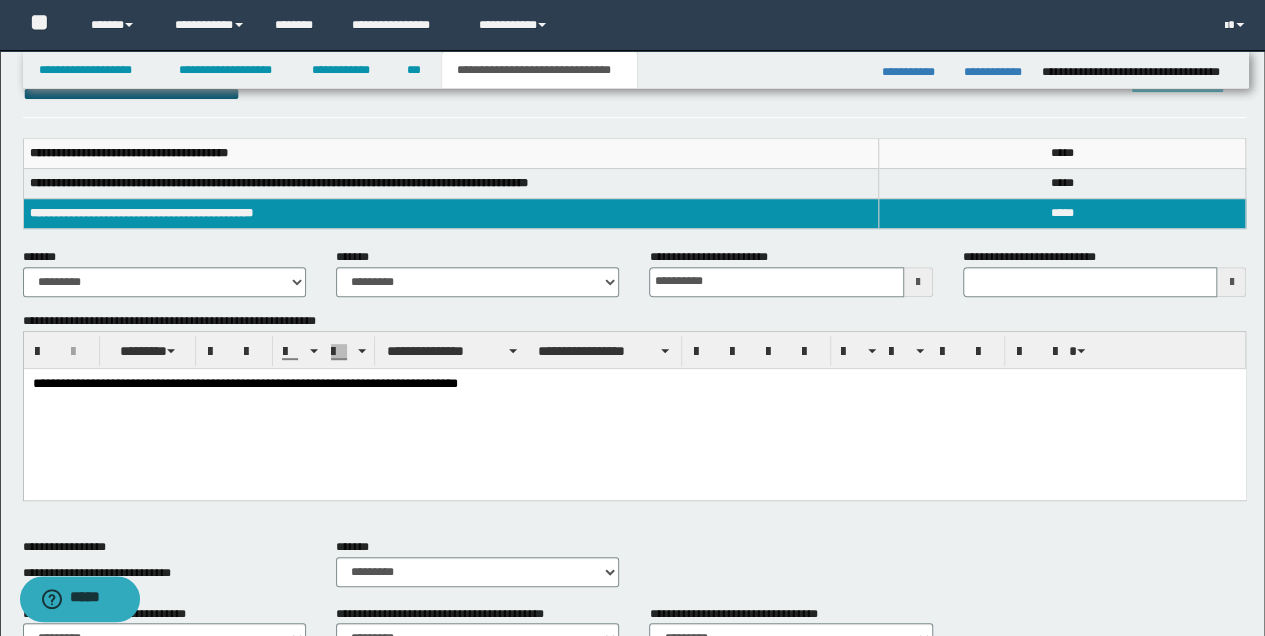 type 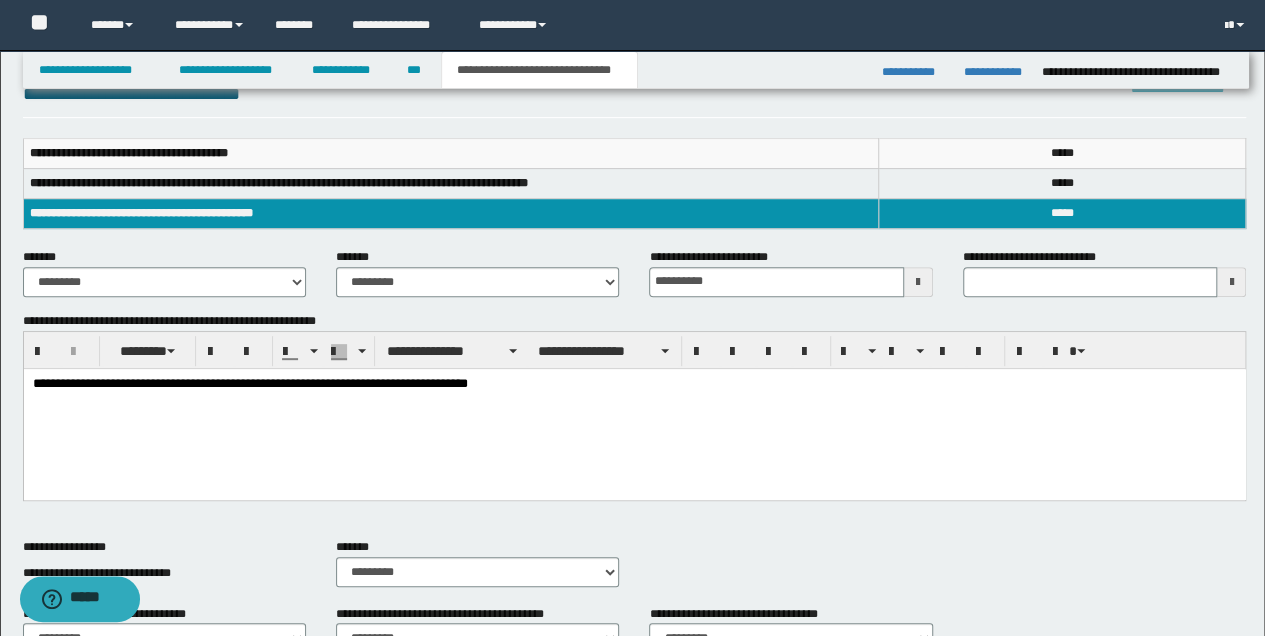scroll, scrollTop: 466, scrollLeft: 0, axis: vertical 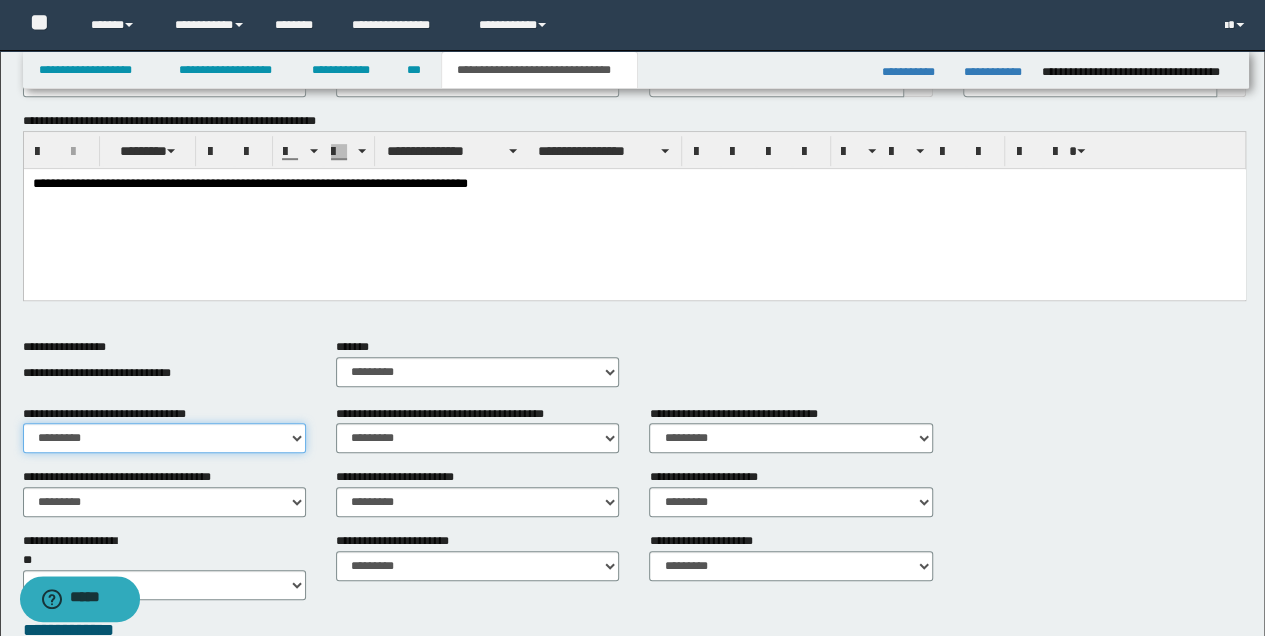 click on "*********
**
**" at bounding box center (164, 438) 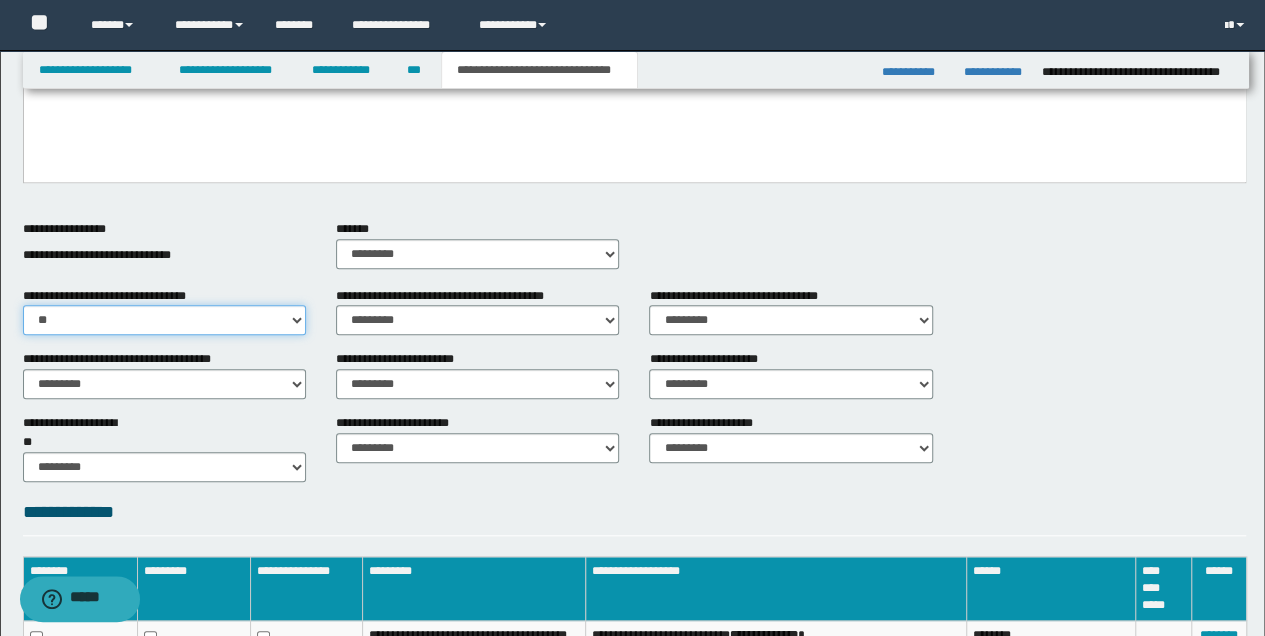 scroll, scrollTop: 600, scrollLeft: 0, axis: vertical 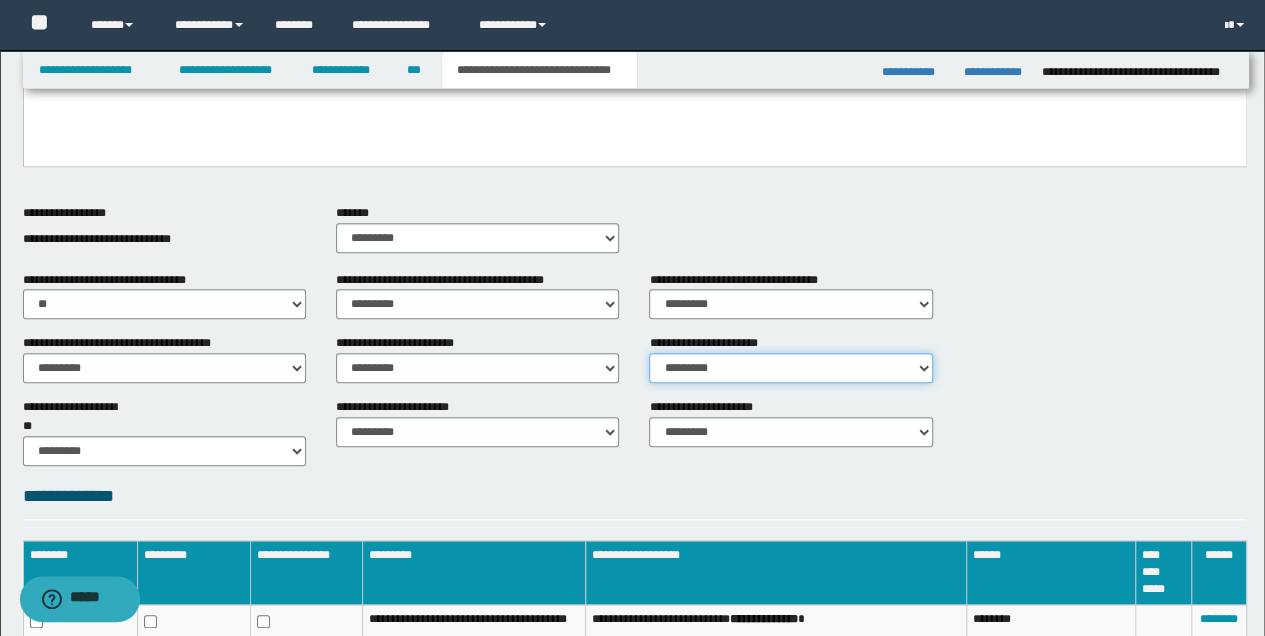 click on "*********
**
**" at bounding box center (790, 368) 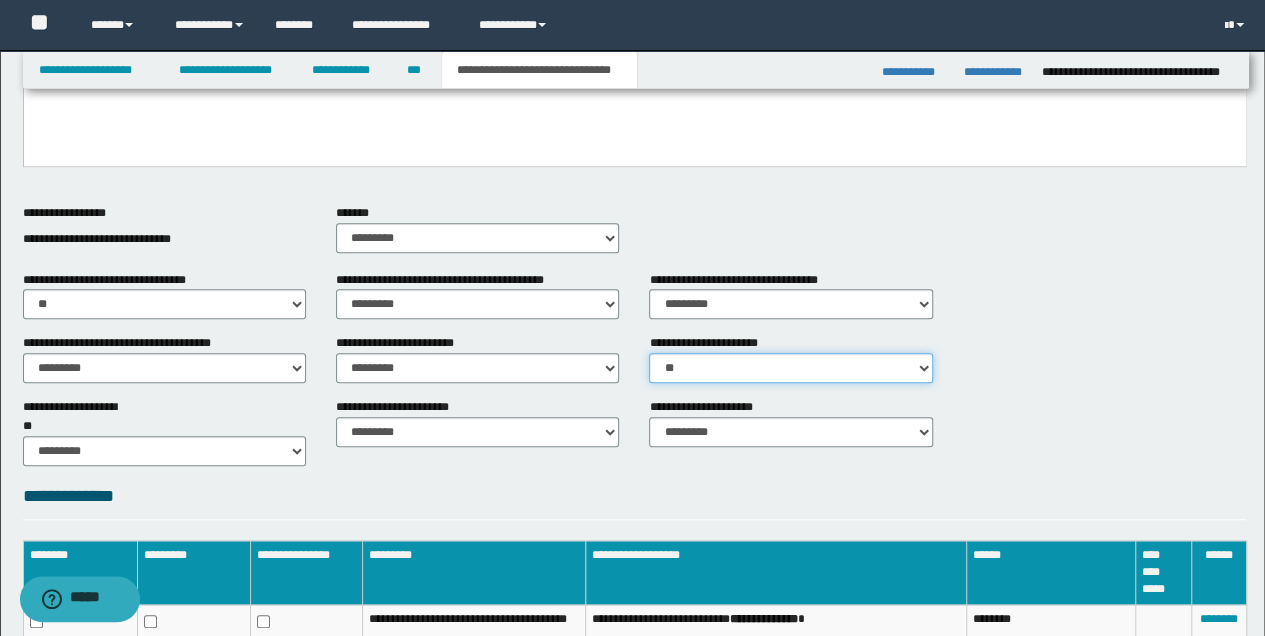 click on "*********
**
**" at bounding box center [790, 368] 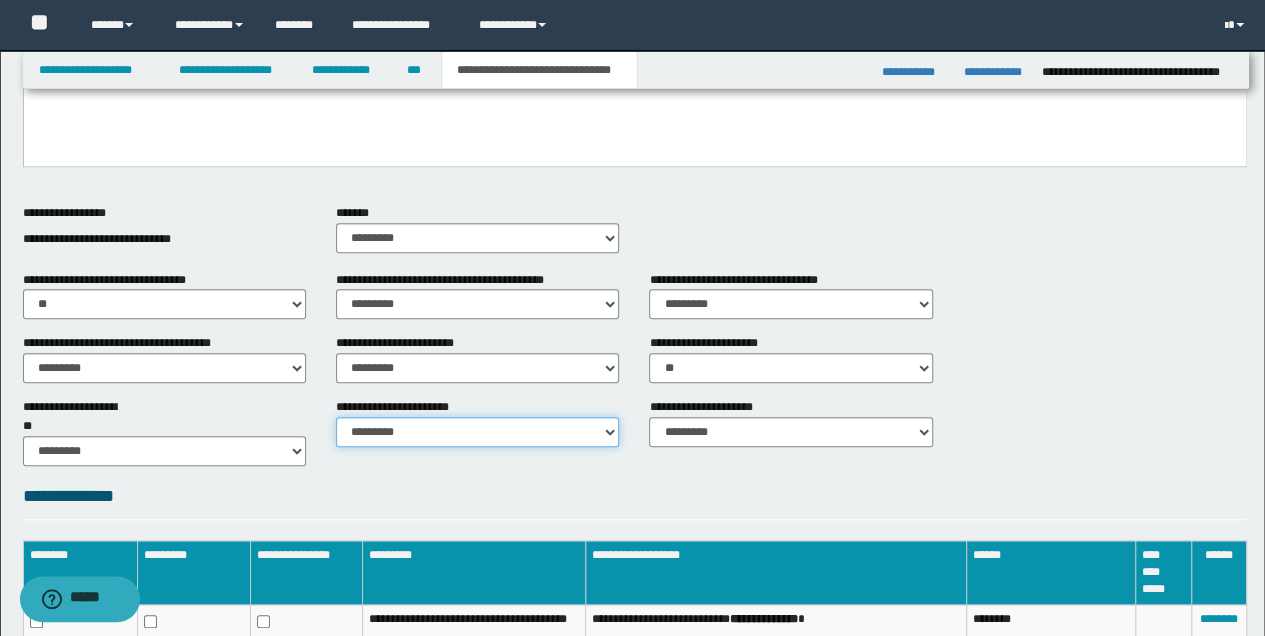 click on "*********
*********
*********" at bounding box center [477, 432] 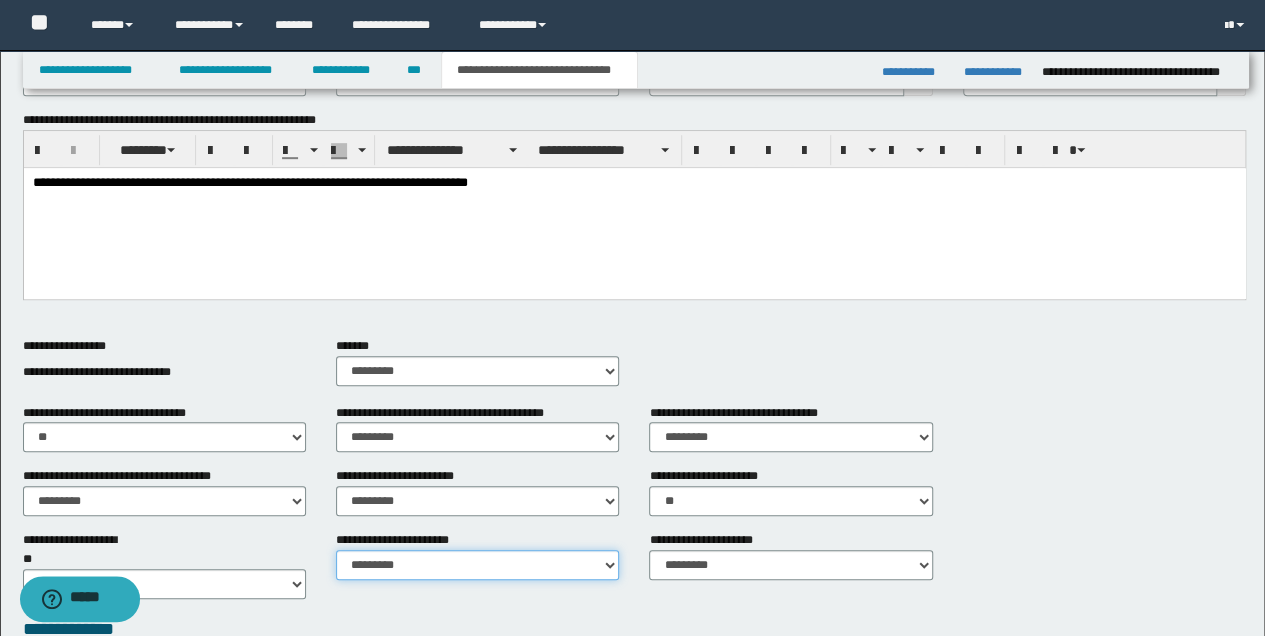 scroll, scrollTop: 466, scrollLeft: 0, axis: vertical 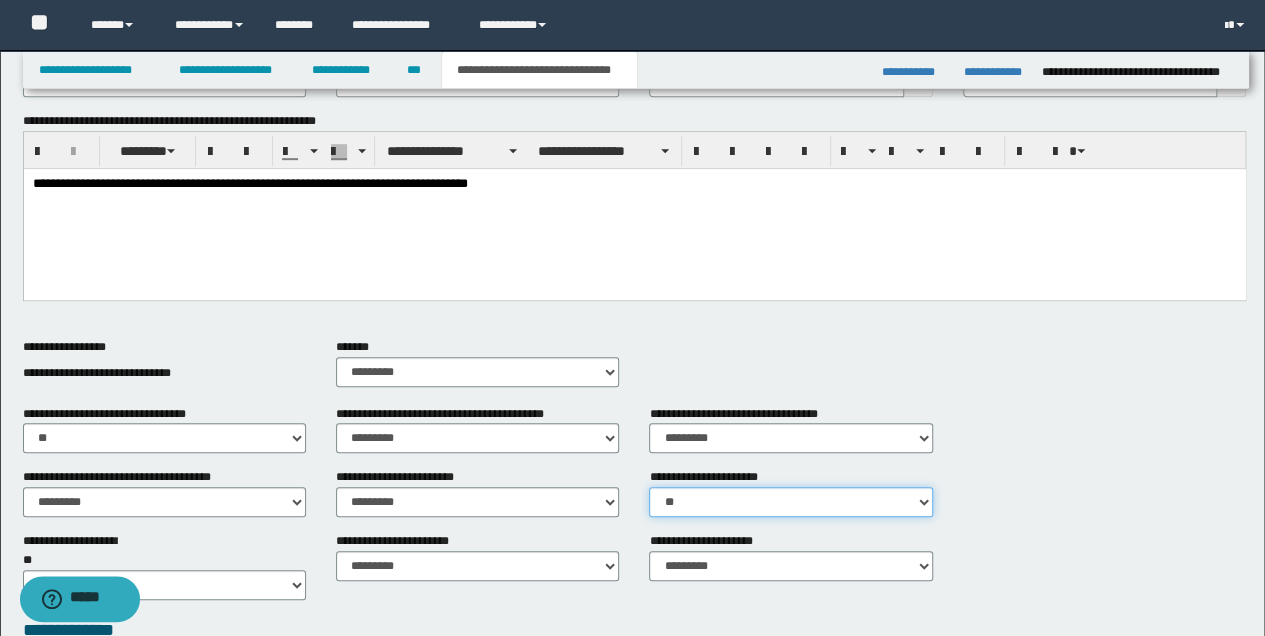 click on "*********
**
**" at bounding box center [790, 502] 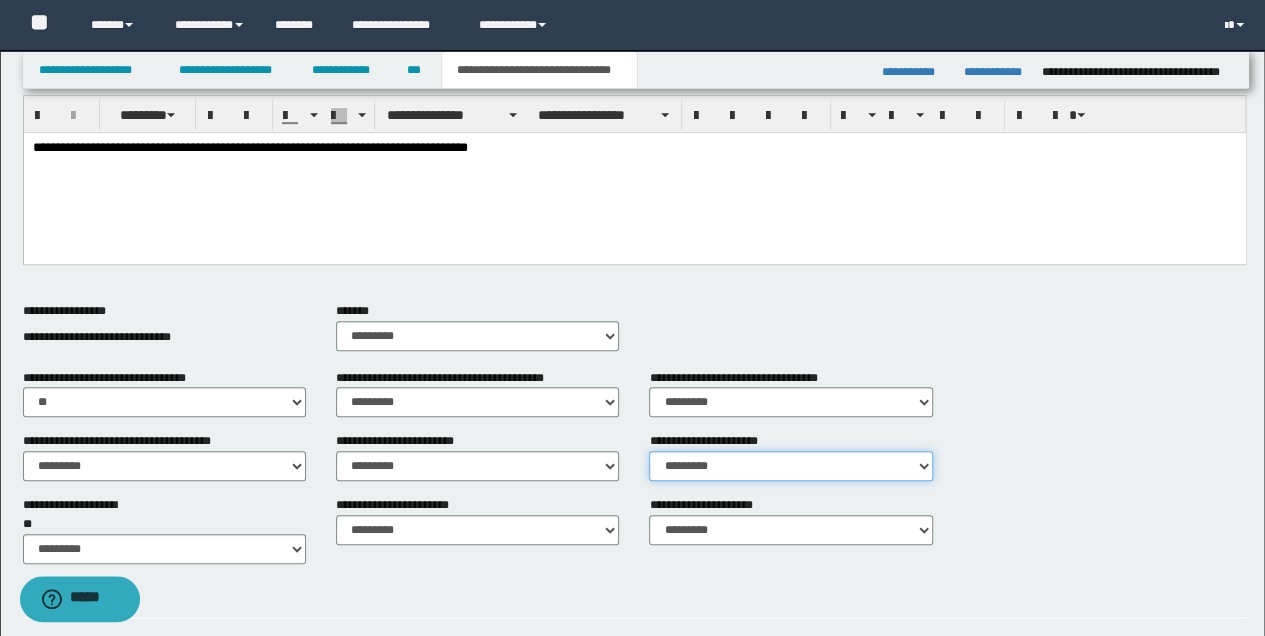 scroll, scrollTop: 533, scrollLeft: 0, axis: vertical 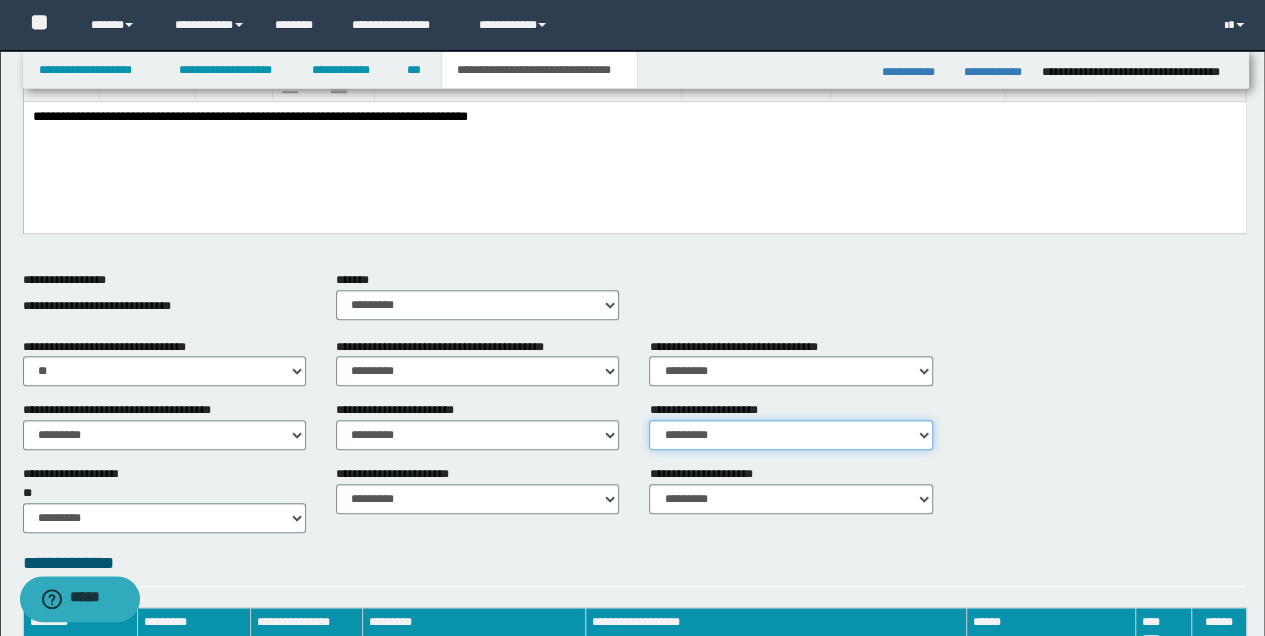 click on "*********
**
**" at bounding box center (790, 435) 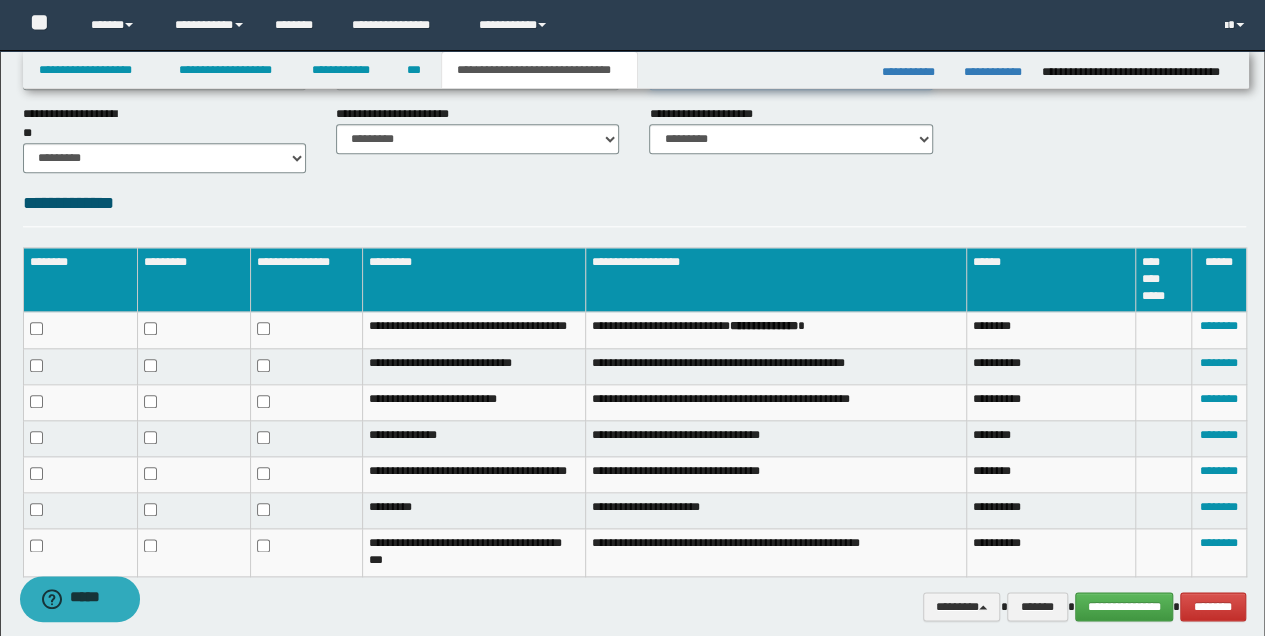 scroll, scrollTop: 974, scrollLeft: 0, axis: vertical 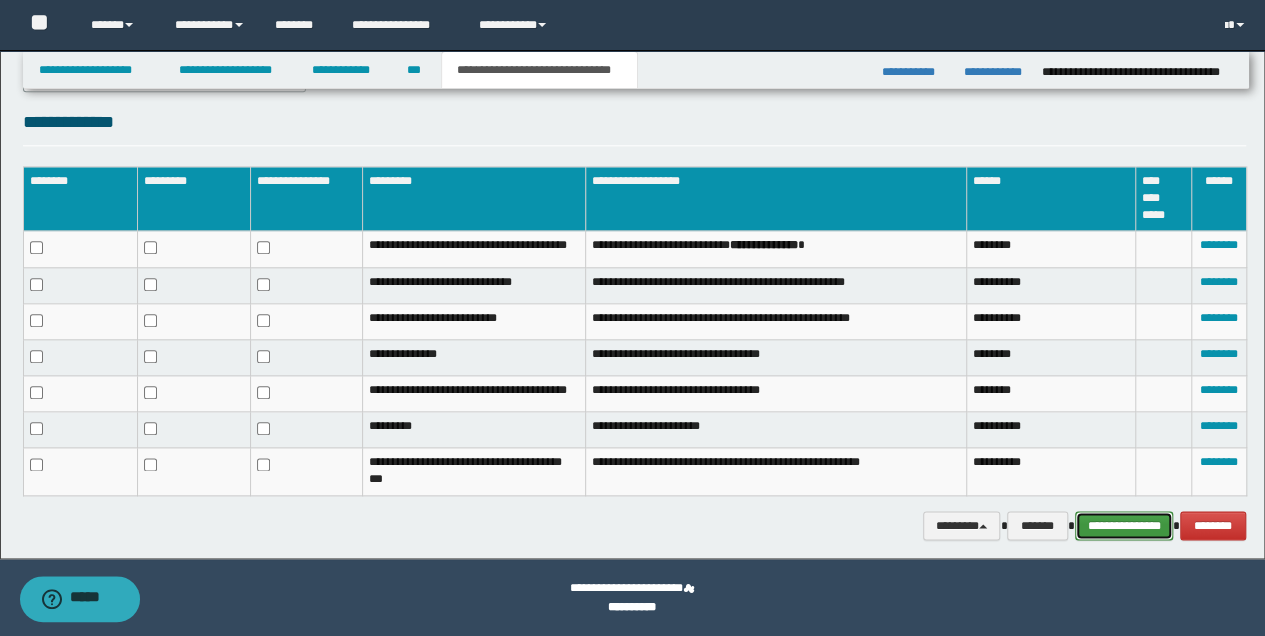 click on "**********" at bounding box center [1124, 525] 